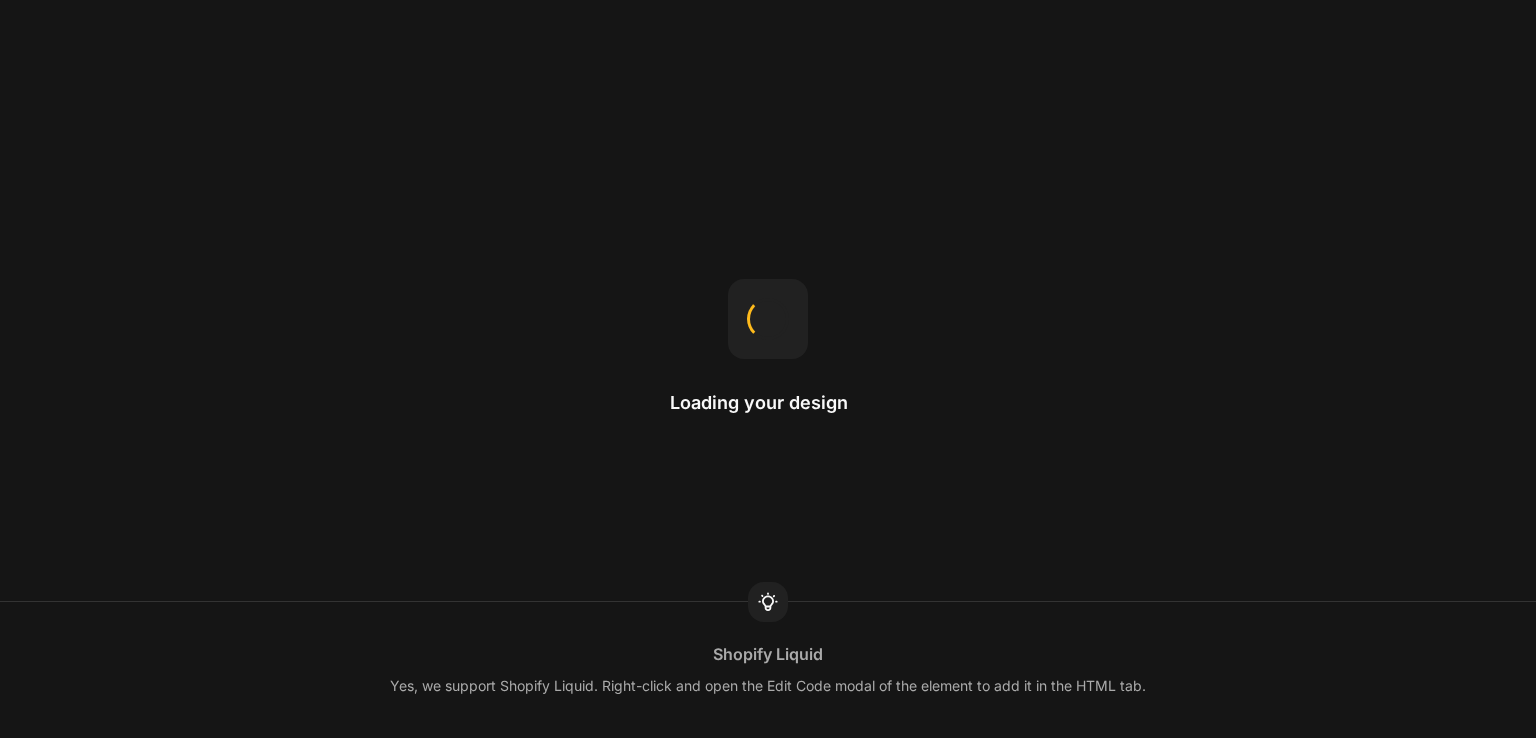 scroll, scrollTop: 0, scrollLeft: 0, axis: both 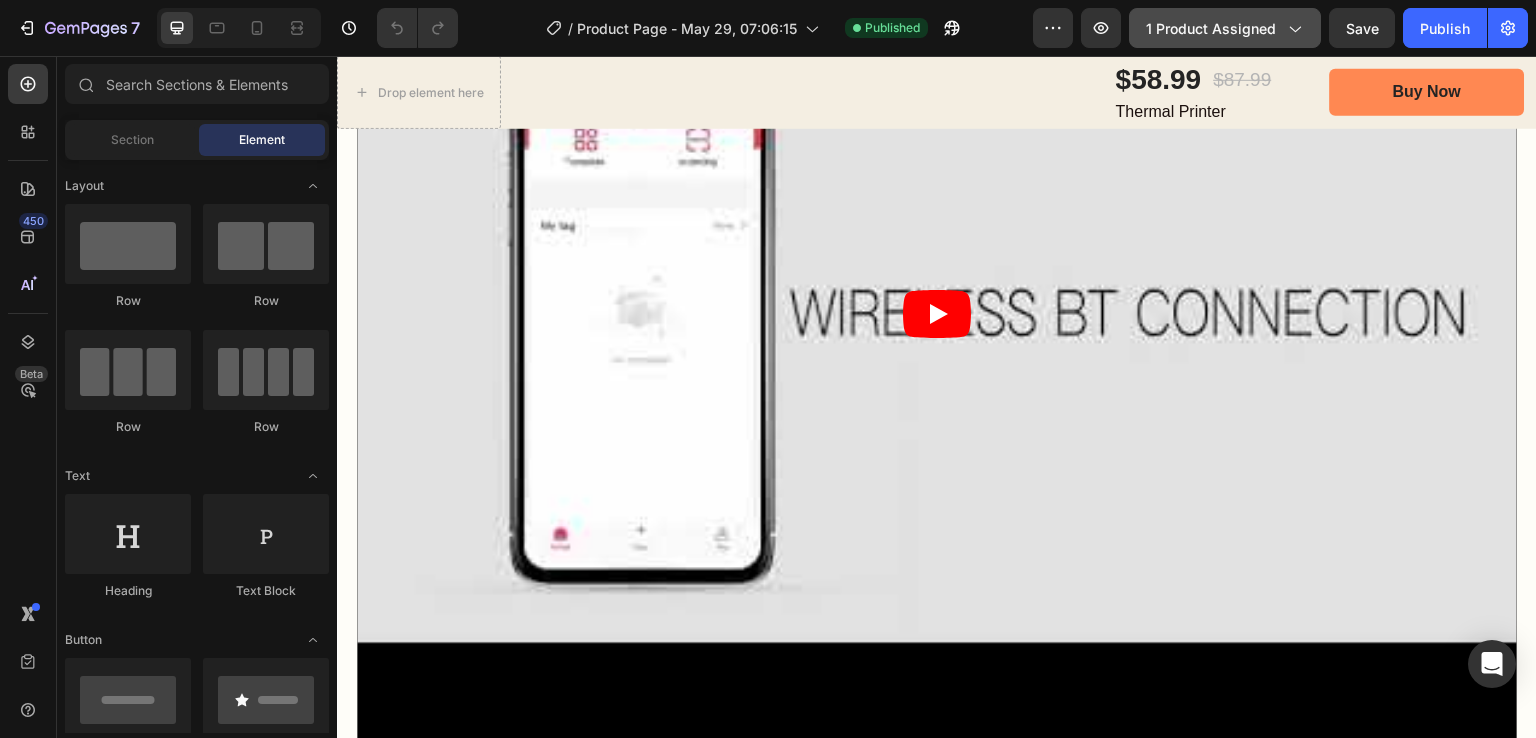 click 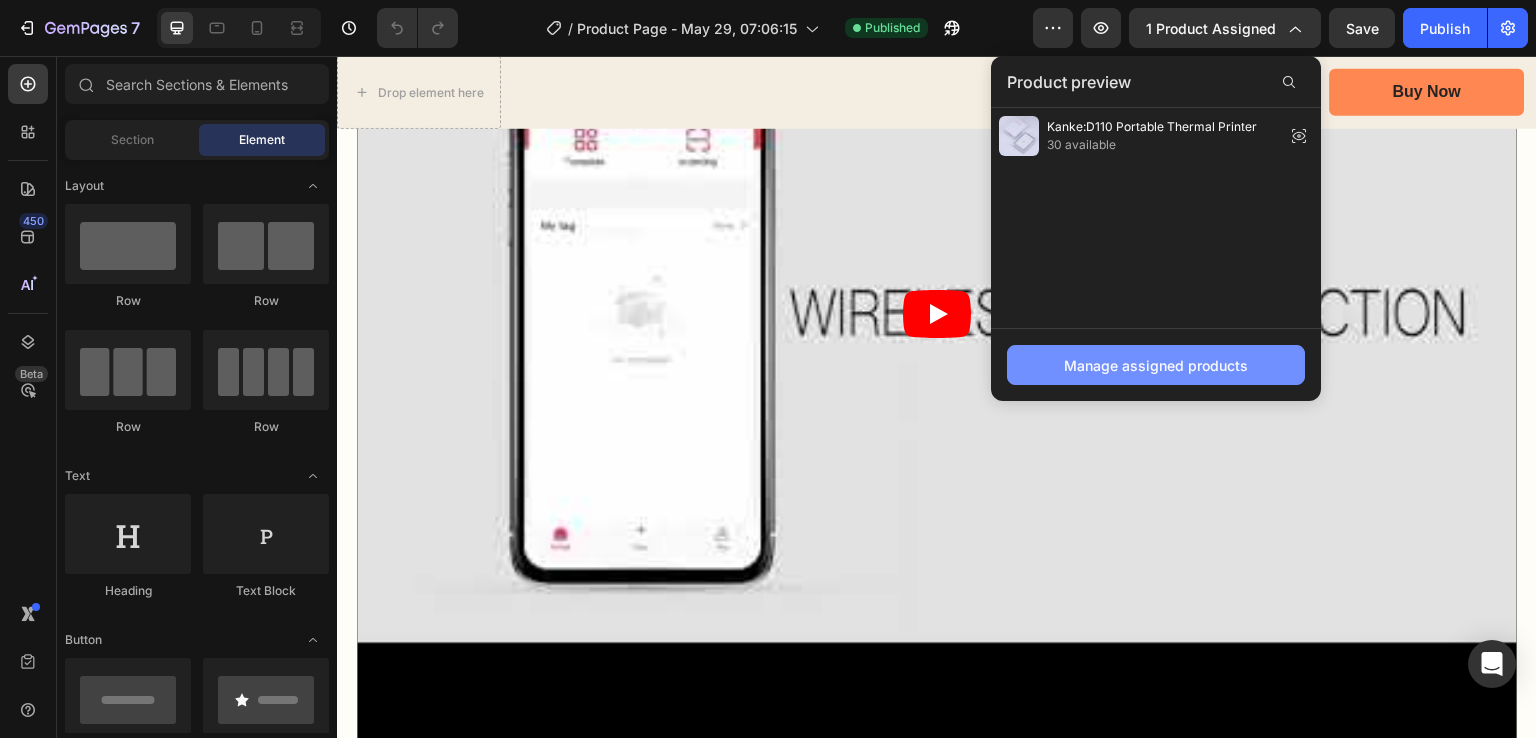 click on "Manage assigned products" at bounding box center [1156, 365] 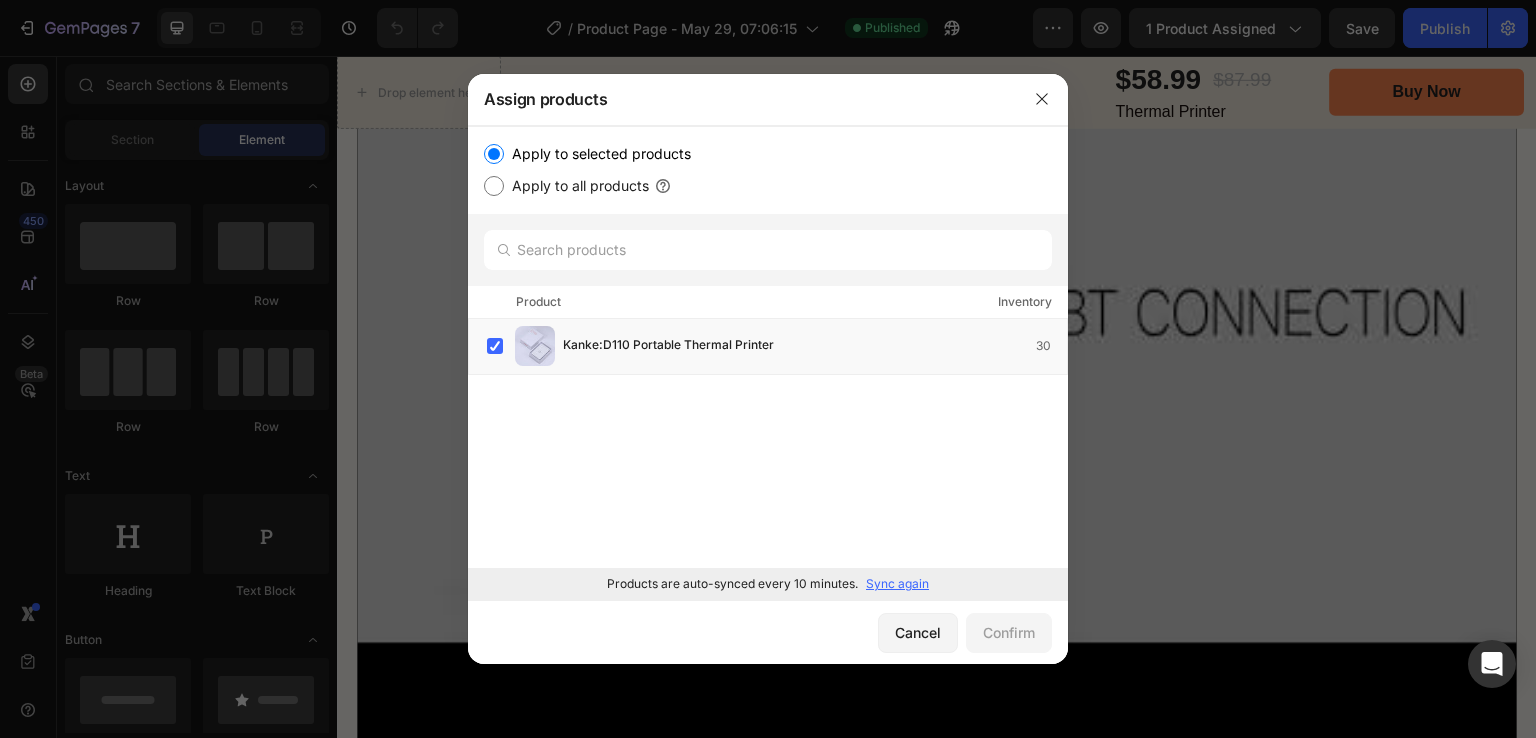 click on "Apply to all products" at bounding box center [576, 186] 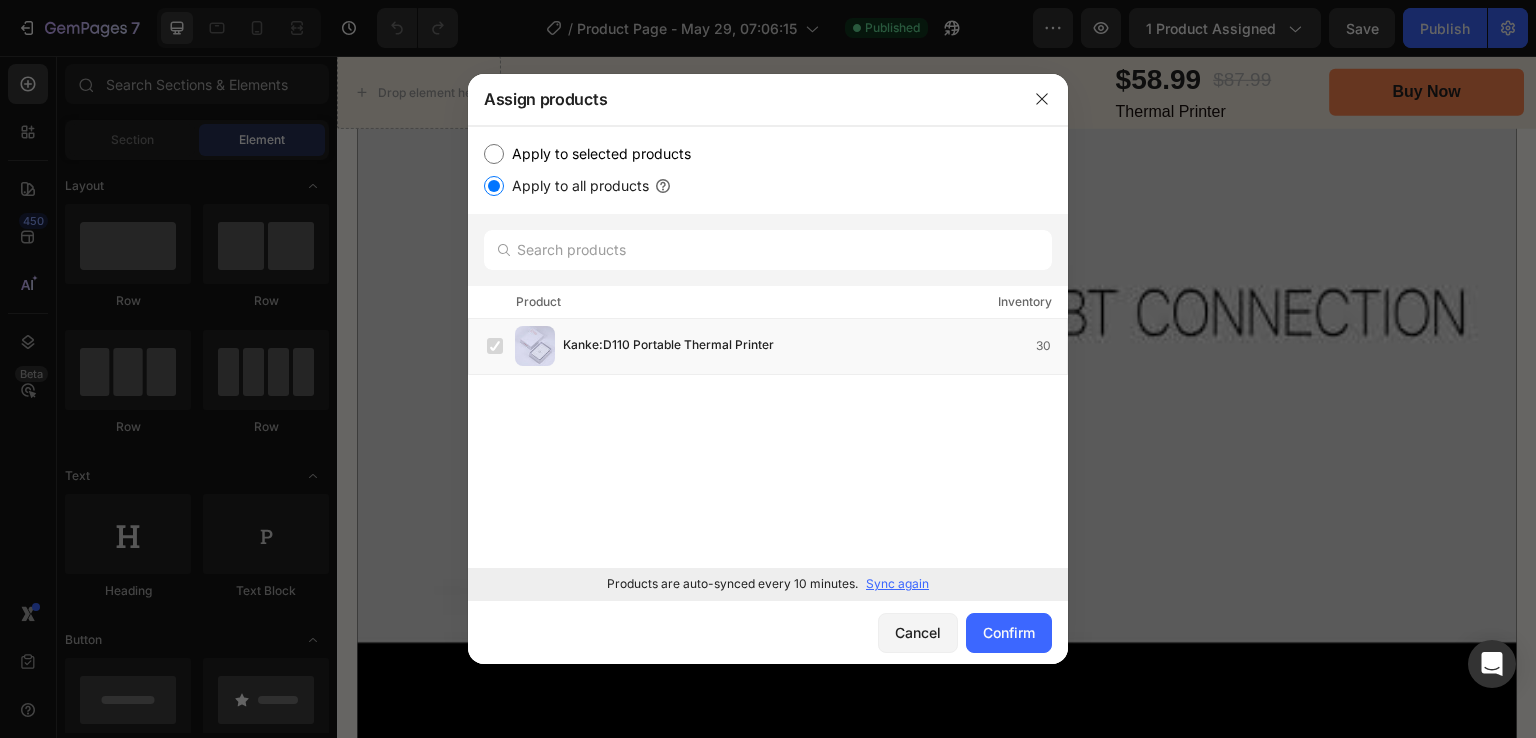 click on "Sync again" at bounding box center [897, 584] 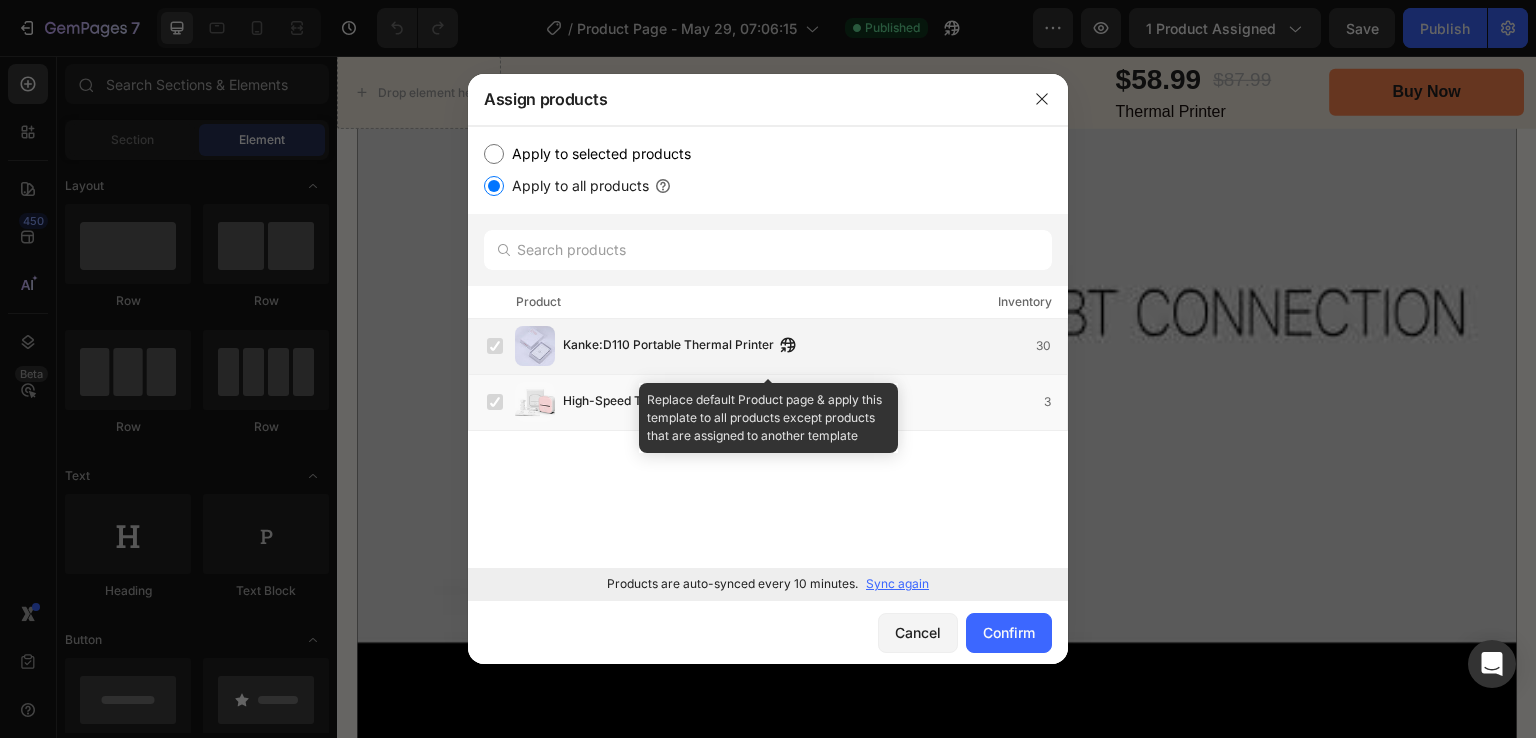 click at bounding box center [495, 346] 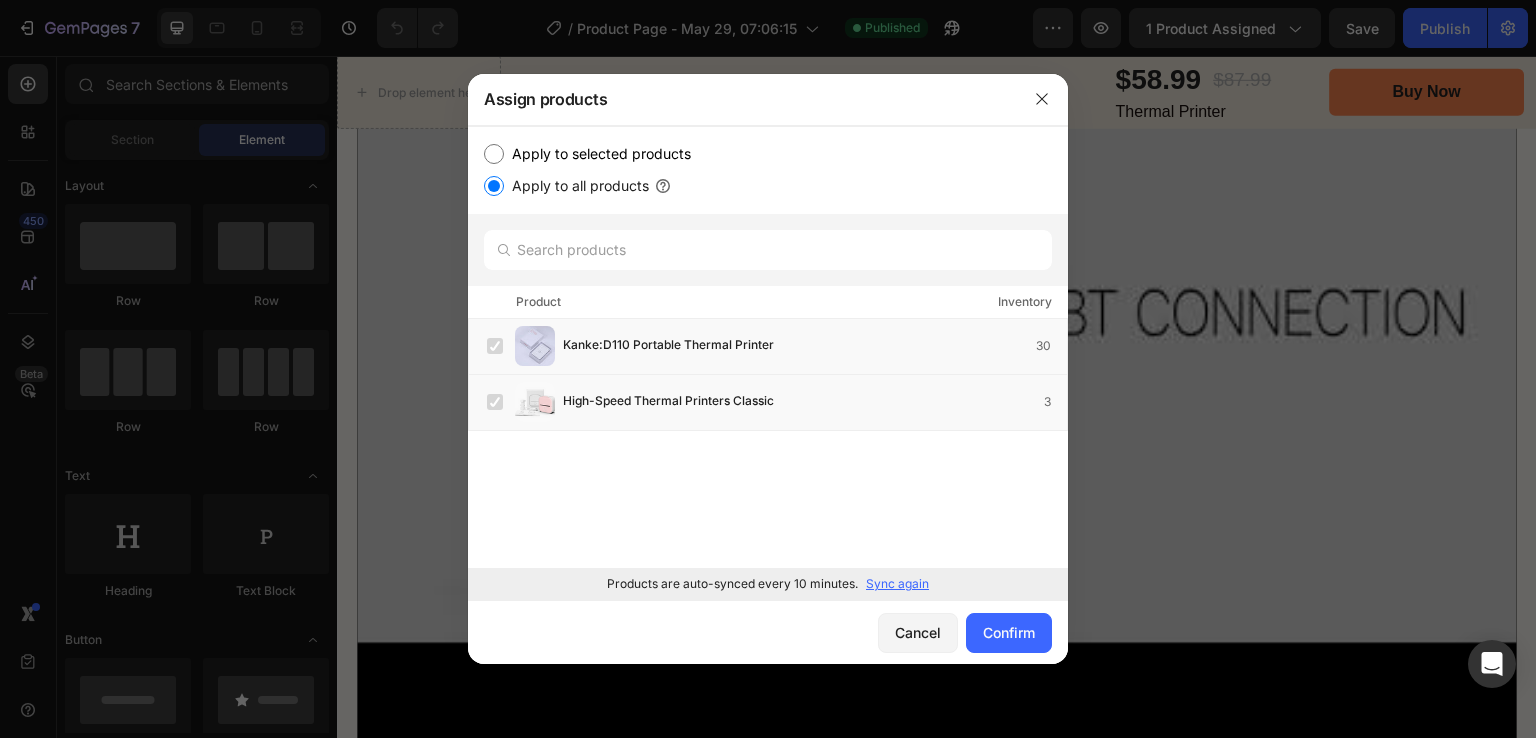 click on "Apply to all products" at bounding box center (576, 186) 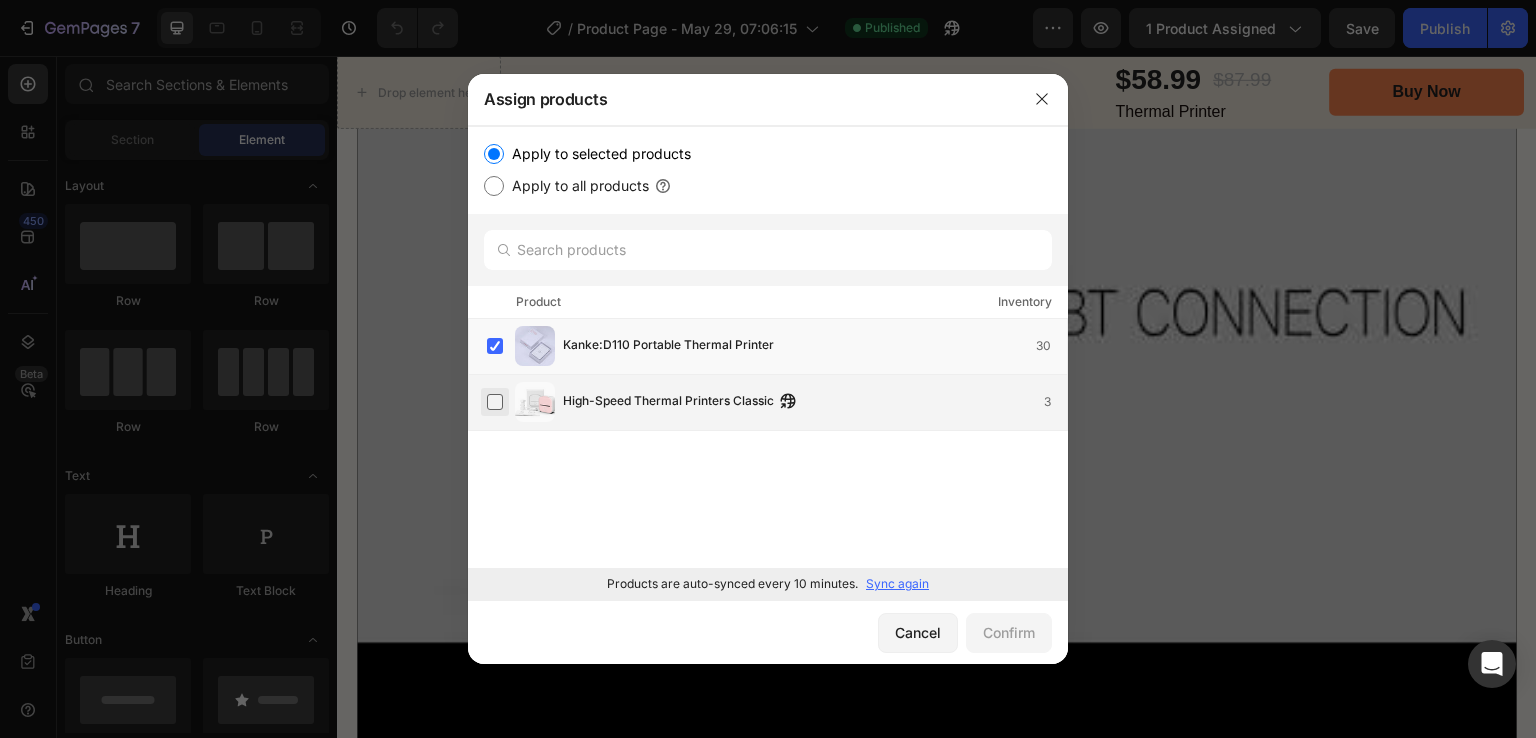 click at bounding box center [495, 402] 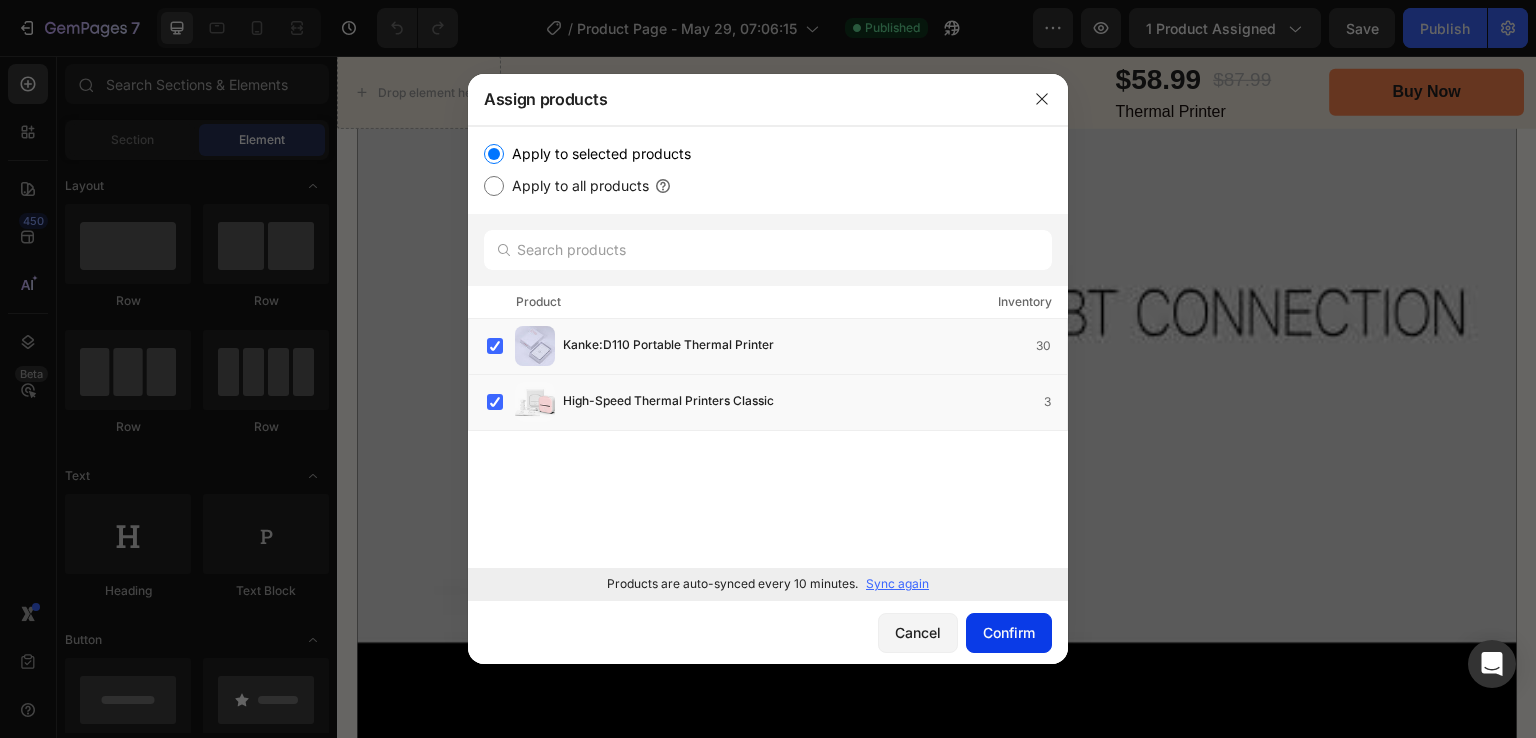 click on "Confirm" at bounding box center (1009, 632) 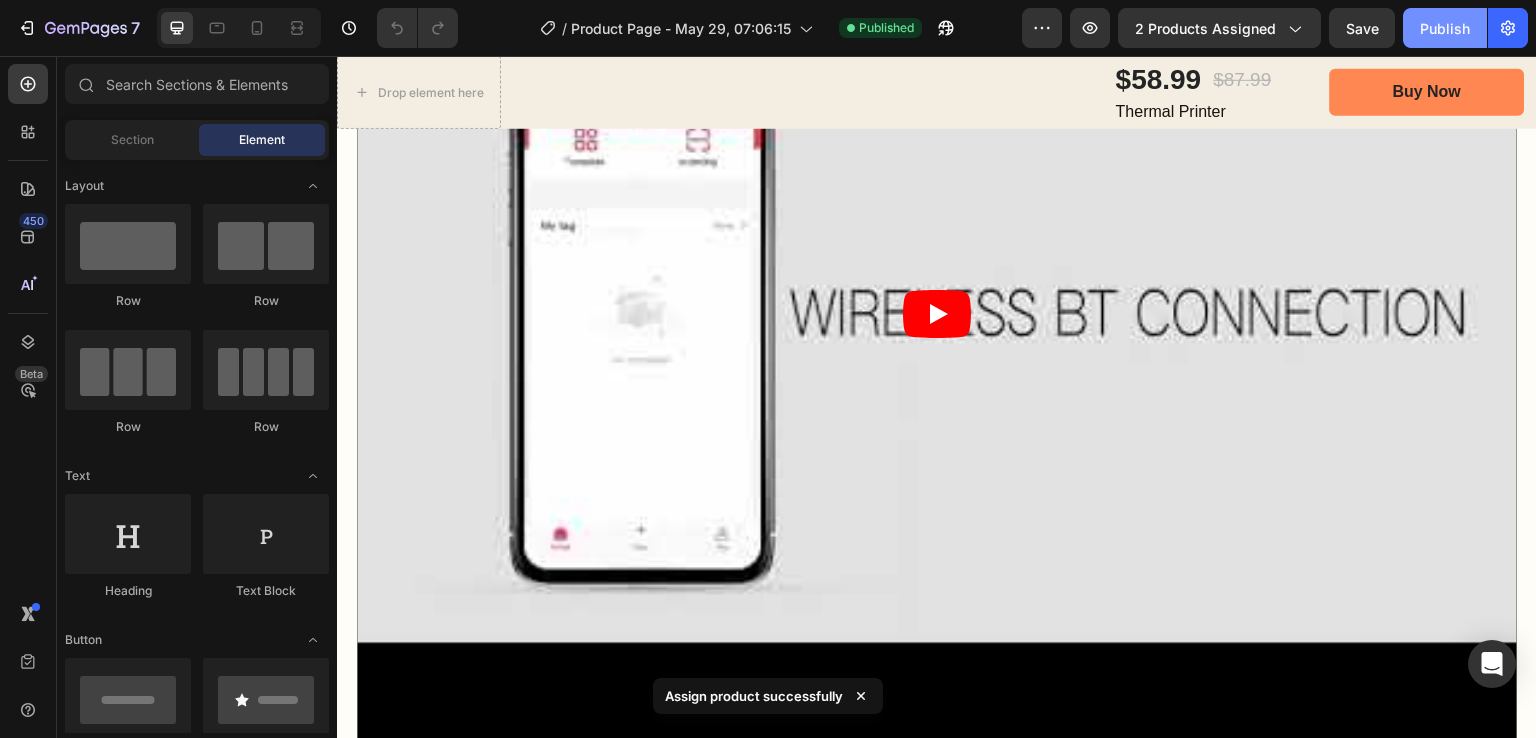 click on "Publish" 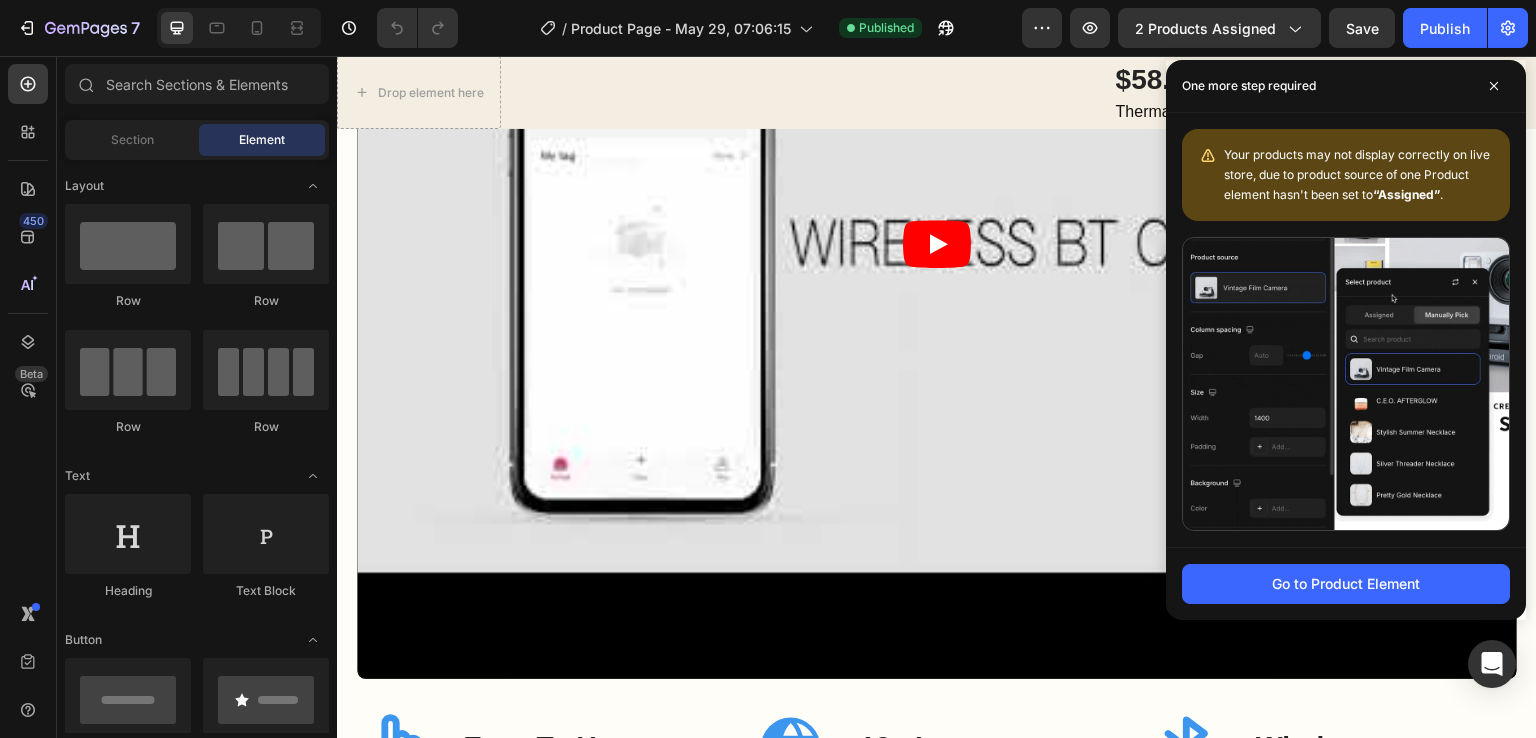 scroll, scrollTop: 4507, scrollLeft: 0, axis: vertical 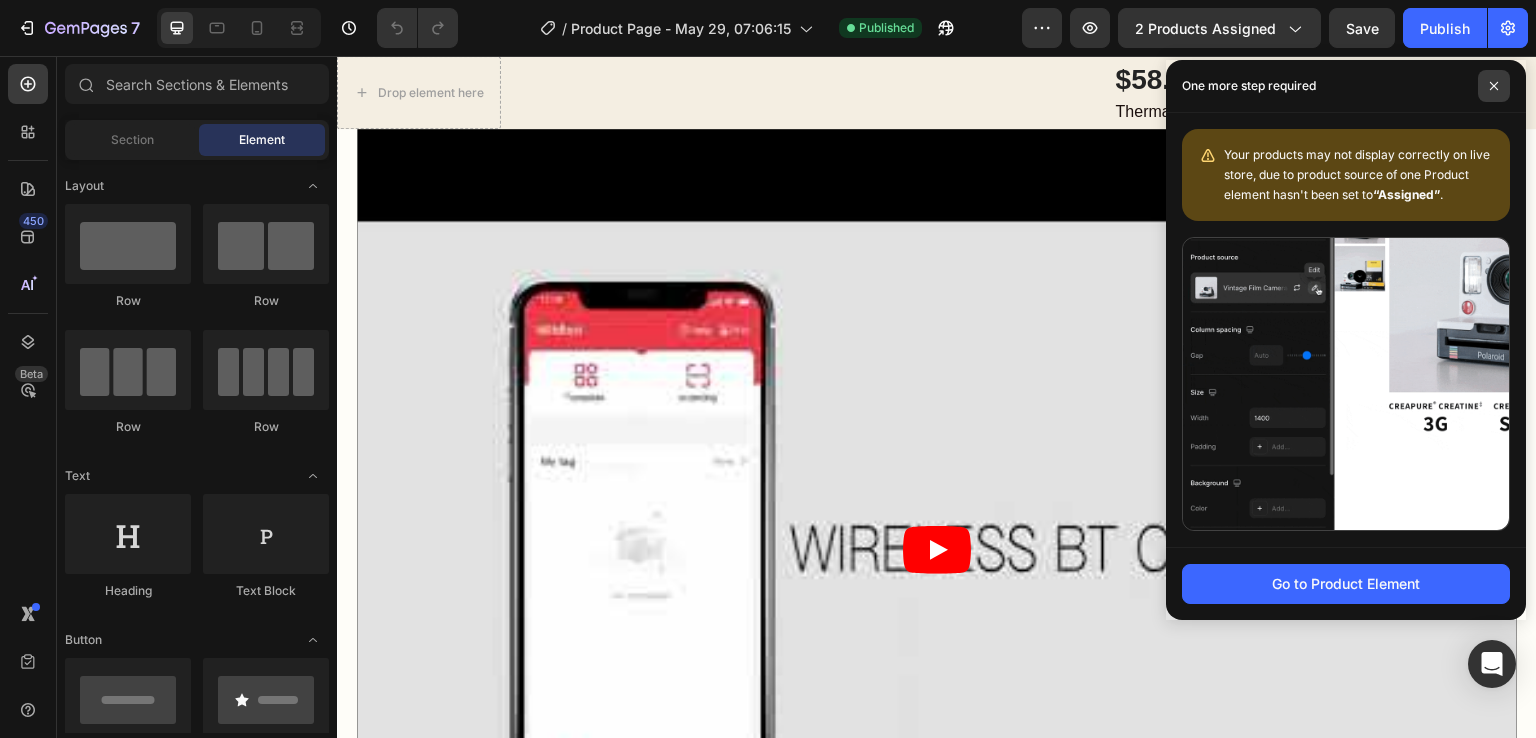 click 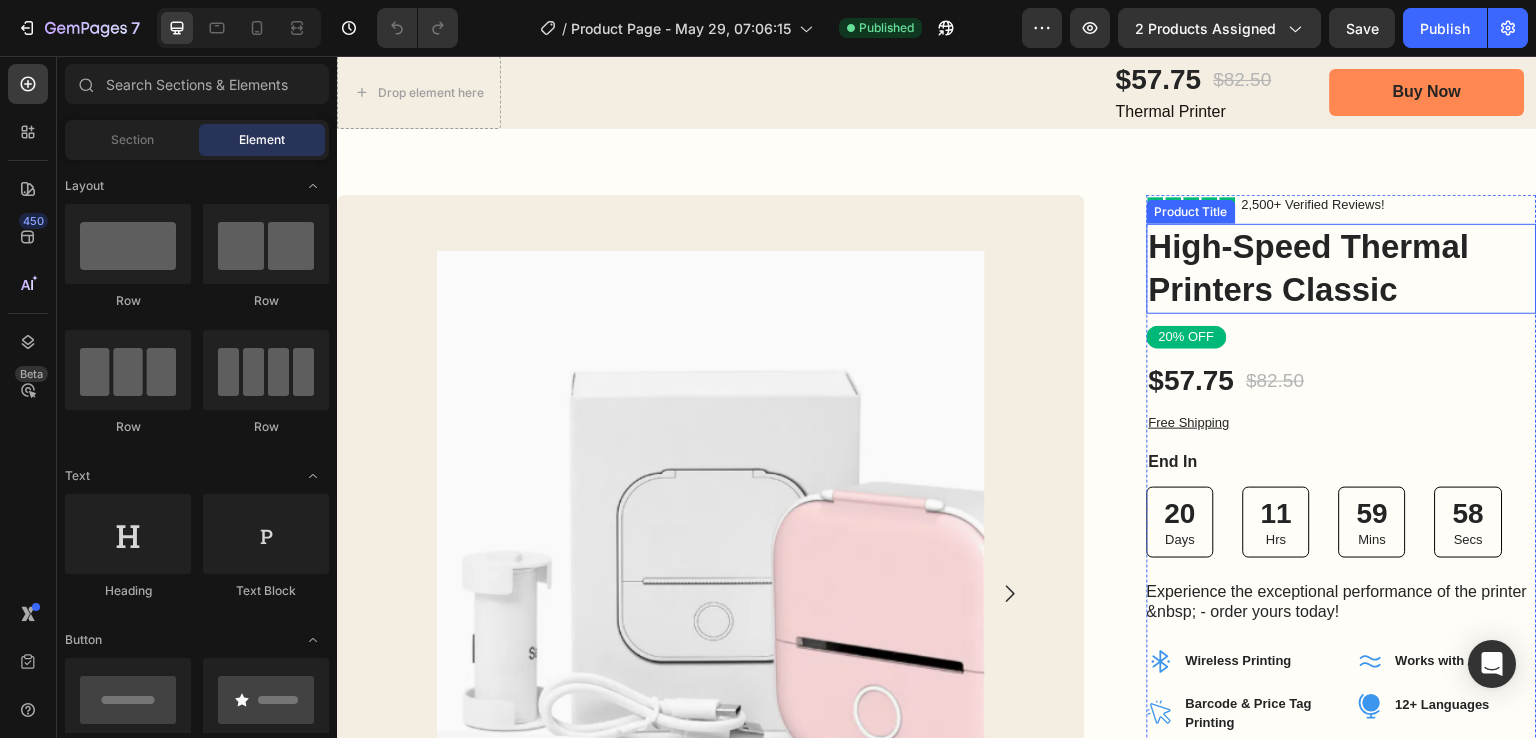 scroll, scrollTop: 100, scrollLeft: 0, axis: vertical 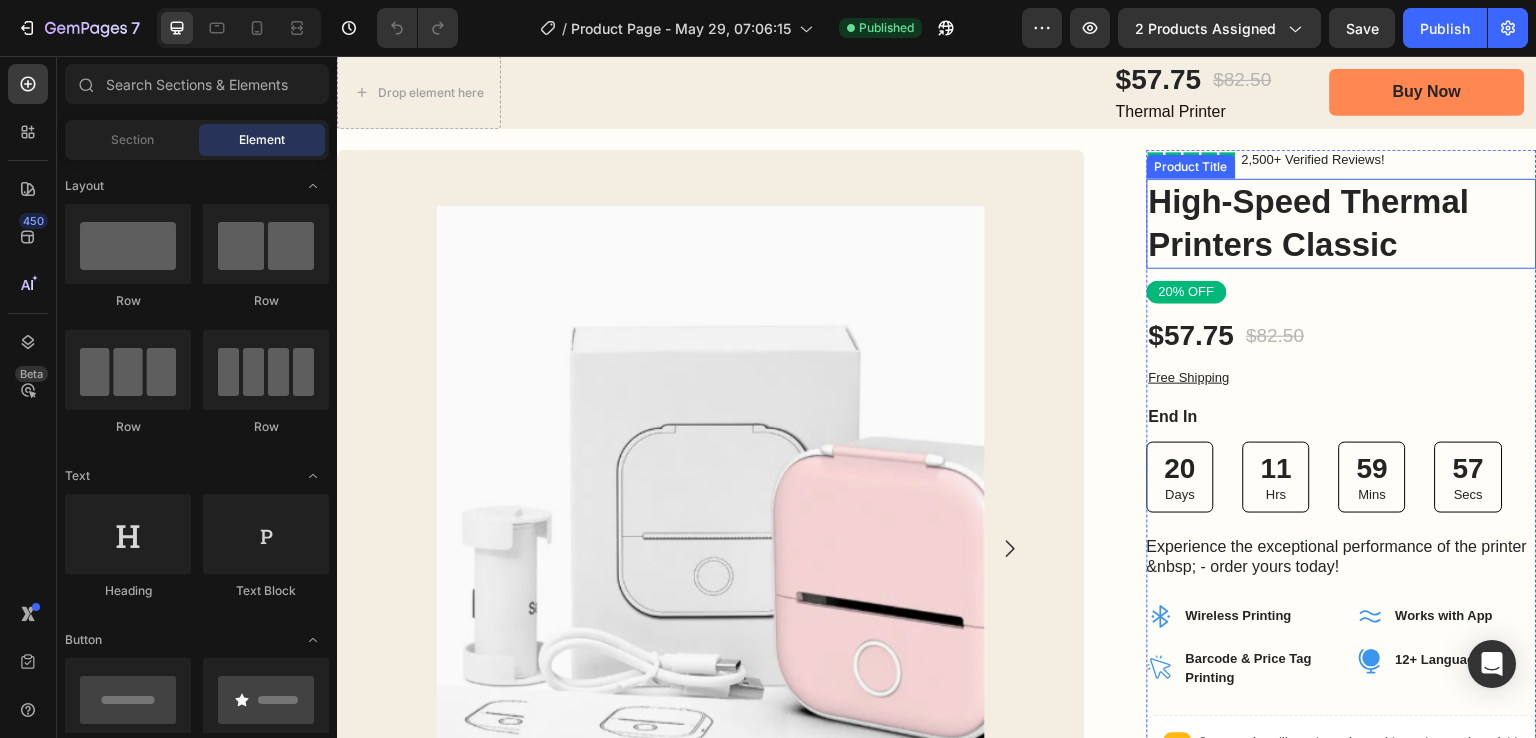 click on "High-Speed Thermal Printers Classic" at bounding box center (1342, 224) 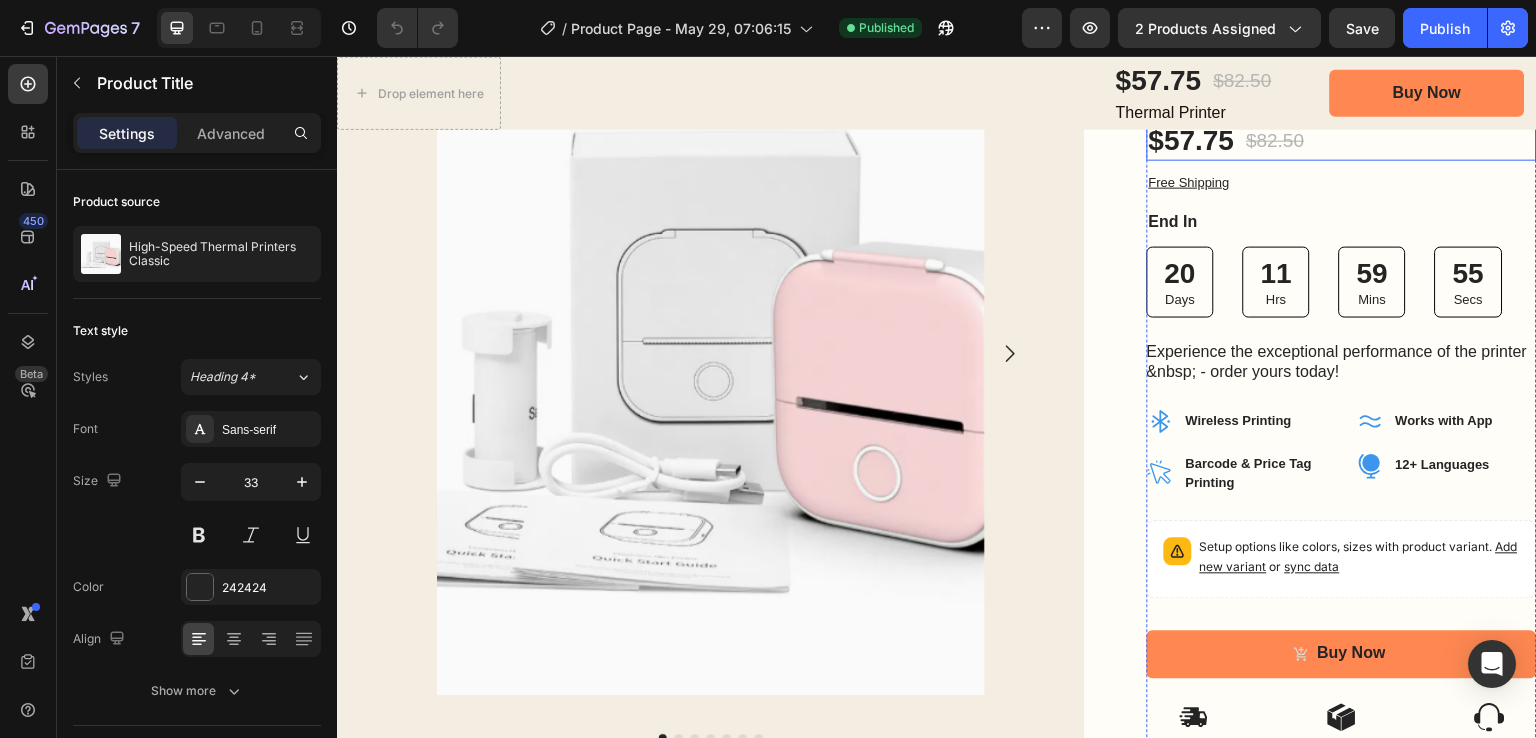 scroll, scrollTop: 300, scrollLeft: 0, axis: vertical 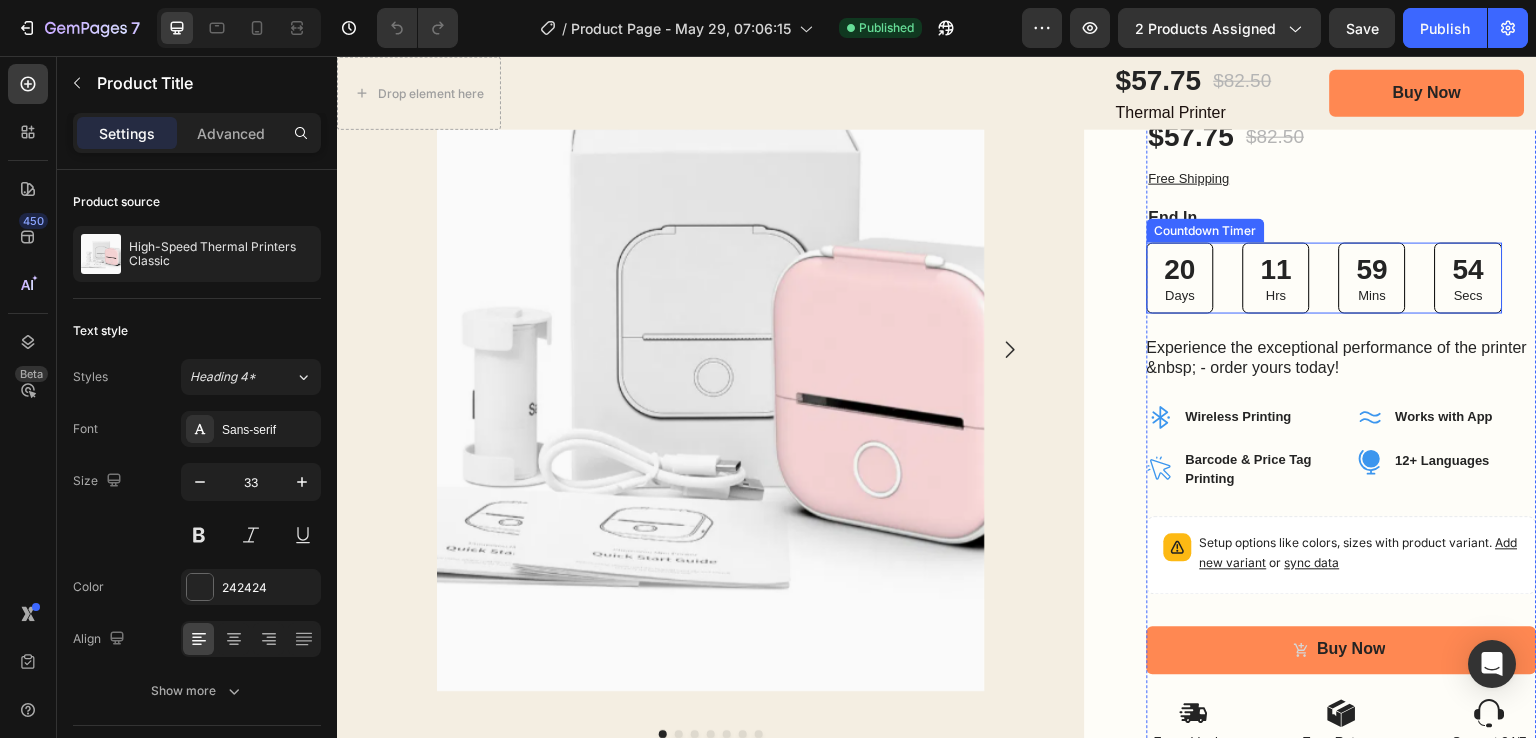 click on "20" at bounding box center (1180, 269) 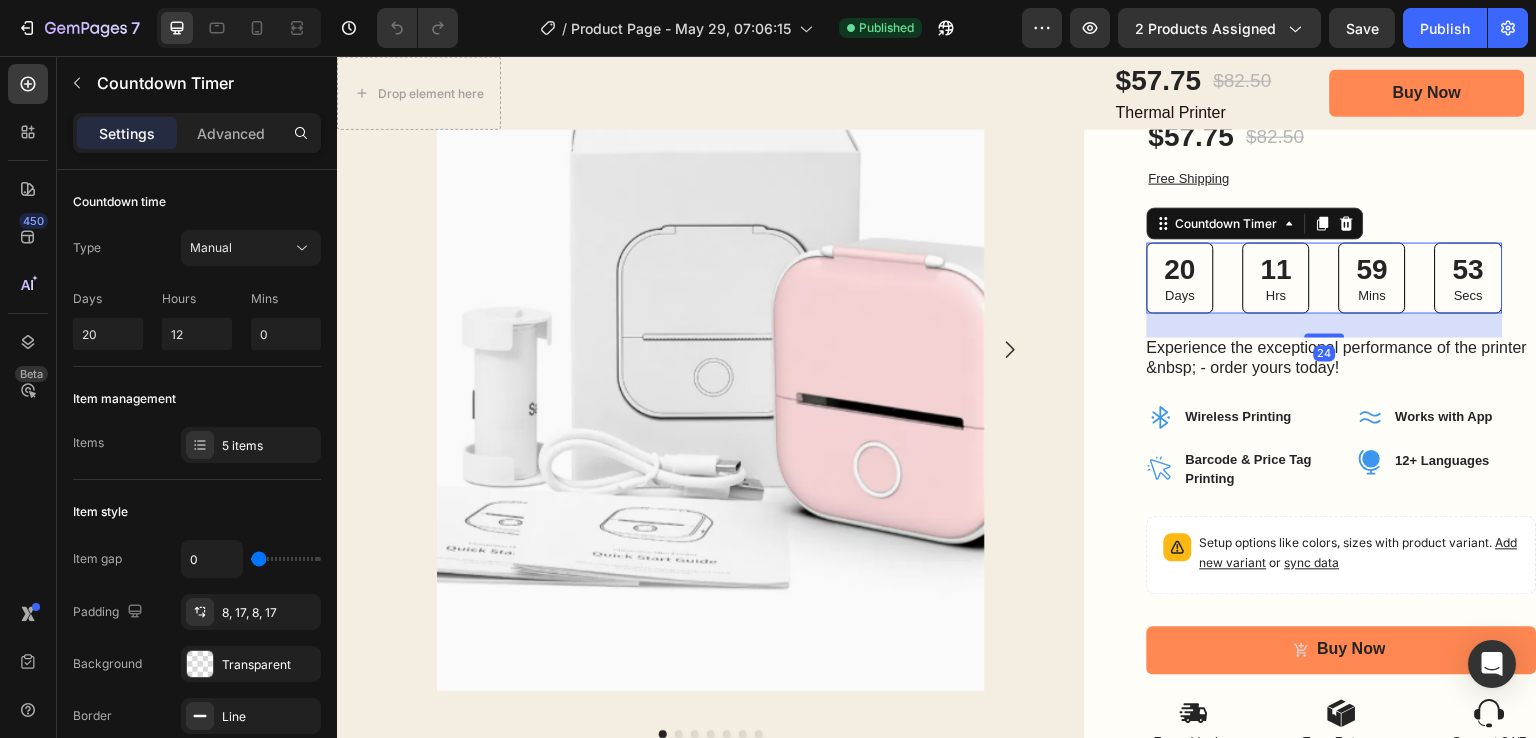 click on "59" at bounding box center (1372, 269) 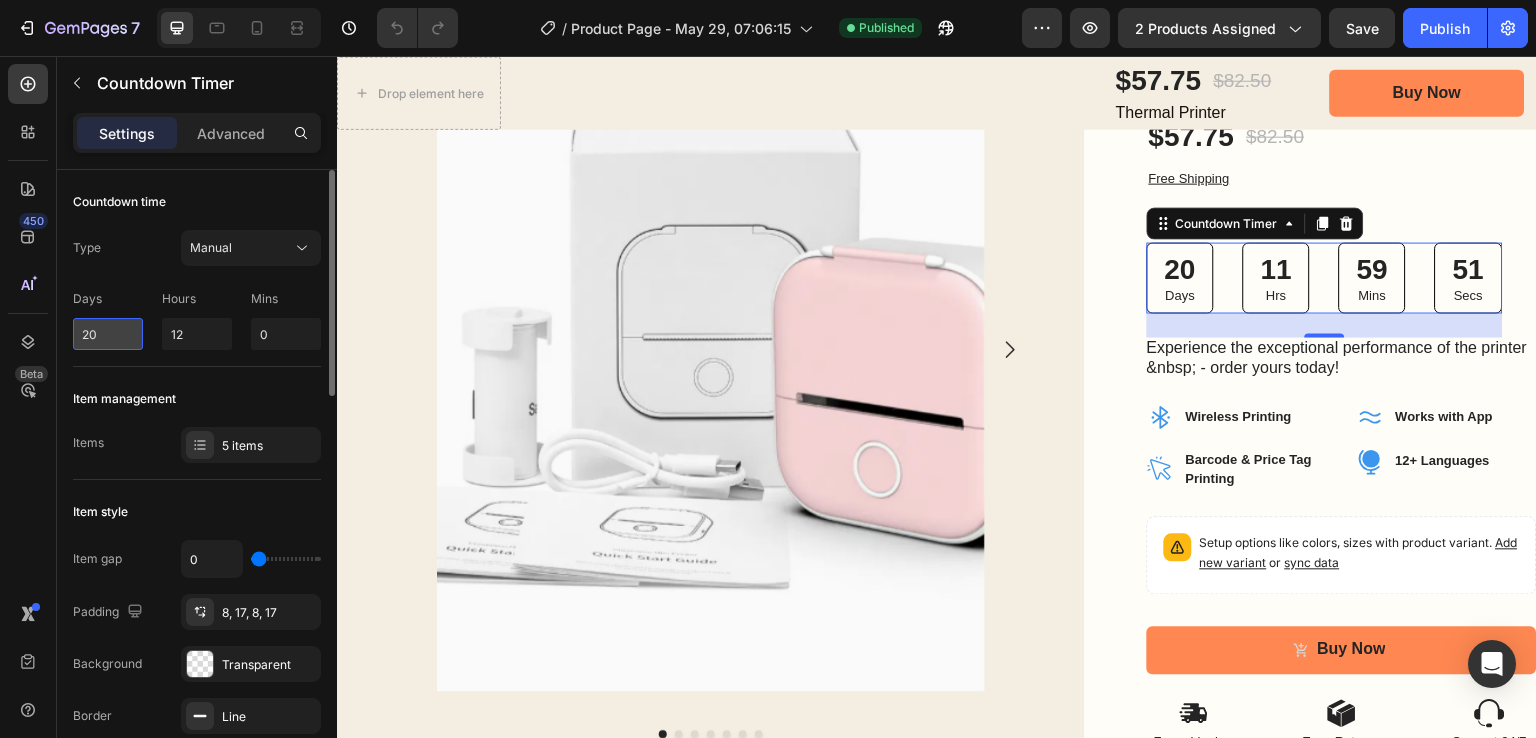 click on "20" at bounding box center (108, 334) 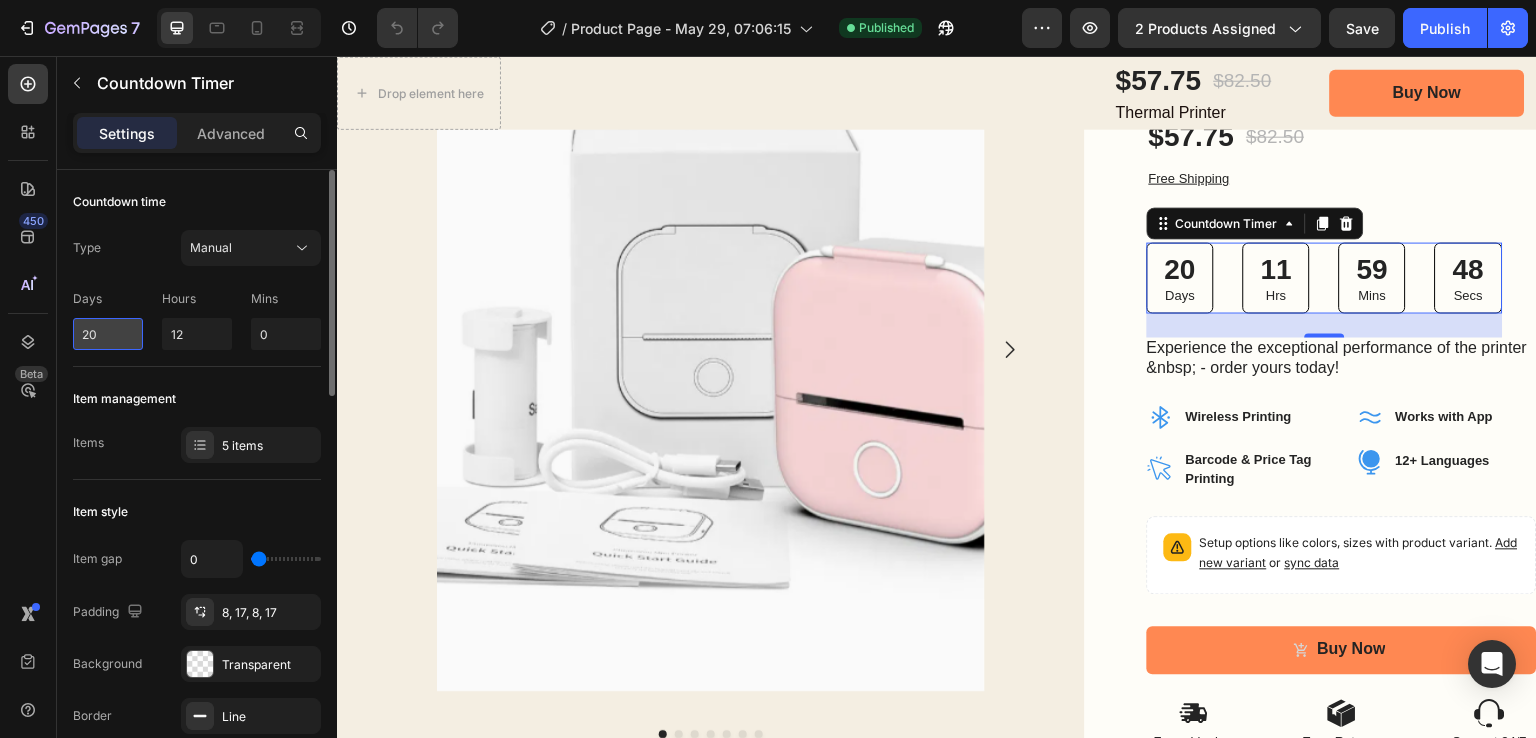 type on "2" 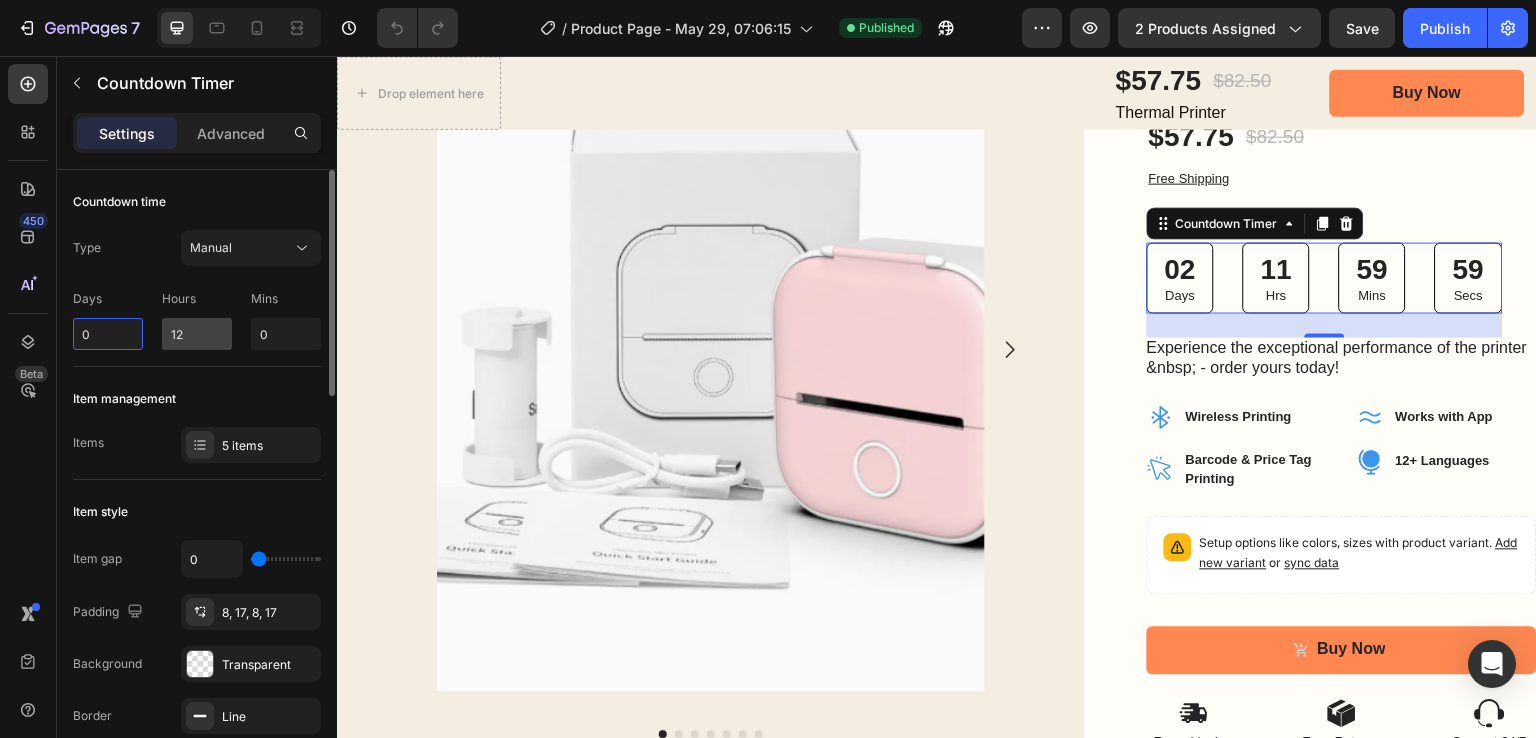 type on "0" 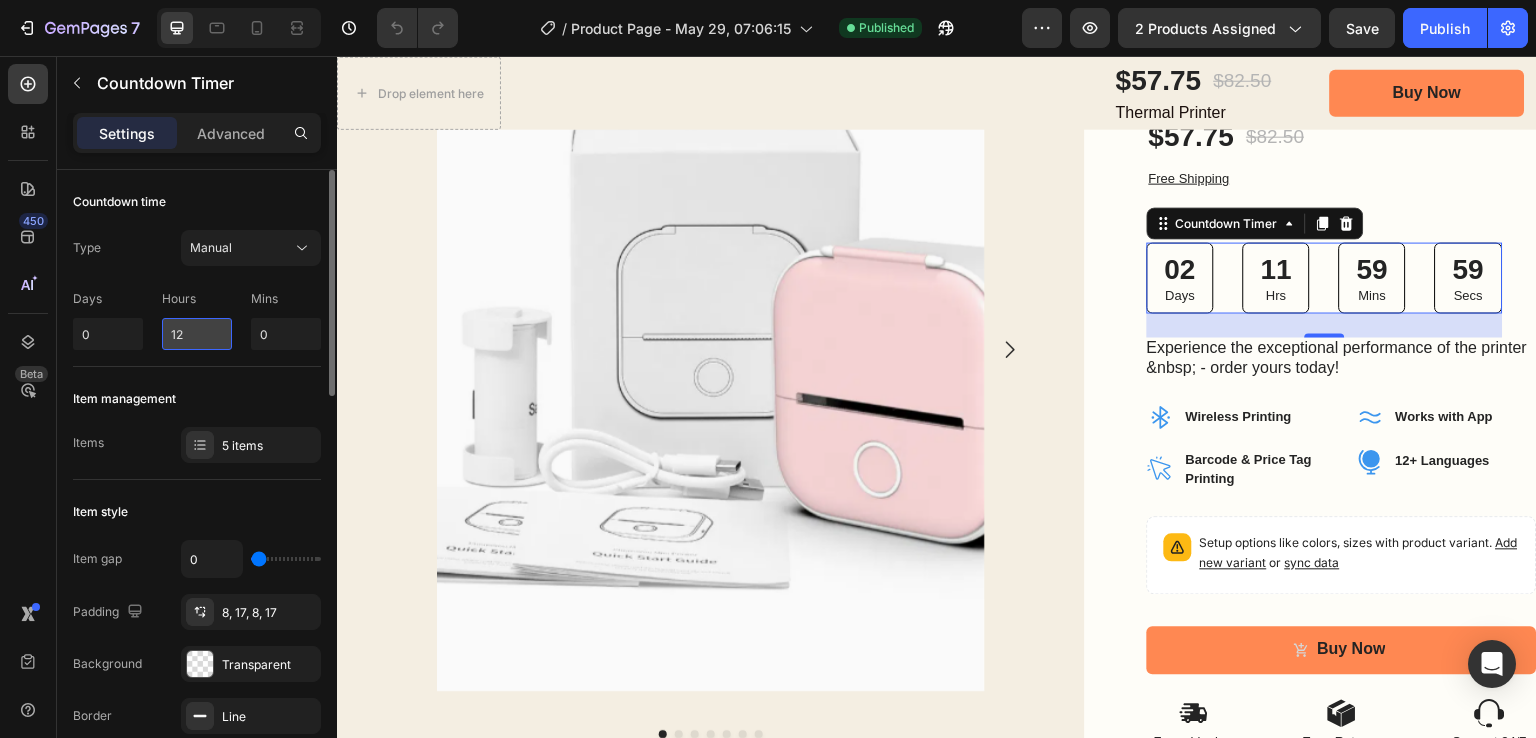 click on "12" at bounding box center (197, 334) 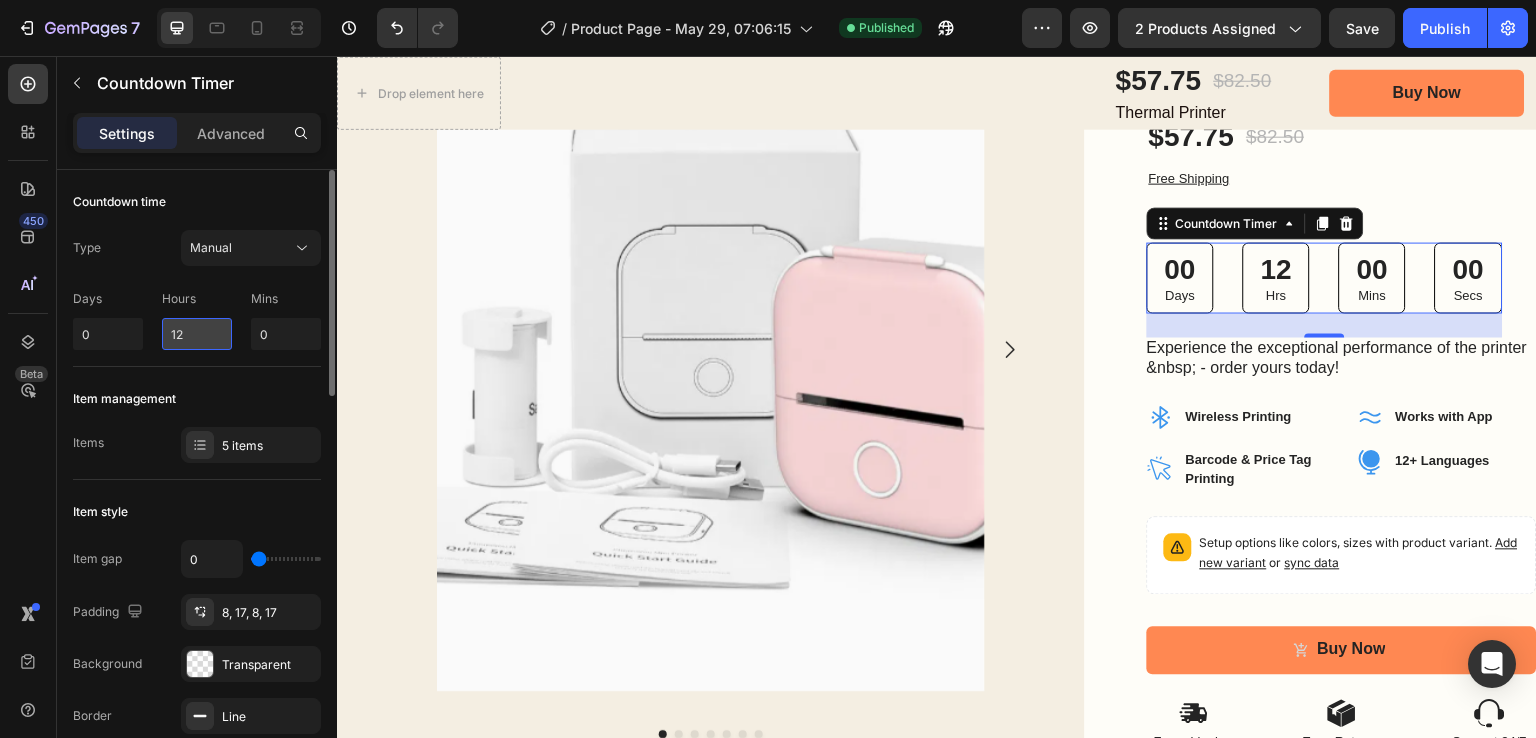 click on "12" at bounding box center (197, 334) 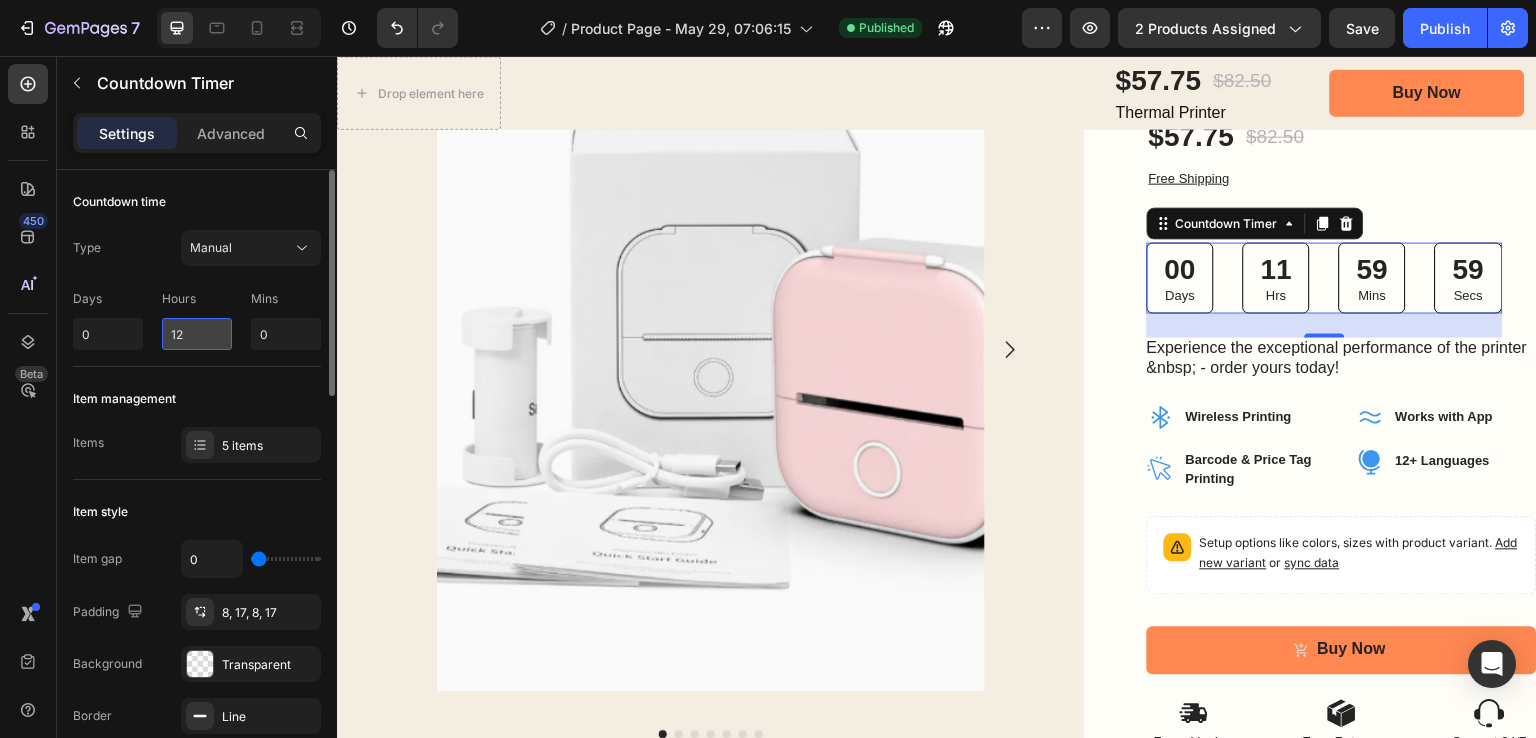 type on "1" 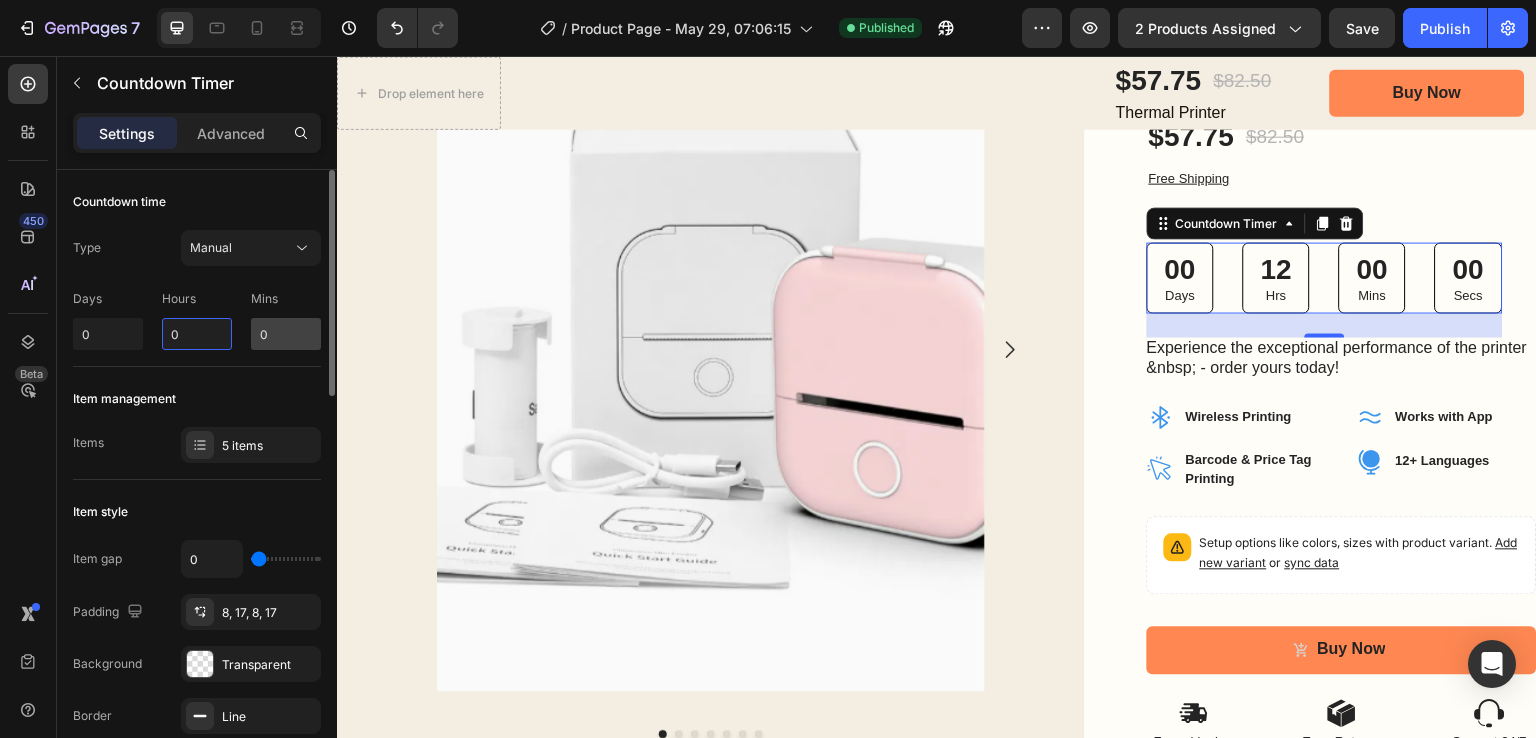 type on "0" 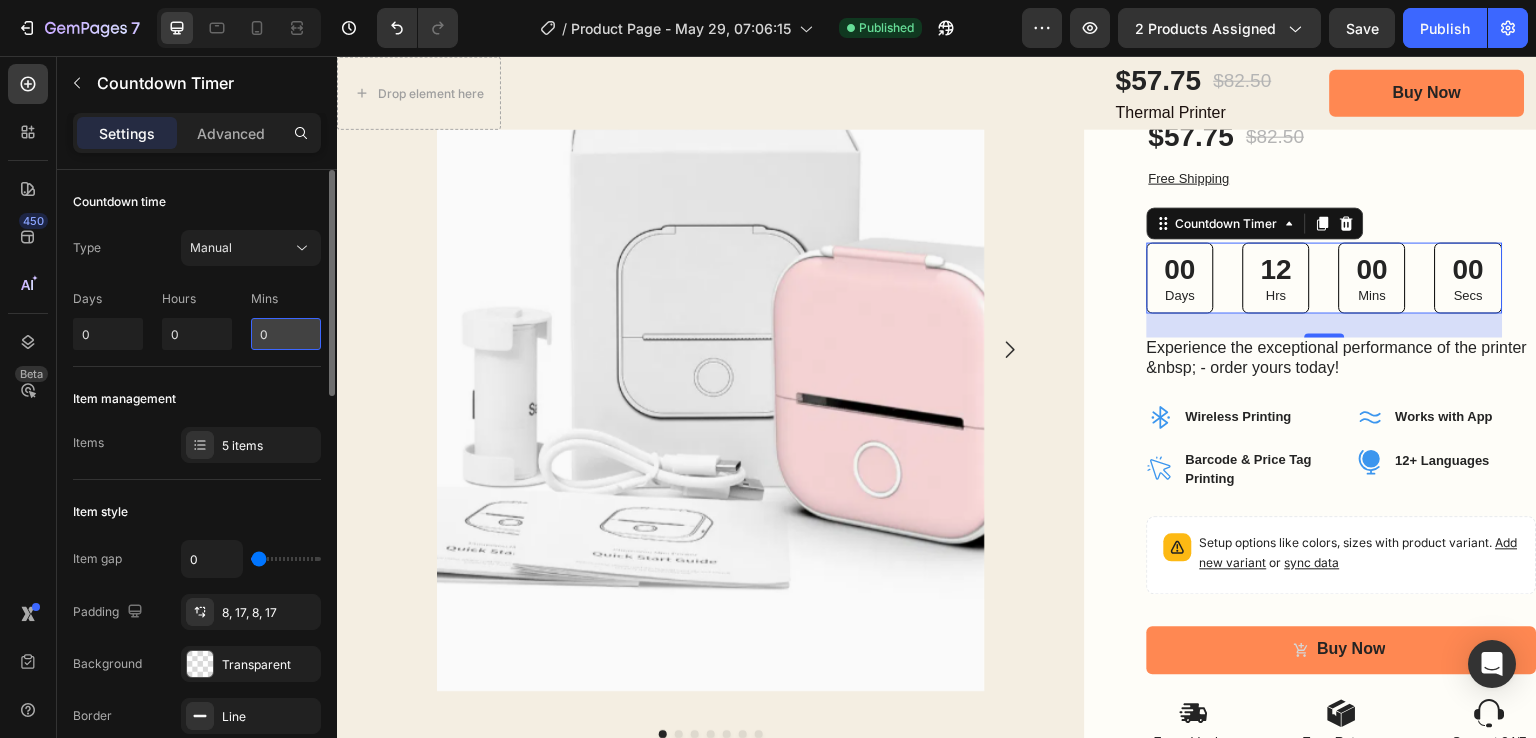 click on "0" at bounding box center (286, 334) 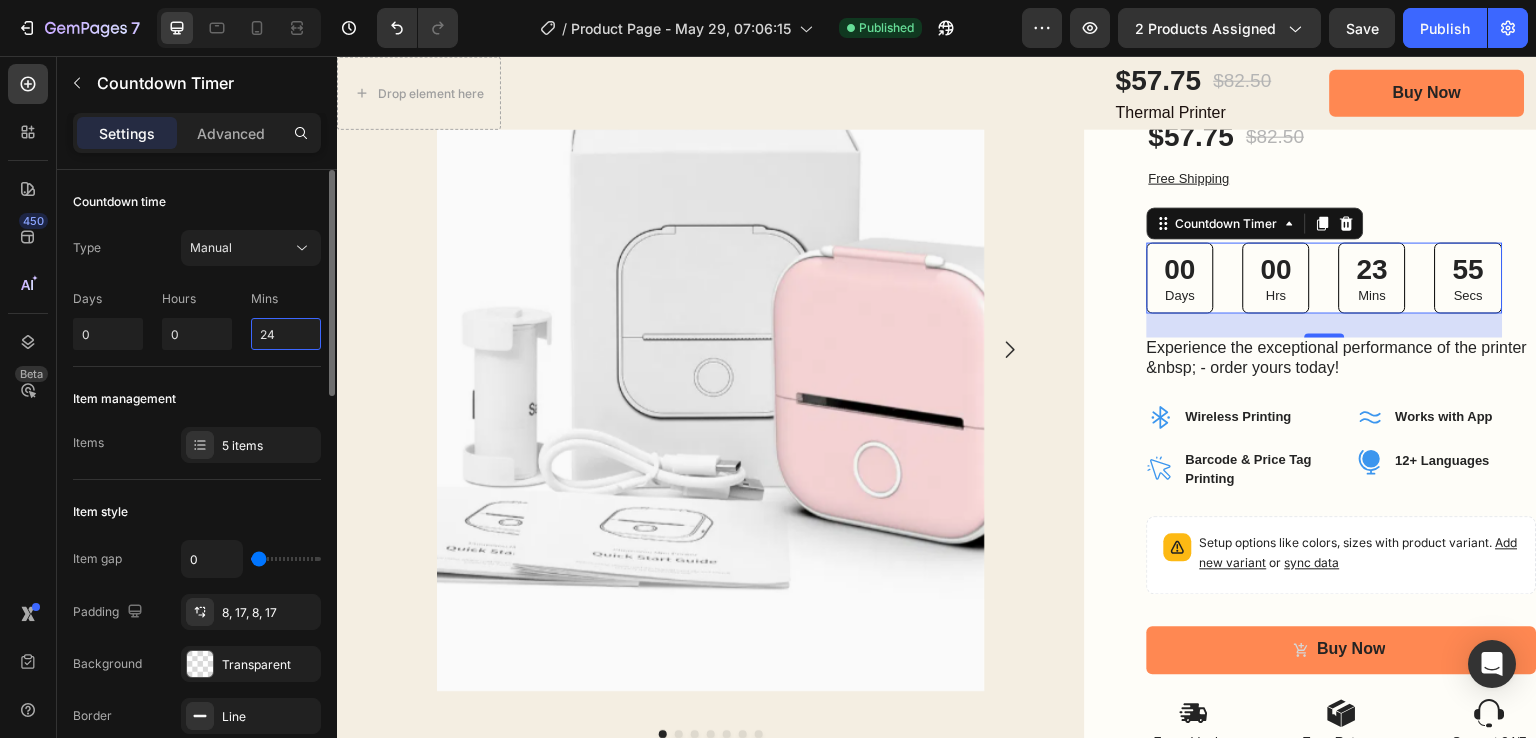 type on "24" 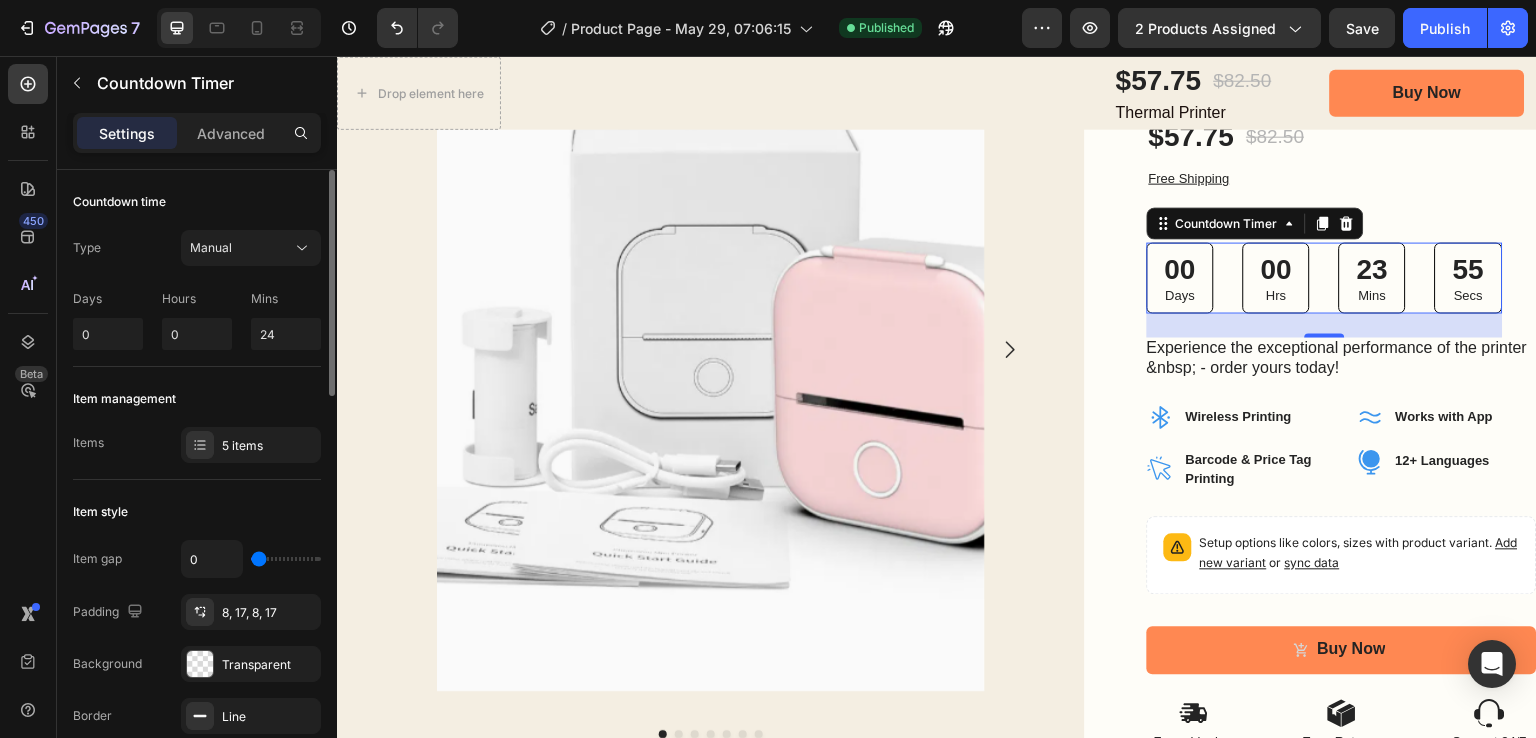 click on "Item management Items 5 items" 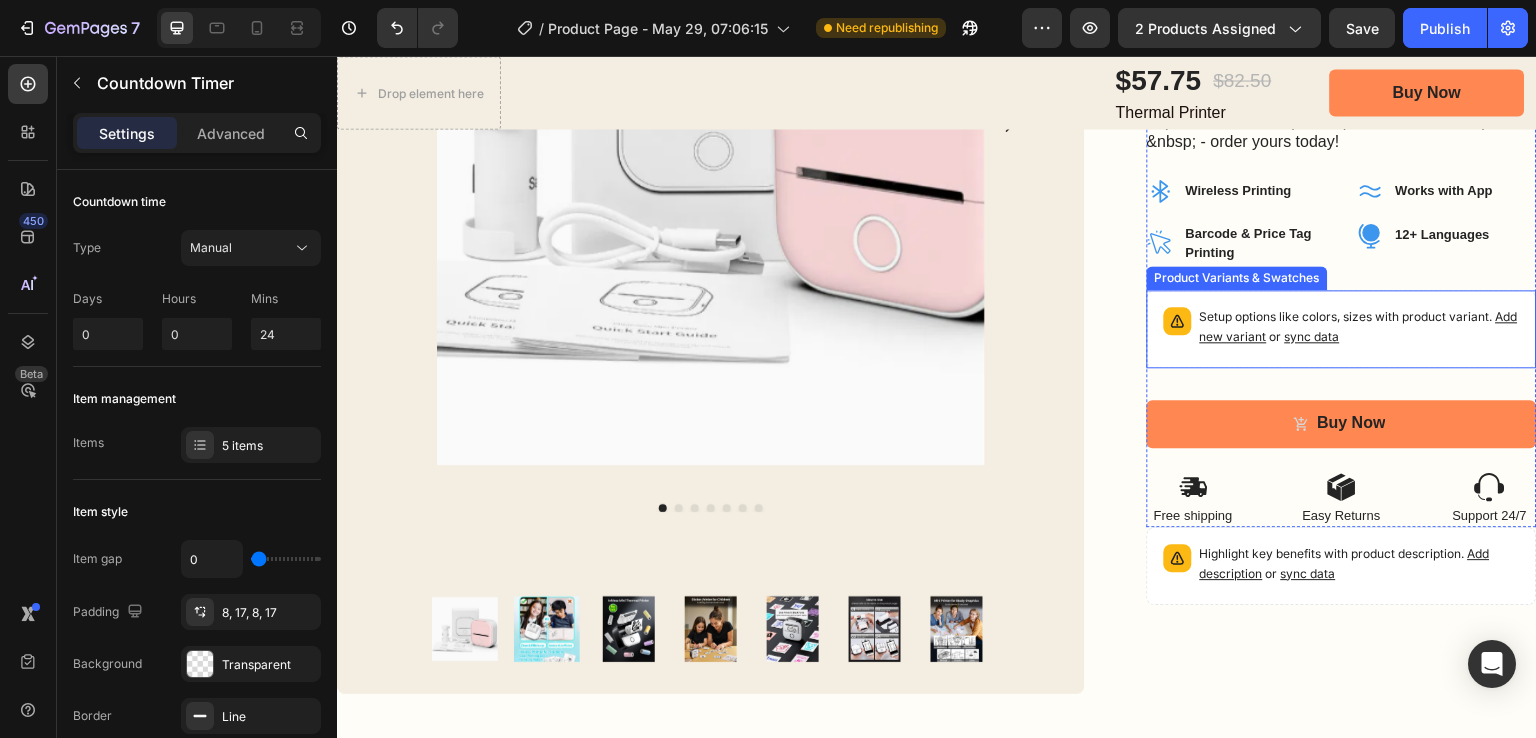 scroll, scrollTop: 600, scrollLeft: 0, axis: vertical 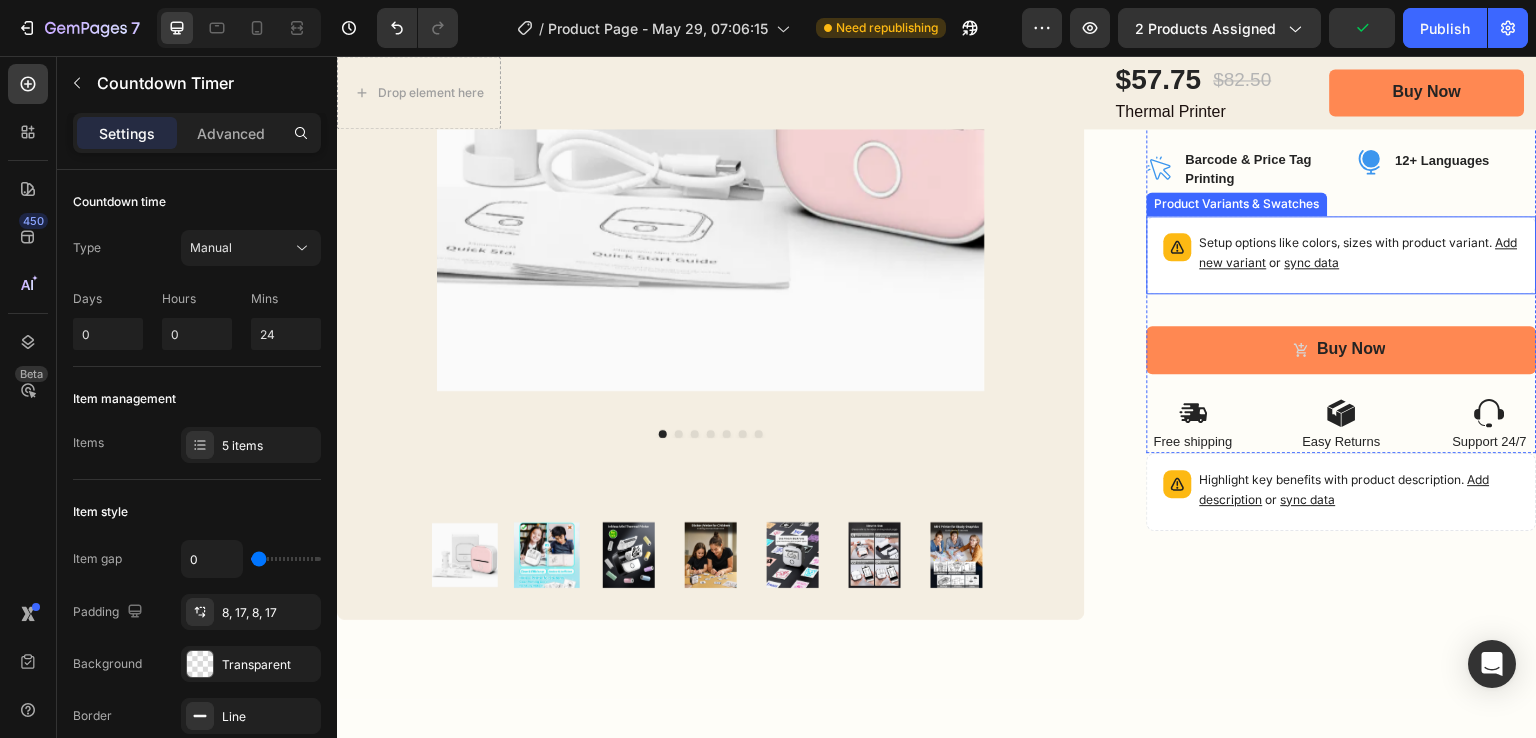 click on "sync data" at bounding box center [1312, 262] 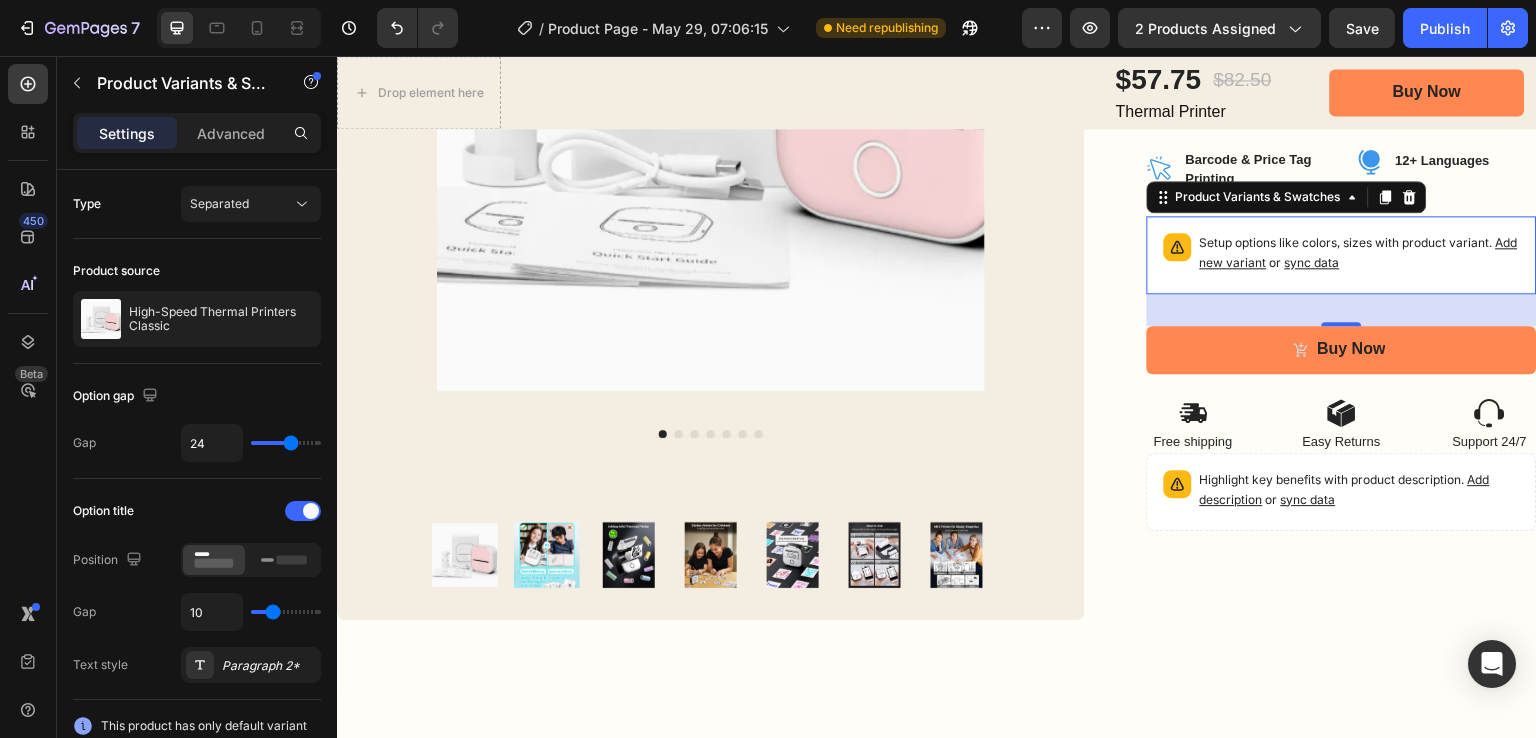 click on "sync data" at bounding box center [1312, 262] 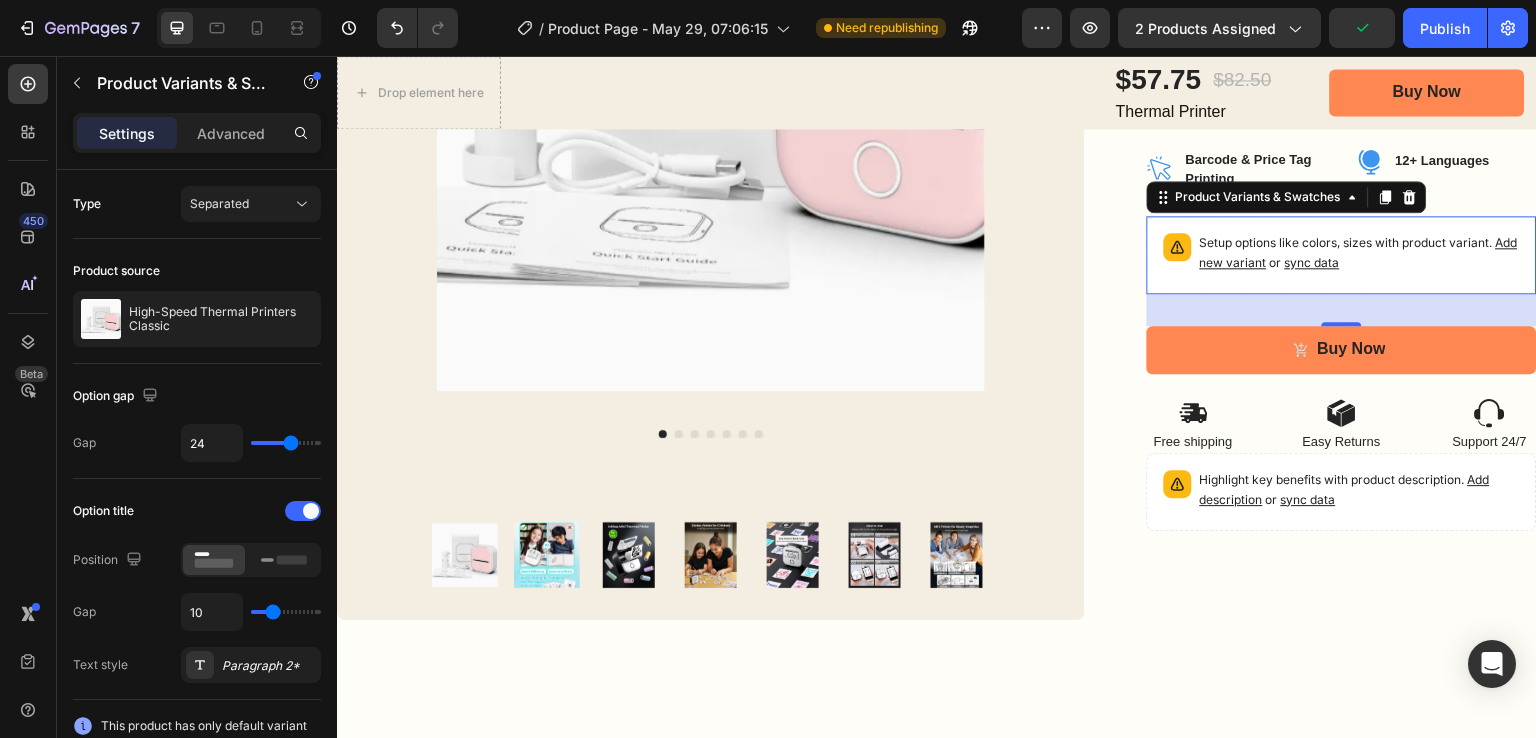 click on "Add new variant" at bounding box center (1359, 252) 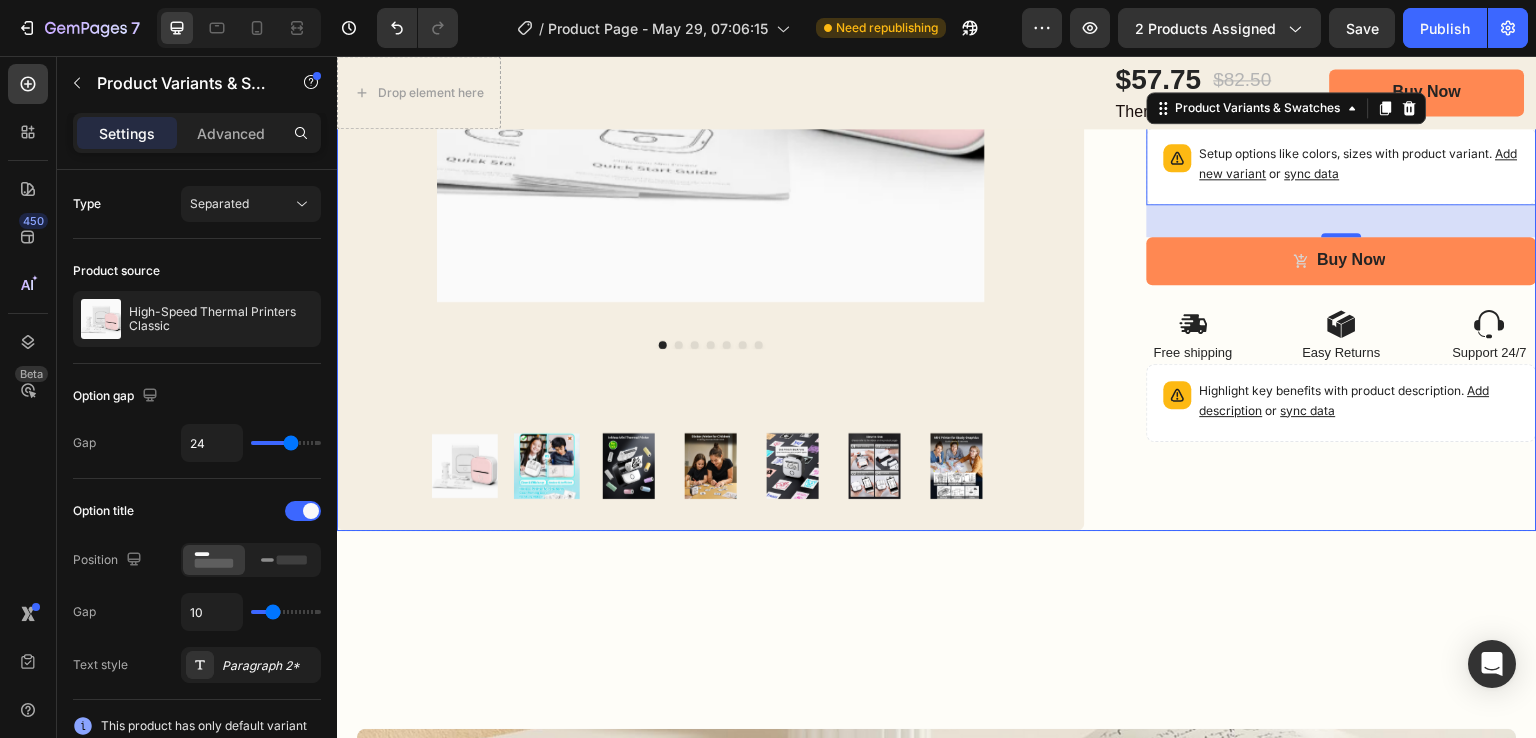 scroll, scrollTop: 700, scrollLeft: 0, axis: vertical 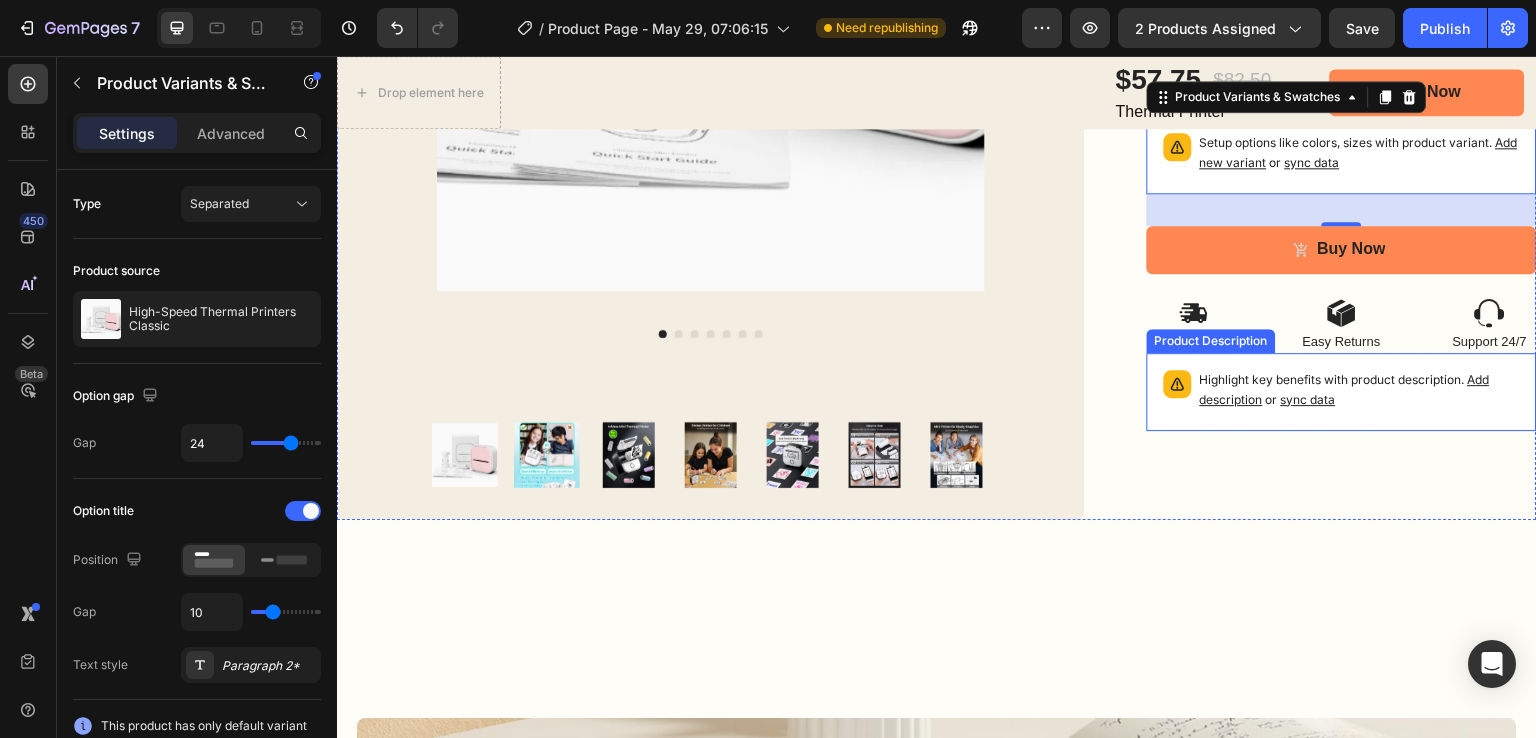 click on "sync data" at bounding box center [1308, 399] 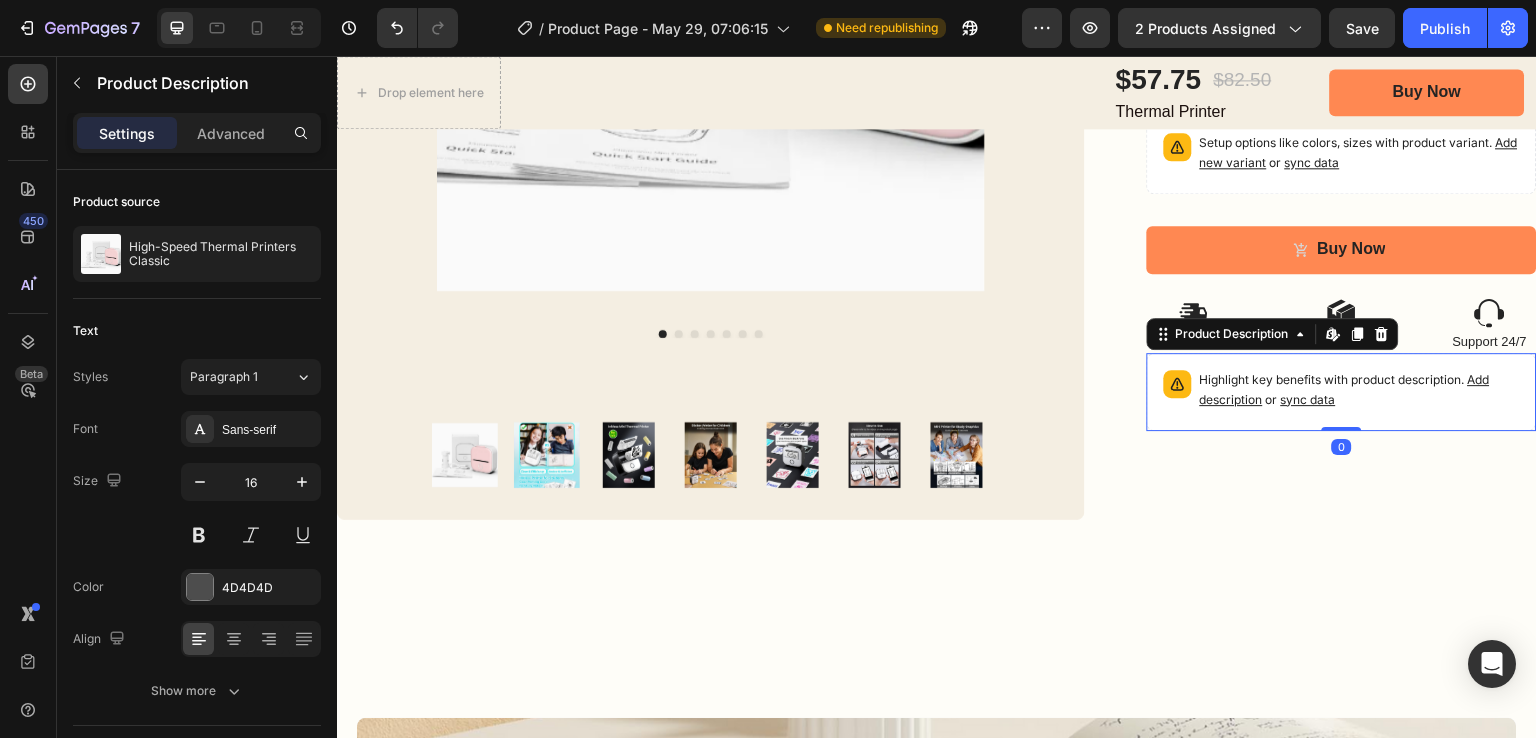 click on "sync data" at bounding box center [1308, 399] 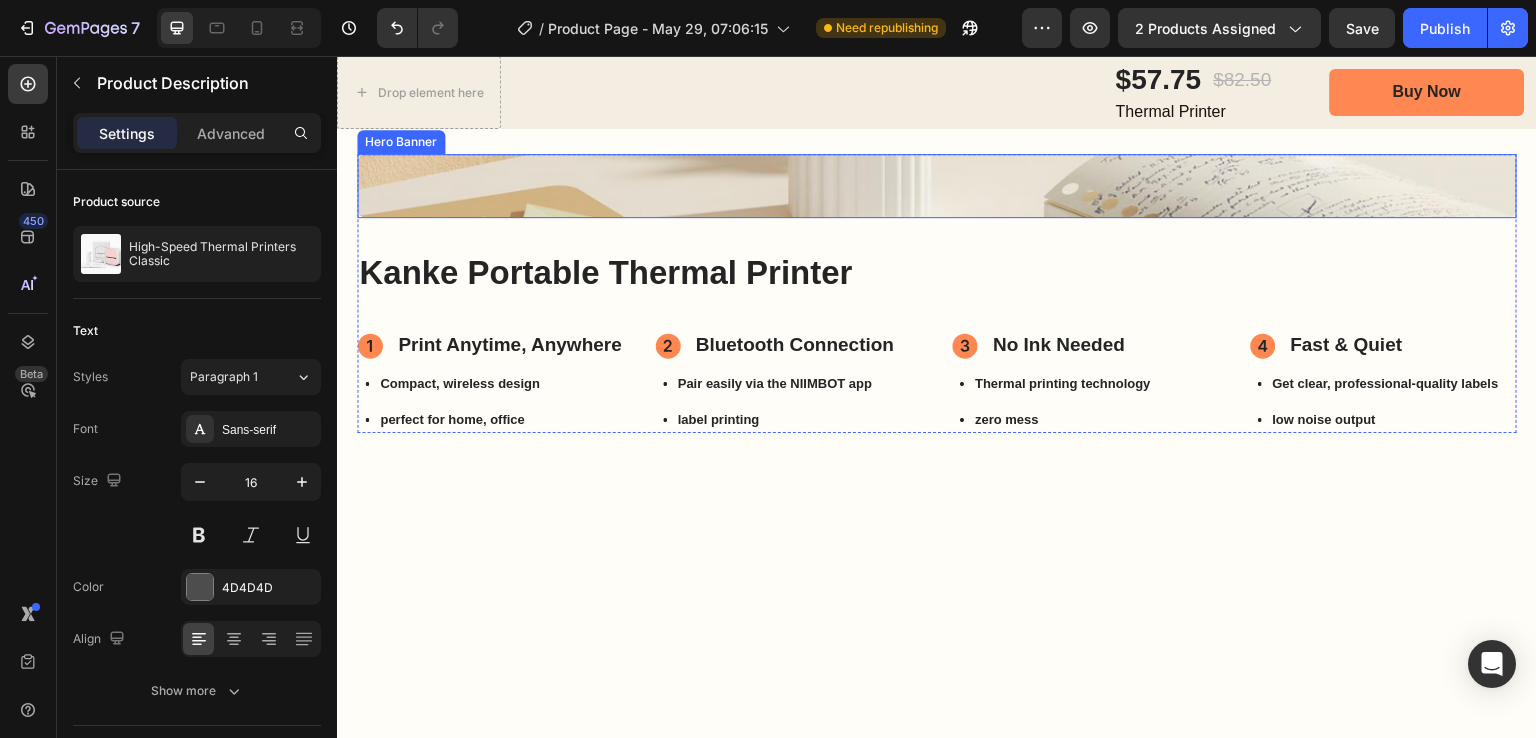 scroll, scrollTop: 1200, scrollLeft: 0, axis: vertical 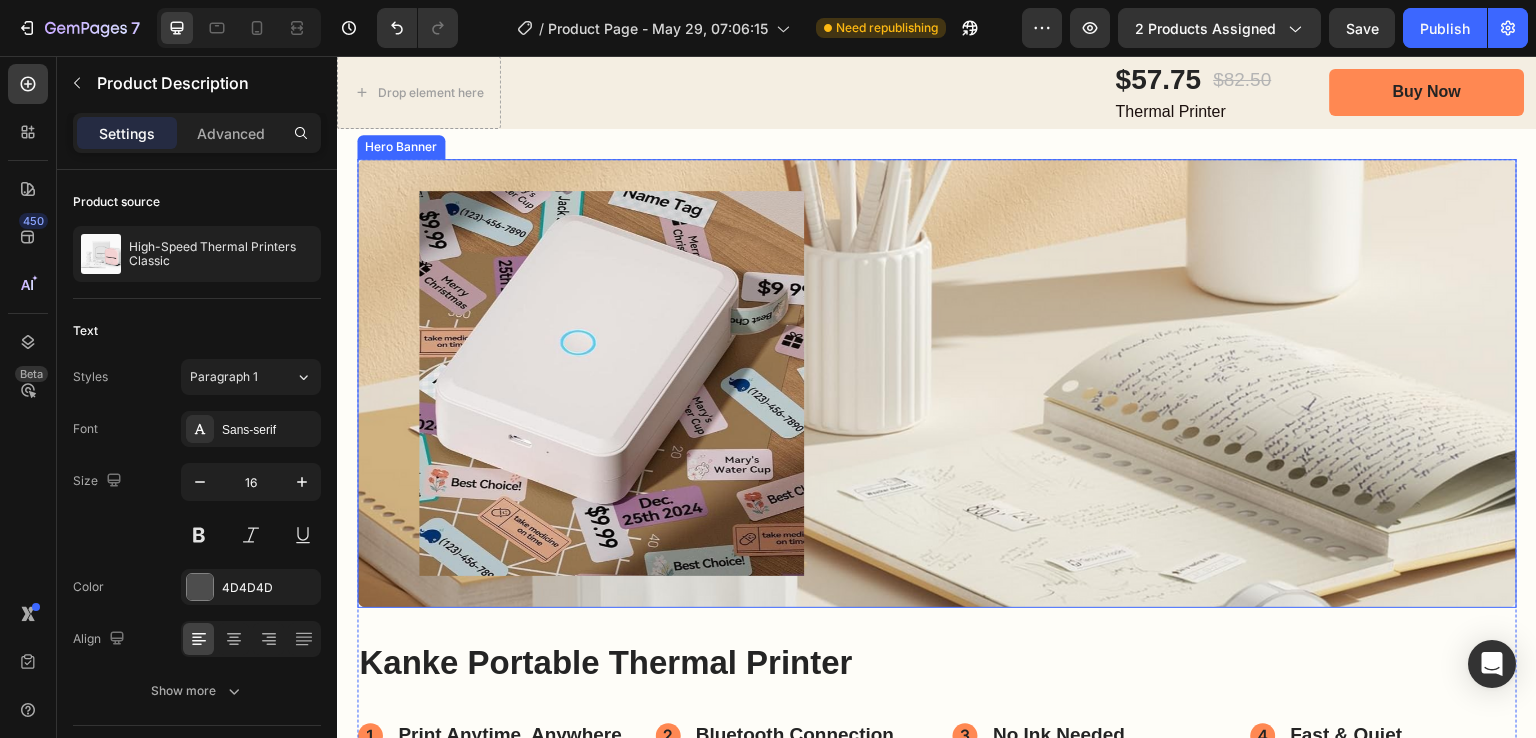 click on "Image" at bounding box center (1250, 383) 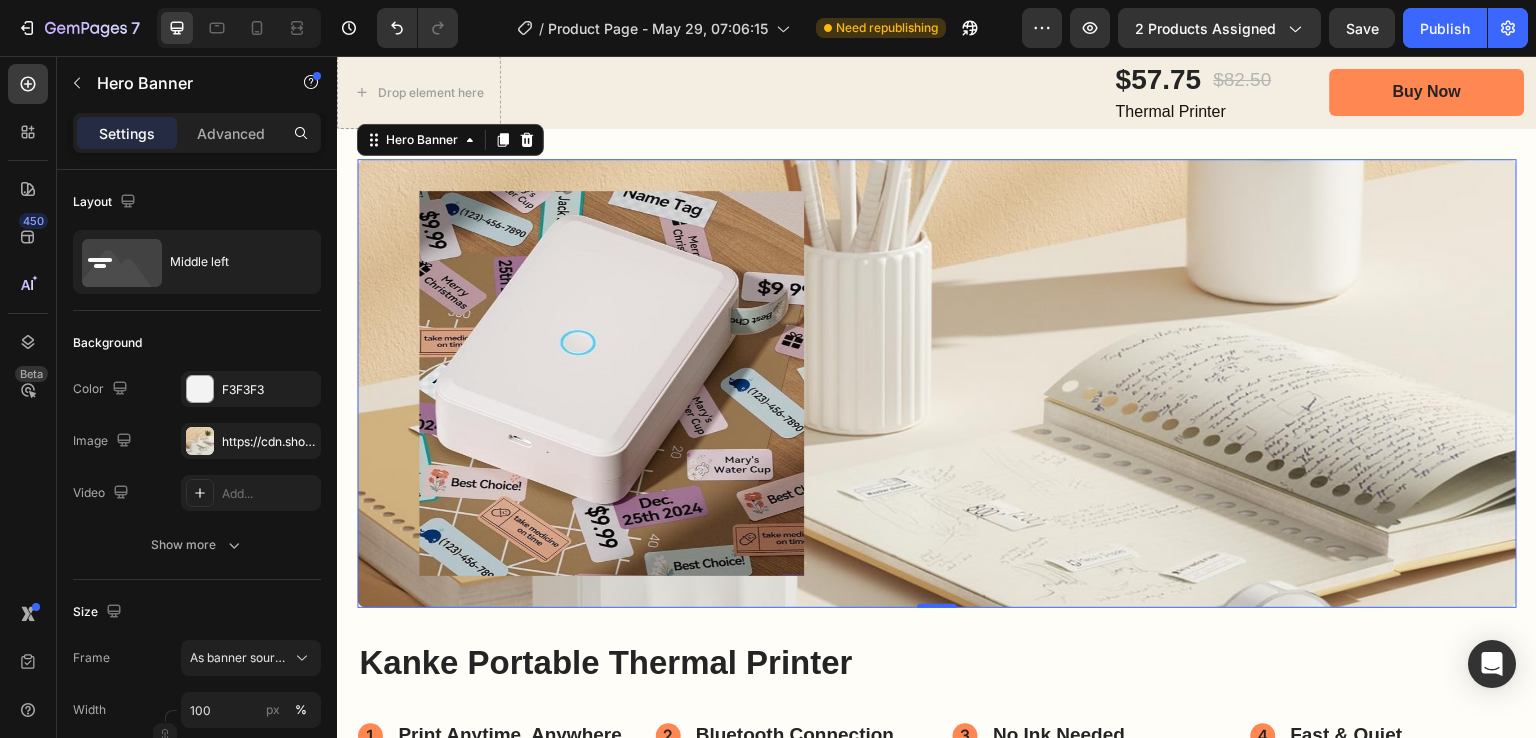 click on "Image" at bounding box center [1250, 383] 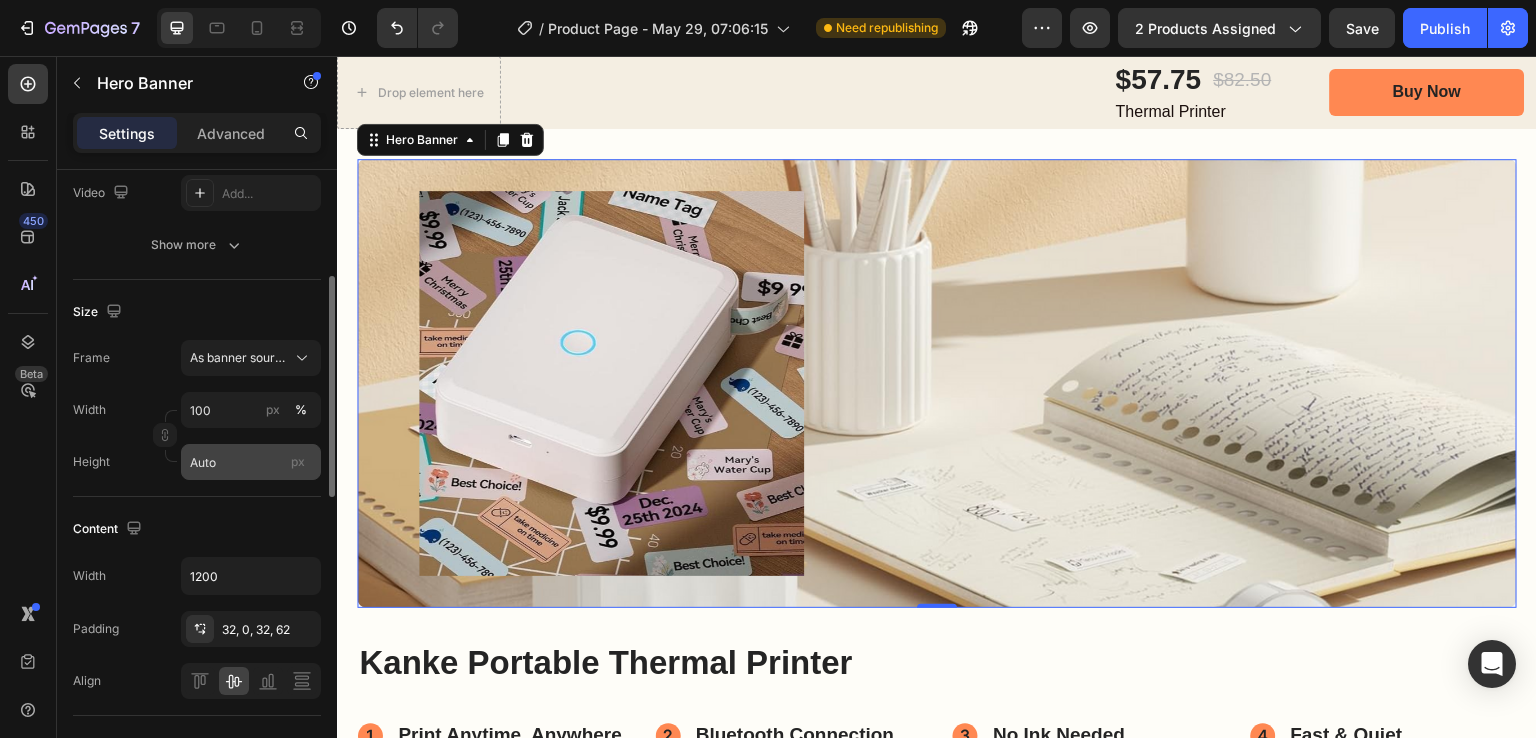 scroll, scrollTop: 0, scrollLeft: 0, axis: both 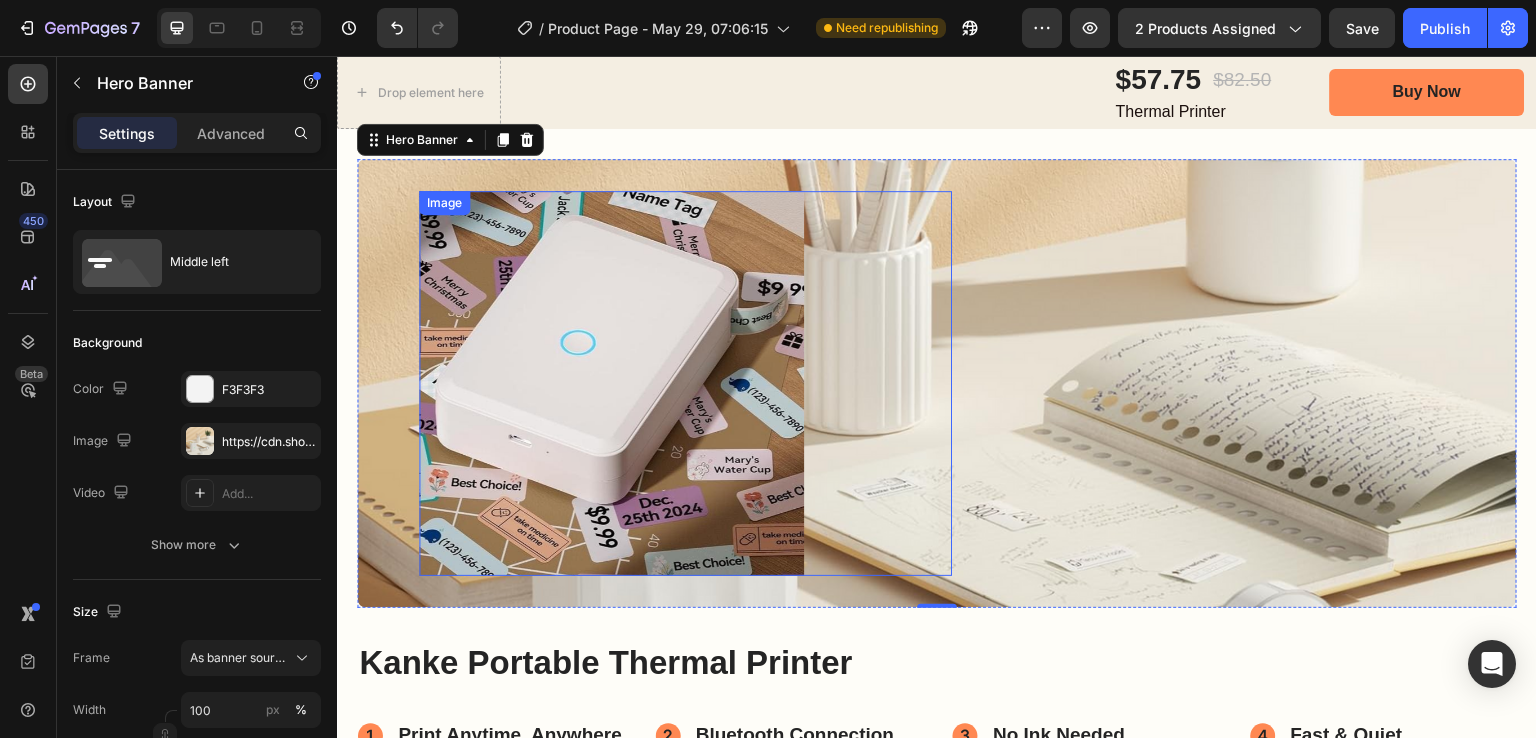 click at bounding box center (611, 383) 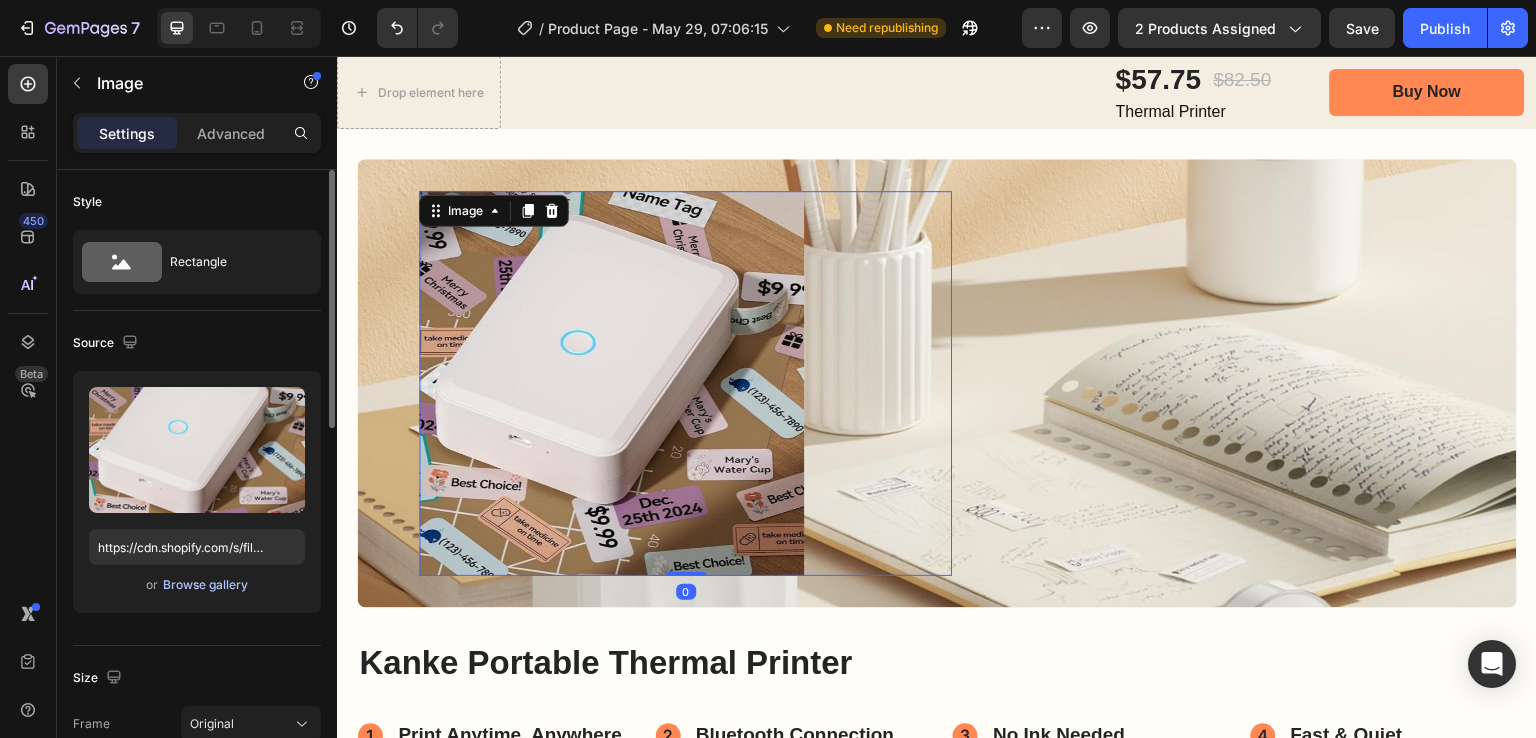click on "Browse gallery" at bounding box center (205, 585) 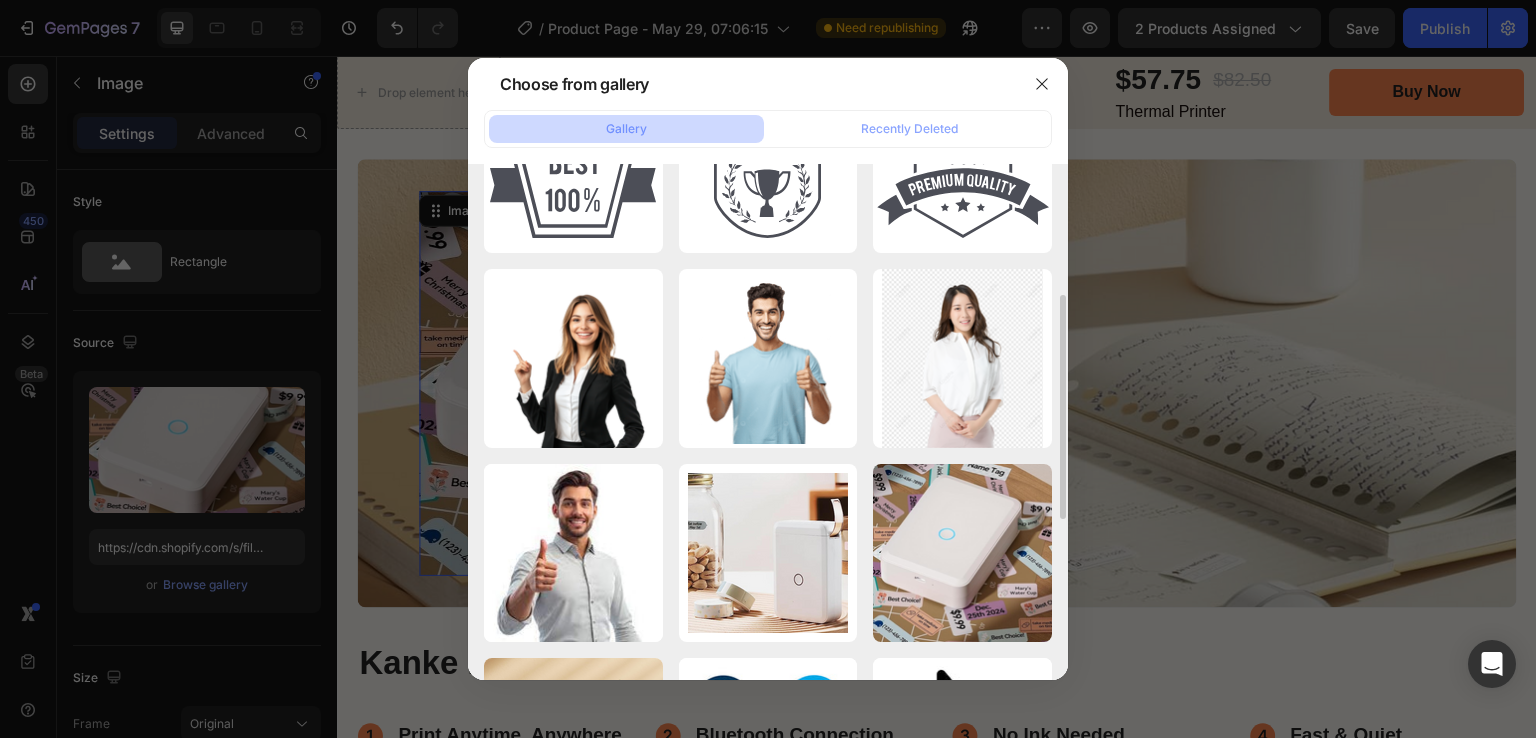 scroll, scrollTop: 0, scrollLeft: 0, axis: both 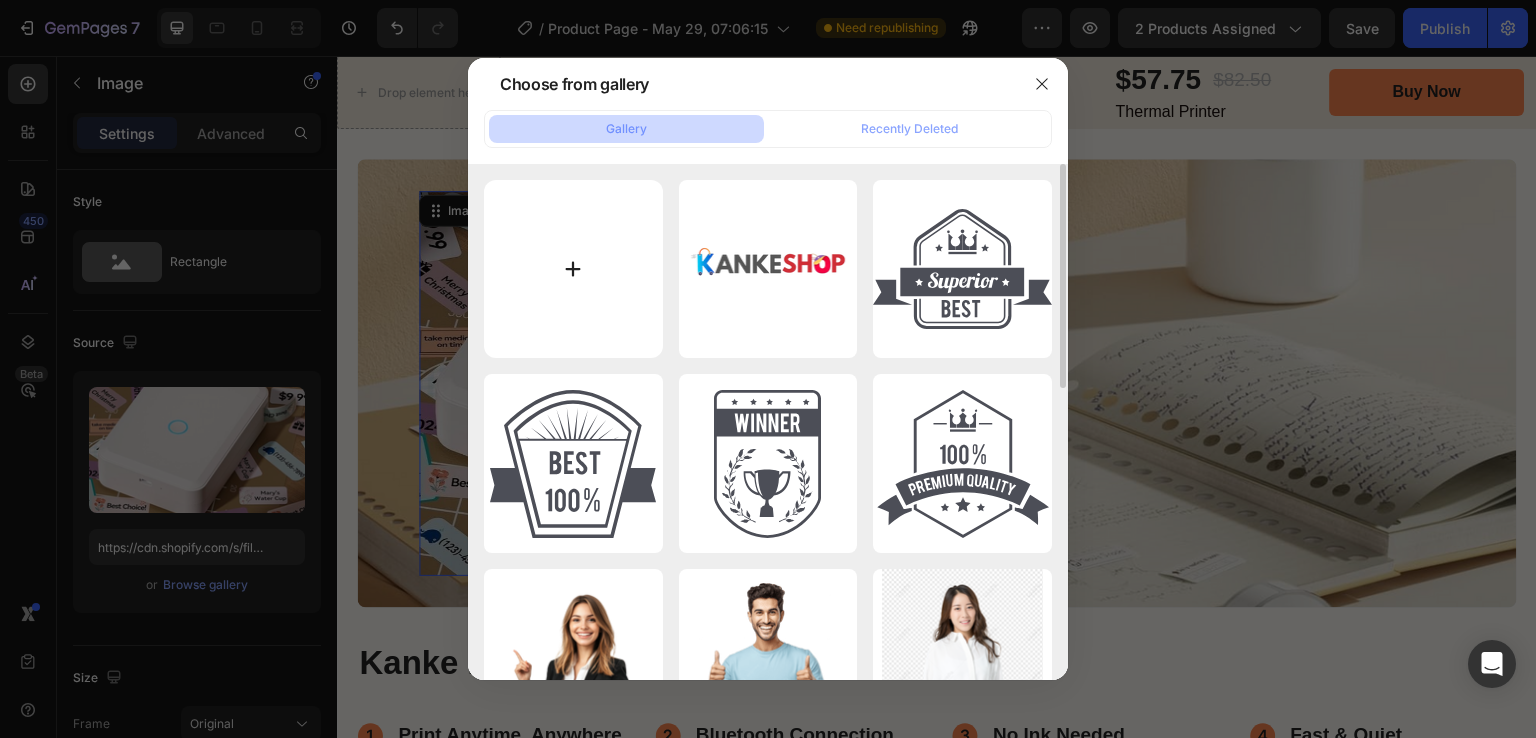 click at bounding box center (573, 269) 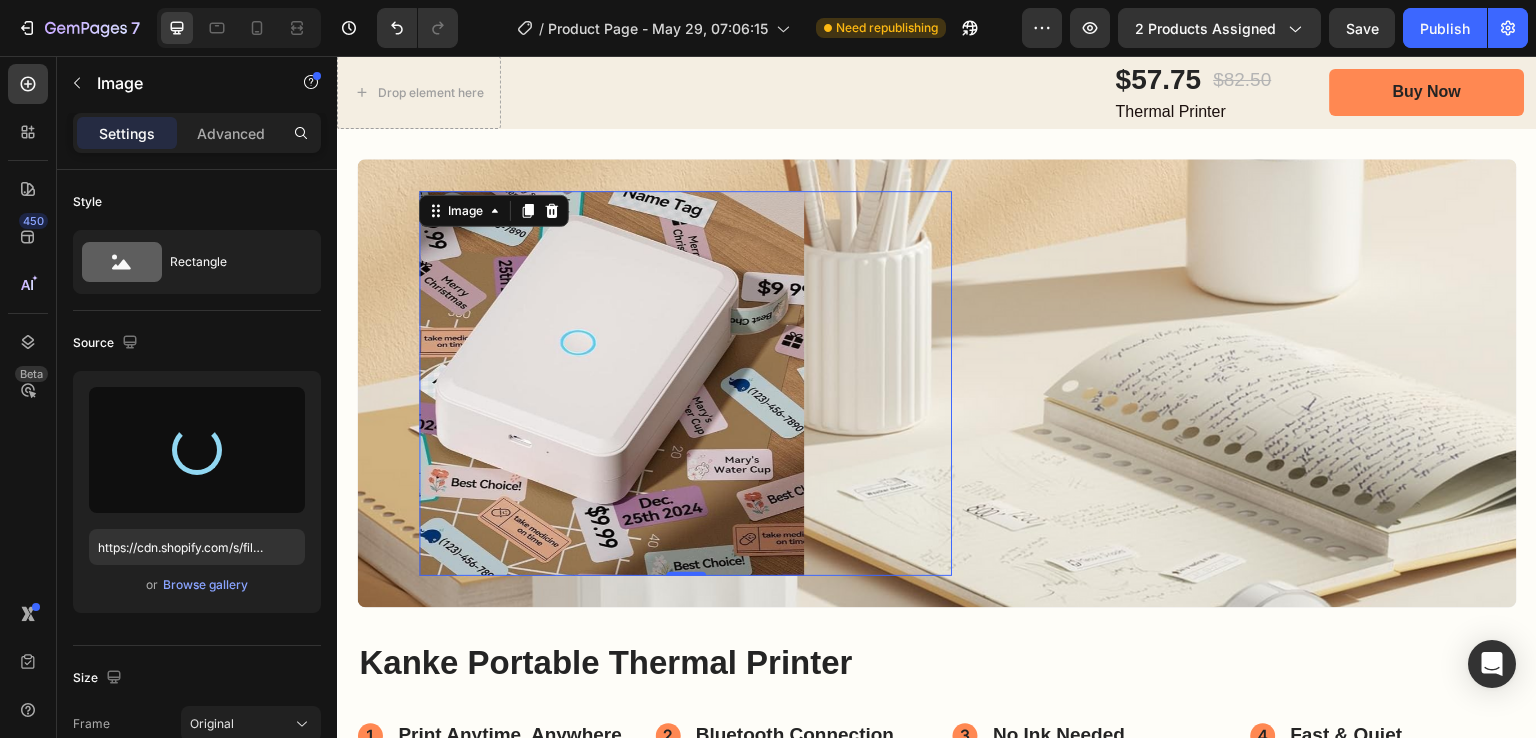 type on "https://cdn.shopify.com/s/files/1/0726/3292/6440/files/gempages_568718094382400533-65c73653-d361-4251-8706-53c201e85ad7.png" 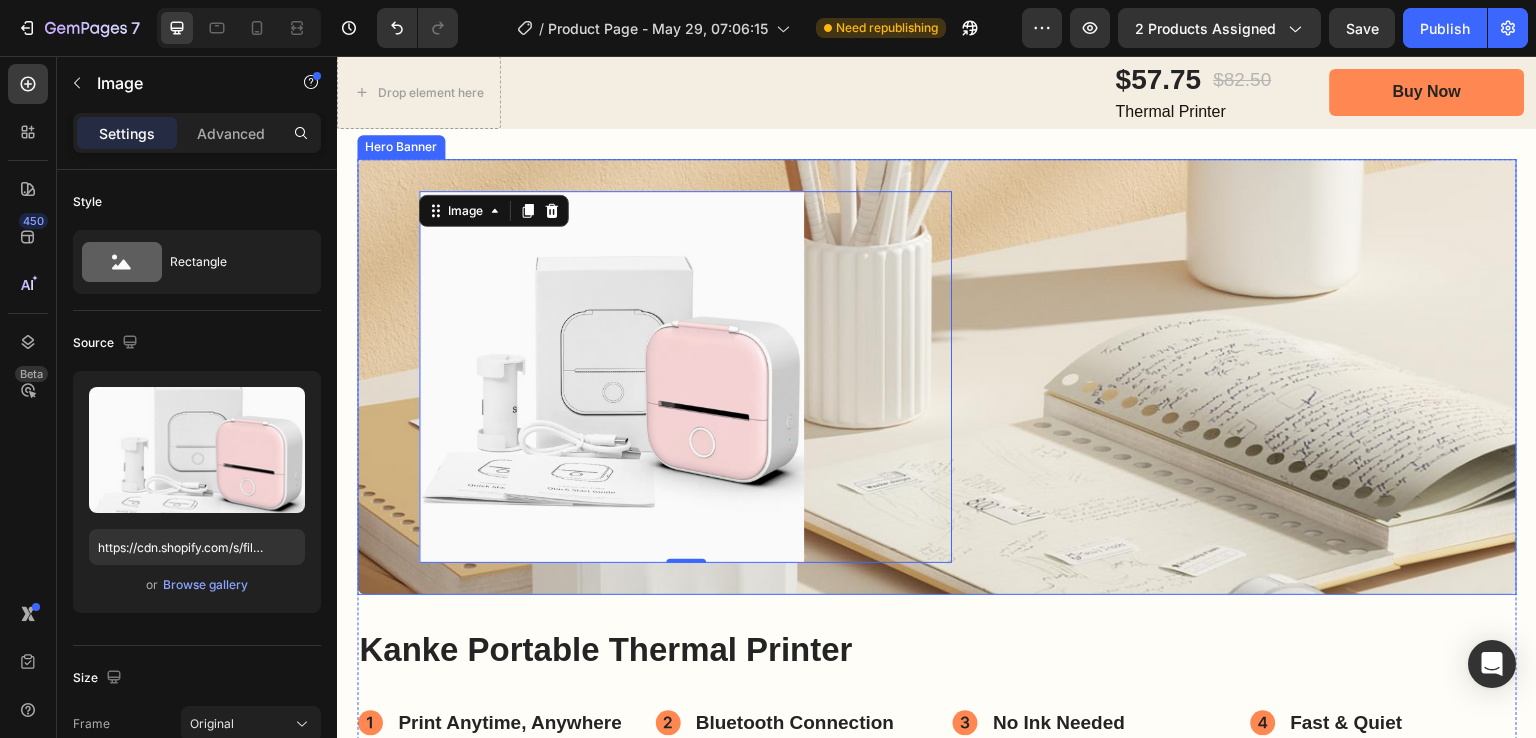 click on "Image" at bounding box center (1250, 377) 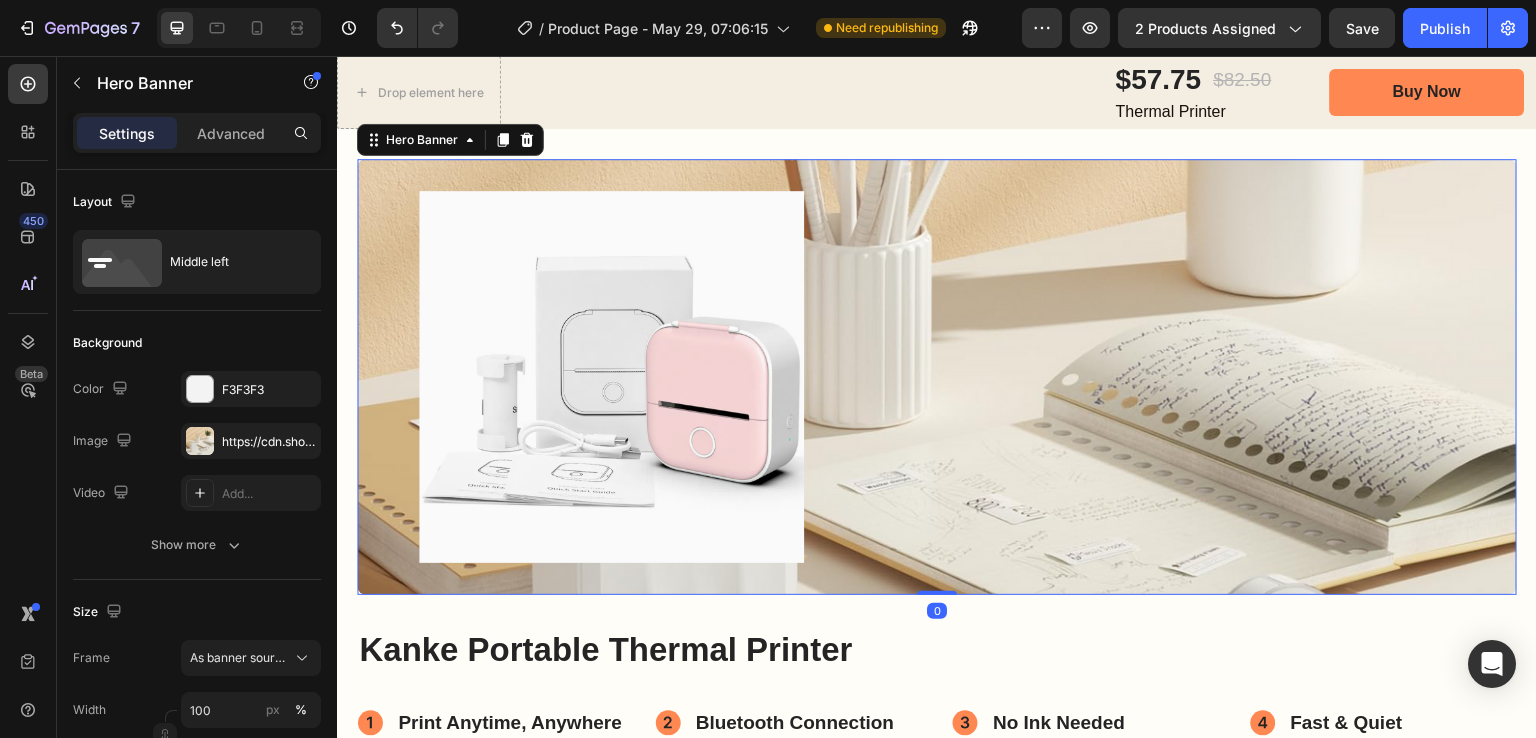 click on "Image" at bounding box center (1250, 377) 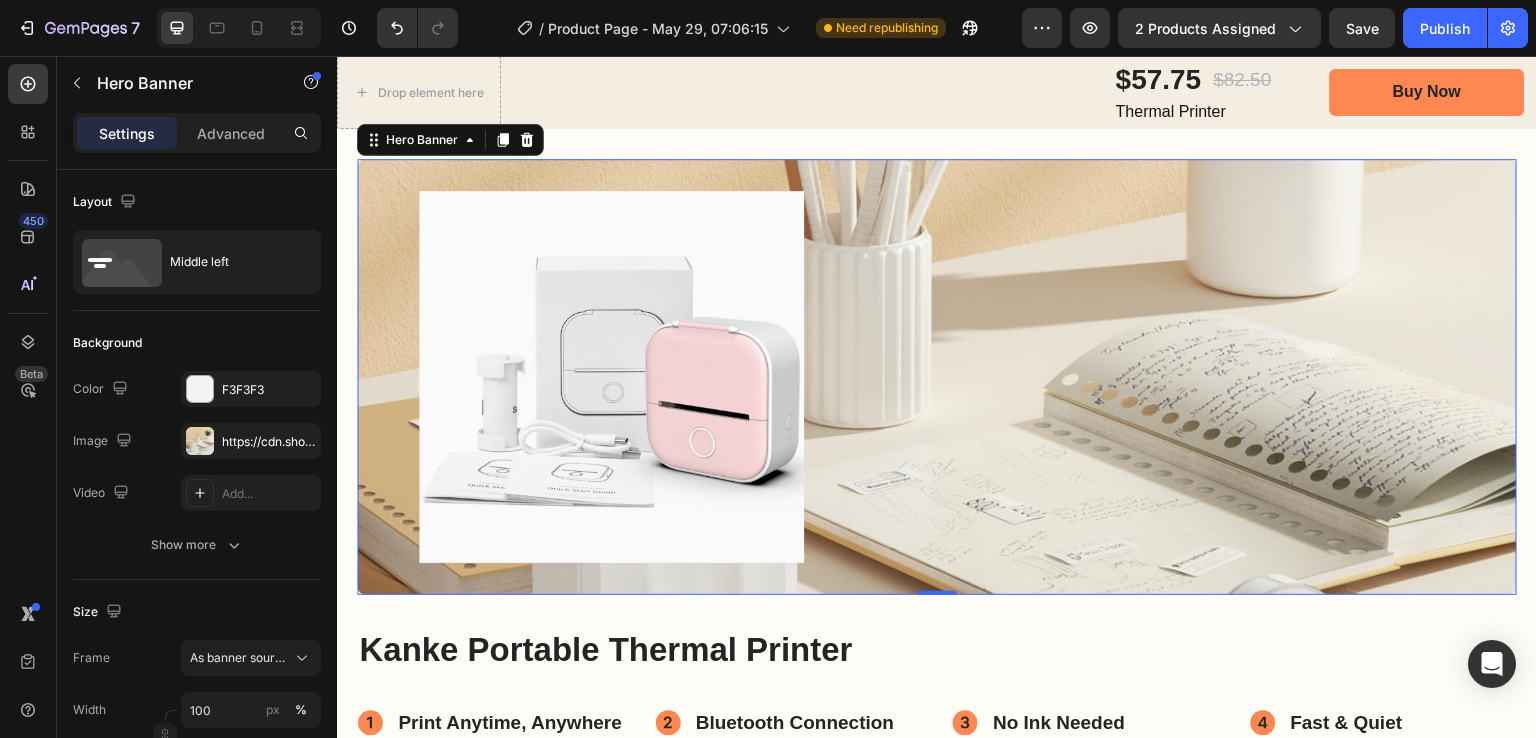 click on "Image" at bounding box center (1250, 377) 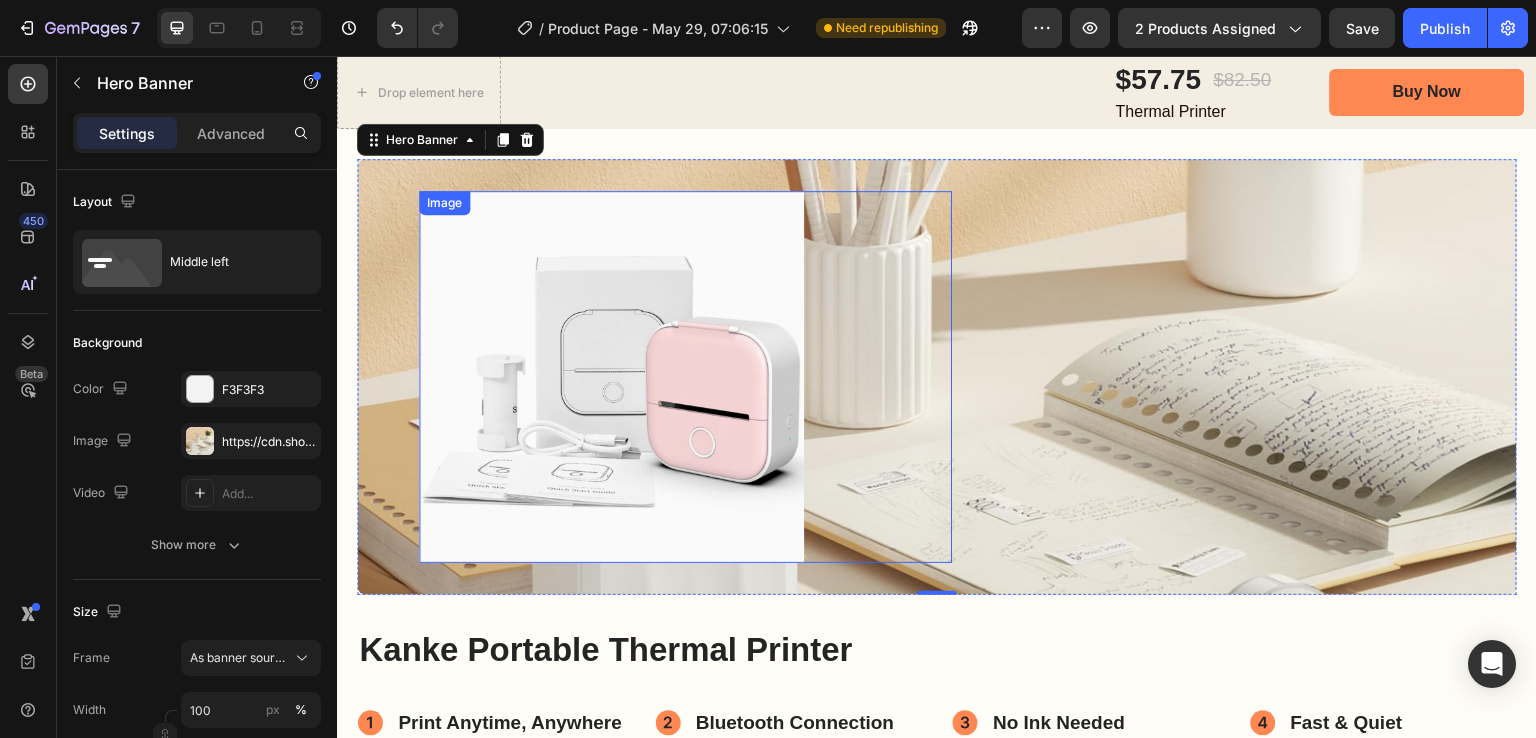 click at bounding box center (611, 377) 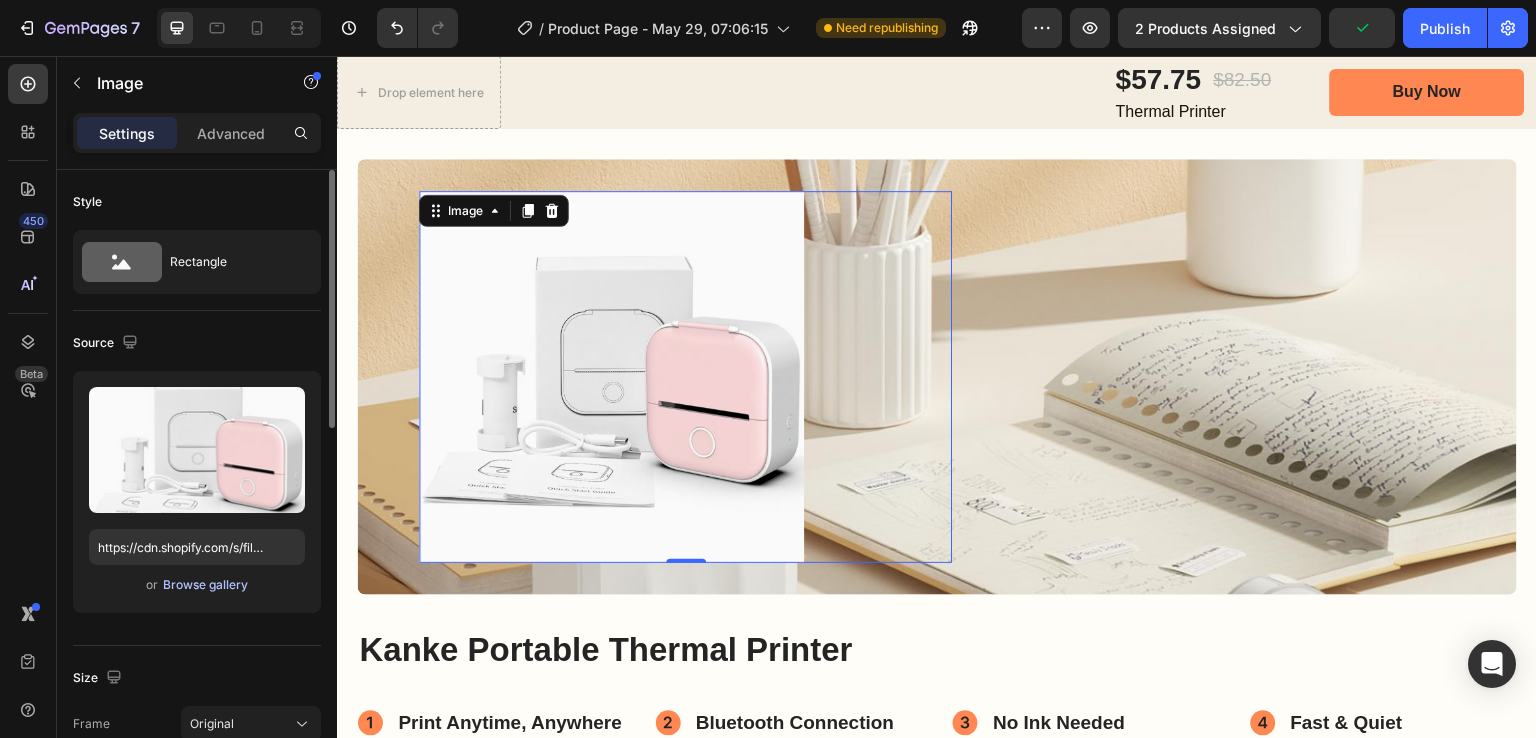 click on "Browse gallery" at bounding box center [205, 585] 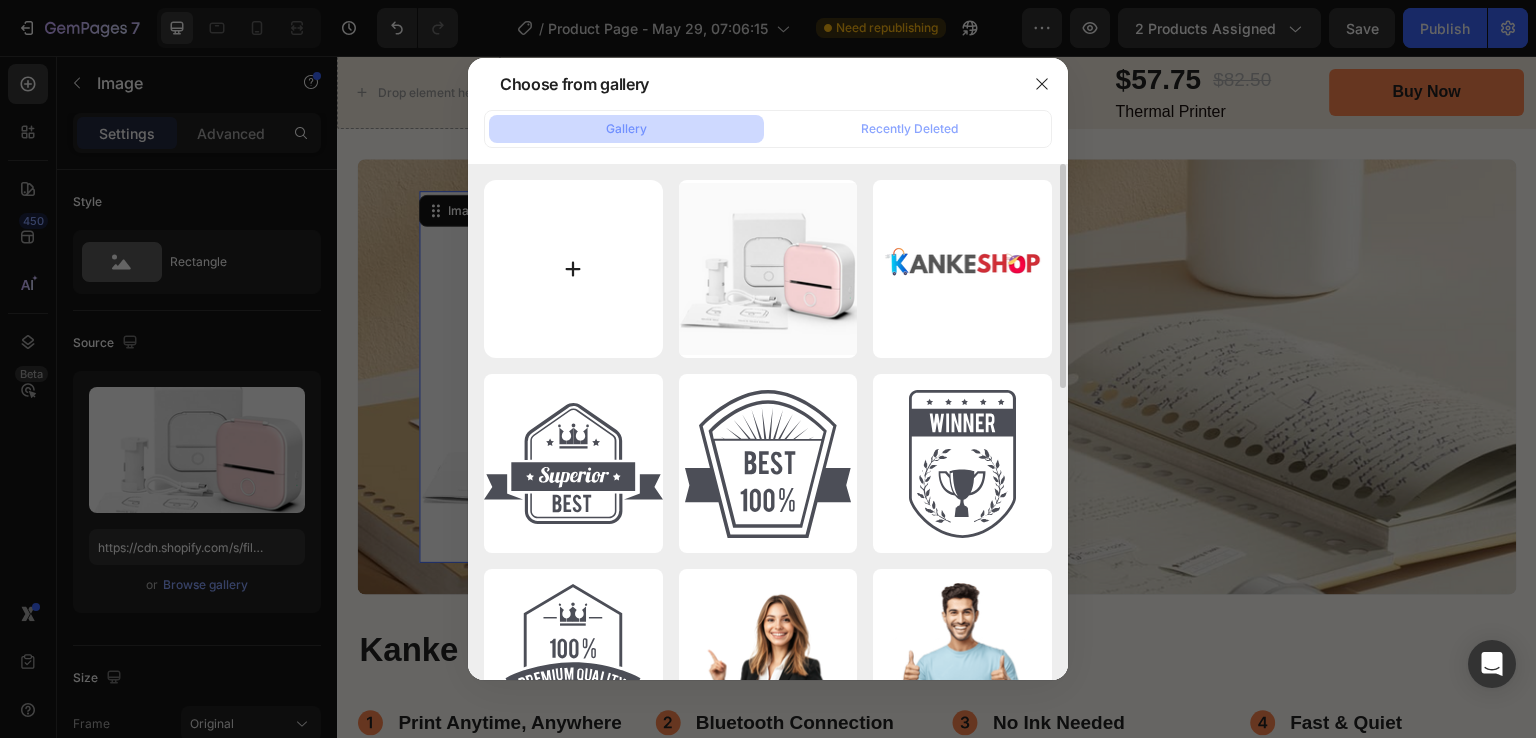 click at bounding box center [573, 269] 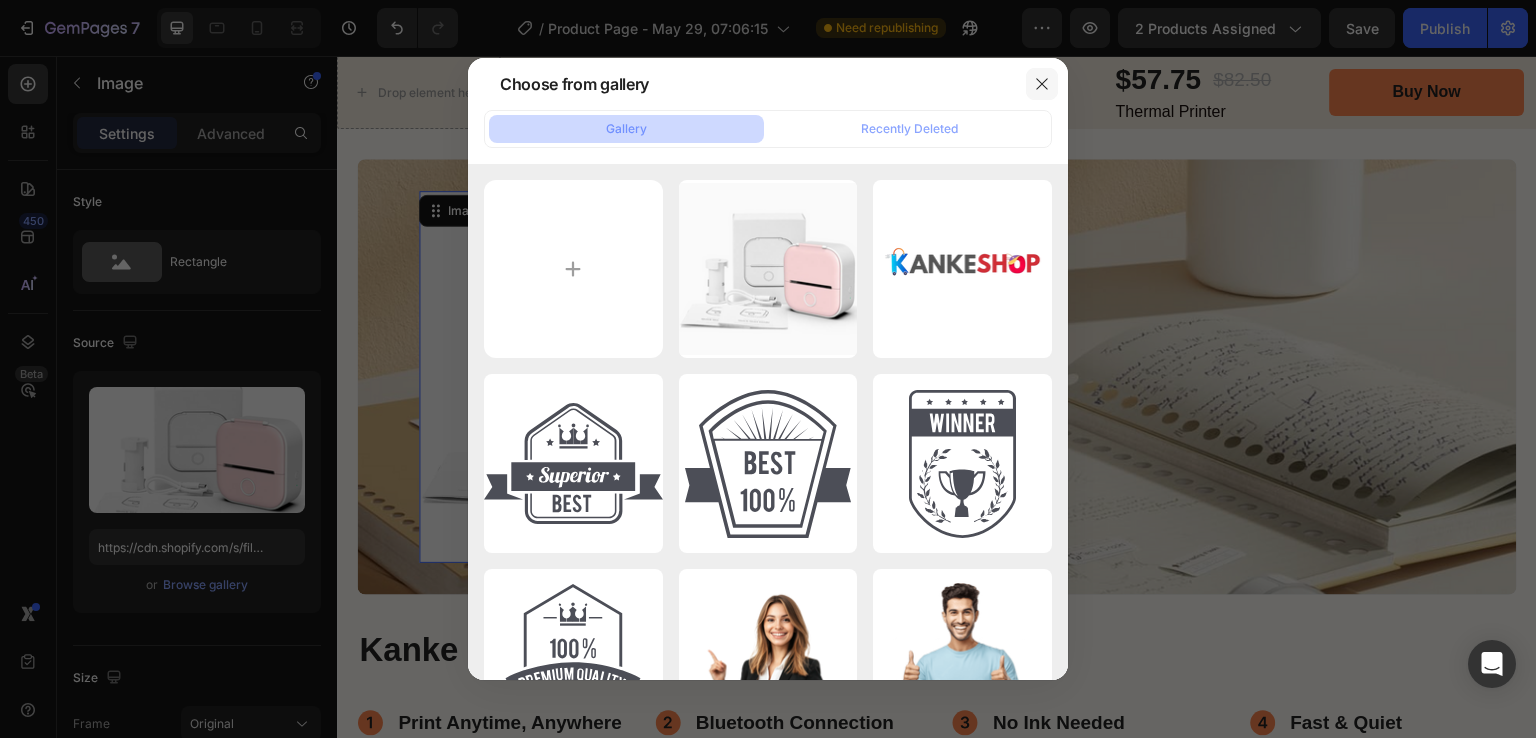 click 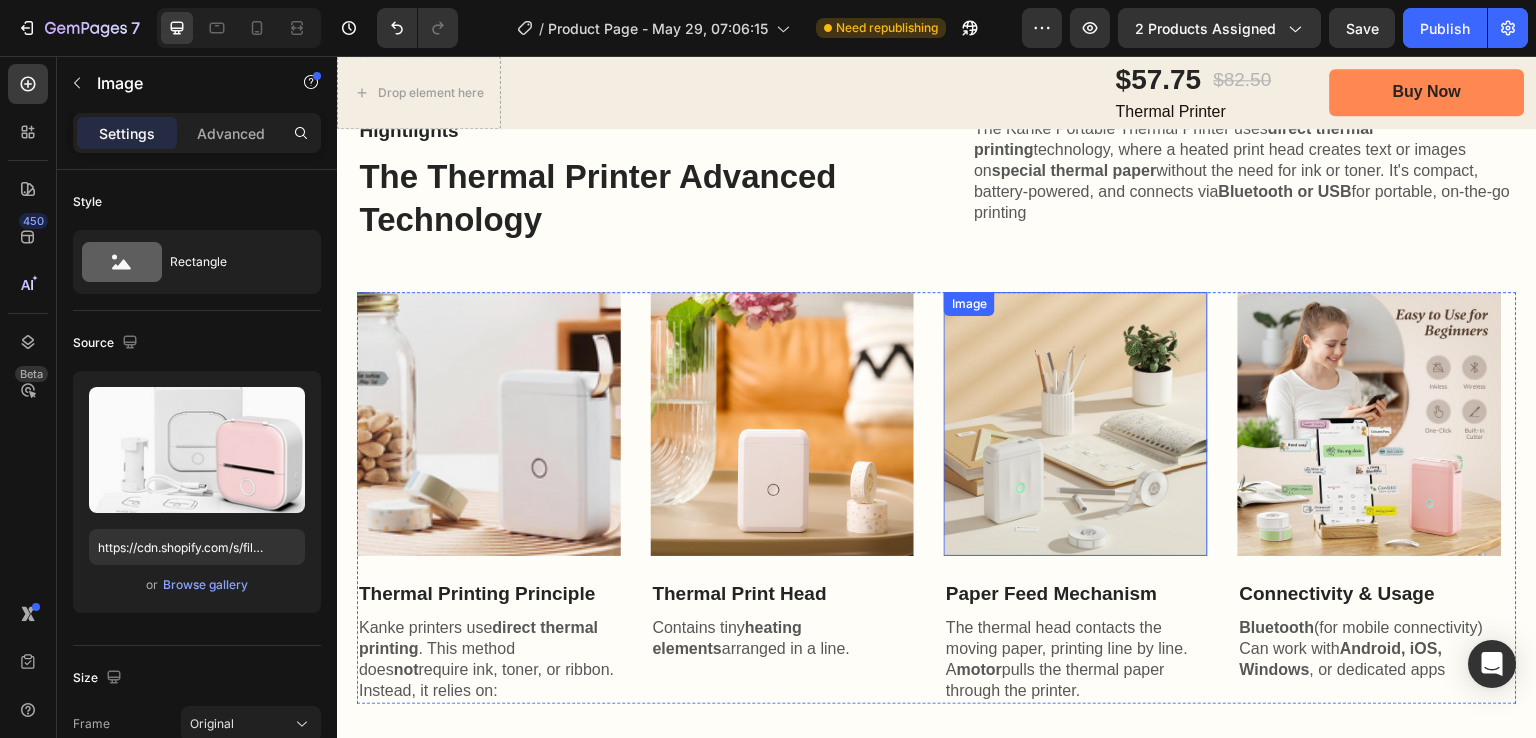 scroll, scrollTop: 2200, scrollLeft: 0, axis: vertical 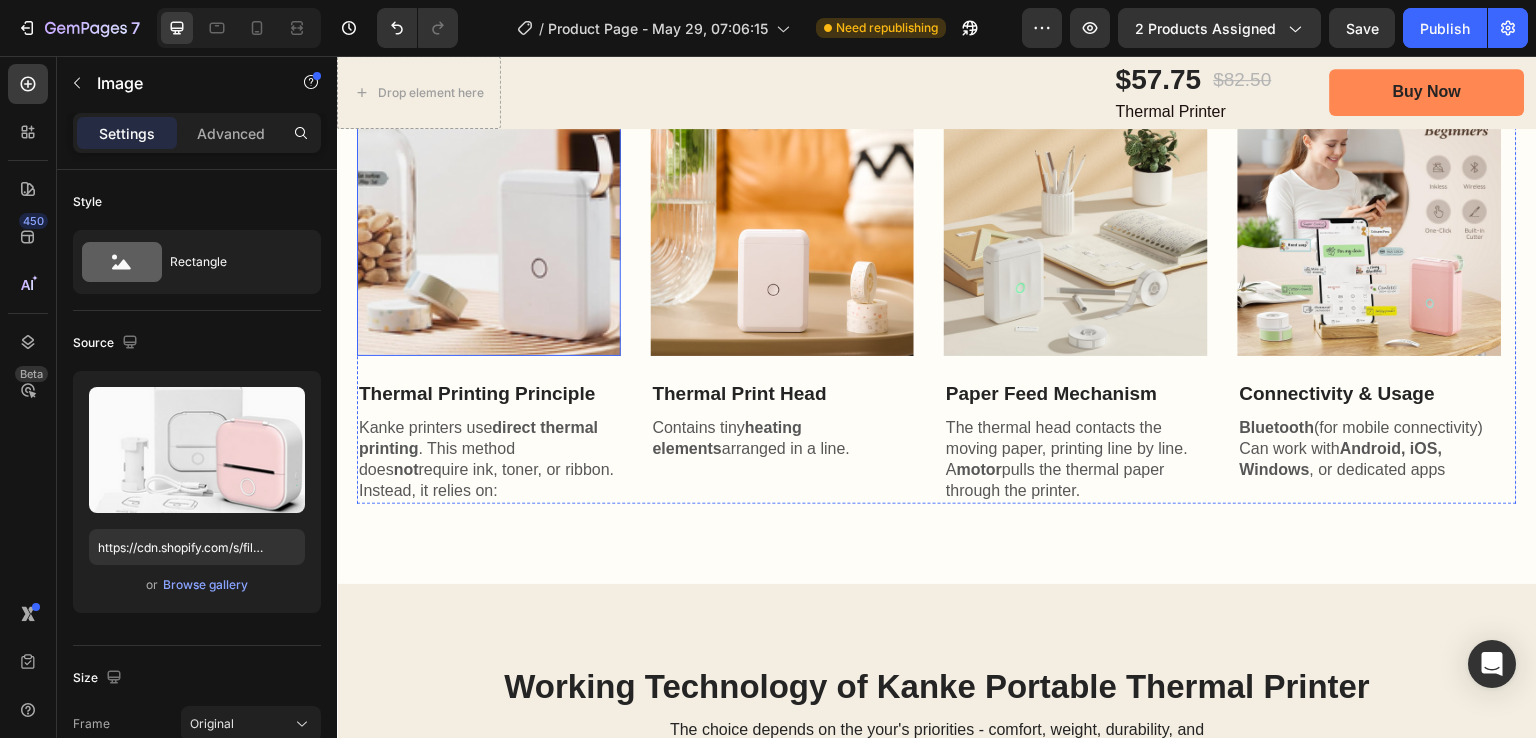 click at bounding box center (489, 224) 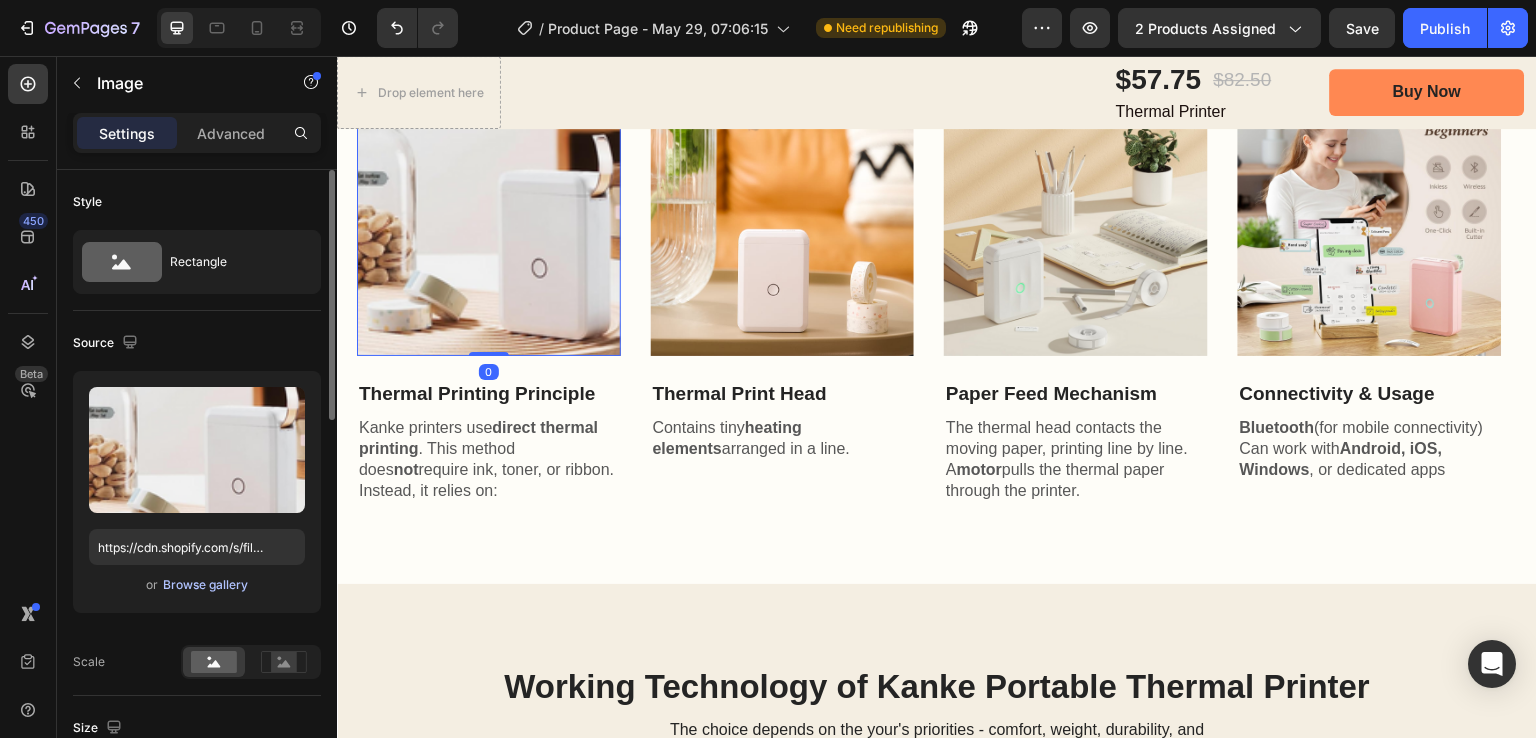 click on "Browse gallery" at bounding box center [205, 585] 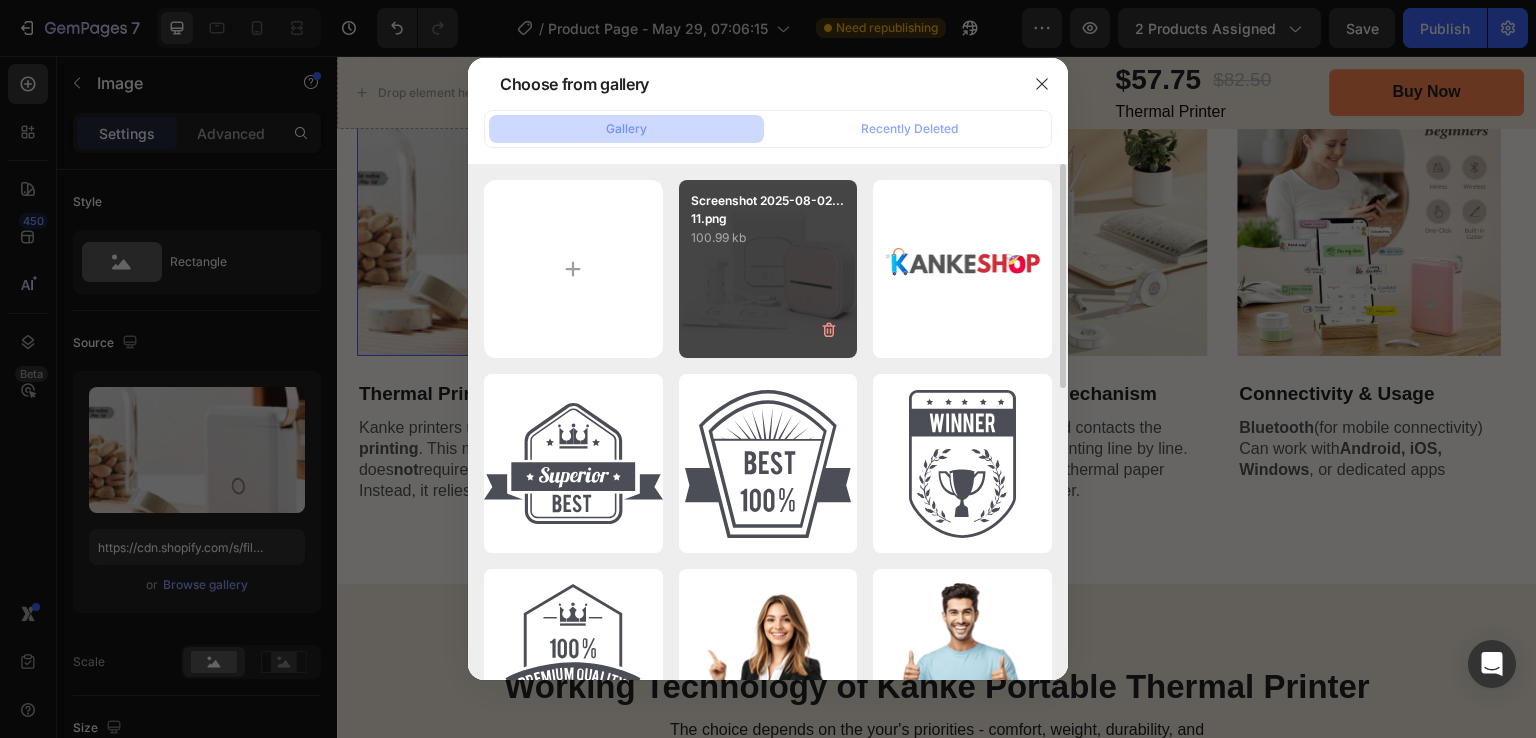 click on "Screenshot 2025-08-02...11.png 100.99 kb" at bounding box center [768, 269] 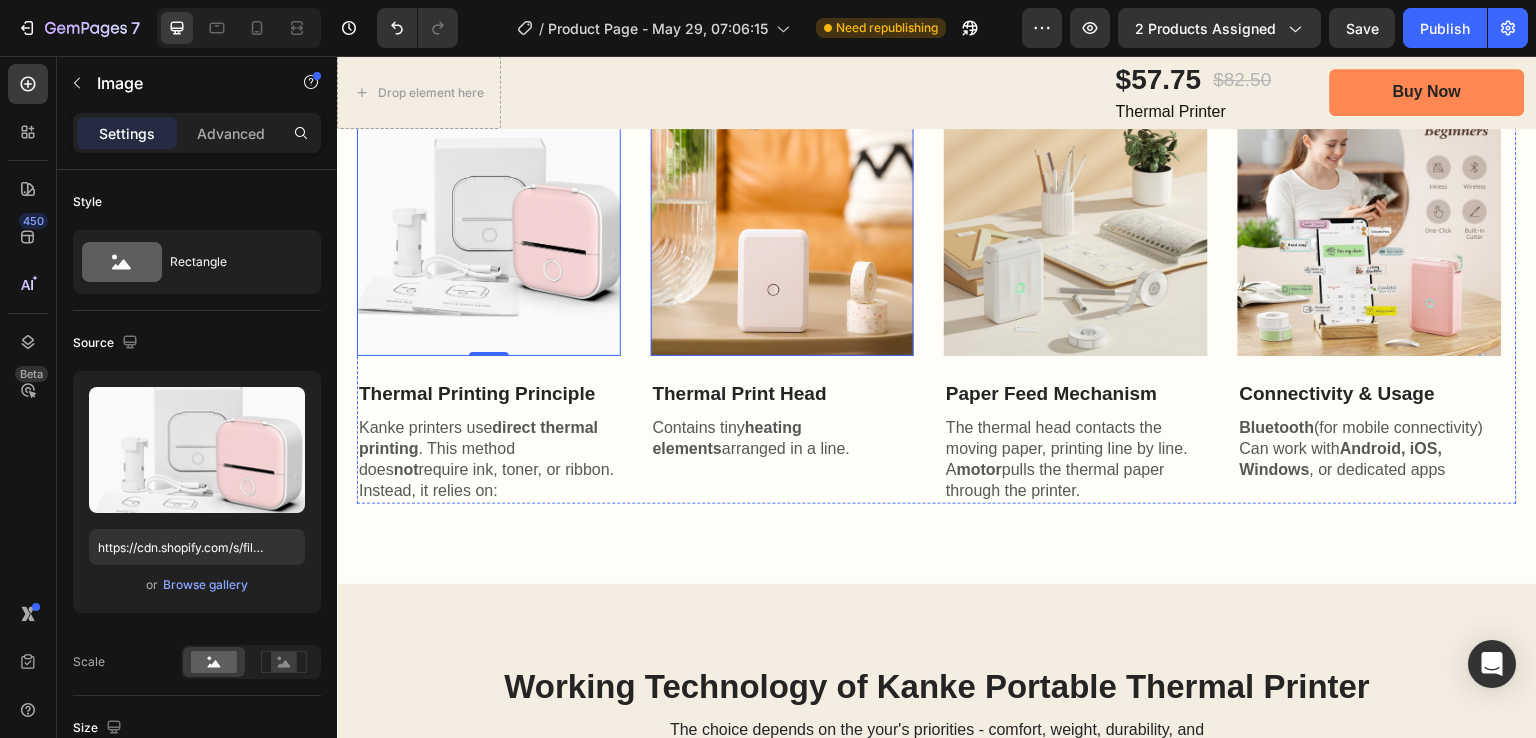 click at bounding box center (783, 224) 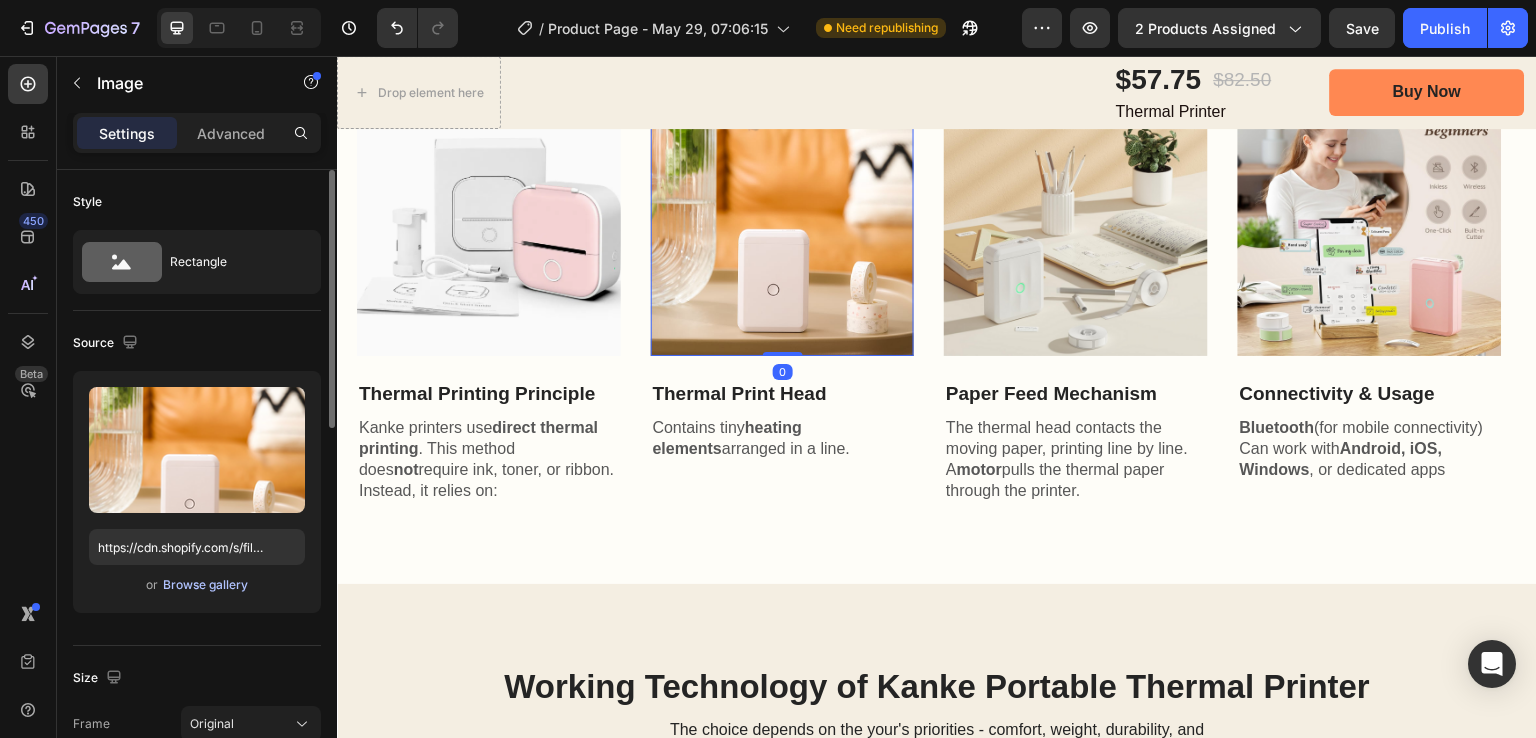 click on "Browse gallery" at bounding box center [205, 585] 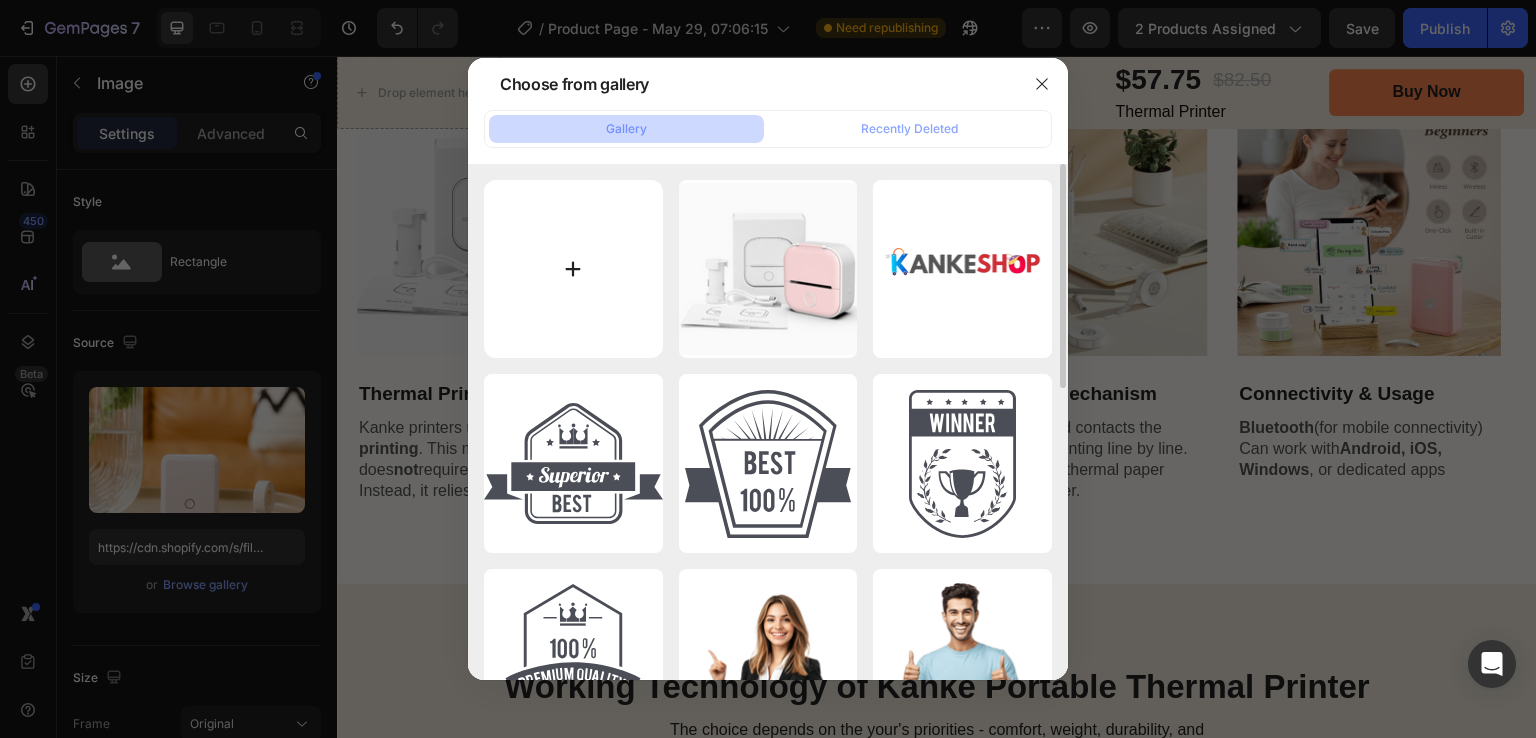 click at bounding box center (573, 269) 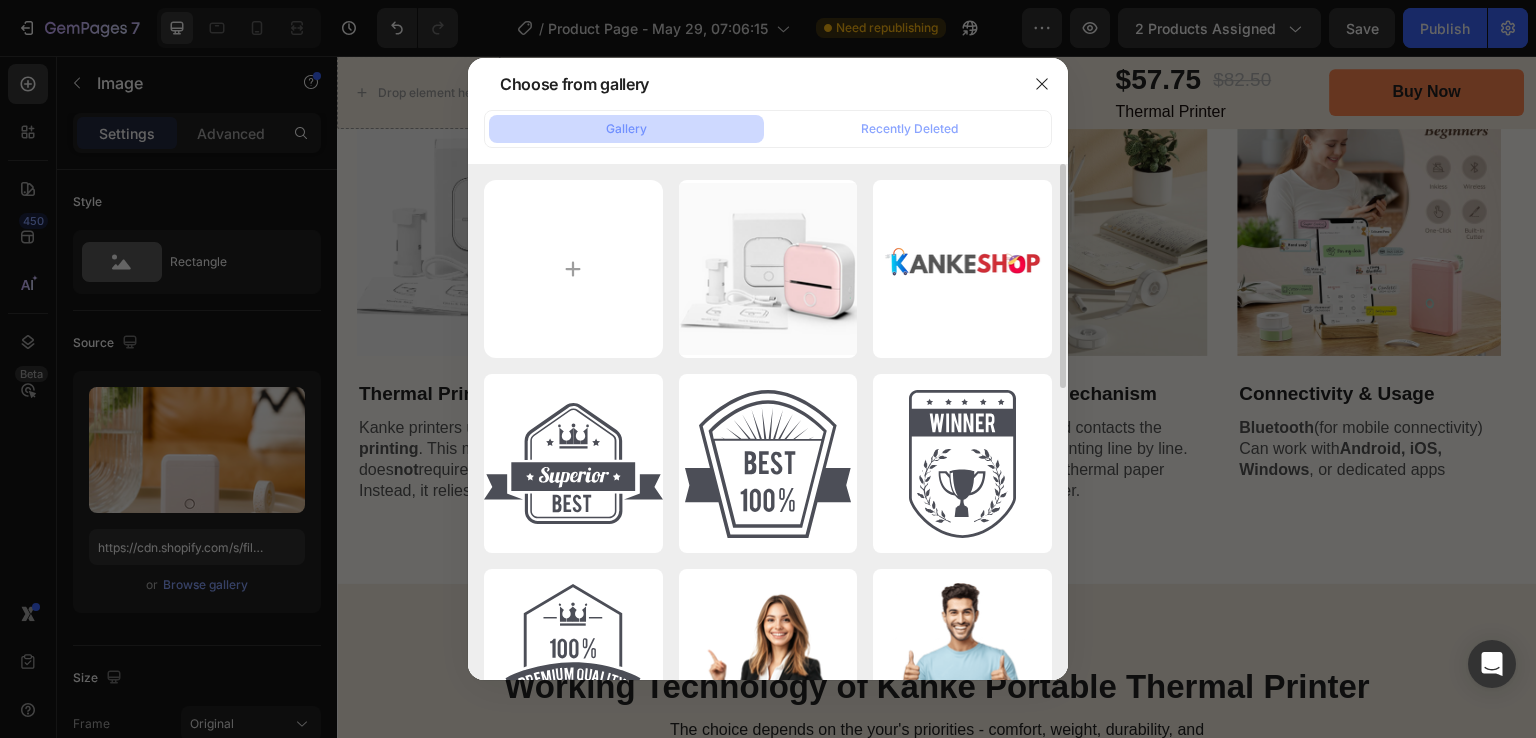type on "C:\fakepath\71NDNQQC1ZL._AC_SL1500_.jpg" 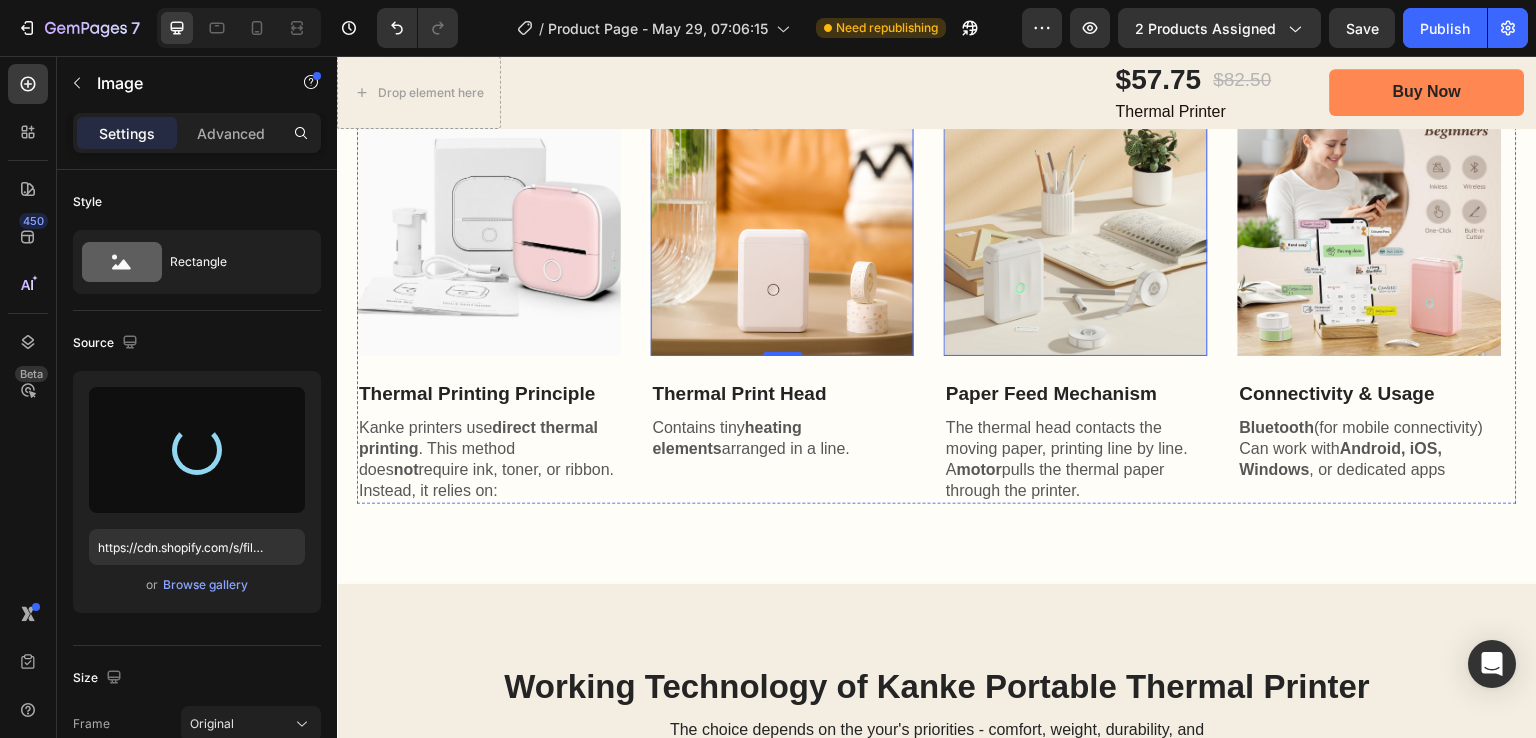 type on "https://cdn.shopify.com/s/files/1/0726/3292/6440/files/gempages_568718094382400533-3b95ecf6-7cf8-4844-a0e1-8c16ce14ece7.jpg" 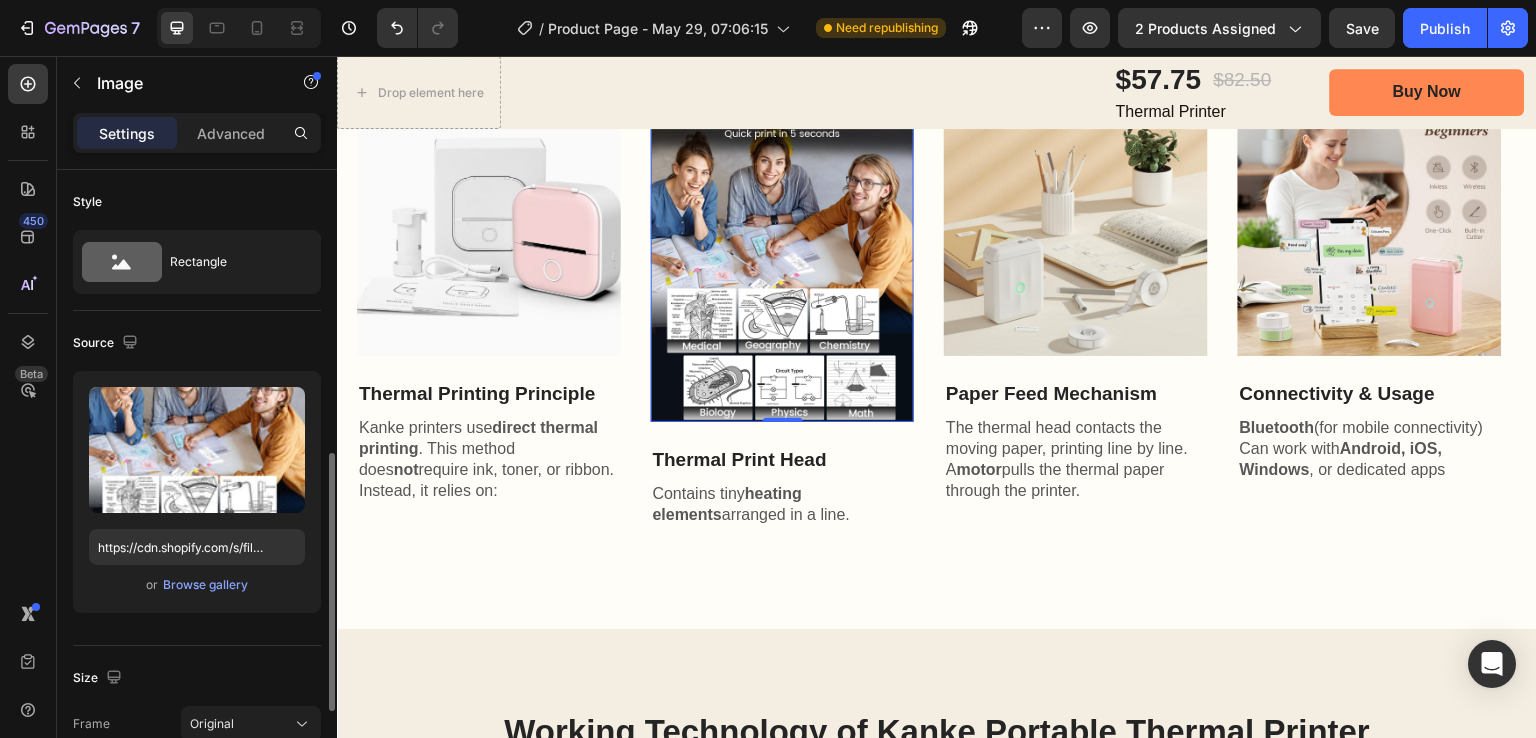 scroll, scrollTop: 200, scrollLeft: 0, axis: vertical 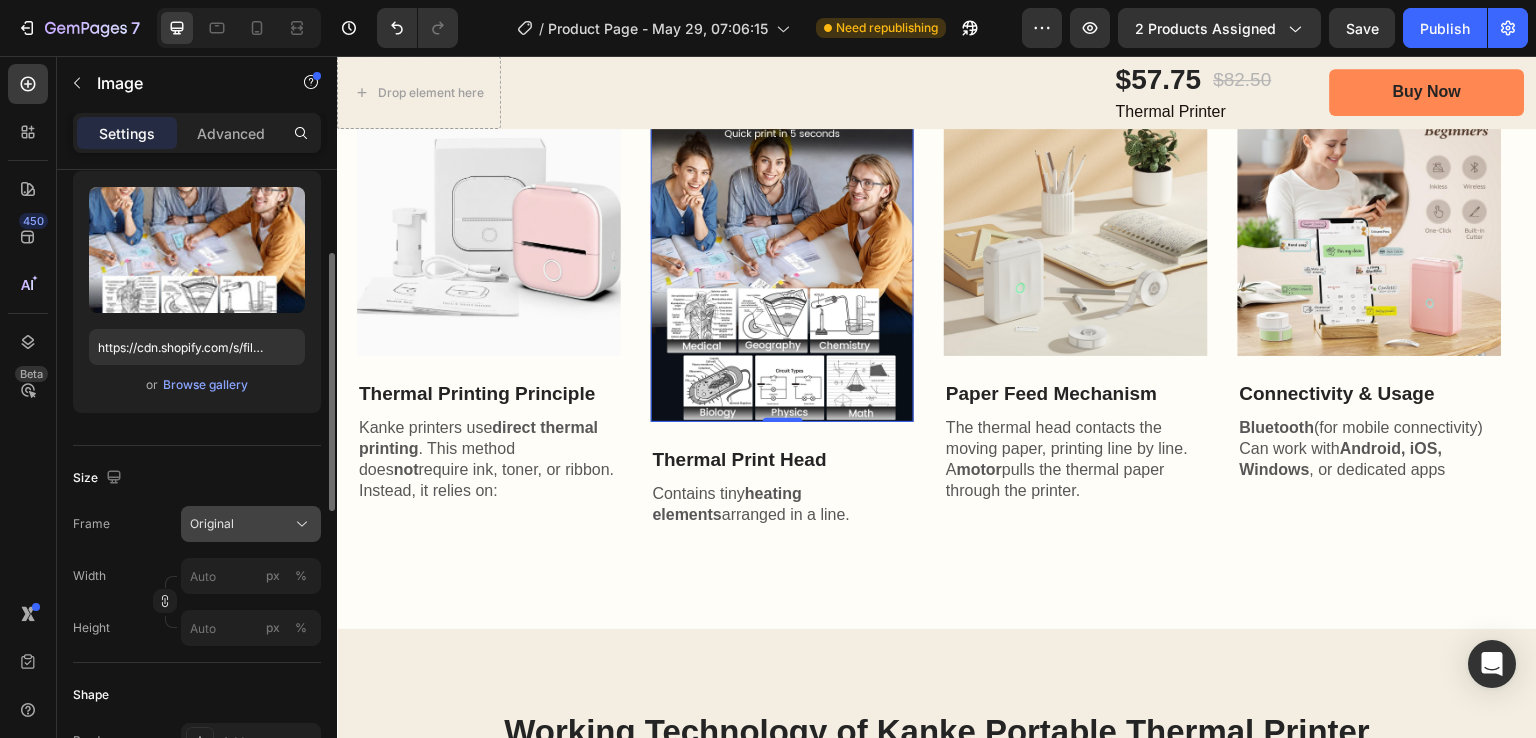 click 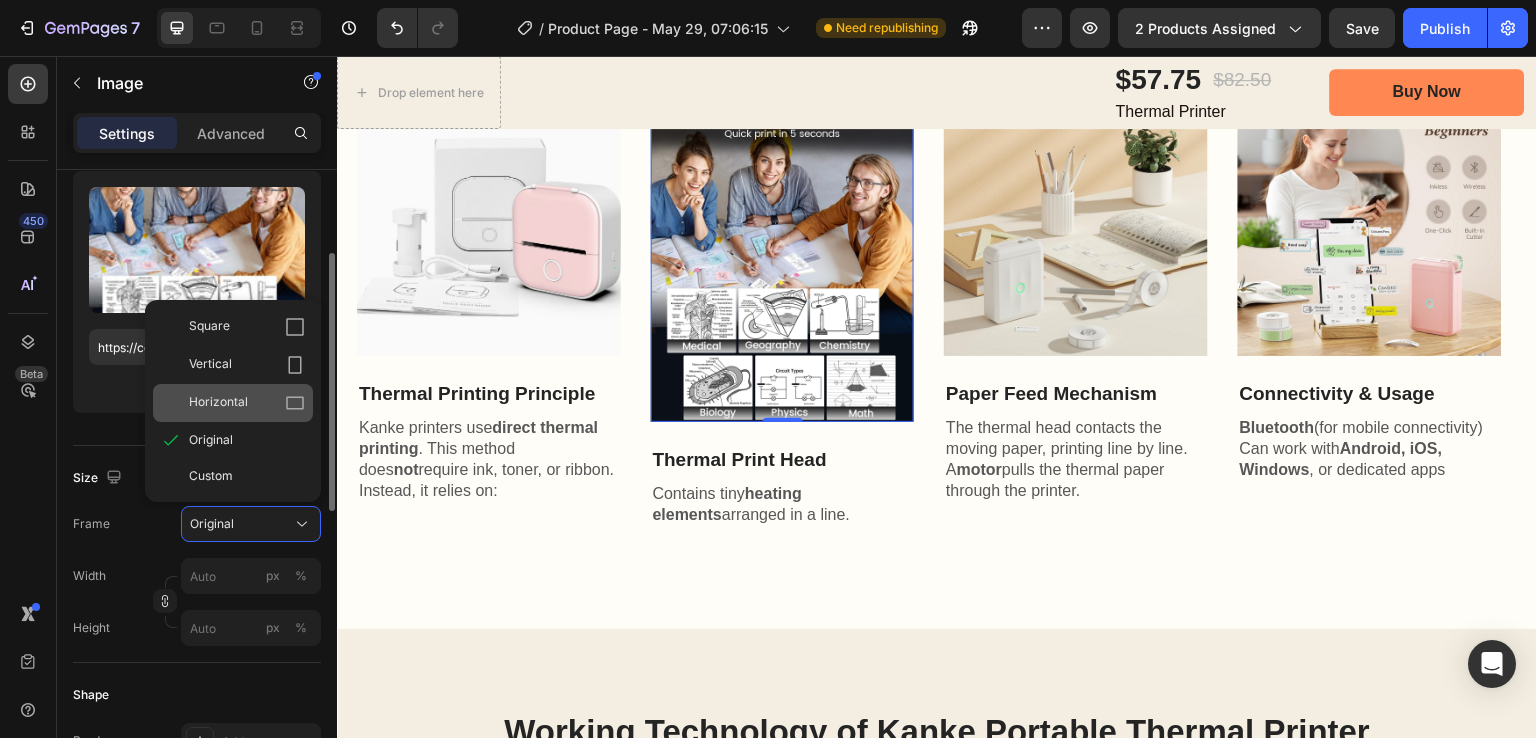 click on "Horizontal" at bounding box center [247, 403] 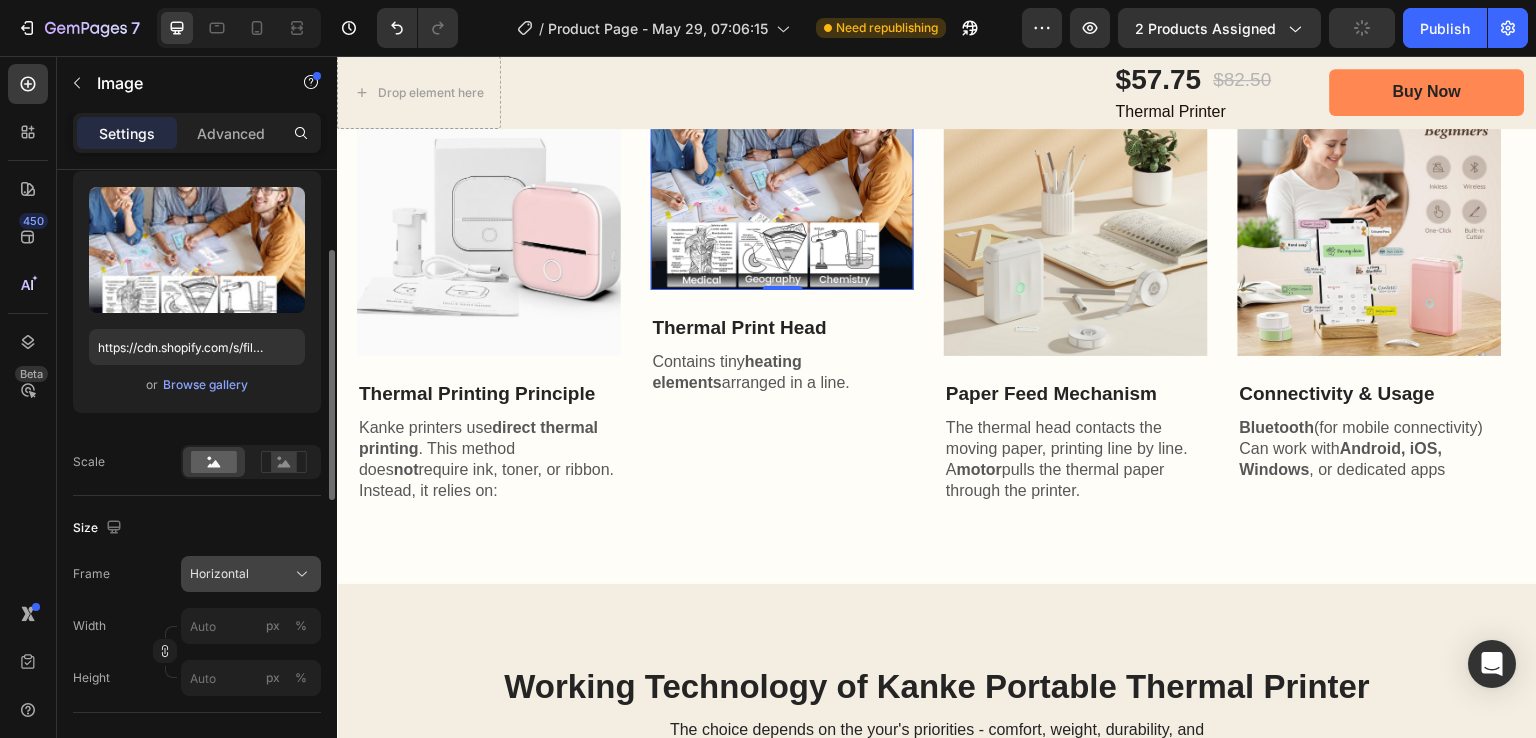 click 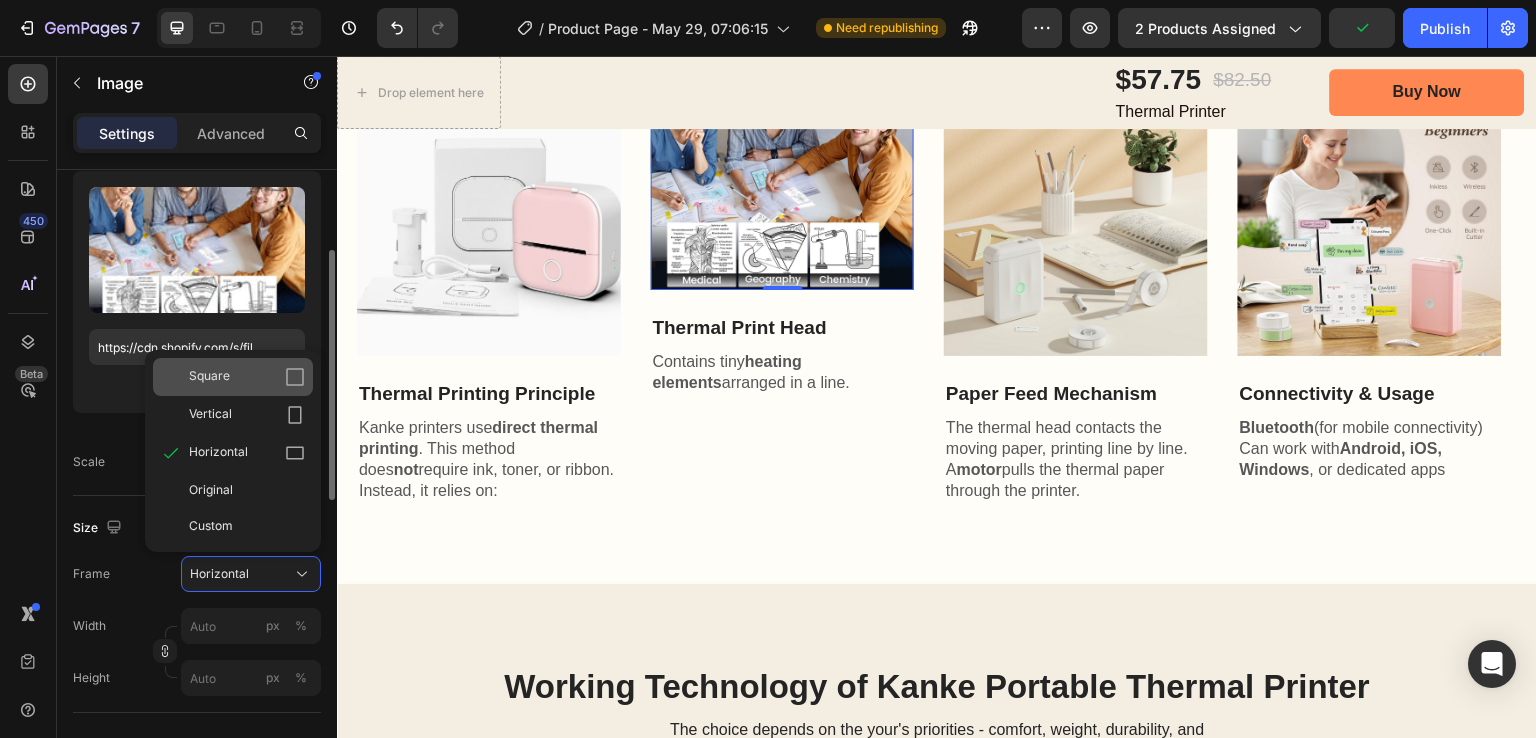 click on "Square" 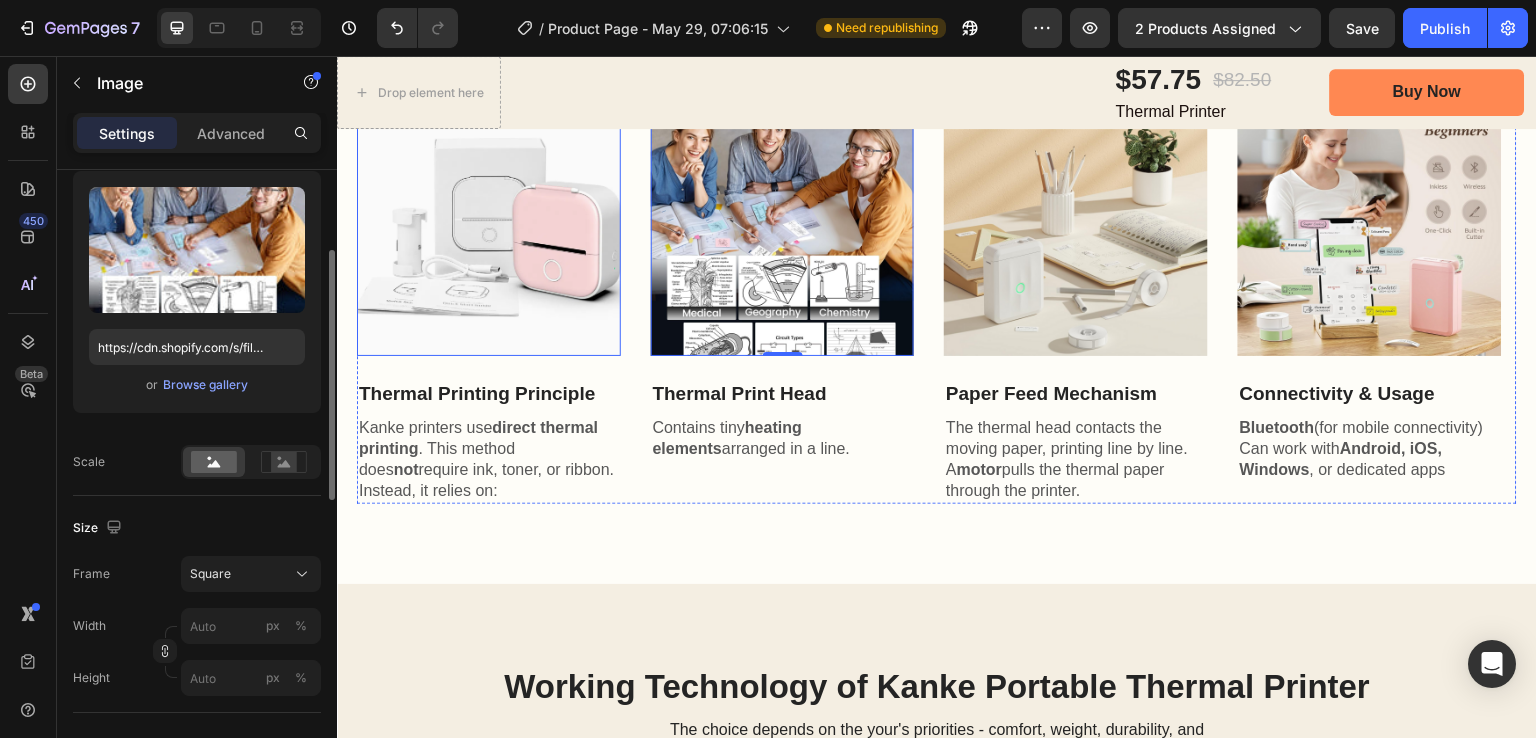 click at bounding box center [489, 224] 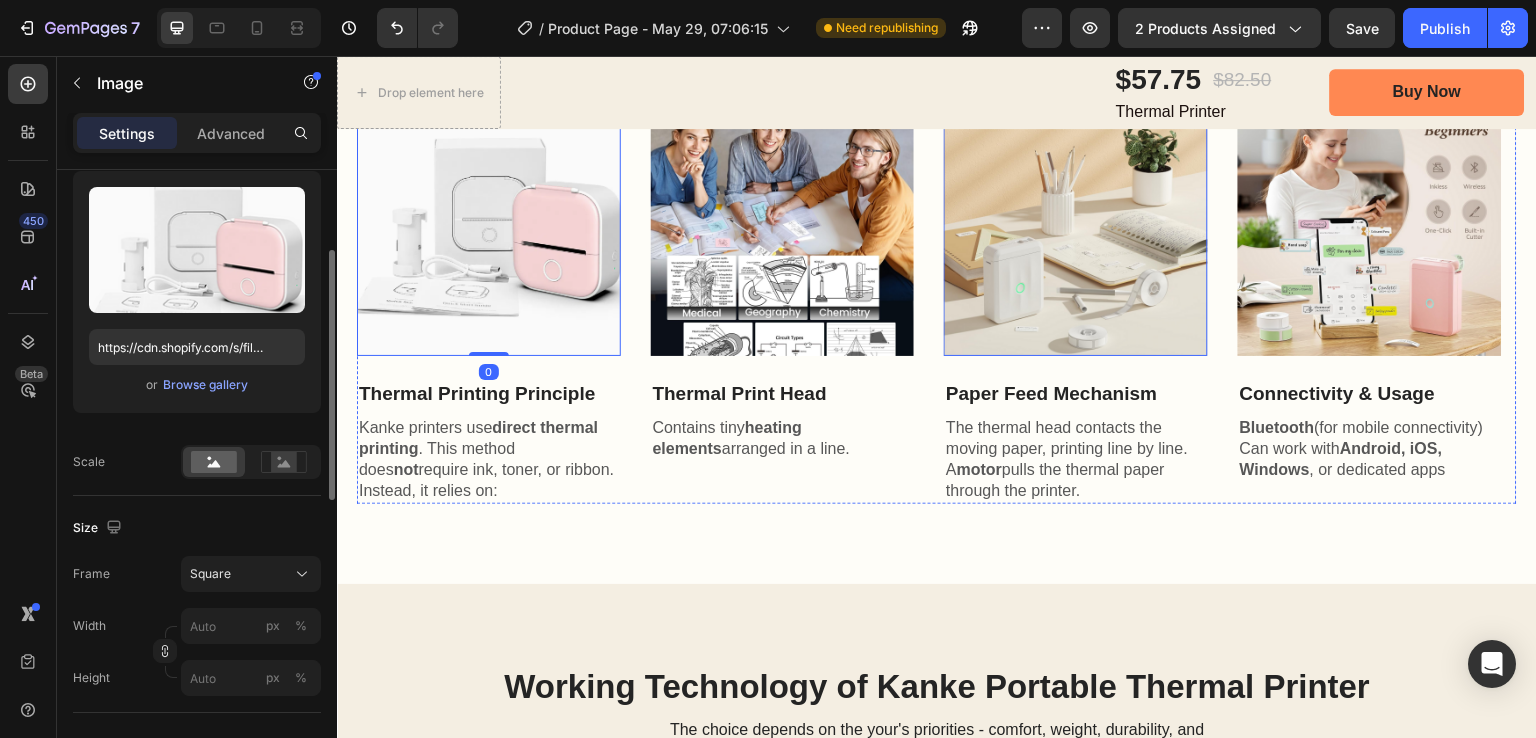 click at bounding box center (1076, 224) 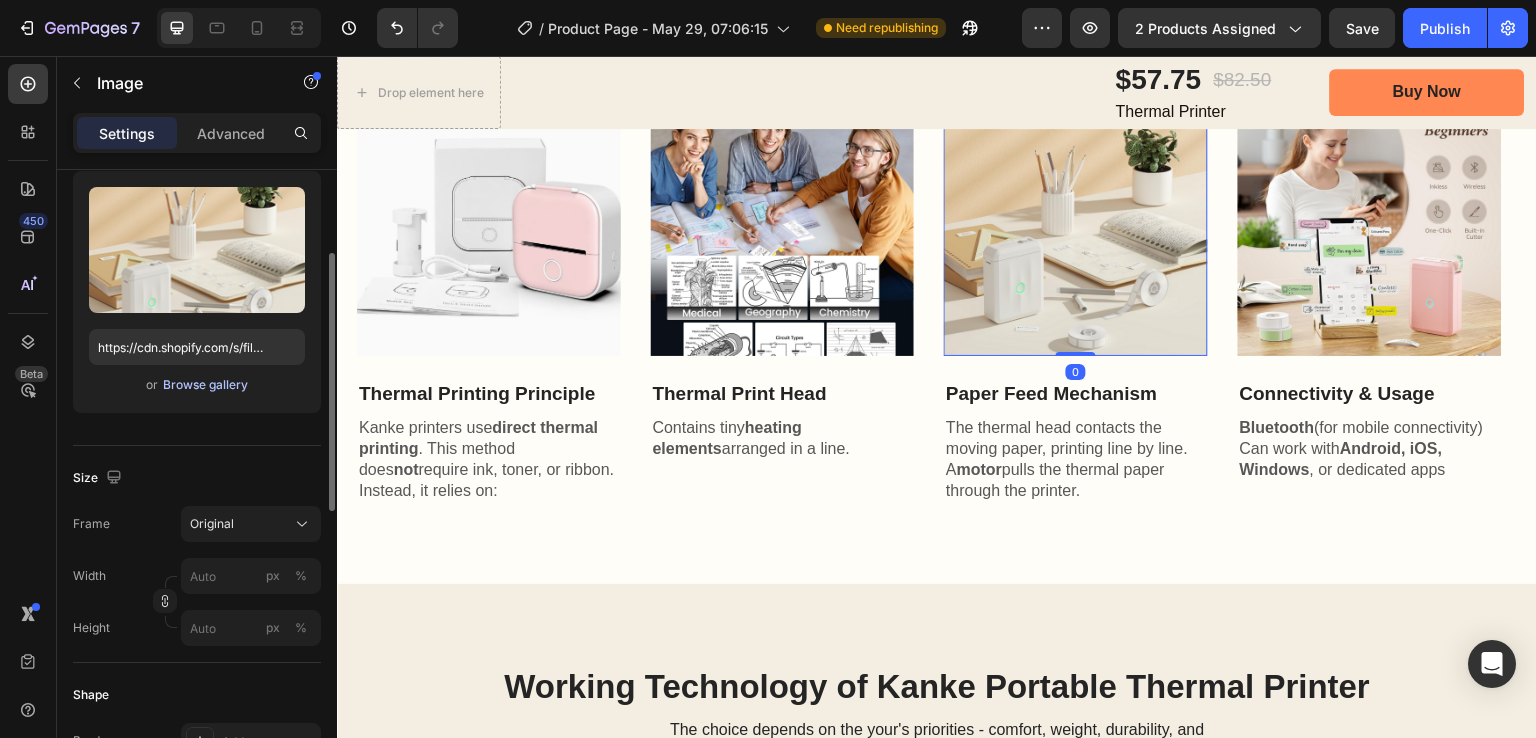 click on "Browse gallery" at bounding box center (205, 385) 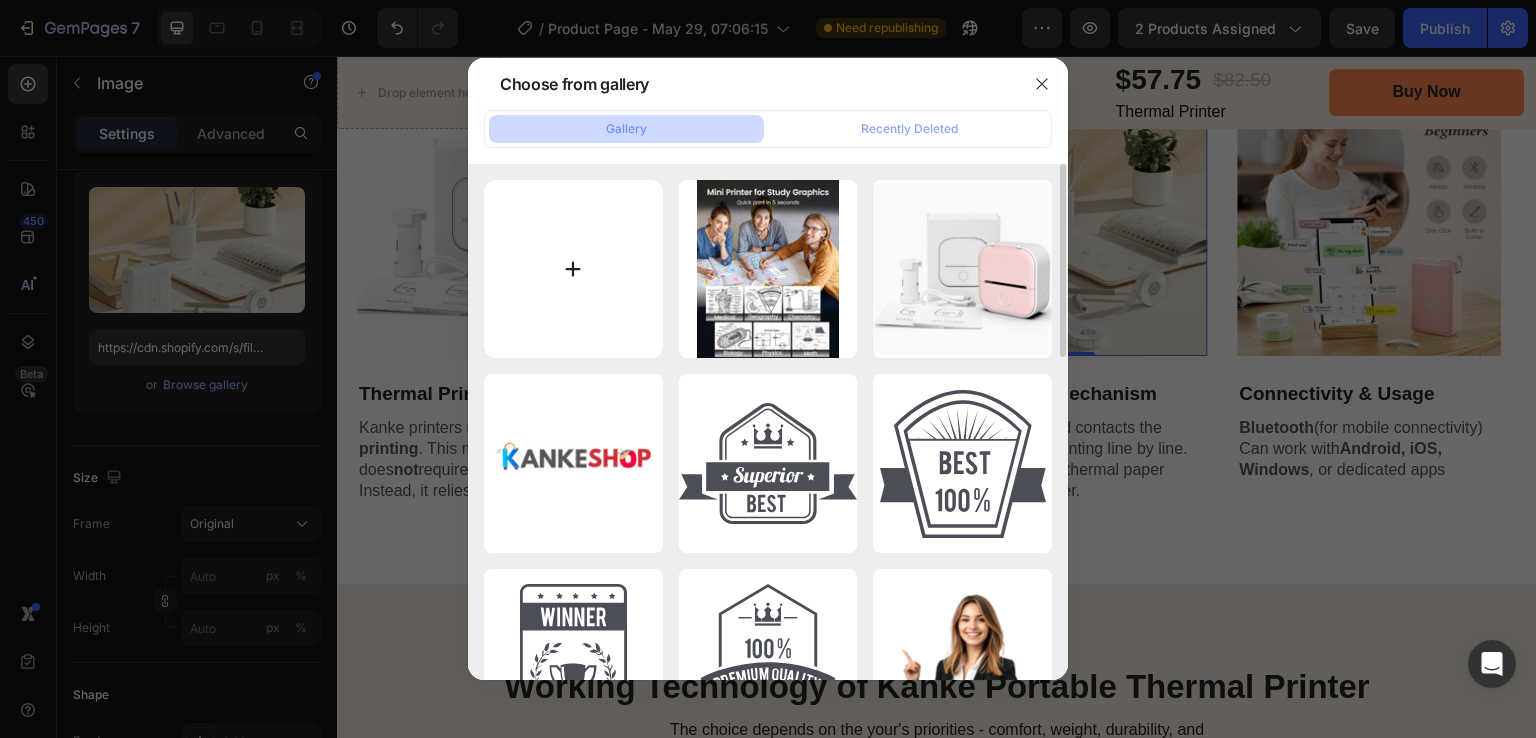 click at bounding box center (573, 269) 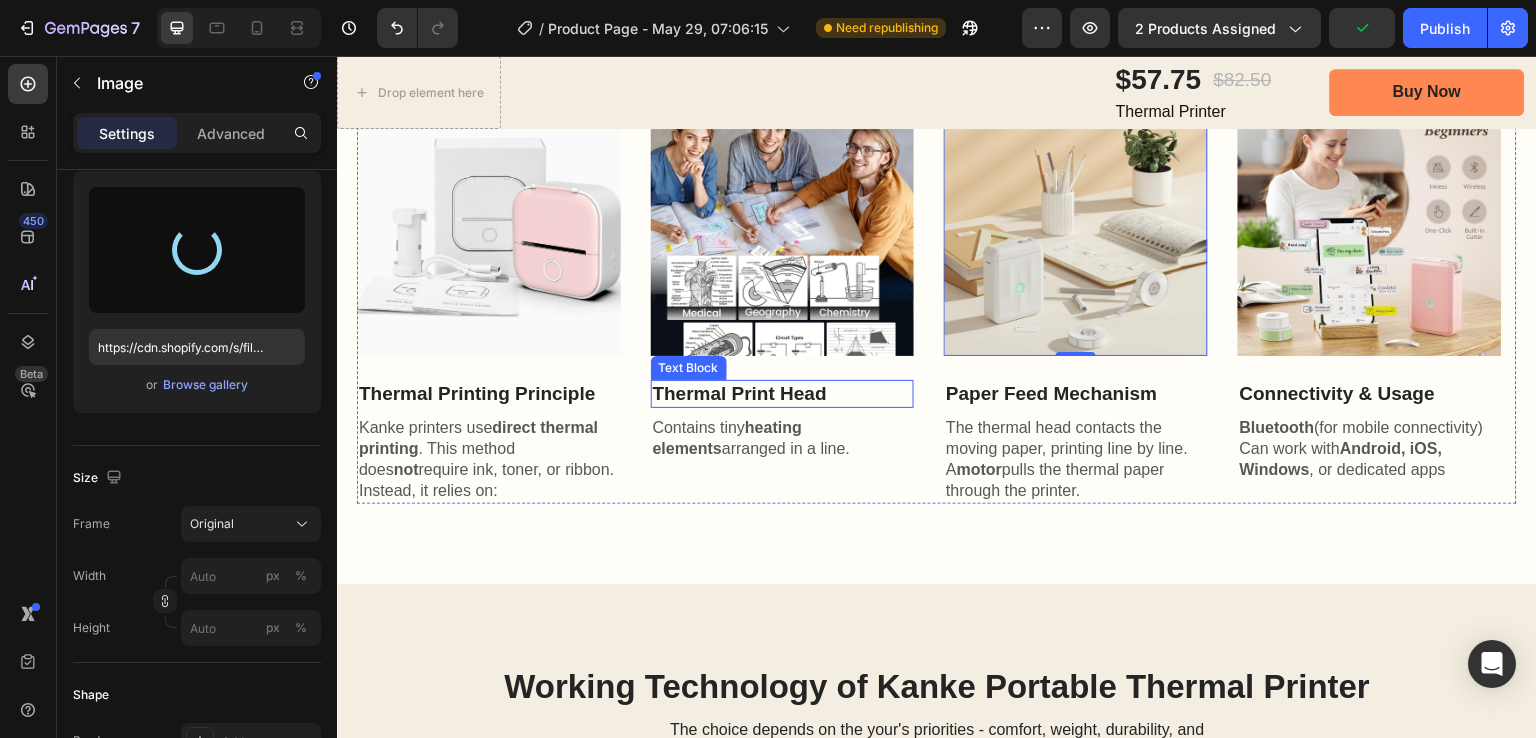 type on "https://cdn.shopify.com/s/files/1/0726/3292/6440/files/gempages_568718094382400533-58c0b30e-d93b-474e-b046-9a8bf3a433c3.jpg" 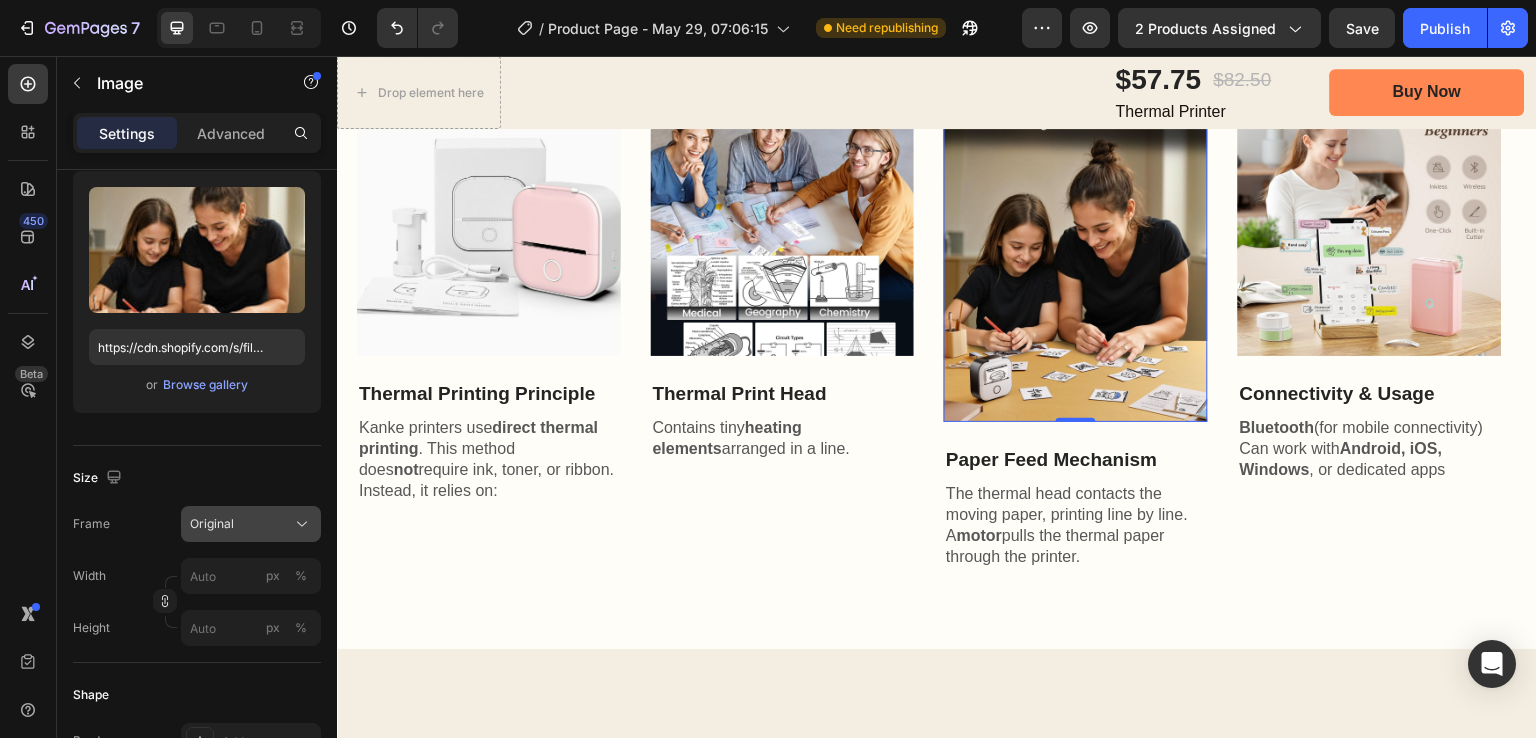 click 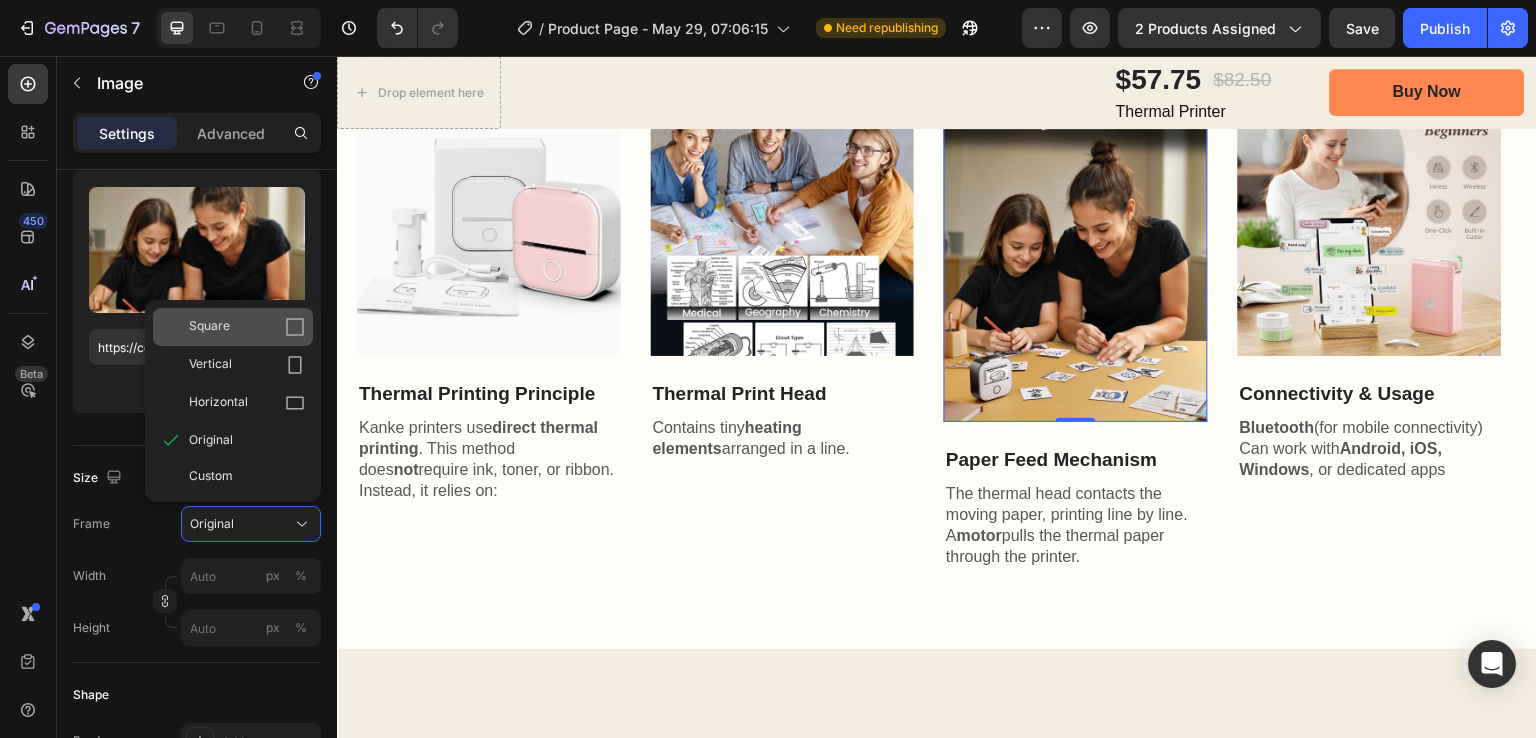 click 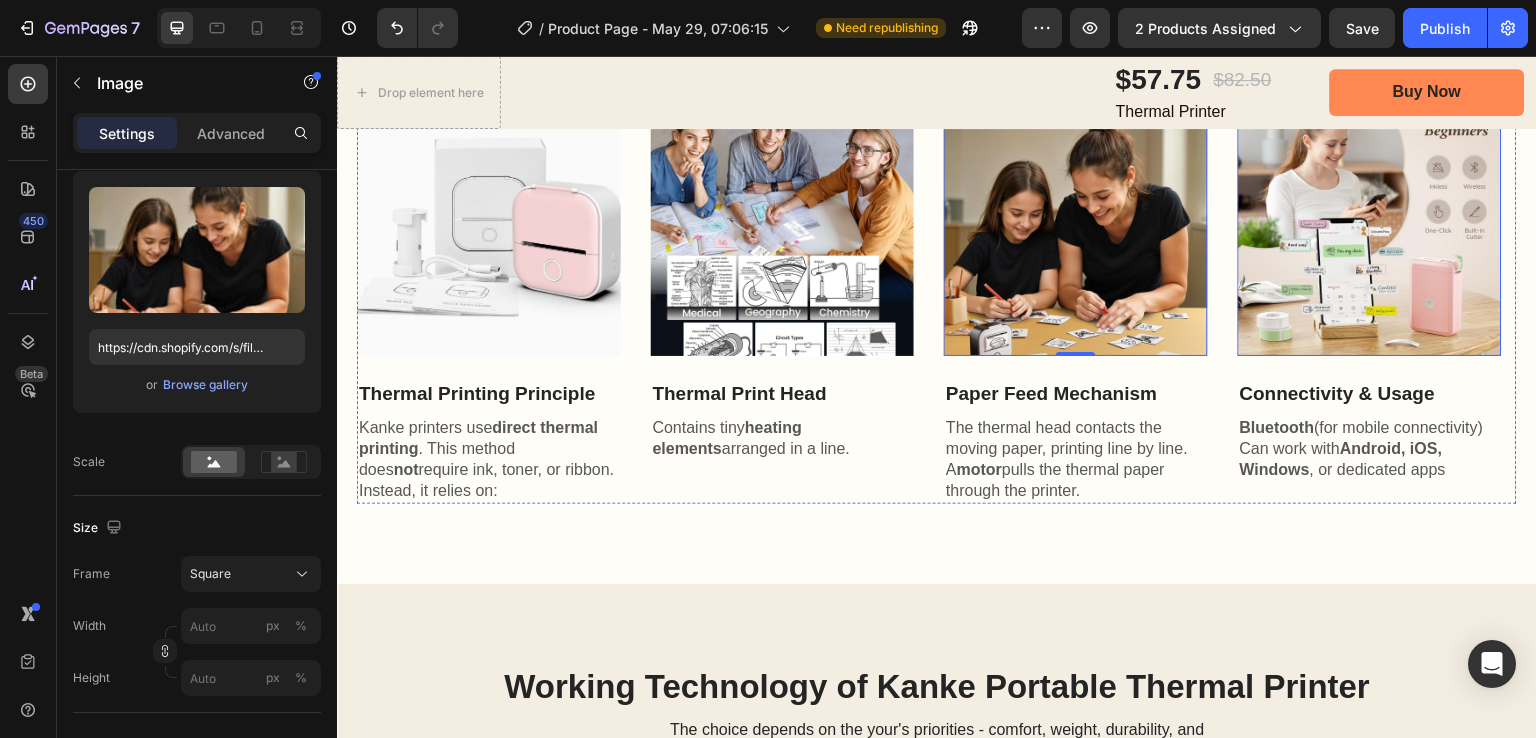 click at bounding box center (1370, 224) 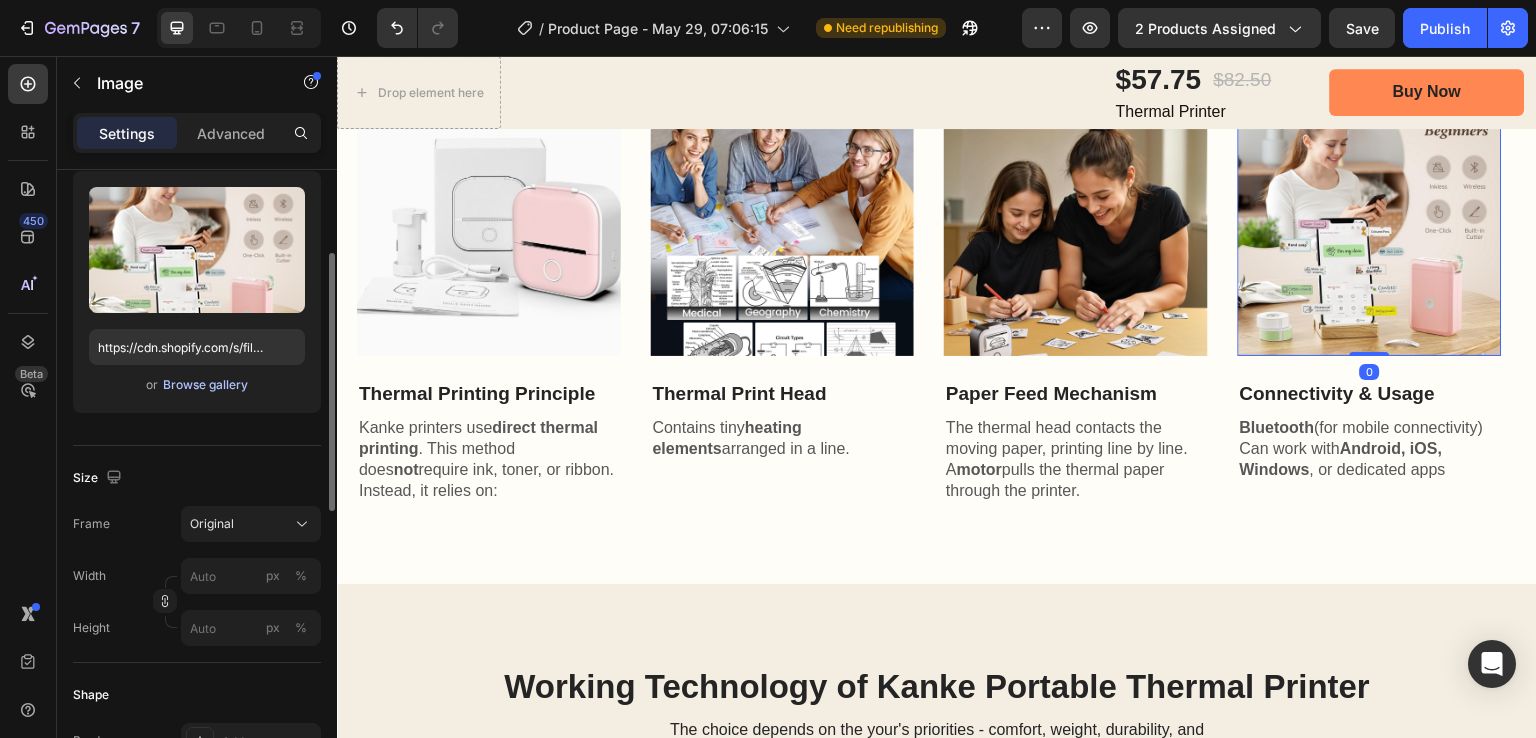 click on "Browse gallery" at bounding box center (205, 385) 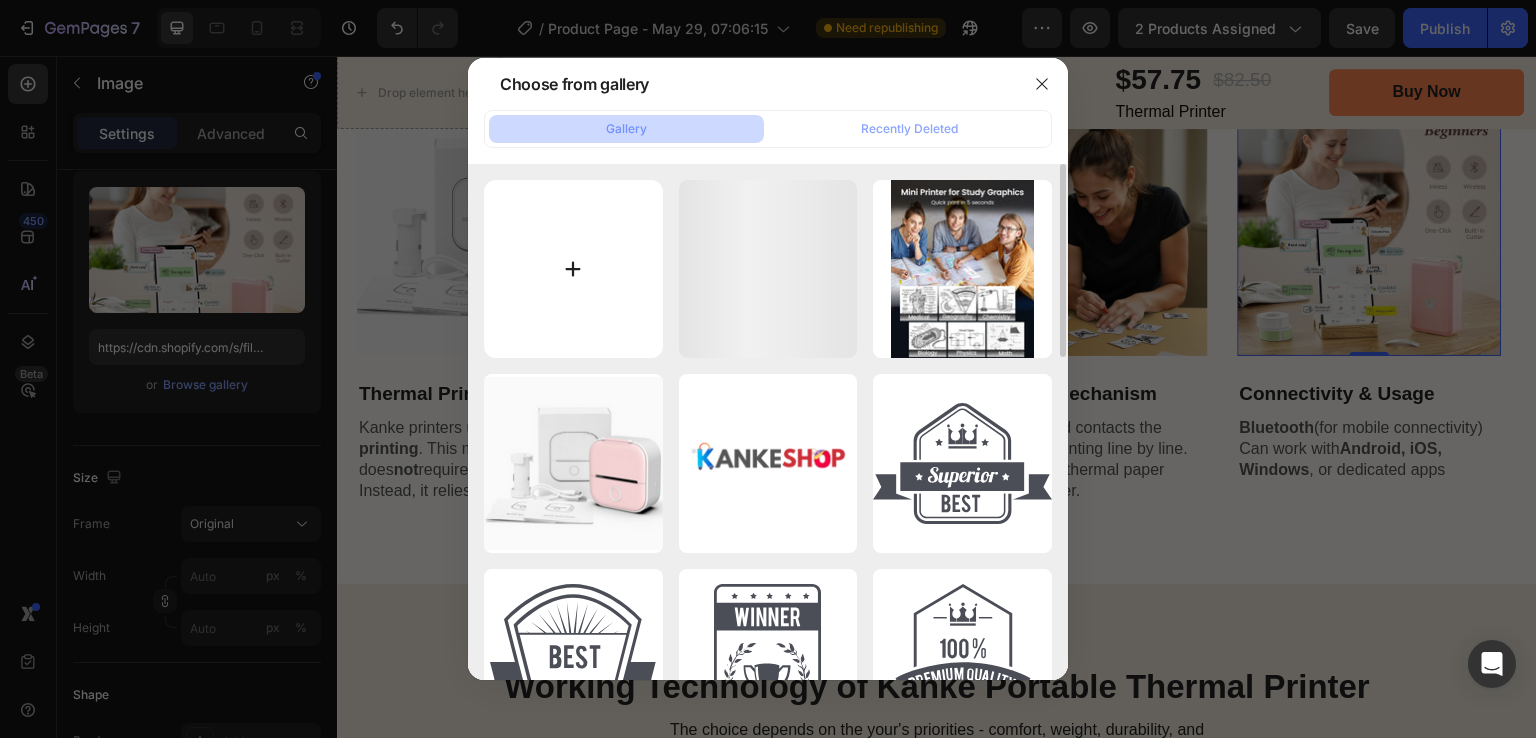 click at bounding box center [573, 269] 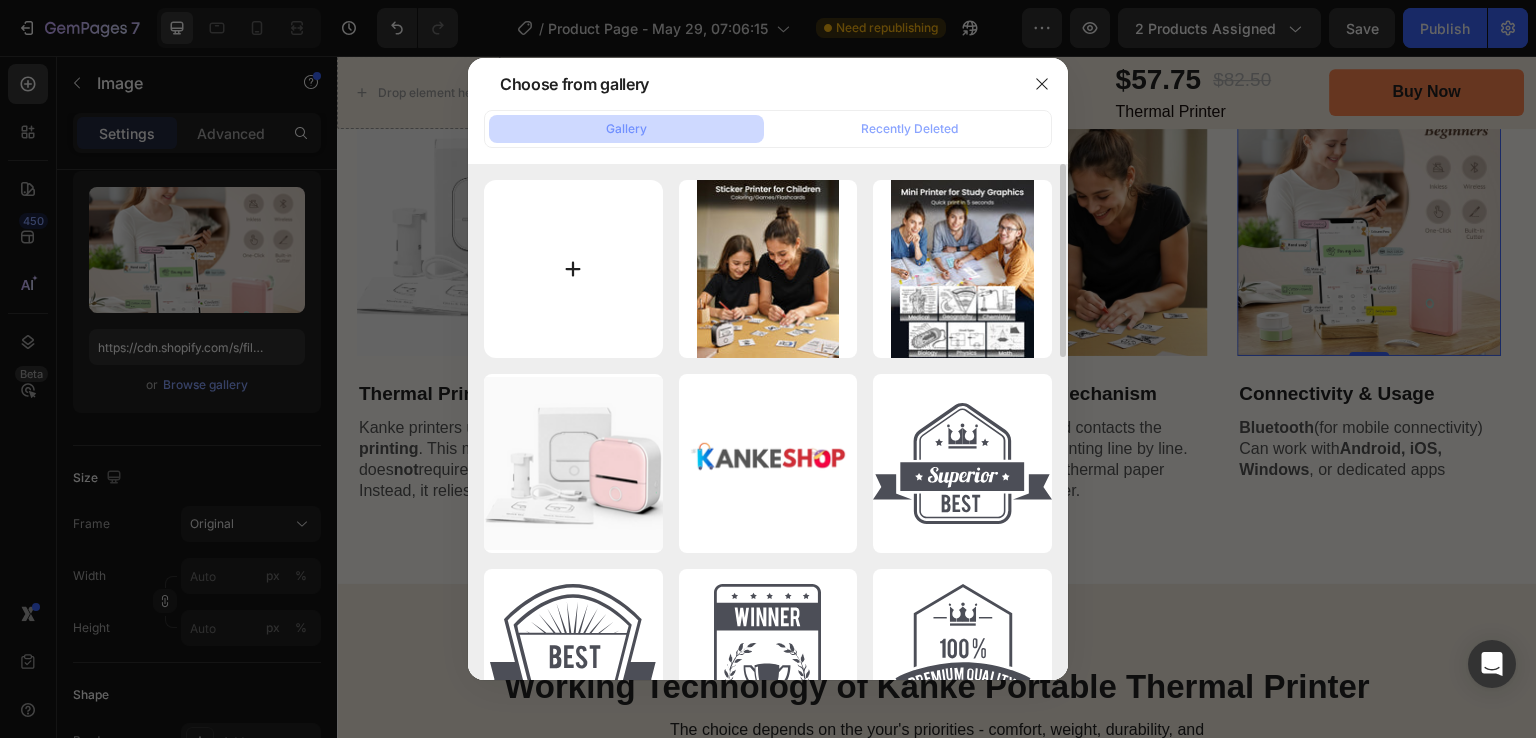 type on "C:\fakepath\71q6xGA-KVL._AC_SL1500_.jpg" 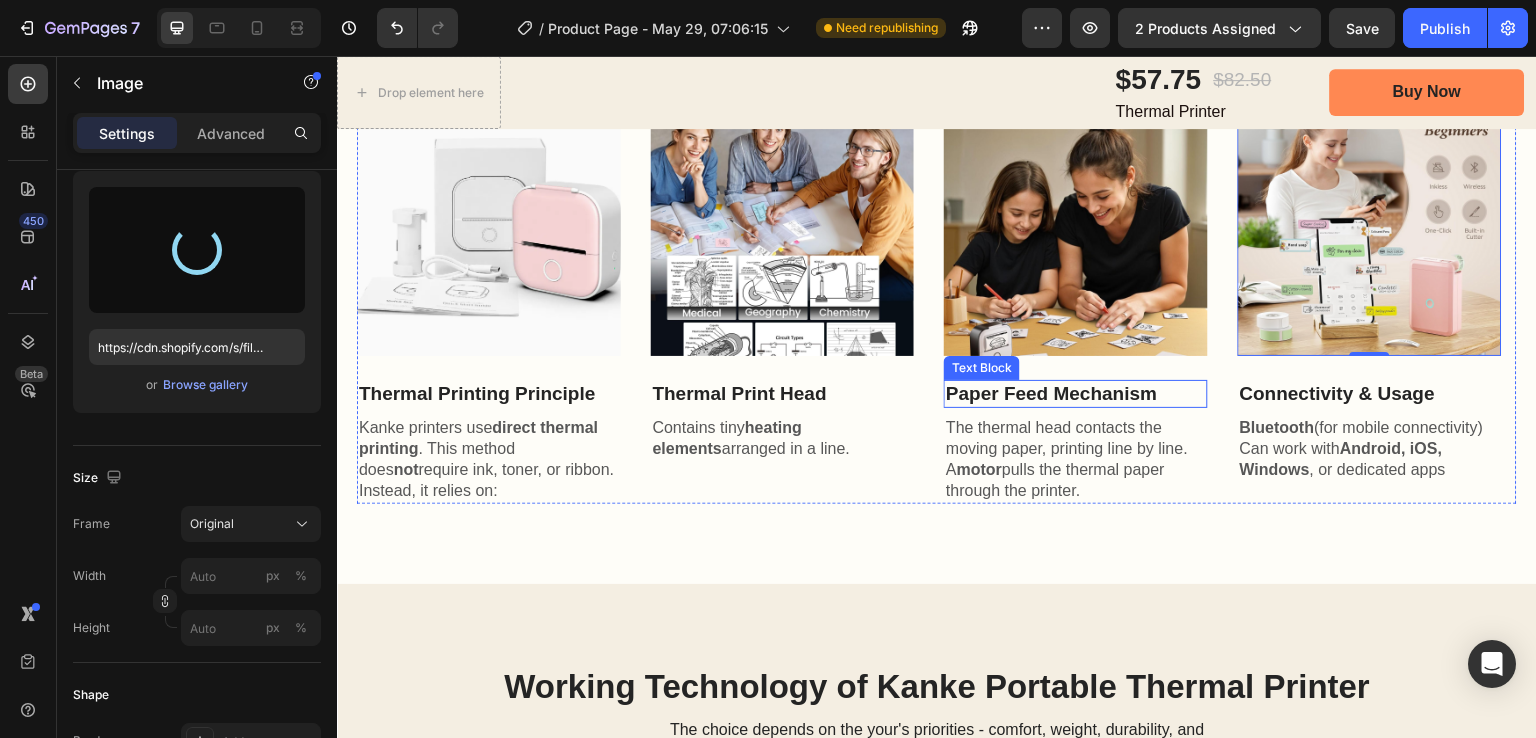 type on "https://cdn.shopify.com/s/files/1/0726/3292/6440/files/gempages_568718094382400533-689e5a12-f1f8-43ba-b7cf-ed4eb6295ac6.jpg" 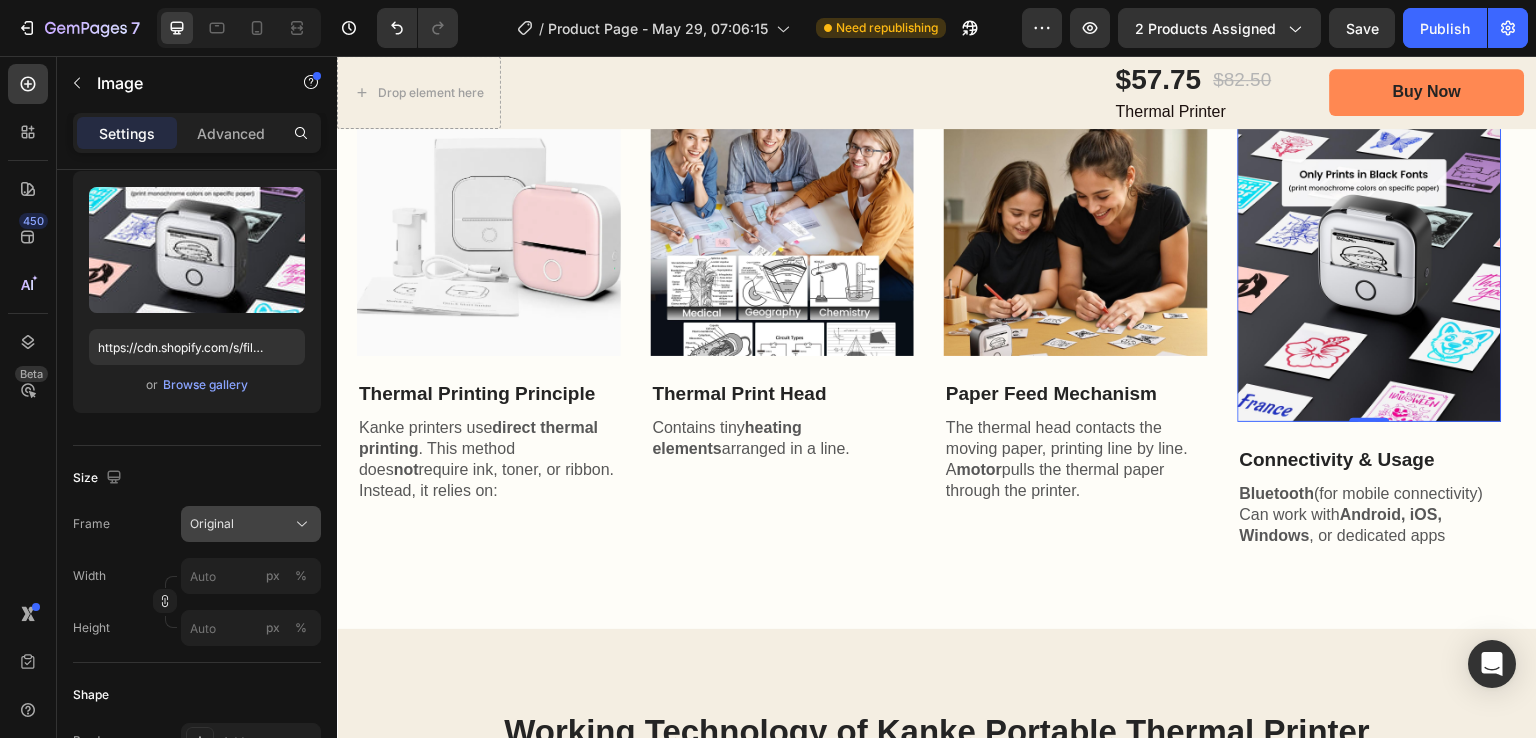 click on "Original" at bounding box center [251, 524] 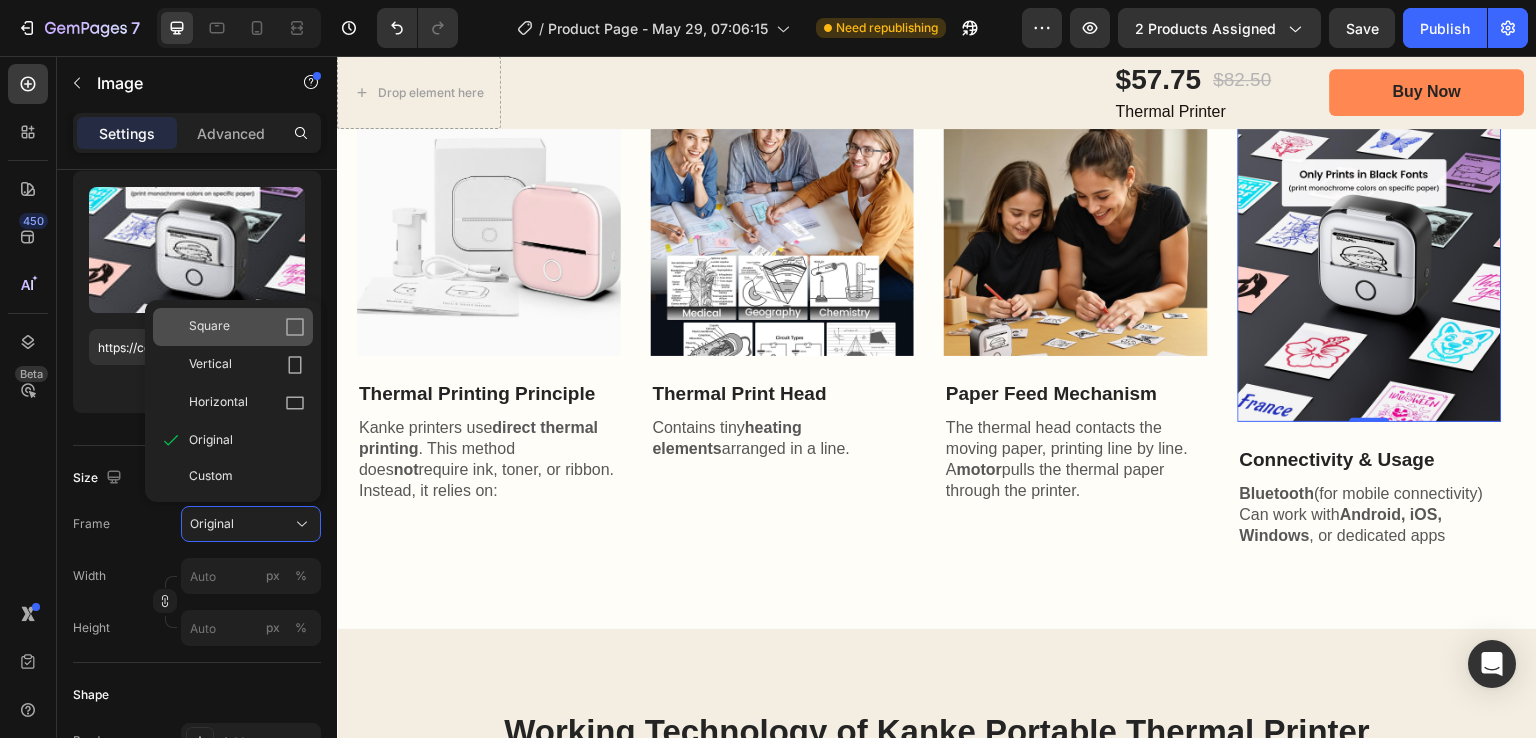 click 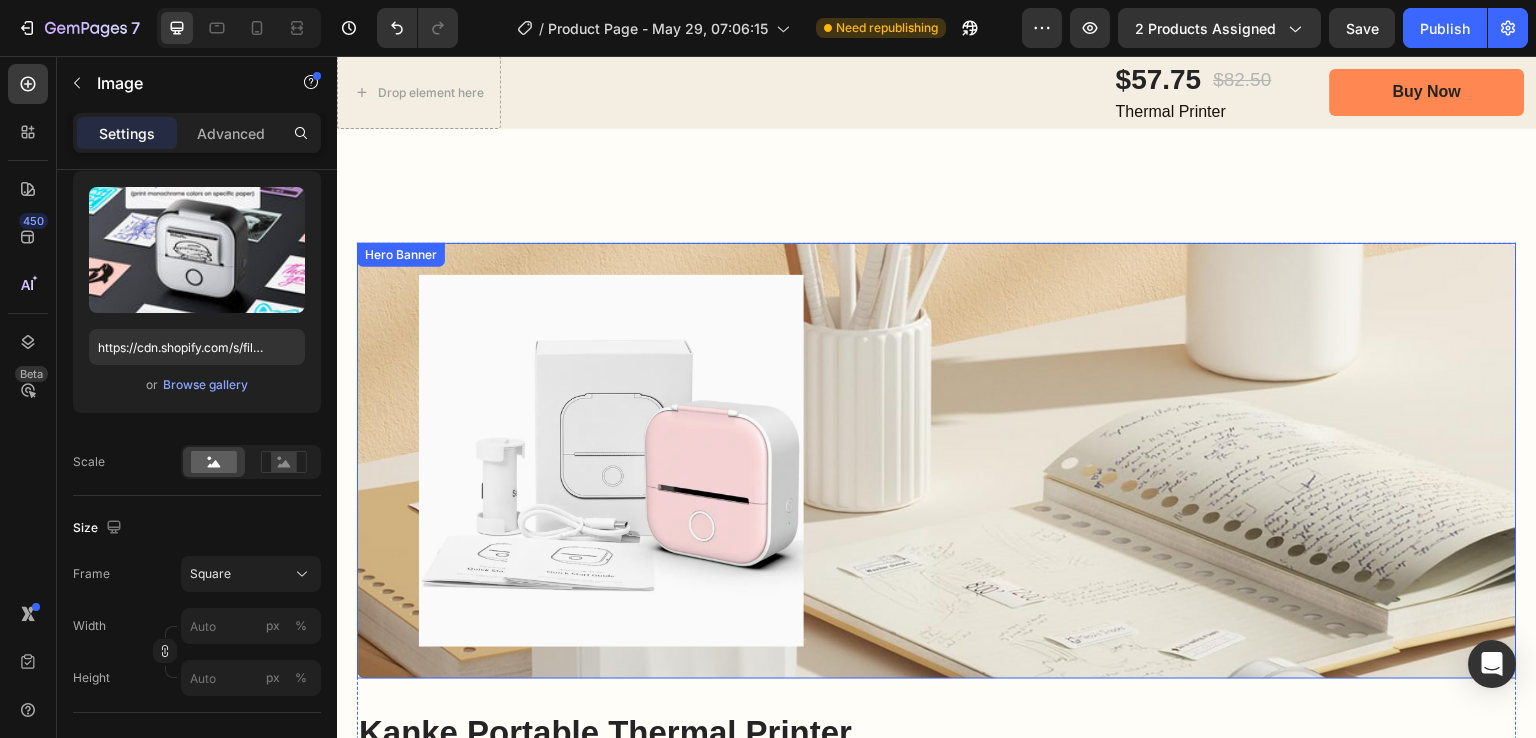 scroll, scrollTop: 1100, scrollLeft: 0, axis: vertical 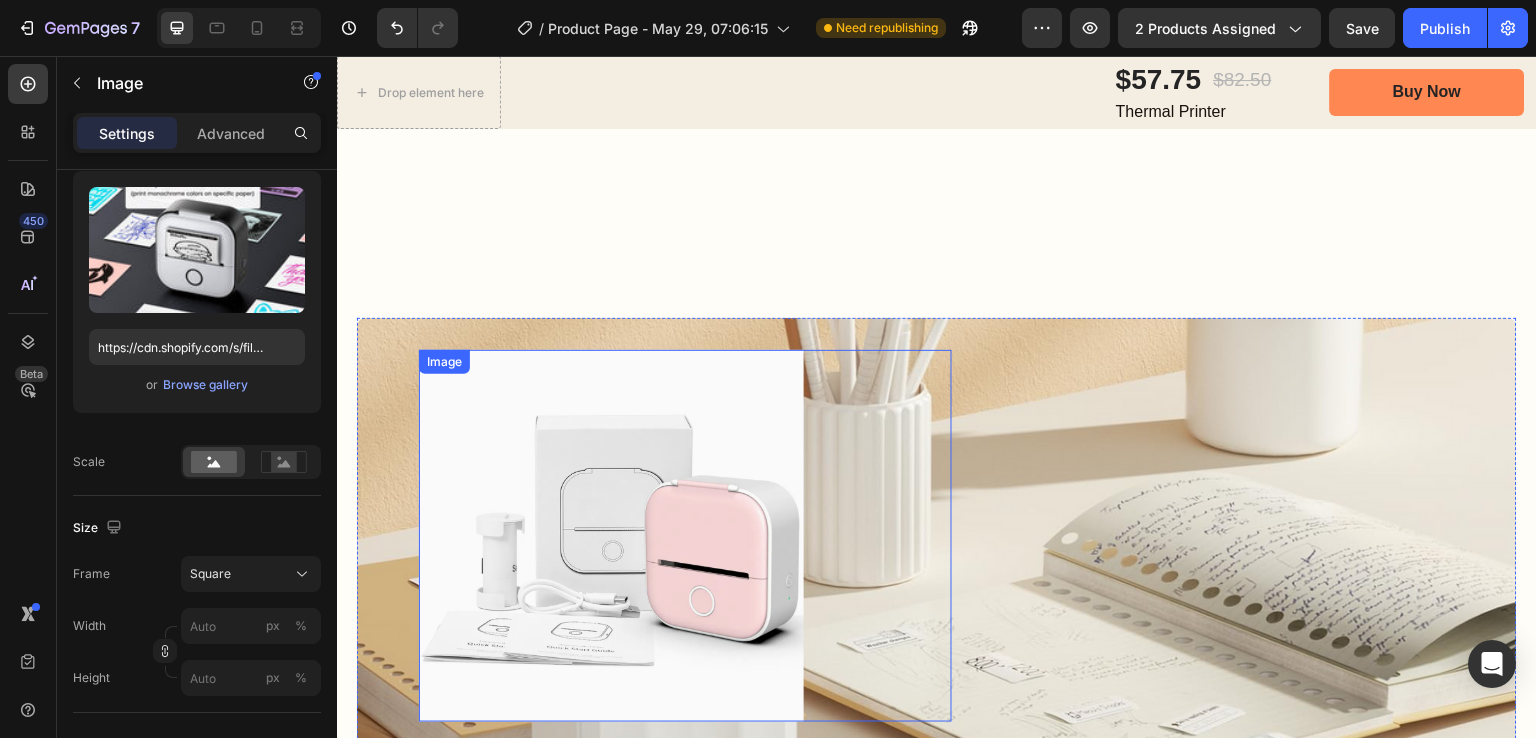 click at bounding box center (611, 536) 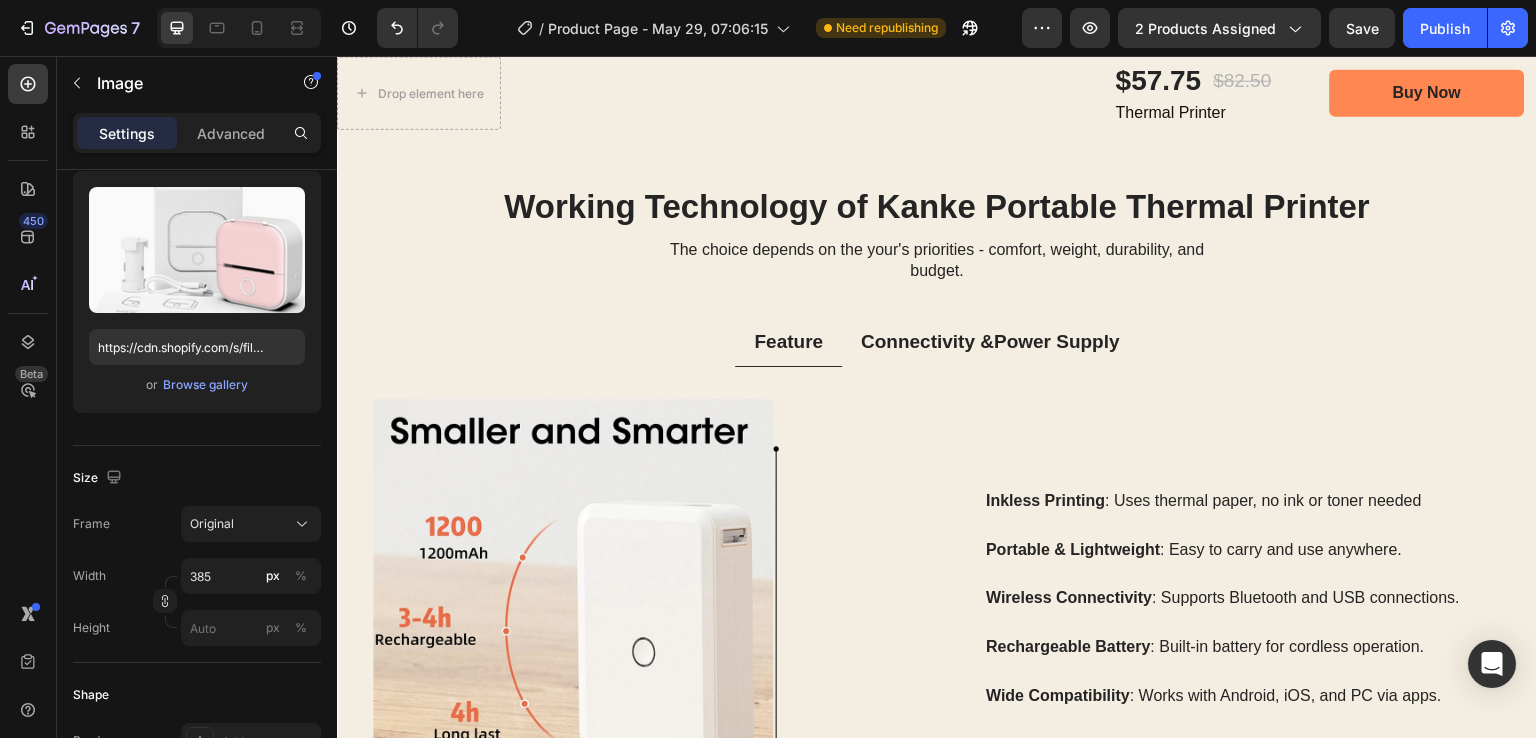 scroll, scrollTop: 2800, scrollLeft: 0, axis: vertical 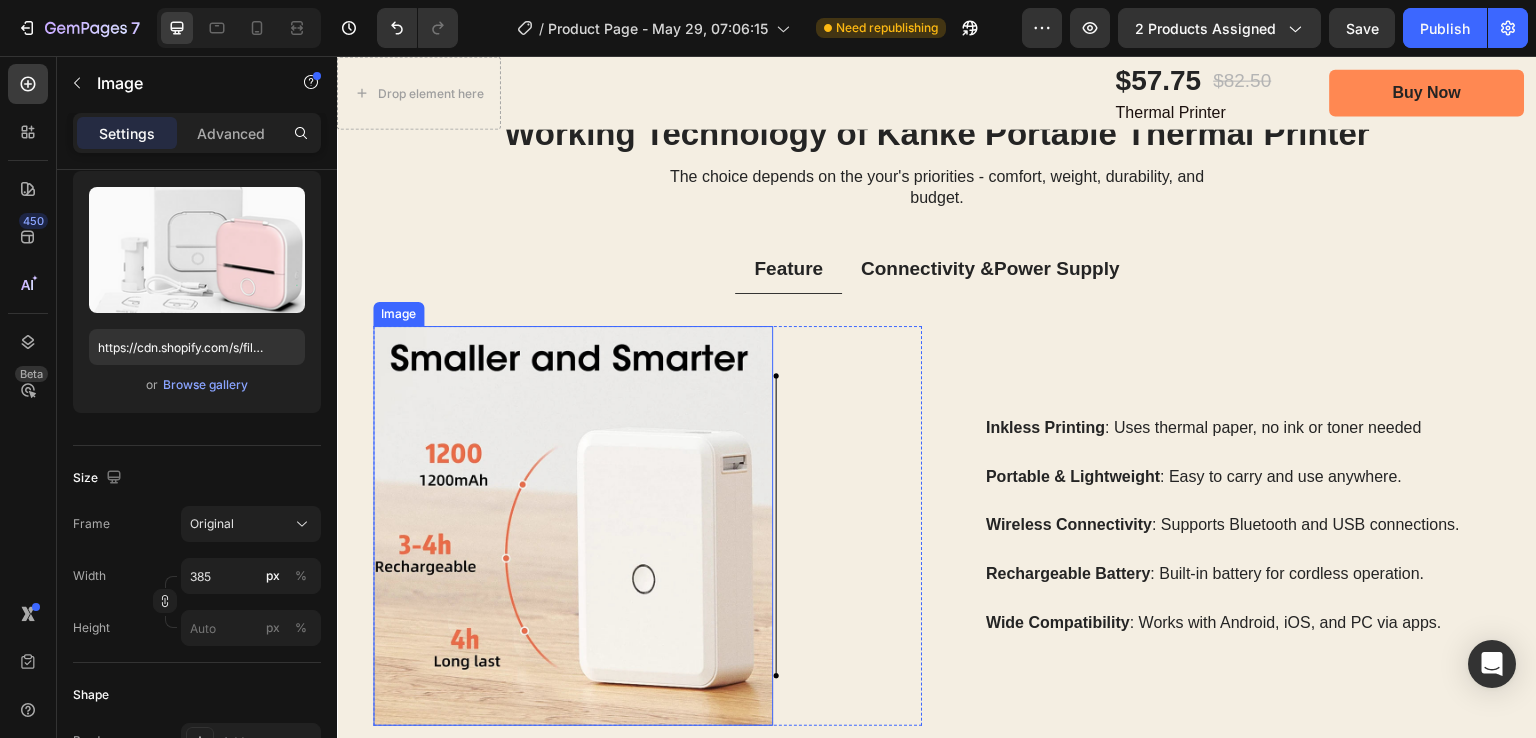 click at bounding box center [573, 526] 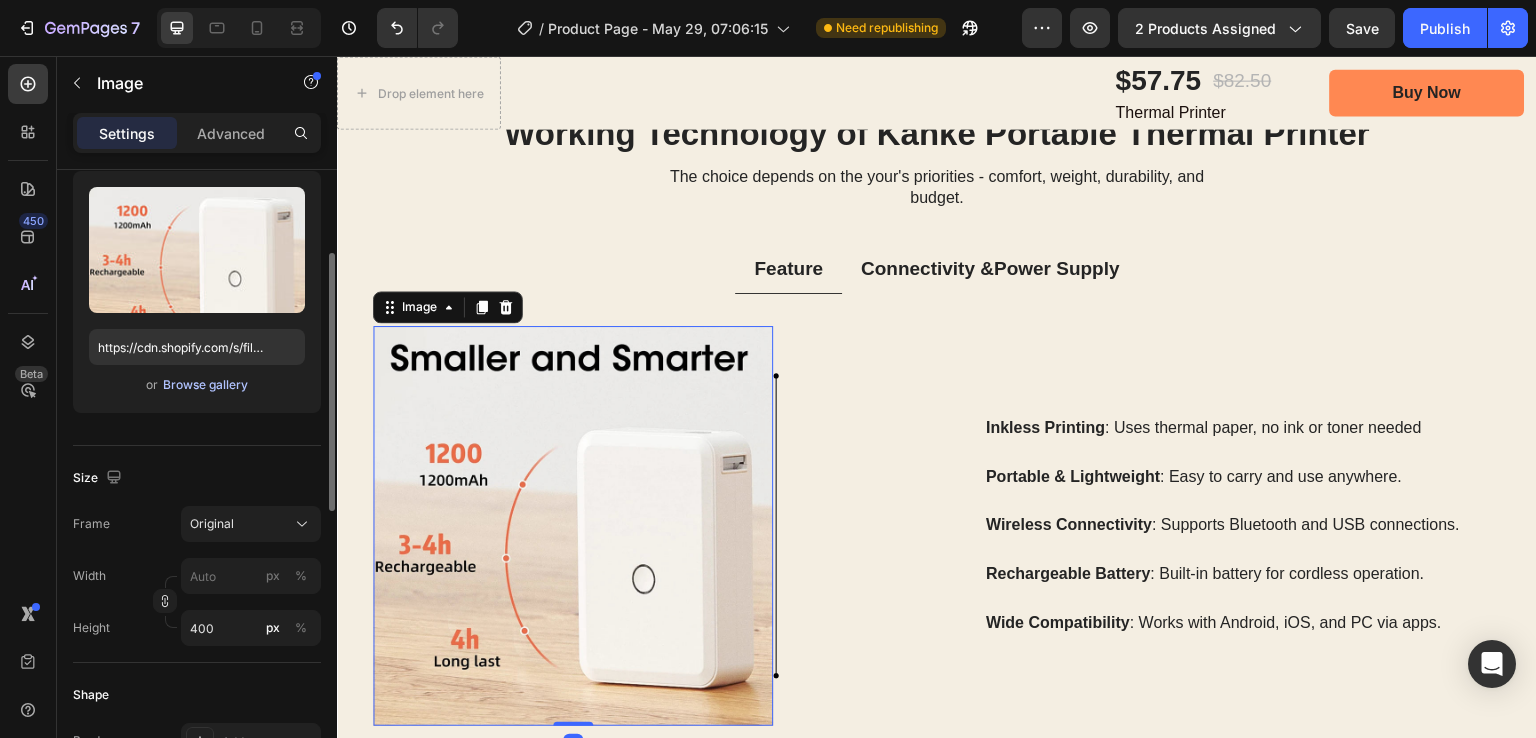click on "Browse gallery" at bounding box center [205, 385] 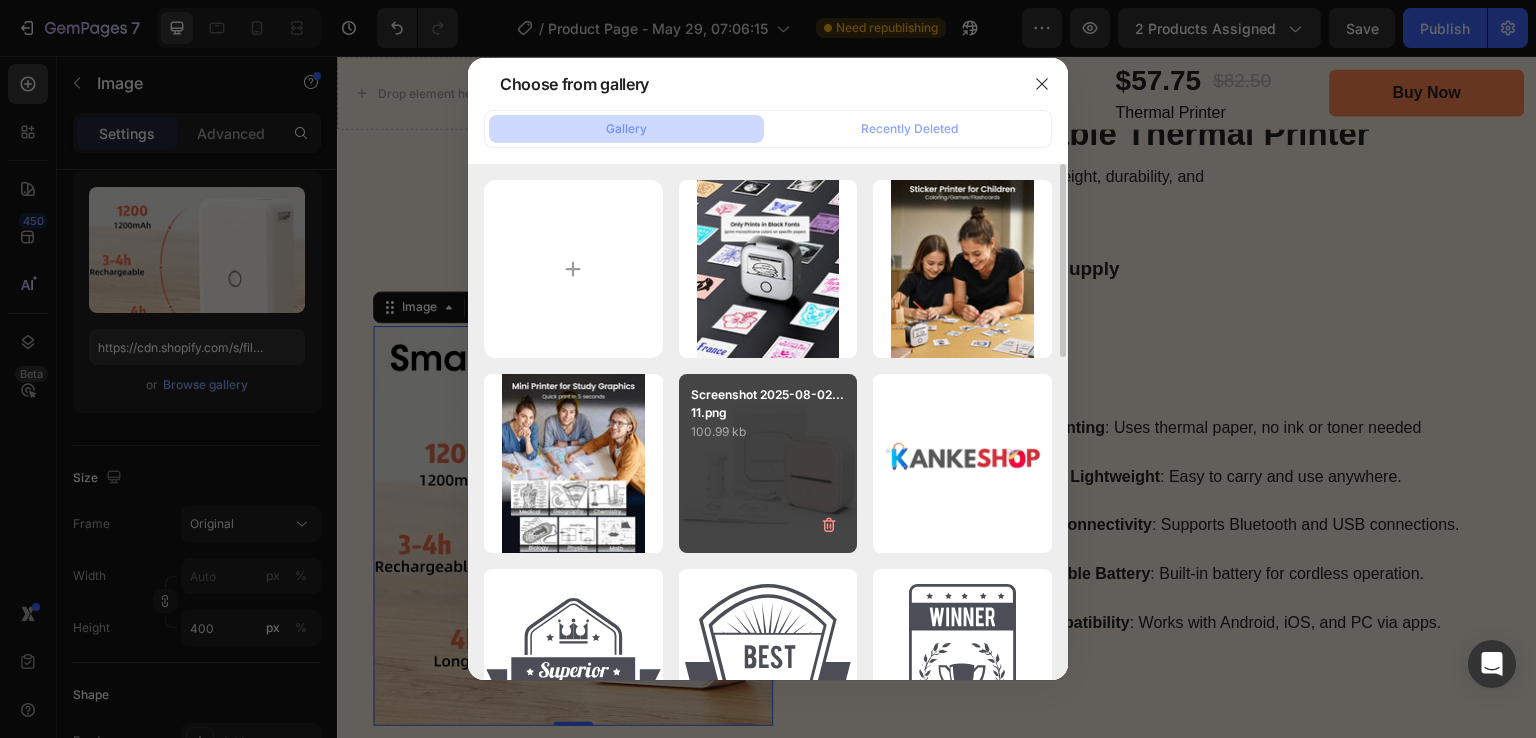 click on "Screenshot 2025-08-02...11.png 100.99 kb" at bounding box center (768, 463) 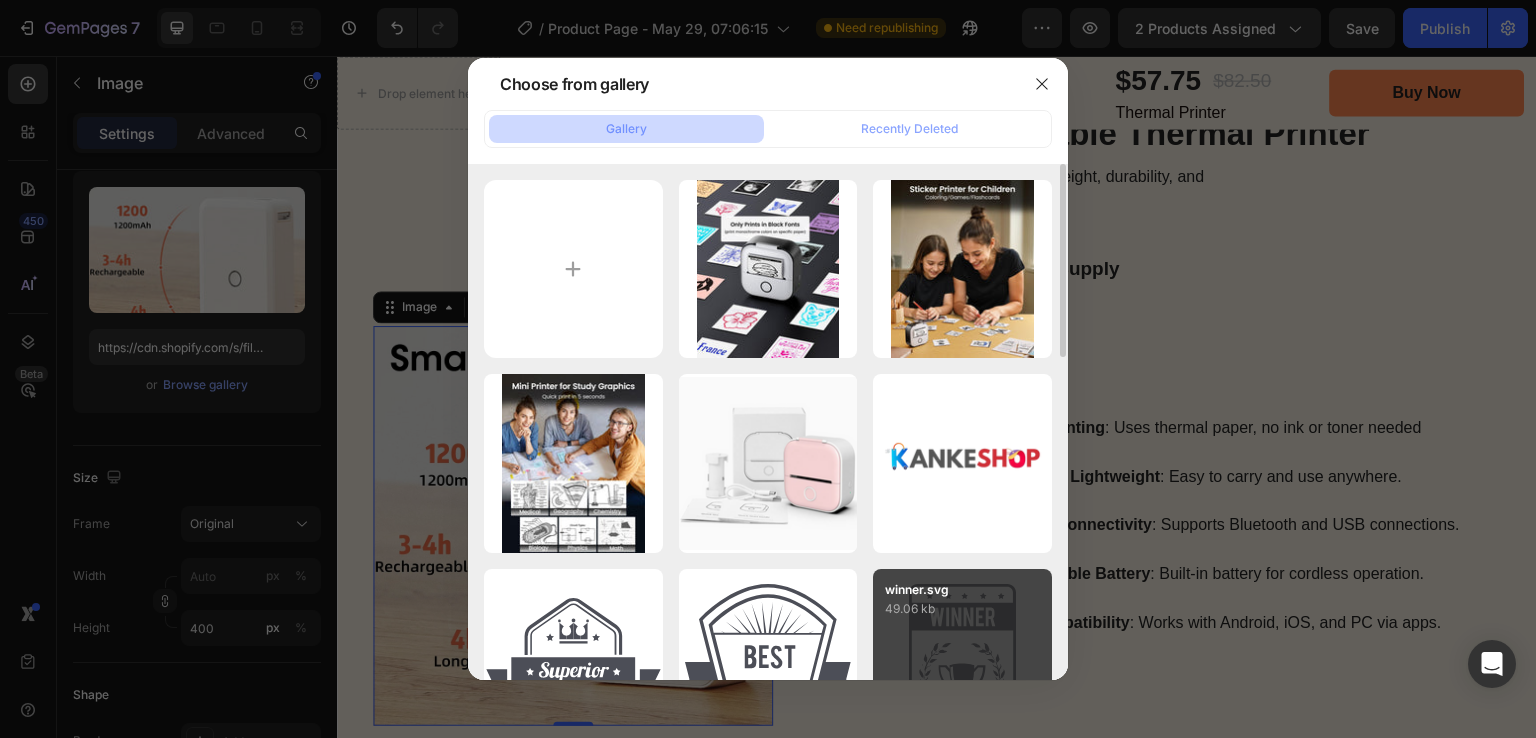 type on "https://cdn.shopify.com/s/files/1/0726/3292/6440/files/gempages_568718094382400533-65c73653-d361-4251-8706-53c201e85ad7.png" 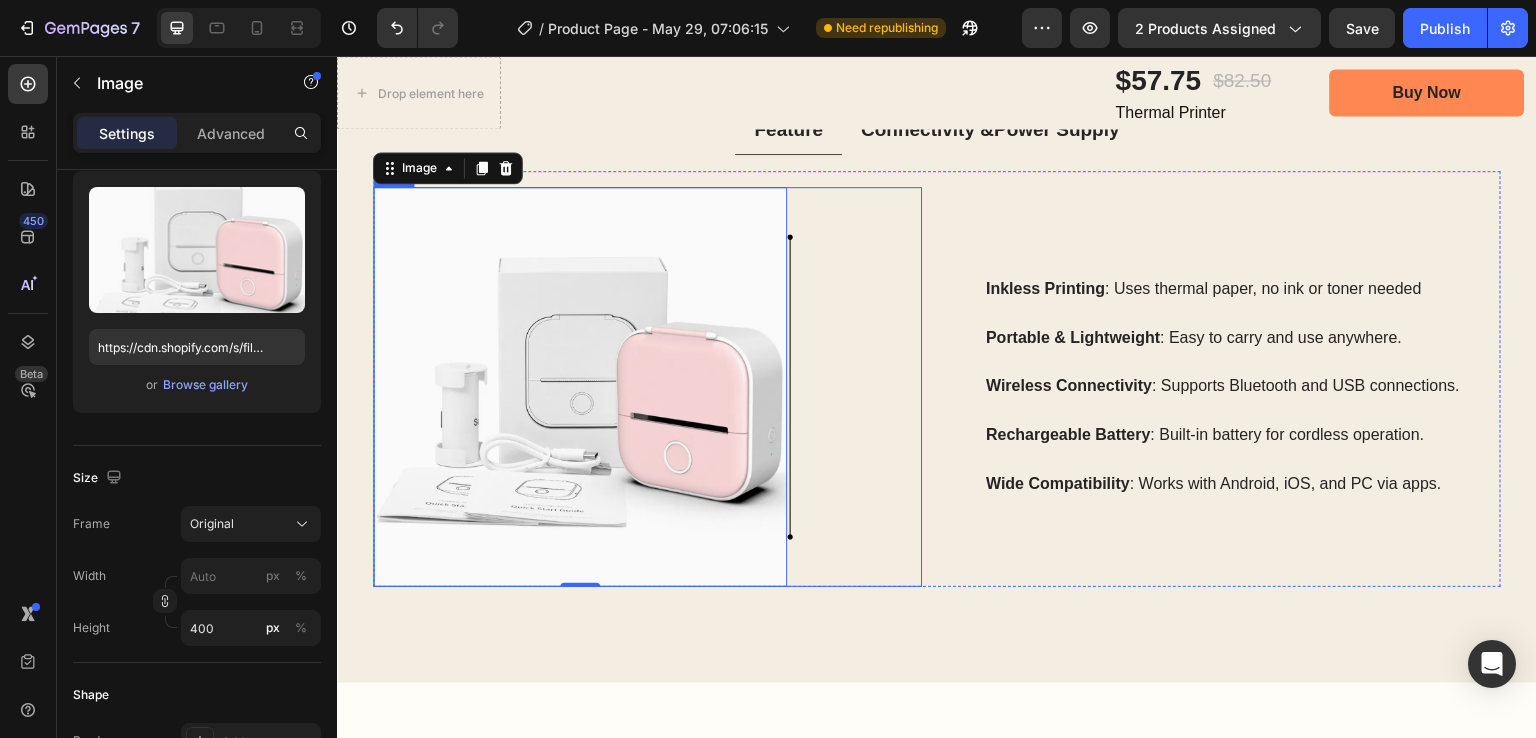 scroll, scrollTop: 3000, scrollLeft: 0, axis: vertical 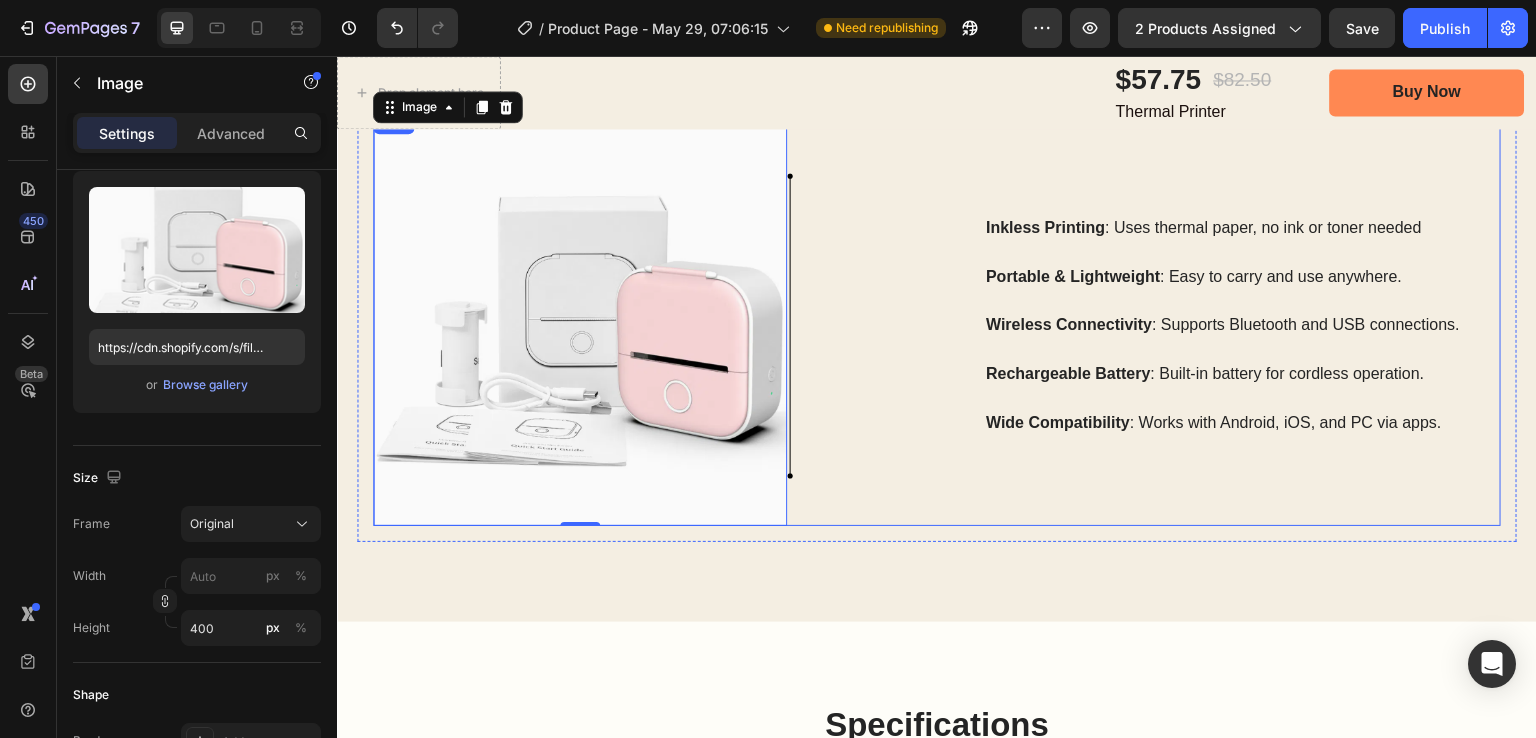 click on "Inkless Printing : Uses thermal paper, no ink or toner needed Text Block Portable & Lightweight : Easy to carry and use anywhere. Text Block Wireless Connectivity : Supports Bluetooth and USB connections. Text Block Rechargeable Battery : Built-in battery for cordless operation. Text Block Wide Compatibility : Works with Android, iOS, and PC via apps. Text Block Row" at bounding box center (1226, 326) 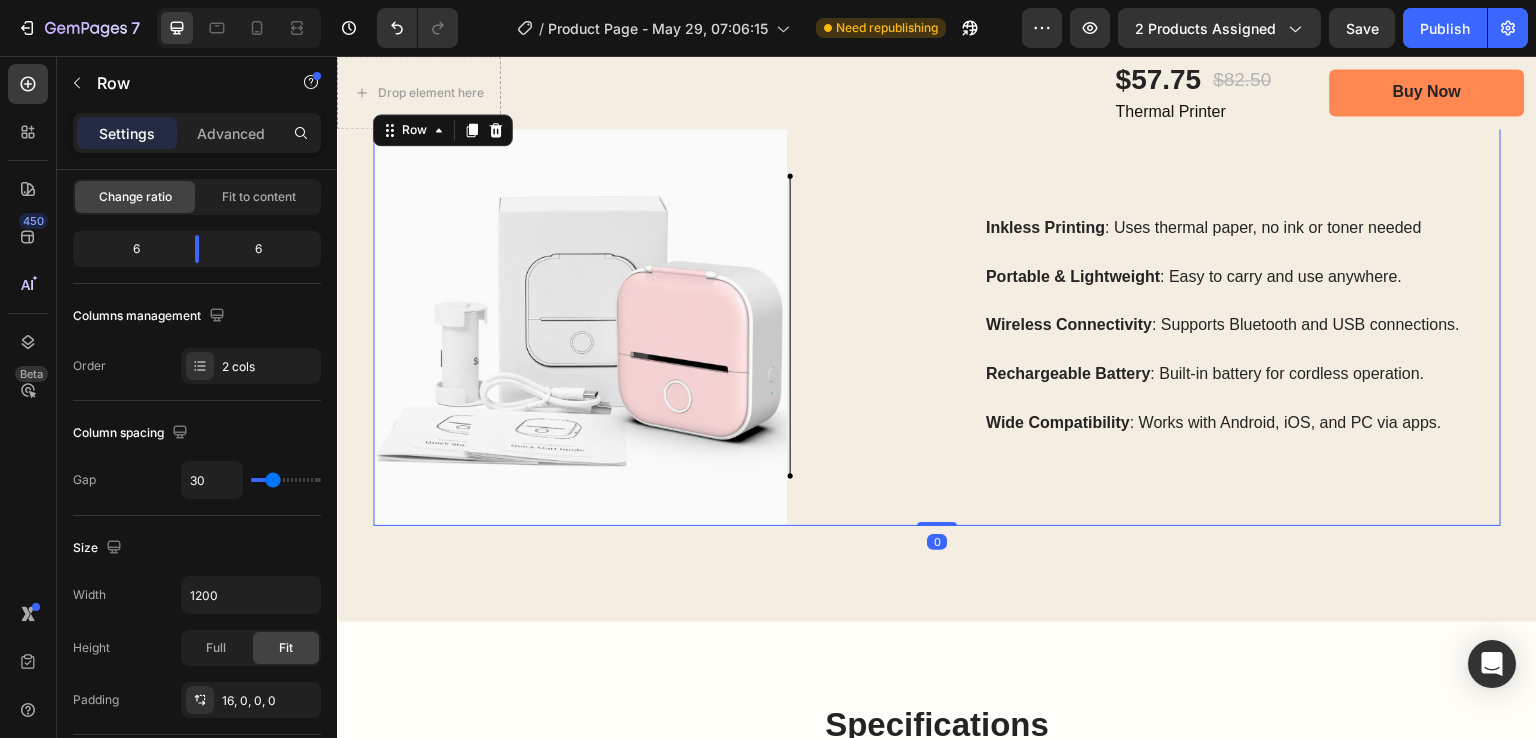 scroll, scrollTop: 0, scrollLeft: 0, axis: both 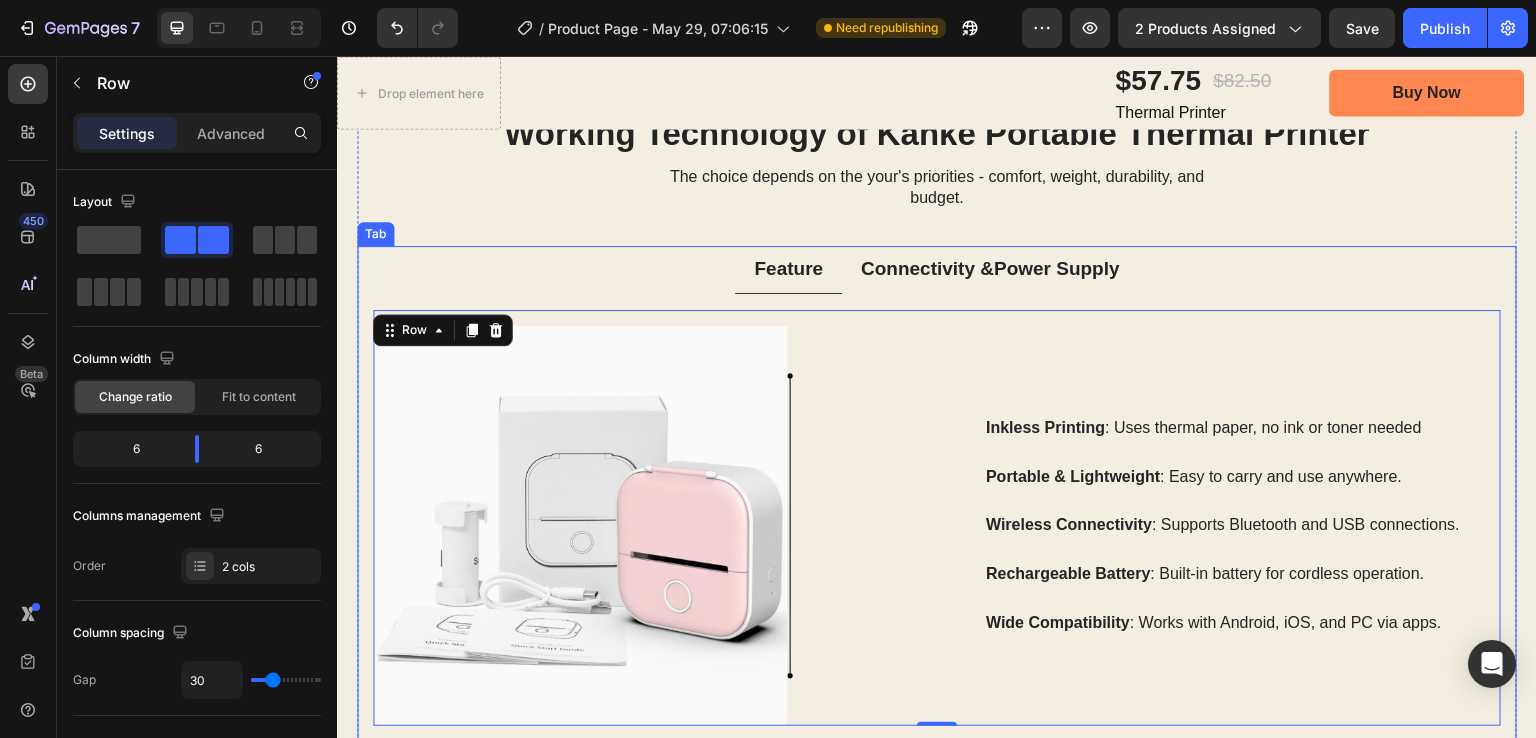 click on "Connectivity &  Power Supply" at bounding box center (990, 269) 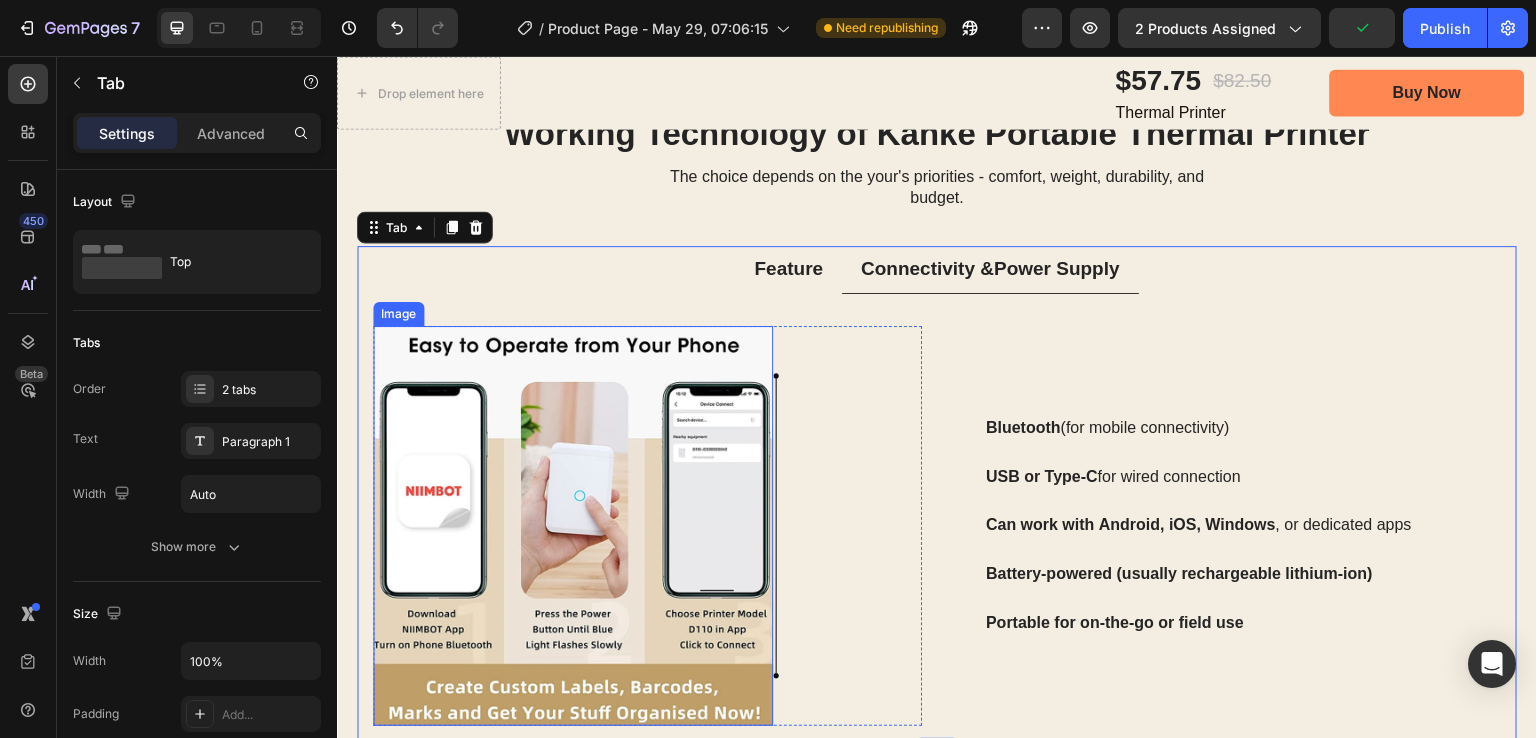 click at bounding box center [573, 526] 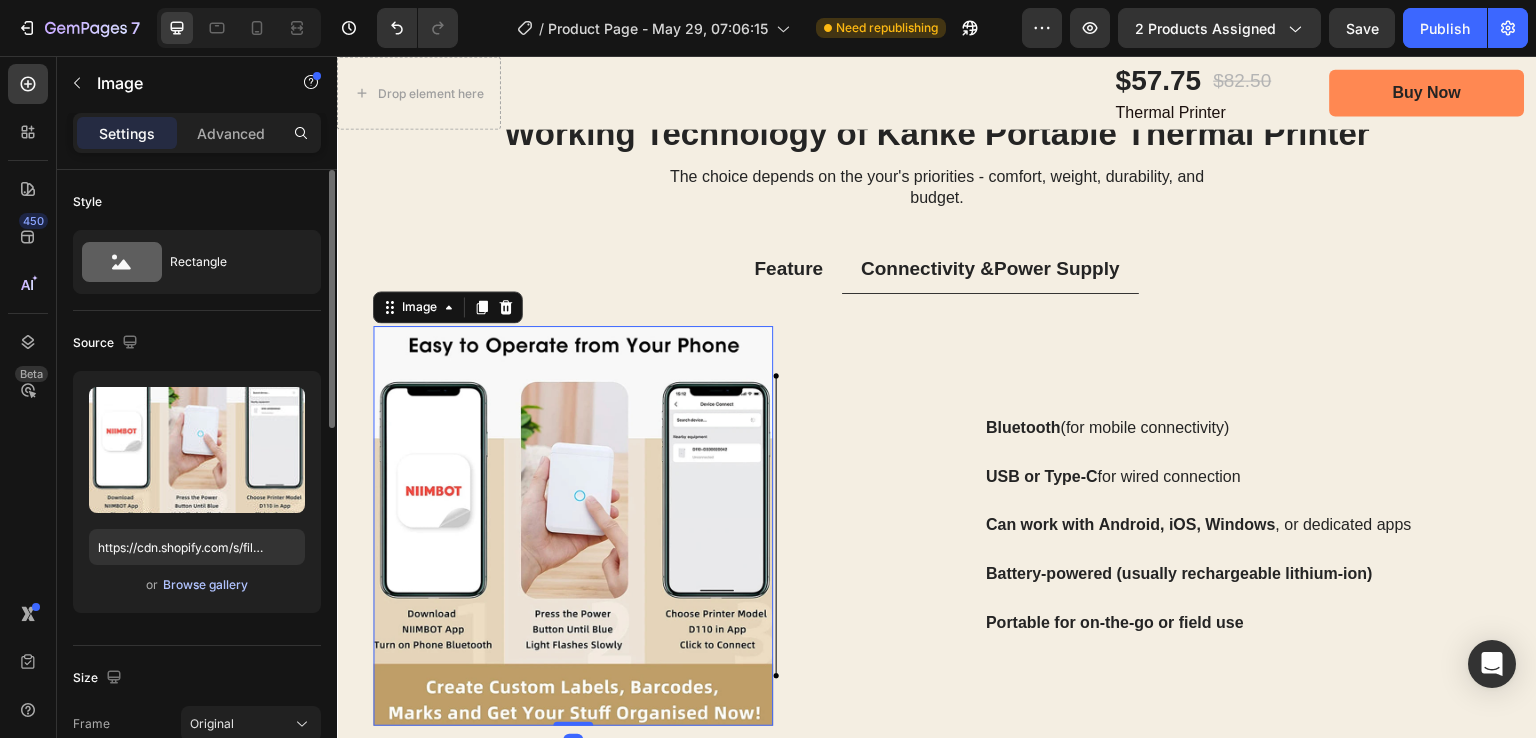 click on "Browse gallery" at bounding box center [205, 585] 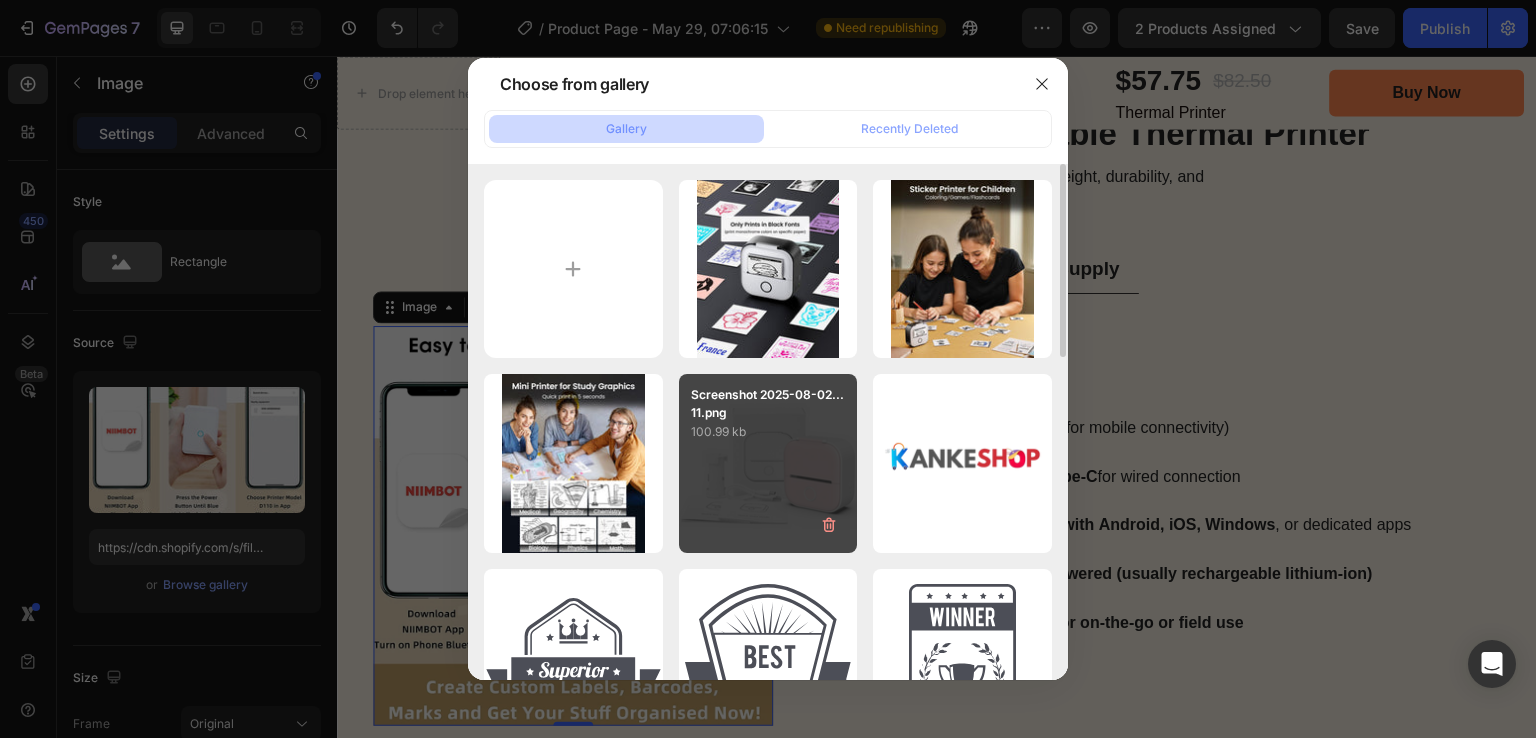 click on "Screenshot 2025-08-02...11.png 100.99 kb" at bounding box center [768, 463] 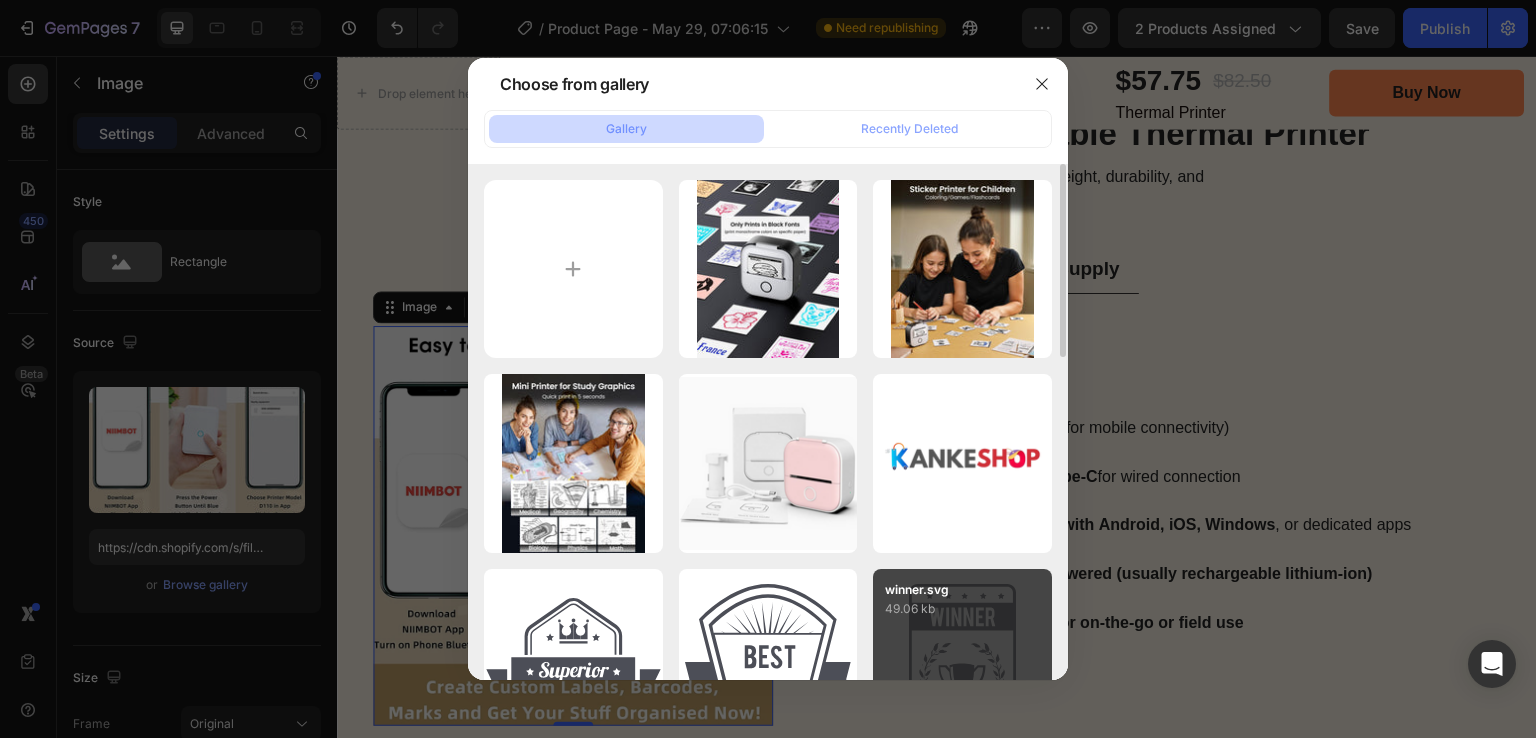 type on "https://cdn.shopify.com/s/files/1/0726/3292/6440/files/gempages_568718094382400533-65c73653-d361-4251-8706-53c201e85ad7.png" 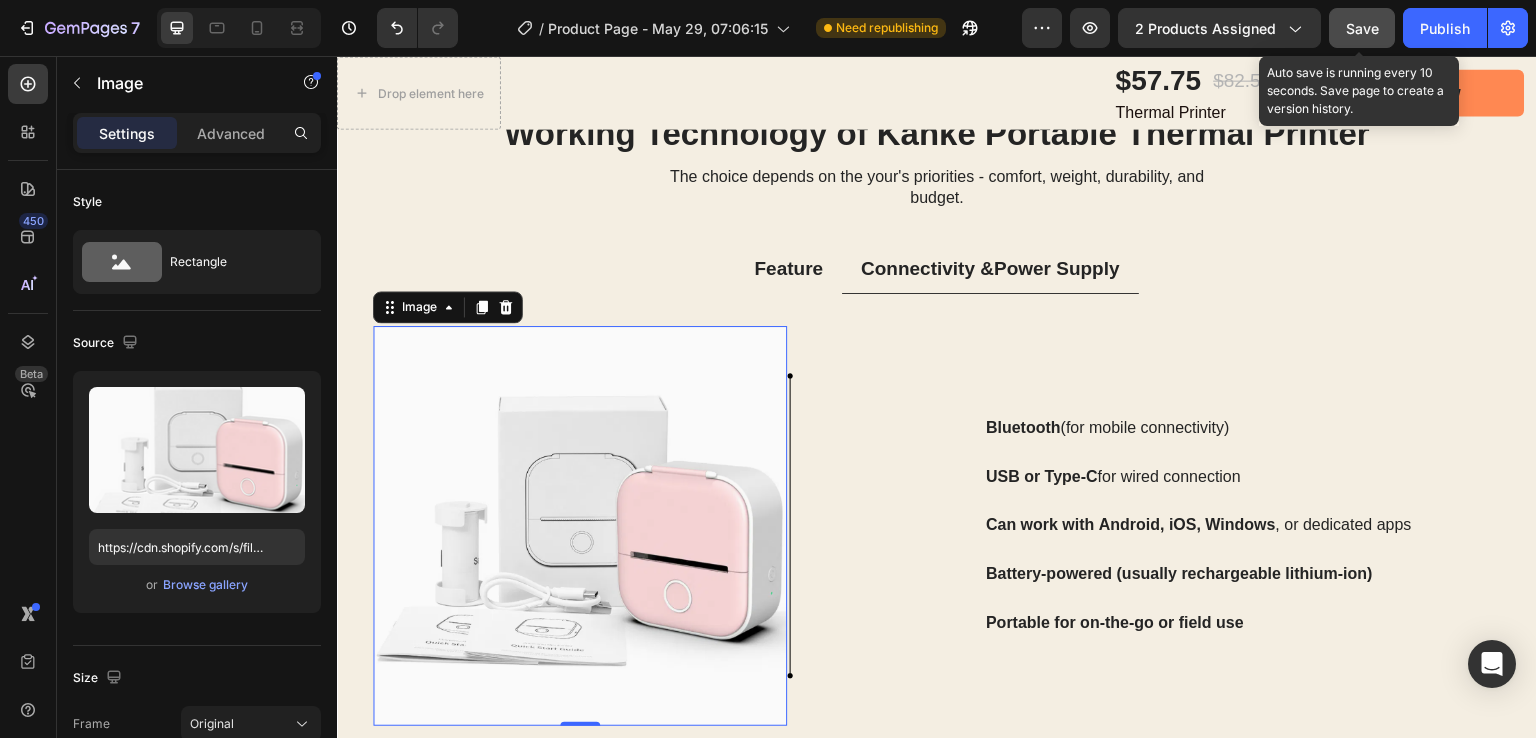 click on "Save" 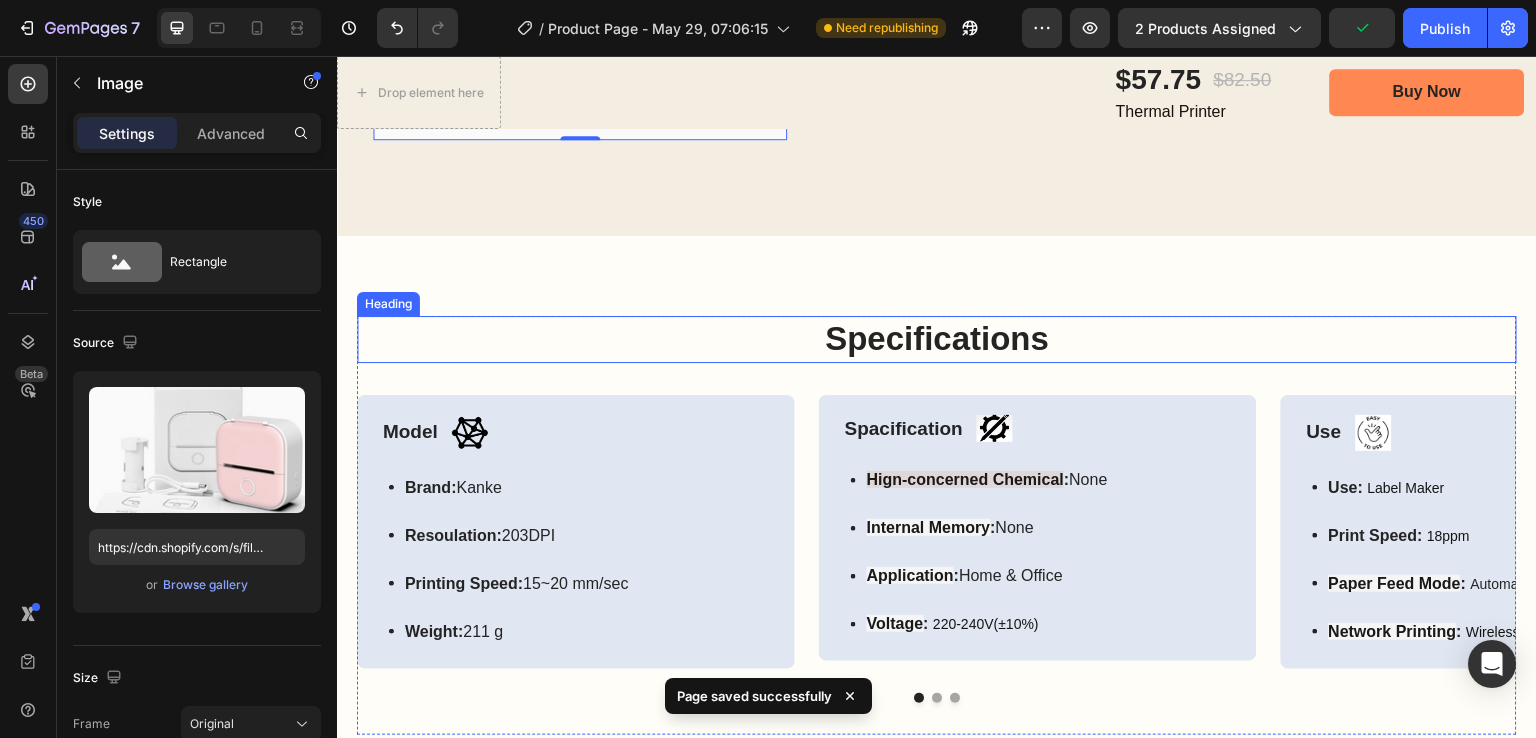 scroll, scrollTop: 3500, scrollLeft: 0, axis: vertical 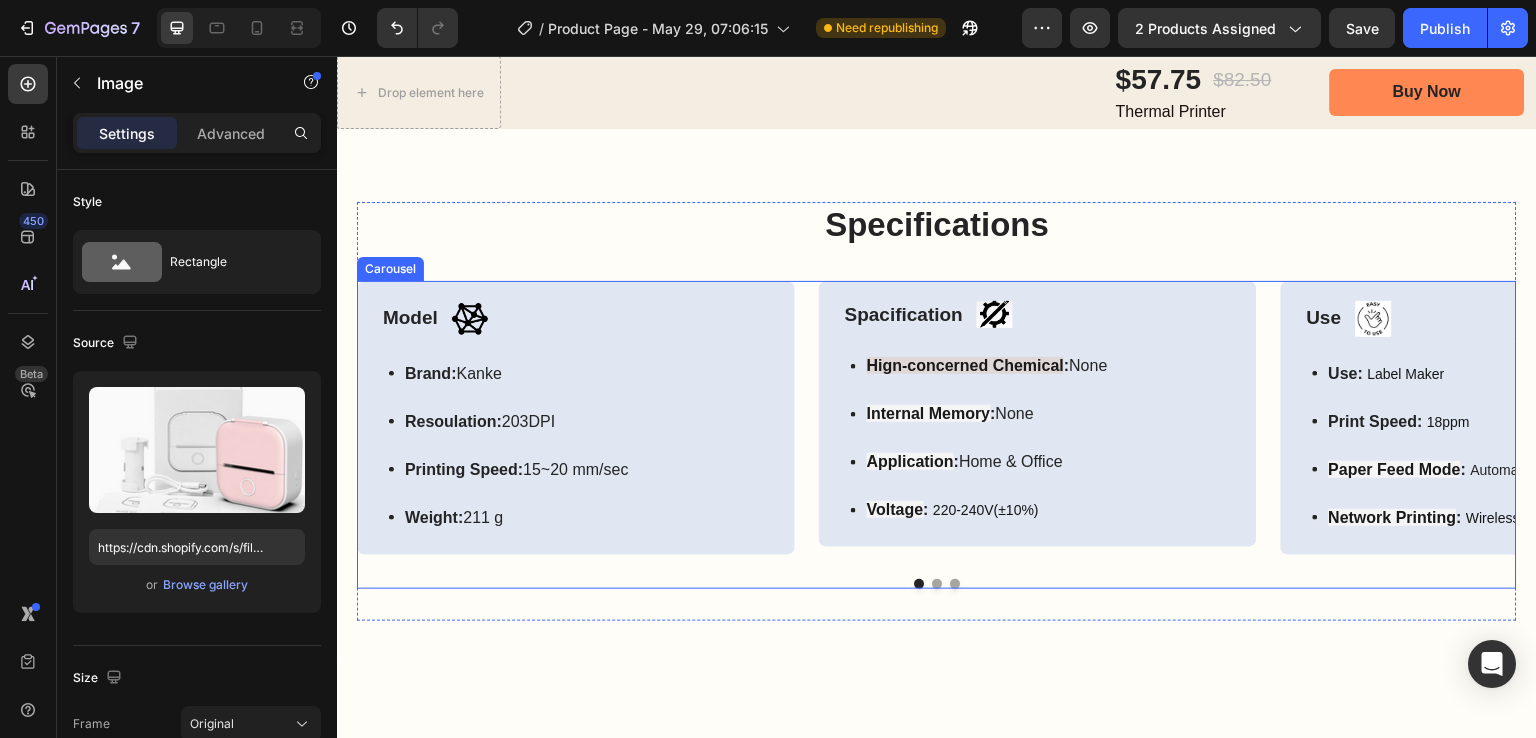 click at bounding box center [937, 584] 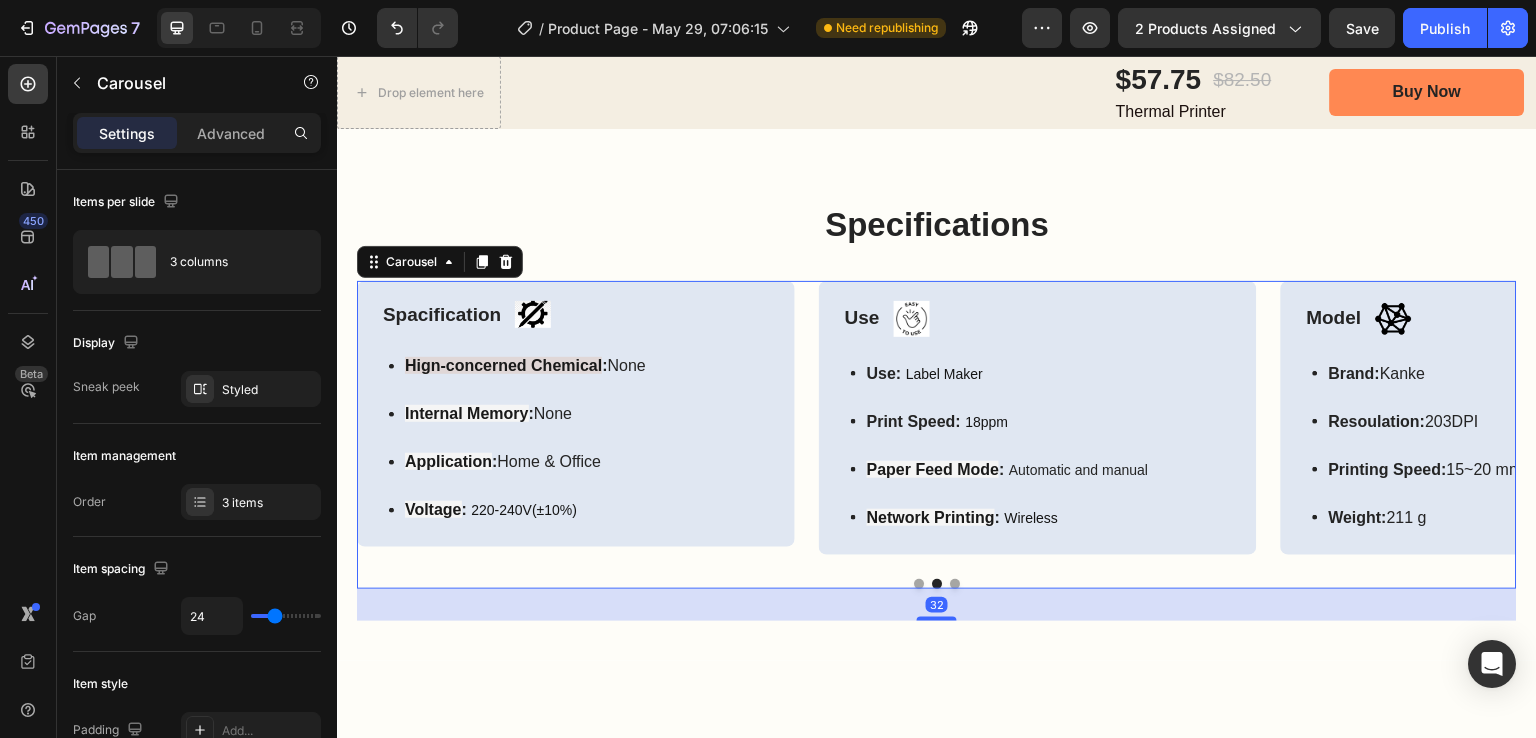 click at bounding box center [955, 584] 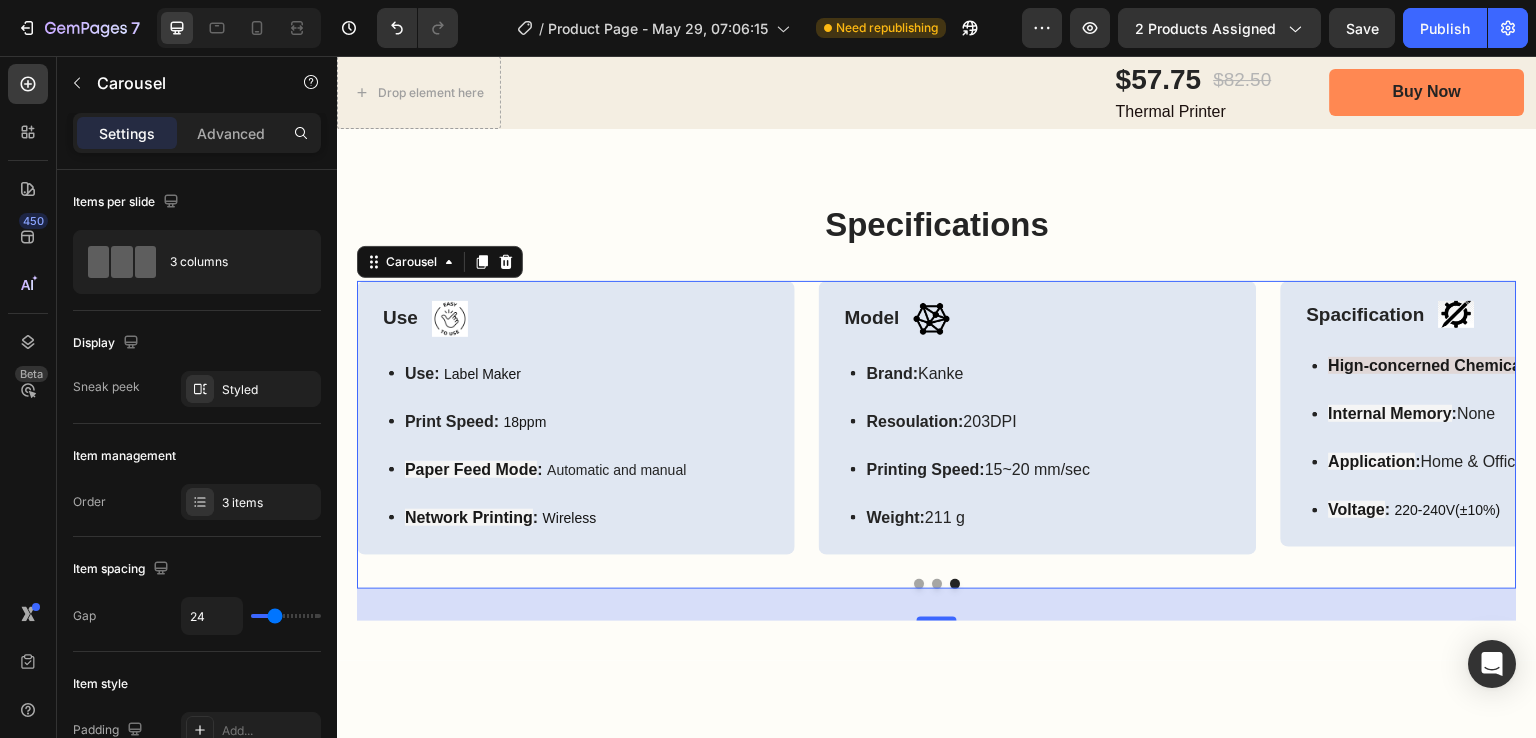 click at bounding box center [919, 584] 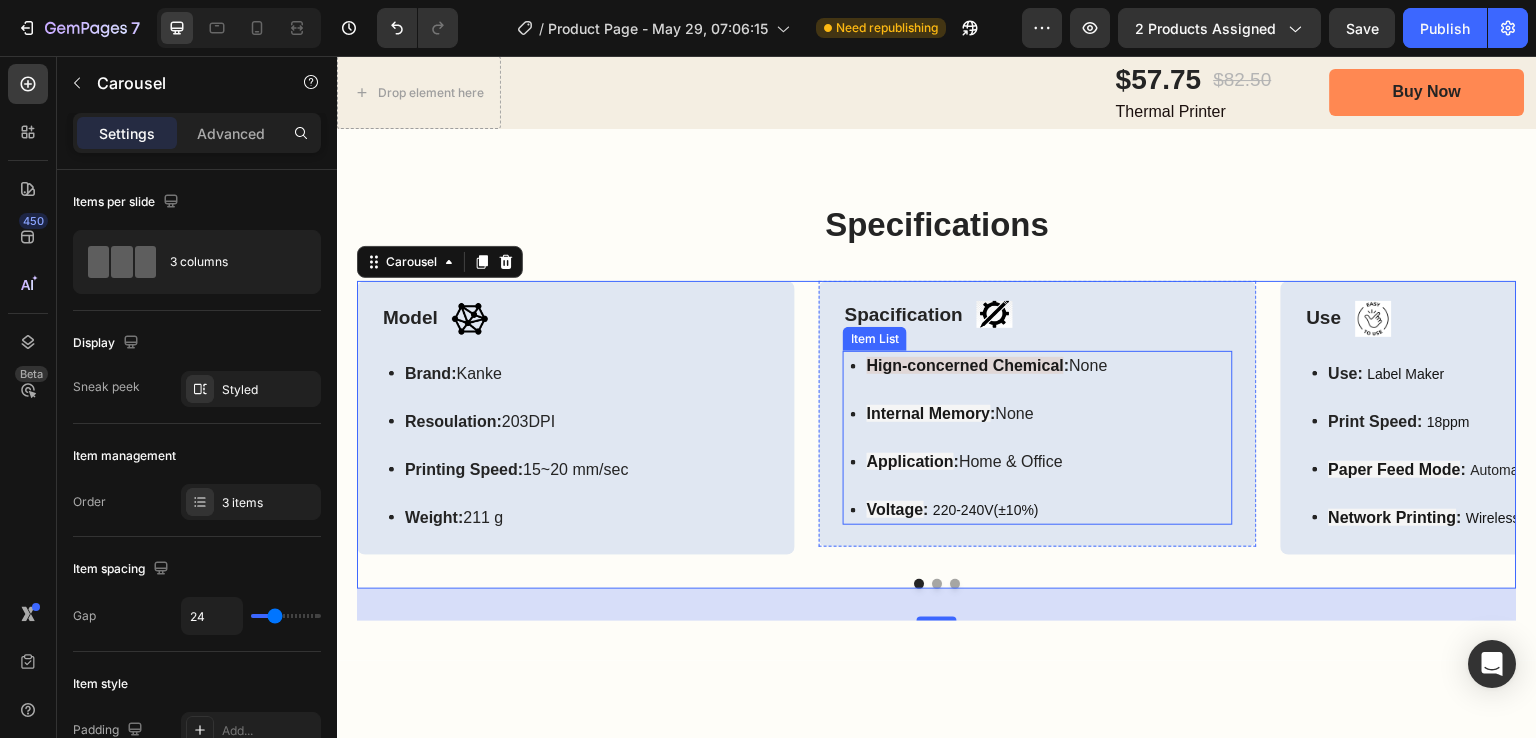 click on "Hign-concerned Chemical" at bounding box center (965, 365) 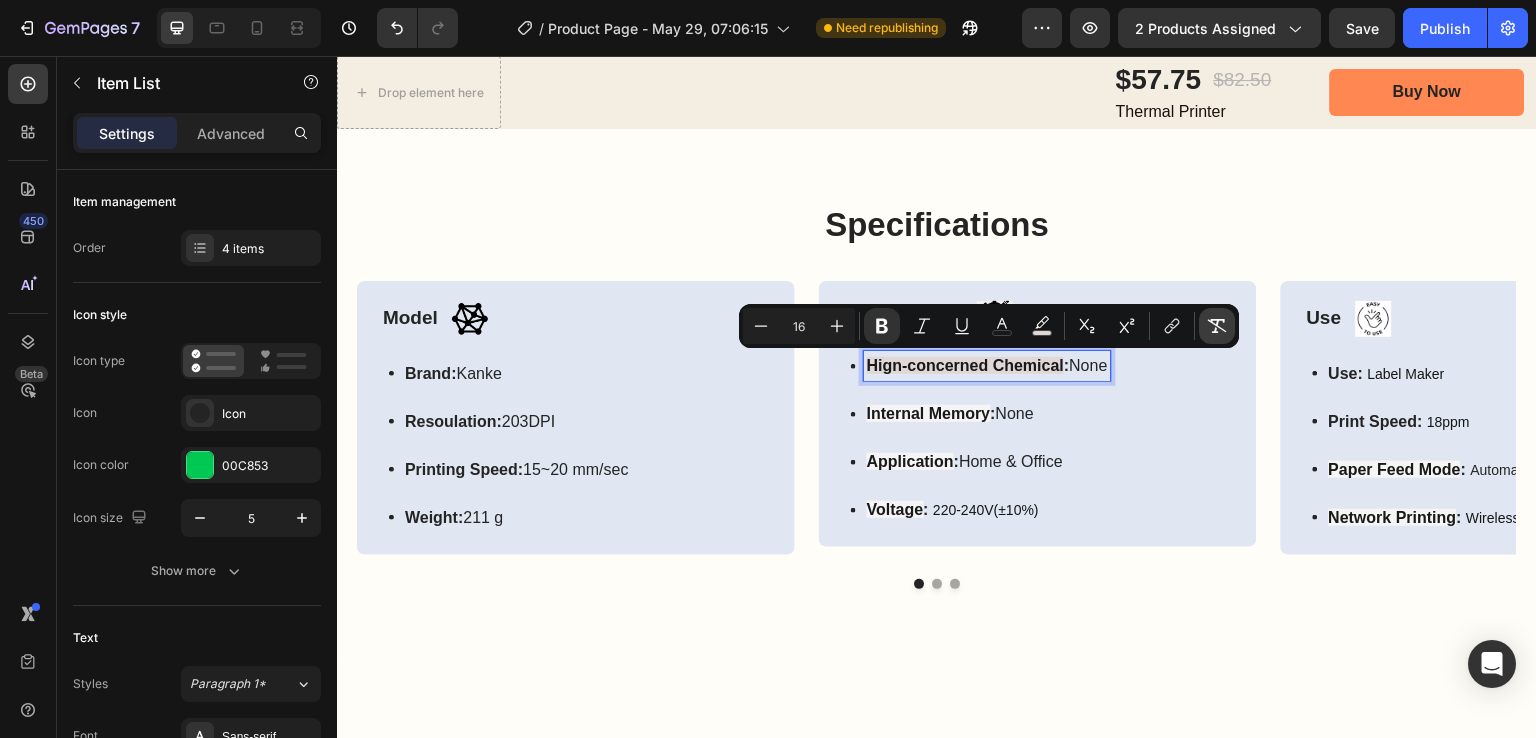 click 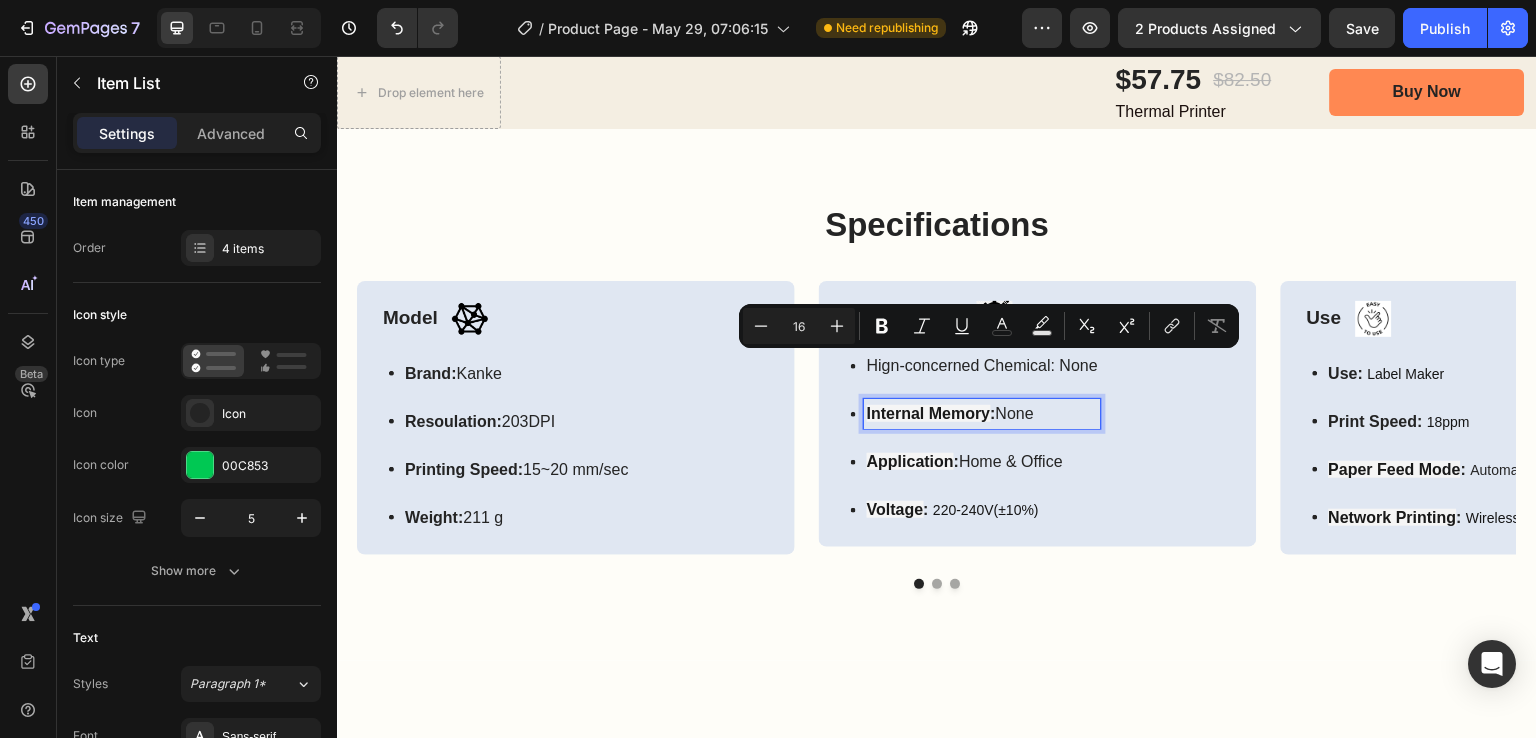 click on "Internal Memory" at bounding box center [929, 413] 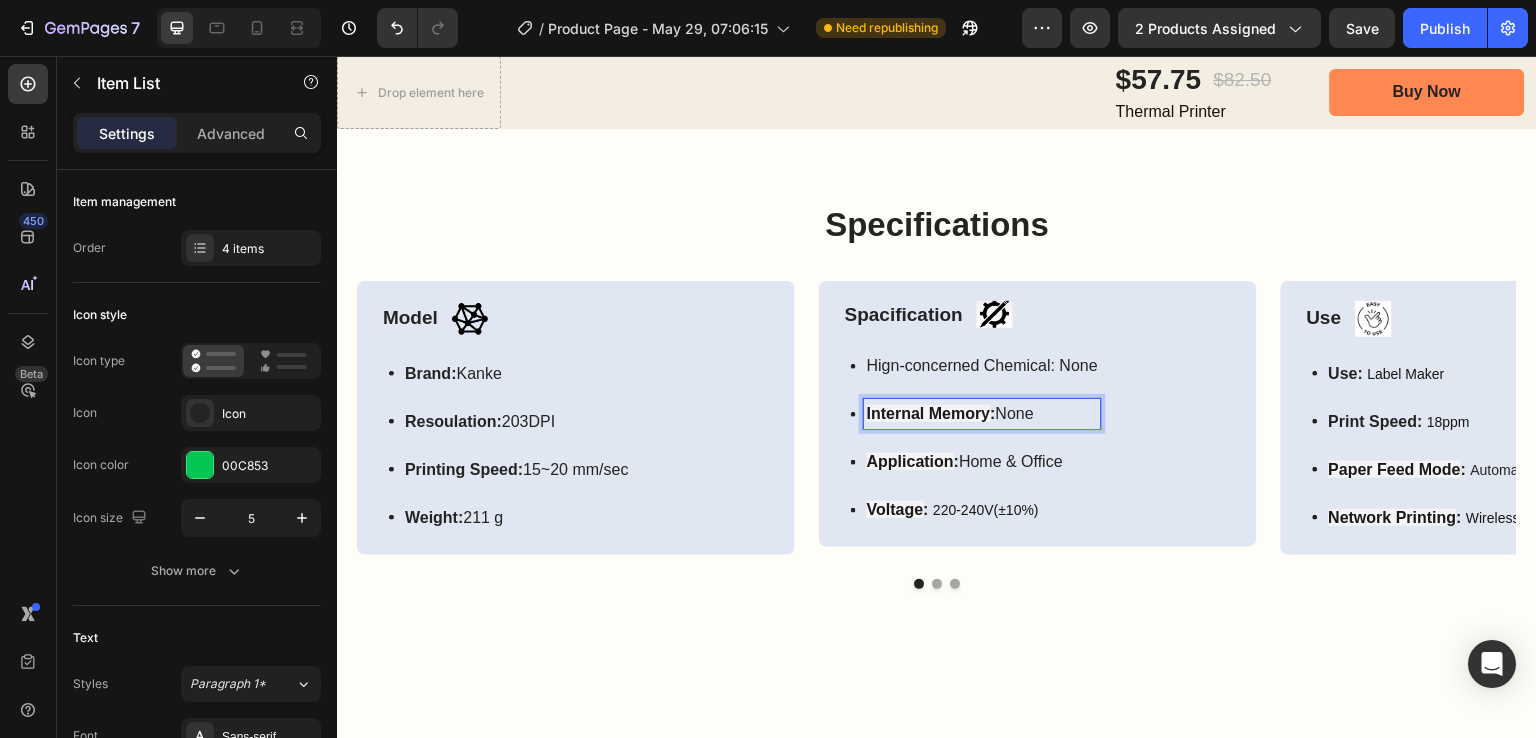 click on "Internal Memory" at bounding box center (929, 413) 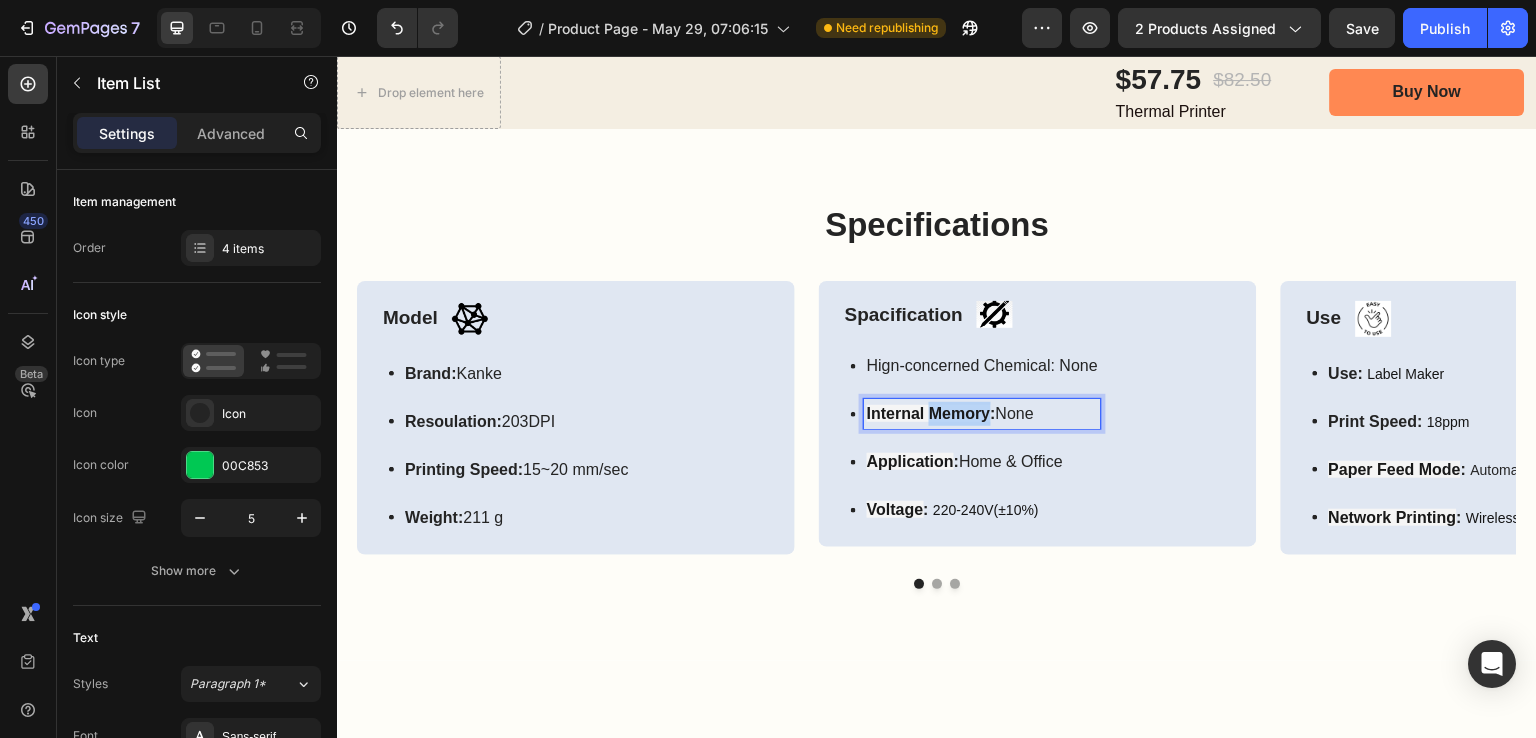 click on "Internal Memory" at bounding box center [929, 413] 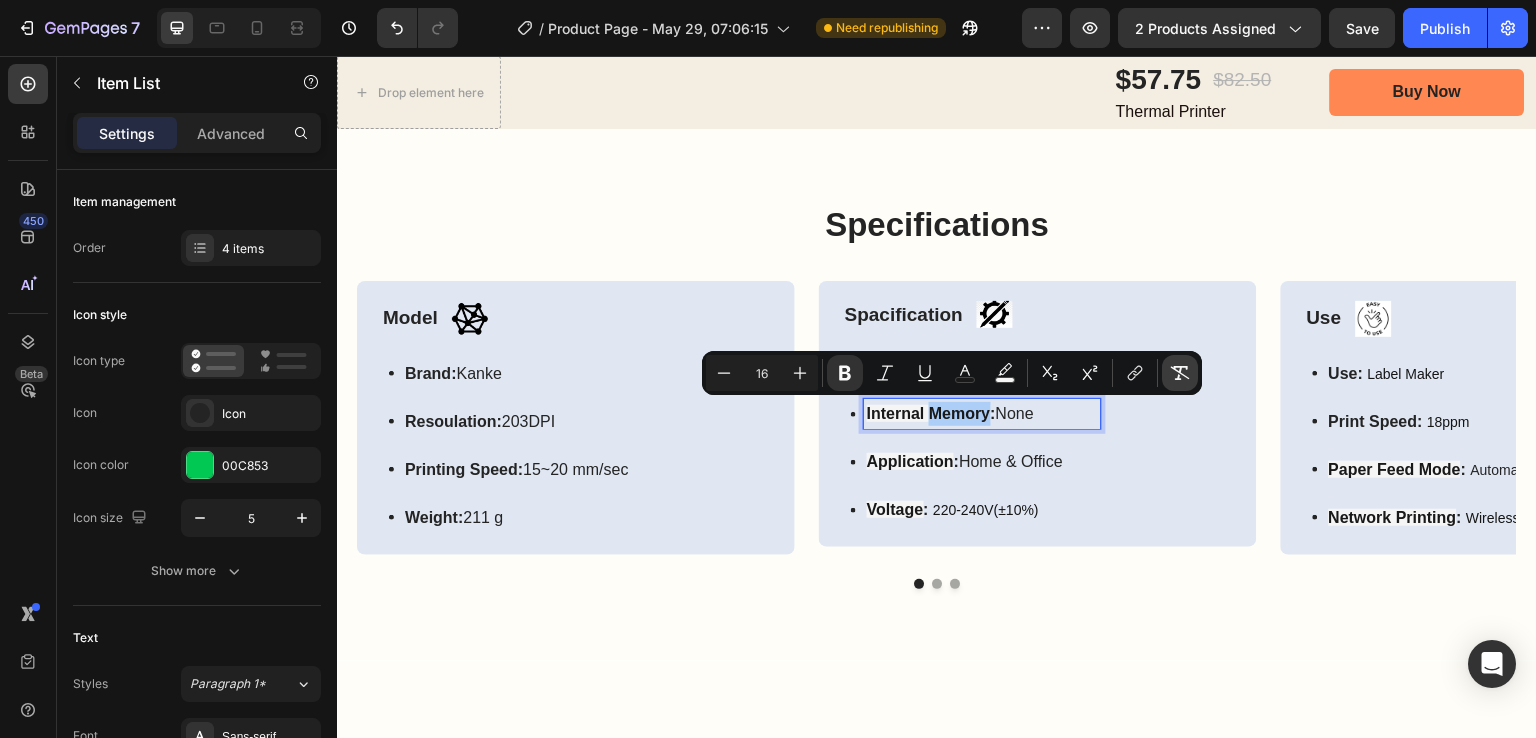 click 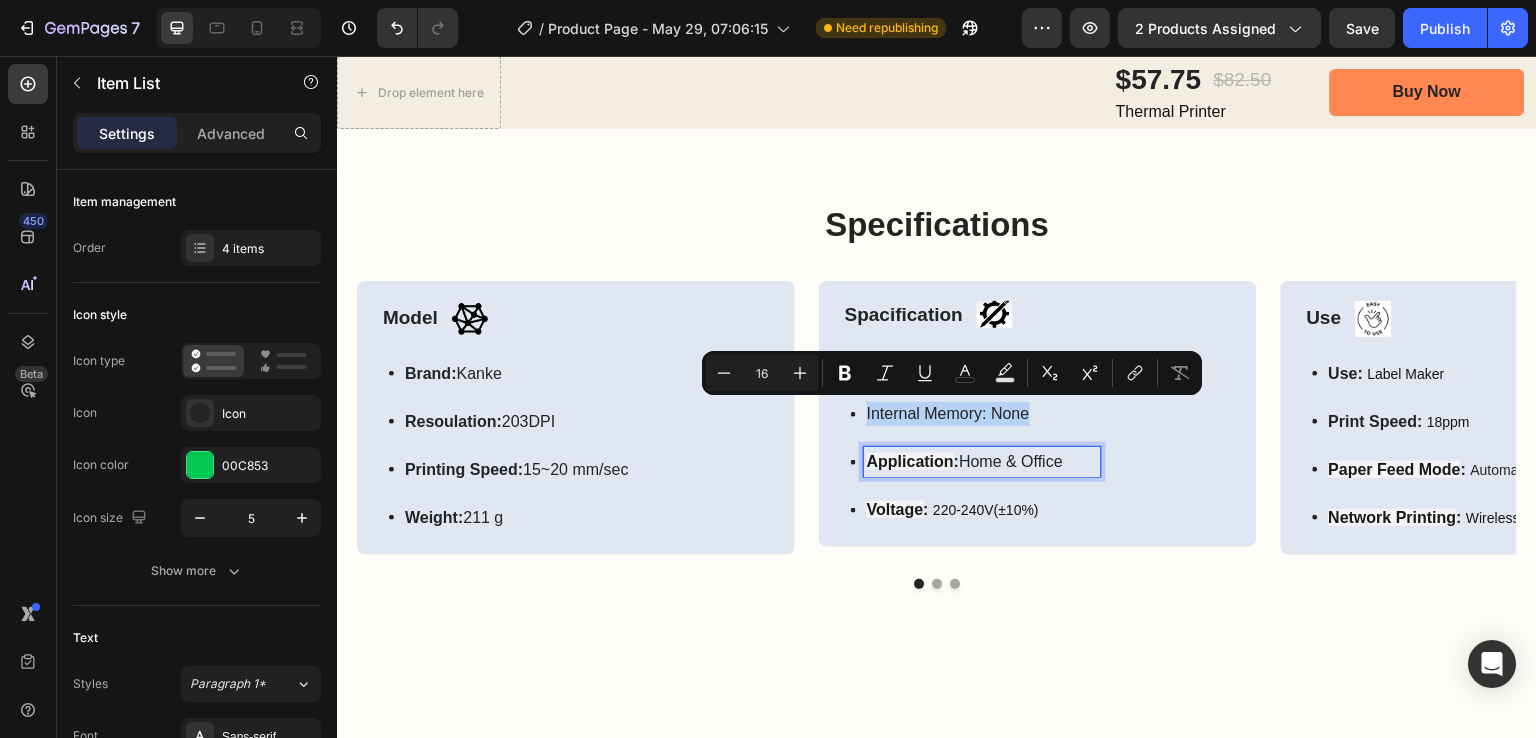 click on "Application :  Home & Office" at bounding box center (982, 462) 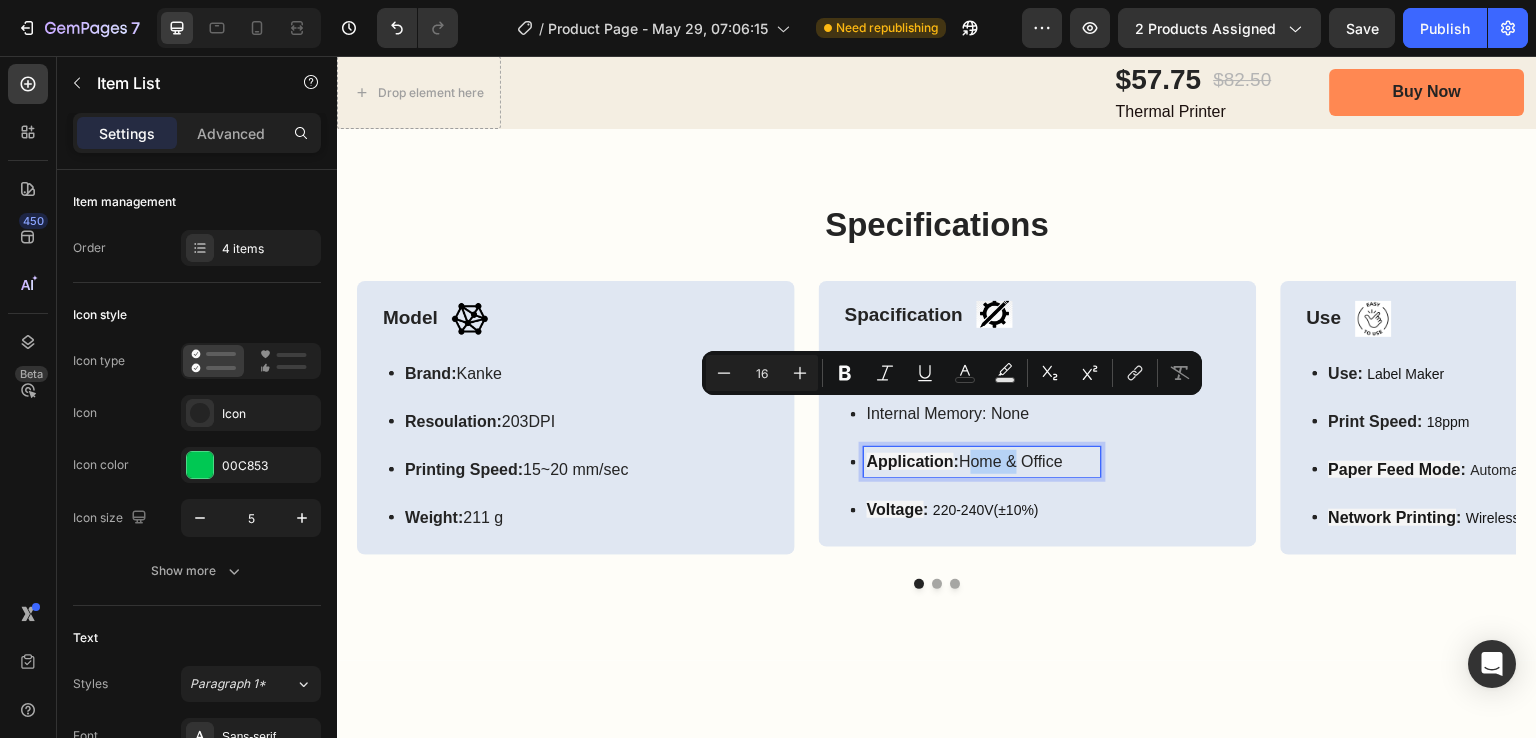 click on "Application :  Home & Office" at bounding box center (982, 462) 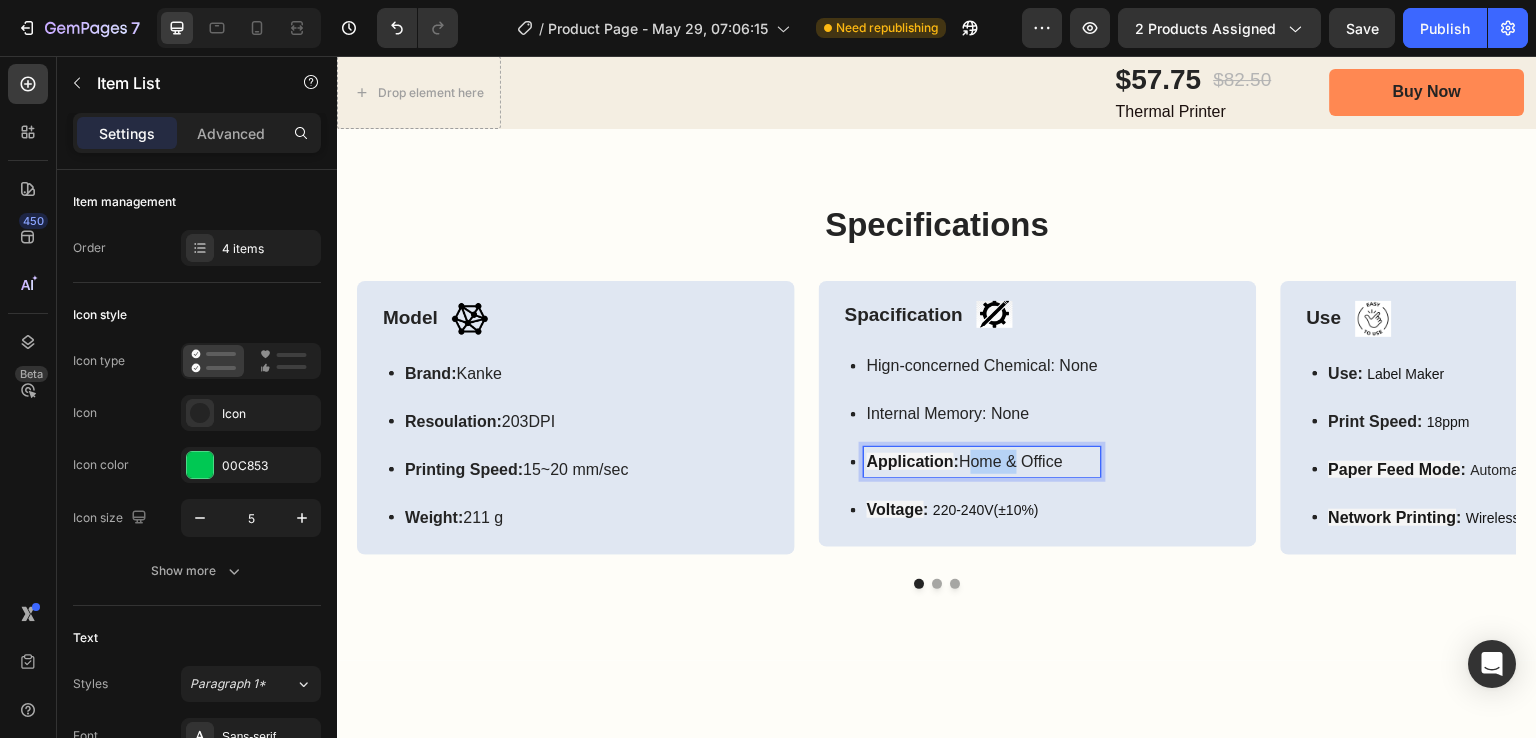 click on "Application :  Home & Office" at bounding box center [982, 462] 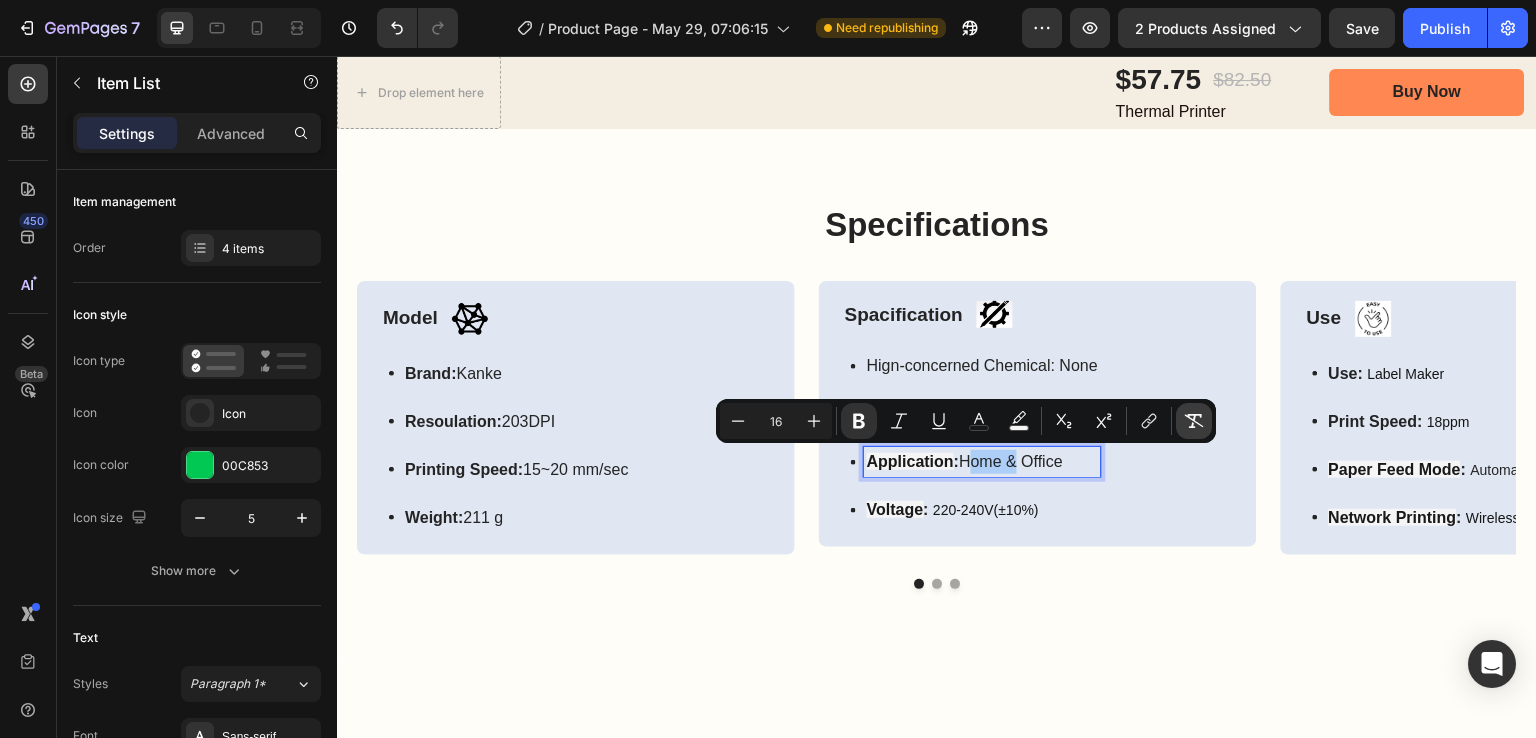 click 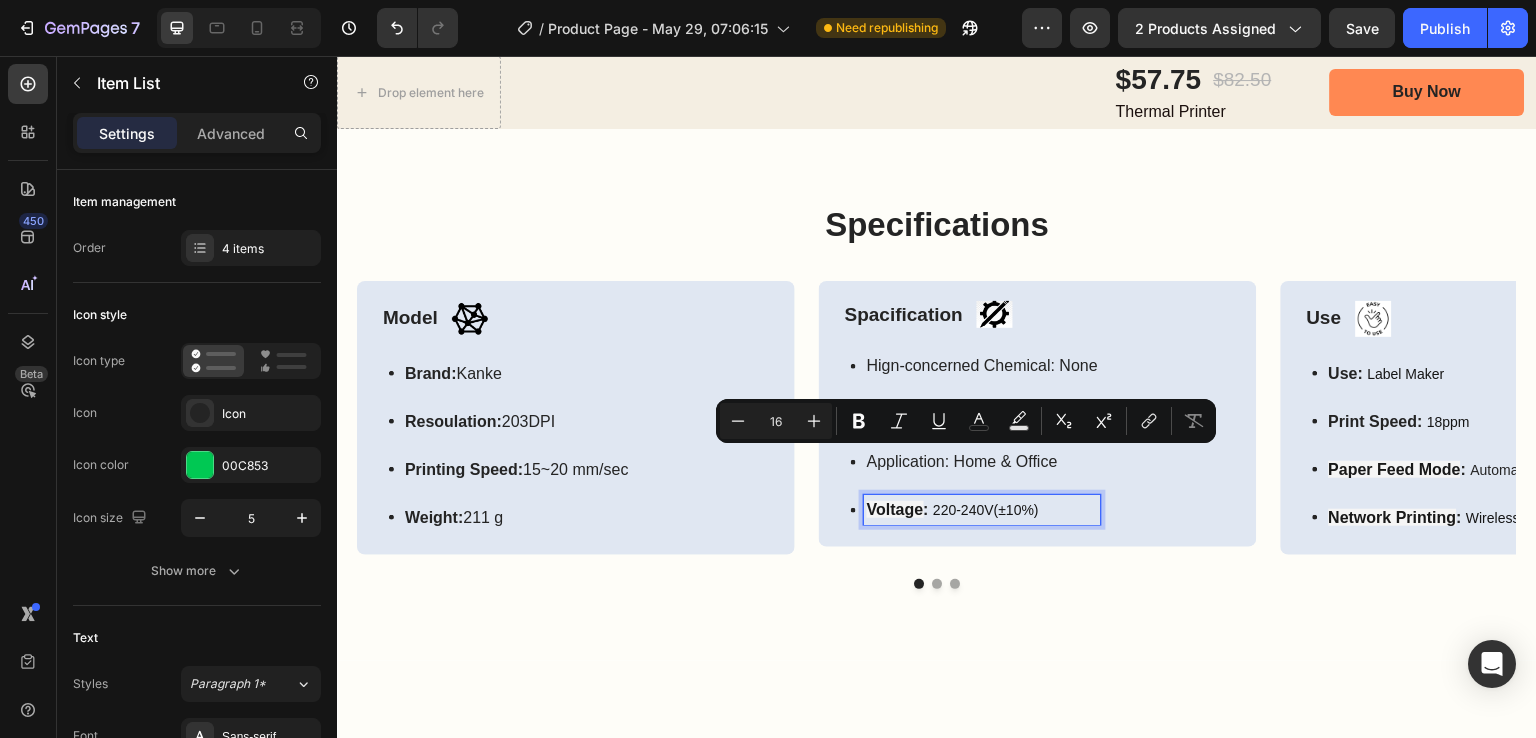type on "14" 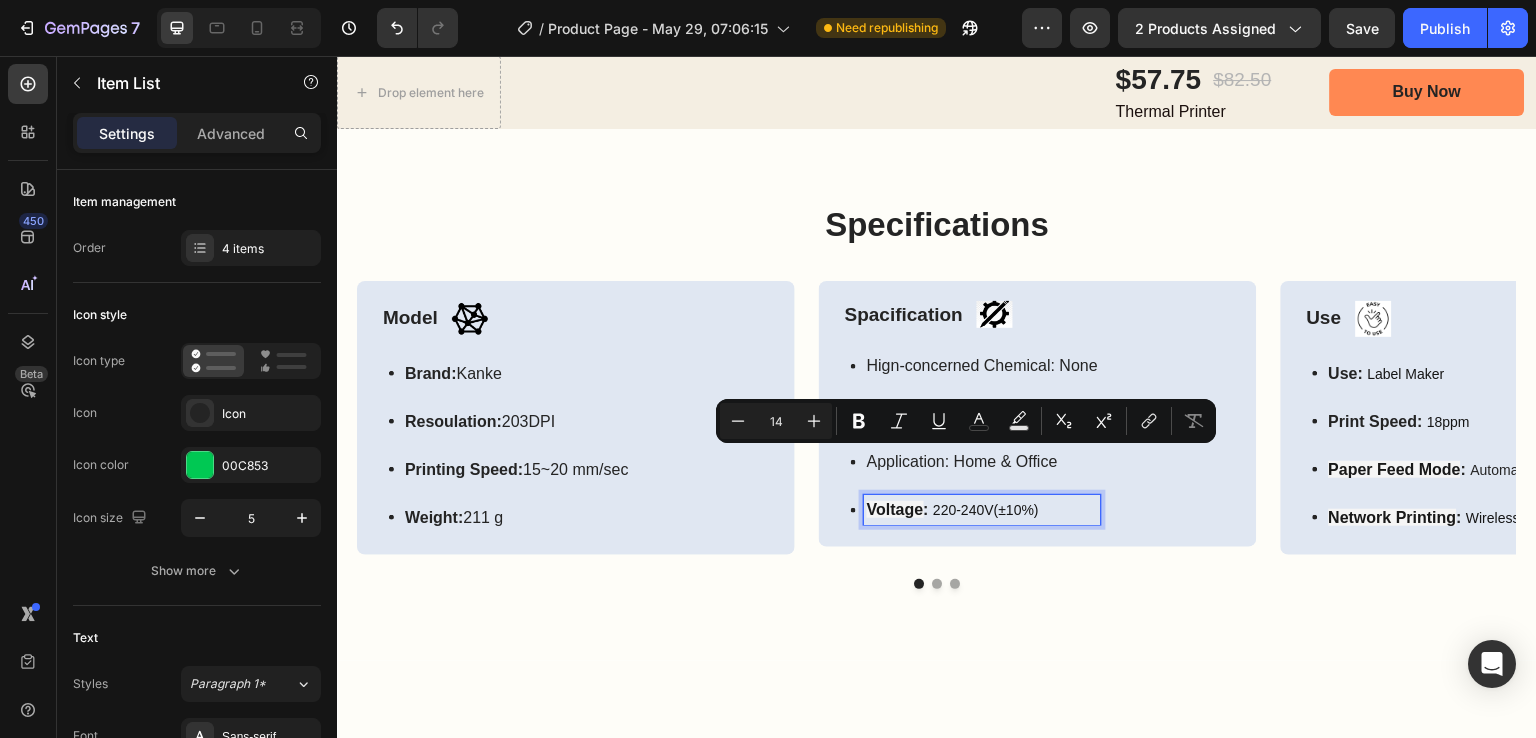 click on "220-240V(±10%)" at bounding box center [986, 510] 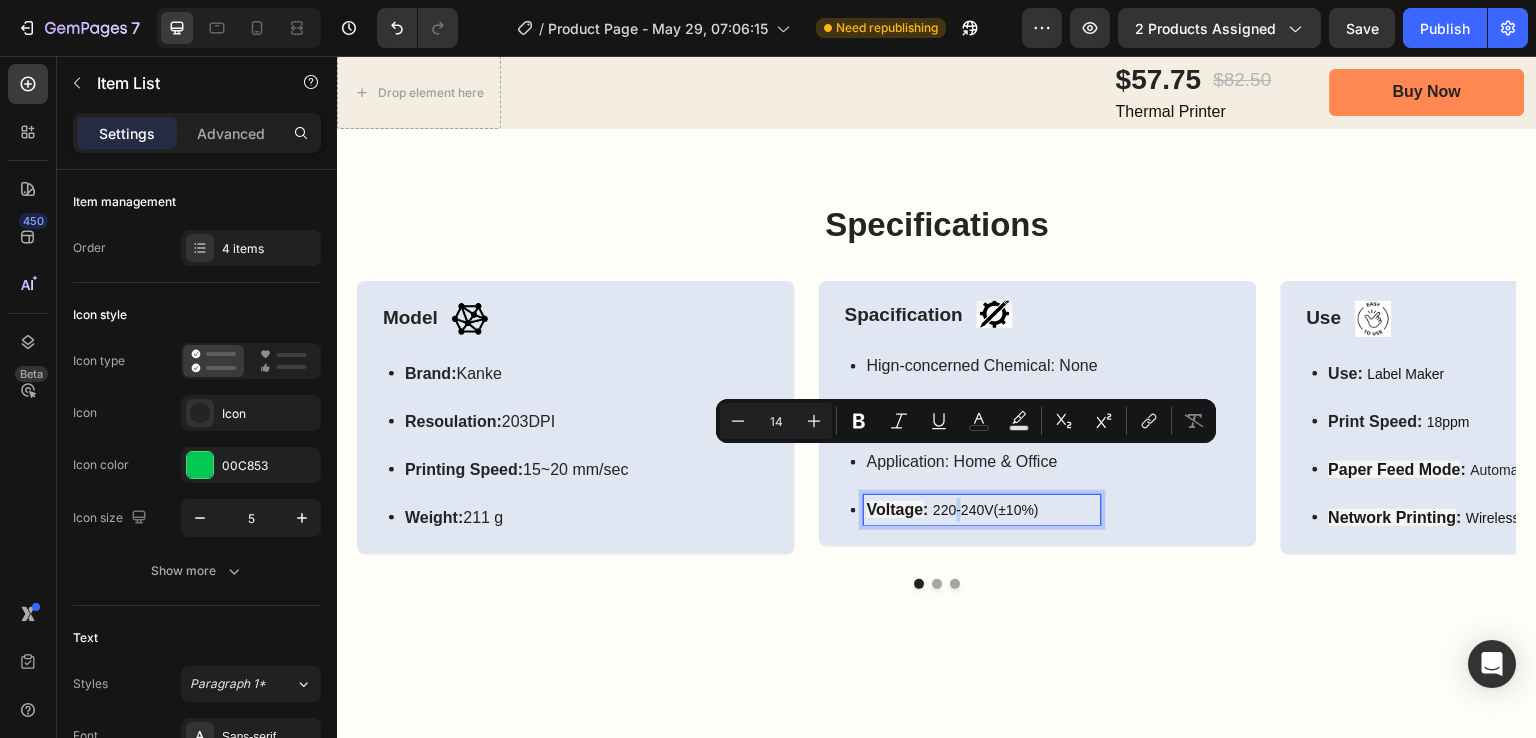 click on "220-240V(±10%)" at bounding box center [986, 510] 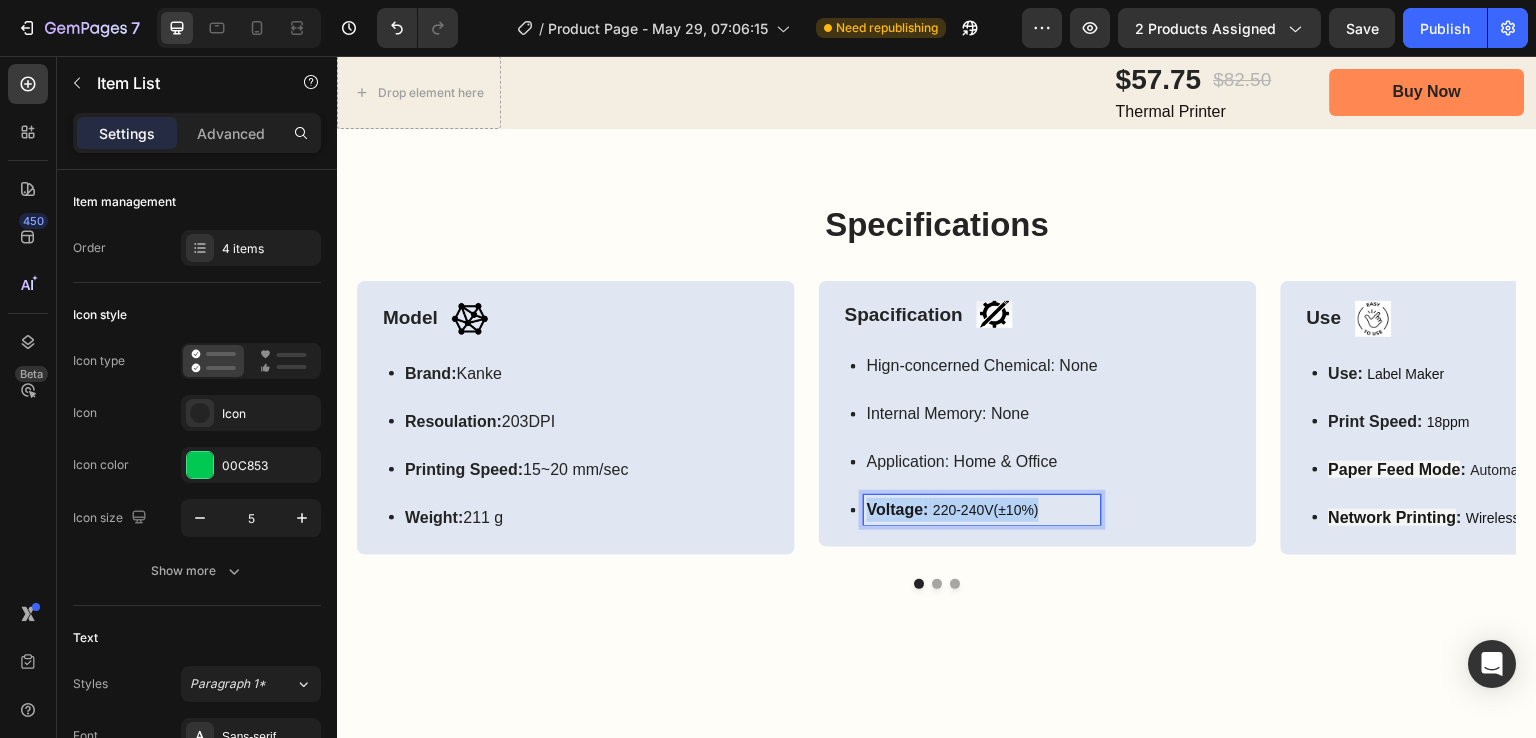 click on "220-240V(±10%)" at bounding box center (986, 510) 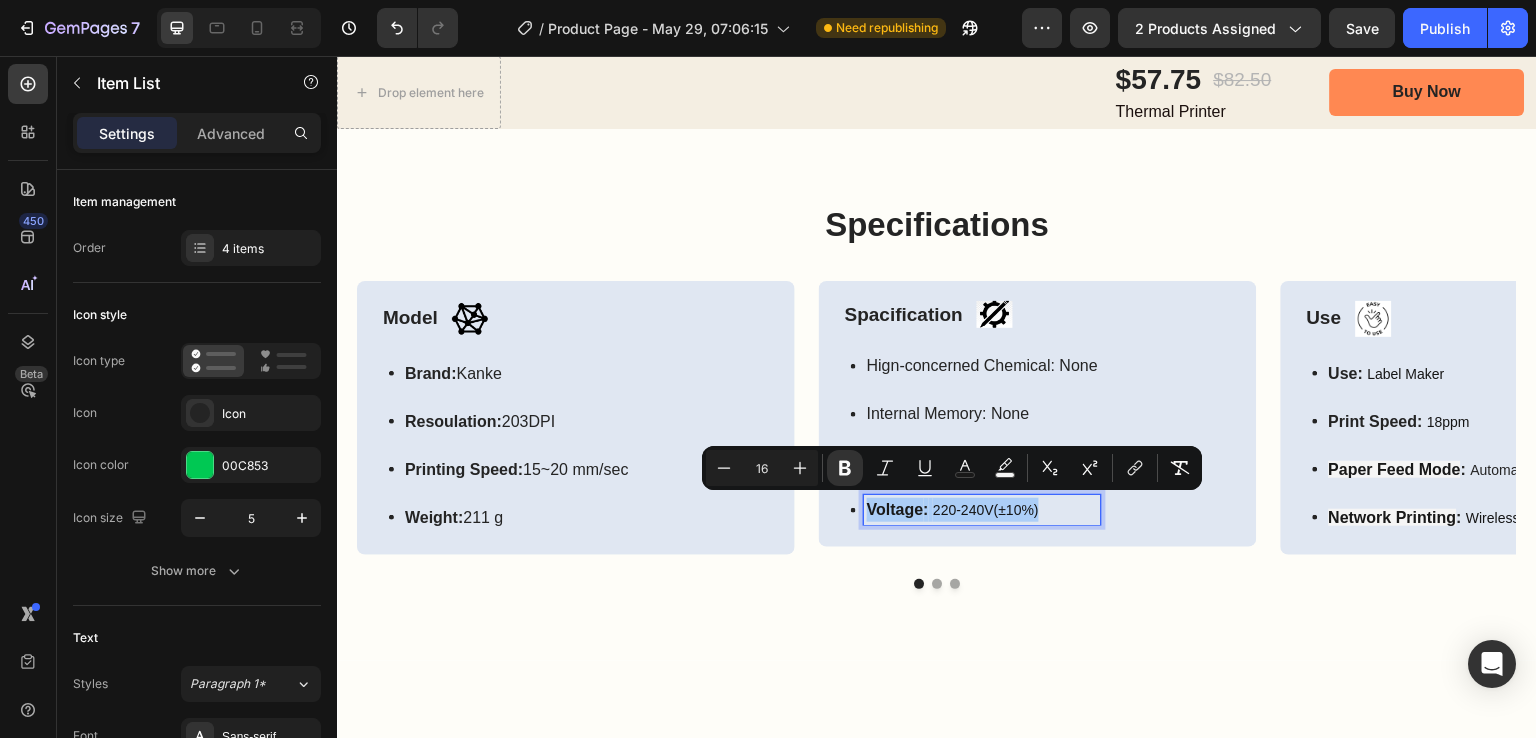 click 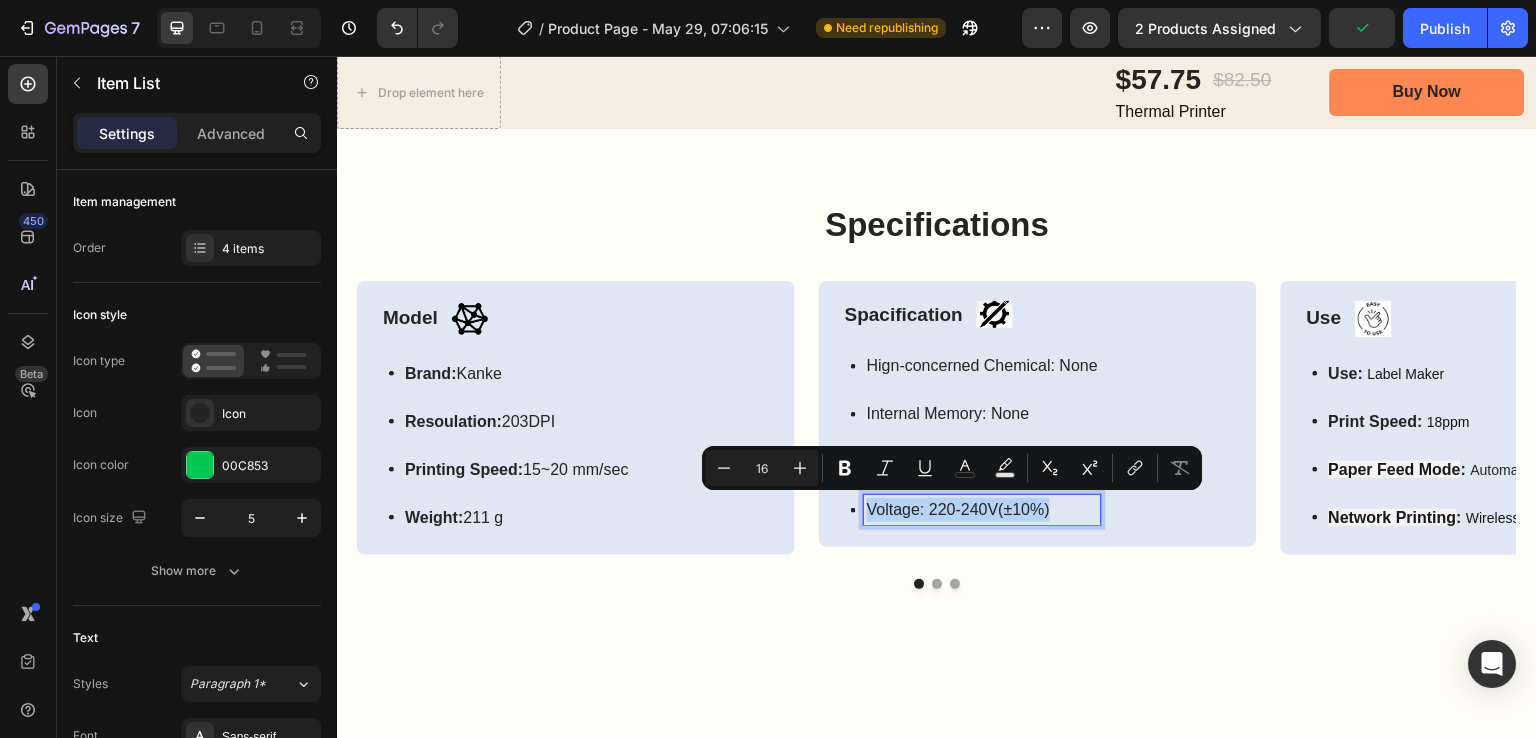 click on "Hign-concerned Chemical: None" at bounding box center (982, 366) 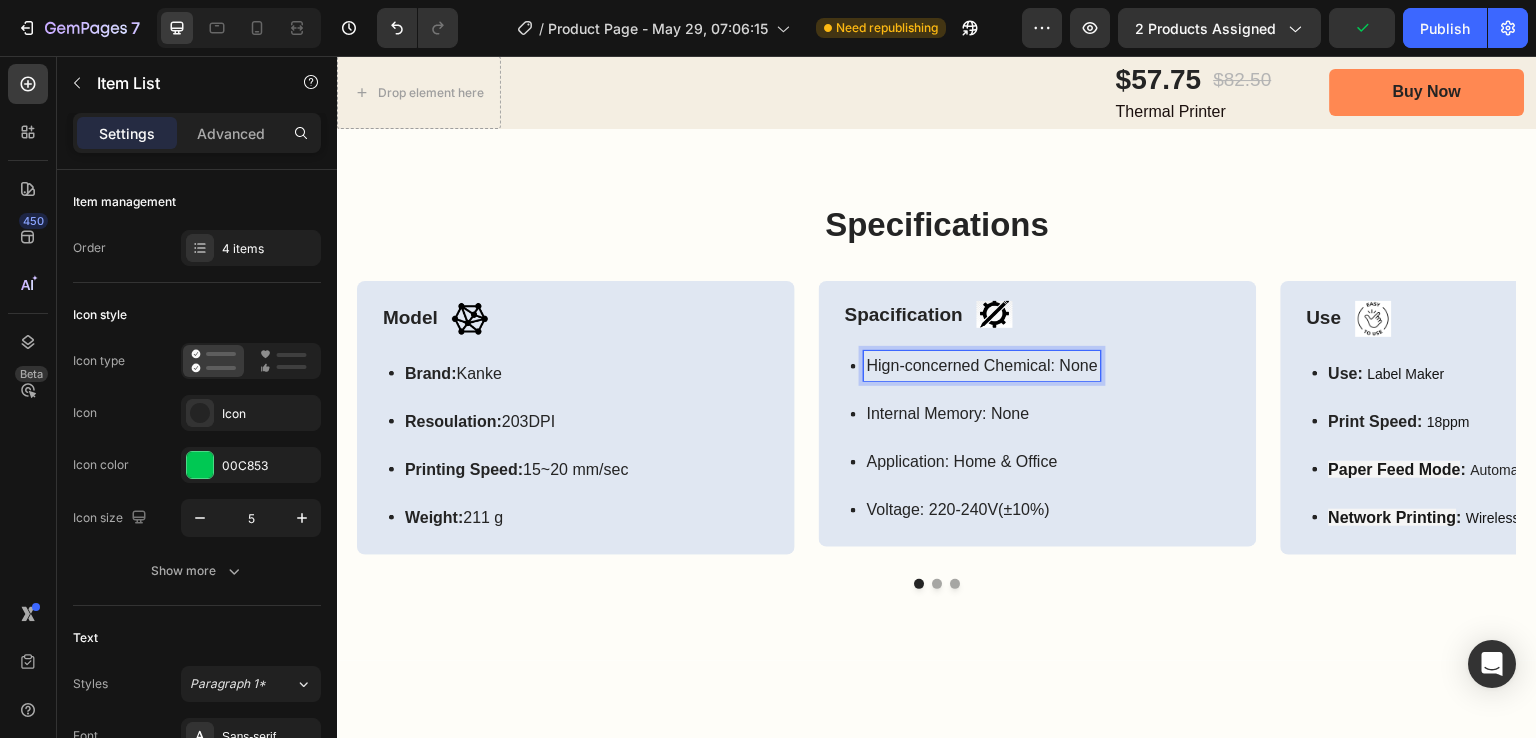 click on "Hign-concerned Chemical: None" at bounding box center (982, 366) 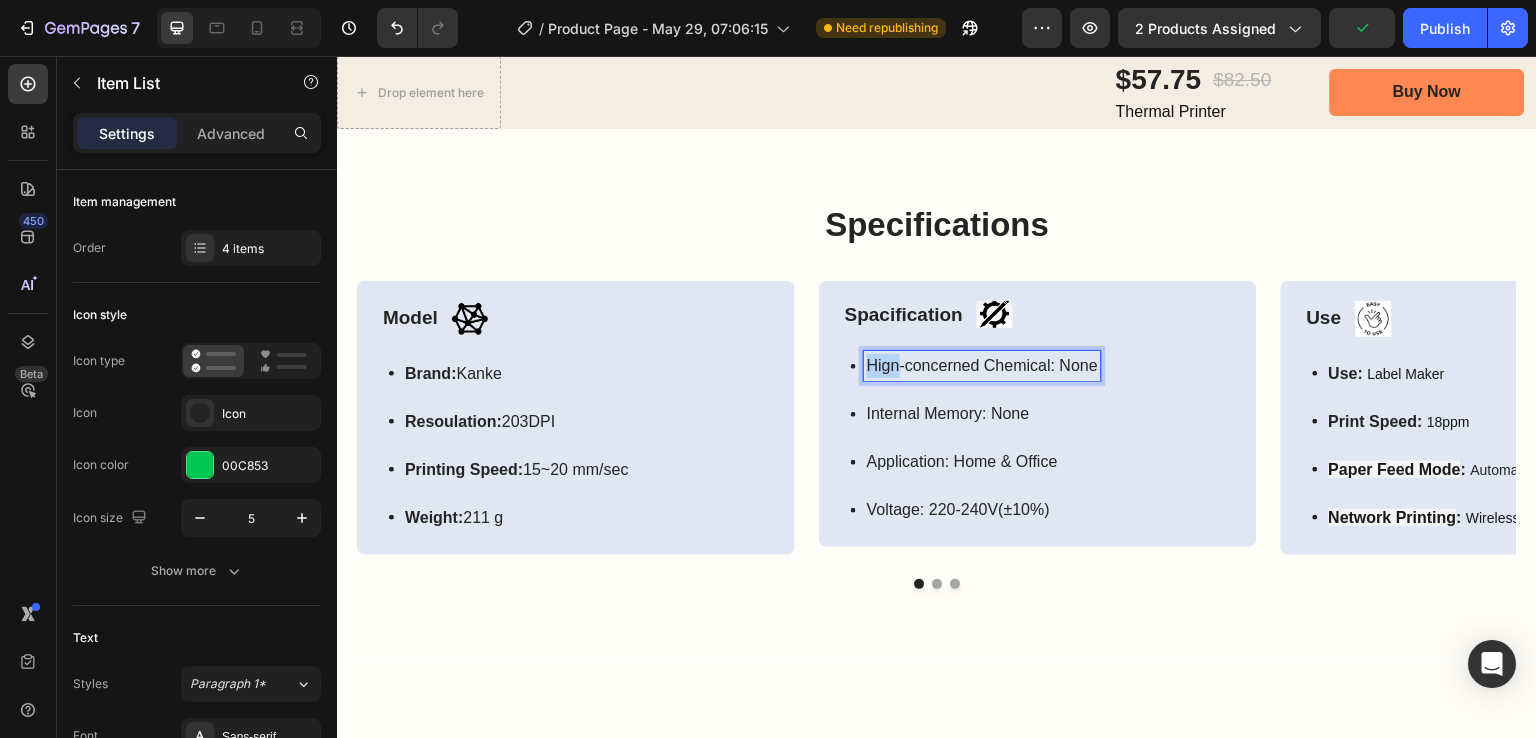 click on "Hign-concerned Chemical: None" at bounding box center (982, 366) 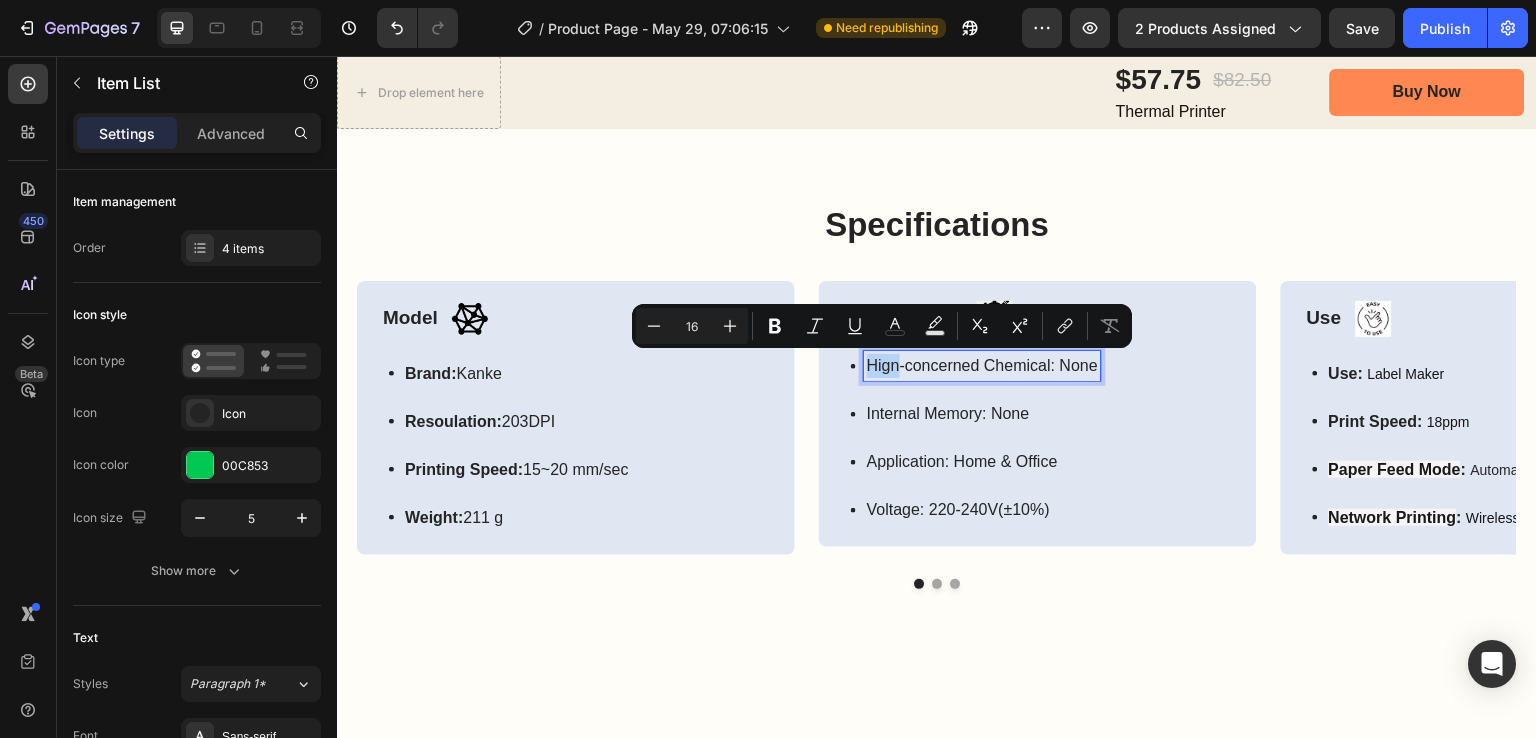 click on "Hign-concerned Chemical: None" at bounding box center [982, 366] 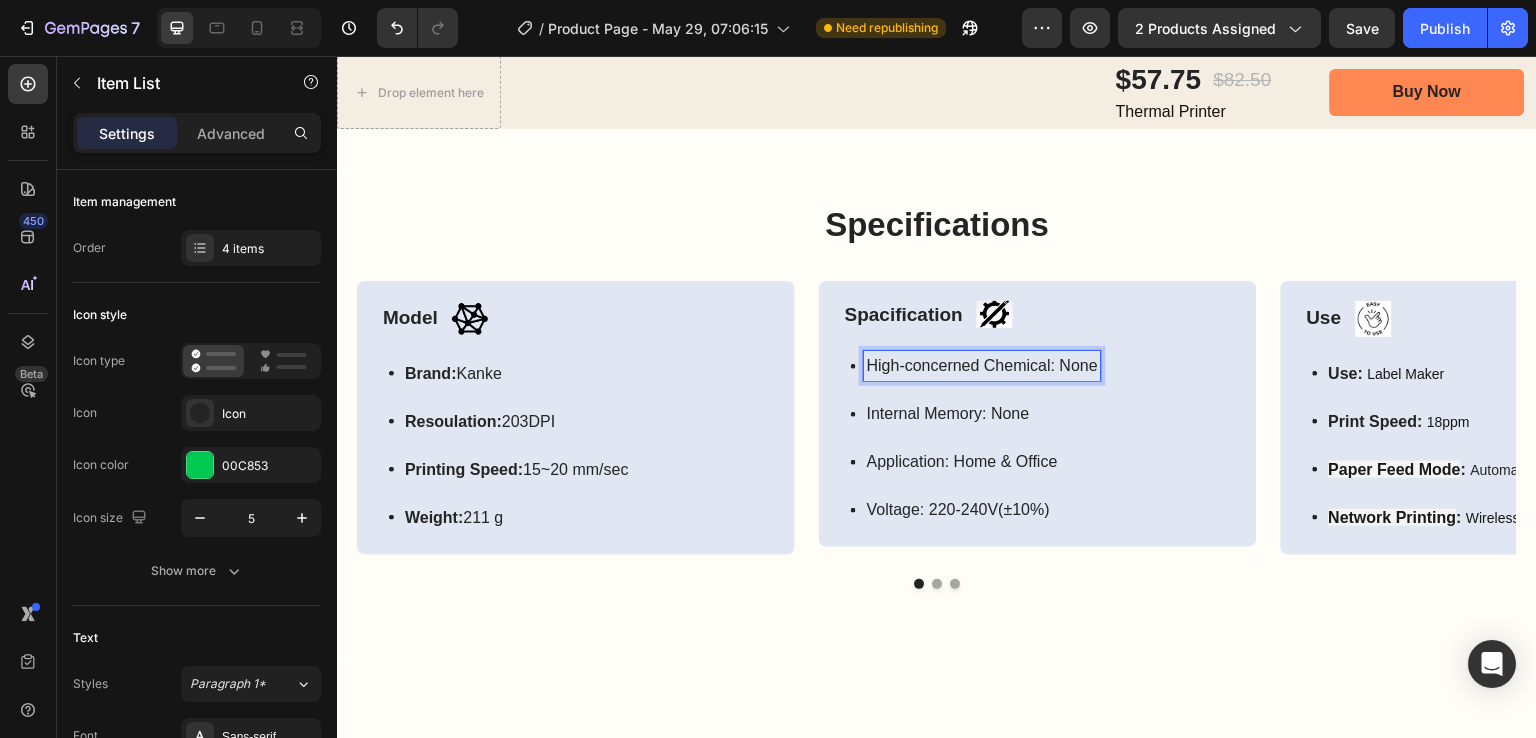 click on "High-concerned Chemical: None" at bounding box center [982, 366] 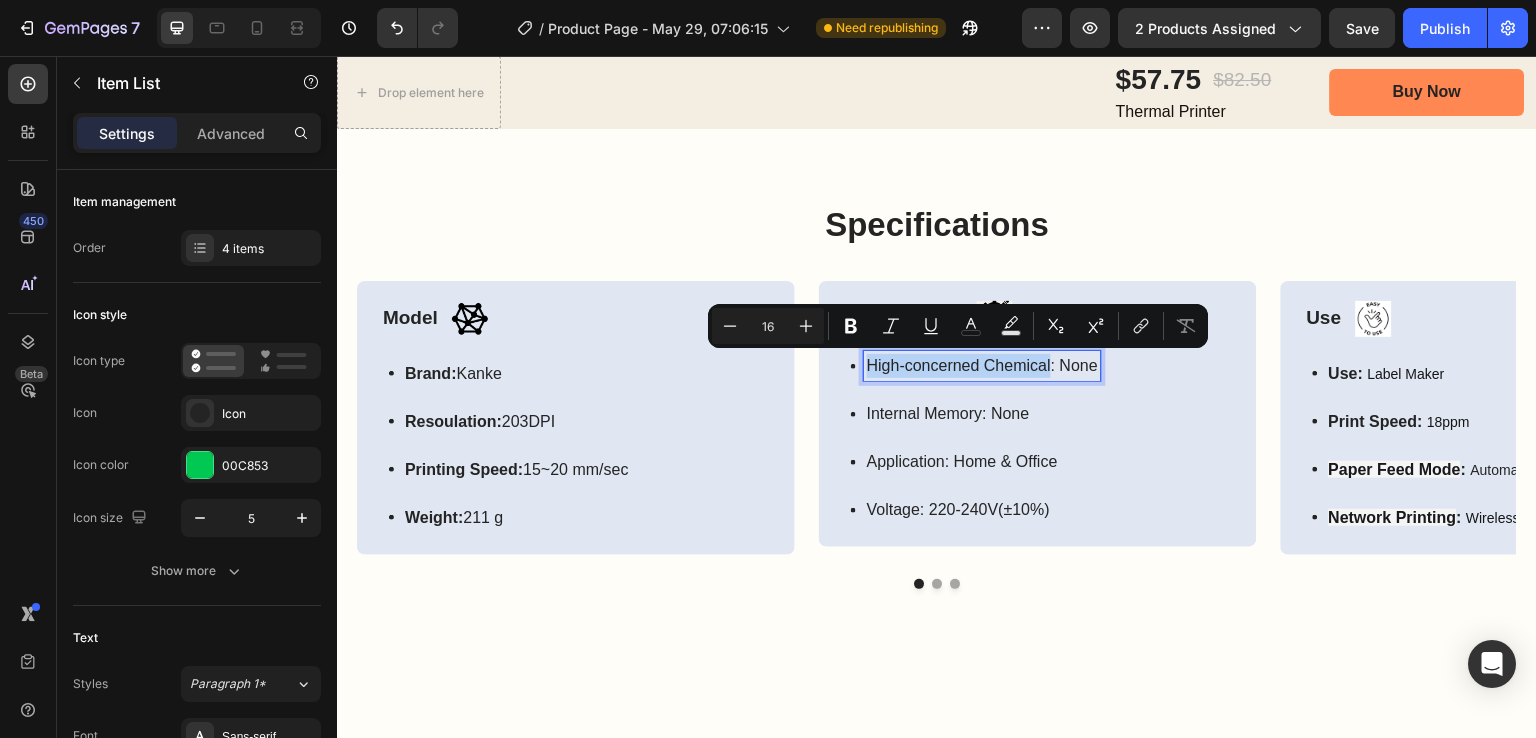 drag, startPoint x: 873, startPoint y: 366, endPoint x: 998, endPoint y: 366, distance: 125 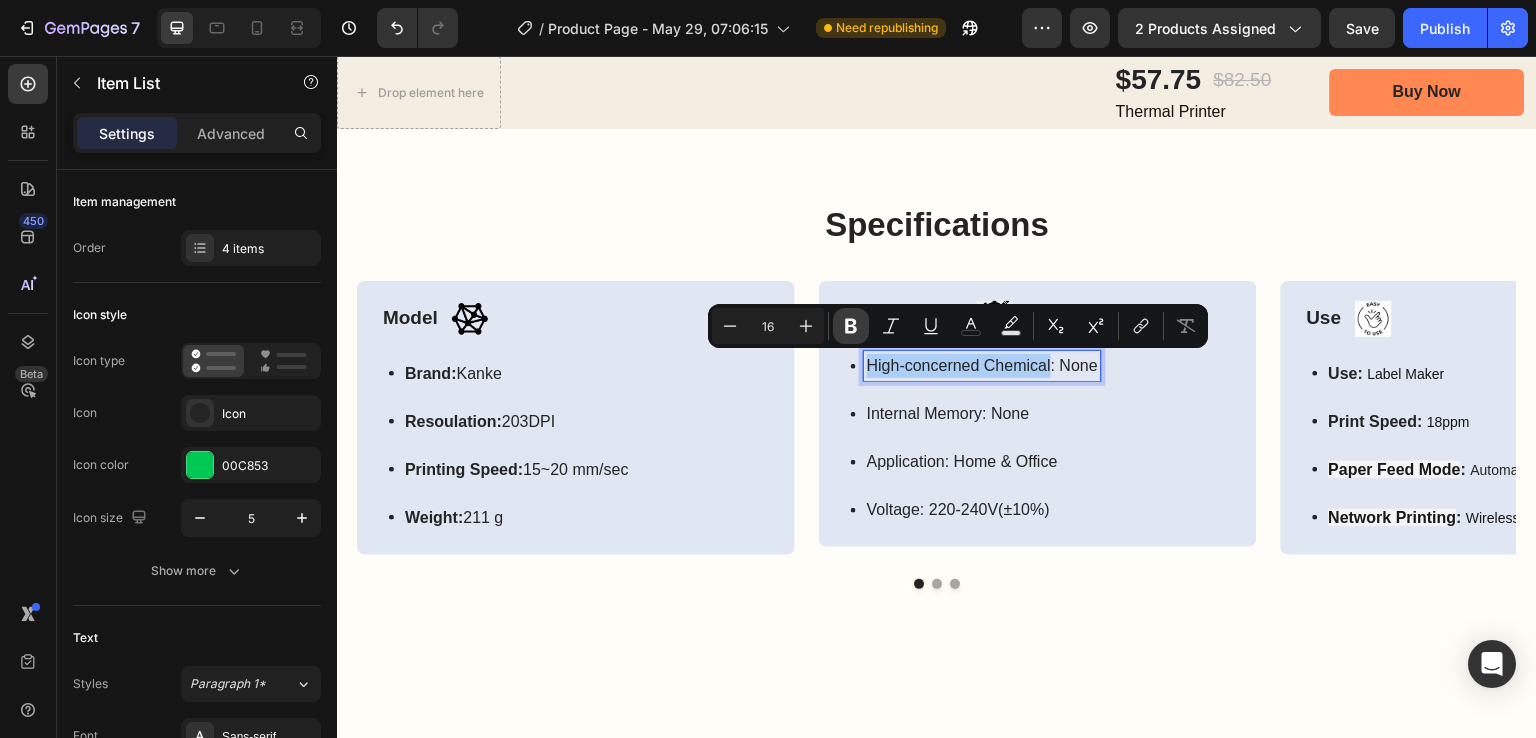 click 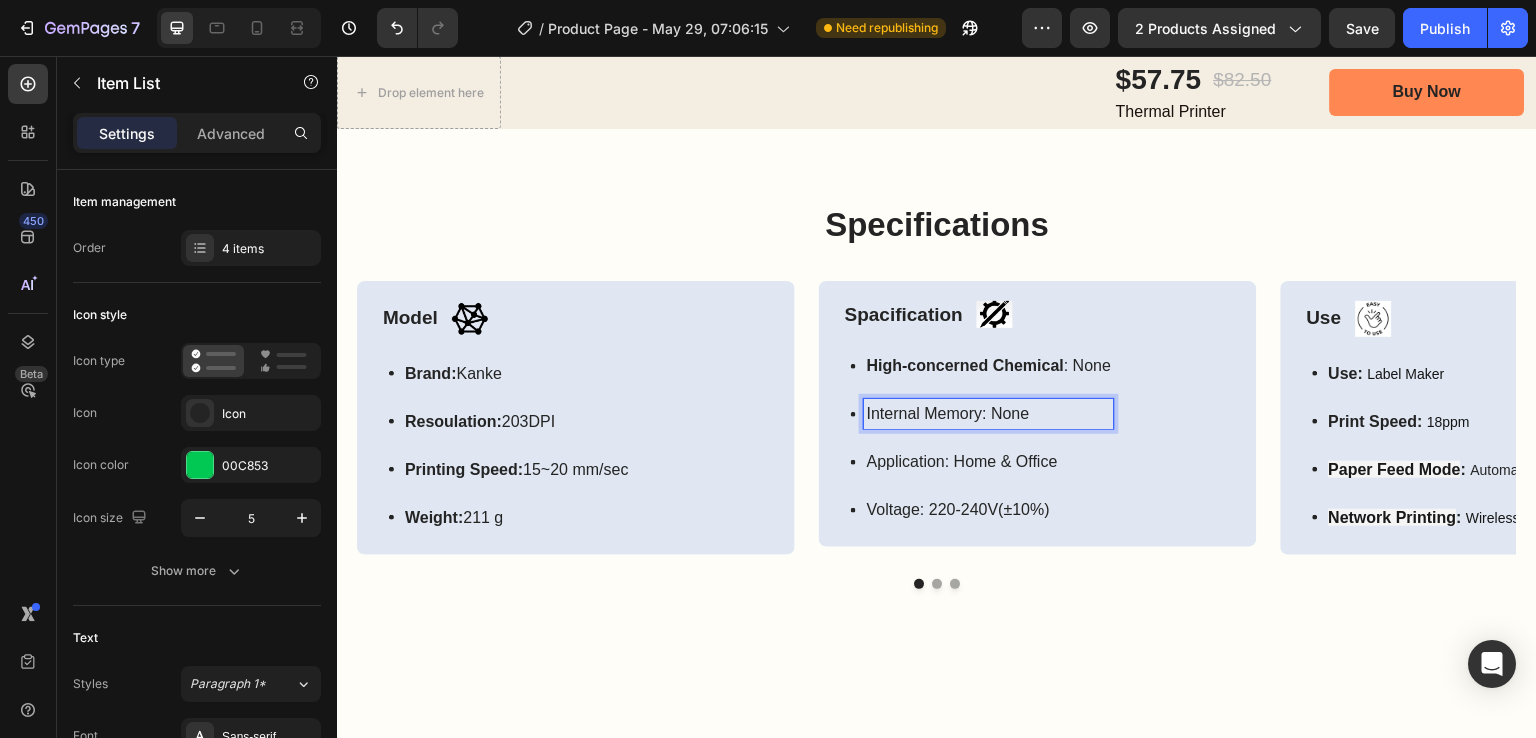 click on "Internal Memory: None" at bounding box center [989, 414] 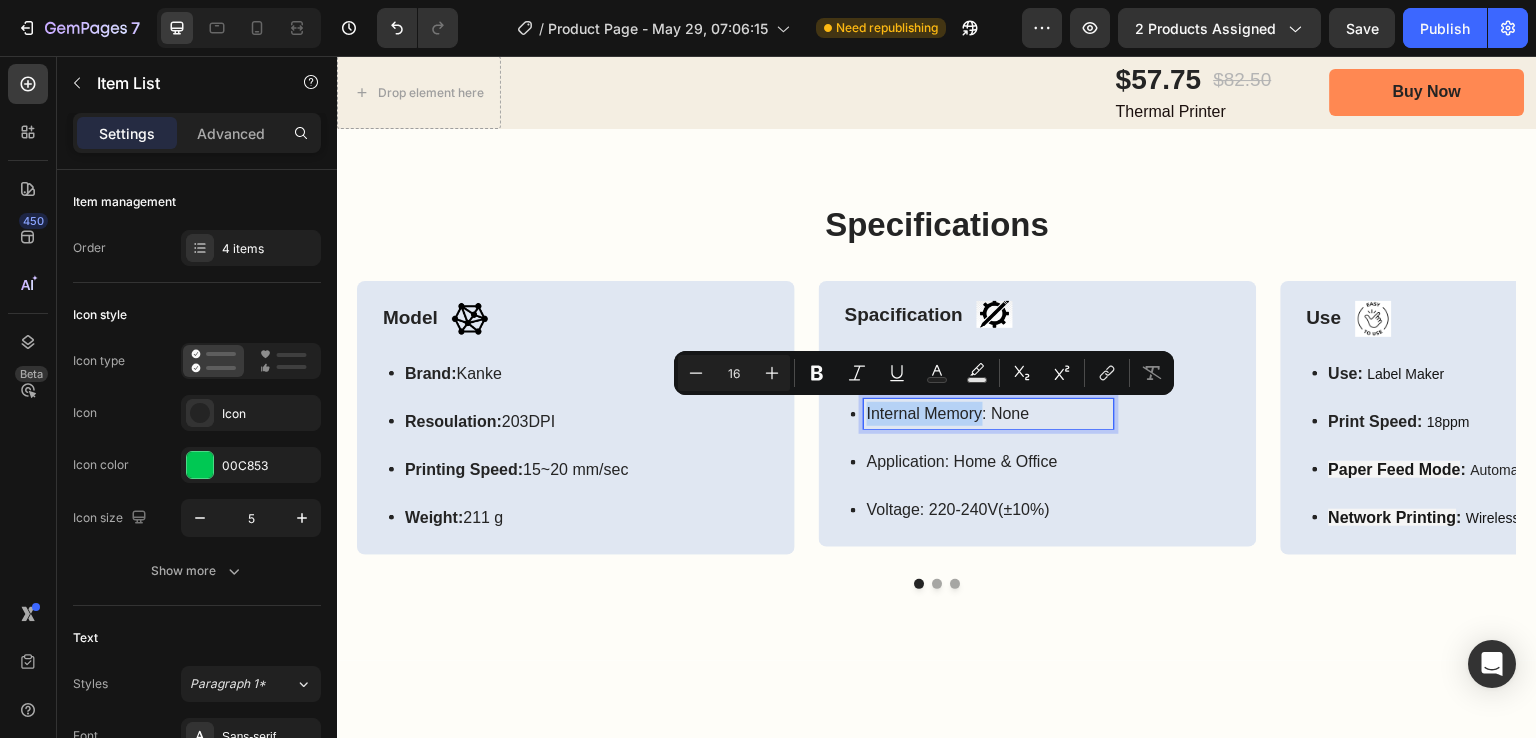 drag, startPoint x: 873, startPoint y: 408, endPoint x: 955, endPoint y: 414, distance: 82.219215 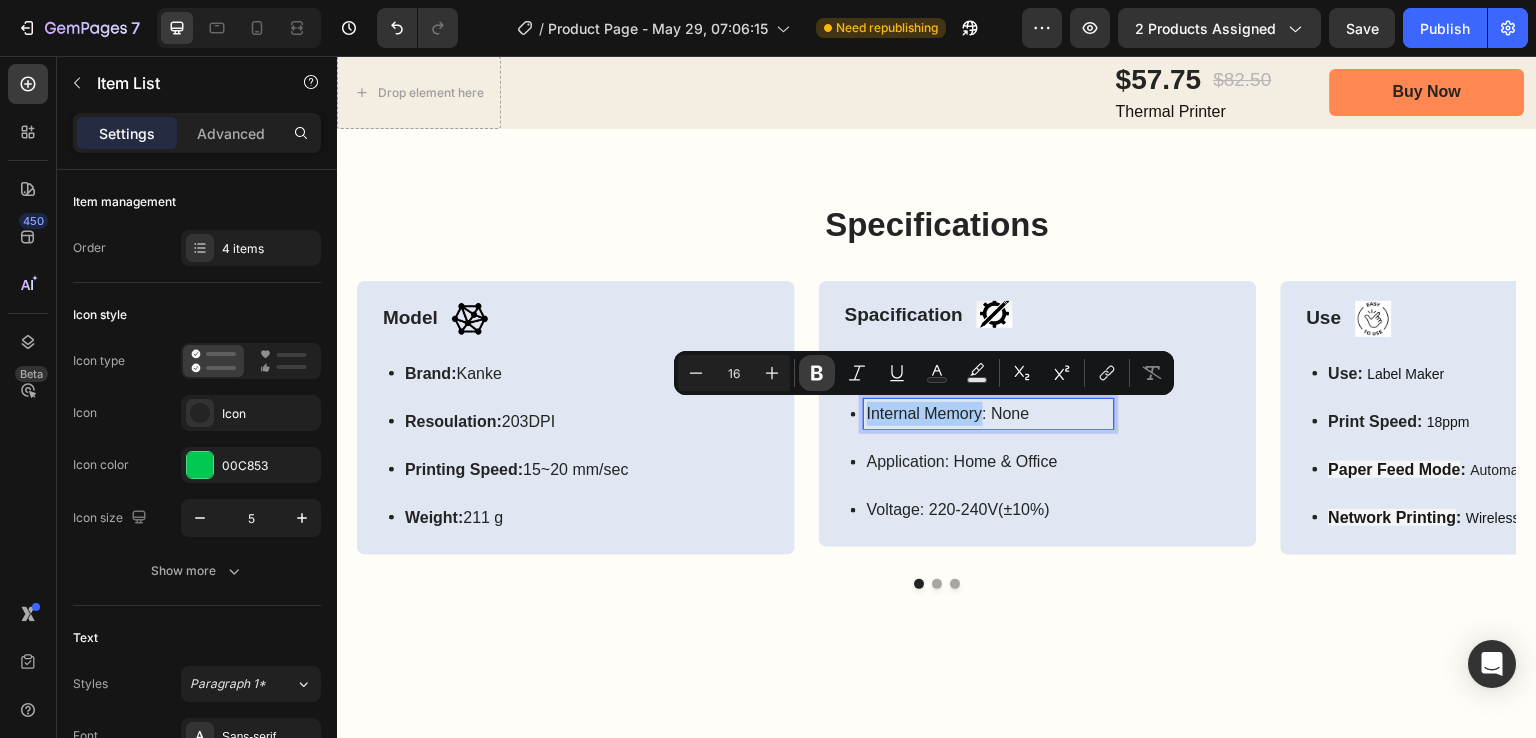 click on "Bold" at bounding box center (817, 373) 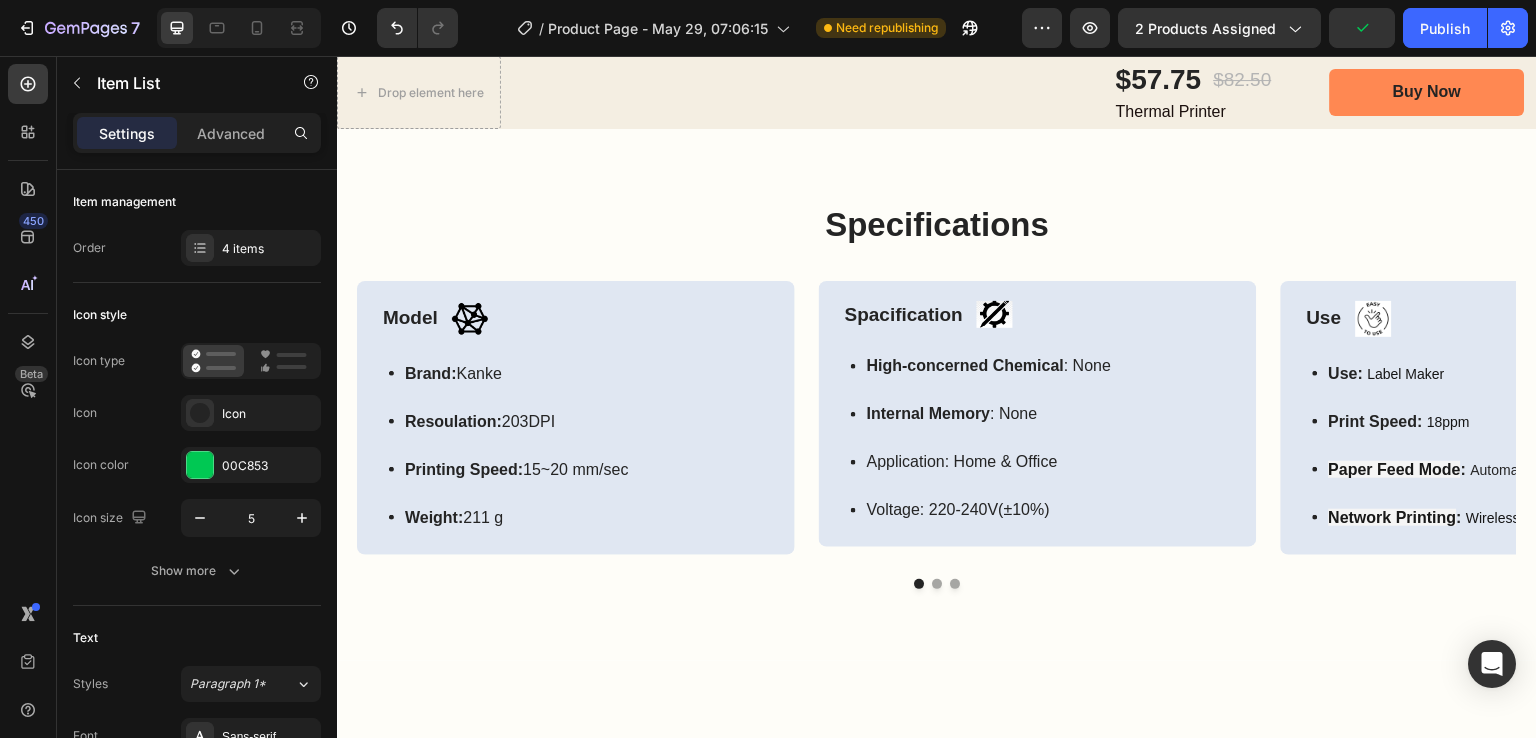 click on "Application: Home & Office" at bounding box center (989, 462) 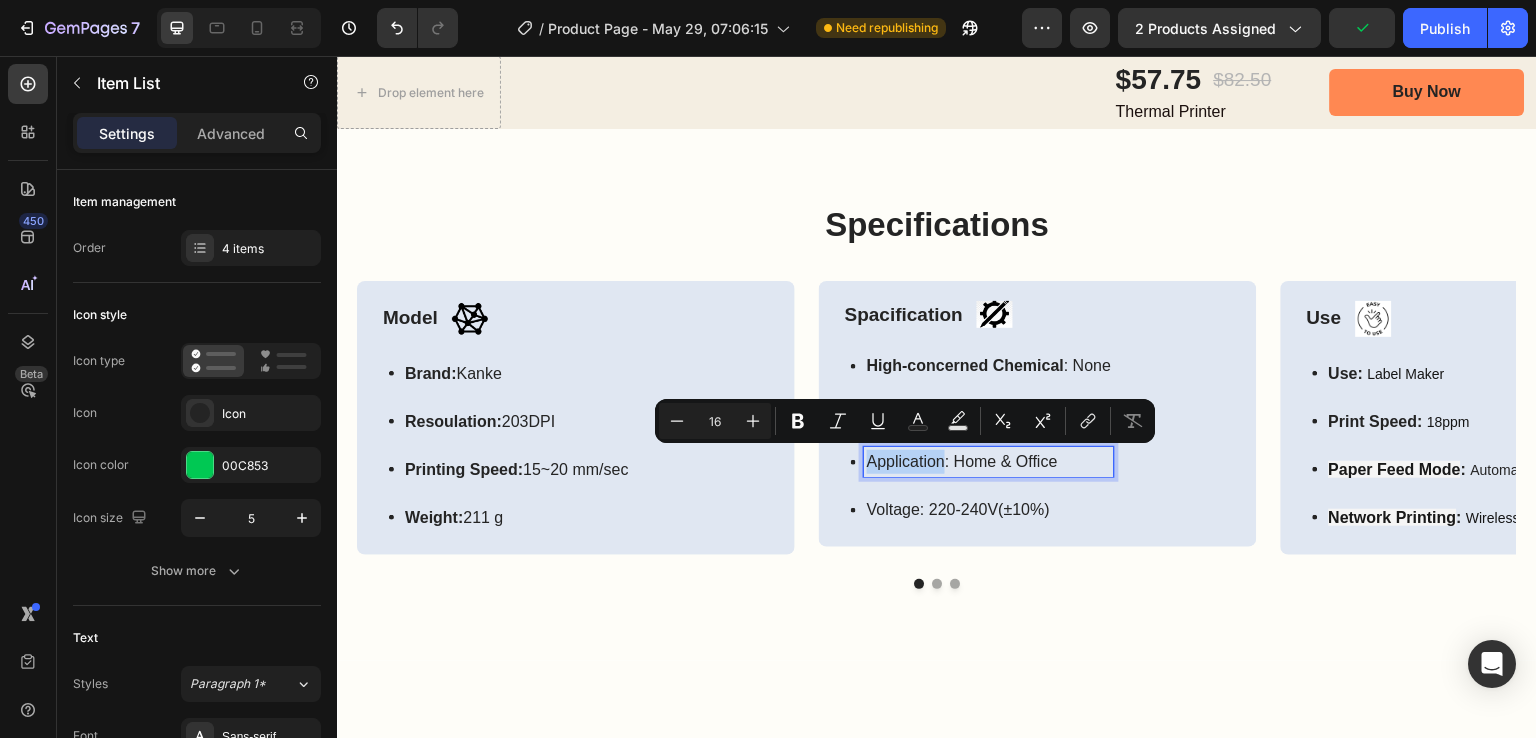 drag, startPoint x: 885, startPoint y: 462, endPoint x: 914, endPoint y: 459, distance: 29.15476 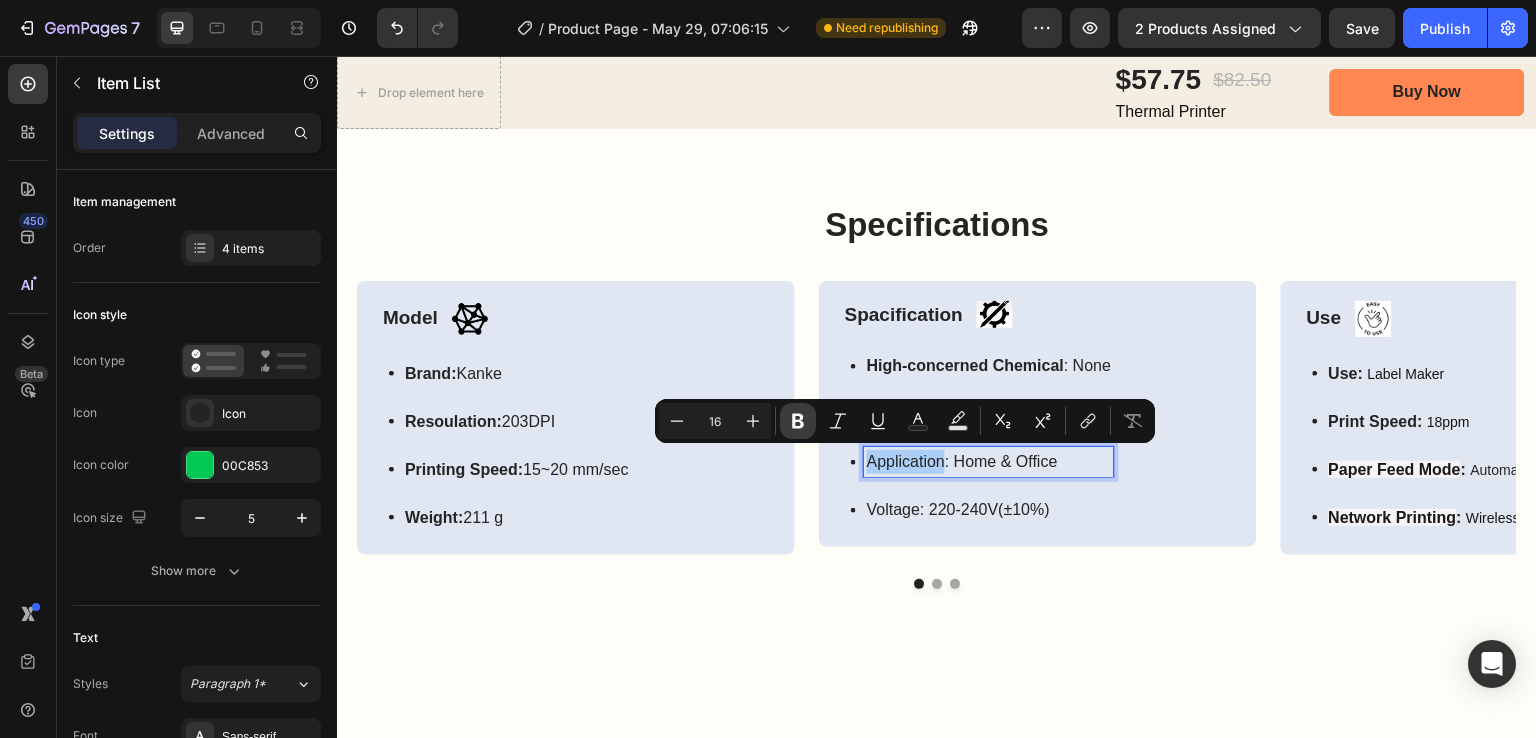 drag, startPoint x: 808, startPoint y: 428, endPoint x: 486, endPoint y: 402, distance: 323.04797 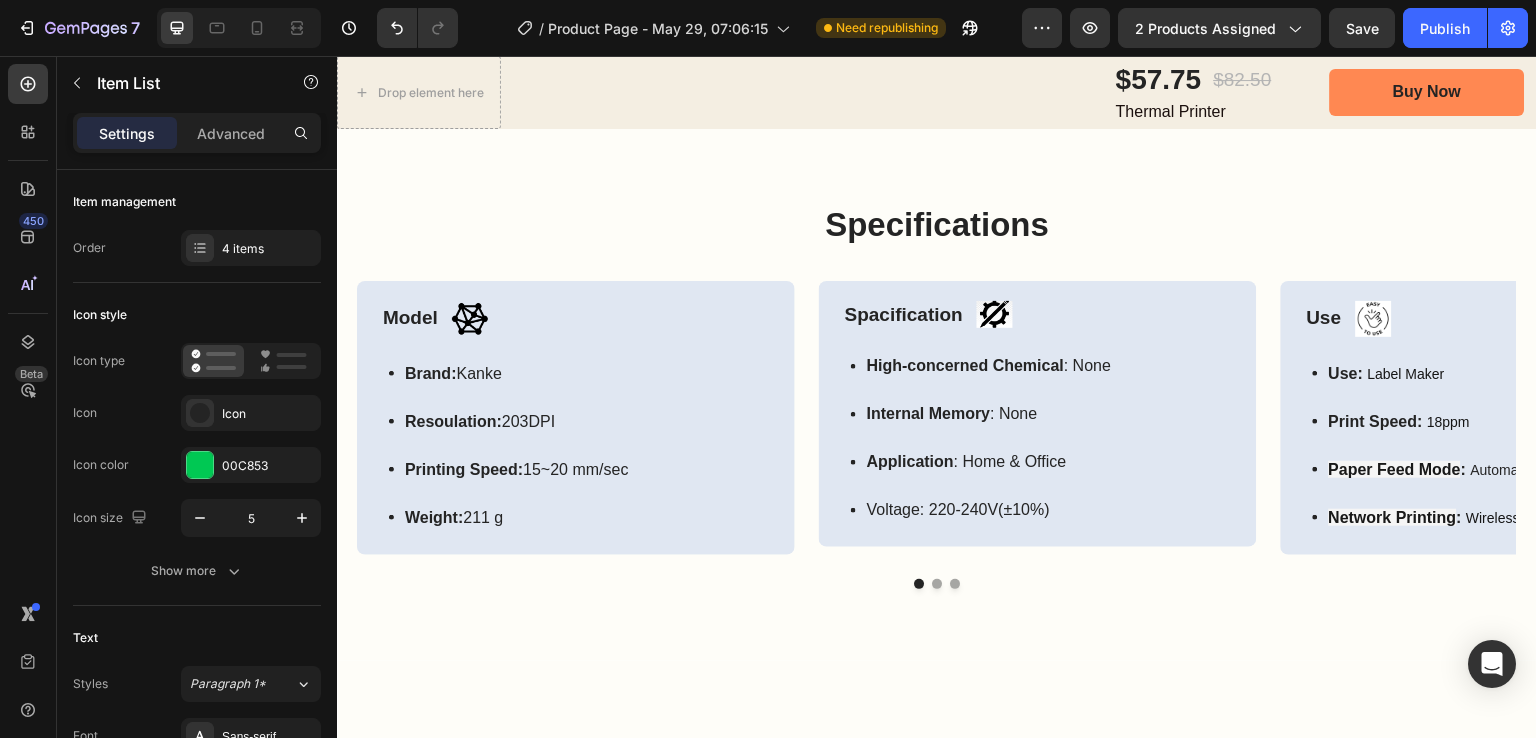 click on "Voltage: 220-240V(±10%)" at bounding box center (989, 510) 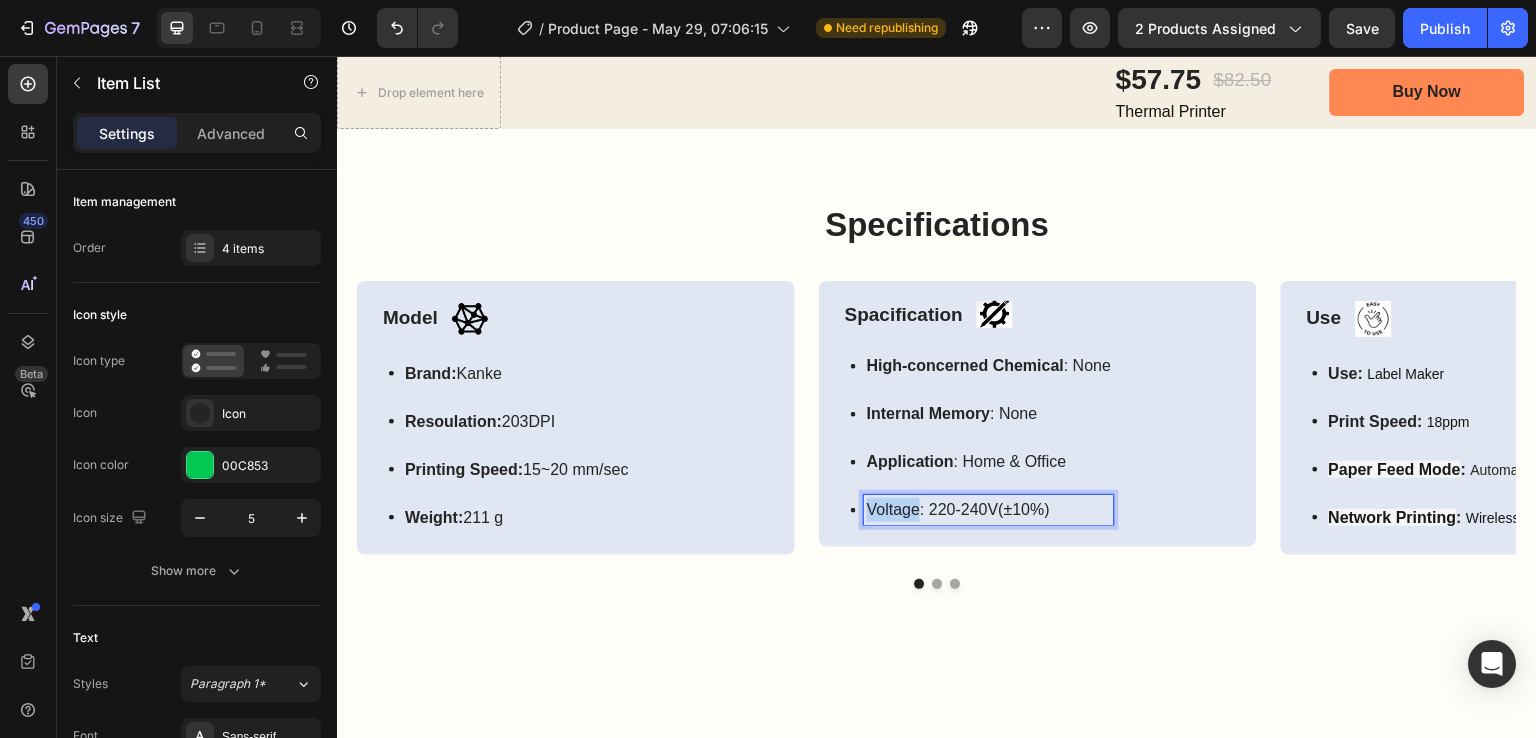 click on "Voltage: 220-240V(±10%)" at bounding box center [989, 510] 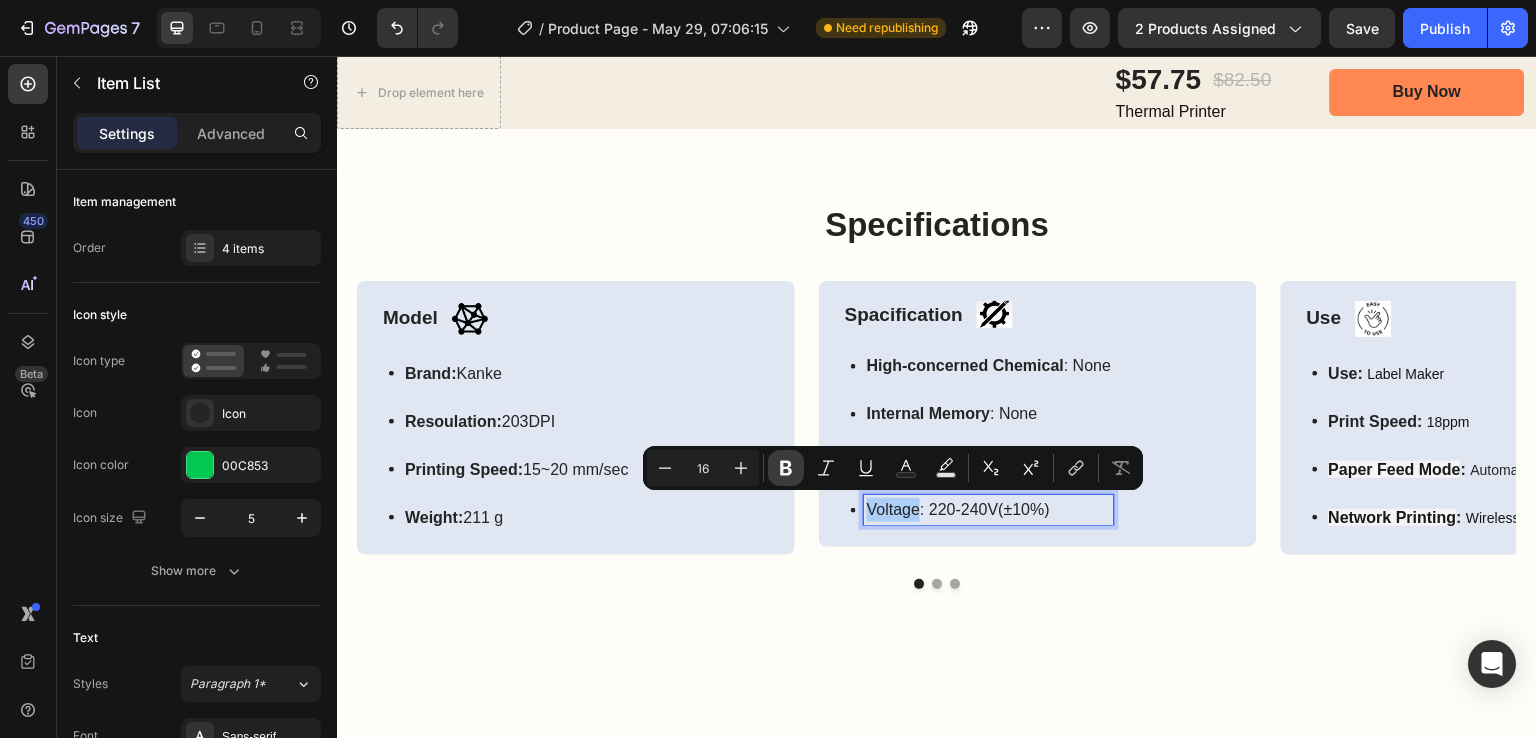 click 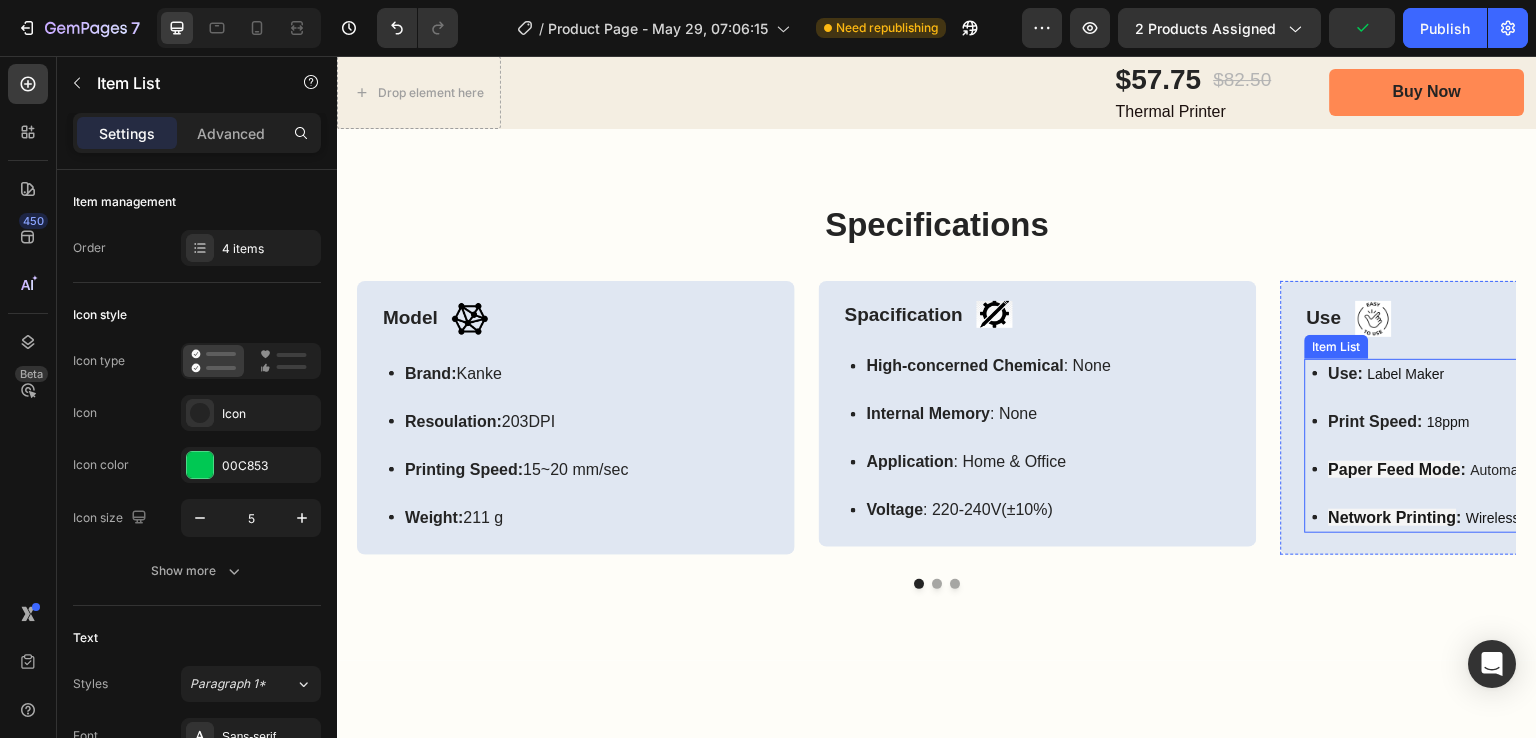 click on "Paper Feed Mode" at bounding box center [1395, 469] 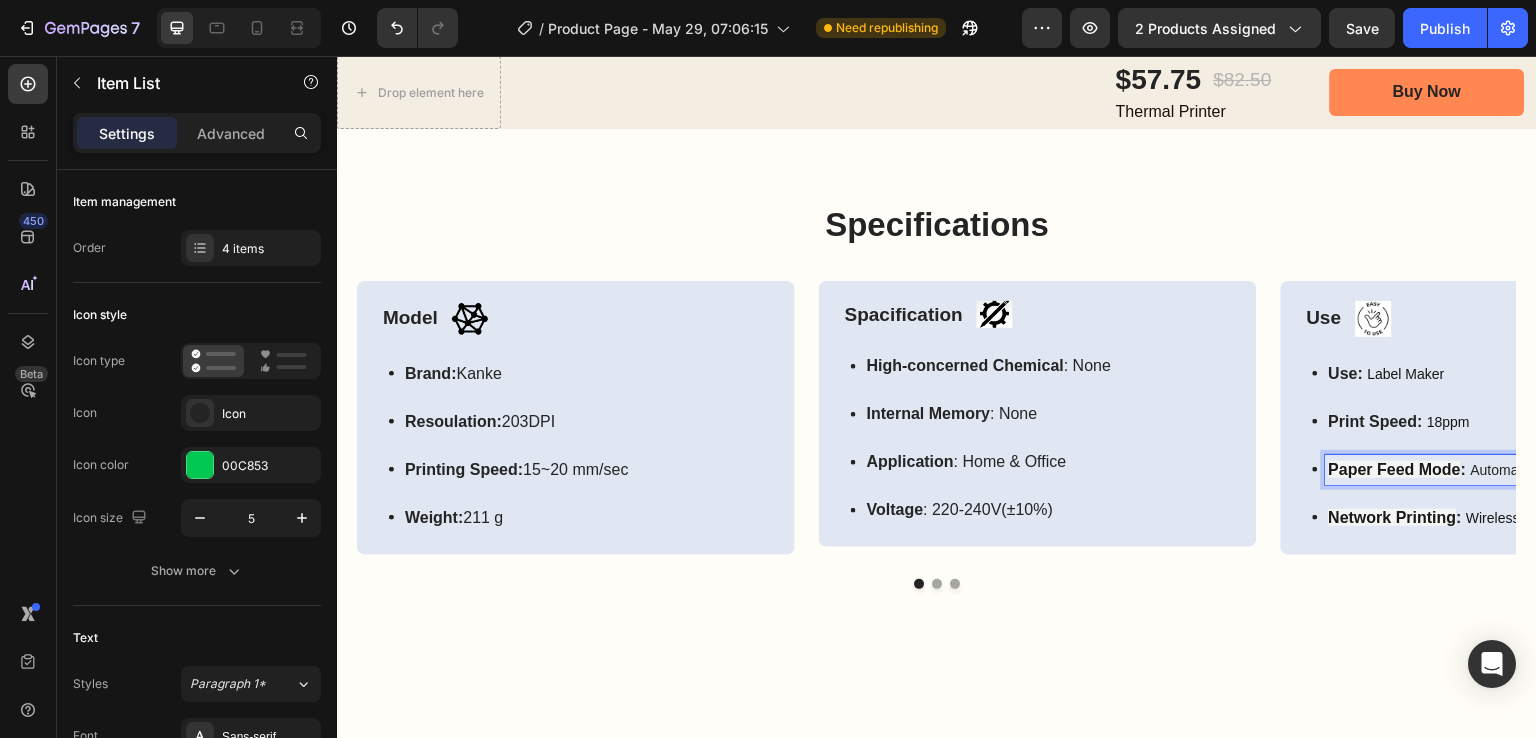 click on "Paper Feed Mode" at bounding box center (1395, 469) 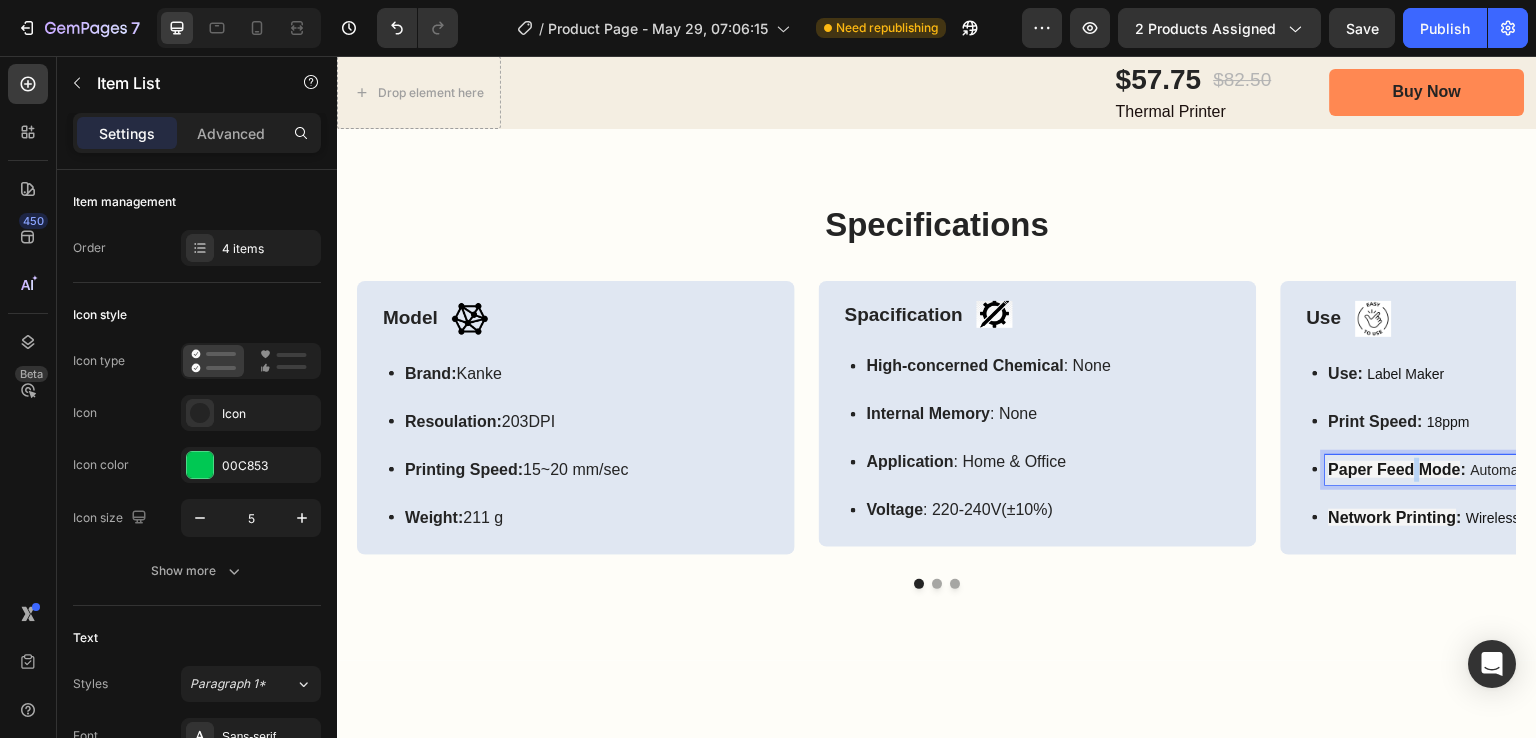 click on "Paper Feed Mode" at bounding box center (1395, 469) 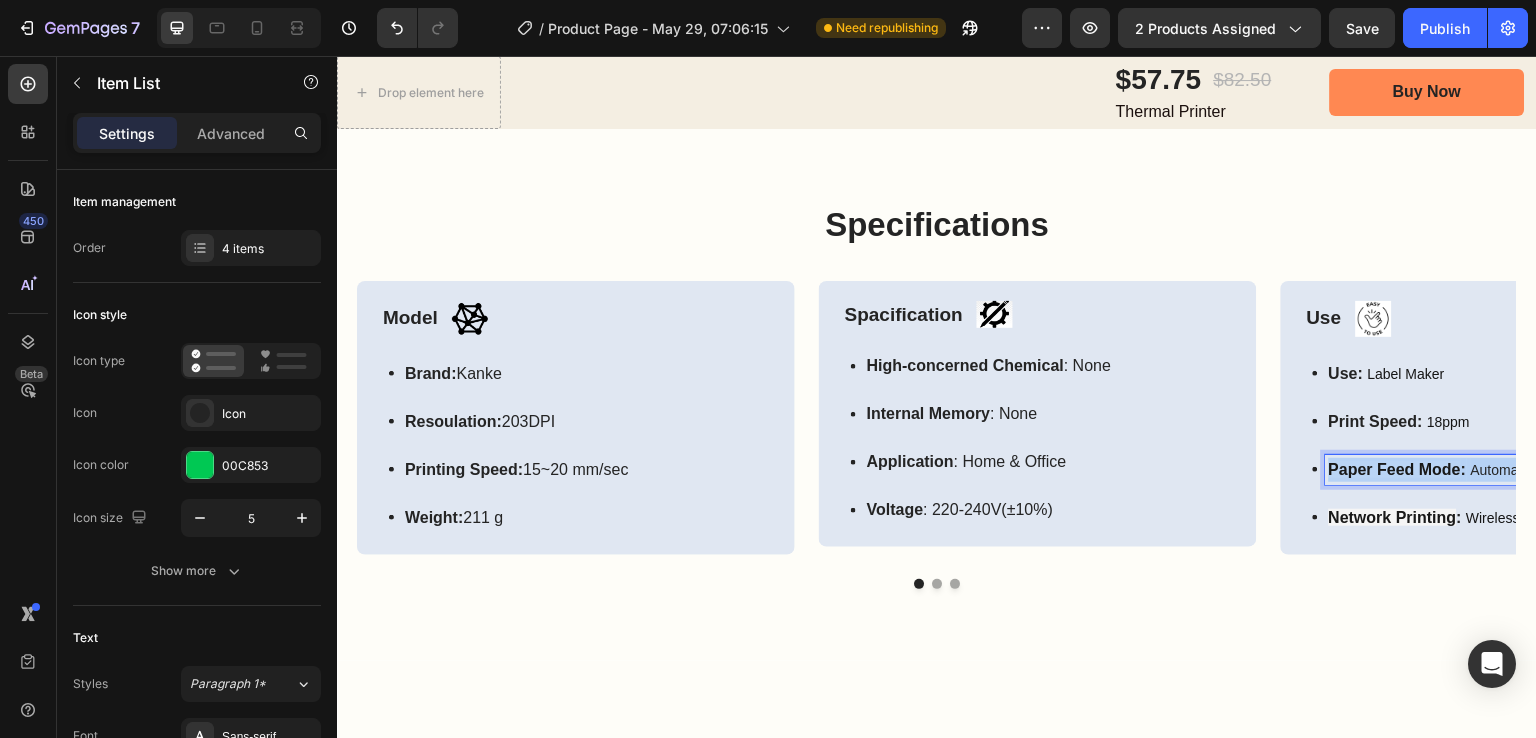 click on "Paper Feed Mode" at bounding box center [1395, 469] 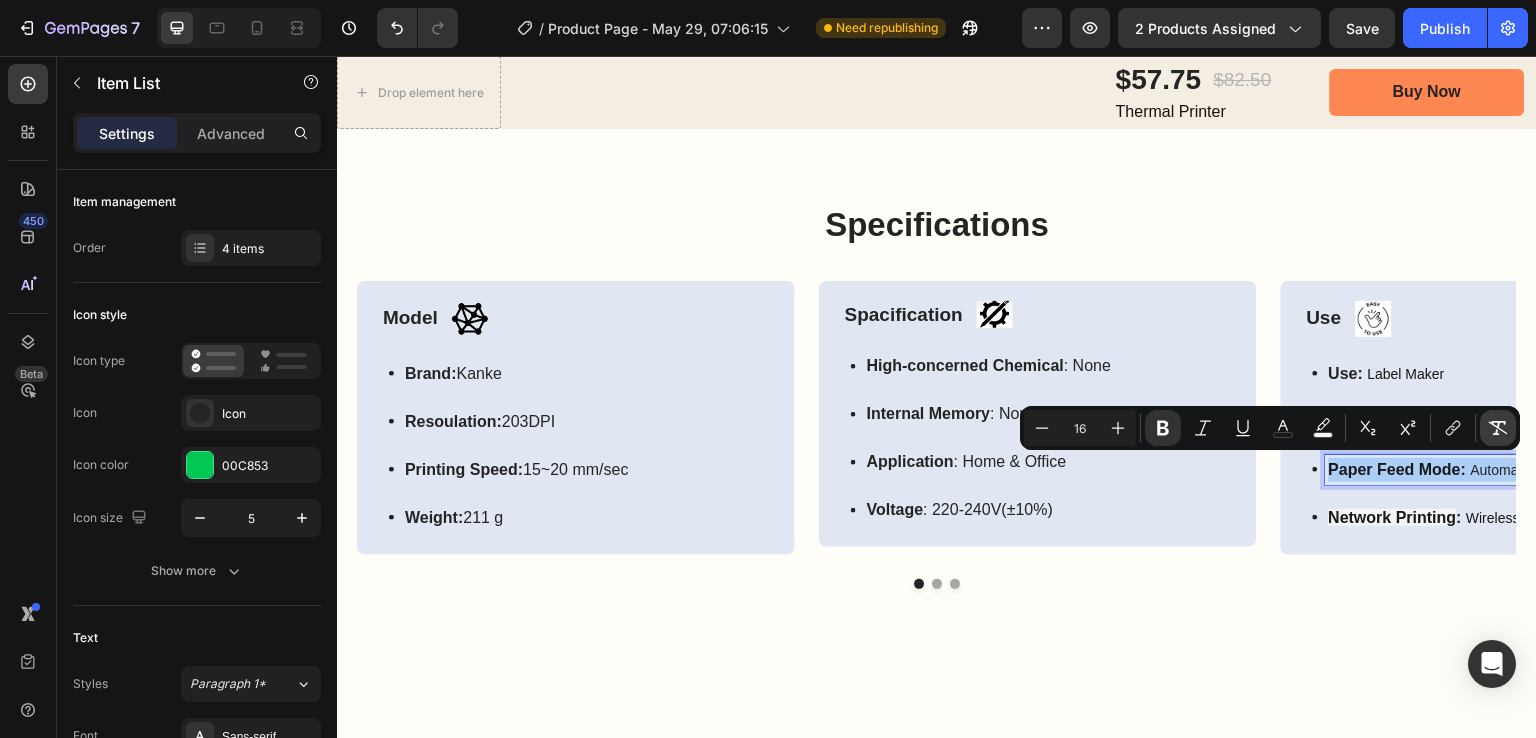 click 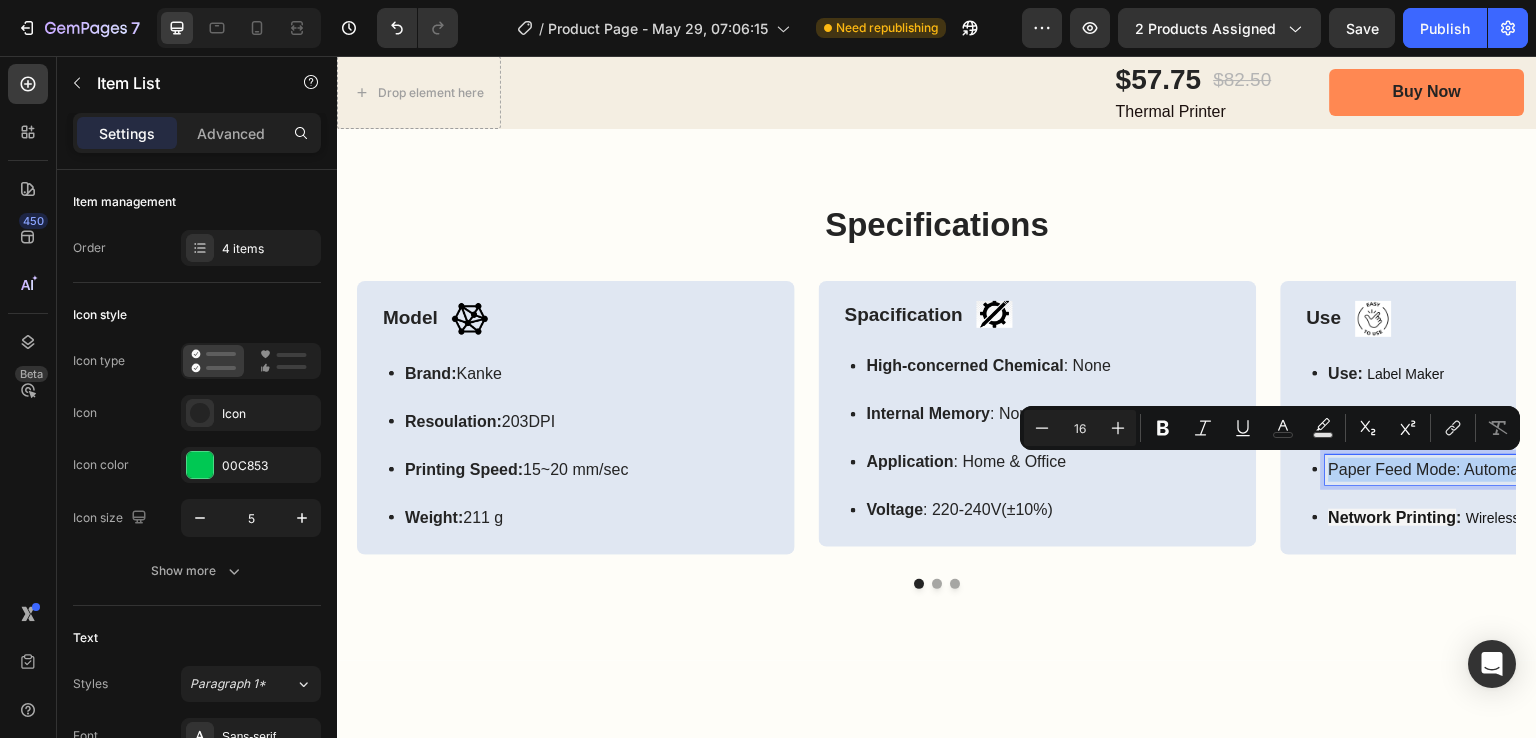 click on "Paper Feed Mode: Automatic and manual" at bounding box center [1476, 470] 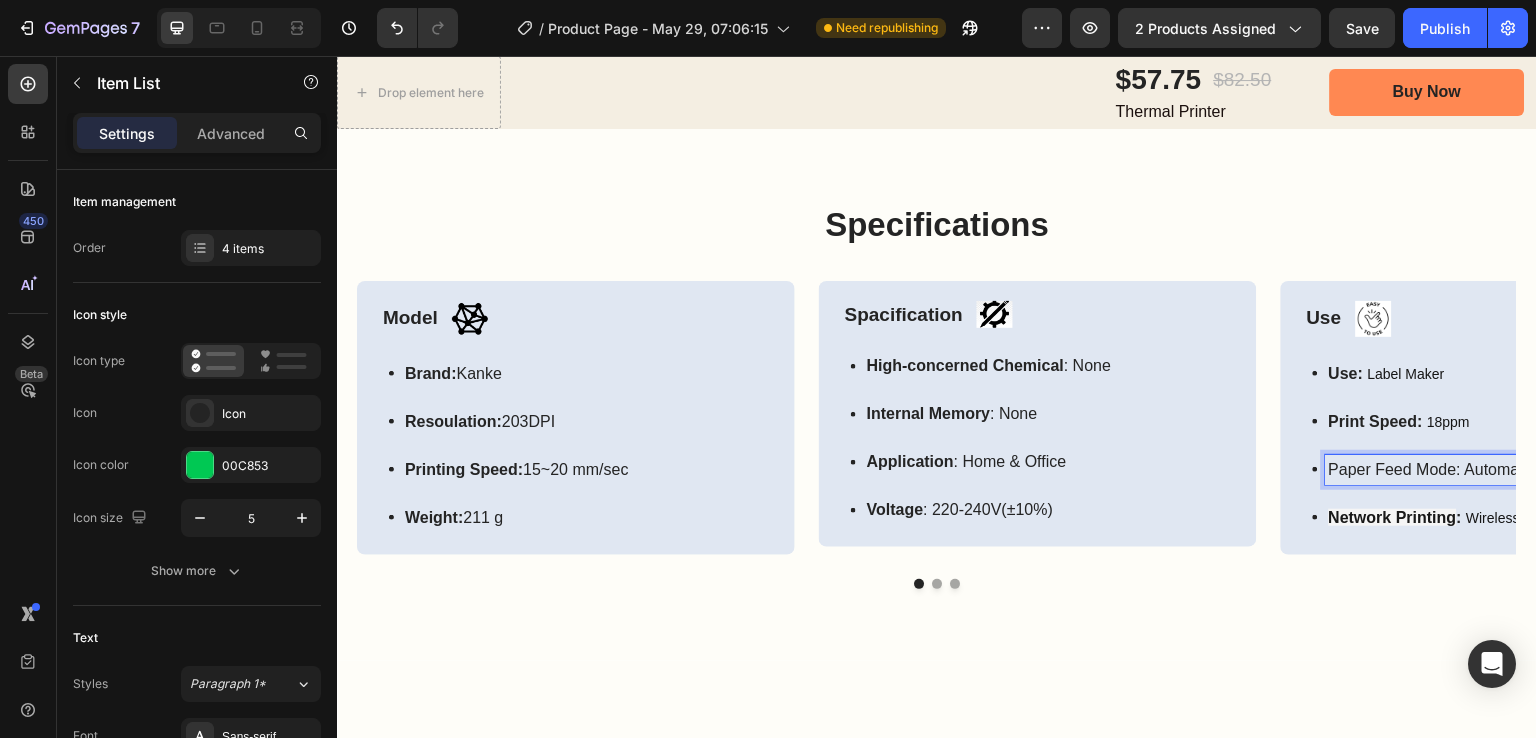 click on "Paper Feed Mode: Automatic and manual" at bounding box center [1476, 470] 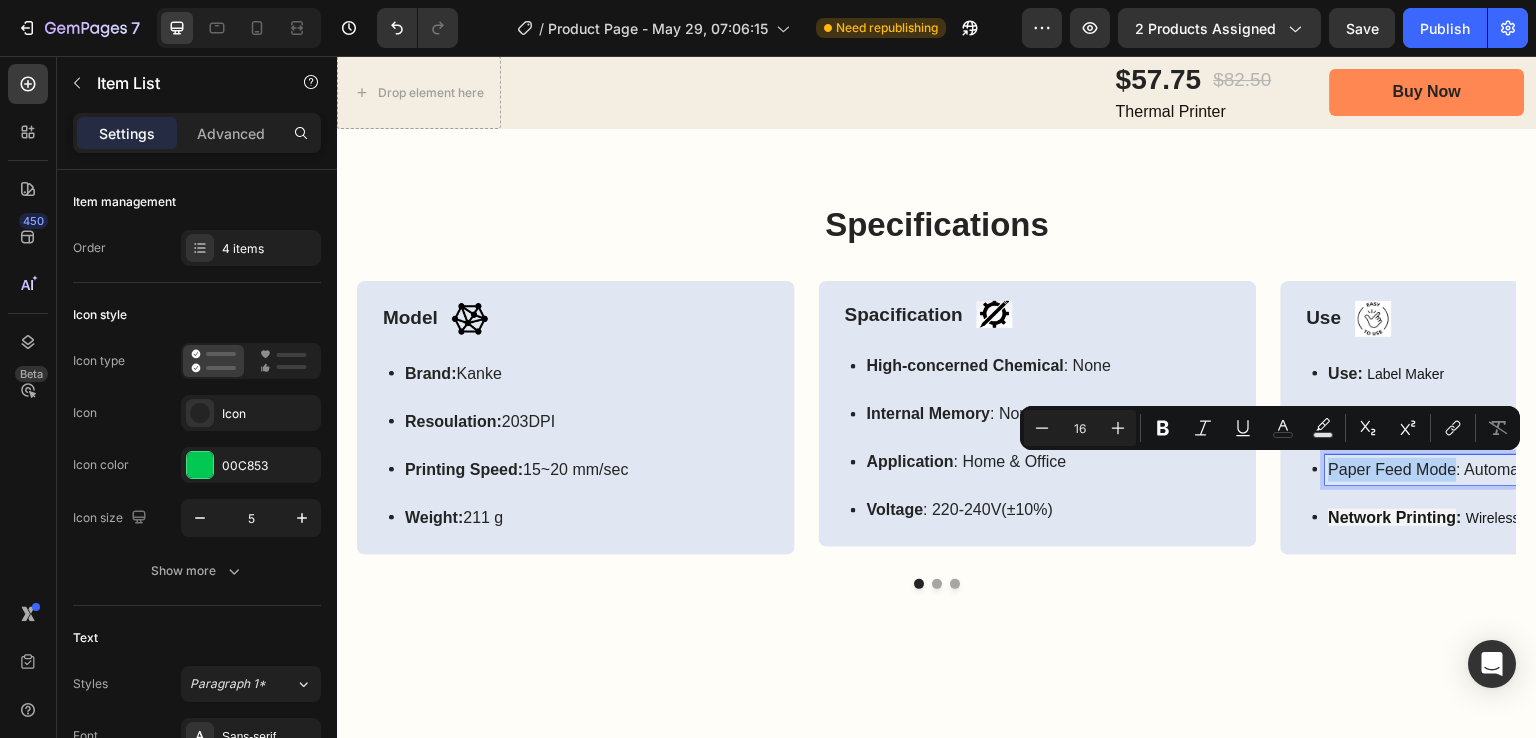 drag, startPoint x: 1345, startPoint y: 466, endPoint x: 1432, endPoint y: 466, distance: 87 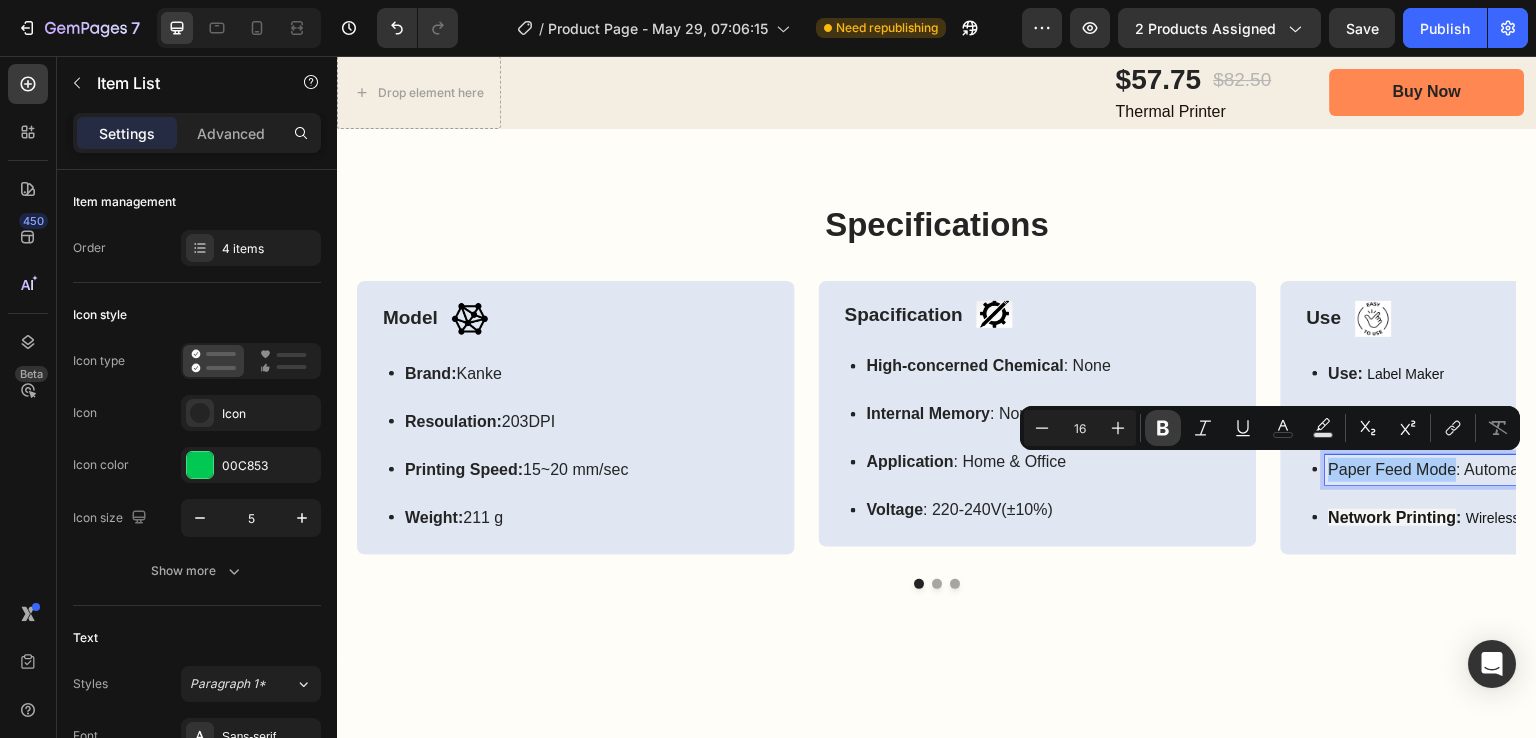 drag, startPoint x: 1160, startPoint y: 434, endPoint x: 954, endPoint y: 418, distance: 206.62042 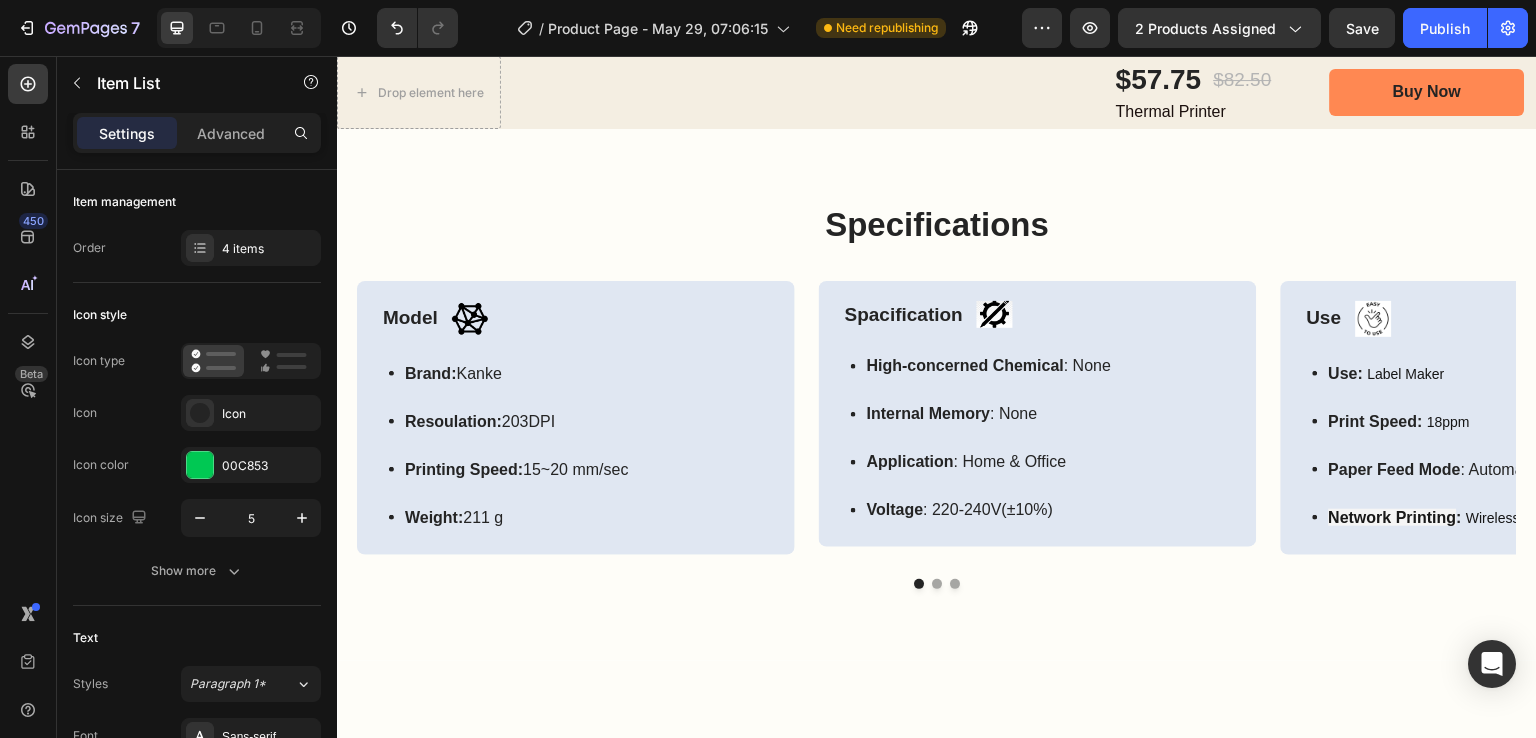 click on "Network Printing" at bounding box center [1393, 517] 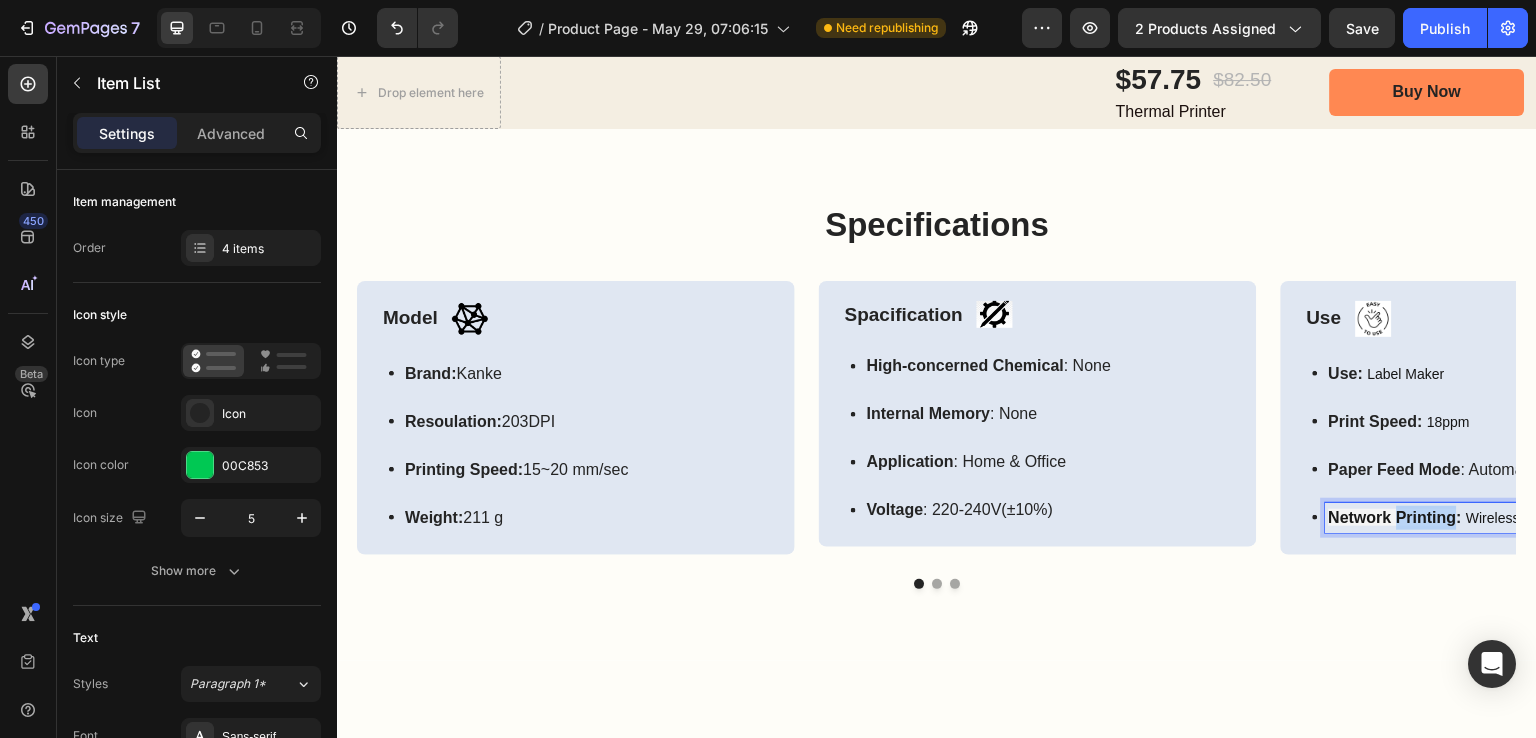 click on "Network Printing" at bounding box center (1393, 517) 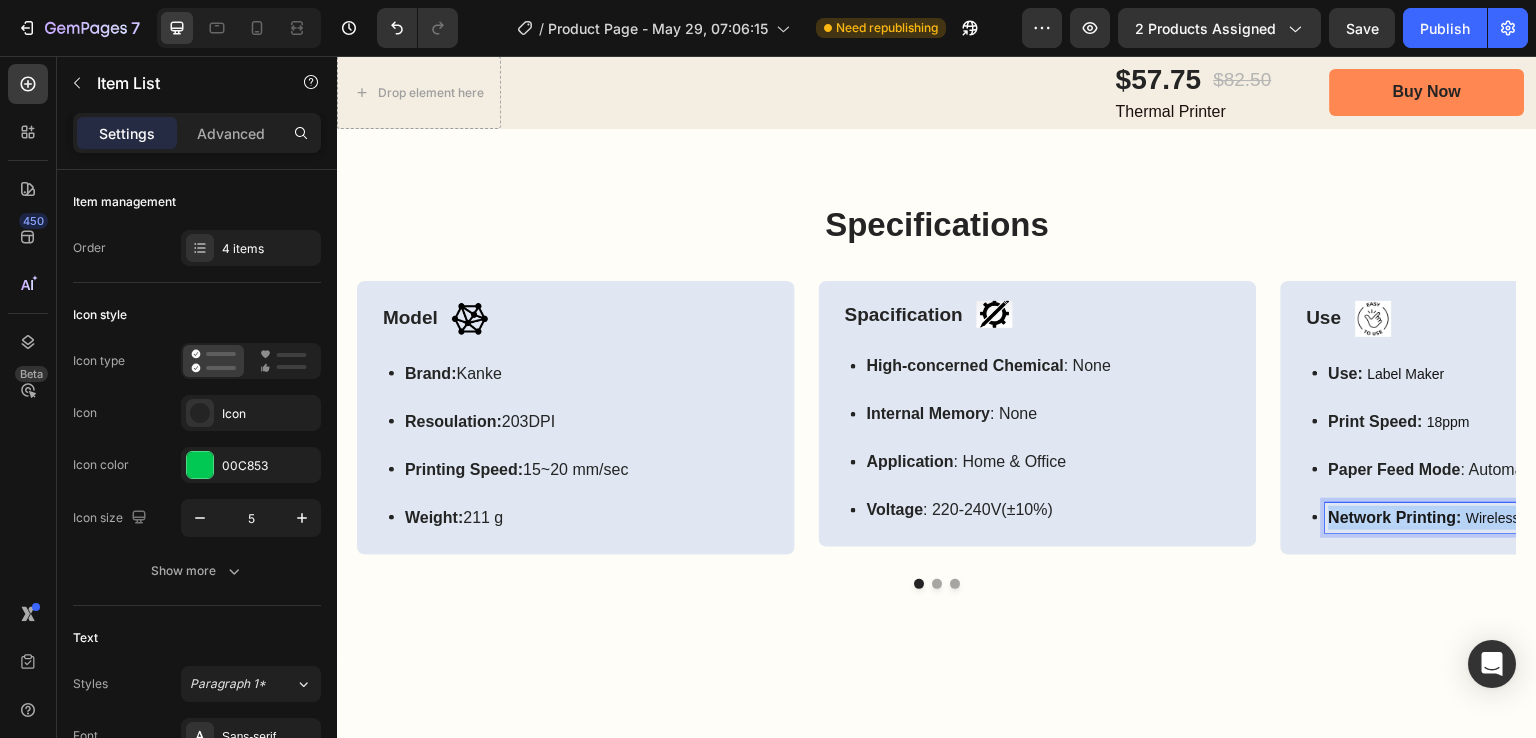click on "Network Printing" at bounding box center (1393, 517) 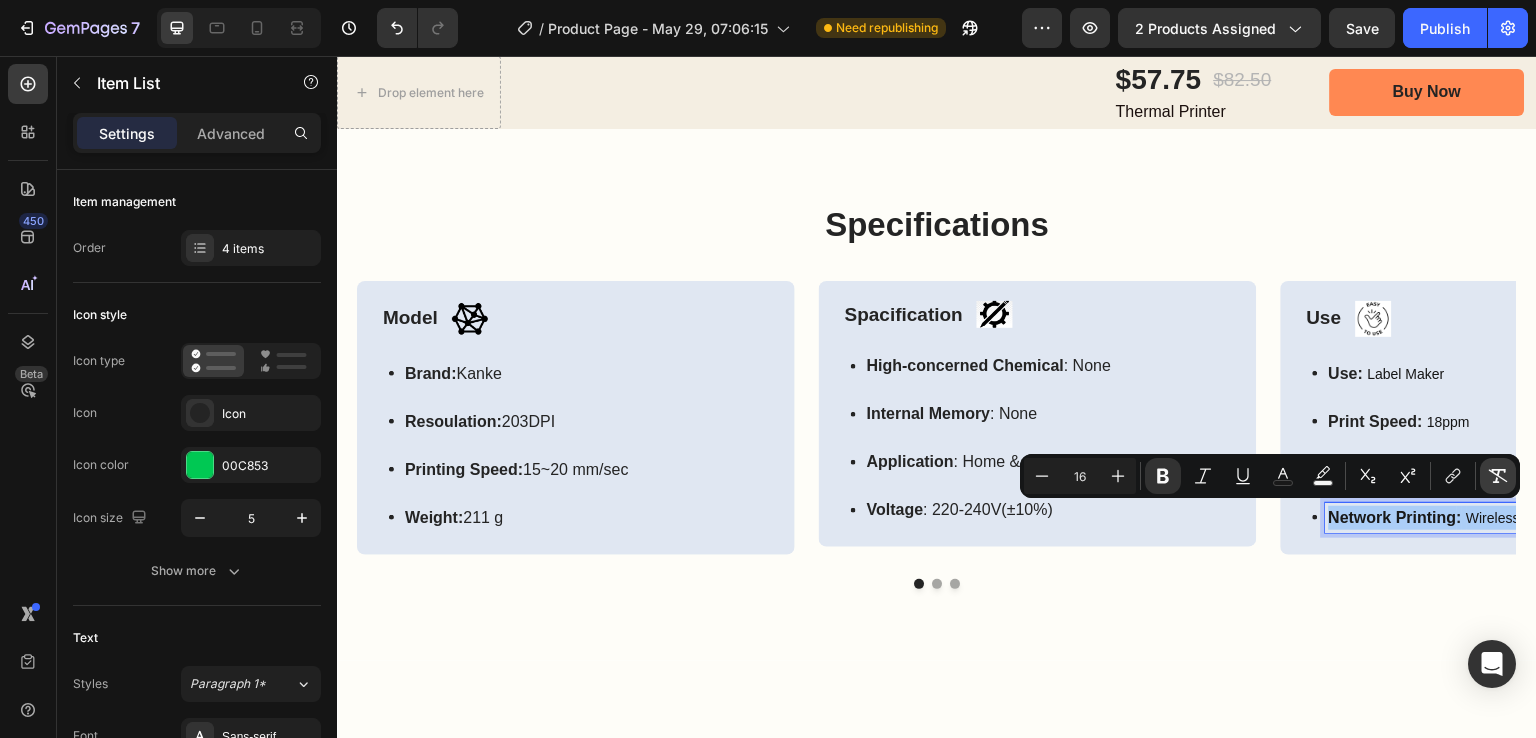 click 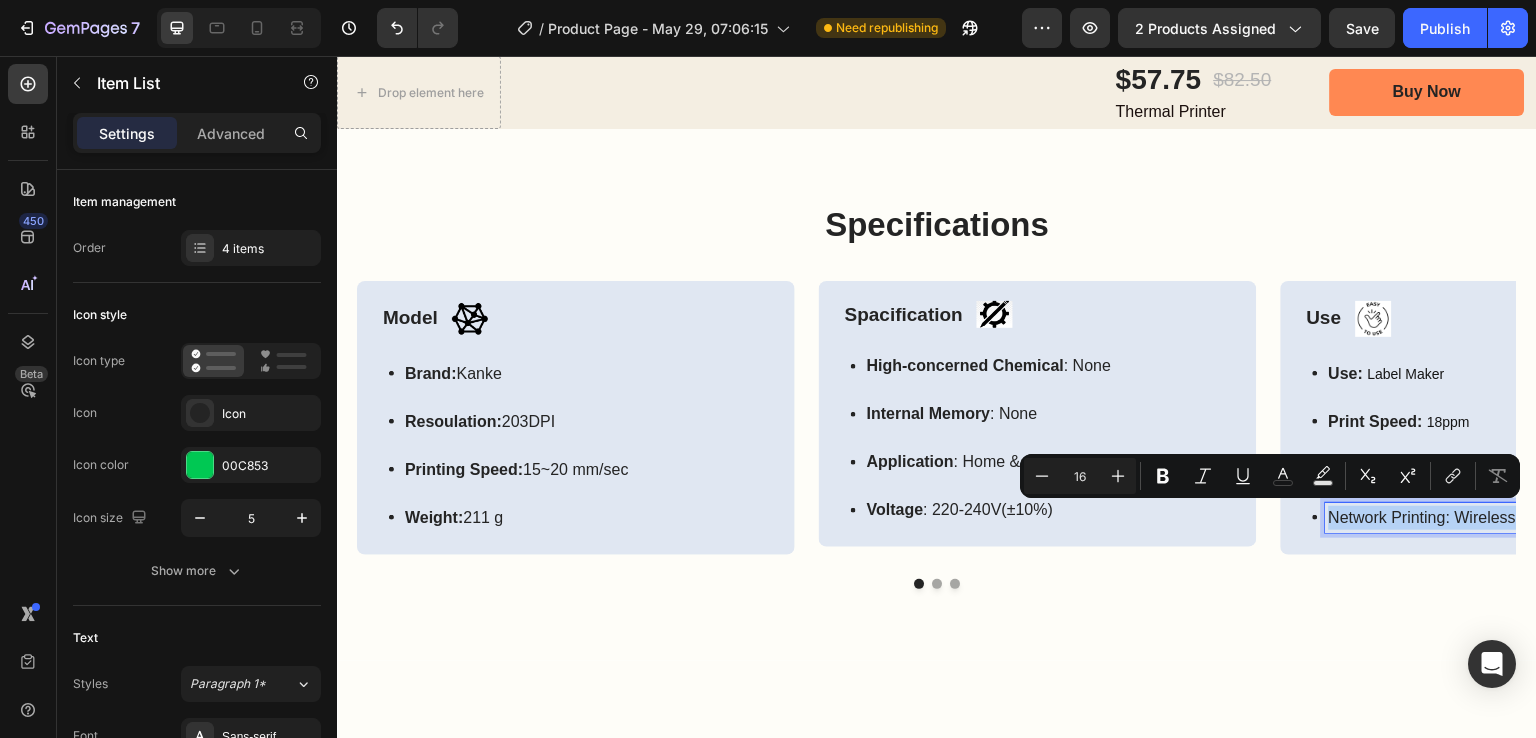 click on "Network Printing: Wireless" at bounding box center [1479, 518] 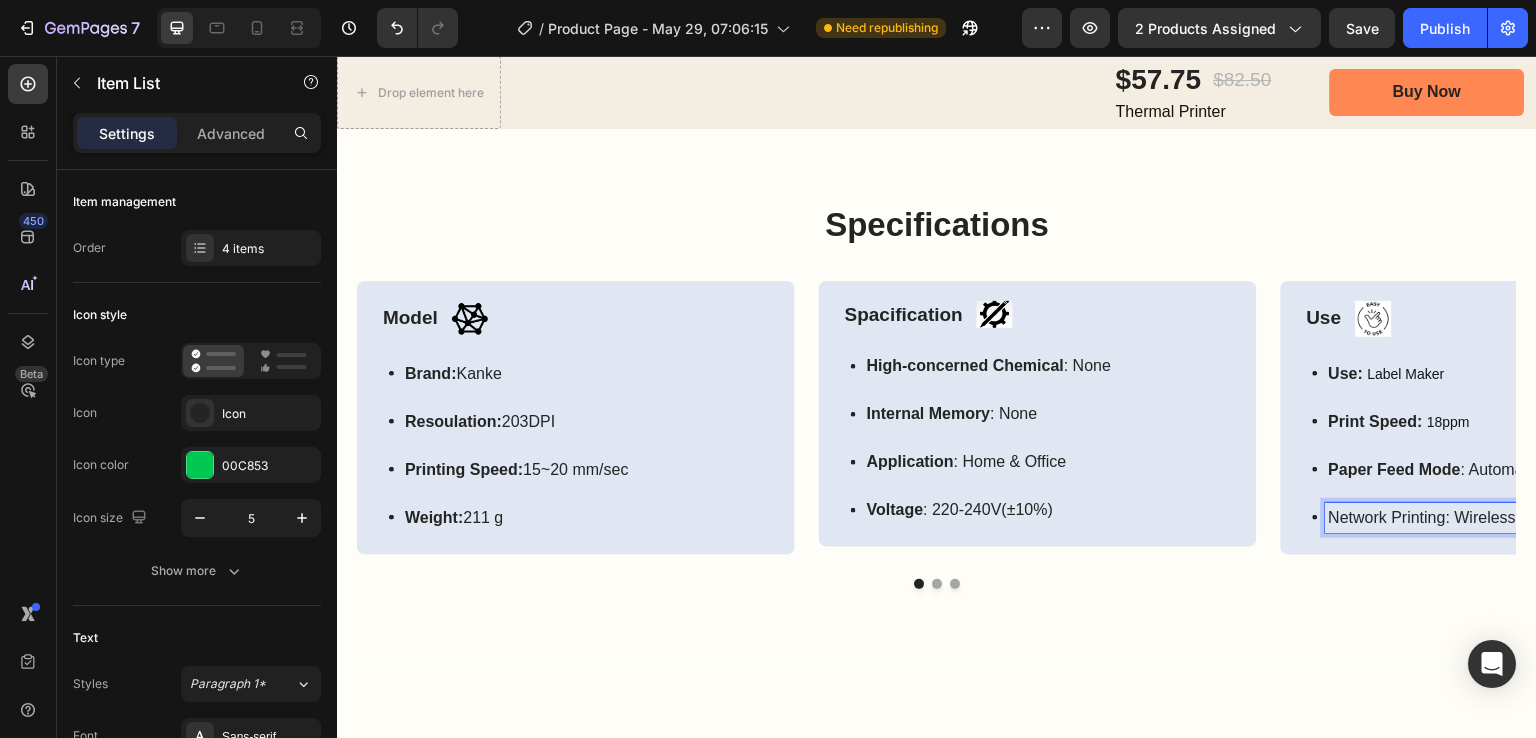 click on "Network Printing: Wireless" at bounding box center [1479, 518] 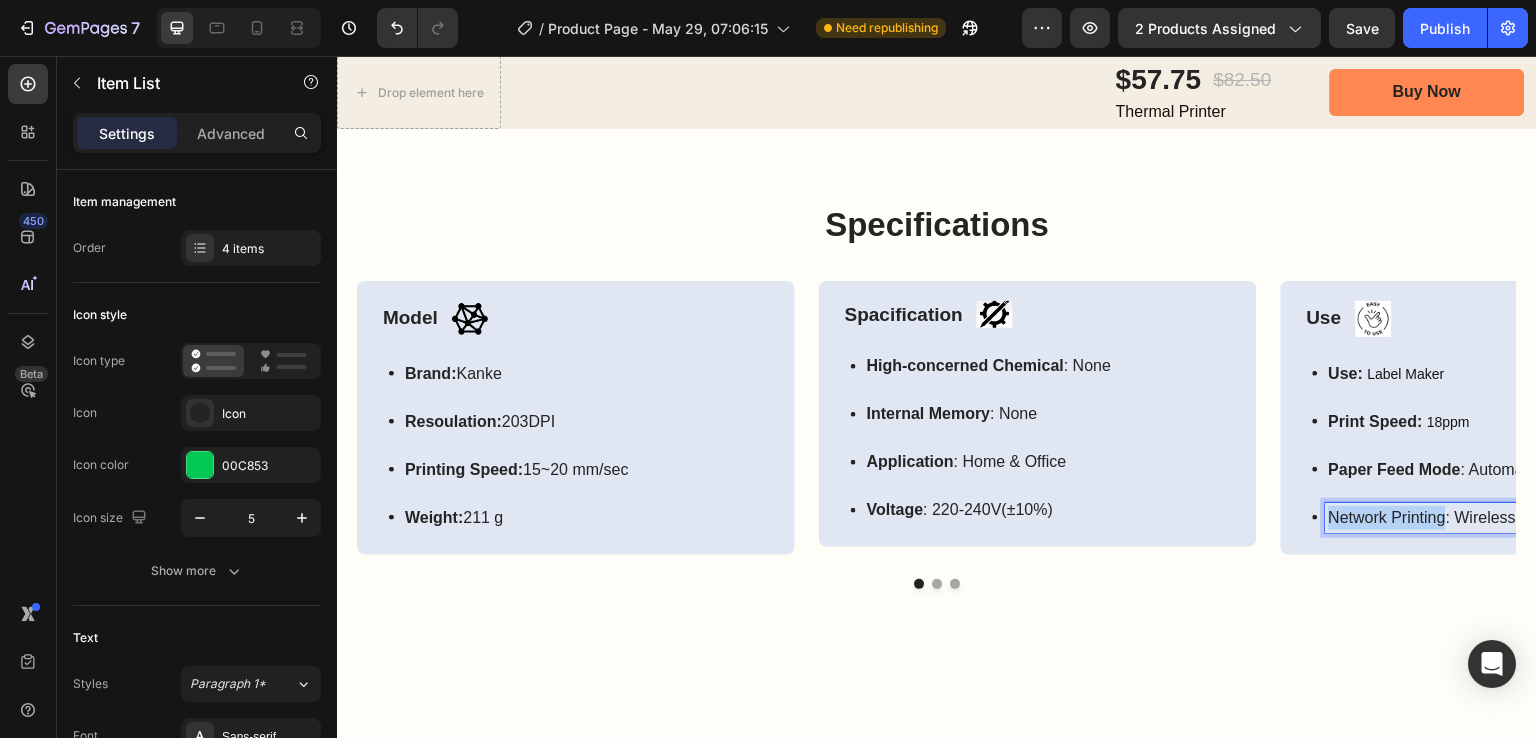 drag, startPoint x: 1349, startPoint y: 516, endPoint x: 1393, endPoint y: 514, distance: 44.04543 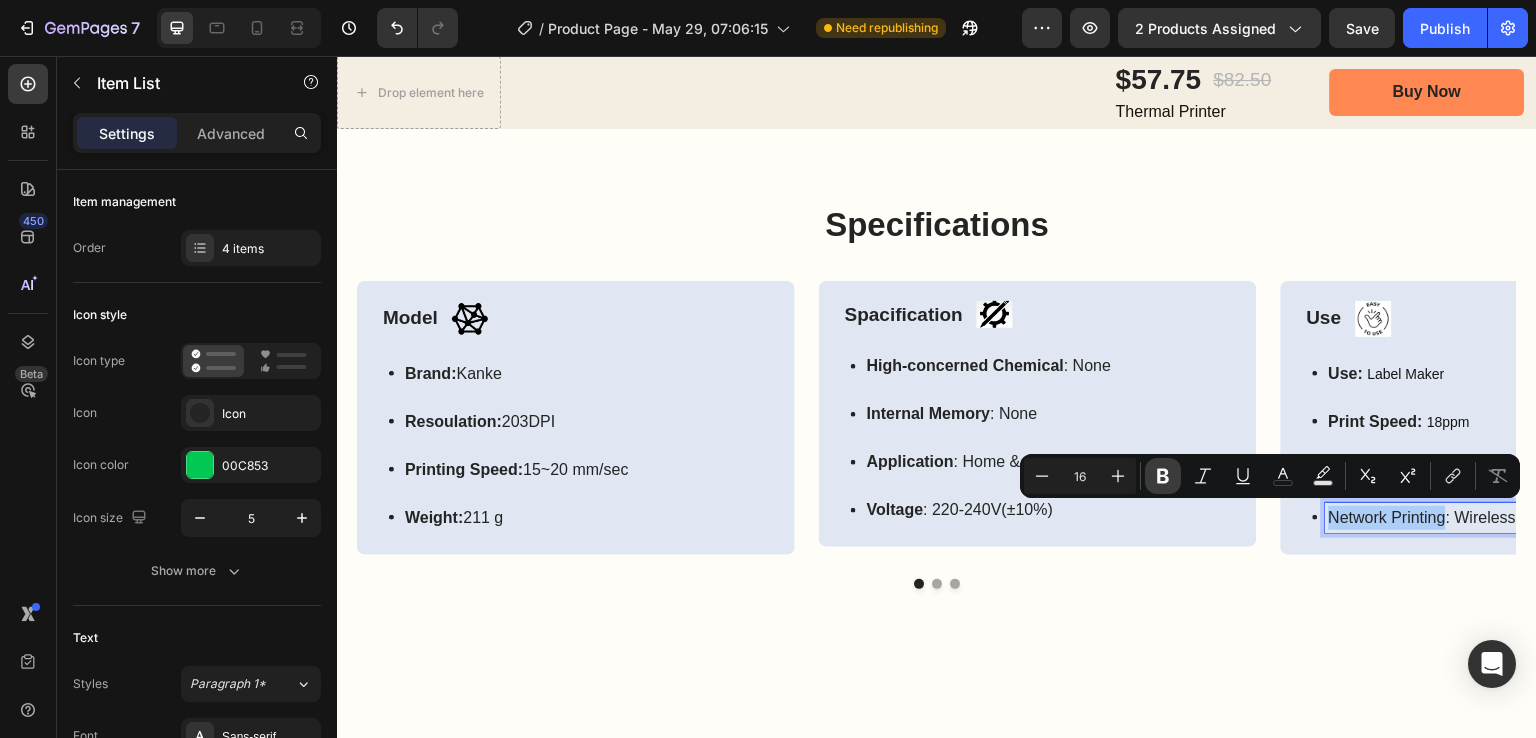 click on "Bold" at bounding box center (1163, 476) 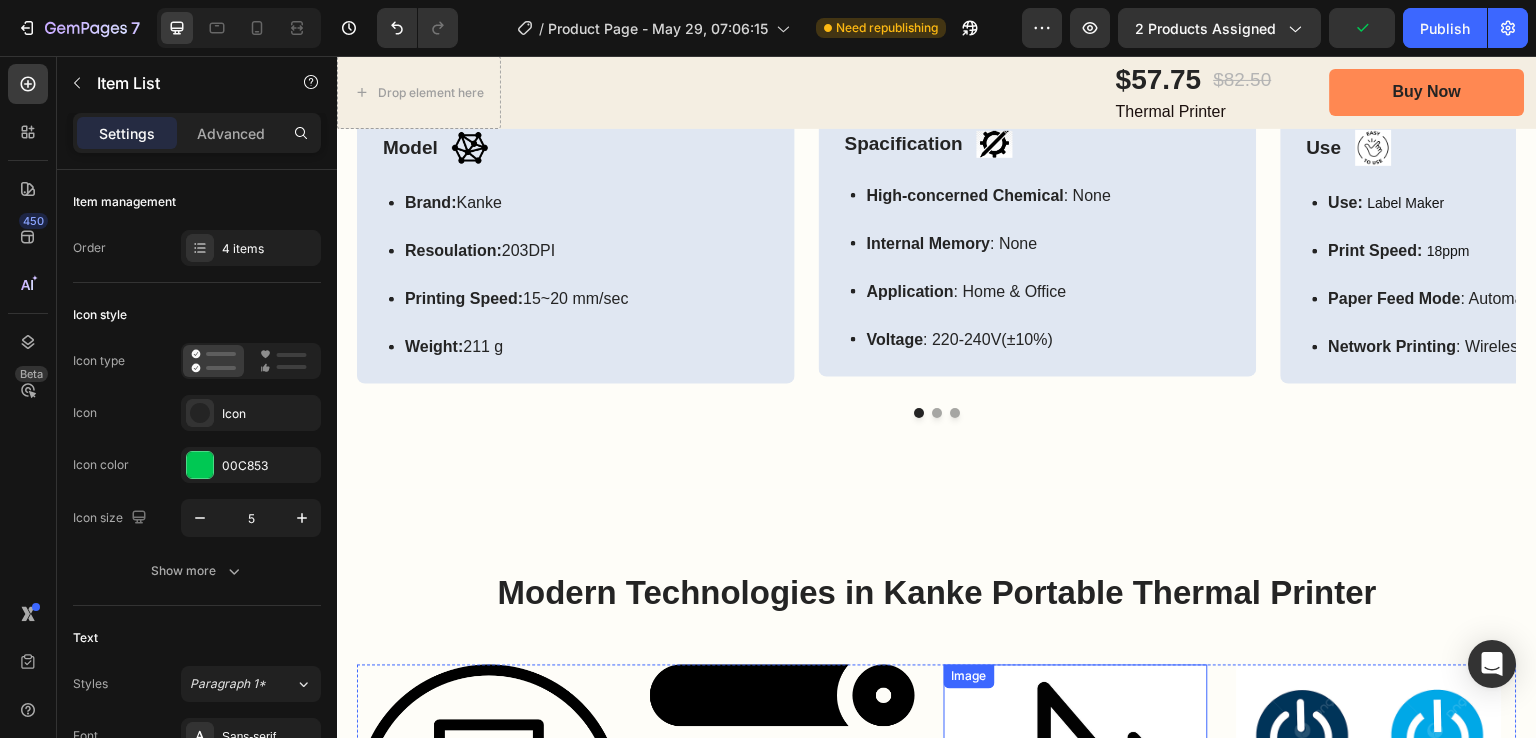 scroll, scrollTop: 3600, scrollLeft: 0, axis: vertical 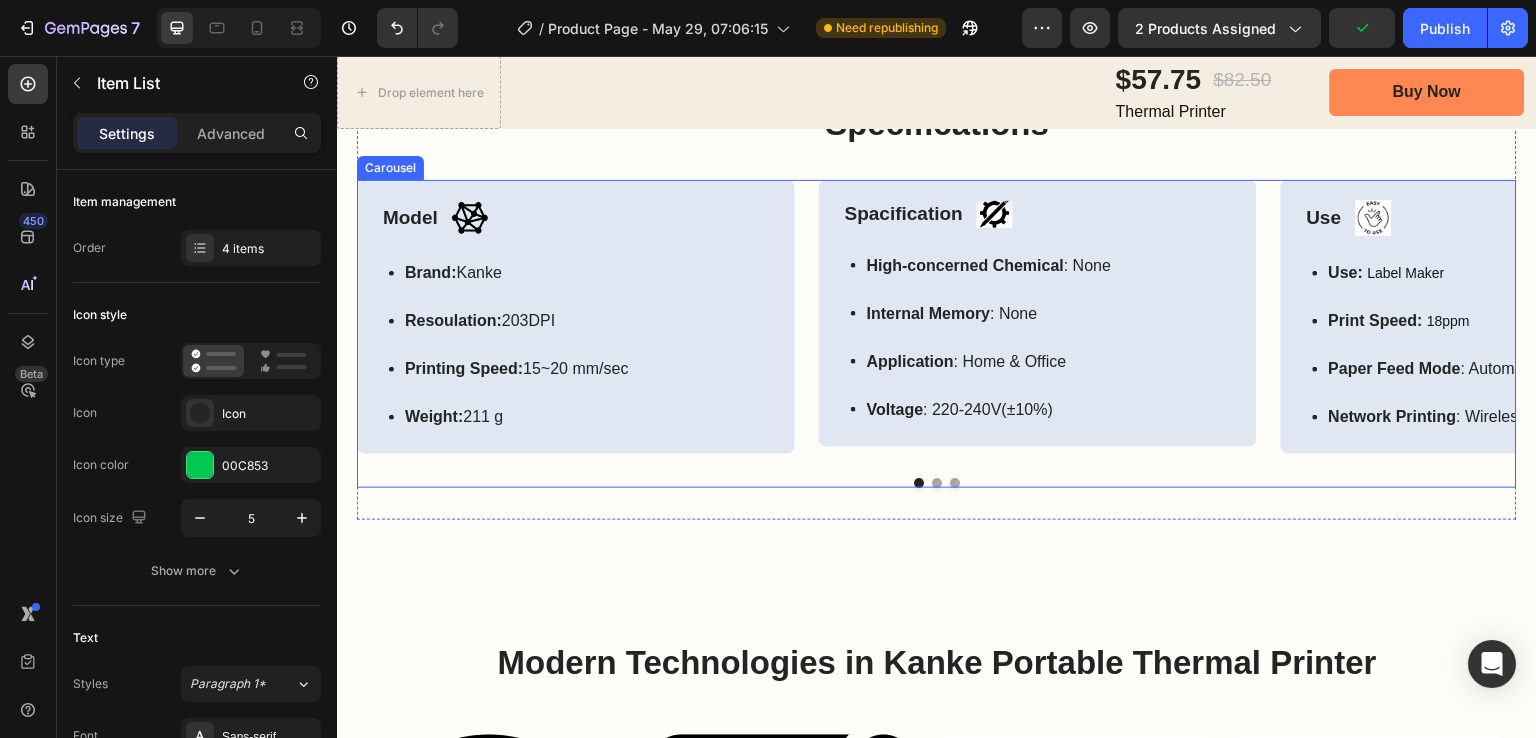 click at bounding box center (937, 483) 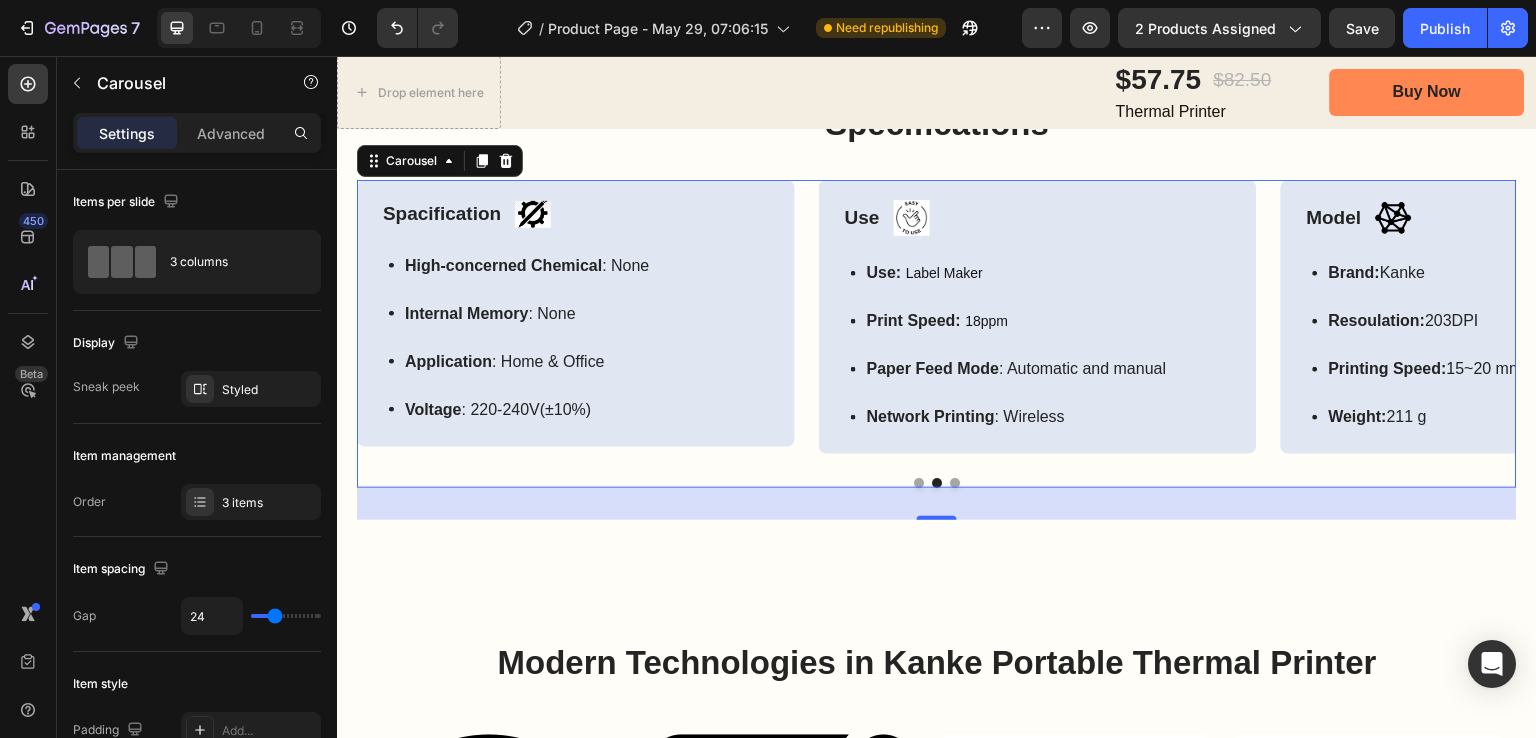 click at bounding box center (955, 483) 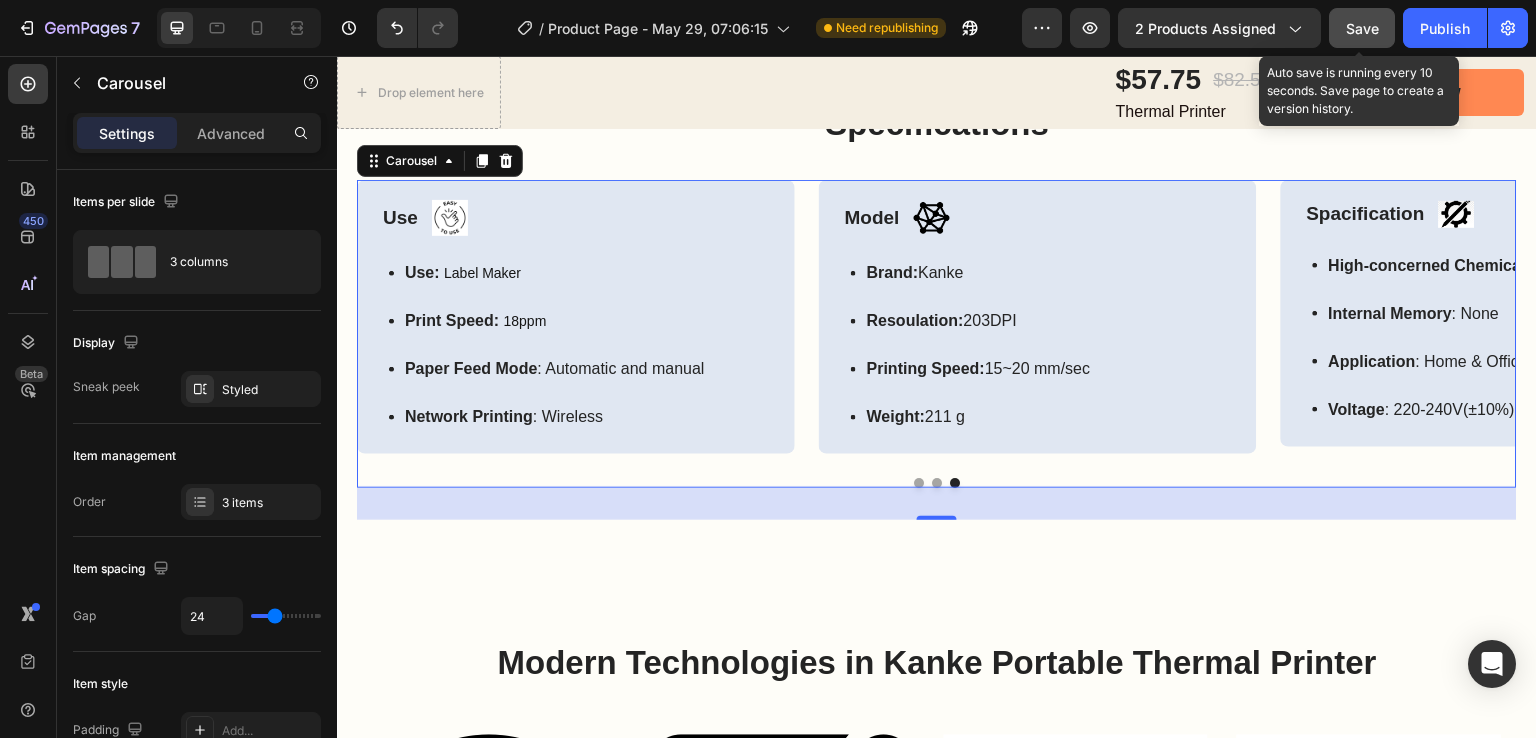 click on "Save" at bounding box center (1362, 28) 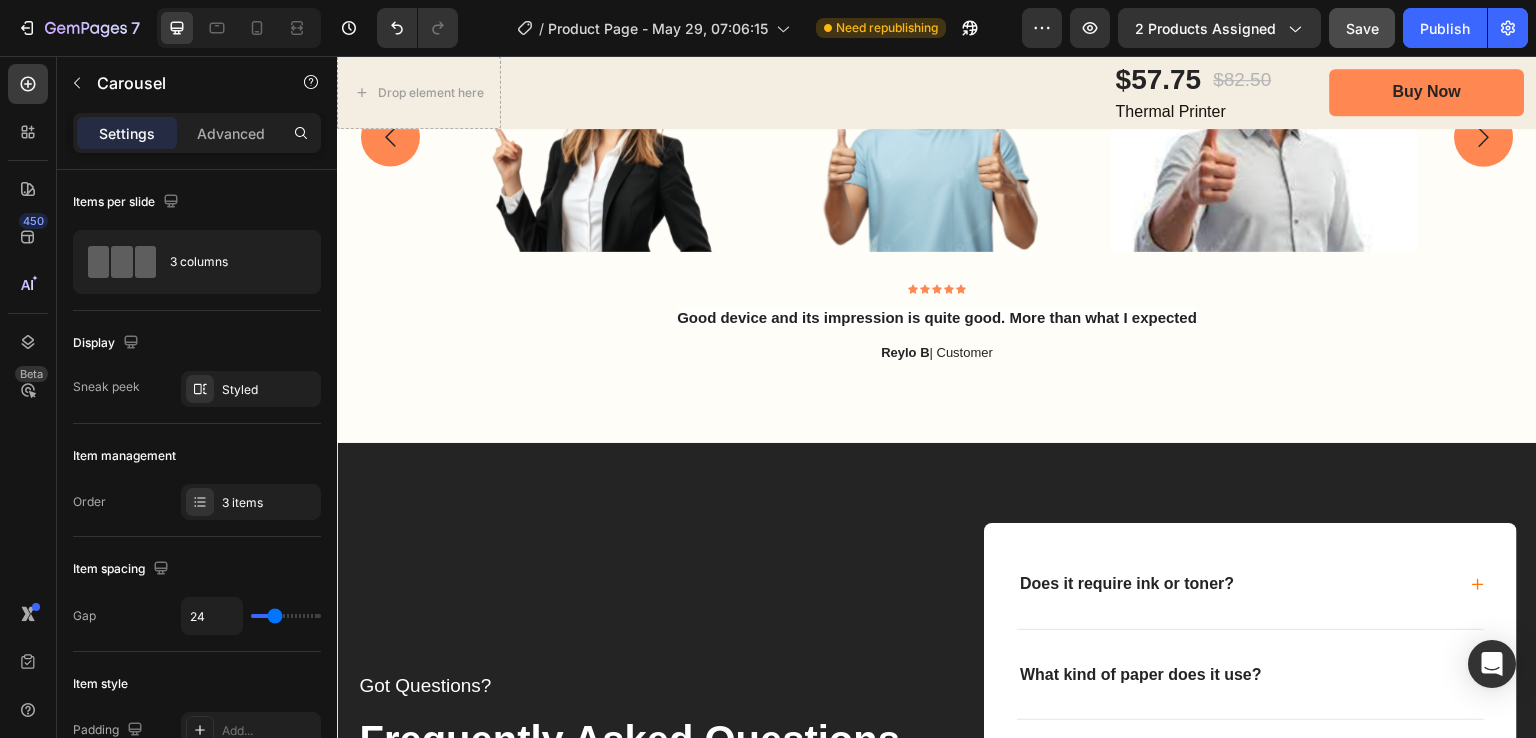 scroll, scrollTop: 7200, scrollLeft: 0, axis: vertical 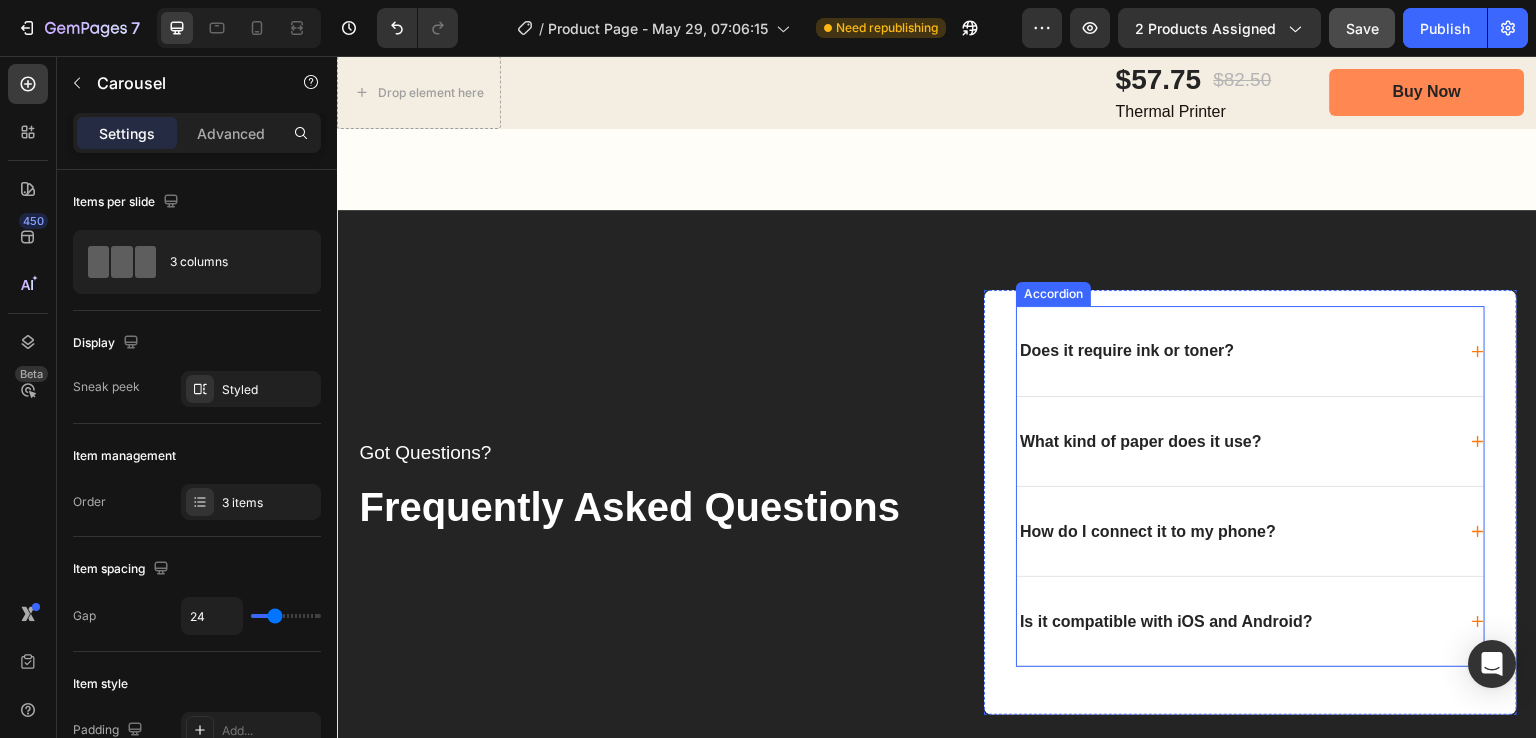 click on "Does it require ink or toner?" at bounding box center (1127, 350) 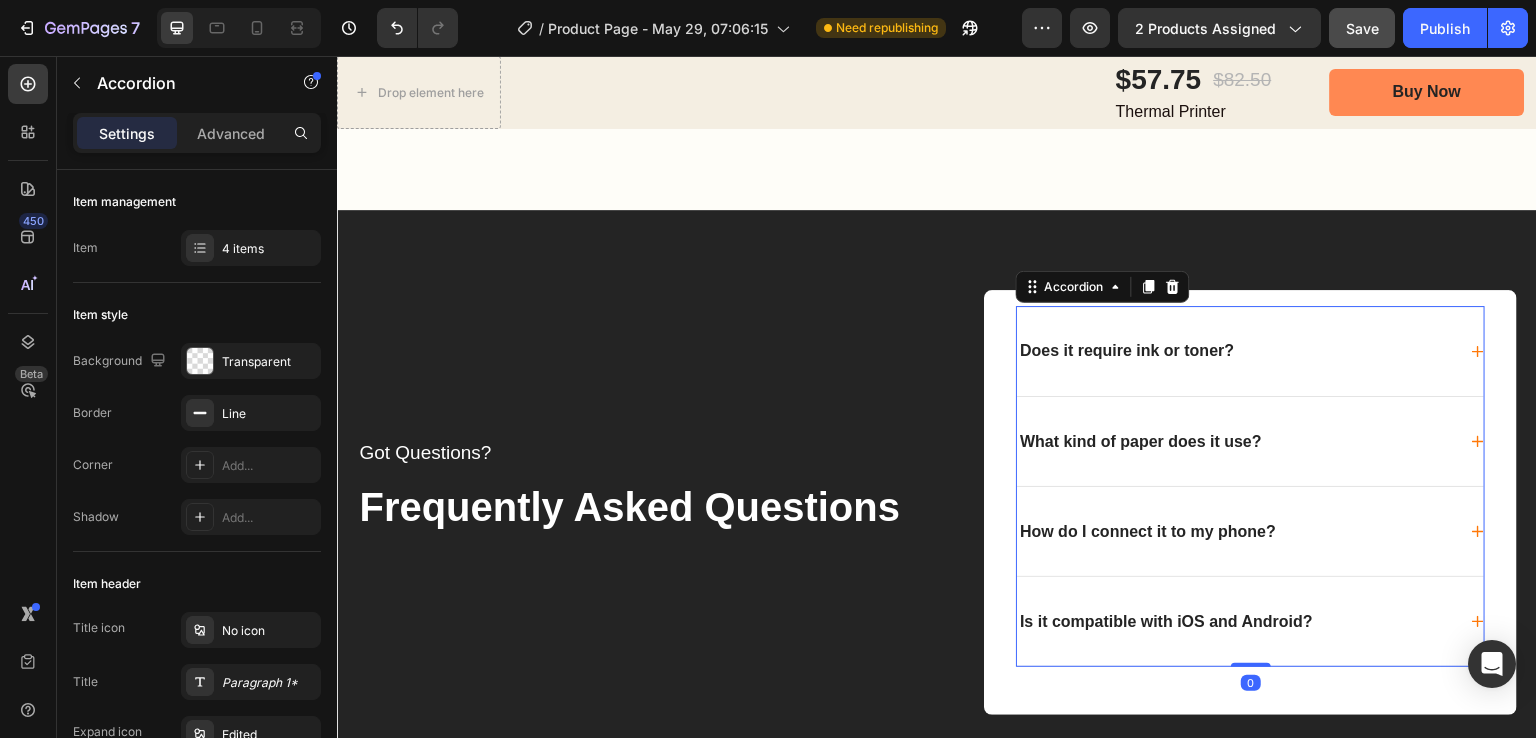 click on "Does it require ink or toner?" at bounding box center (1236, 350) 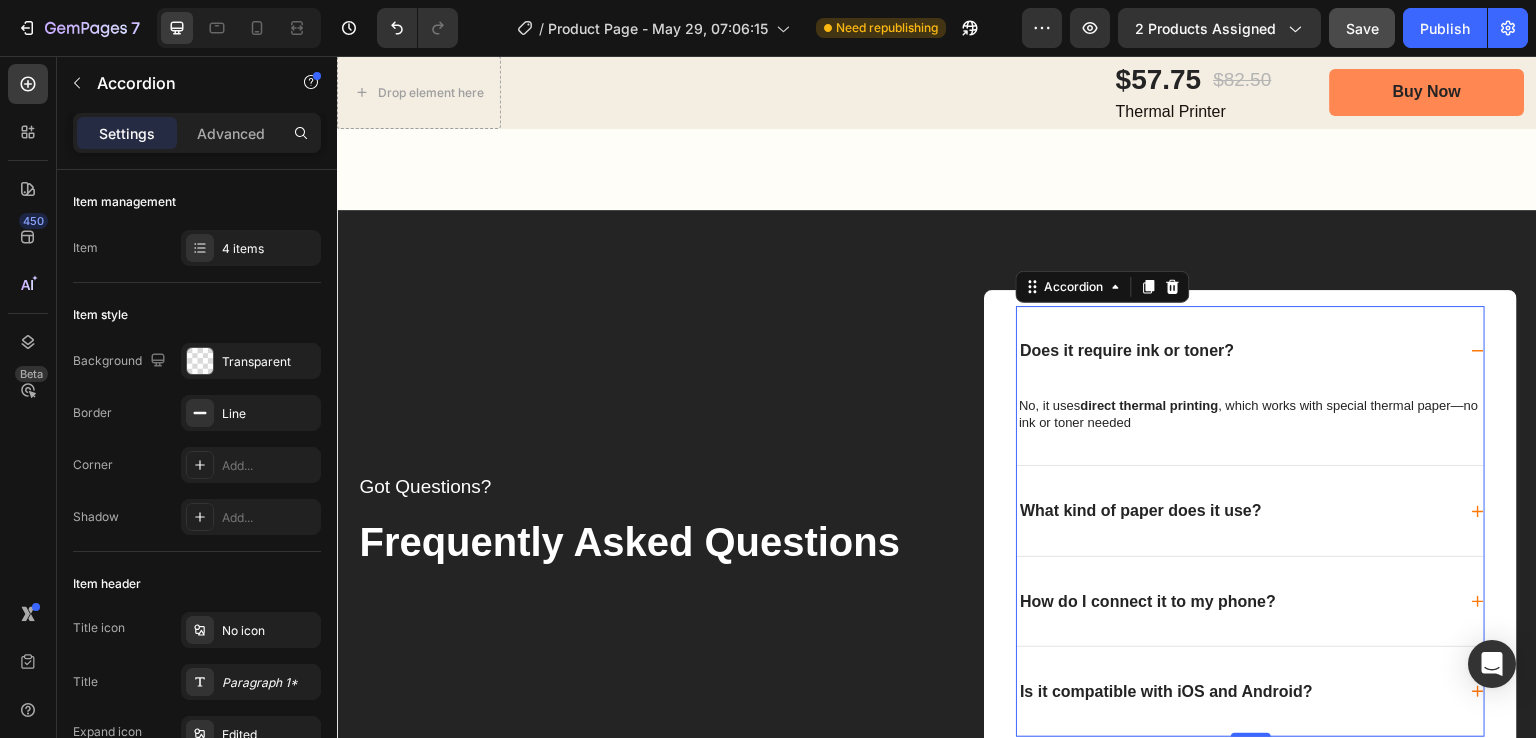 click on "Does it require ink or toner?" at bounding box center (1236, 350) 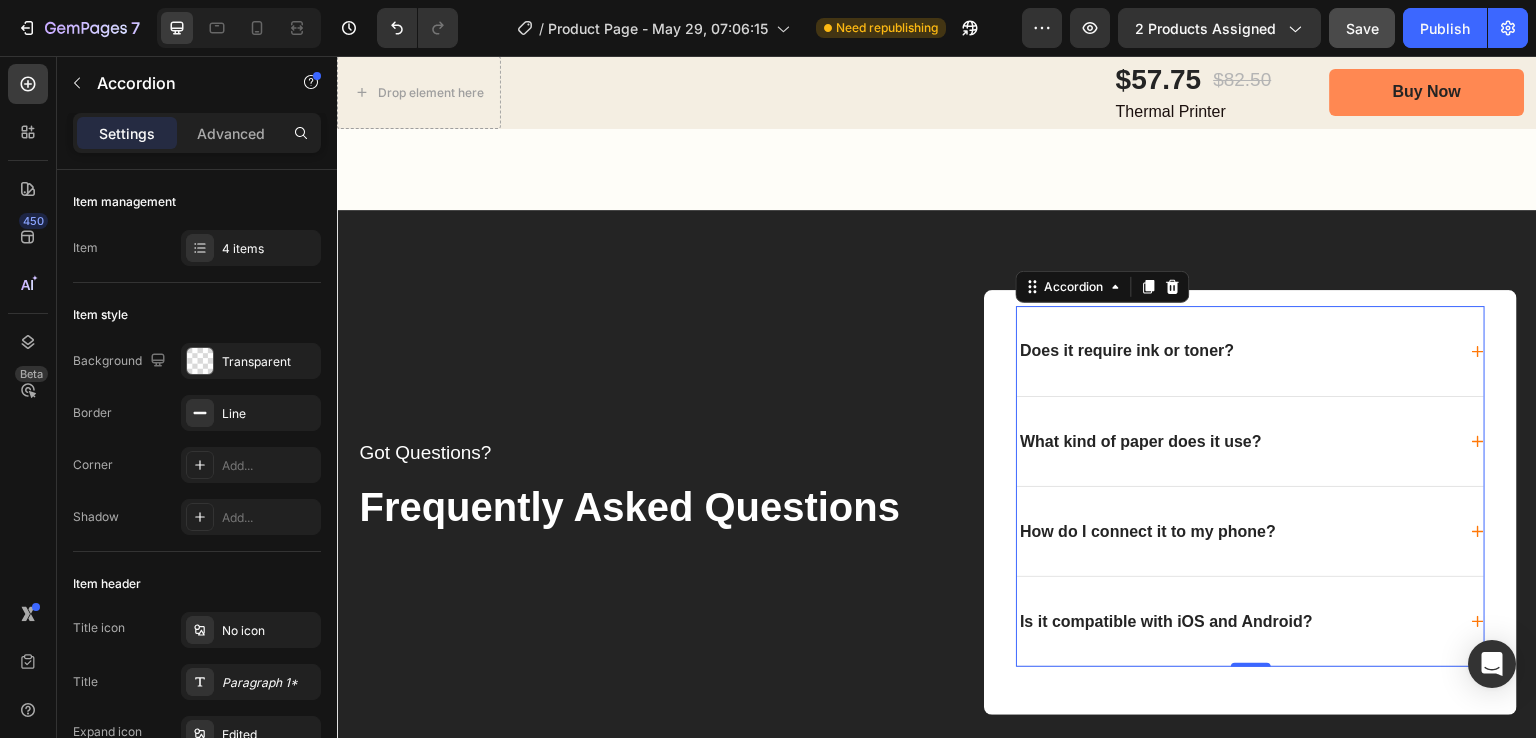 click on "What kind of paper does it use?" at bounding box center [1236, 441] 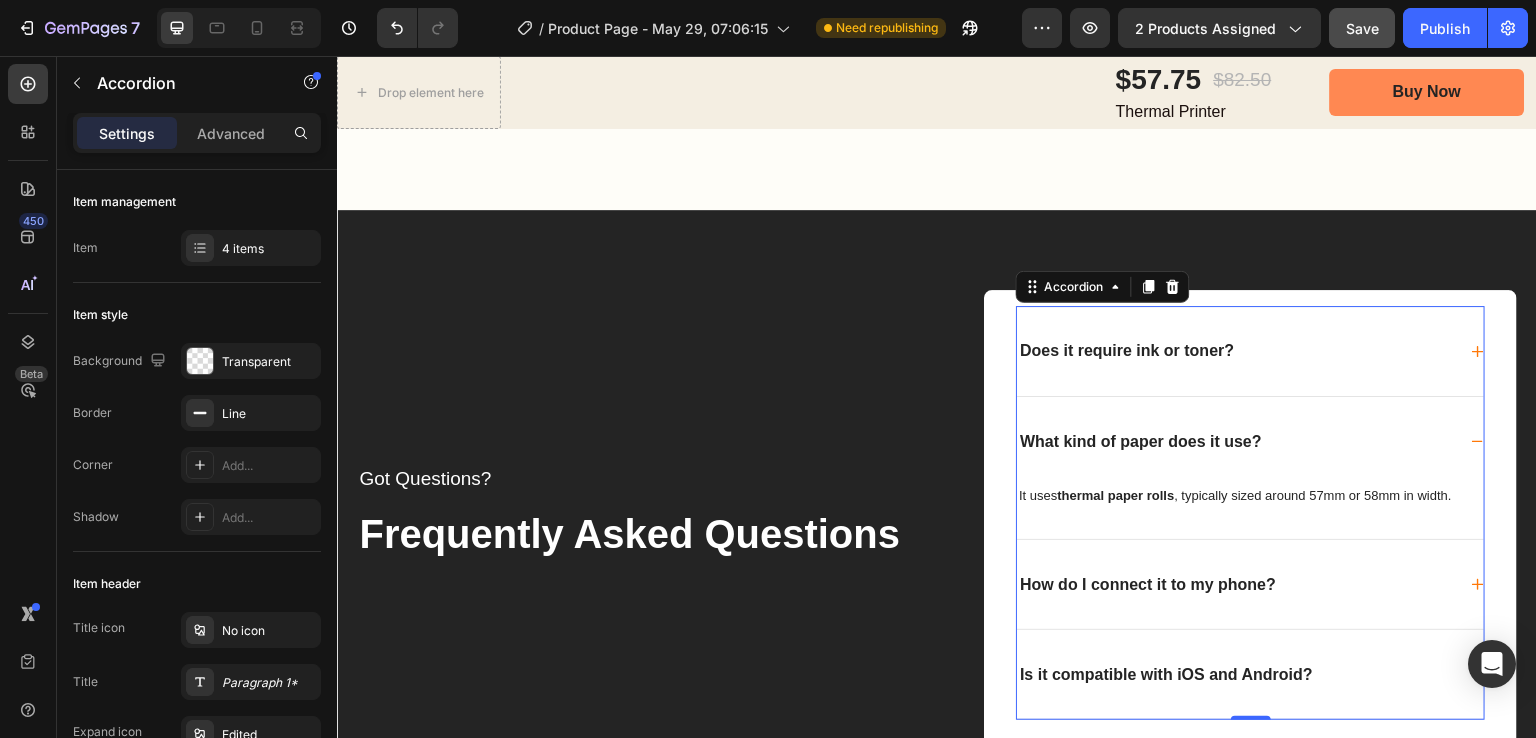 click on "What kind of paper does it use?" at bounding box center (1236, 441) 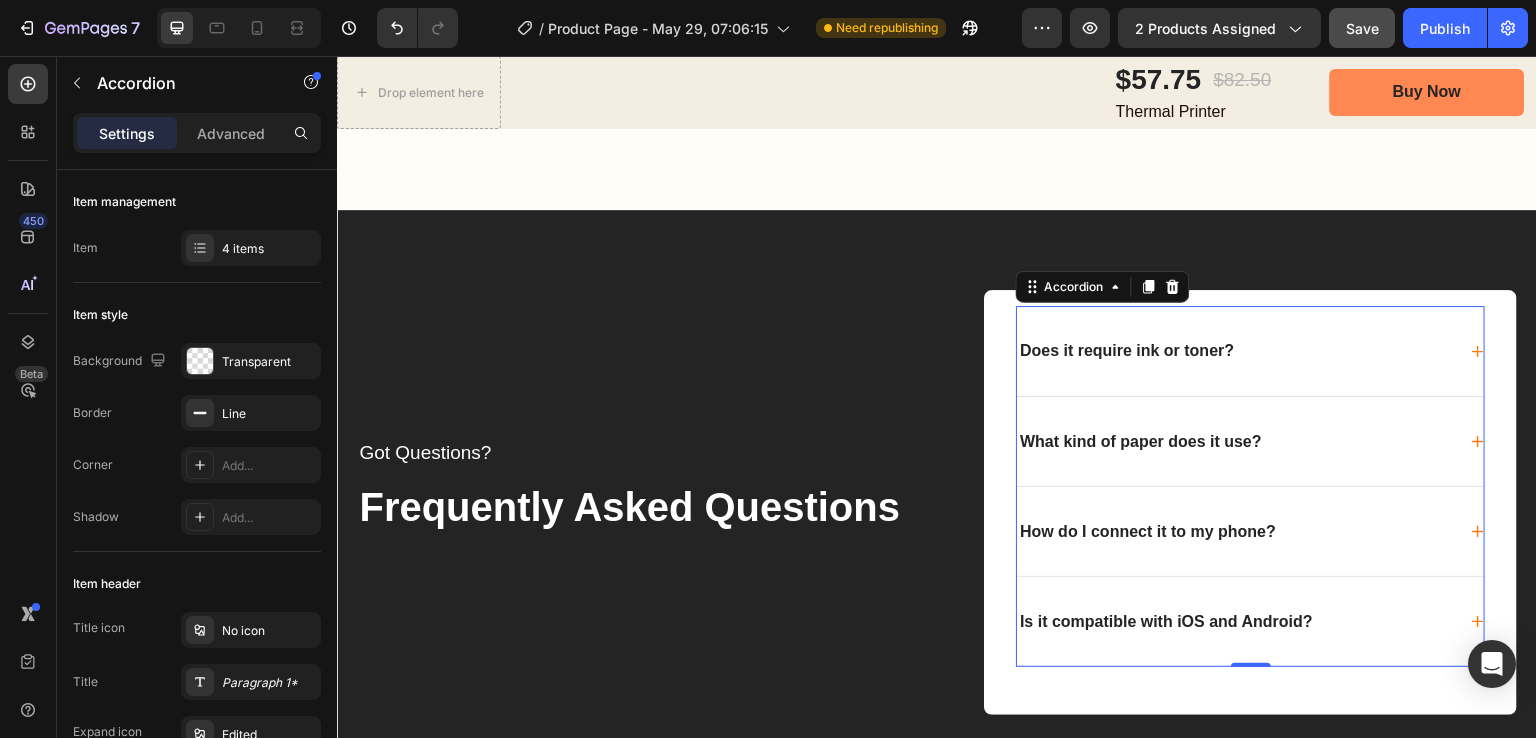 click on "How do I connect it to my phone?" at bounding box center [1236, 531] 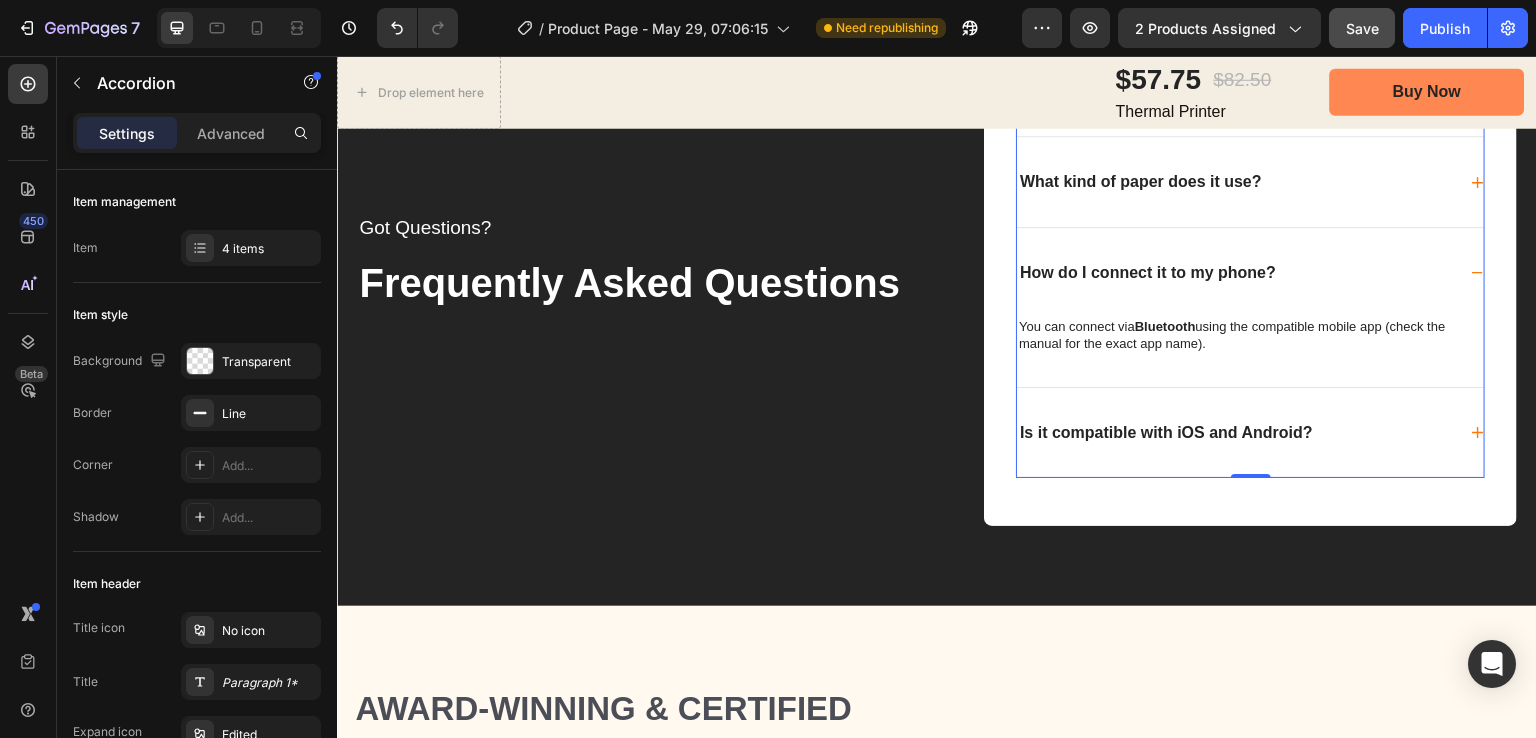 scroll, scrollTop: 7500, scrollLeft: 0, axis: vertical 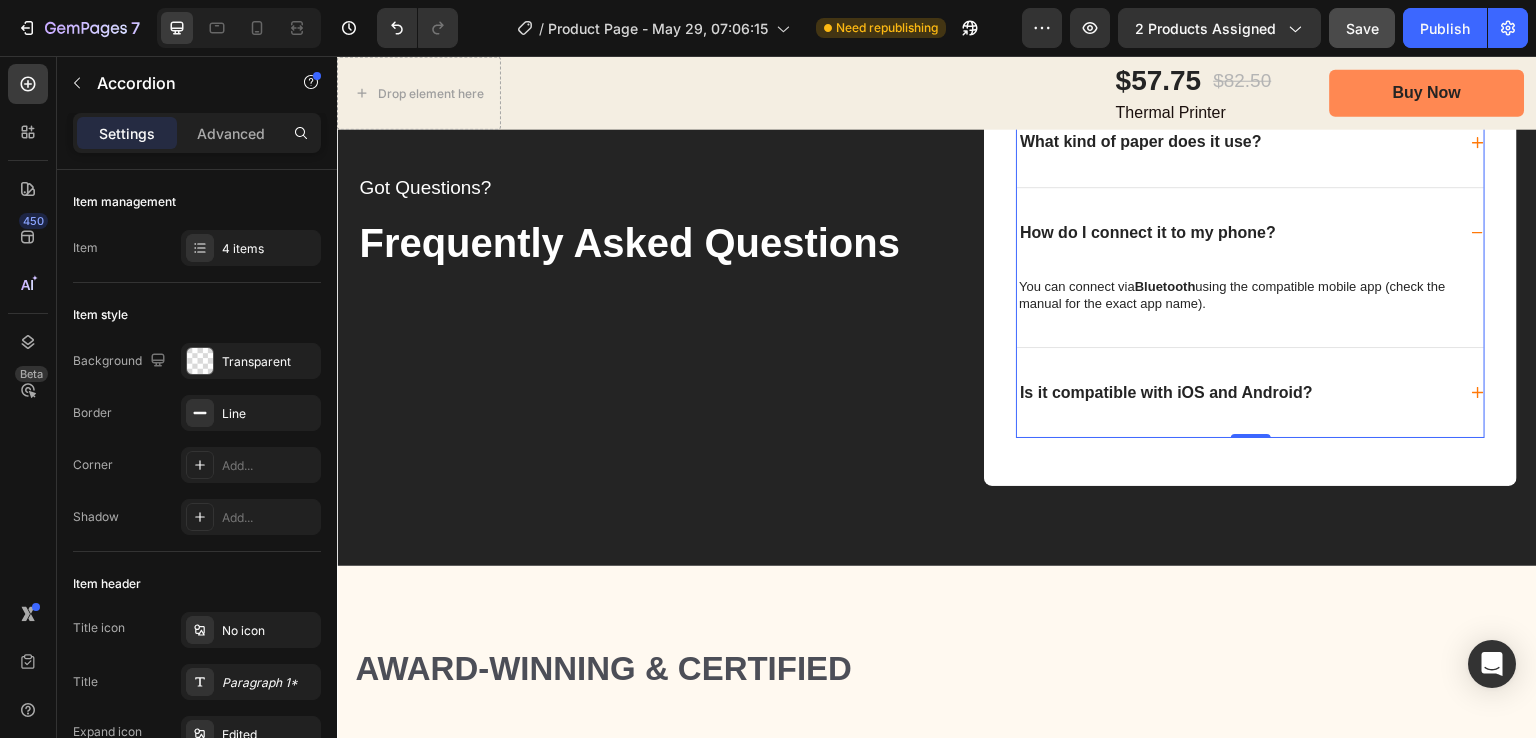 click on "How do I connect it to my phone?" at bounding box center [1236, 232] 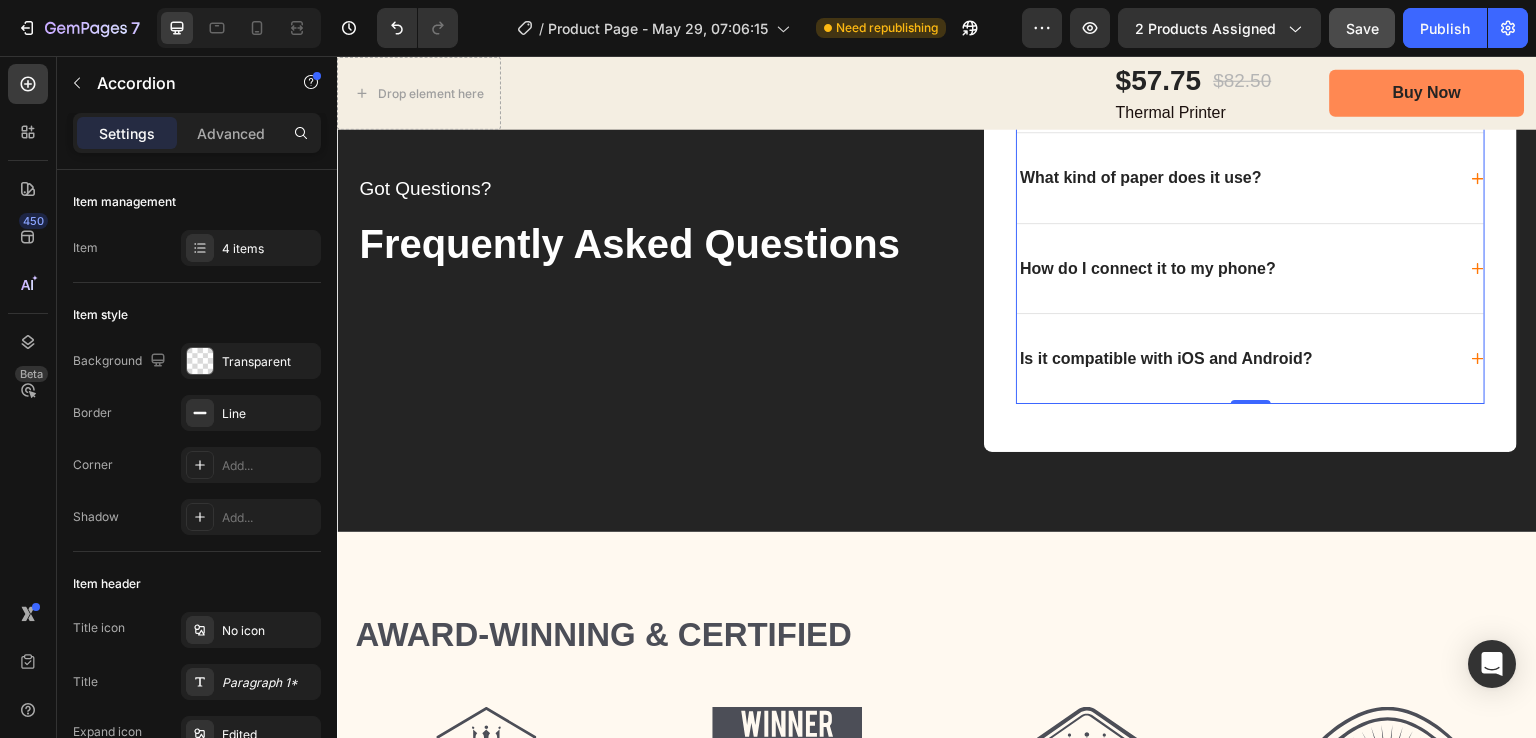 click on "Is it compatible with iOS and Android?" at bounding box center [1236, 358] 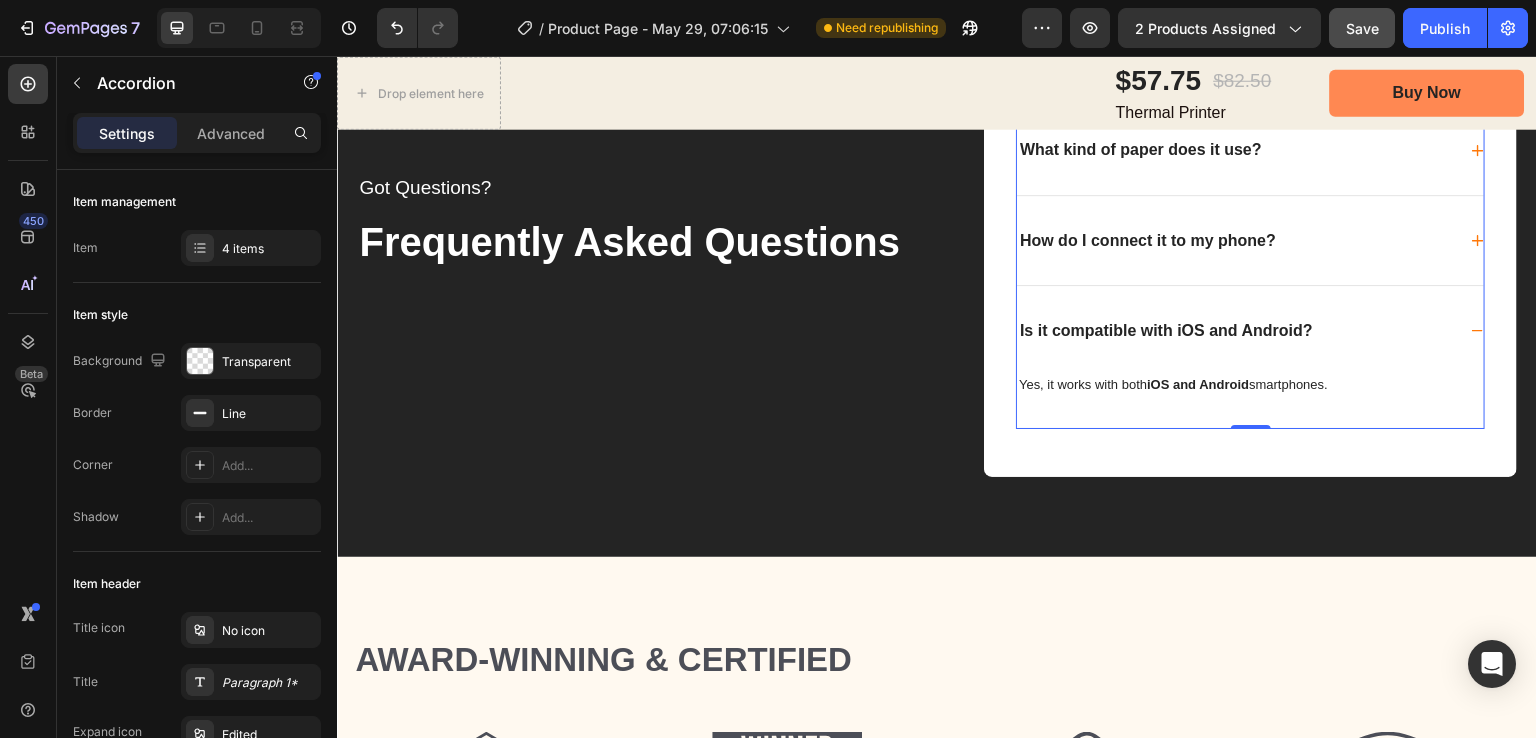 click on "Is it compatible with iOS and Android?" at bounding box center [1236, 330] 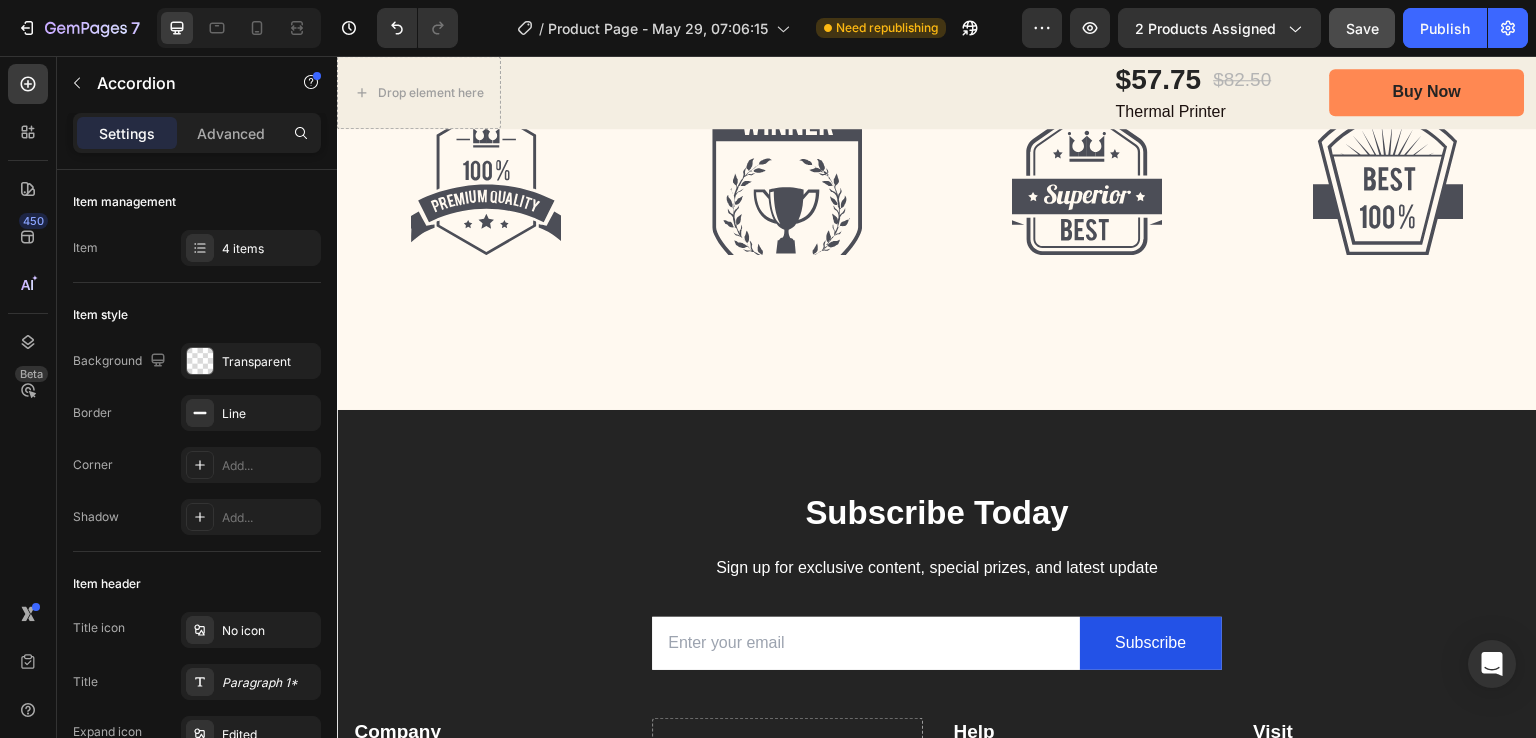 scroll, scrollTop: 8364, scrollLeft: 0, axis: vertical 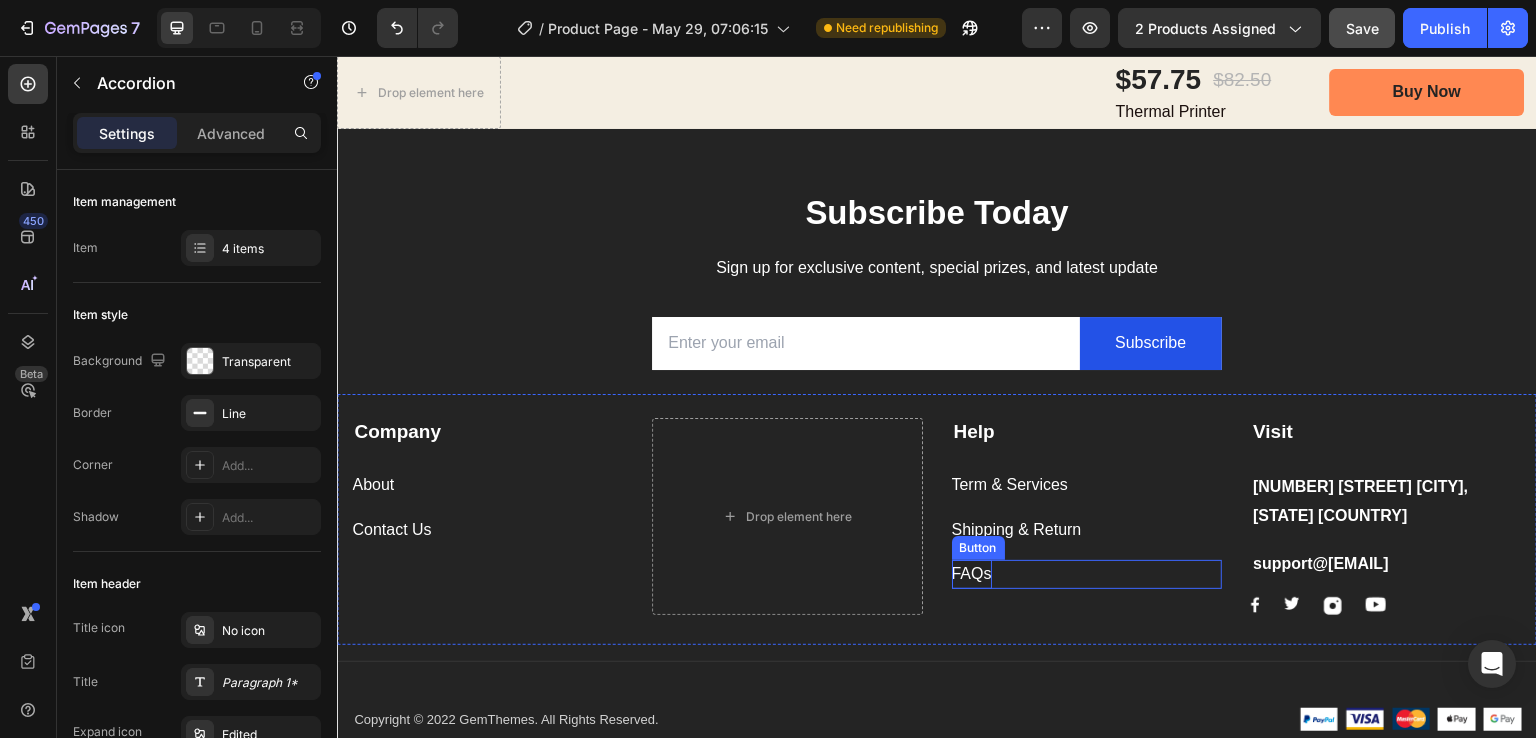 click on "FAQs" at bounding box center (972, 574) 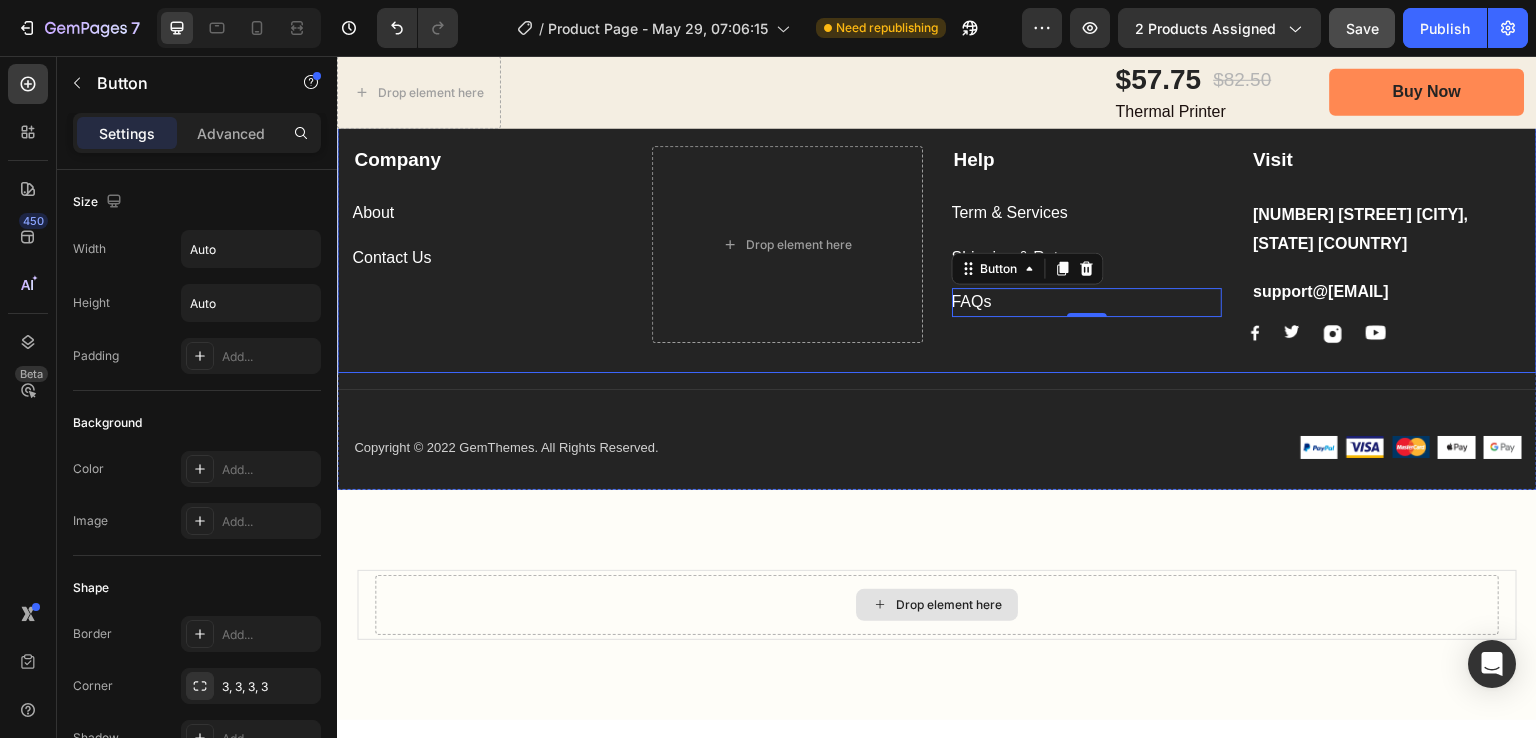 scroll, scrollTop: 8364, scrollLeft: 0, axis: vertical 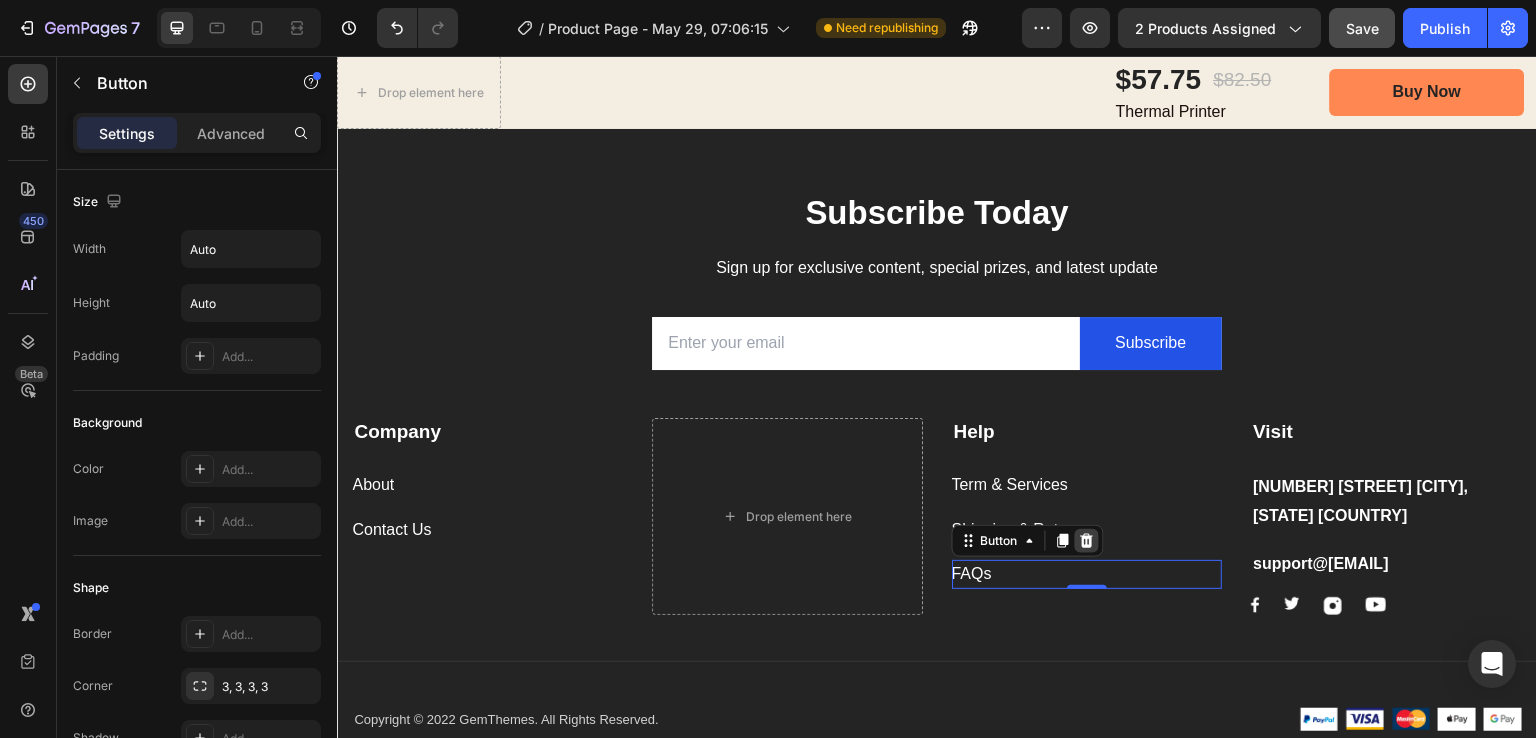 click 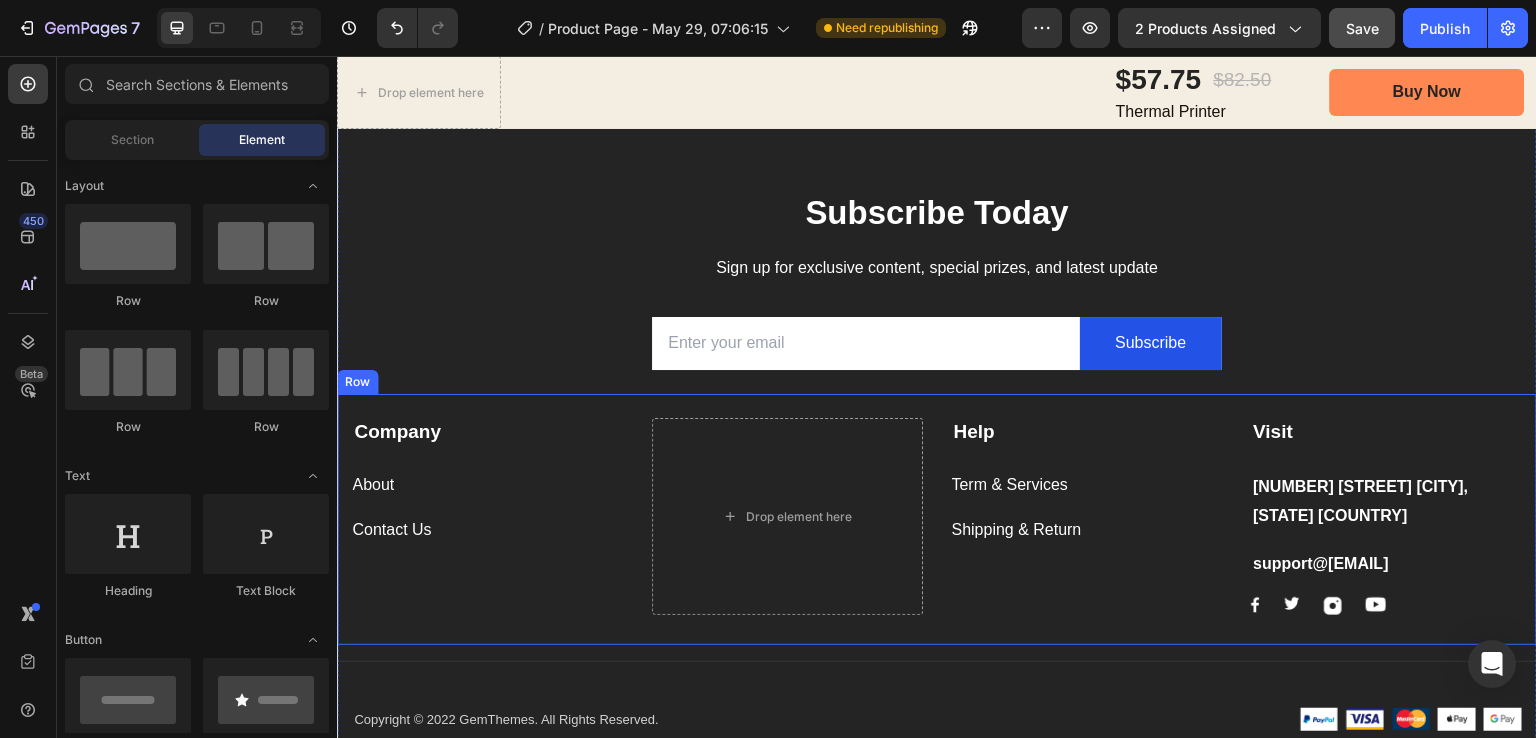 click on "Help Text block Term & Services &nbsp; Button Shipping & Return &nbsp; Button" at bounding box center (1087, 516) 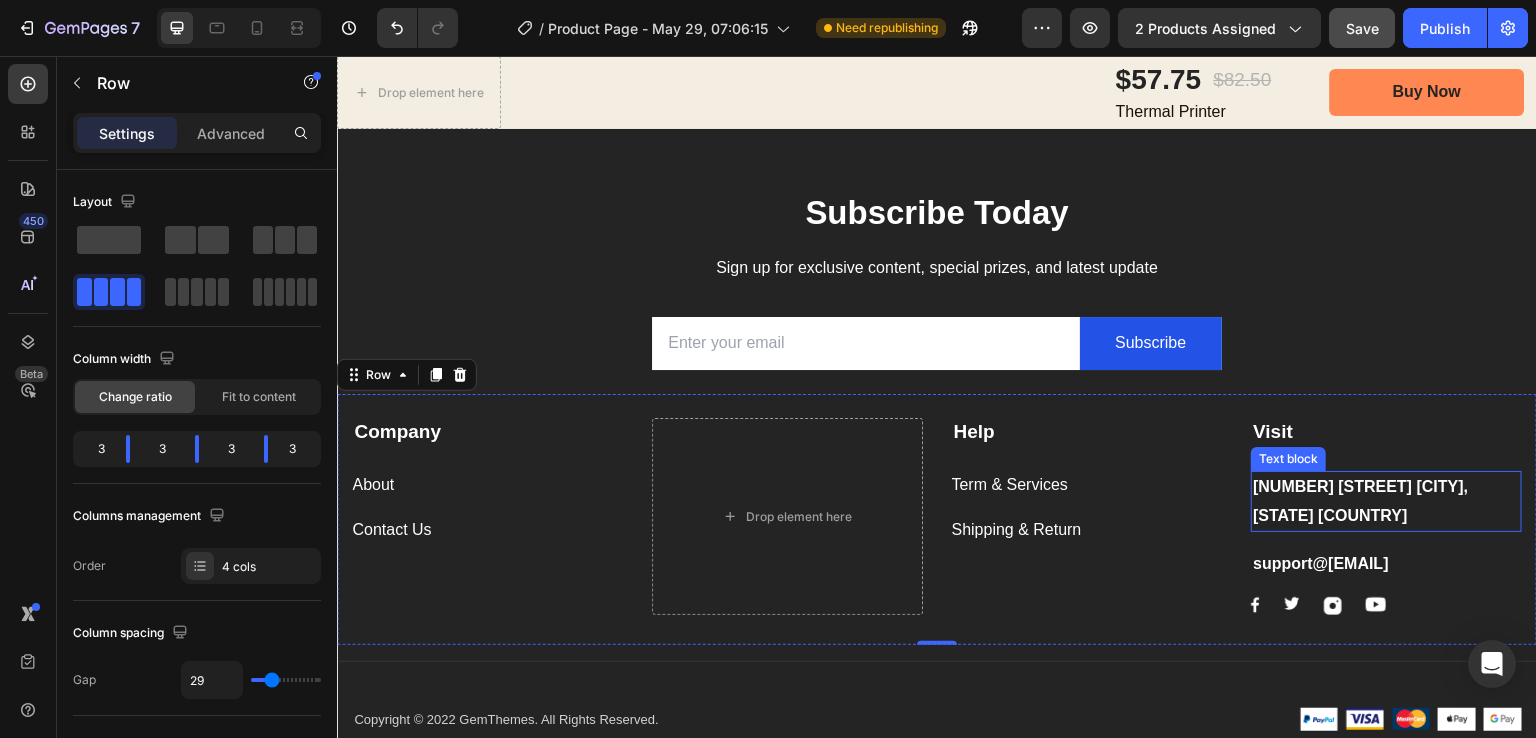click on "[NUMBER] [STREET] [CITY], [STATE] [COUNTRY]" at bounding box center (1360, 501) 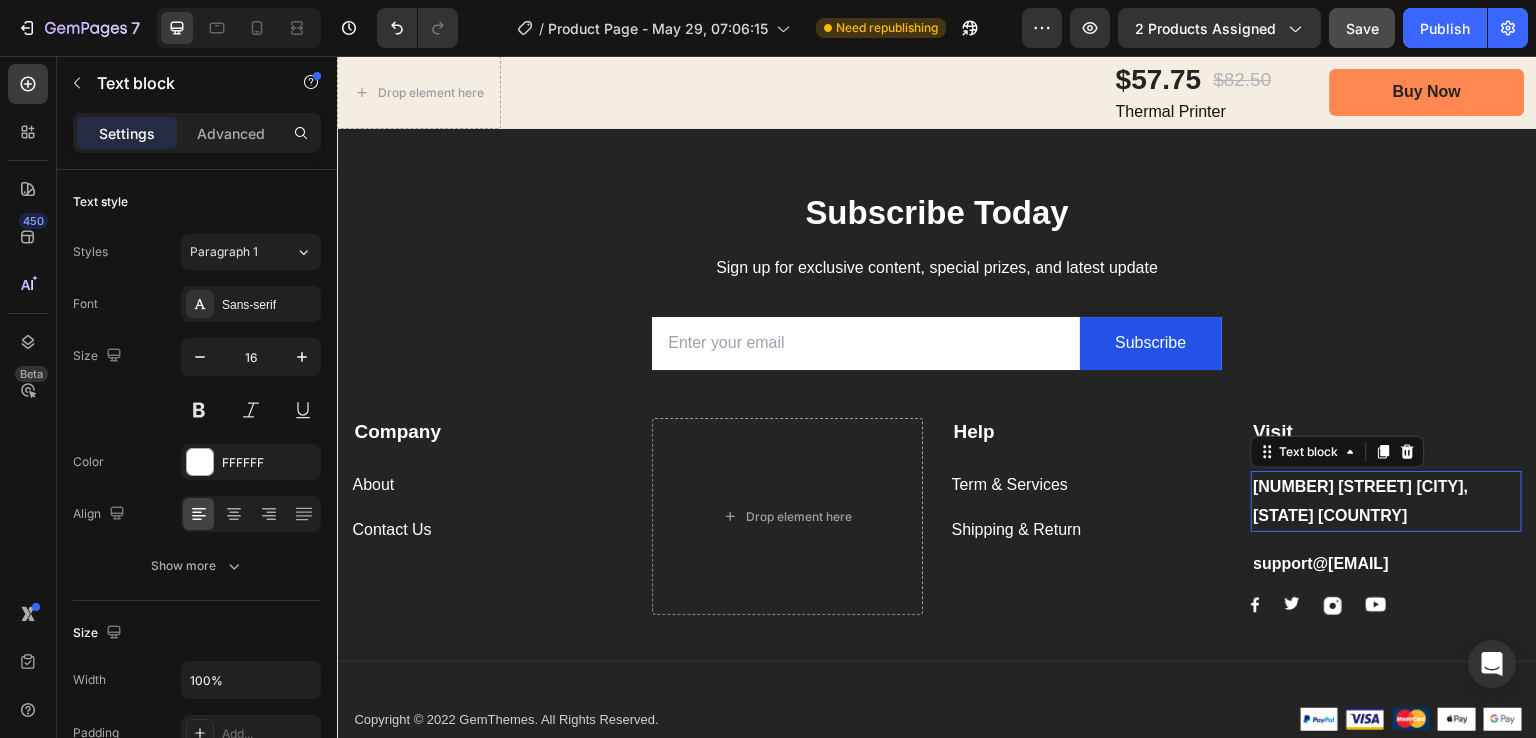 click on "[NUMBER] [STREET] [CITY], [STATE] [COUNTRY]" at bounding box center [1360, 501] 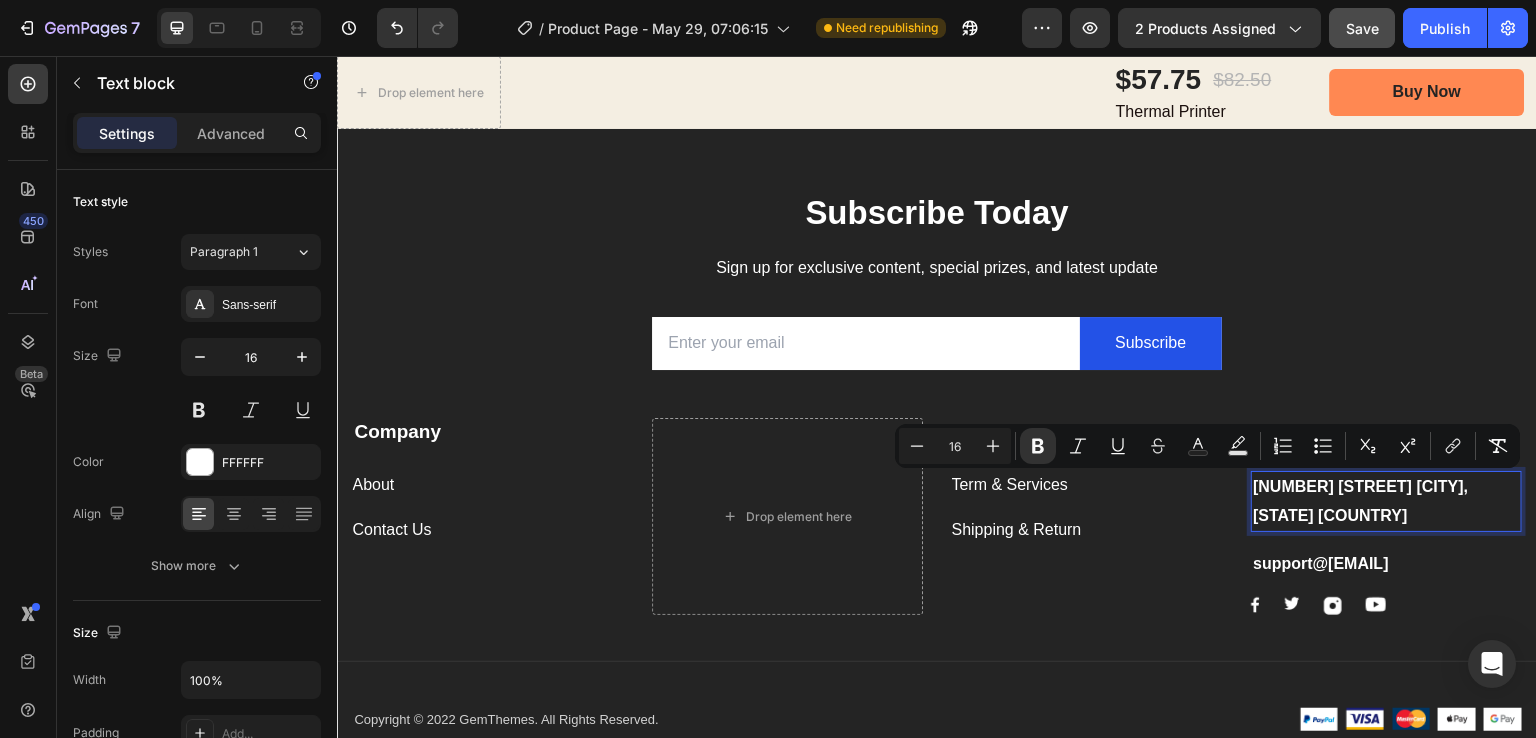 click on "[NUMBER] [STREET] [CITY], [STATE] [COUNTRY]" at bounding box center (1360, 501) 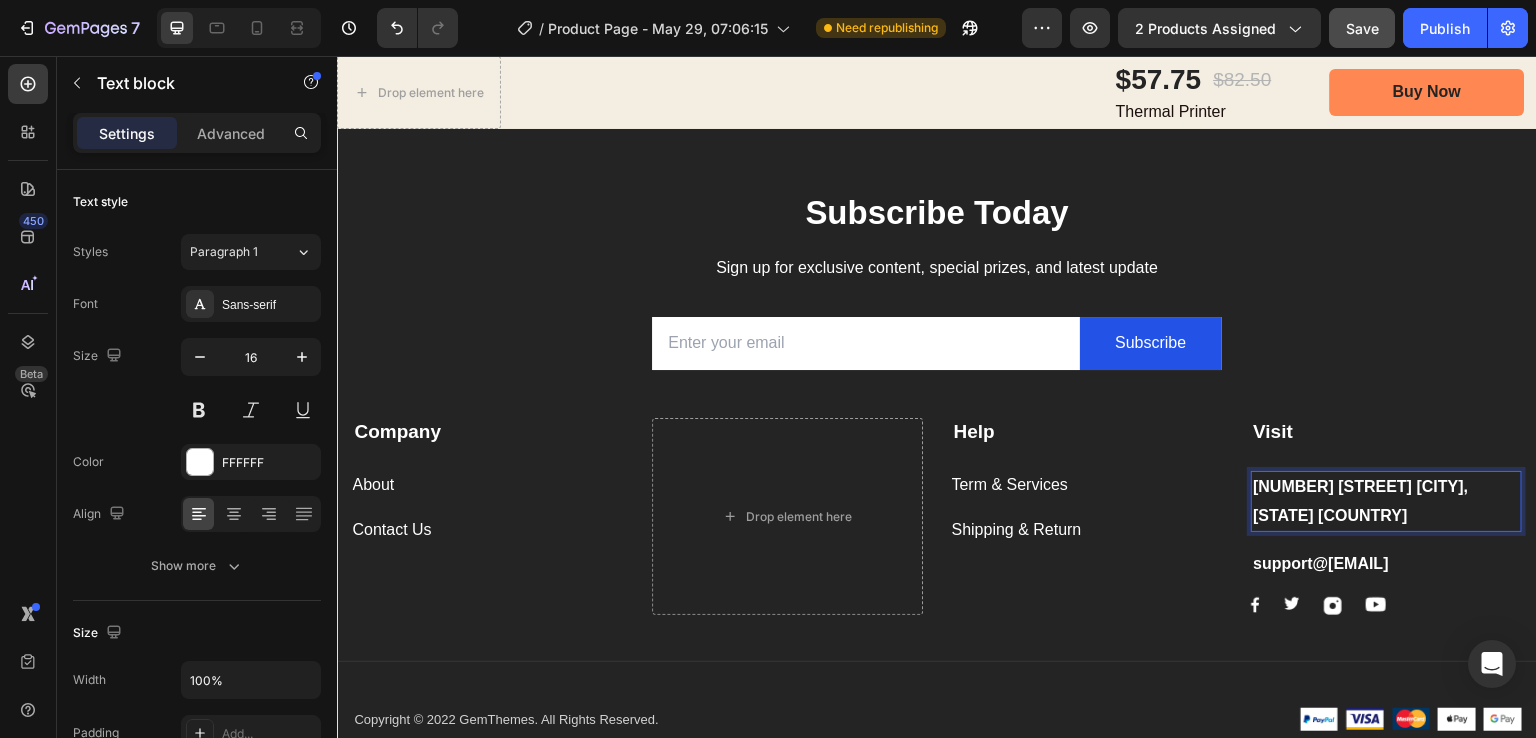 click on "[NUMBER] [STREET] [CITY], [STATE] [COUNTRY]" at bounding box center [1386, 502] 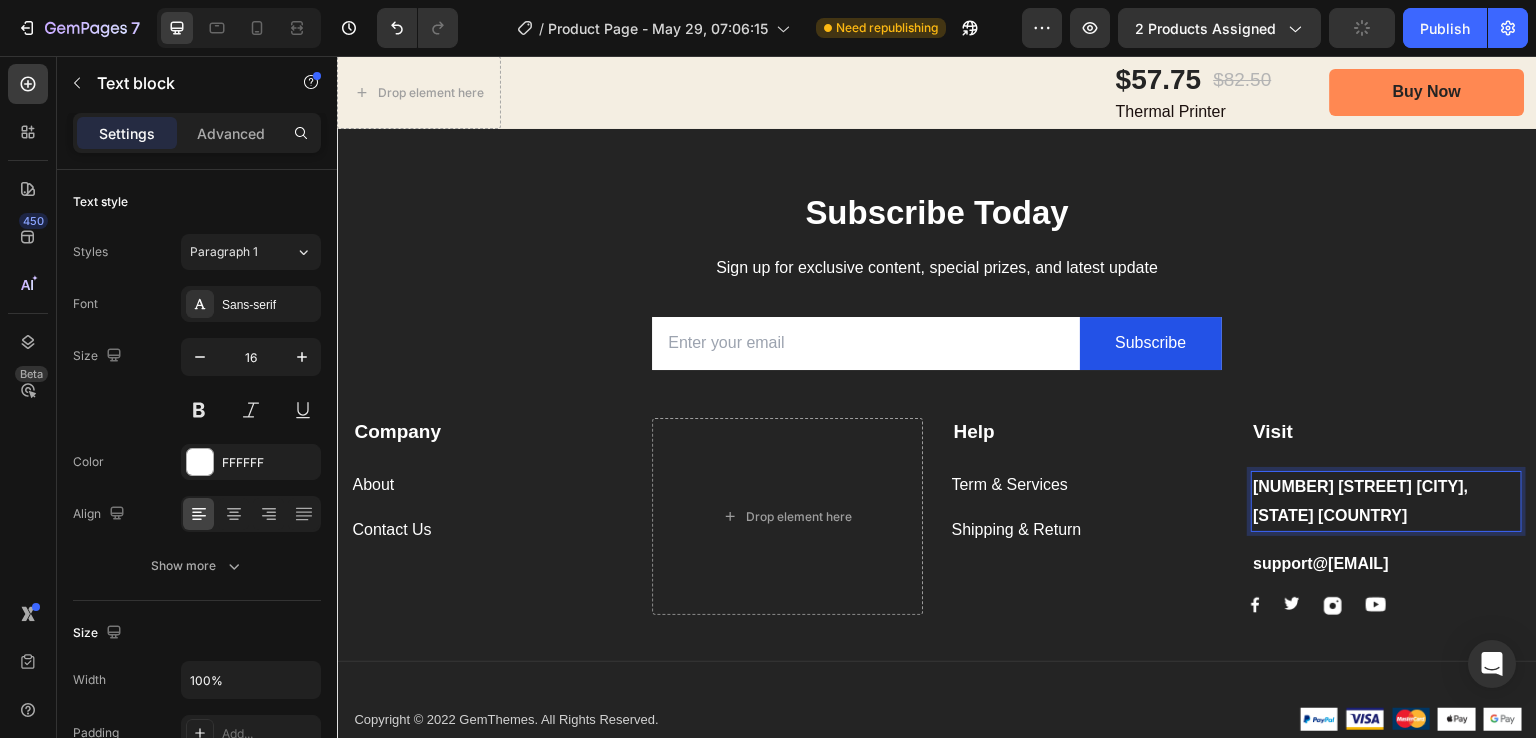 click on "[NUMBER] [STREET] [CITY], [STATE] [COUNTRY]" at bounding box center [1386, 502] 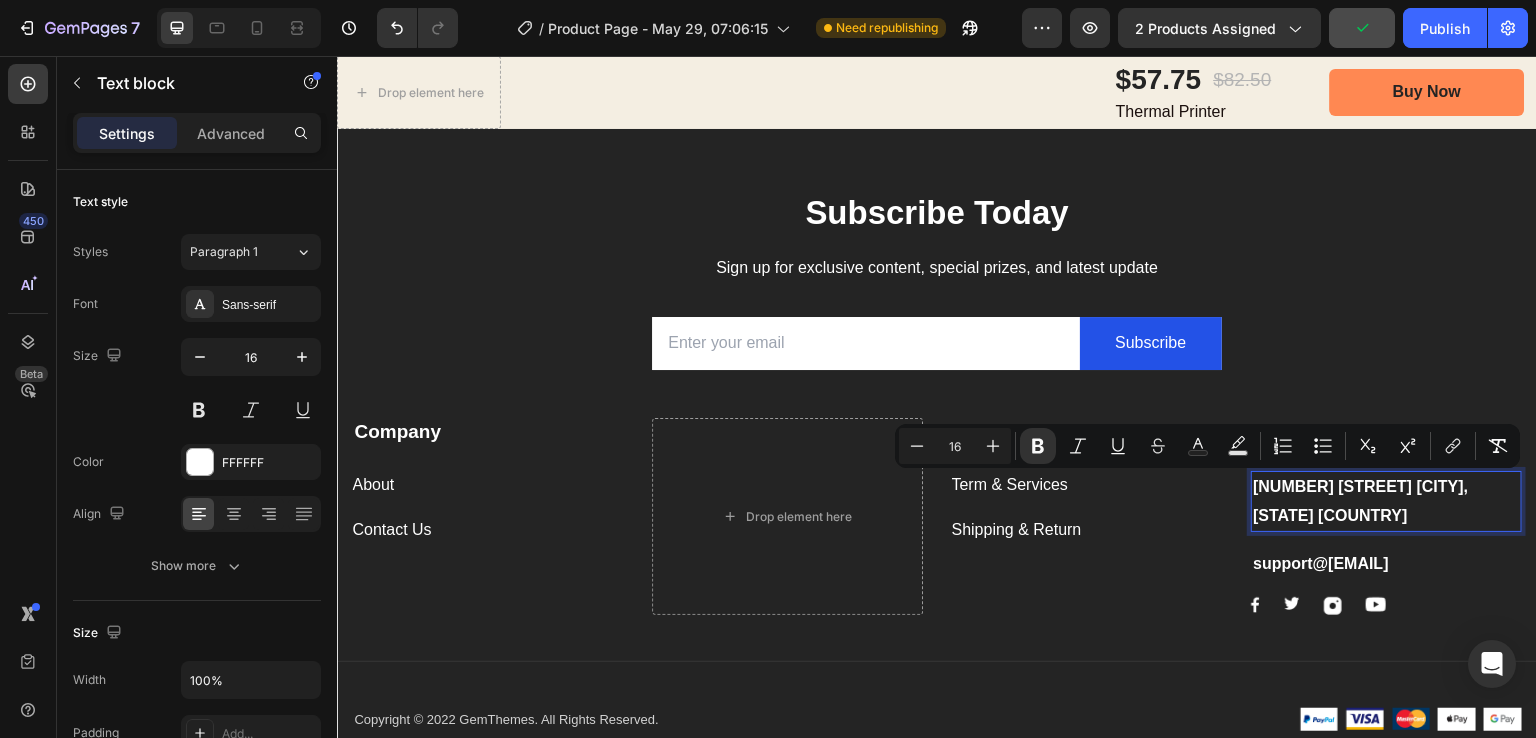 copy on "[NUMBER] [STREET] [CITY], [STATE] [COUNTRY]" 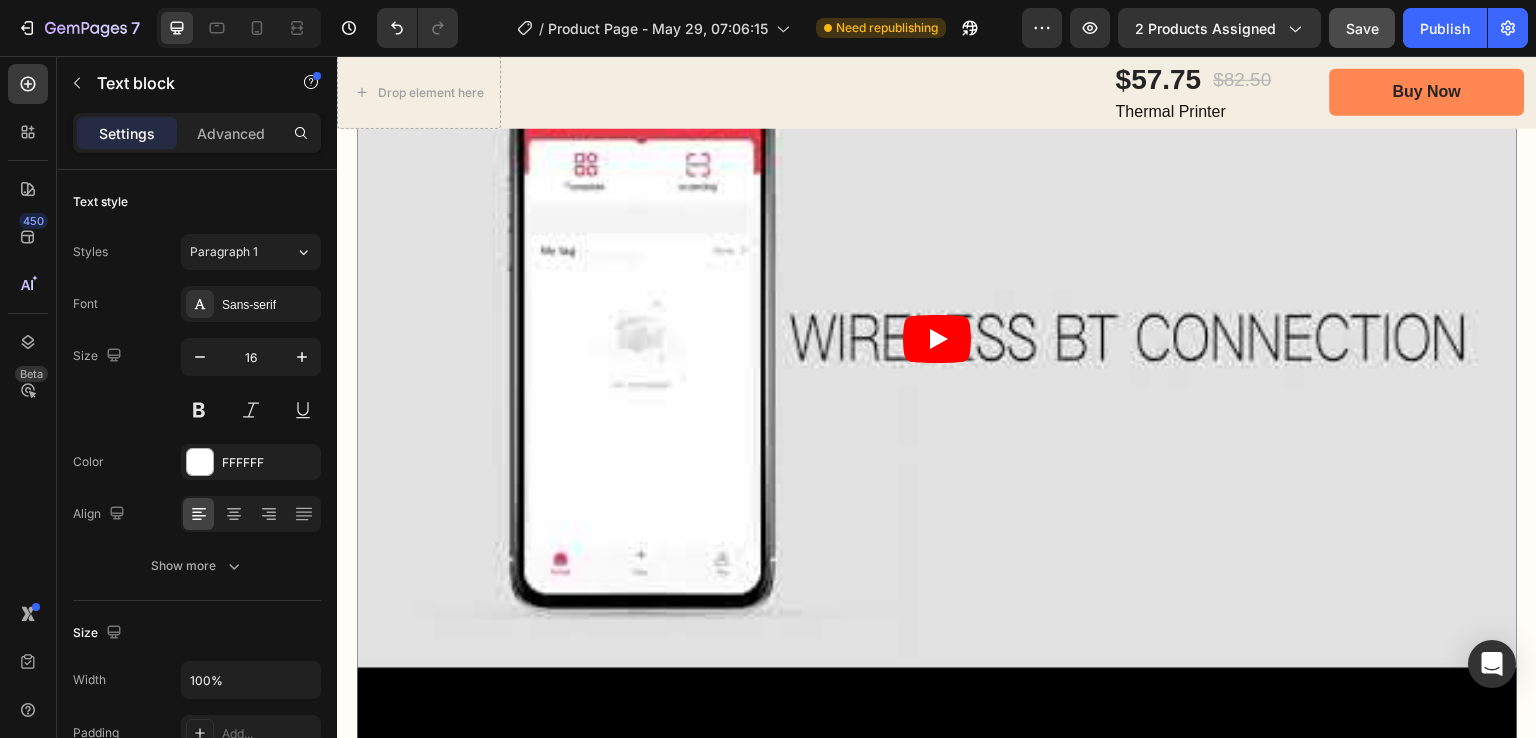 scroll, scrollTop: 5051, scrollLeft: 0, axis: vertical 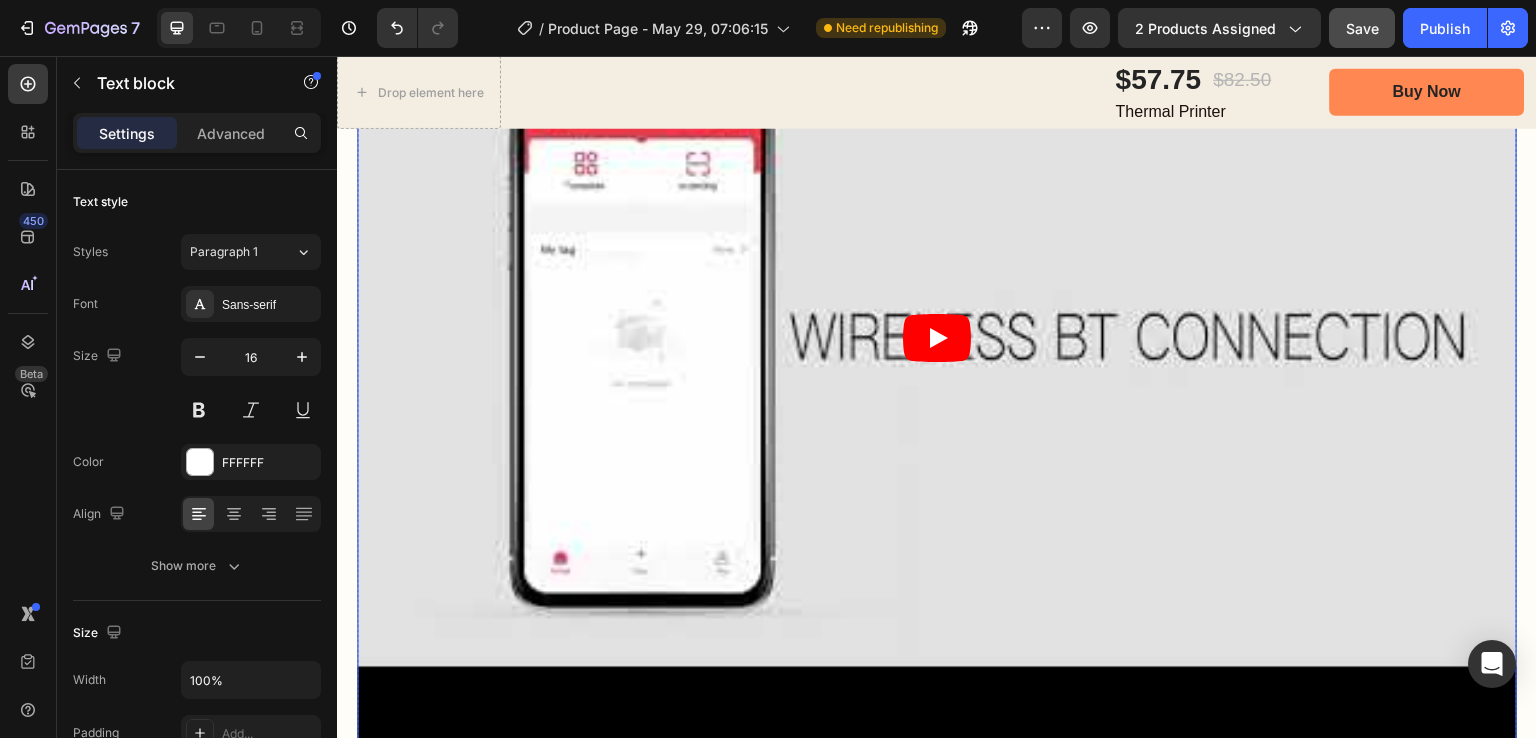 click at bounding box center (937, 338) 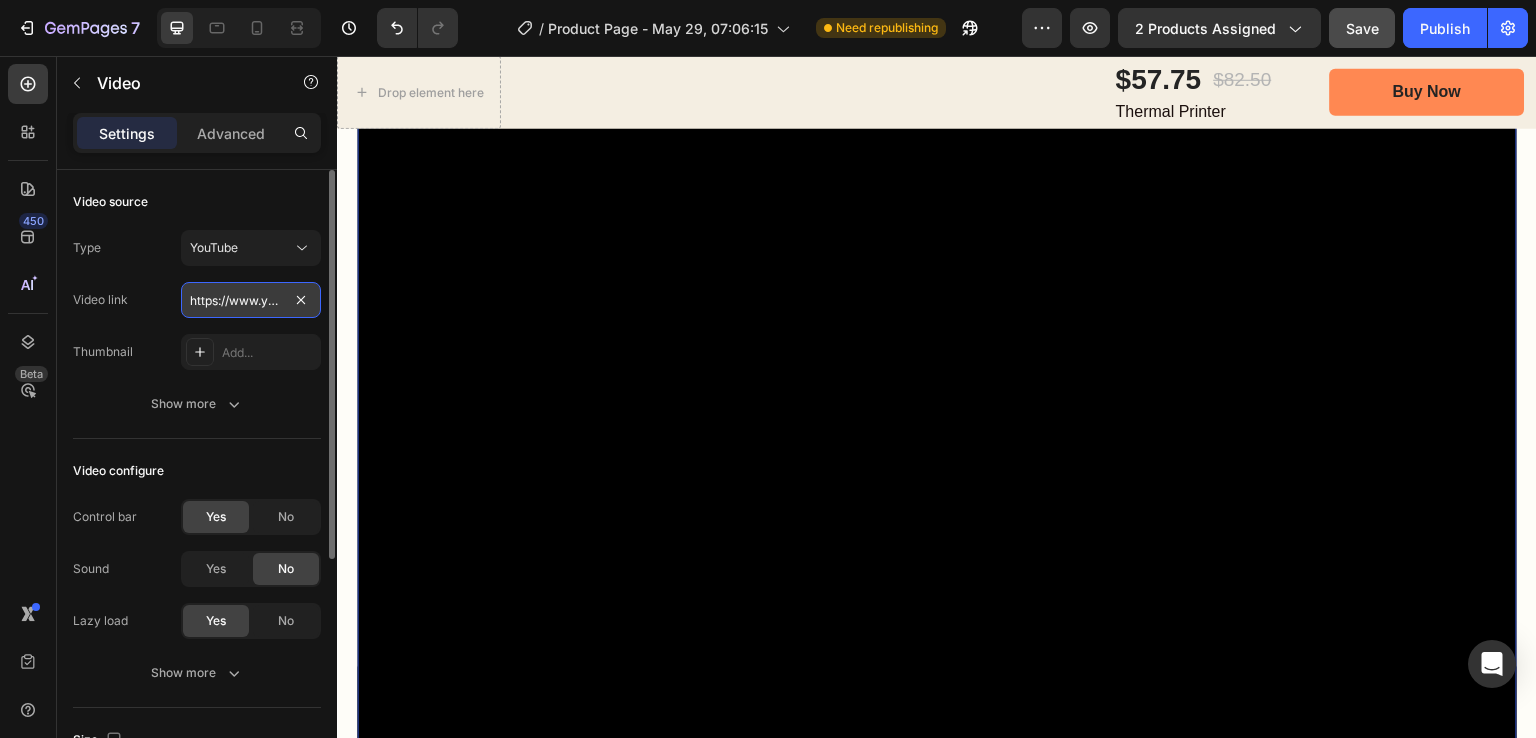 click on "https://www.youtube.com/watch?v=sqLCbngxSL0" at bounding box center [251, 300] 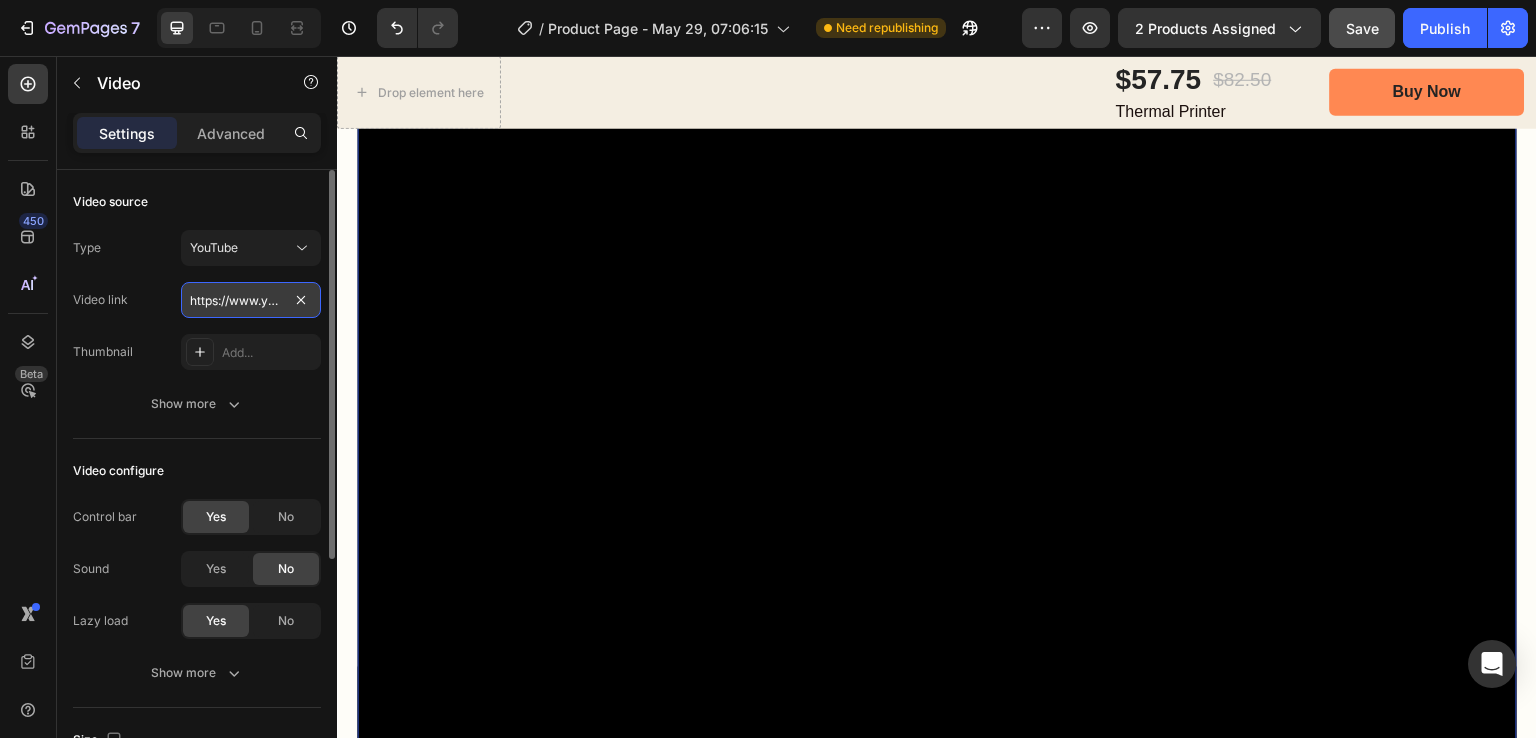 paste on "youtube.com/shorts/2qRdSkBnpHQ?feature=share" 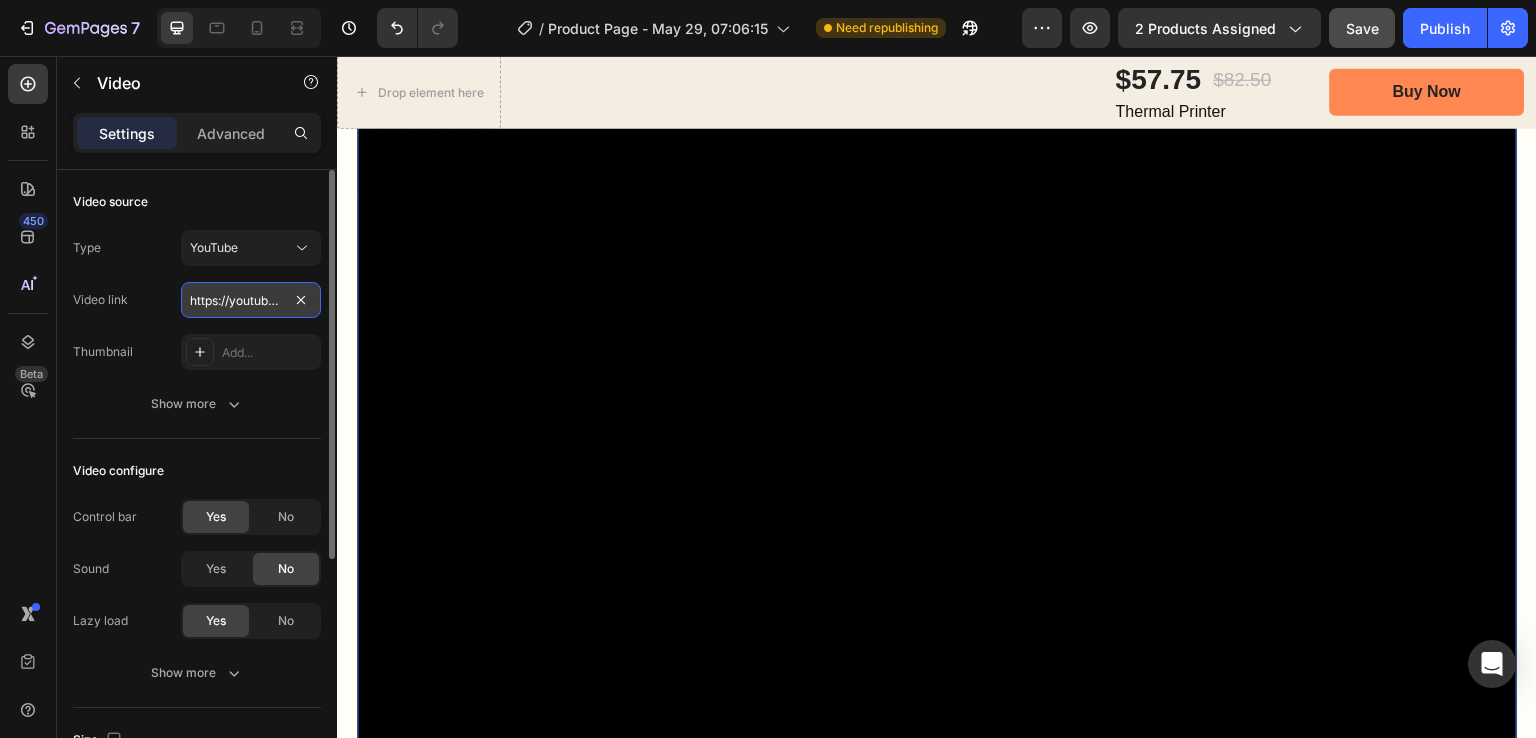 scroll, scrollTop: 0, scrollLeft: 238, axis: horizontal 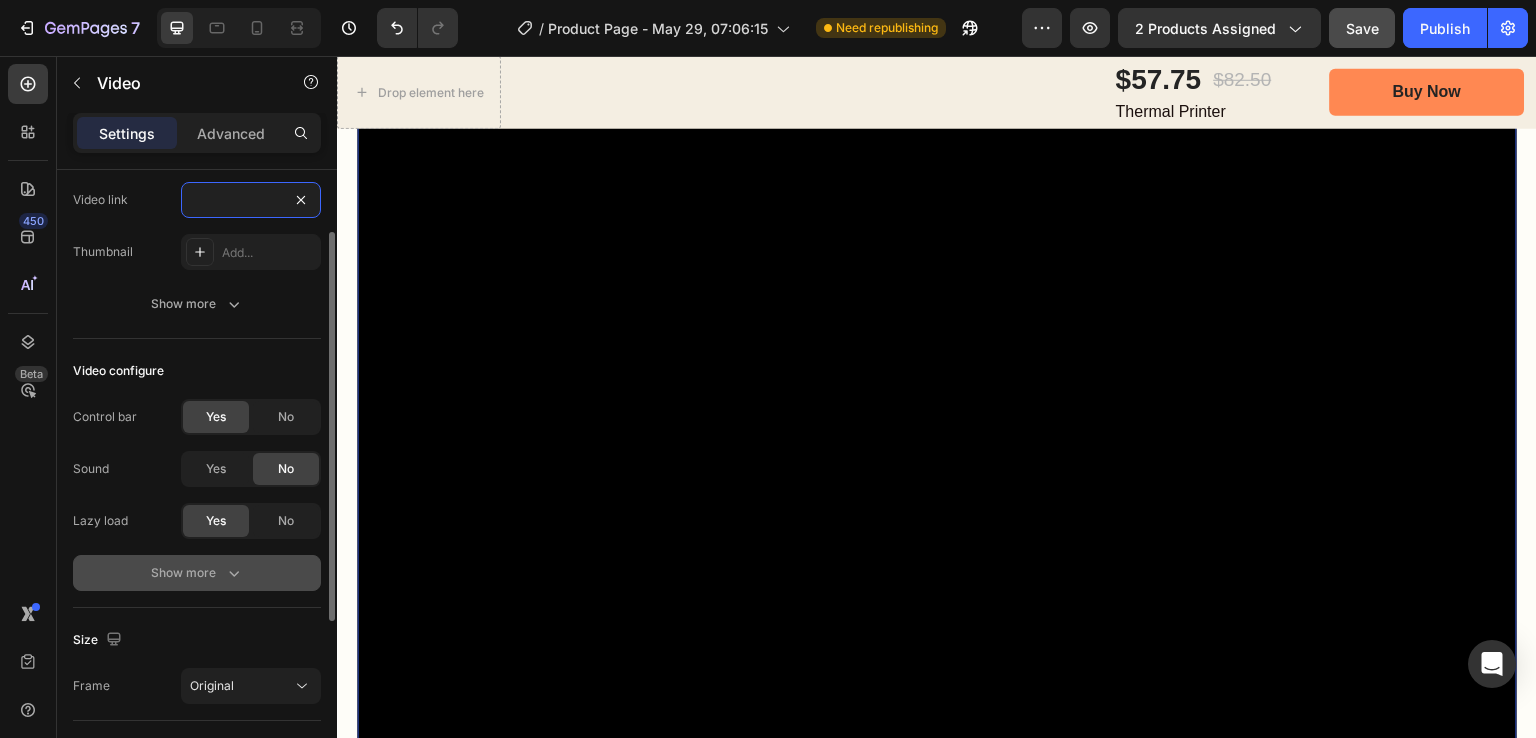 type on "https://youtube.com/shorts/2qRdSkBnpHQ?feature=share" 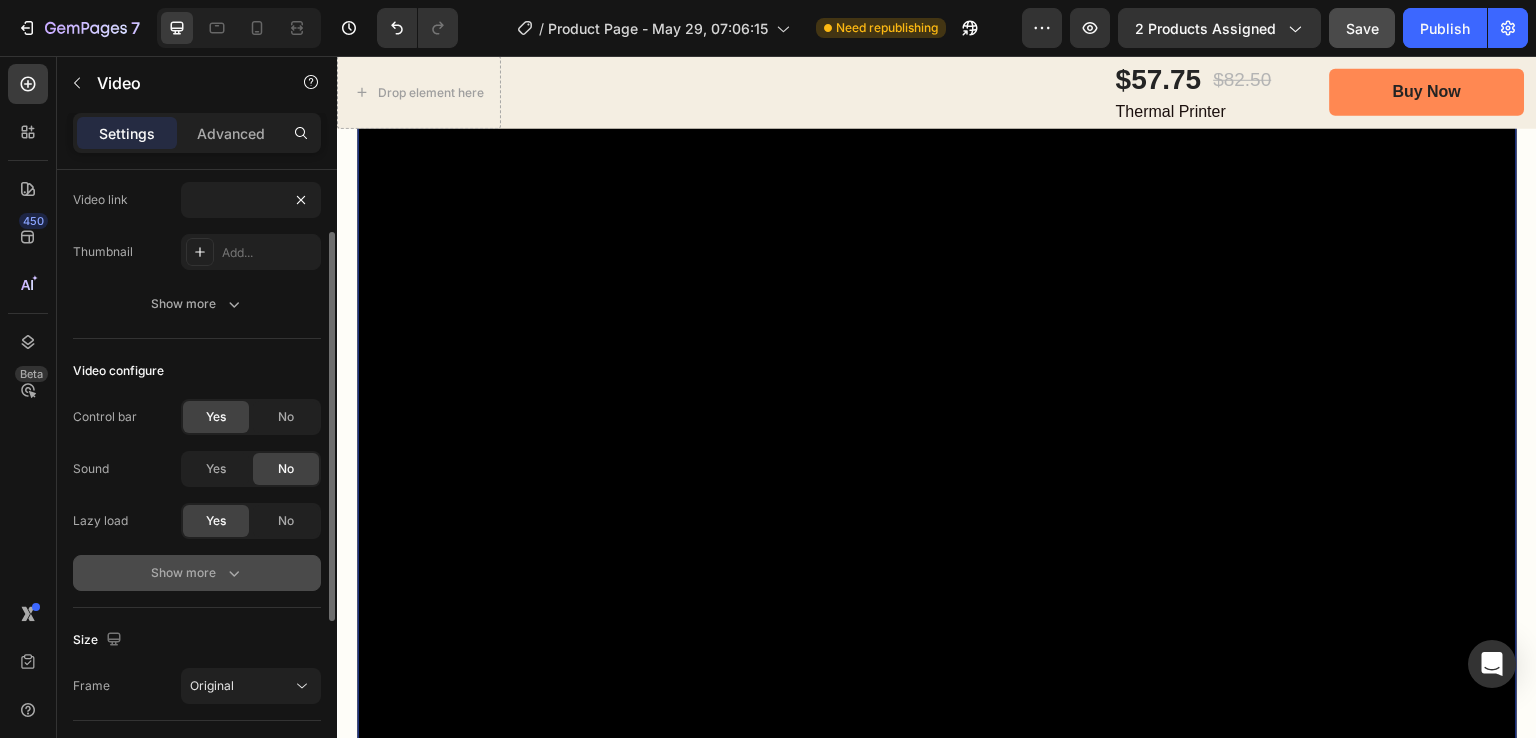 click 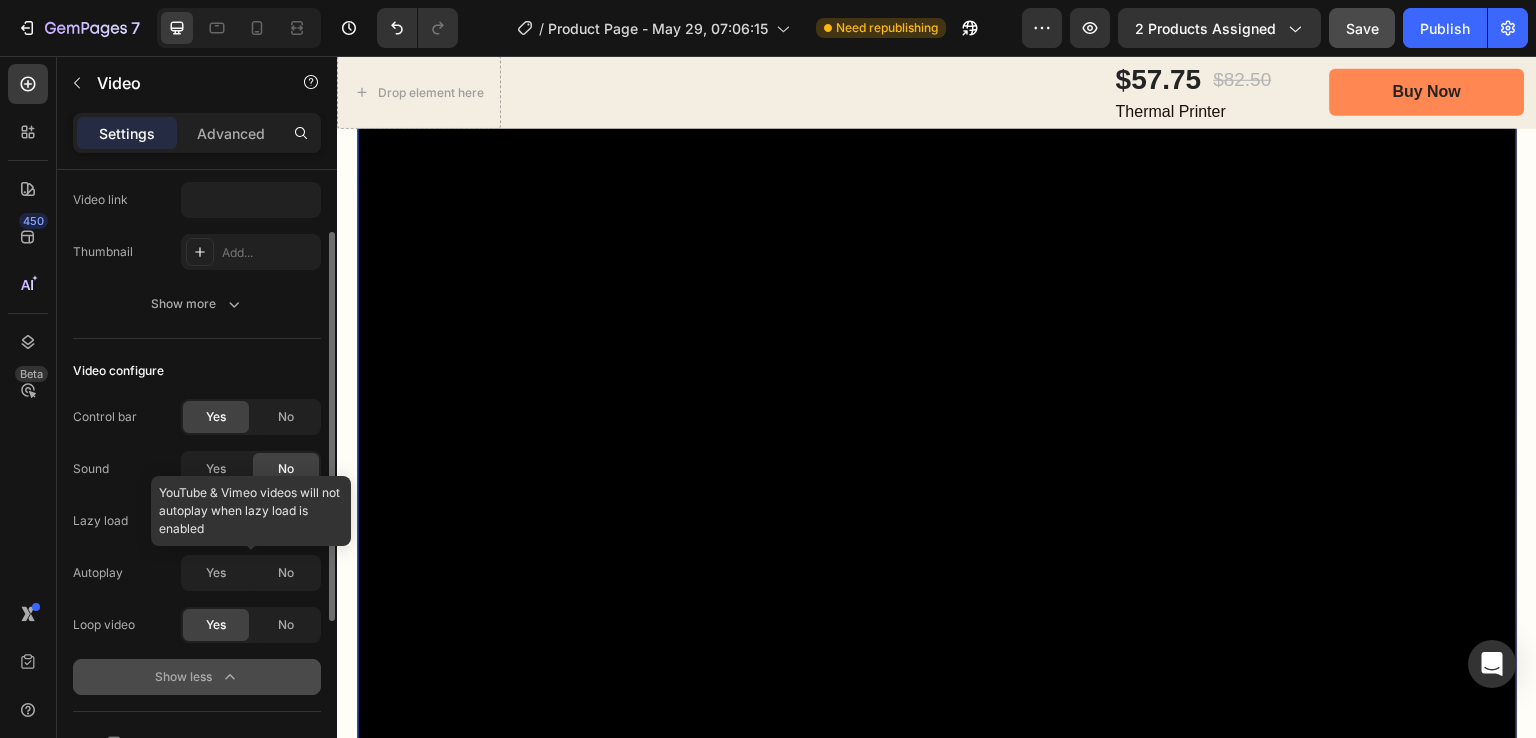scroll, scrollTop: 0, scrollLeft: 0, axis: both 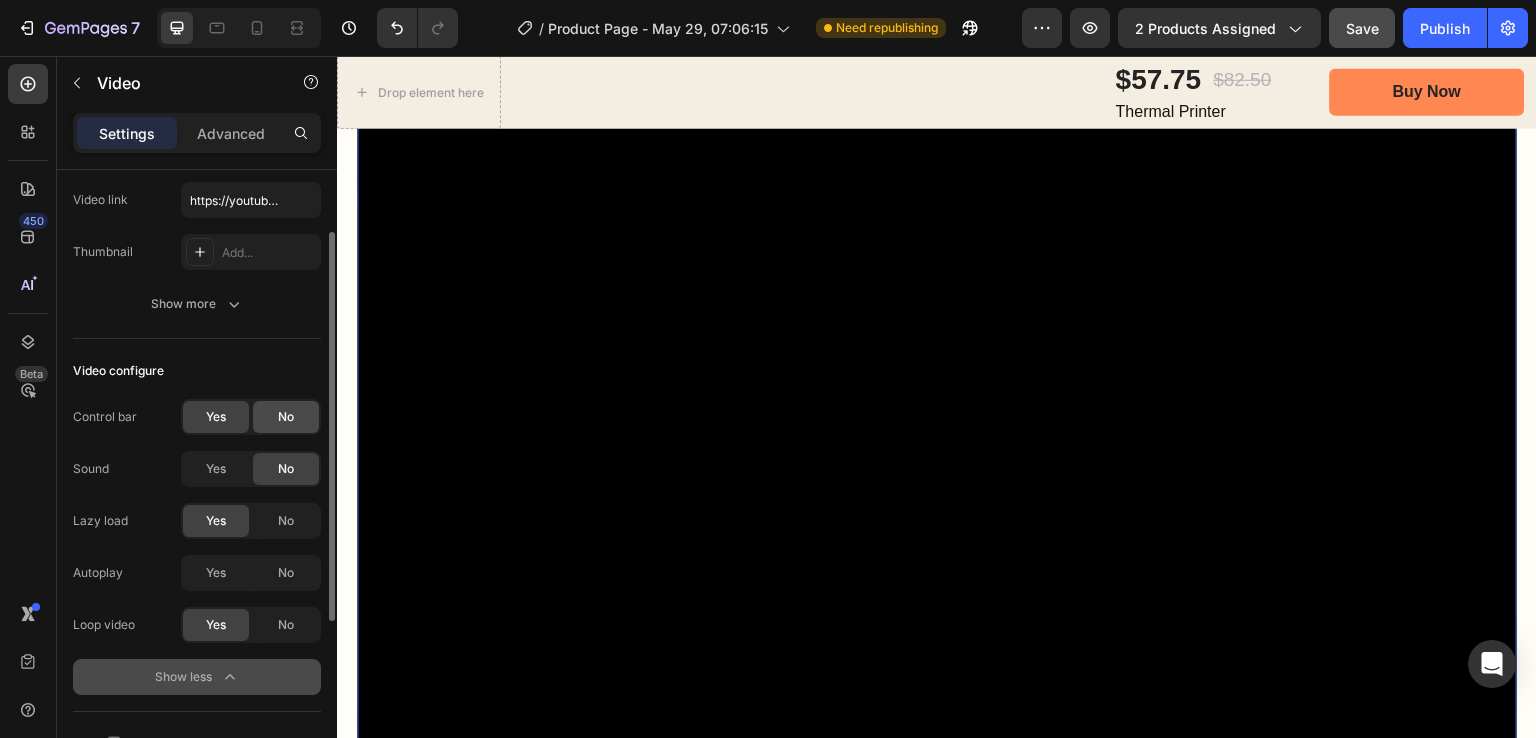click on "No" 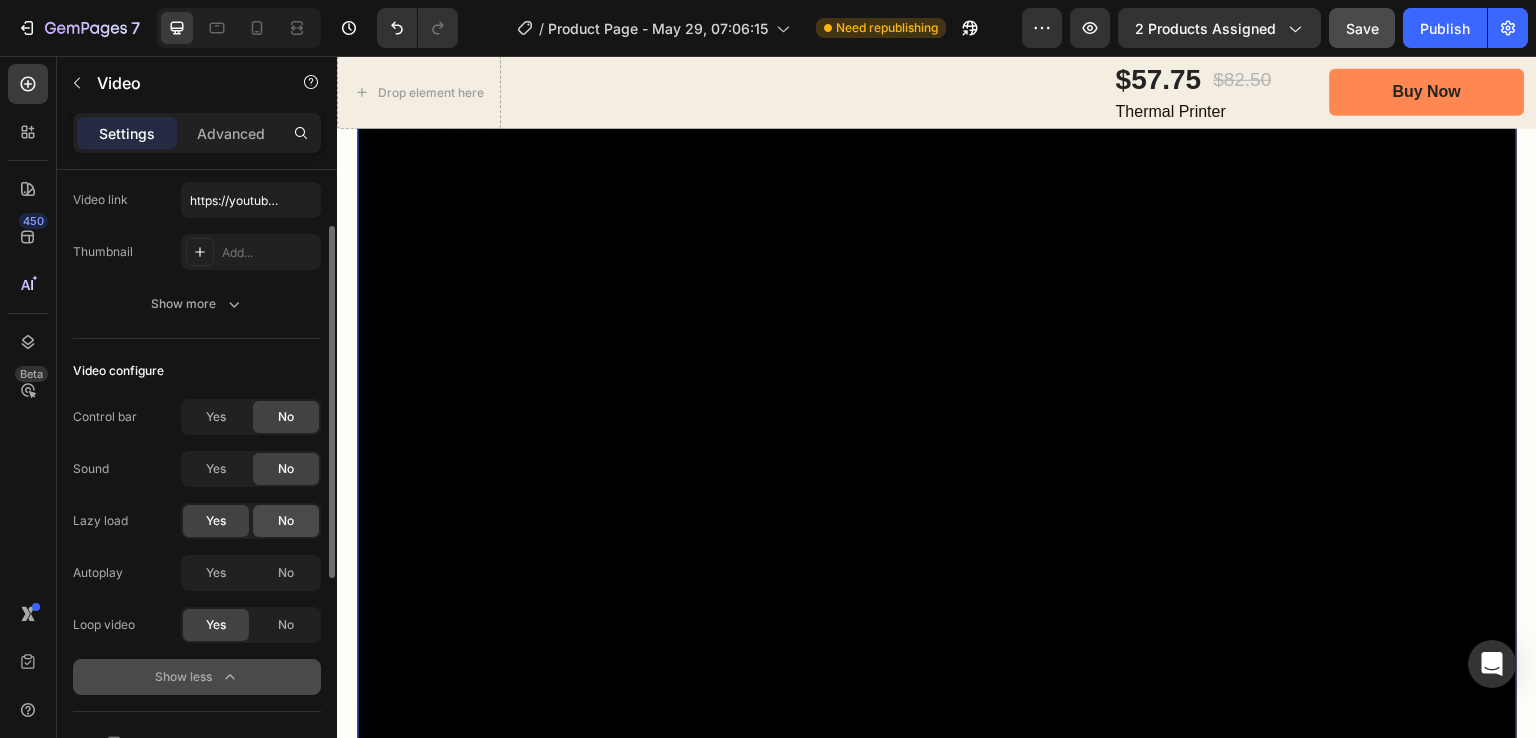 click on "No" 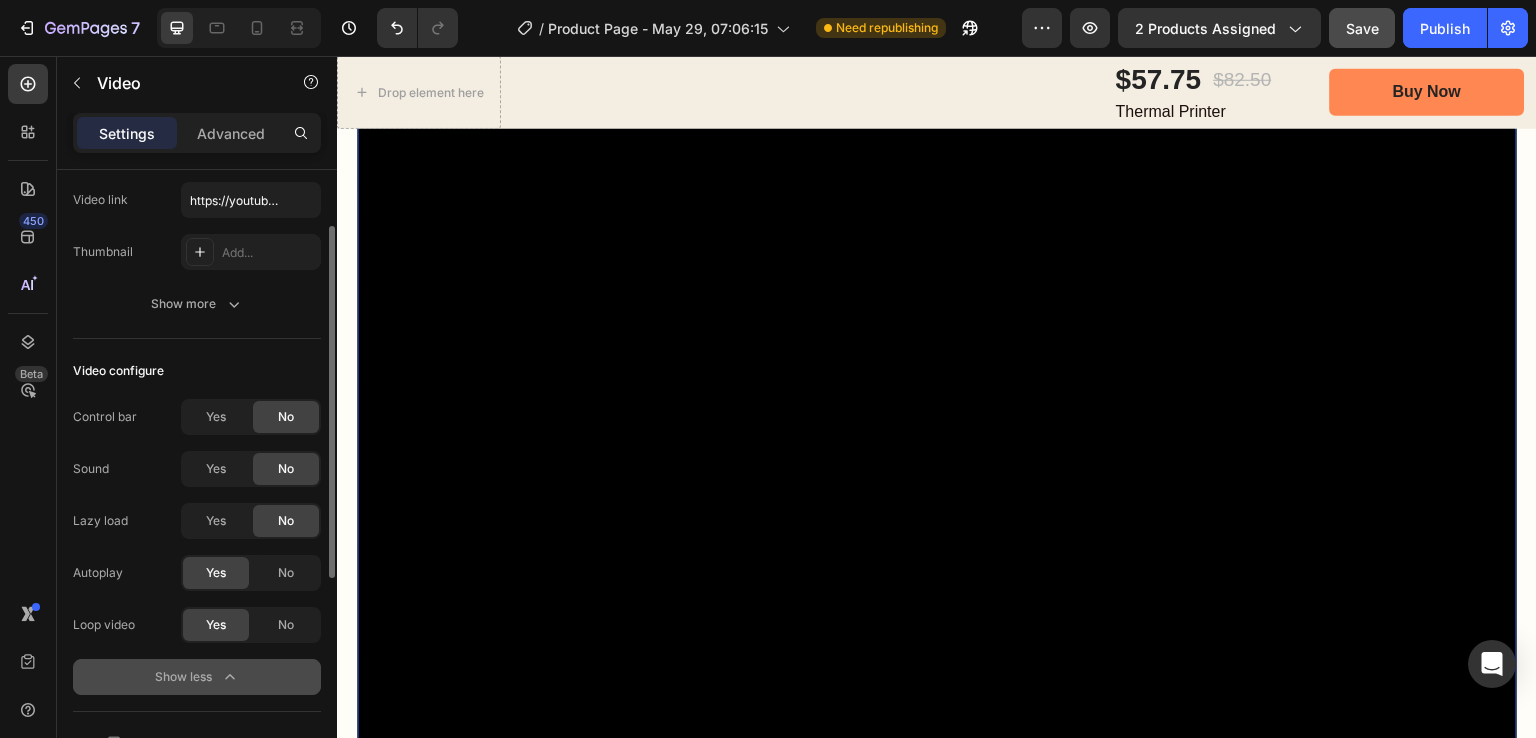 click on "Yes" 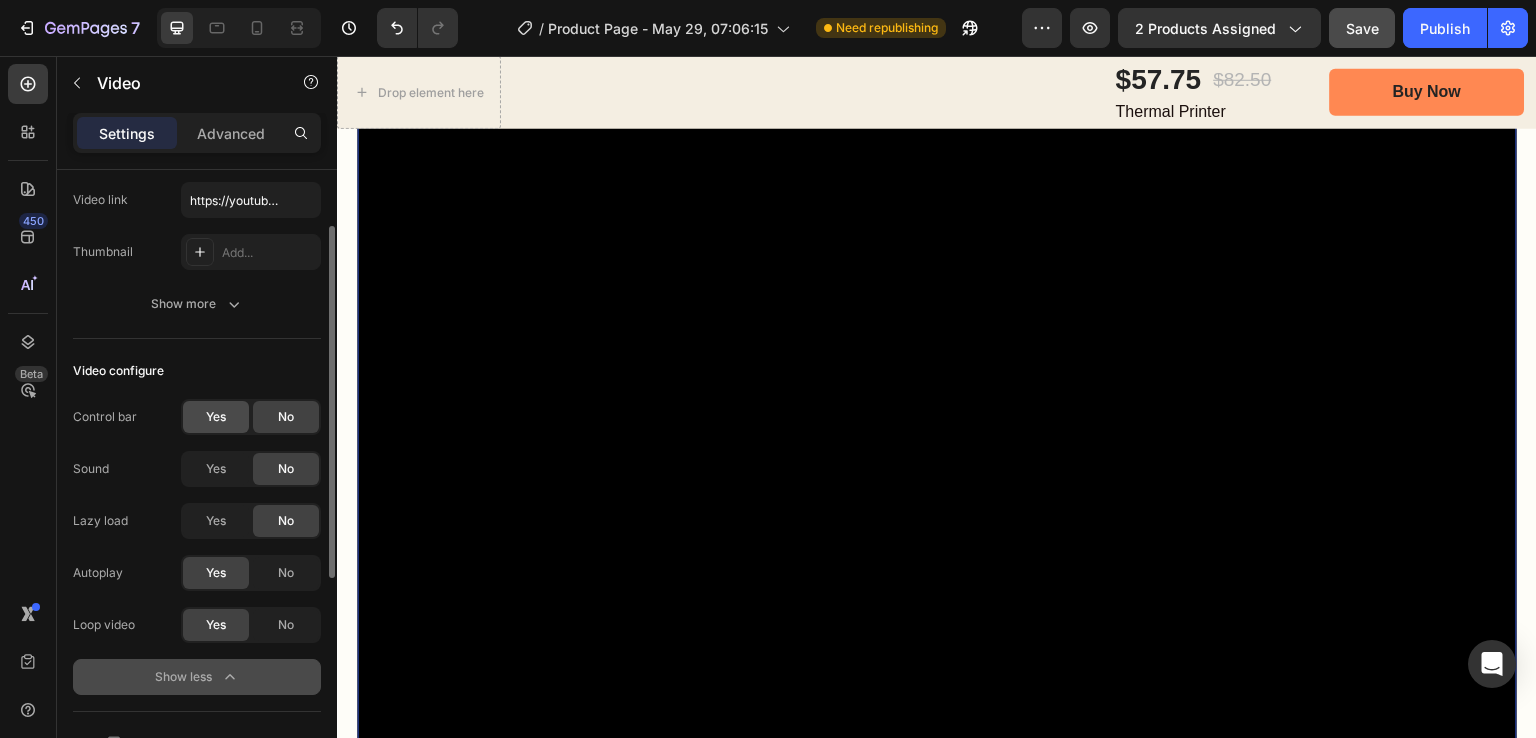 click on "Yes" 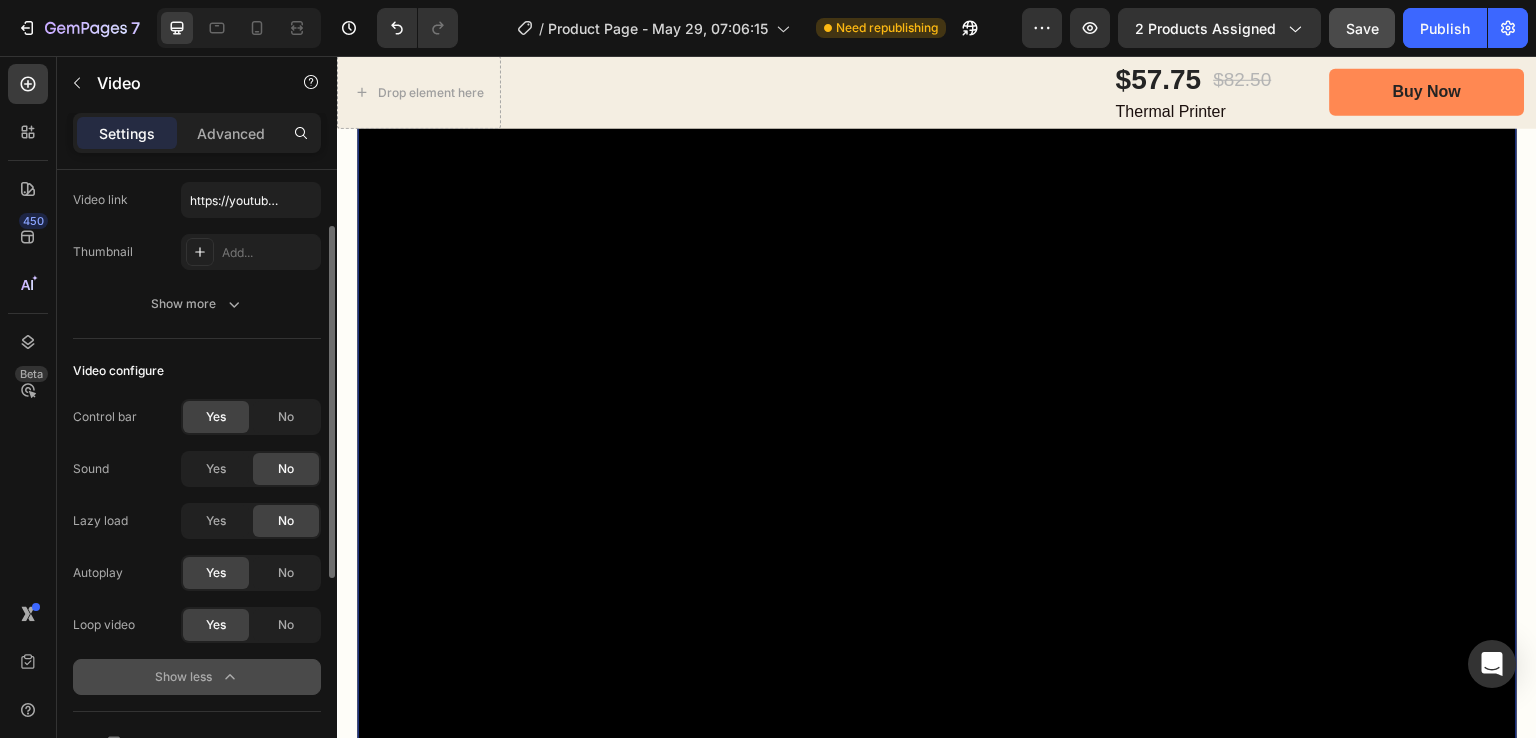 scroll, scrollTop: 400, scrollLeft: 0, axis: vertical 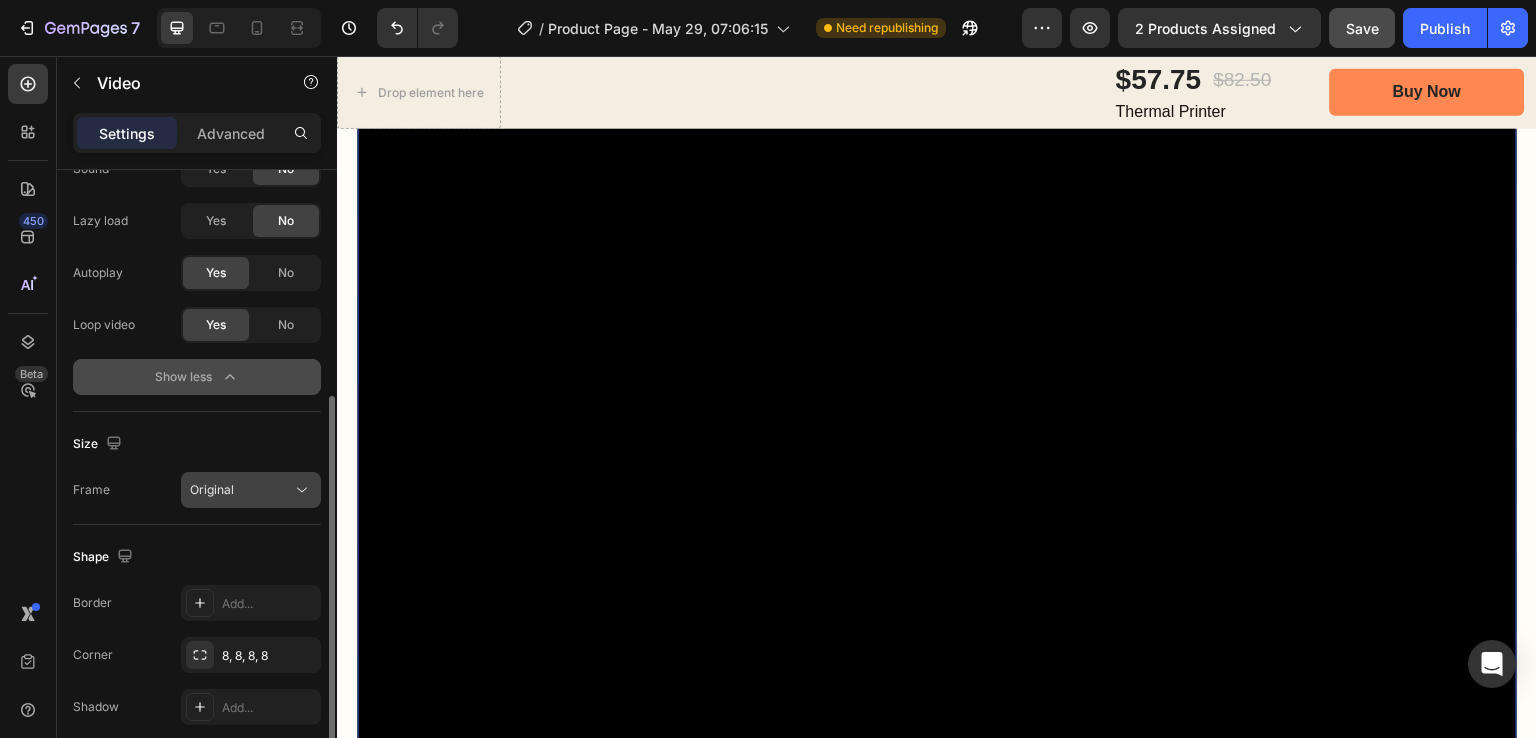 click on "Original" at bounding box center [241, 490] 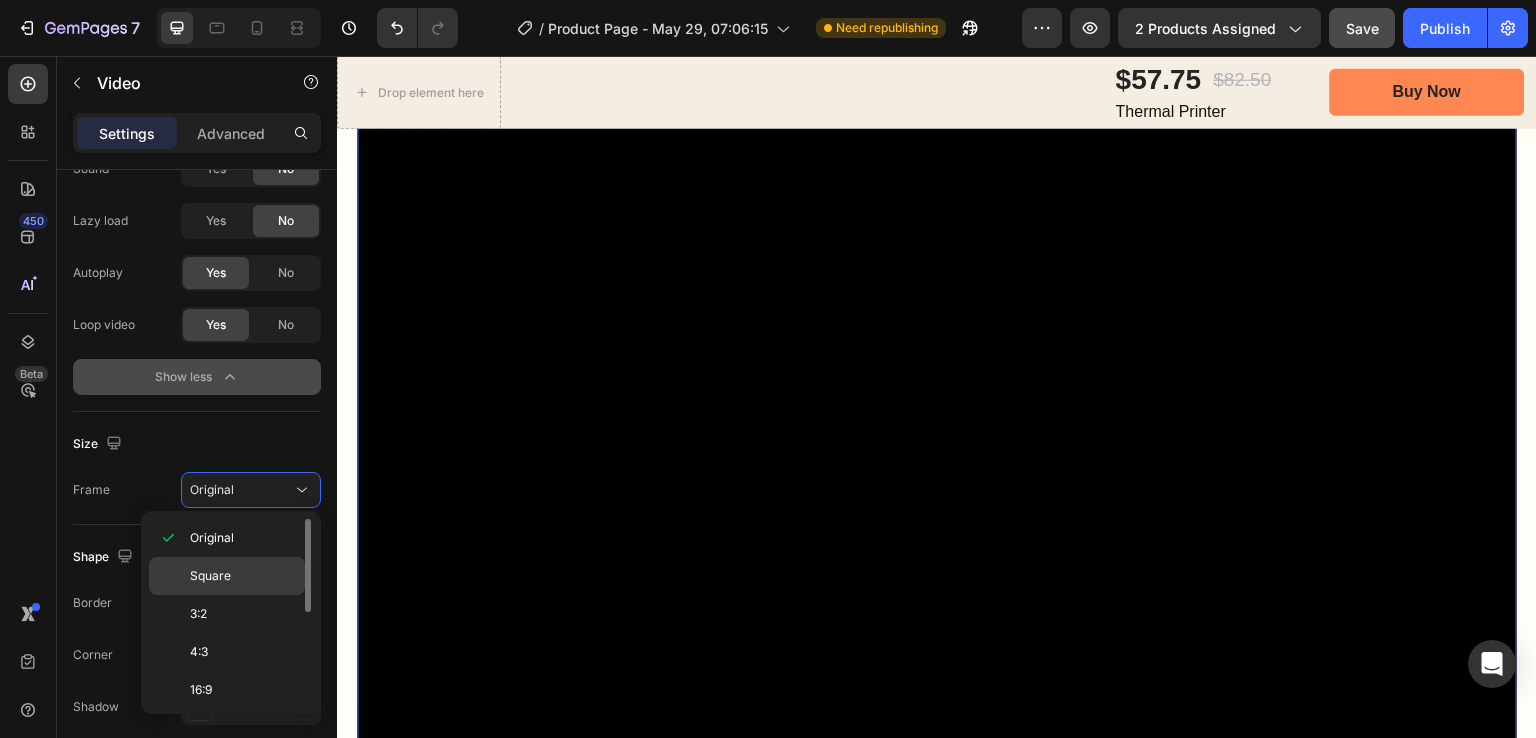 click on "Square" at bounding box center (210, 576) 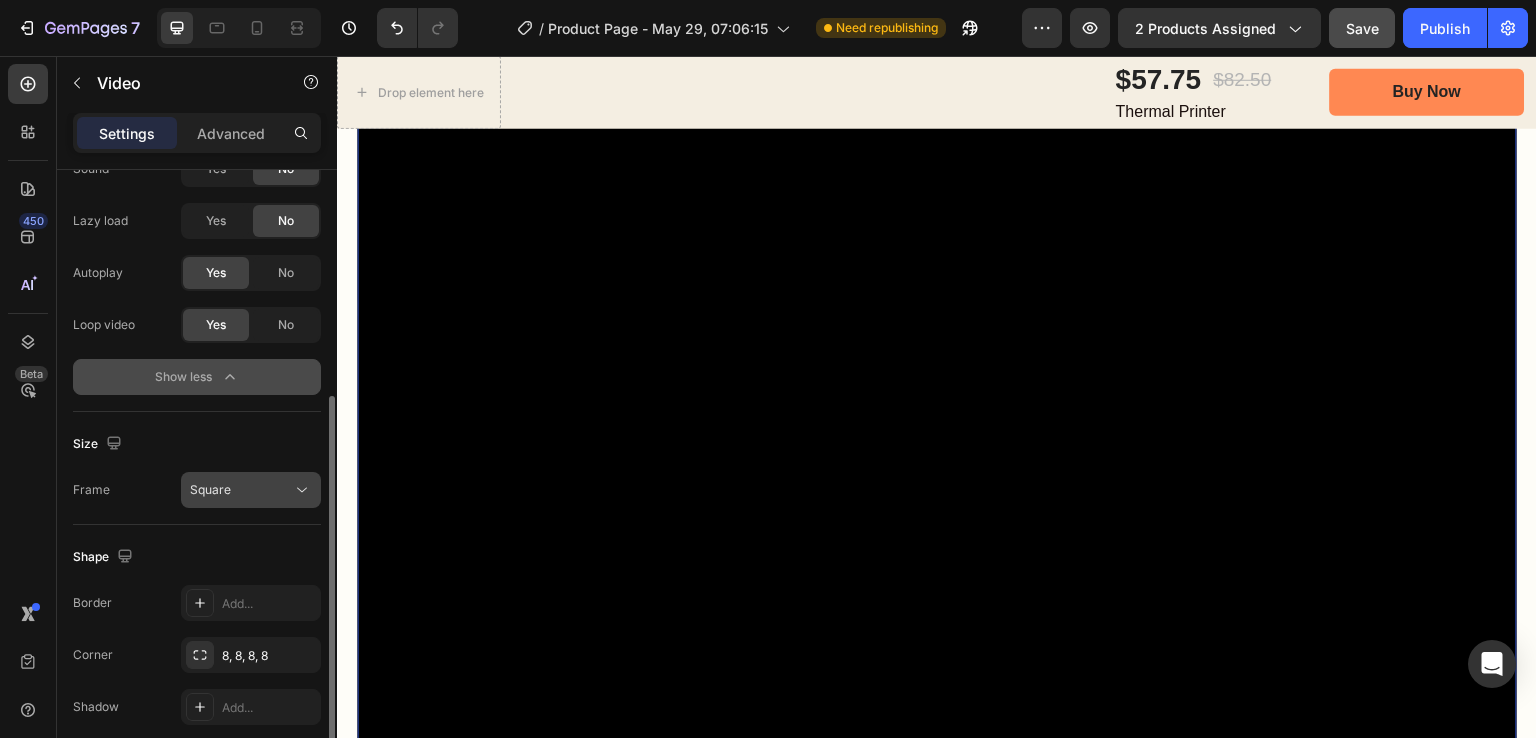 scroll, scrollTop: 482, scrollLeft: 0, axis: vertical 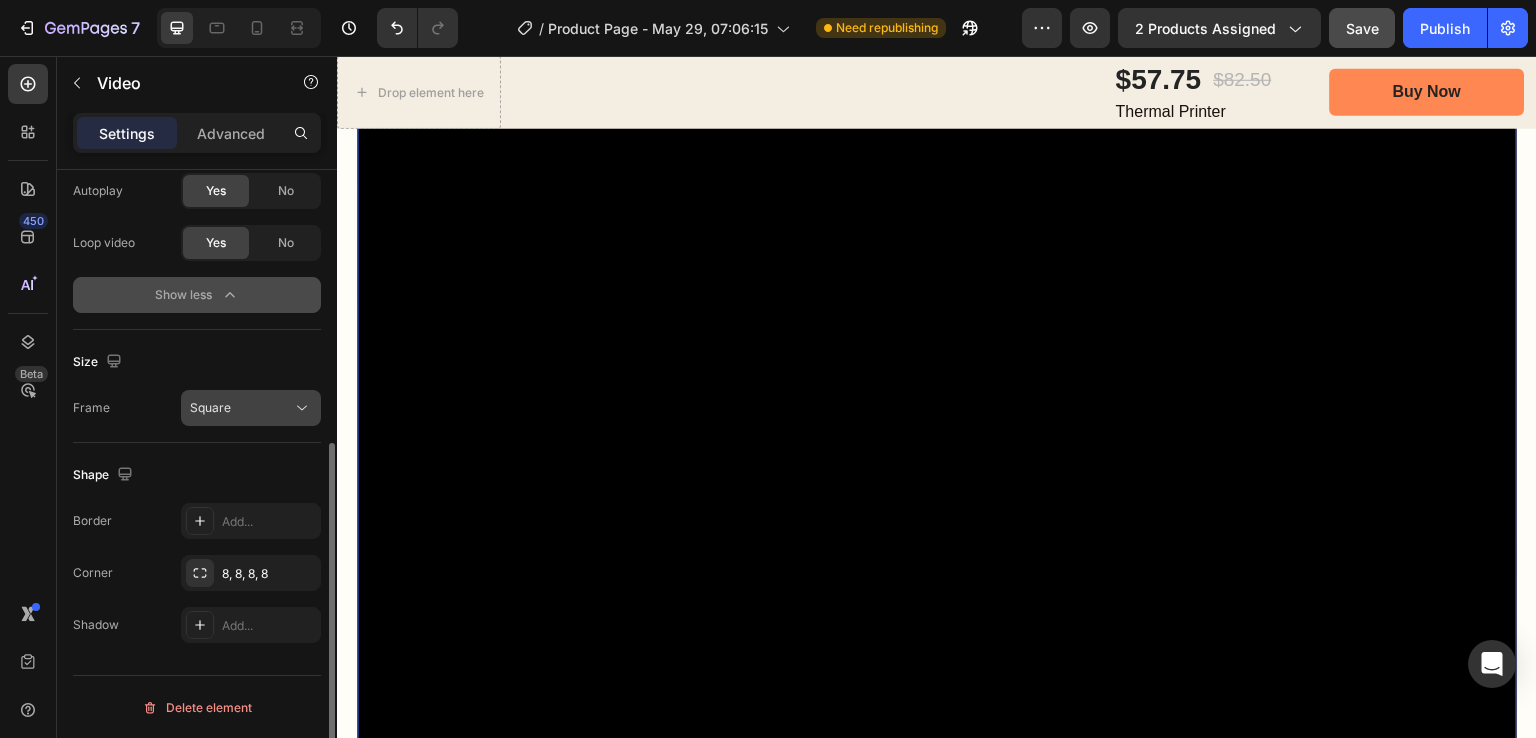 click on "Square" 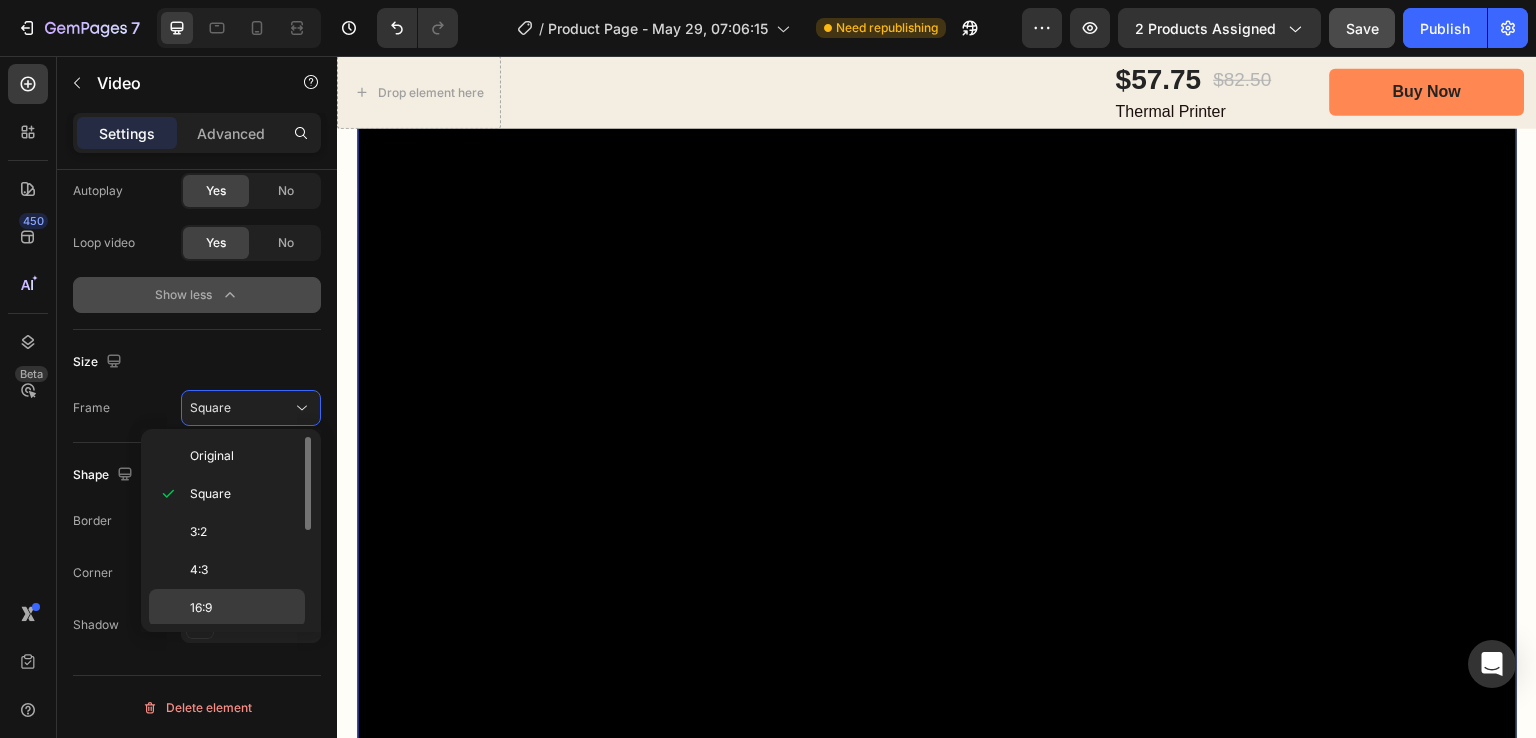 click on "16:9" at bounding box center (243, 608) 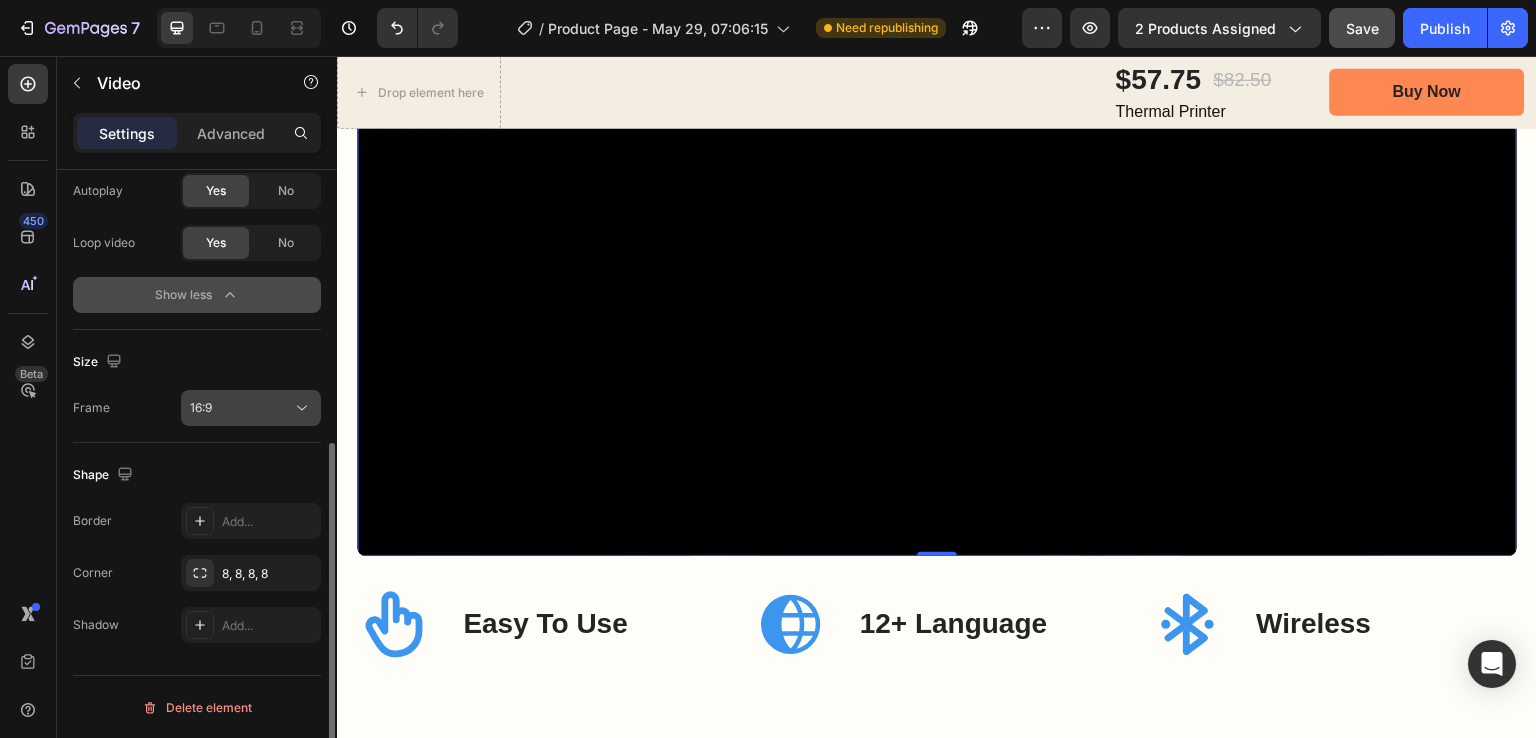 click on "16:9" at bounding box center (241, 408) 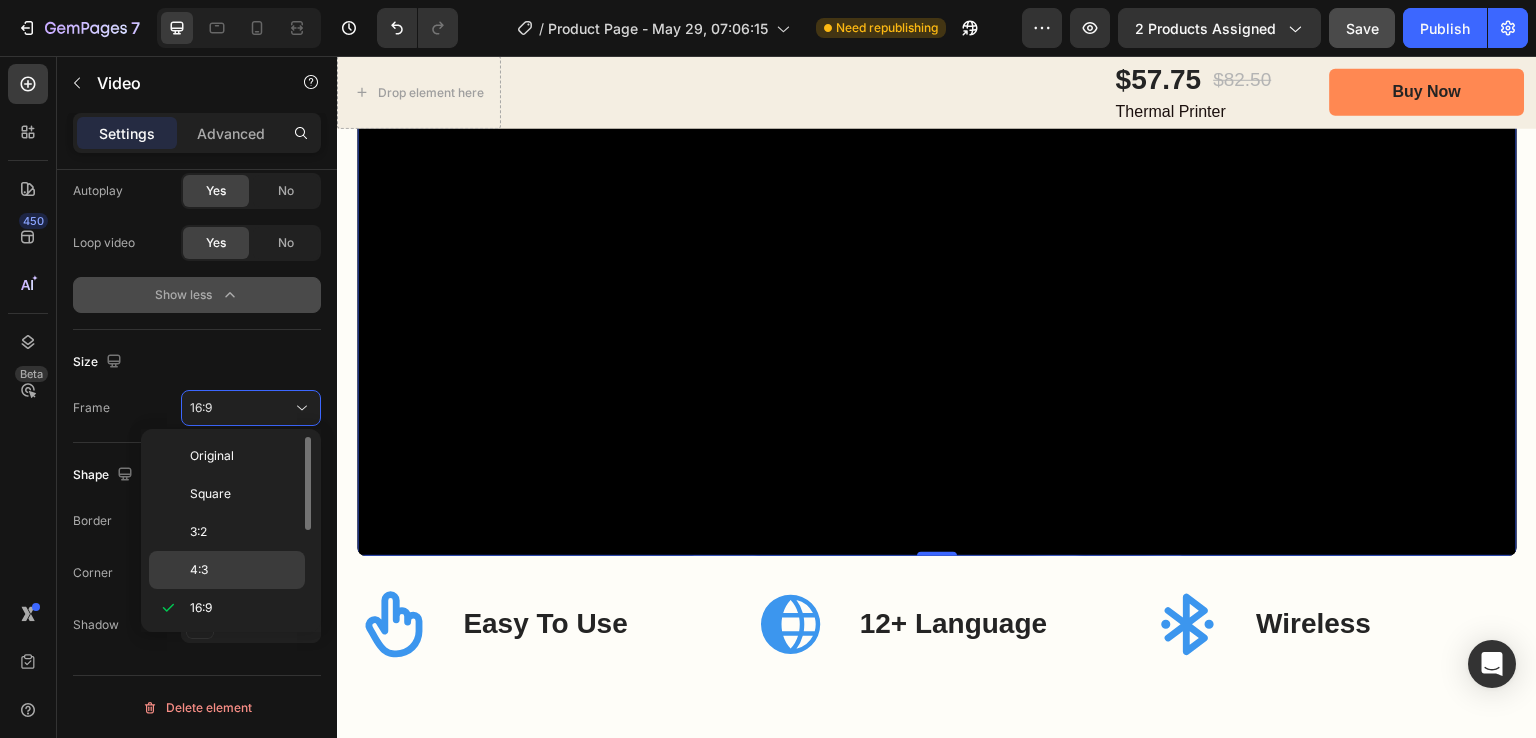 click on "4:3" 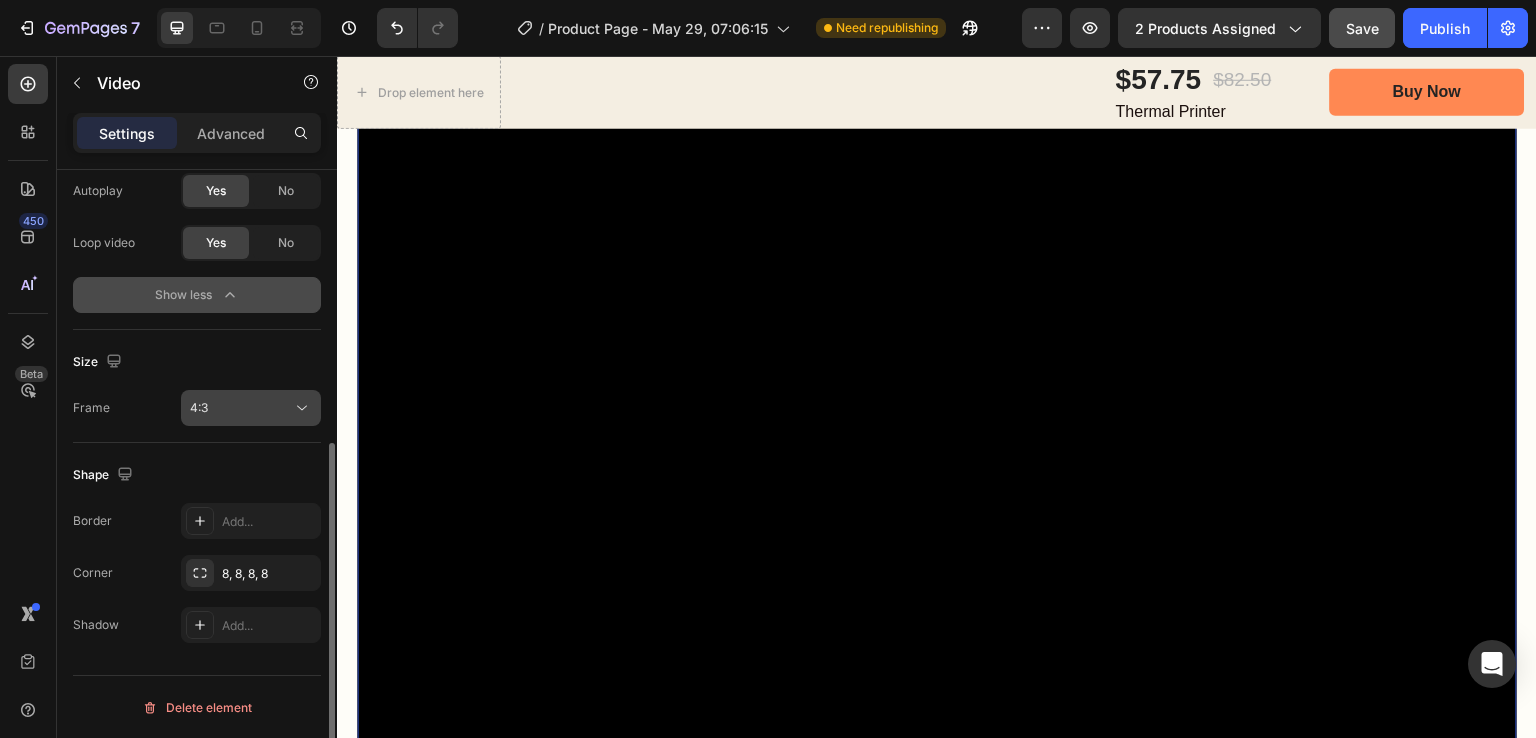 click 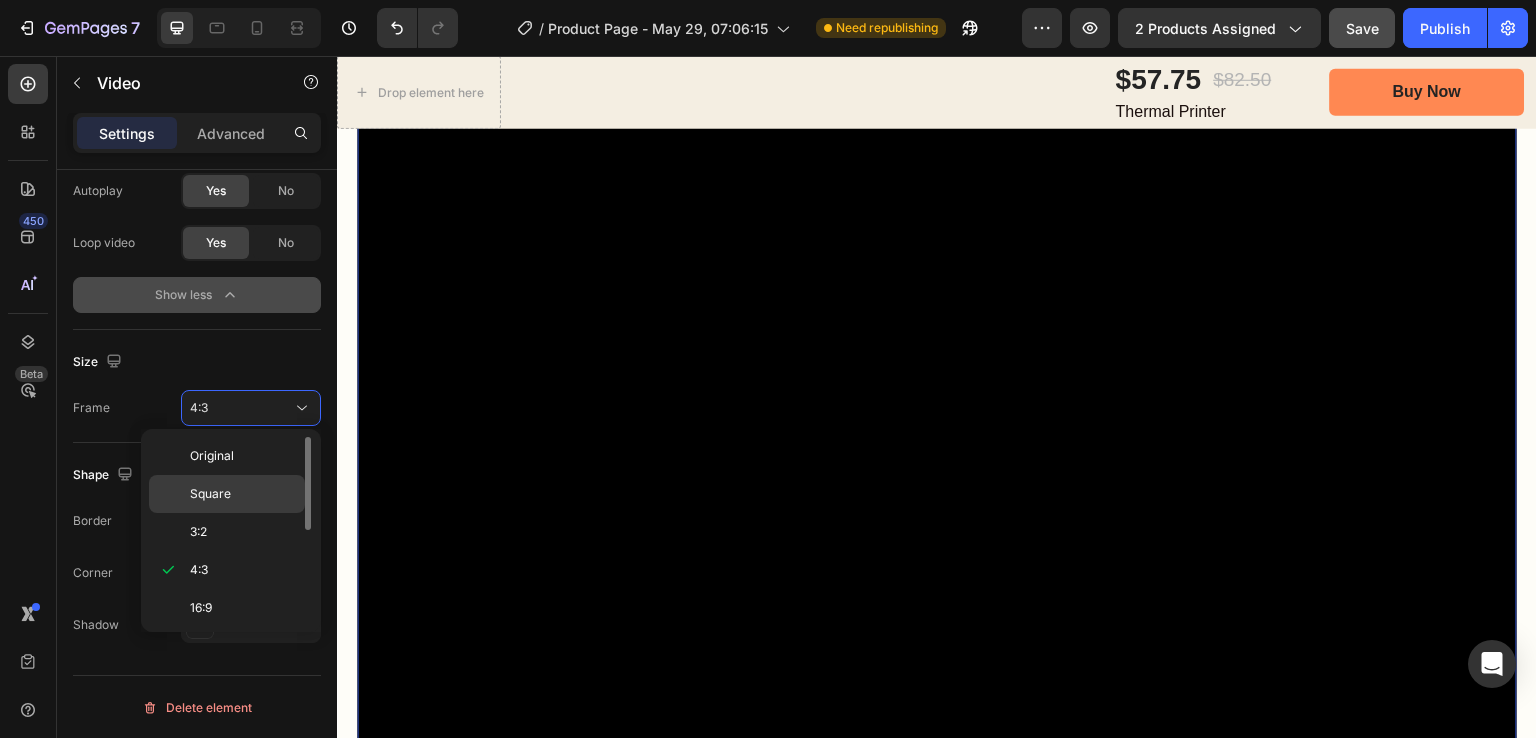 click on "Square" at bounding box center (243, 494) 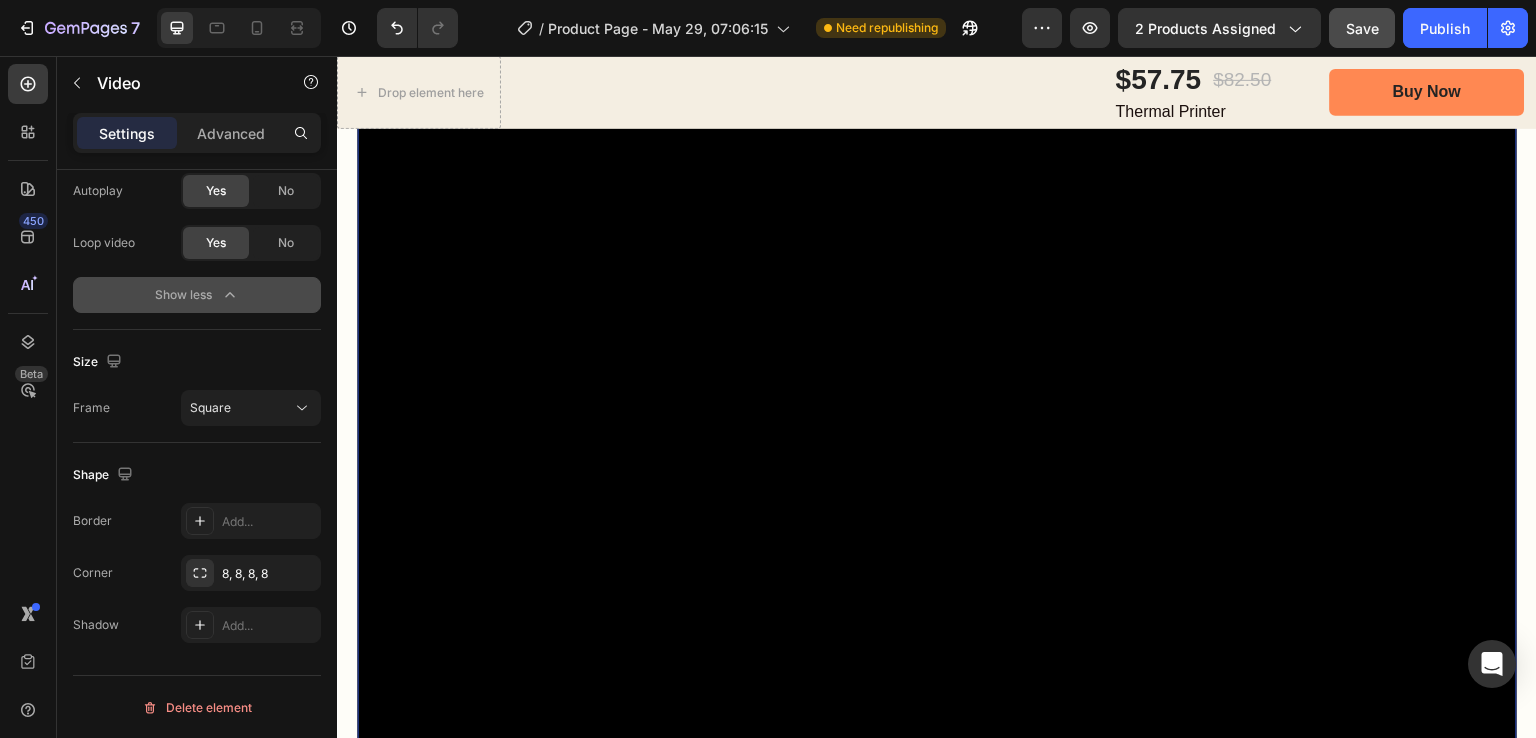 scroll, scrollTop: 4951, scrollLeft: 0, axis: vertical 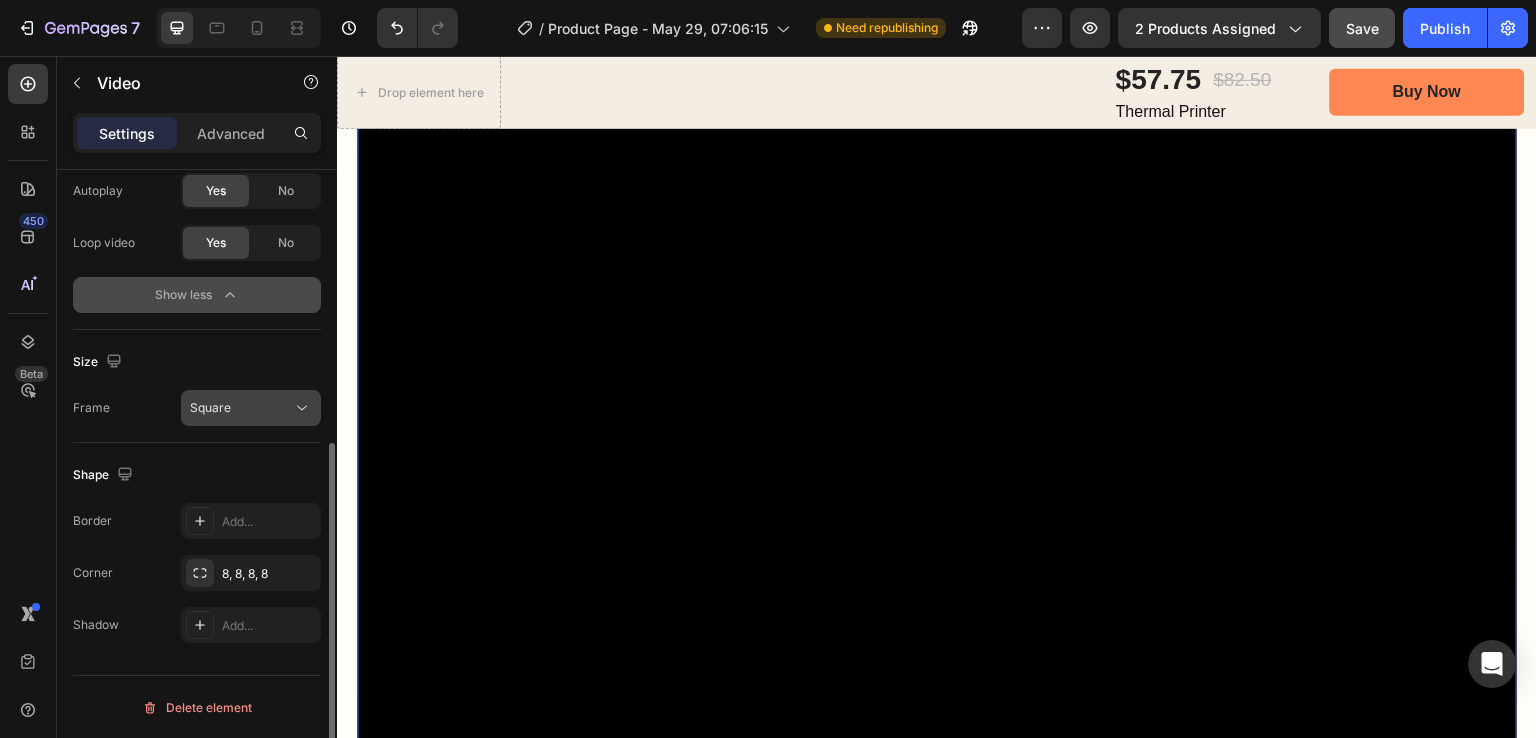 click on "Square" at bounding box center [241, 408] 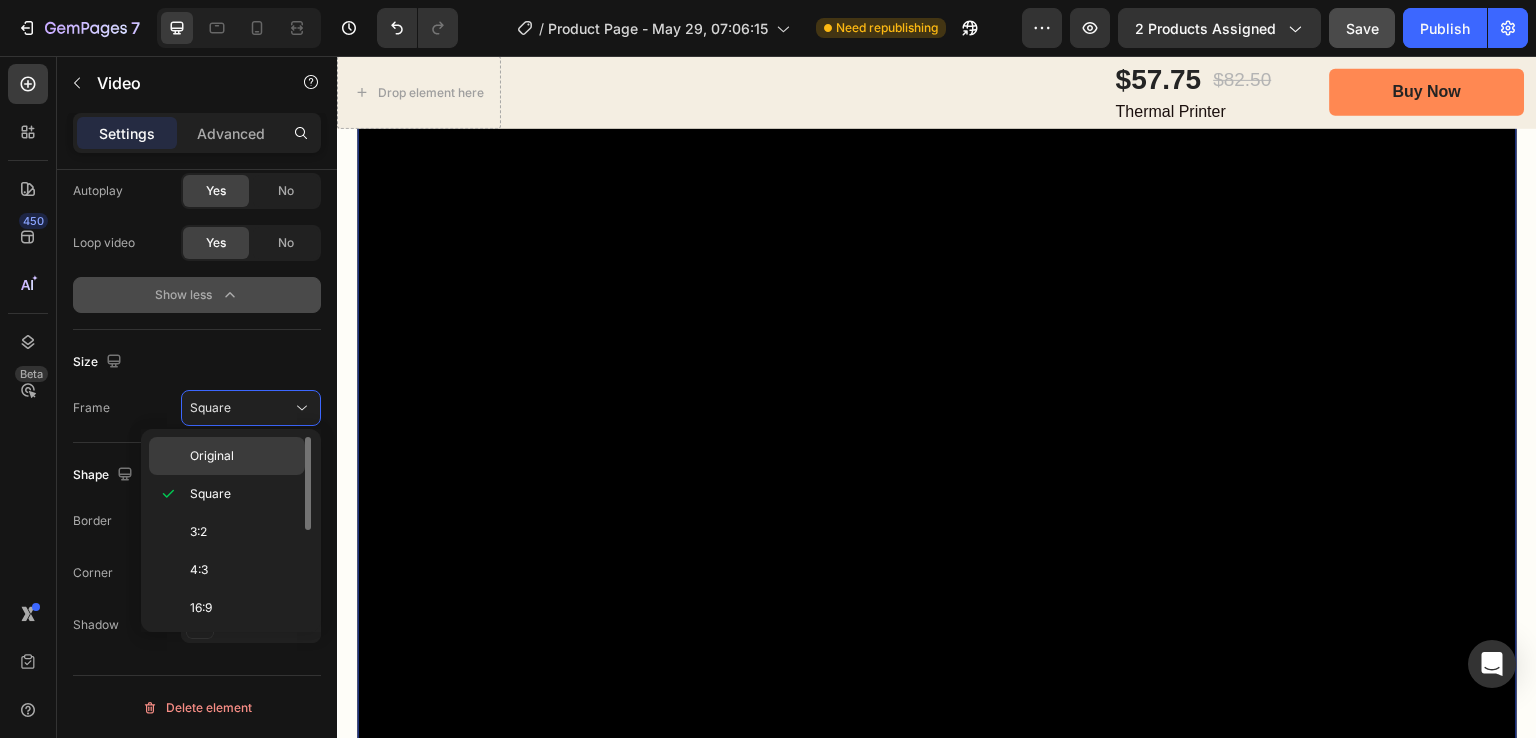 click on "Original" at bounding box center [243, 456] 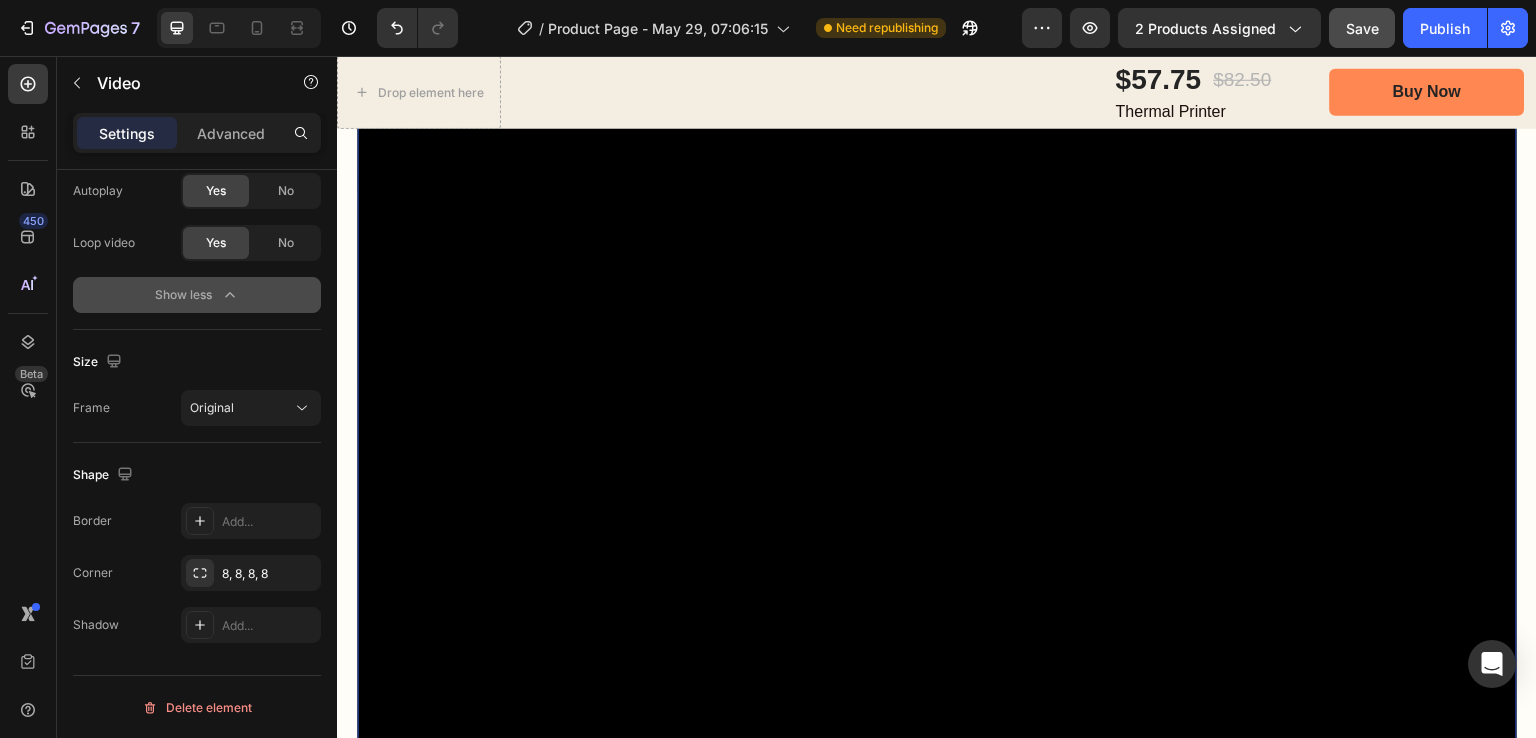 scroll, scrollTop: 5151, scrollLeft: 0, axis: vertical 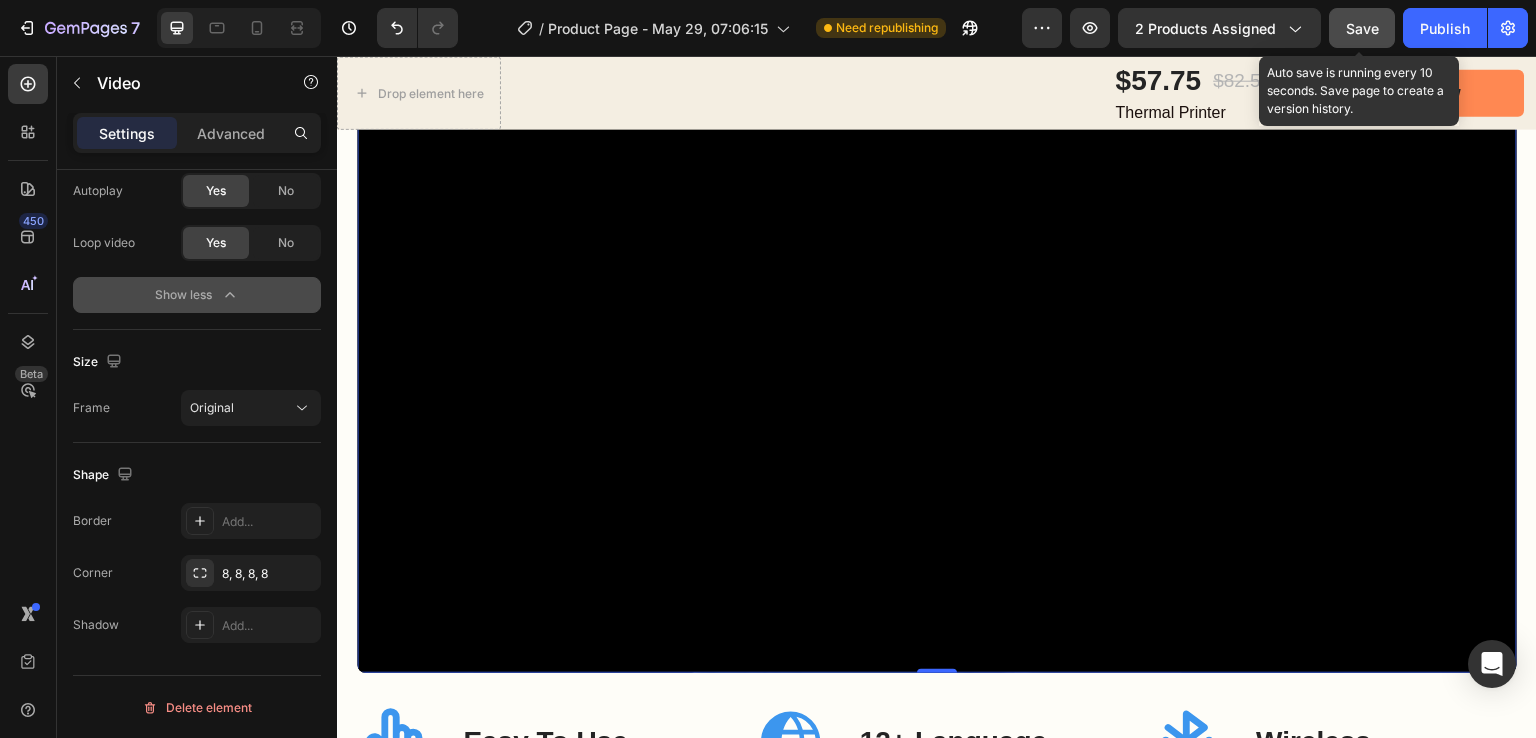 click on "Save" 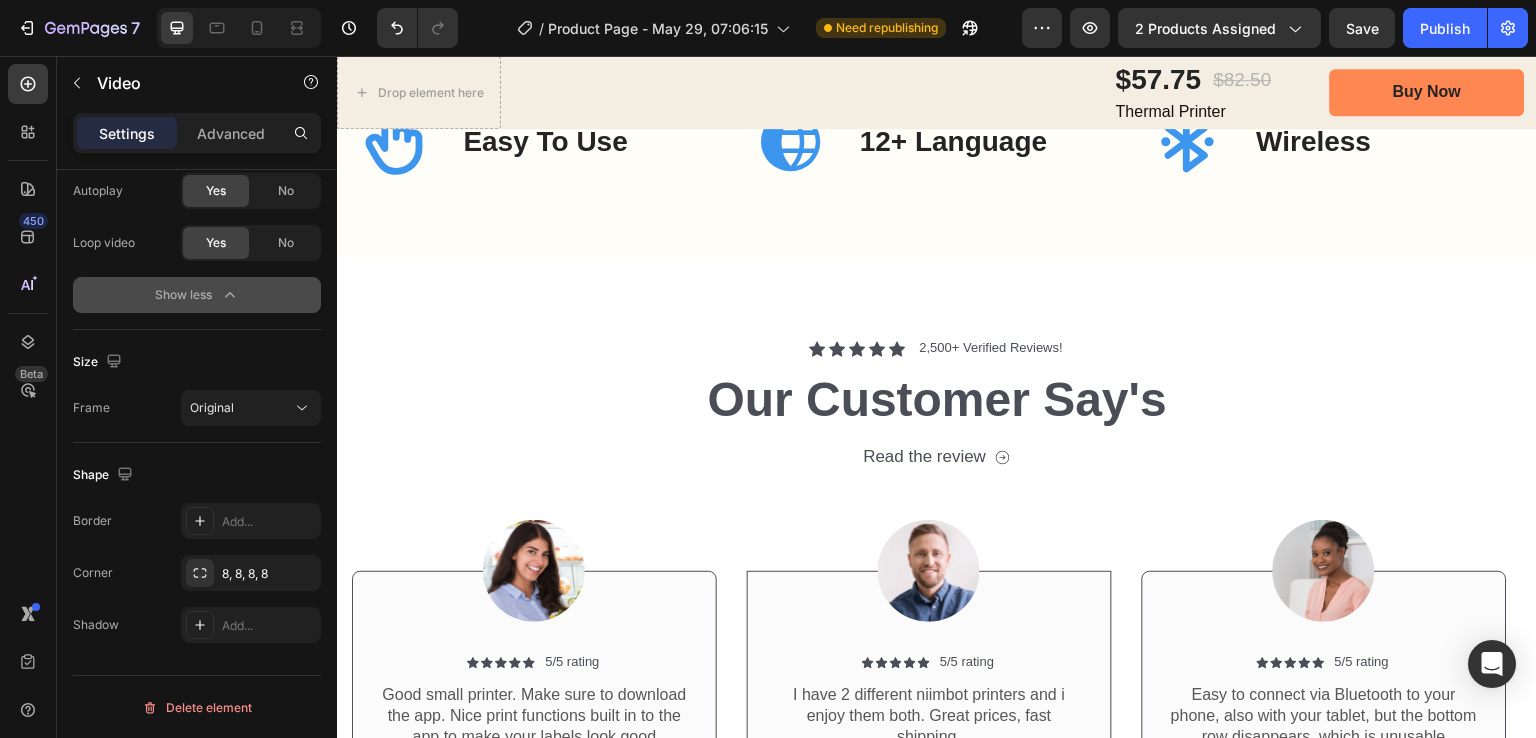 scroll, scrollTop: 5851, scrollLeft: 0, axis: vertical 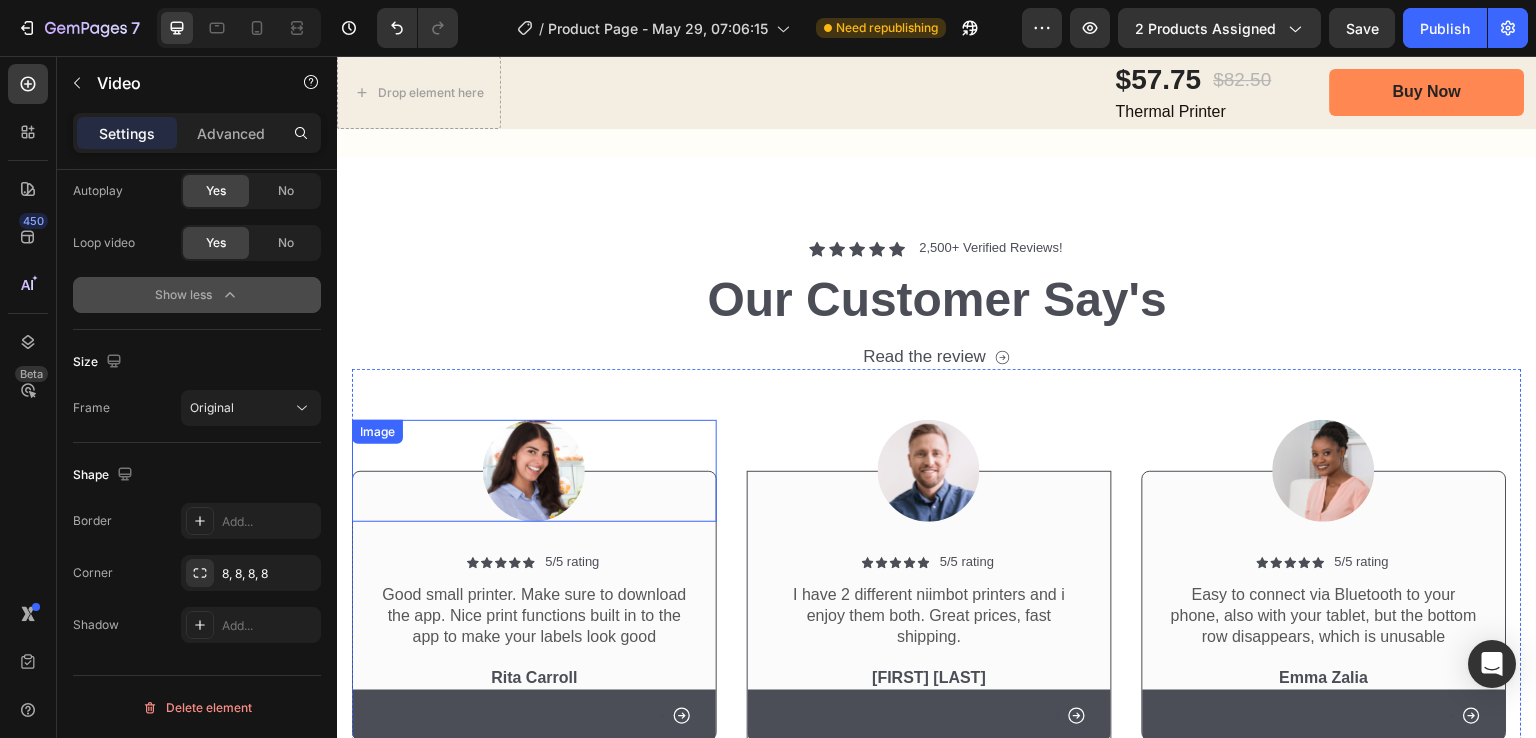 click at bounding box center [534, 471] 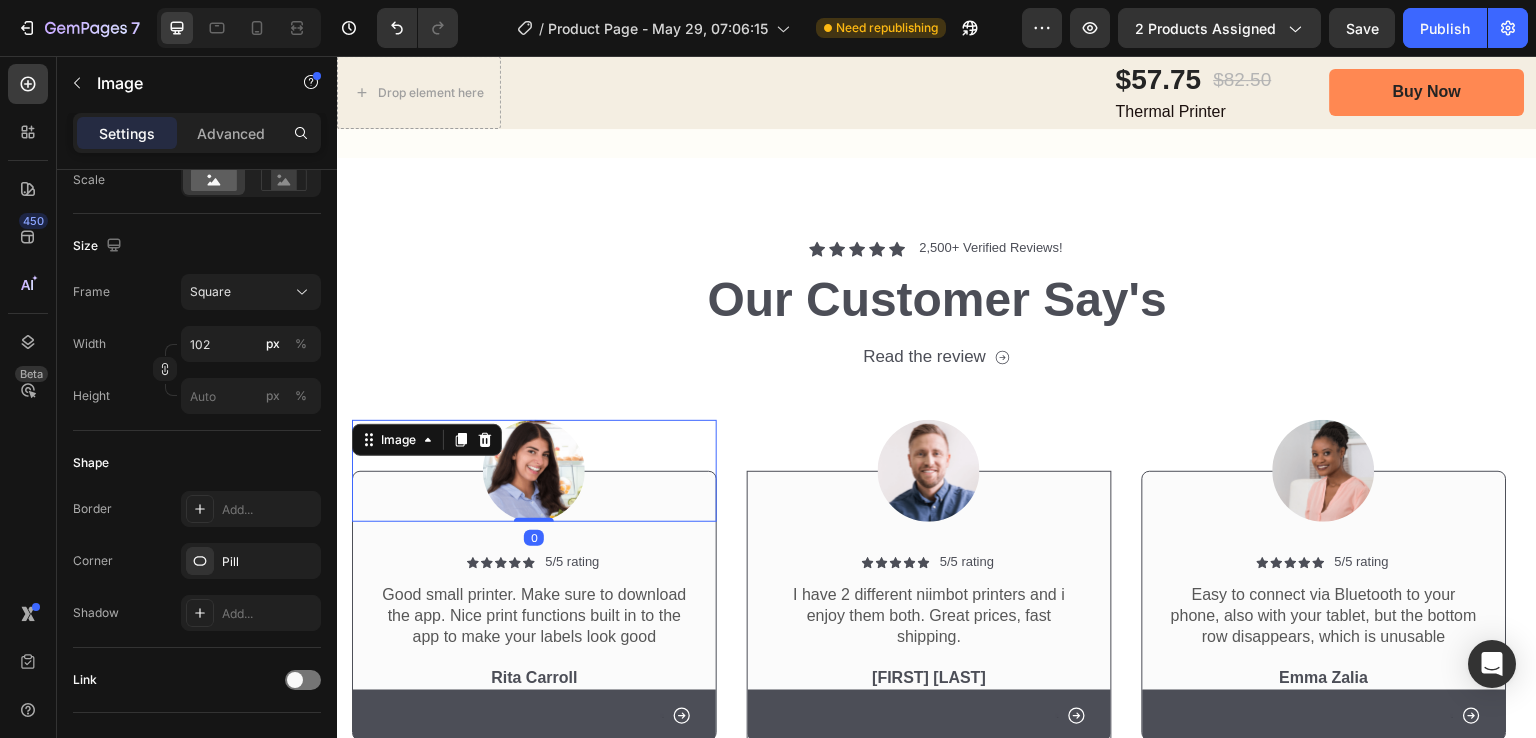 scroll, scrollTop: 0, scrollLeft: 0, axis: both 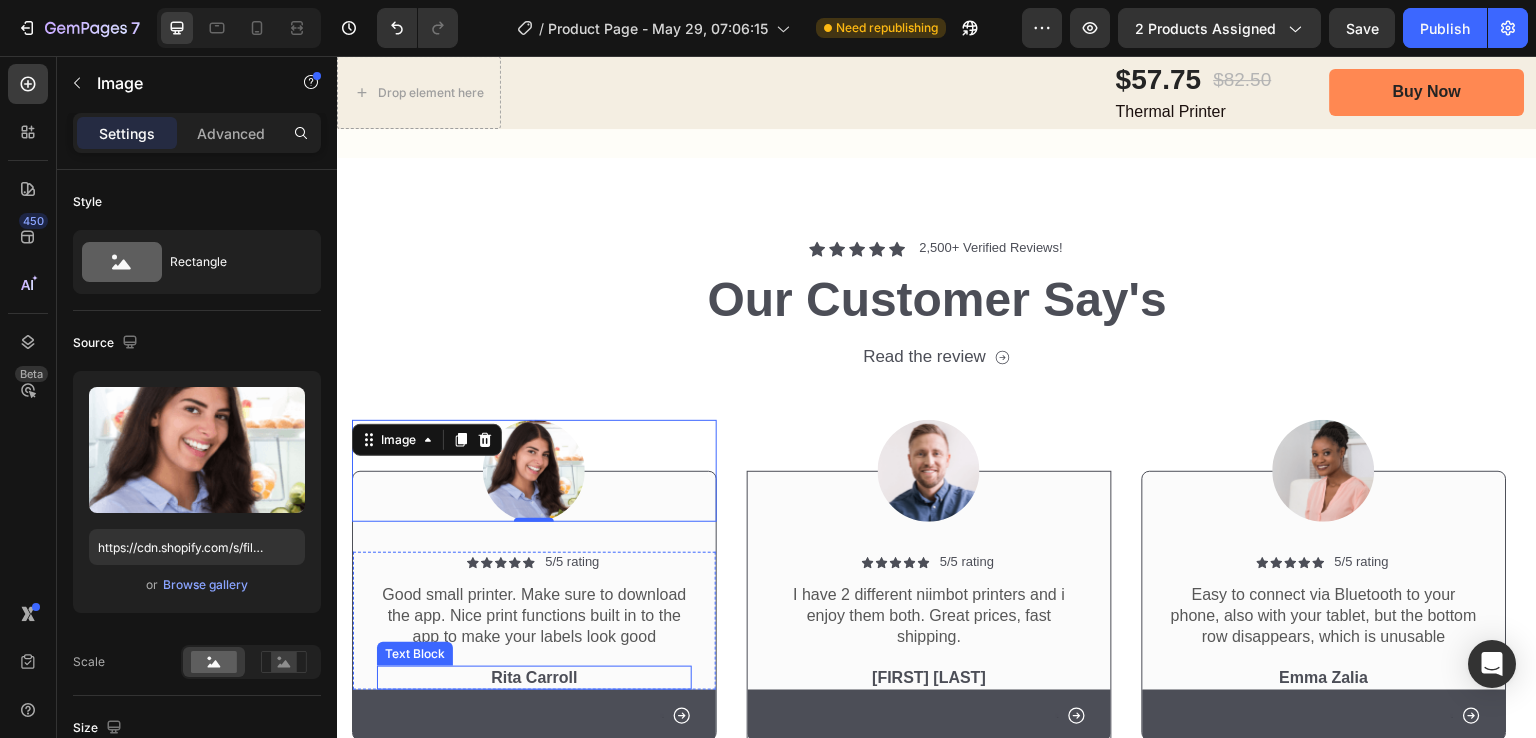 click on "Rita Carroll" at bounding box center [534, 678] 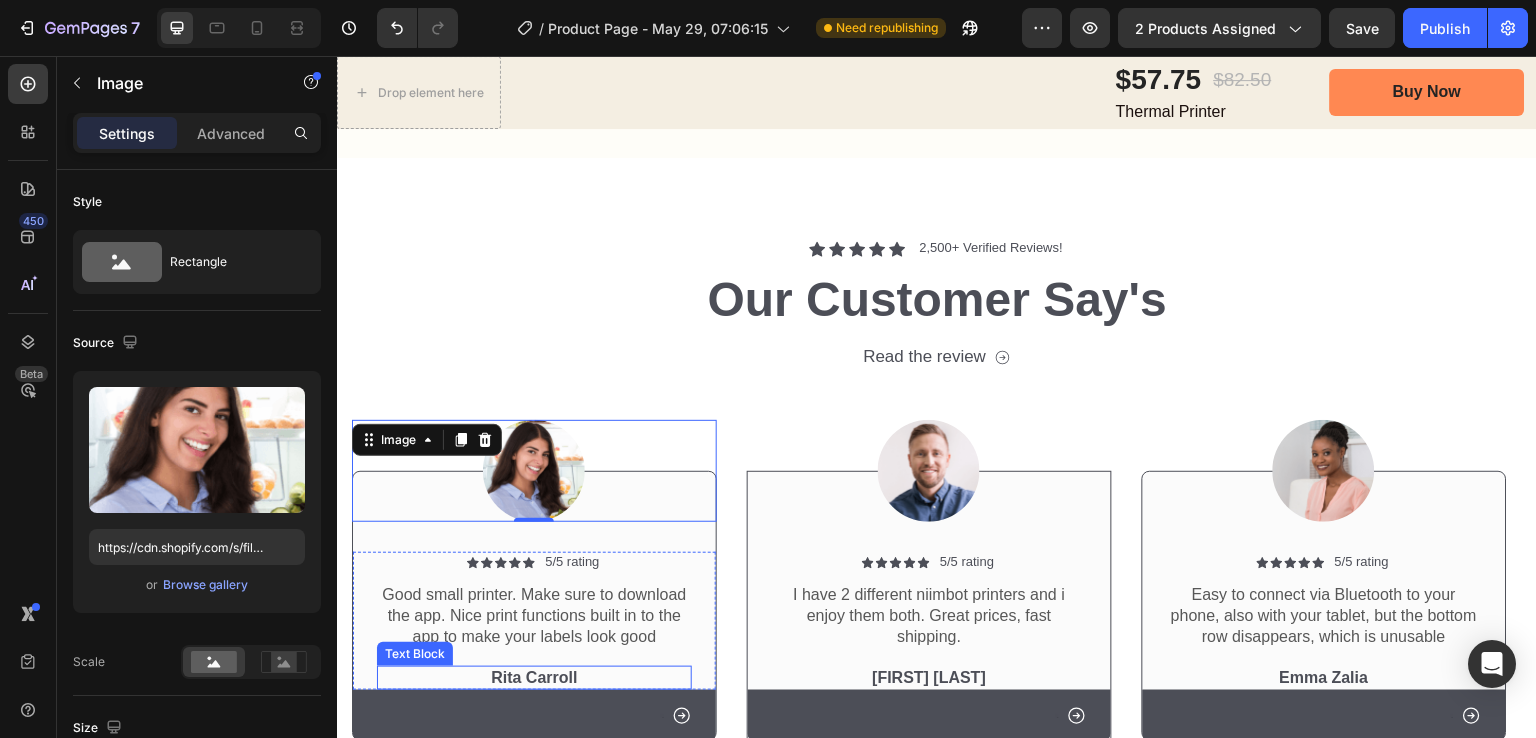 click on "Rita Carroll" at bounding box center [534, 678] 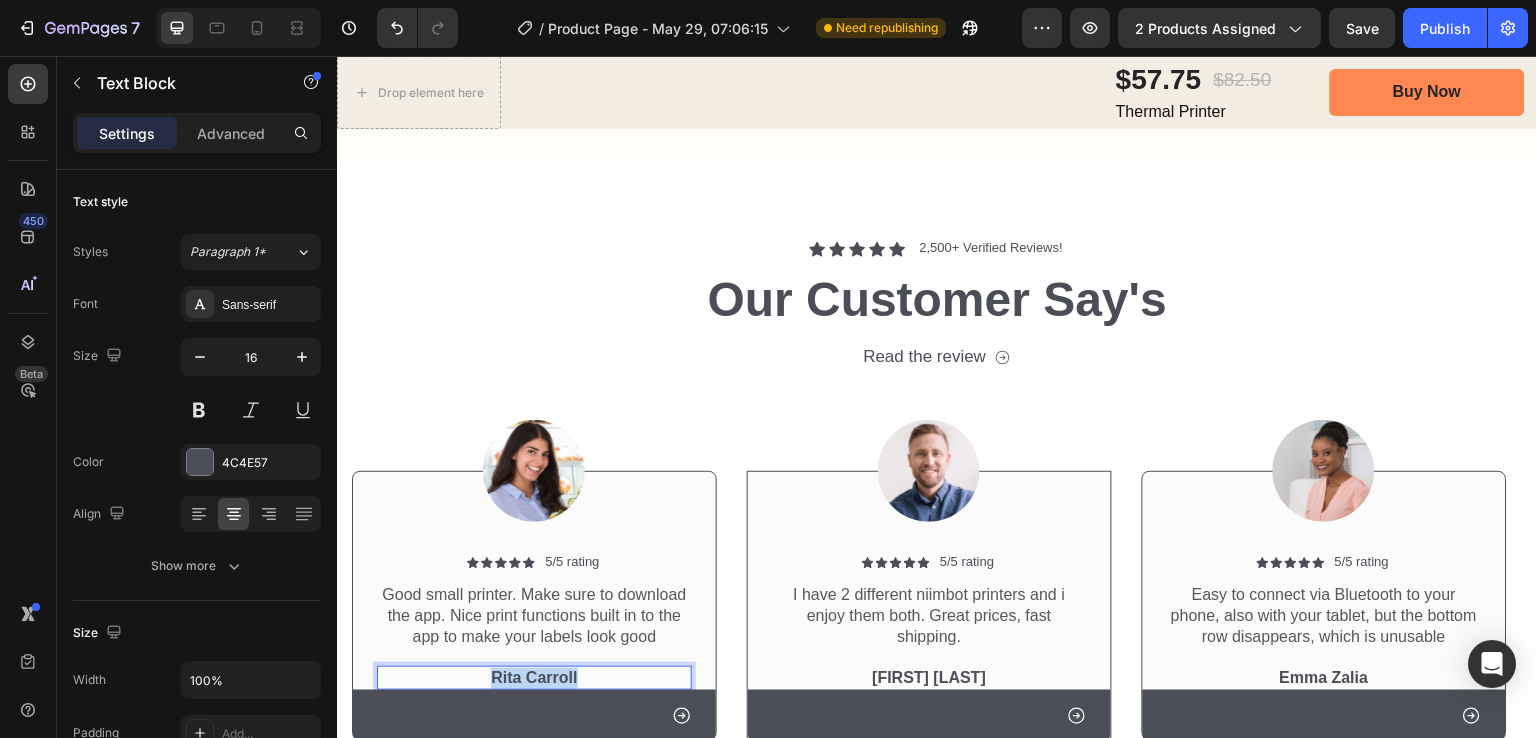 click on "Rita Carroll" at bounding box center (534, 678) 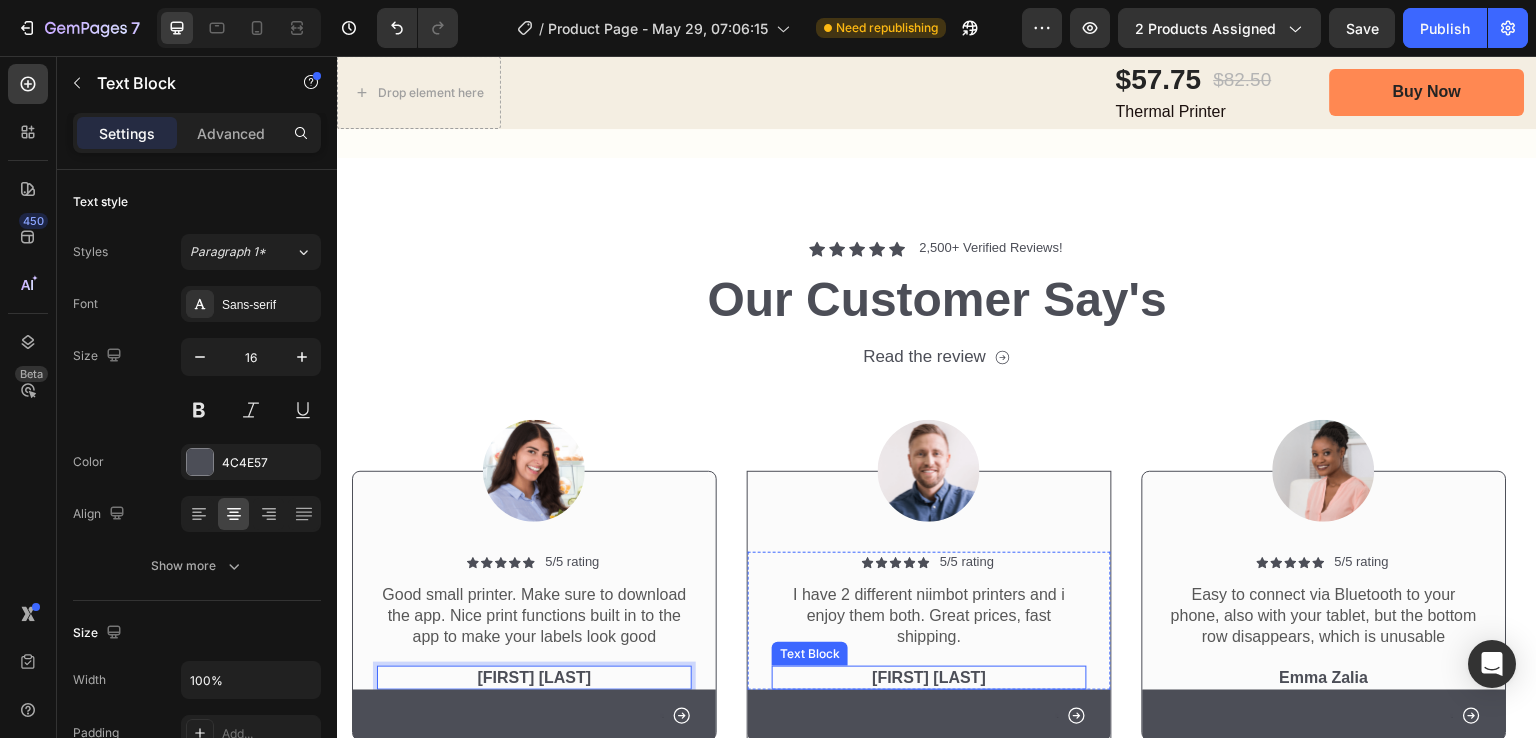 click on "[FIRST] [LAST]" at bounding box center (929, 678) 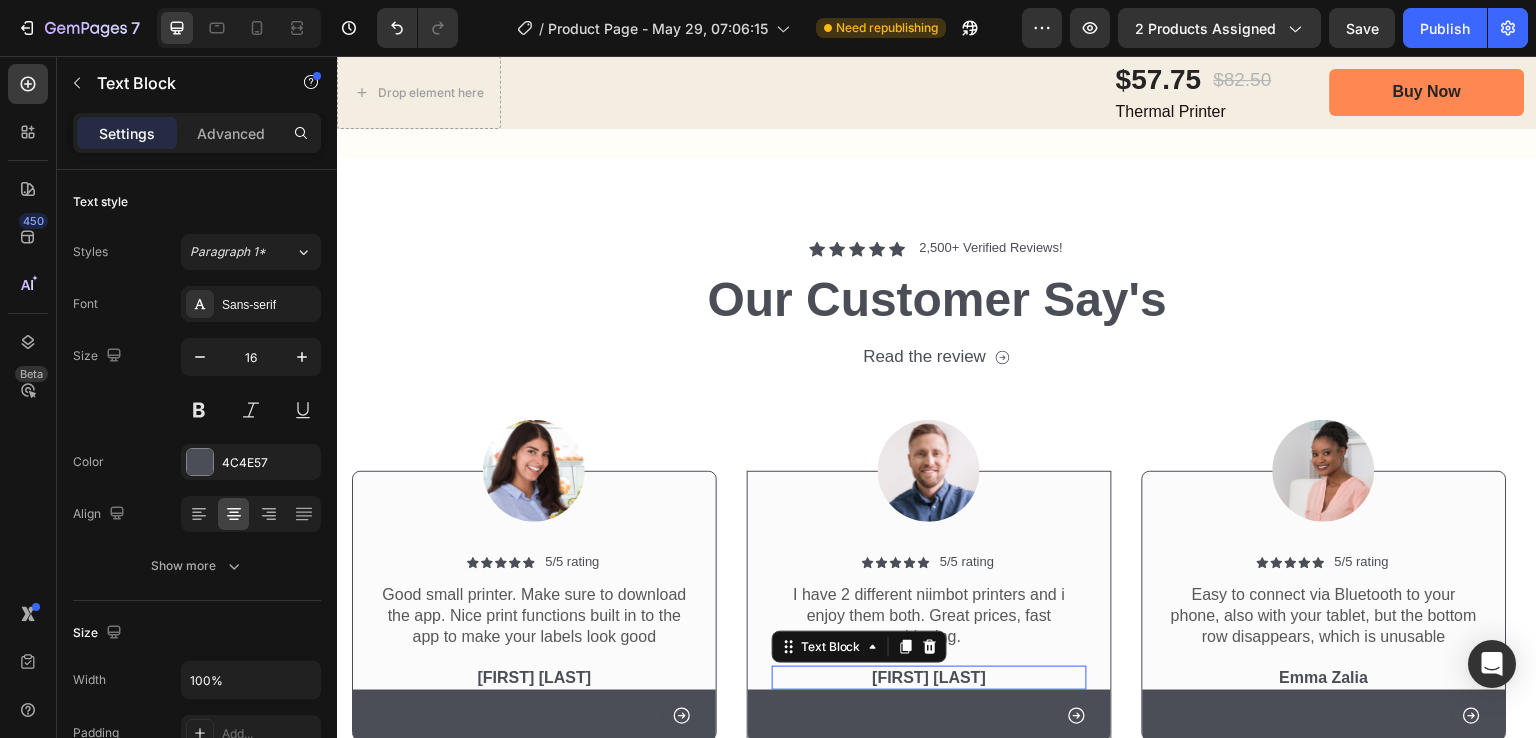 click on "[FIRST] [LAST]" at bounding box center (929, 678) 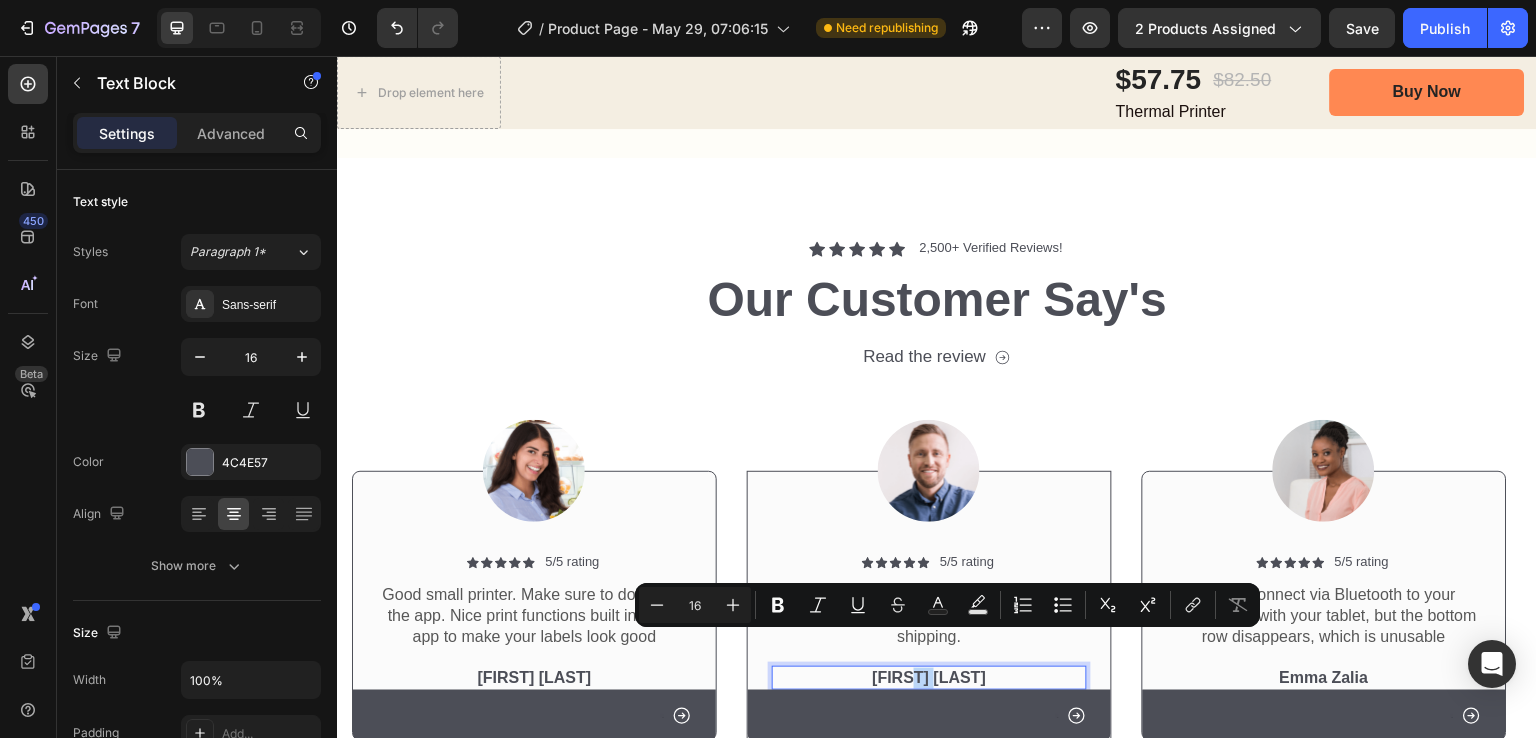 click on "[FIRST] [LAST]" at bounding box center [929, 678] 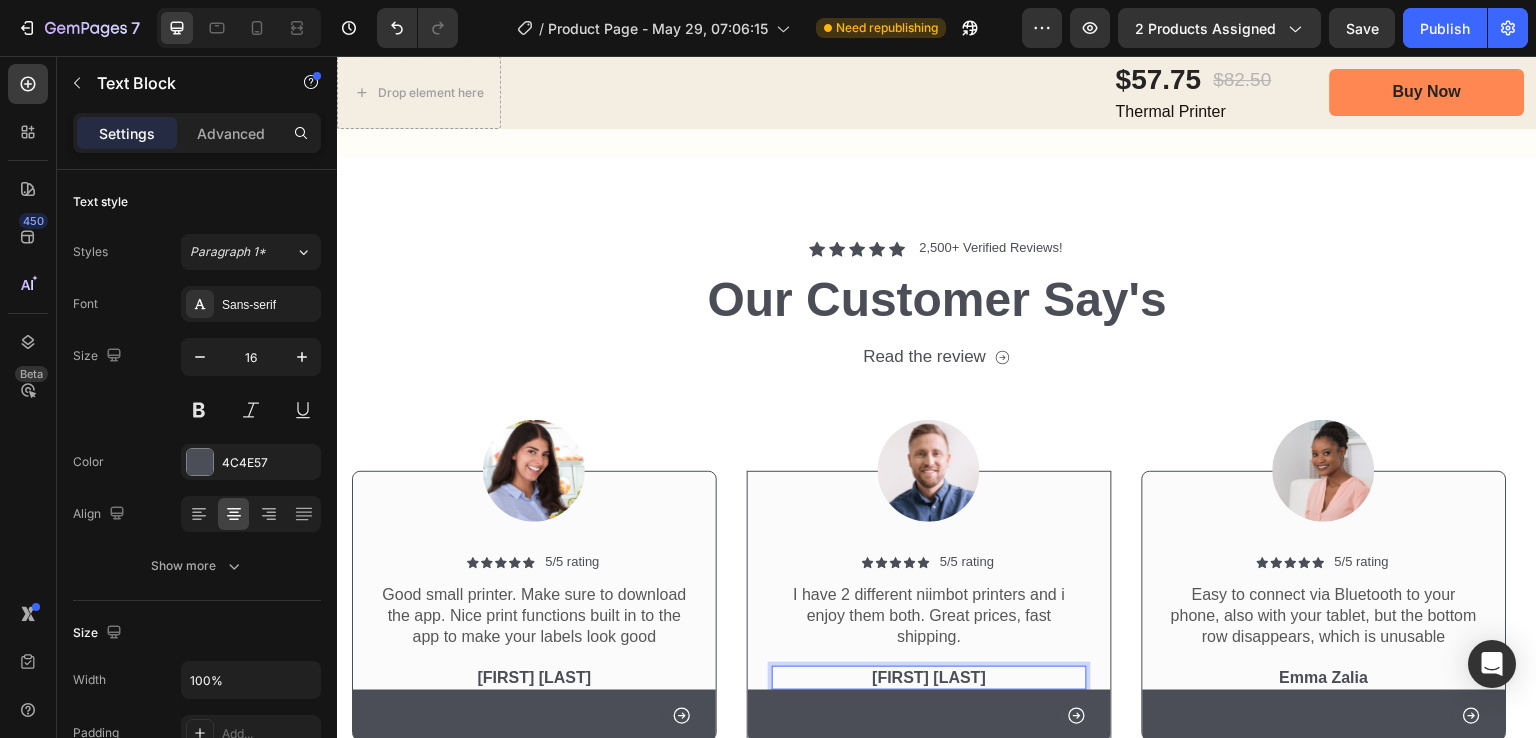 click on "[FIRST] [LAST]" at bounding box center [929, 678] 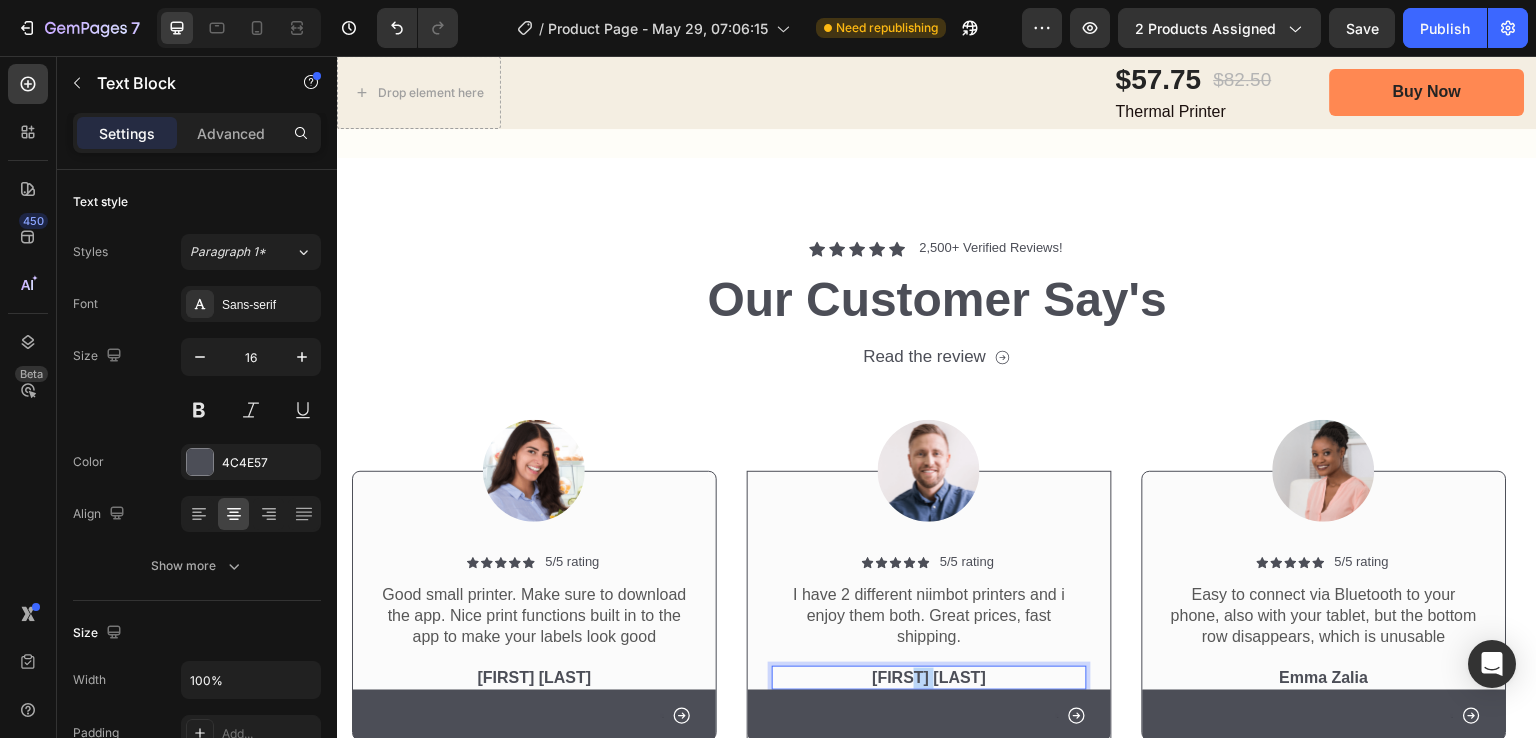 drag, startPoint x: 942, startPoint y: 647, endPoint x: 954, endPoint y: 650, distance: 12.369317 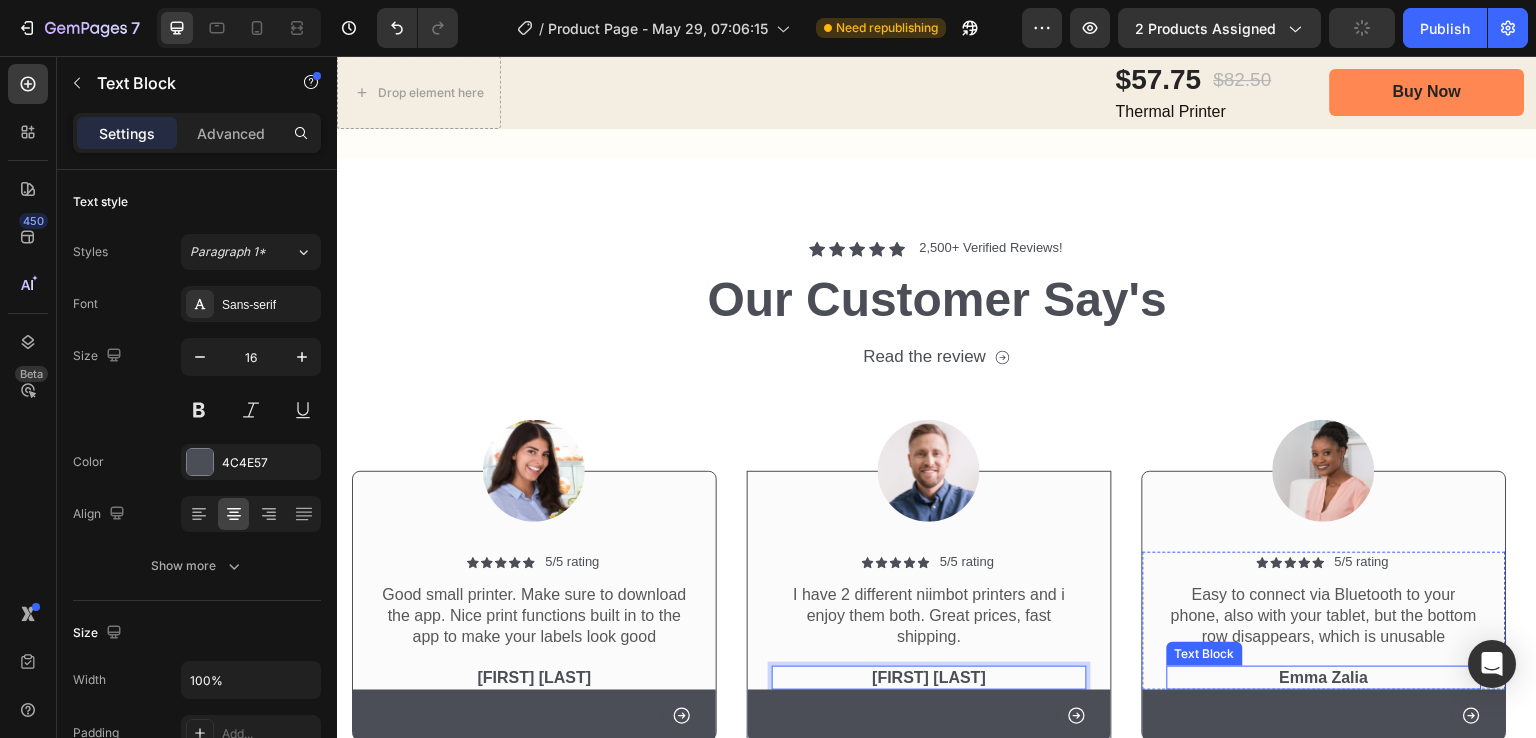 click on "Emma Zalia" at bounding box center (1324, 678) 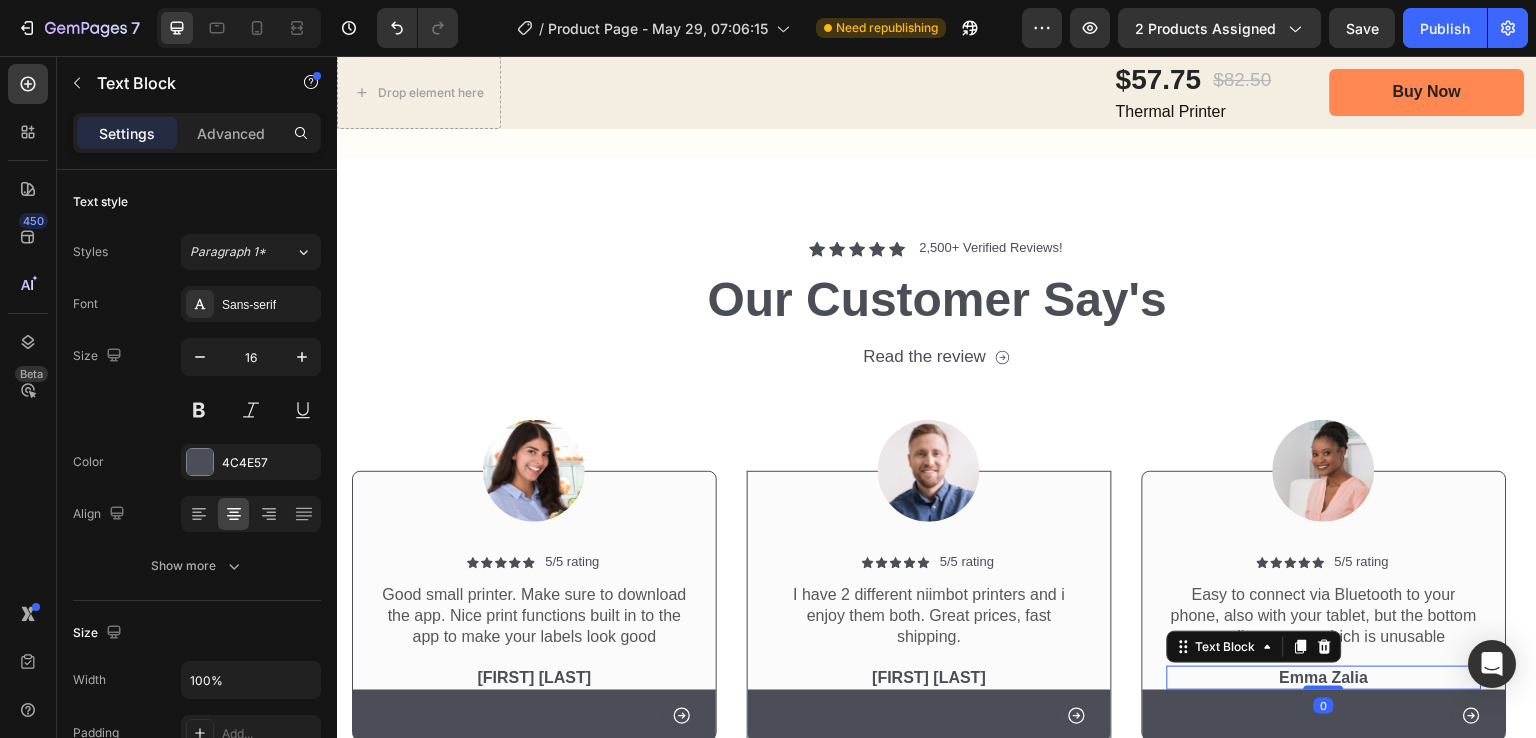 click on "Emma Zalia" at bounding box center [1324, 678] 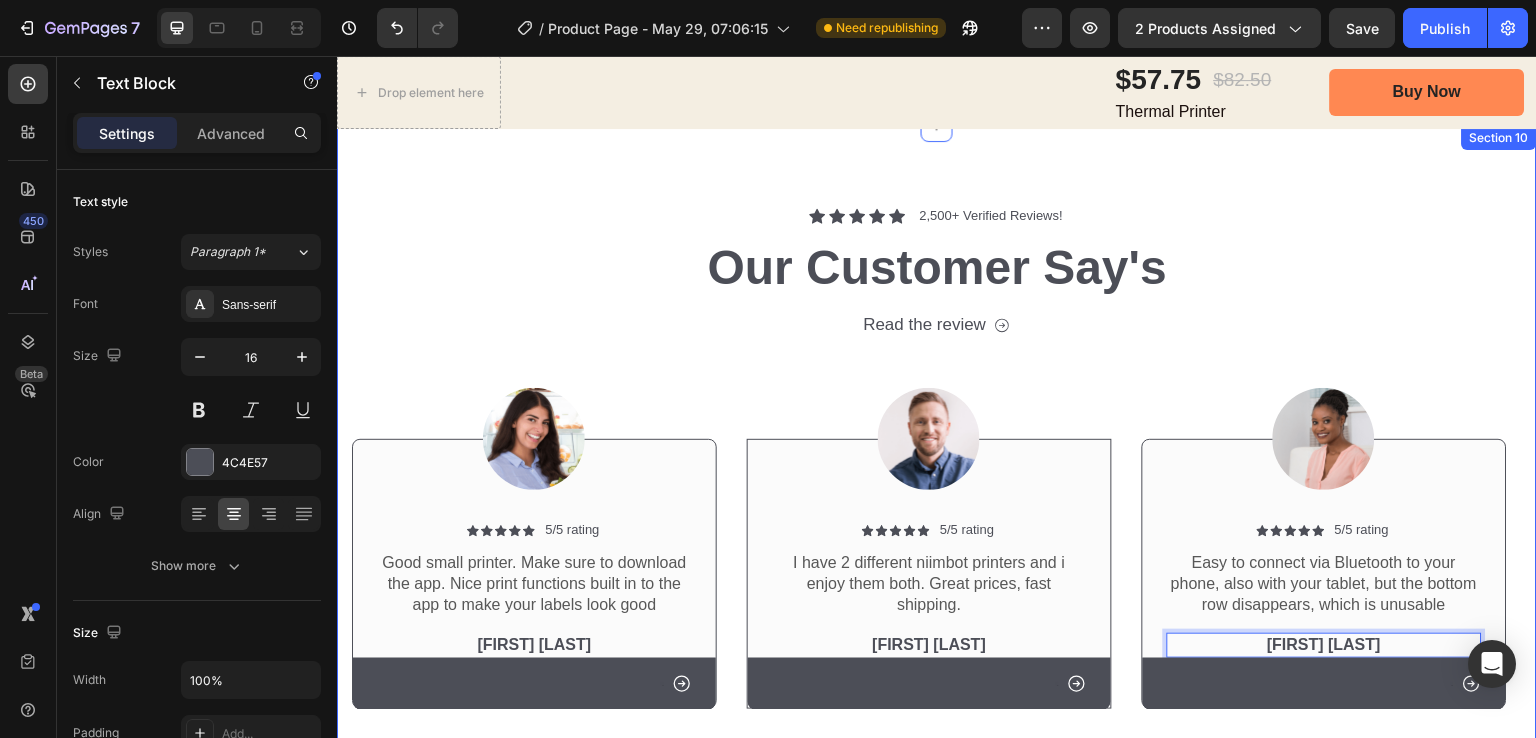 scroll, scrollTop: 6051, scrollLeft: 0, axis: vertical 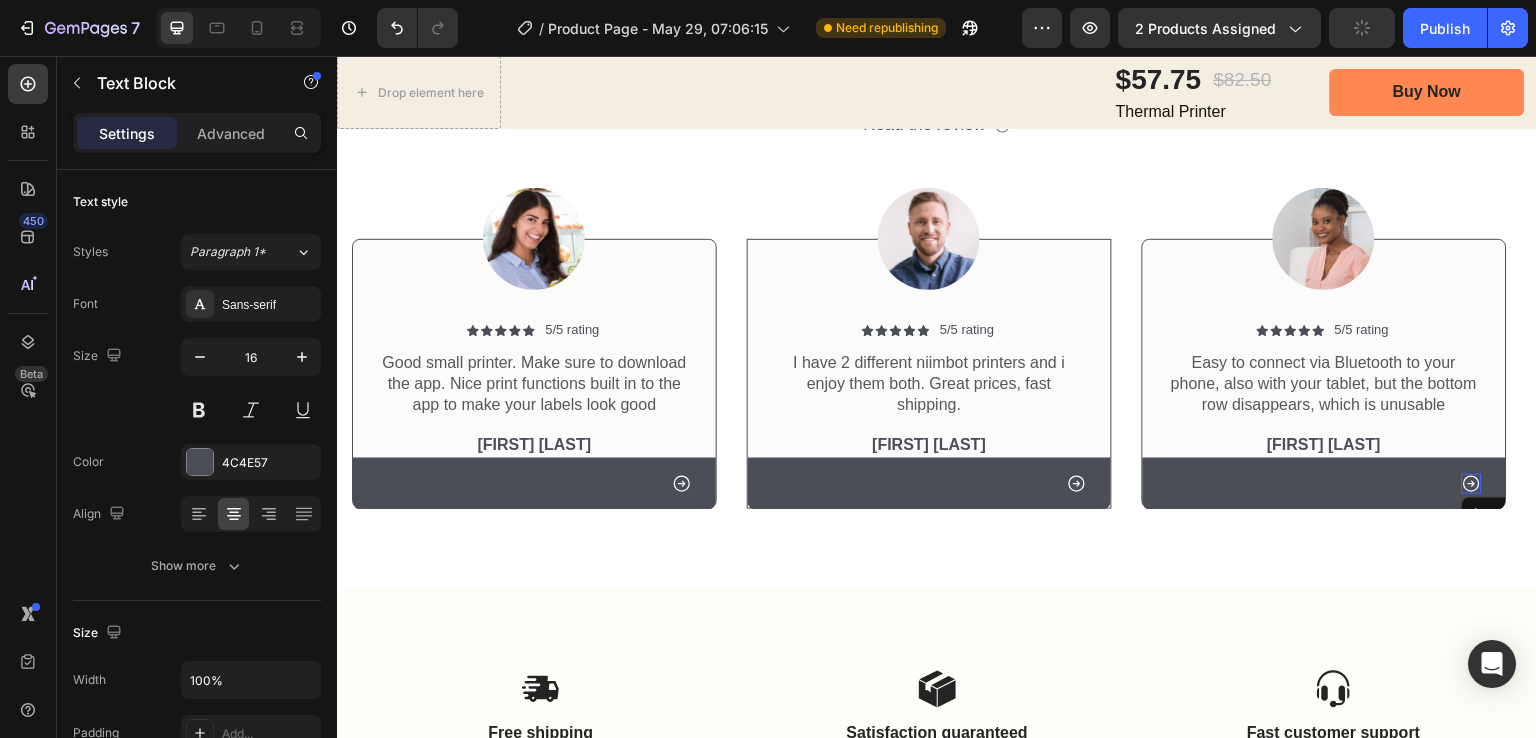 click 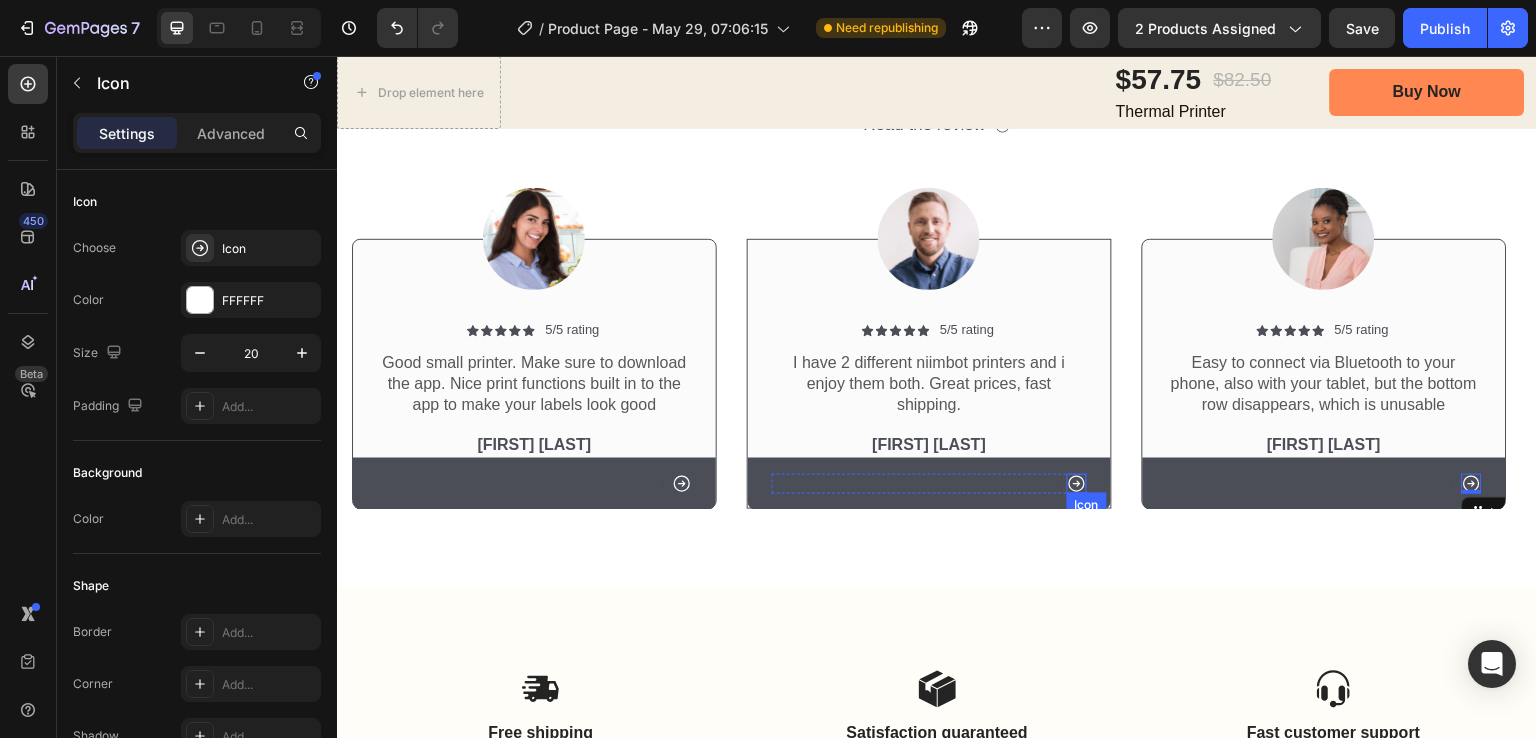 click 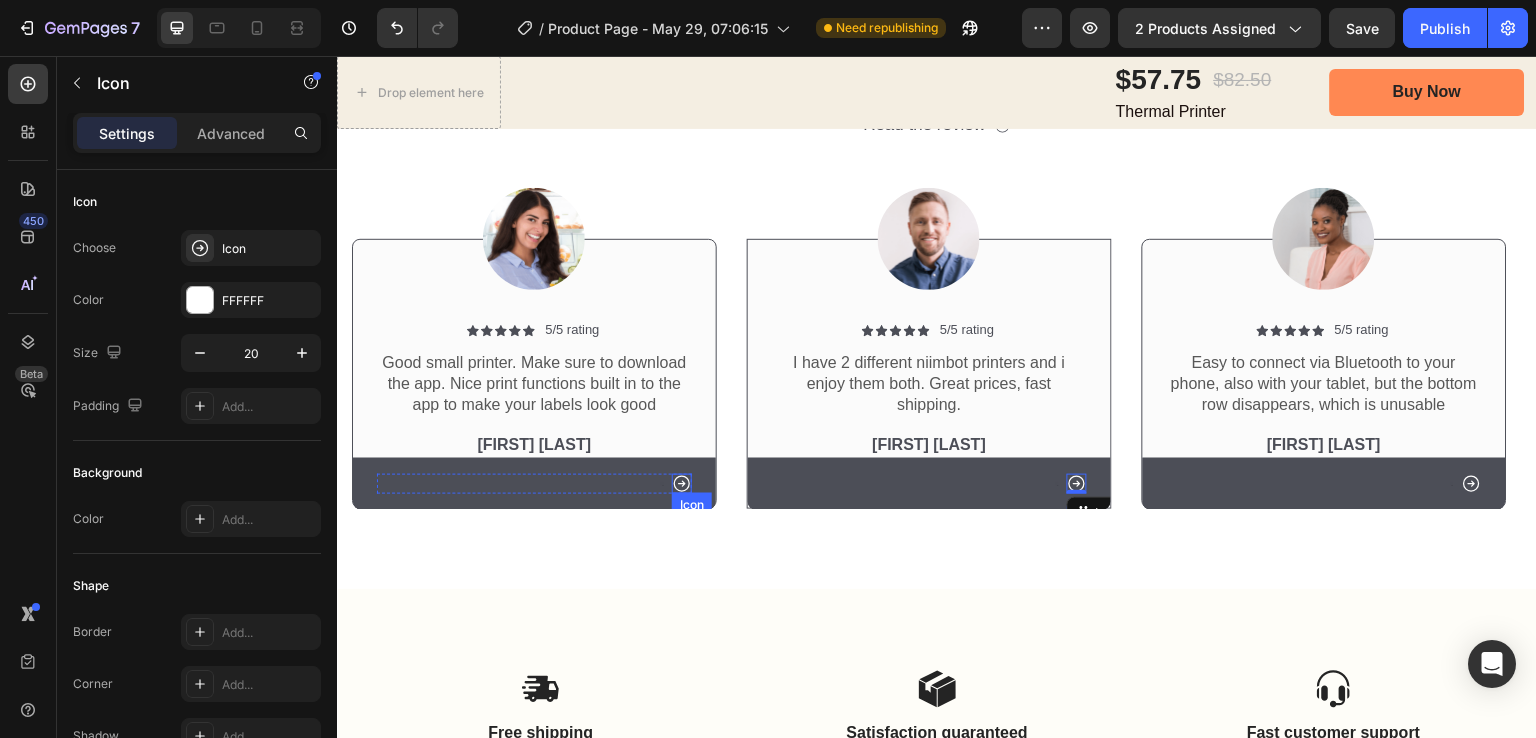 click 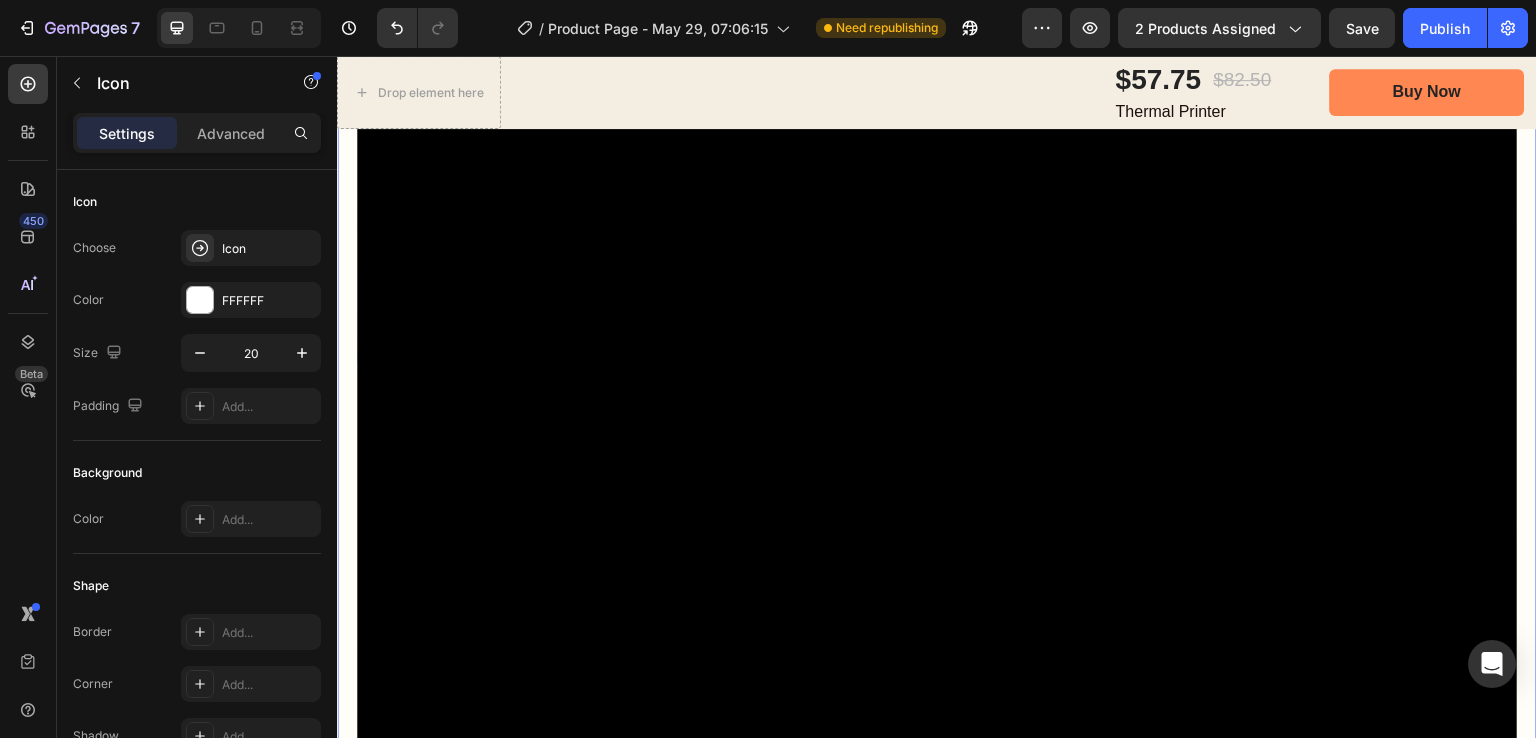 scroll, scrollTop: 4447, scrollLeft: 0, axis: vertical 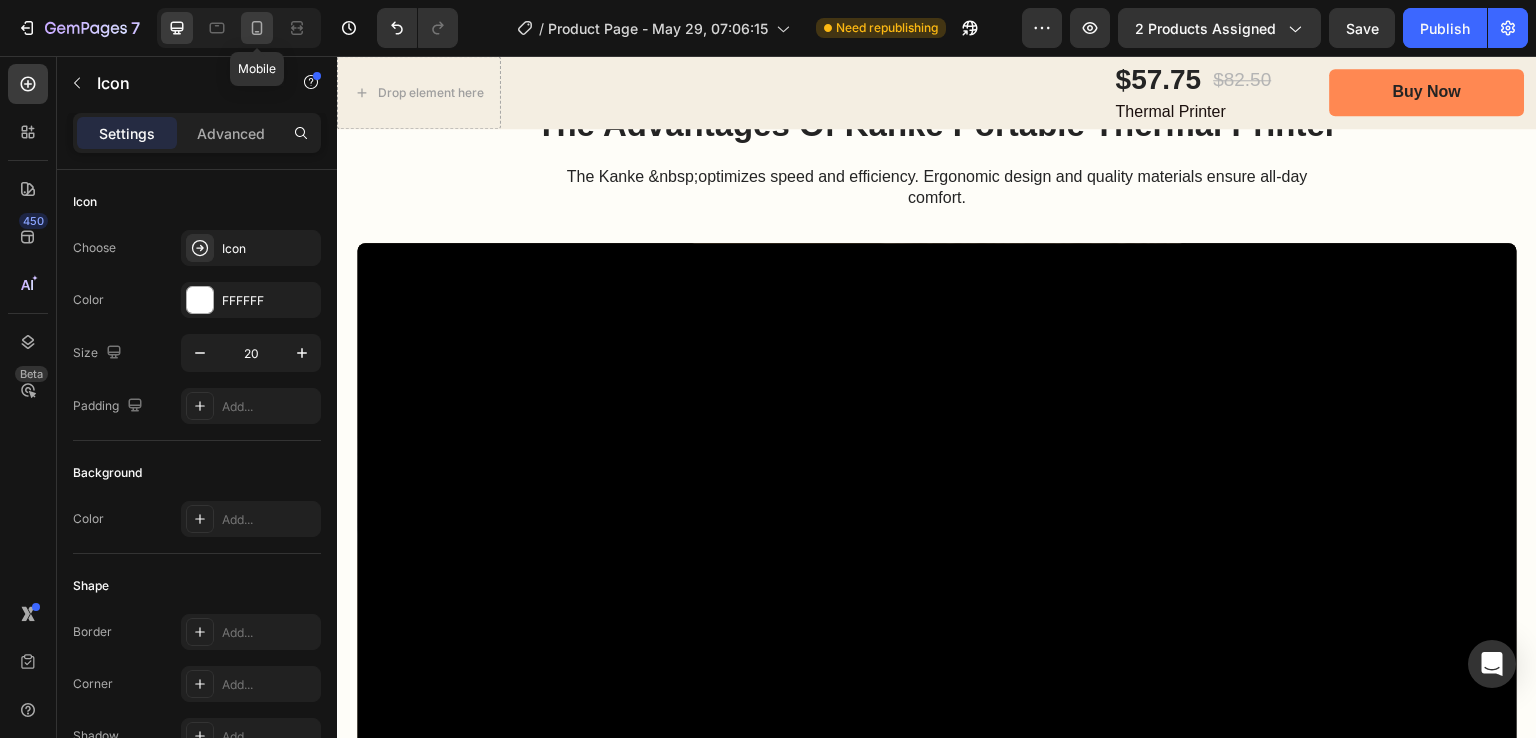 click 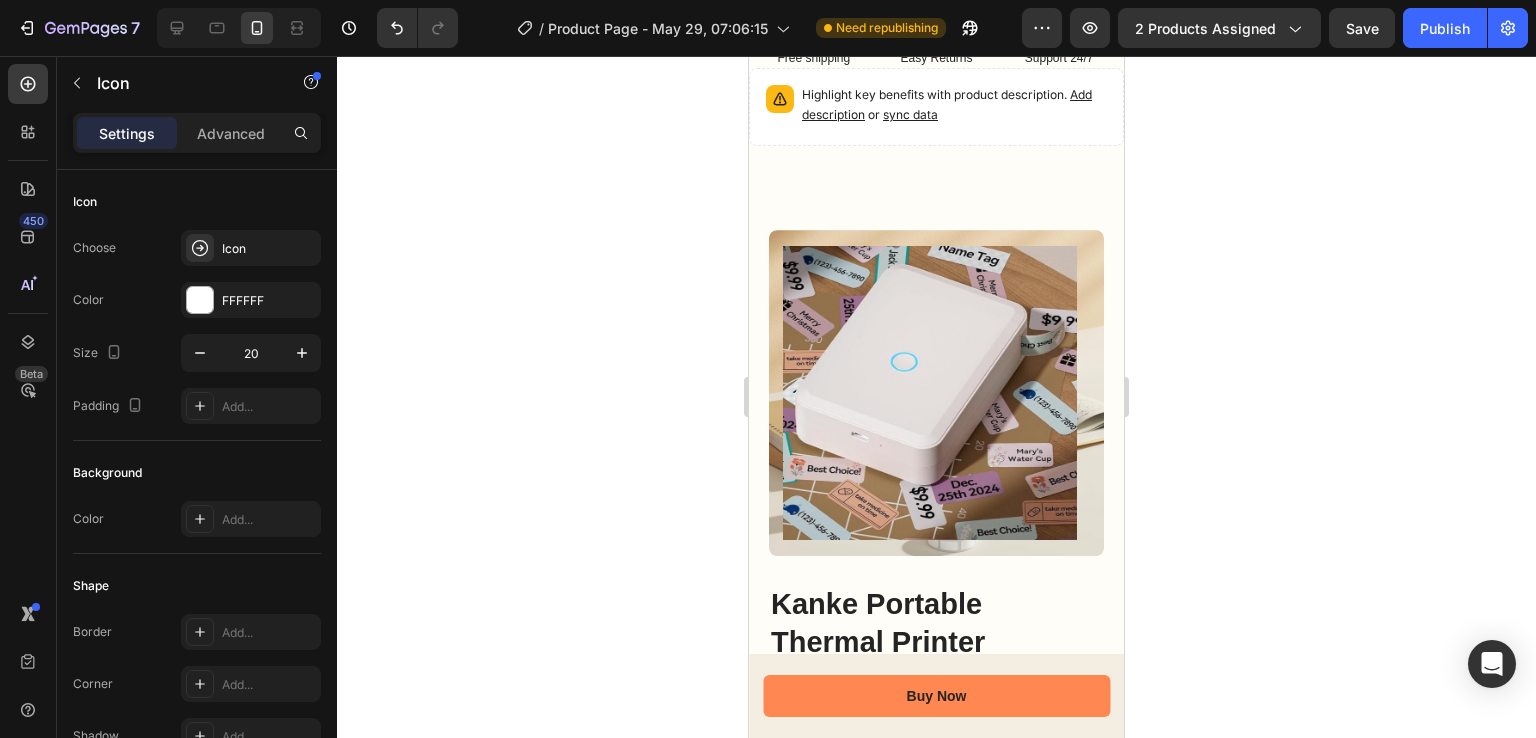 scroll, scrollTop: 1500, scrollLeft: 0, axis: vertical 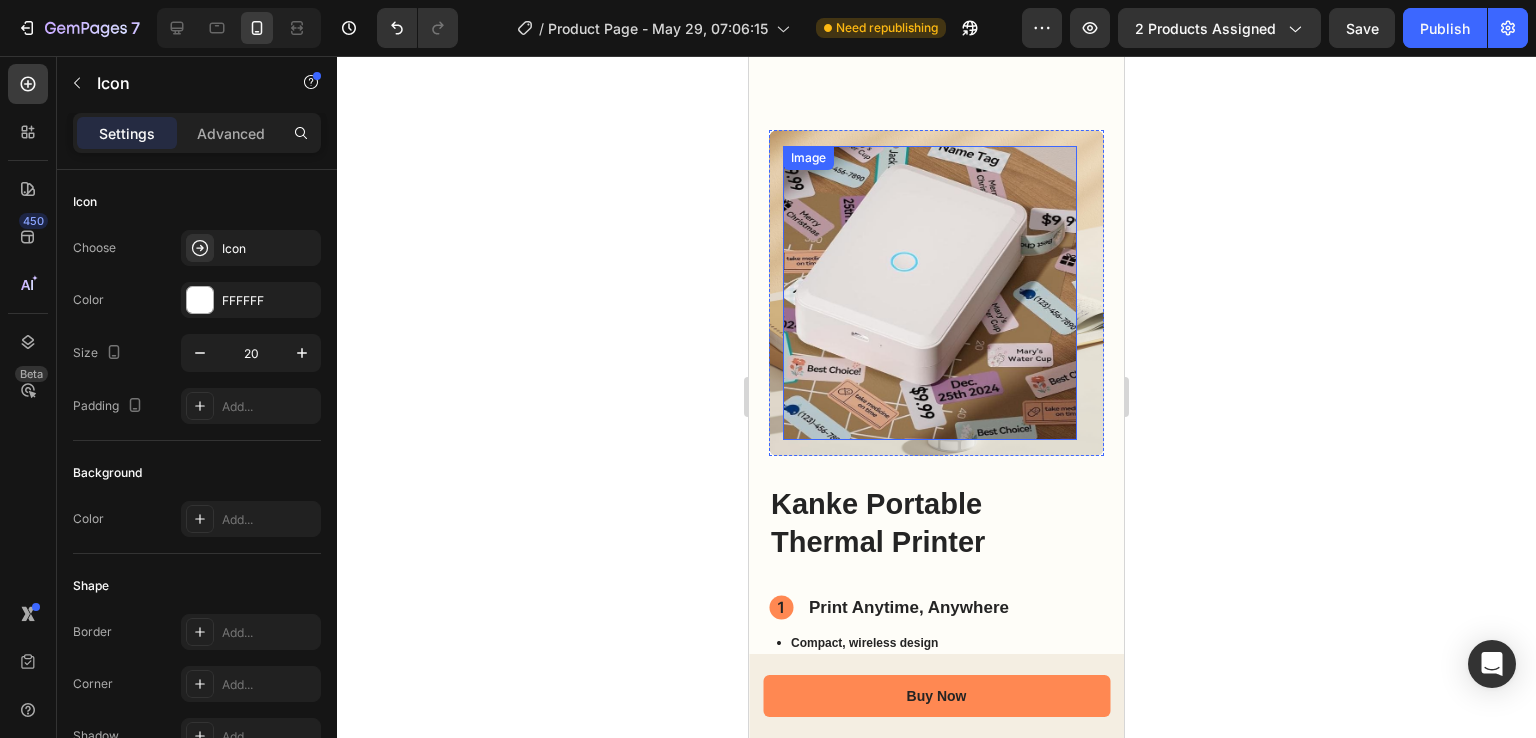 click at bounding box center [930, 293] 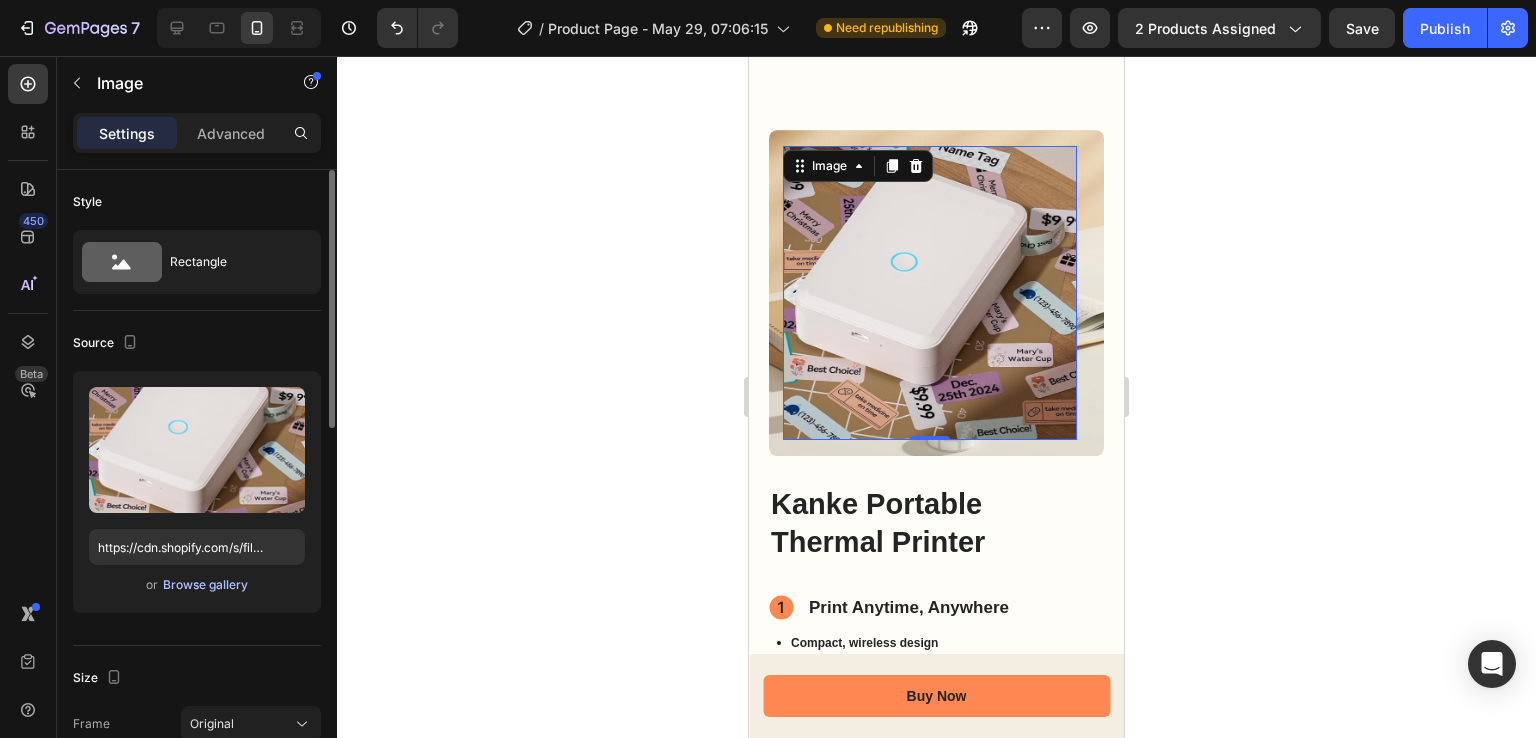 click on "Browse gallery" at bounding box center [205, 585] 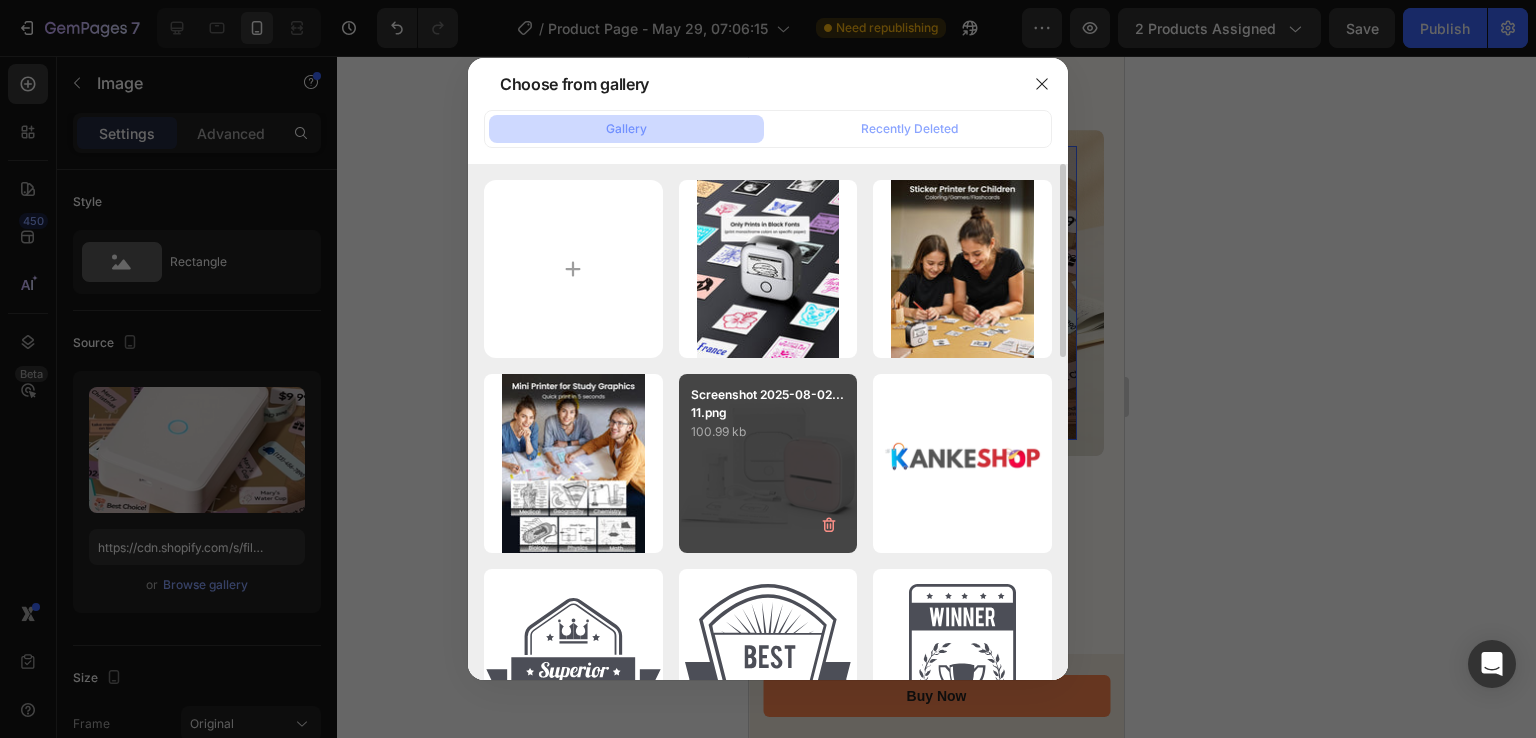 click on "Screenshot 2025-08-02...11.png 100.99 kb" at bounding box center [768, 463] 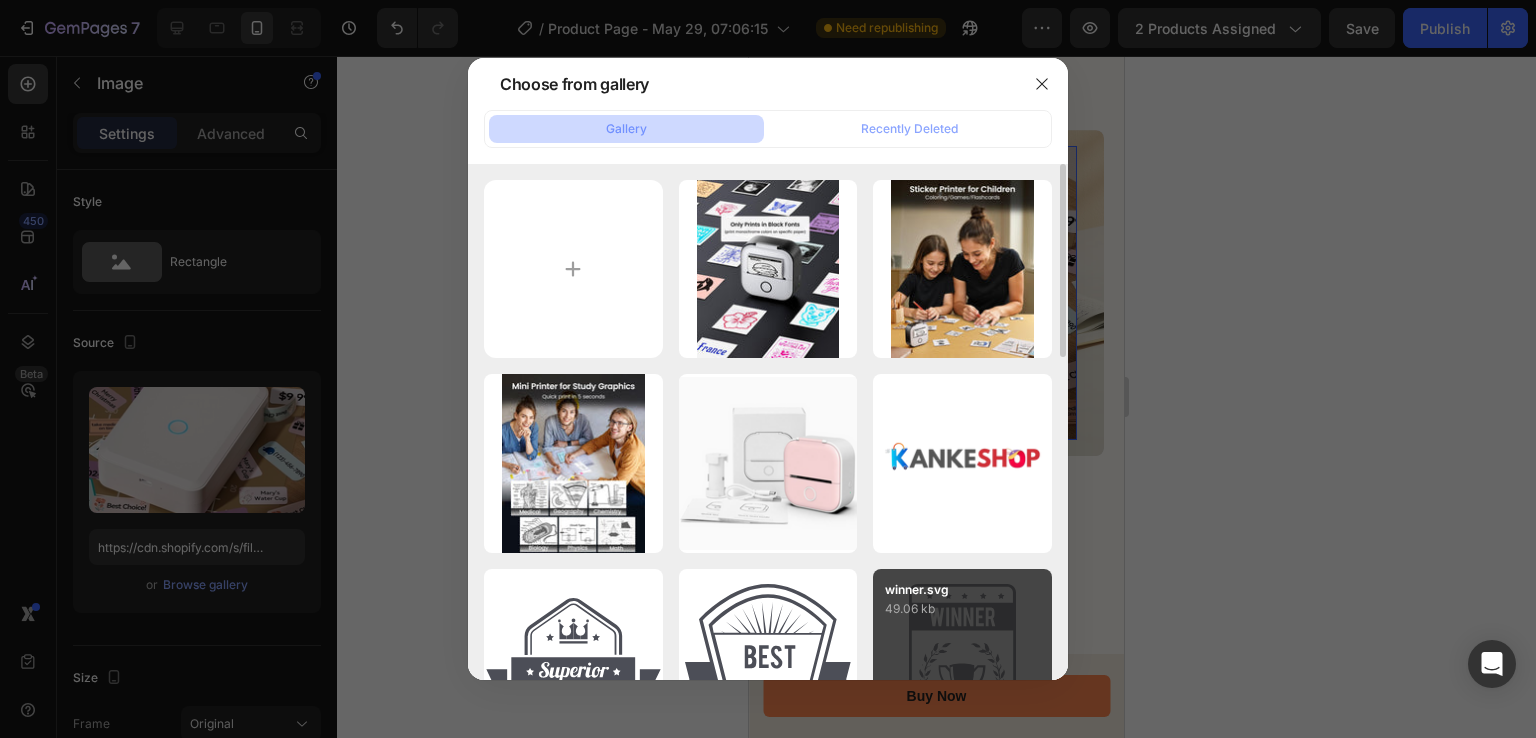 type on "https://cdn.shopify.com/s/files/1/0726/3292/6440/files/gempages_568718094382400533-65c73653-d361-4251-8706-53c201e85ad7.png" 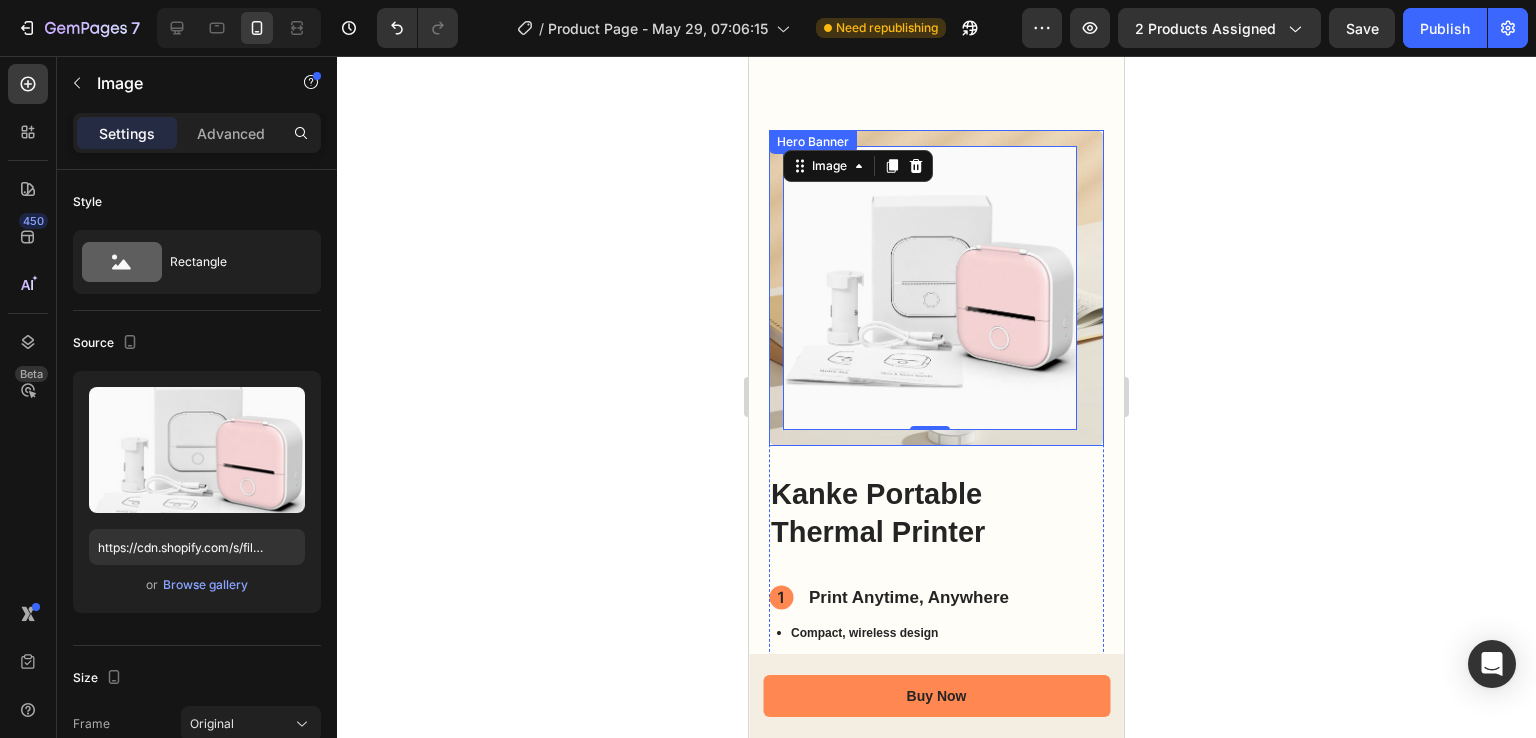 click on "Image Image   0" at bounding box center (936, 288) 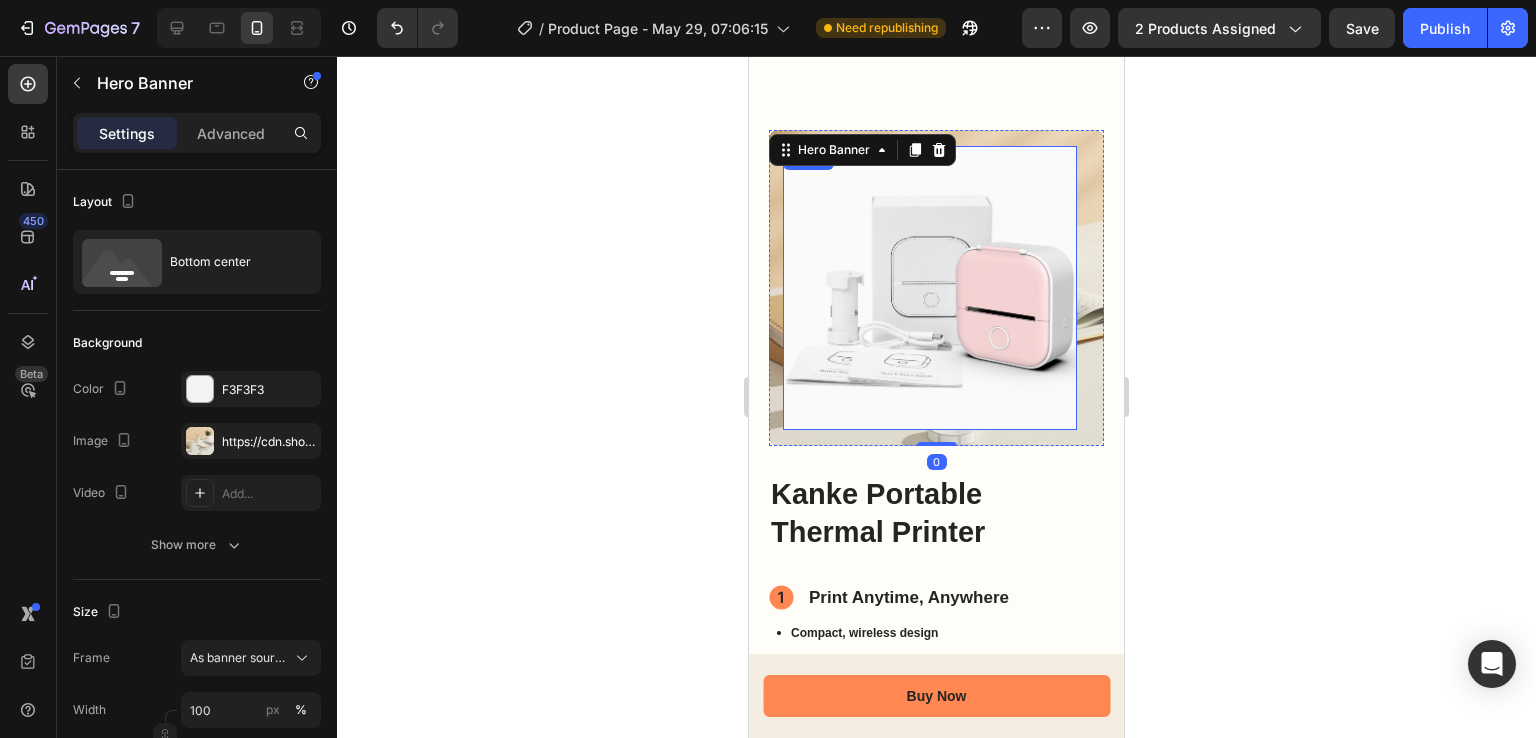 click at bounding box center (930, 288) 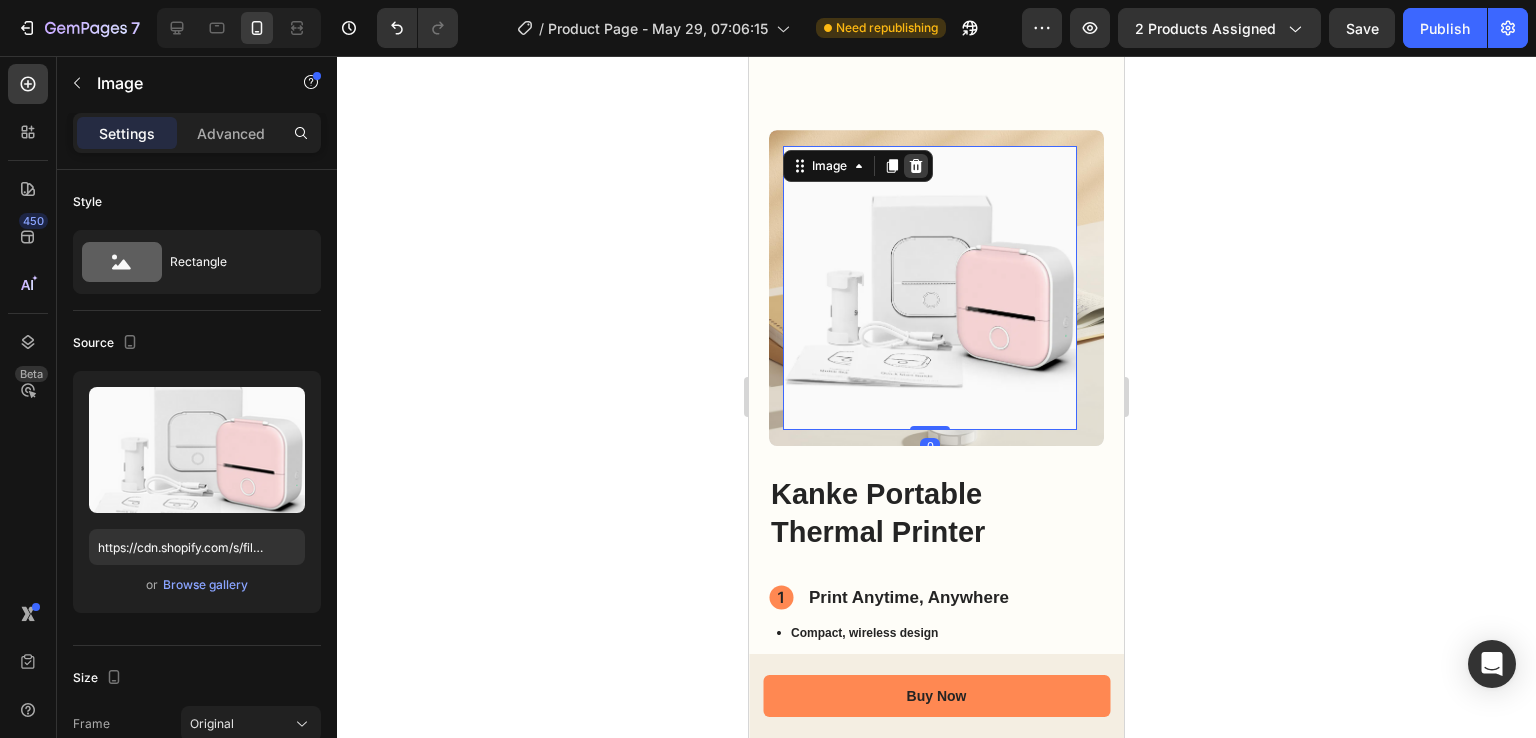 click 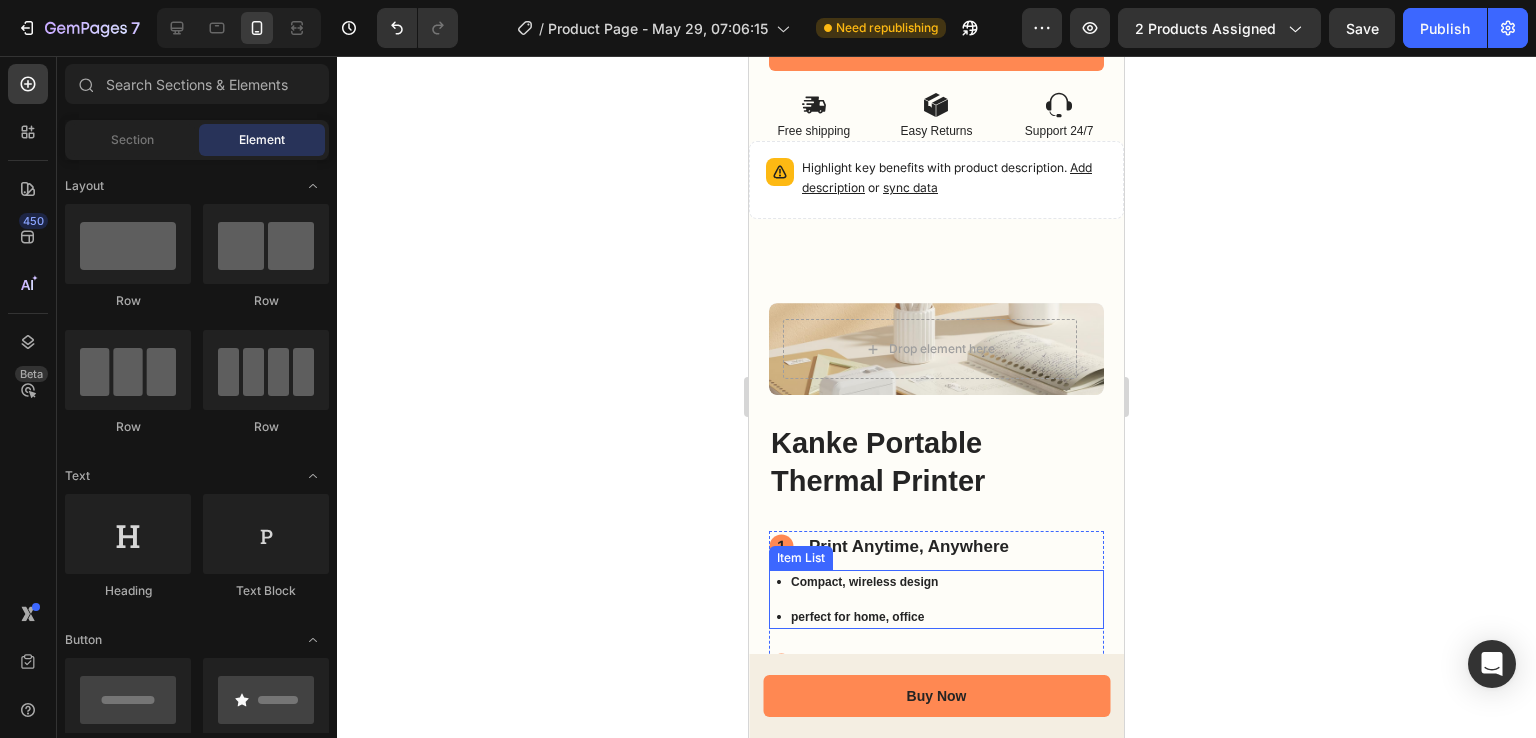 scroll, scrollTop: 1300, scrollLeft: 0, axis: vertical 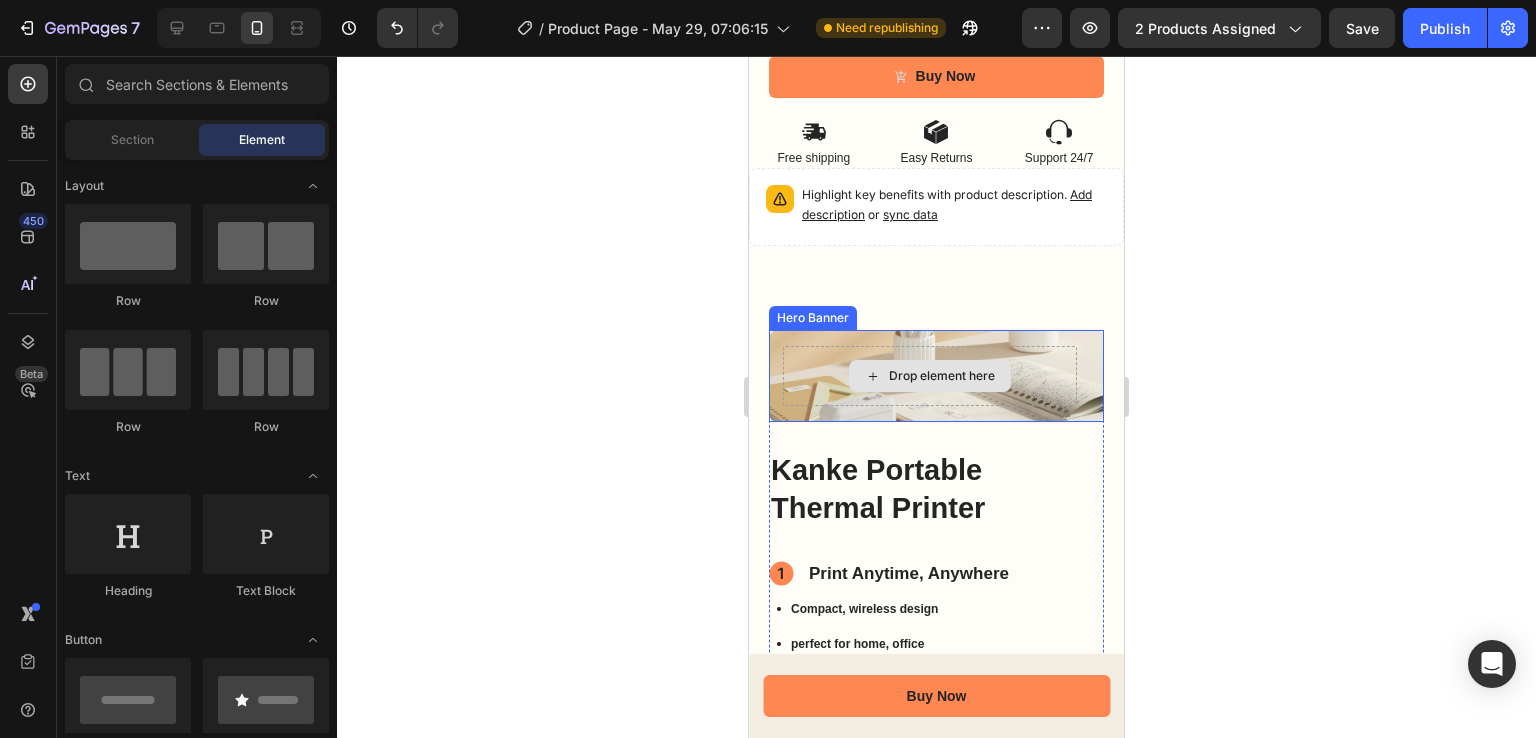 click on "Drop element here" at bounding box center (942, 376) 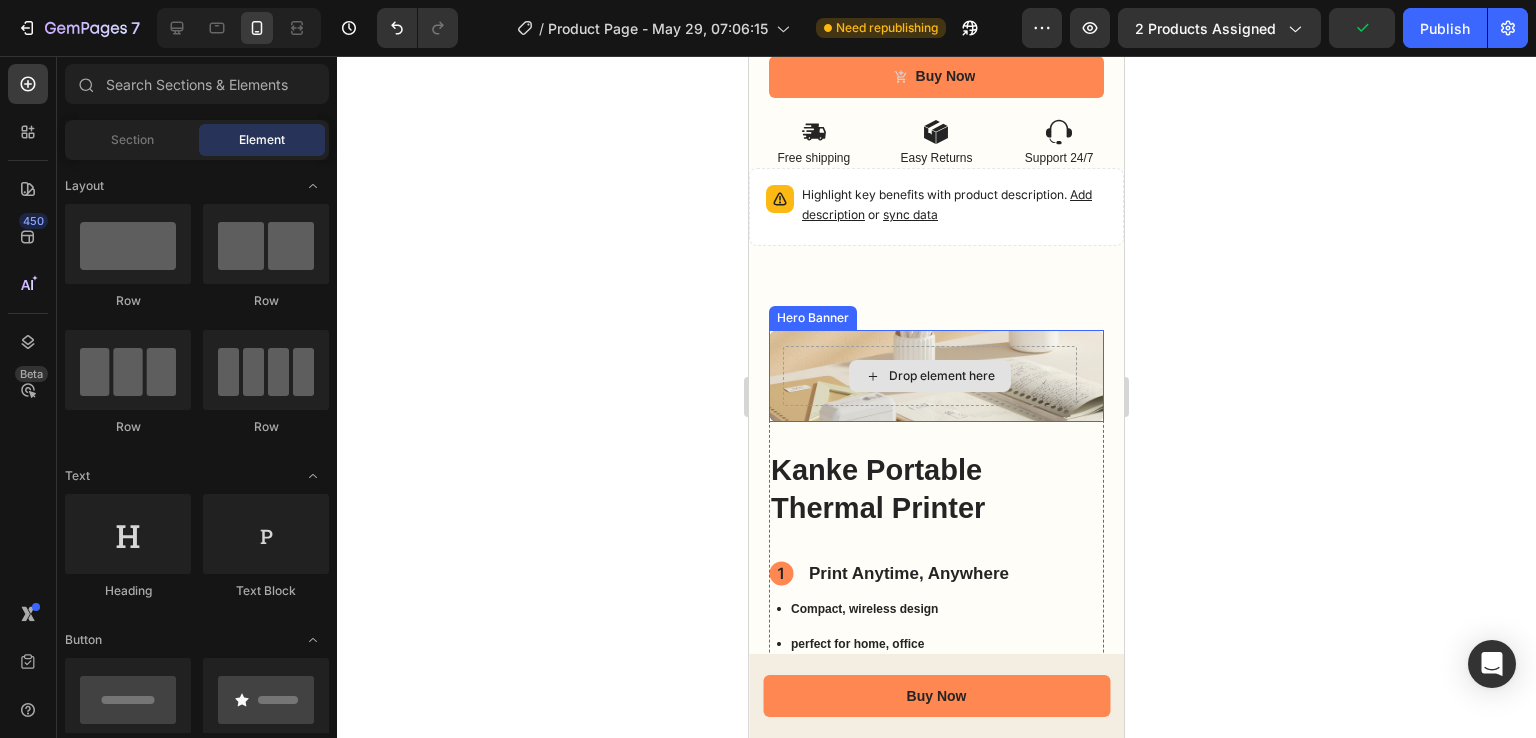 click on "Drop element here" at bounding box center (942, 376) 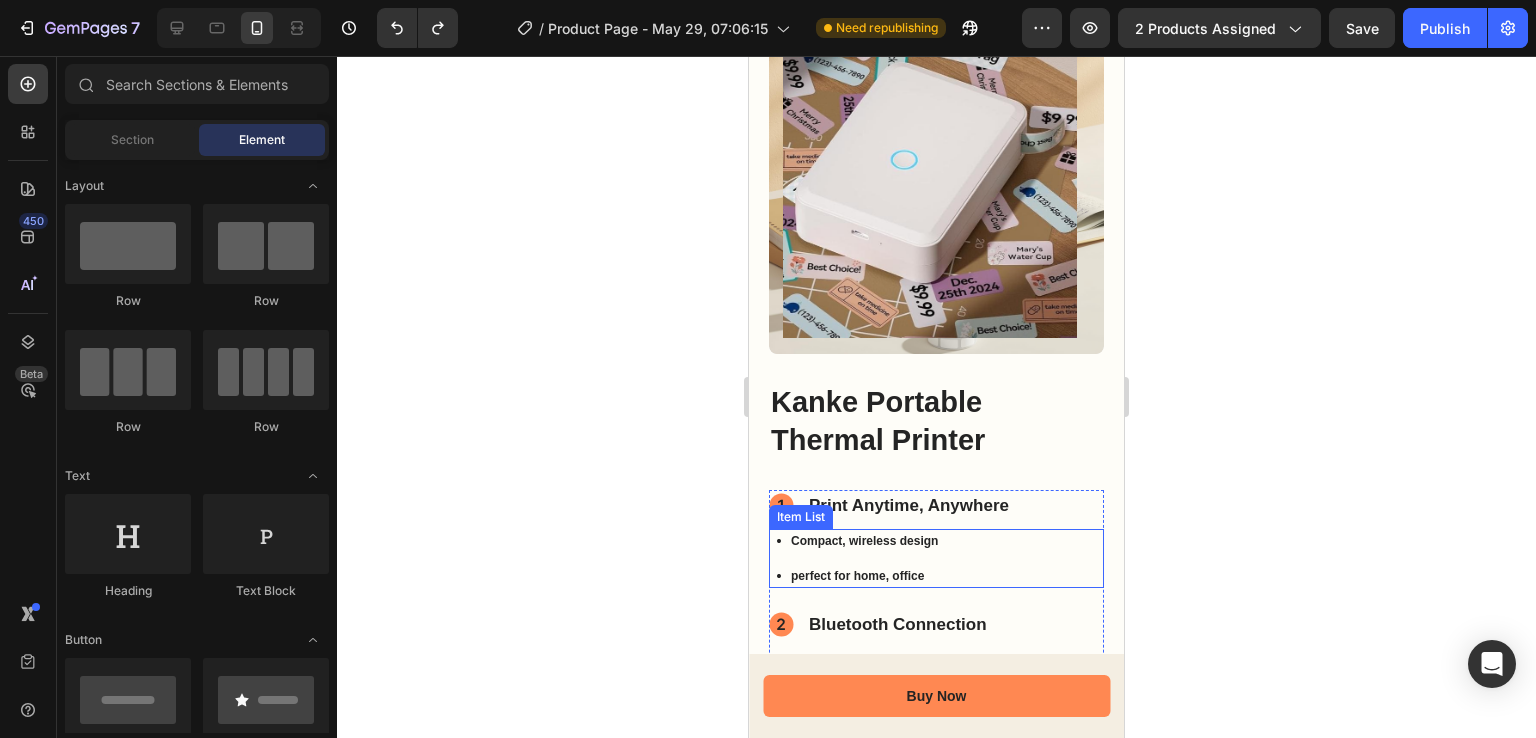scroll, scrollTop: 1500, scrollLeft: 0, axis: vertical 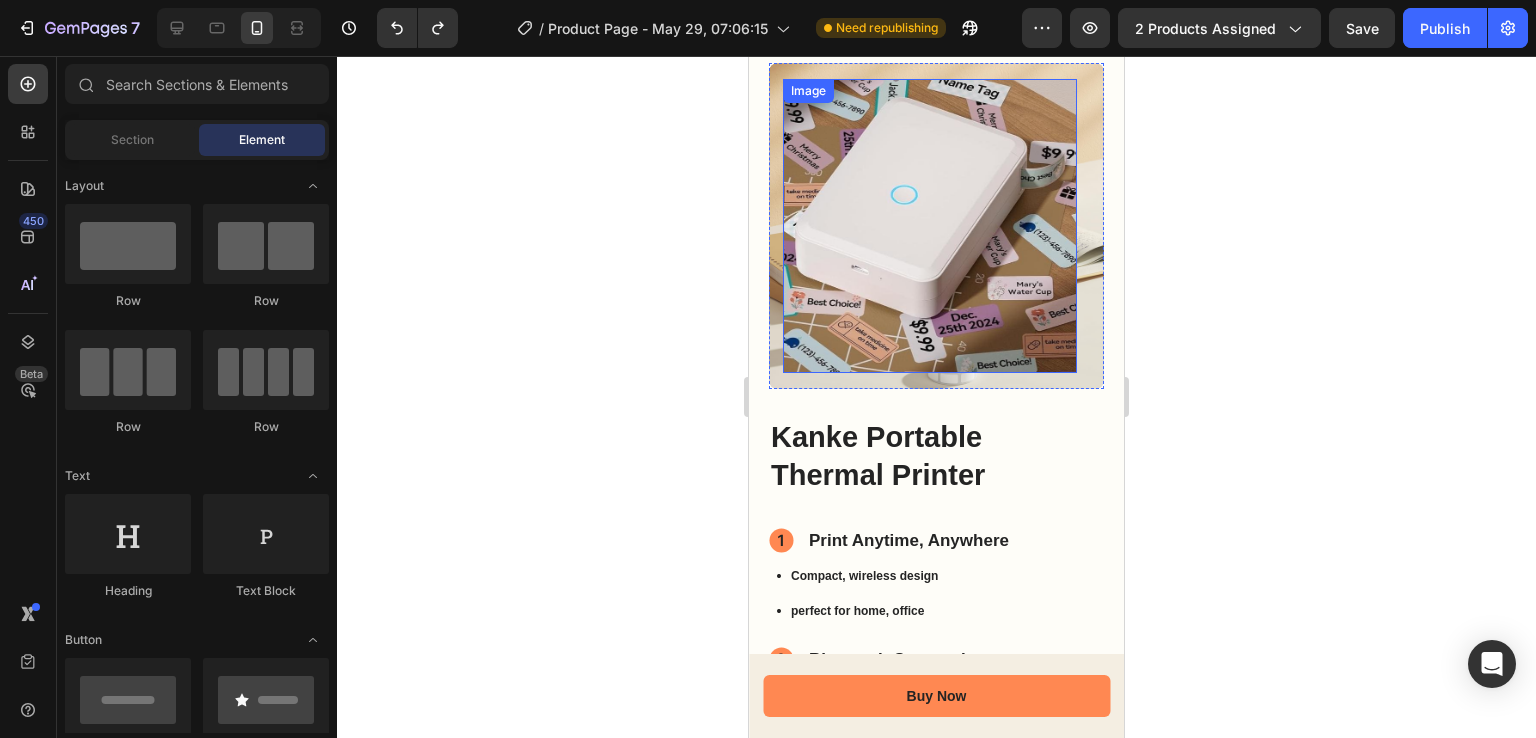 click at bounding box center [930, 226] 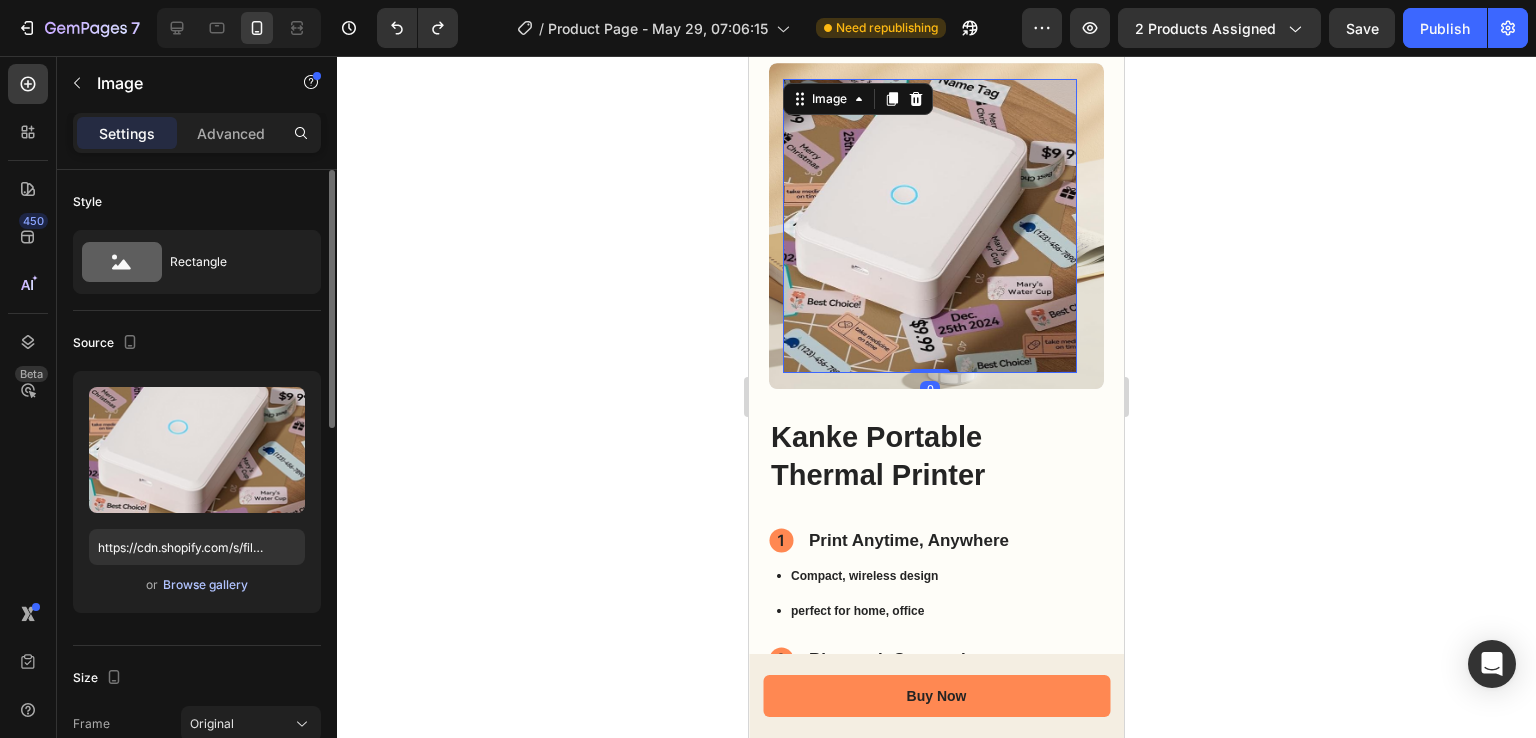 click on "Browse gallery" at bounding box center (205, 585) 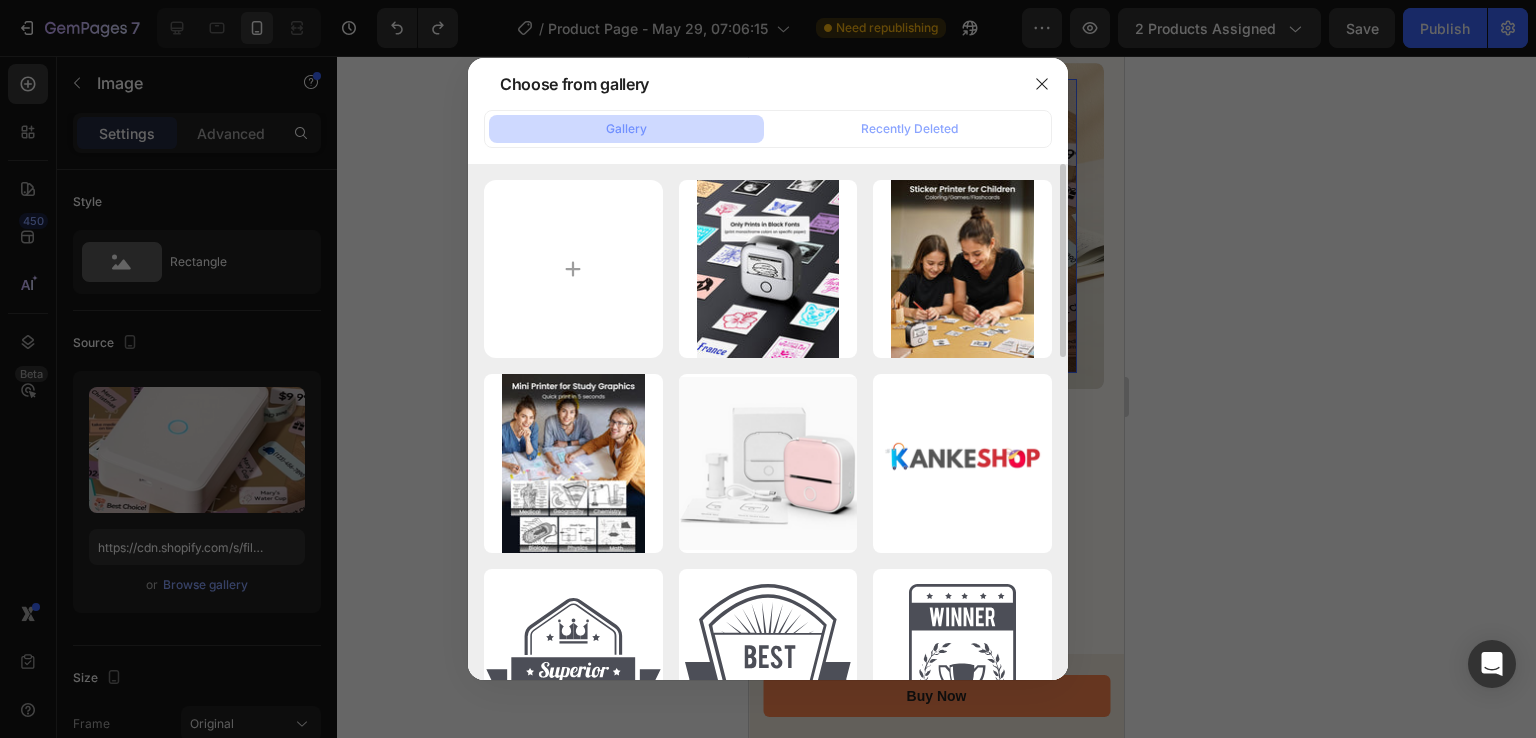 click on "Screenshot 2025-08-02...11.png 100.99 kb" at bounding box center [0, 0] 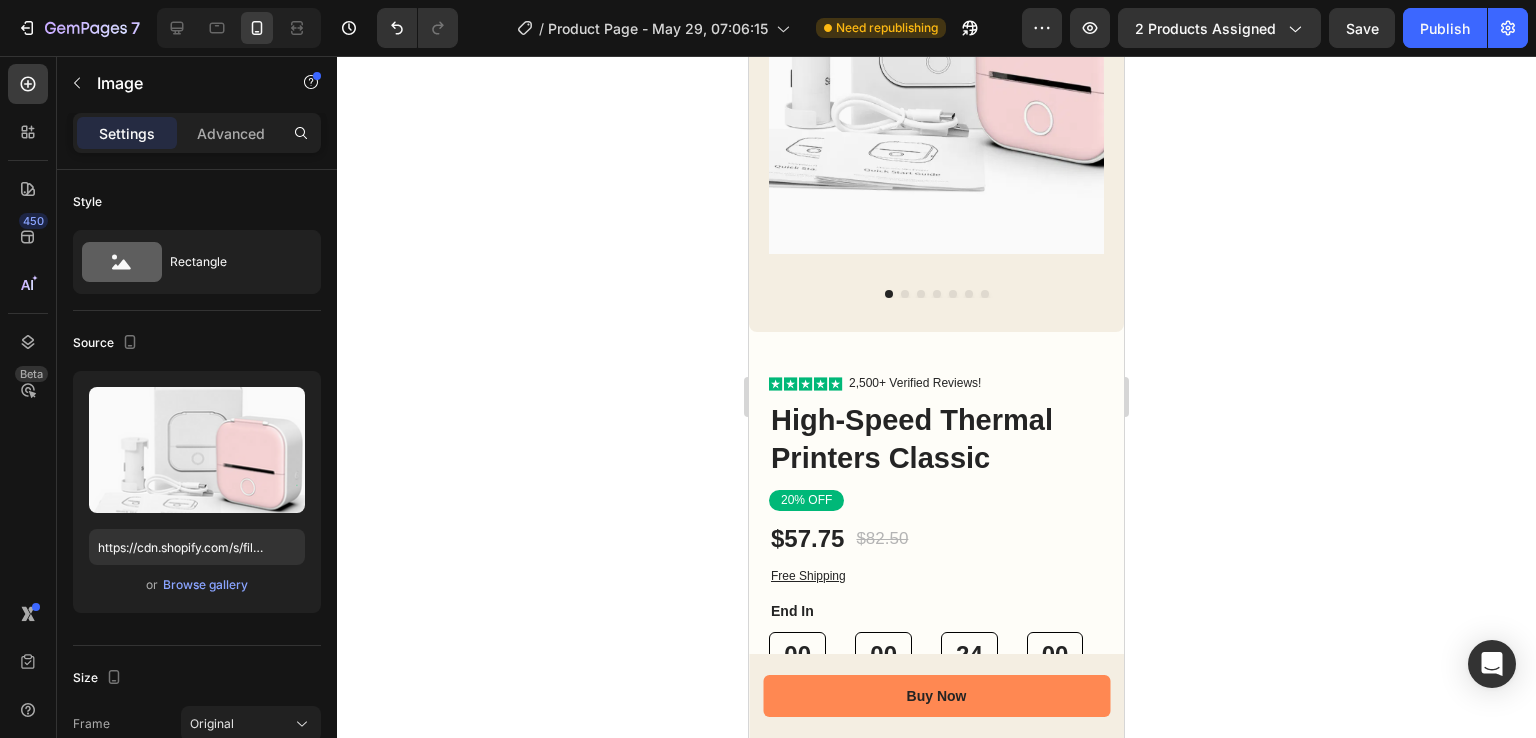 scroll, scrollTop: 0, scrollLeft: 0, axis: both 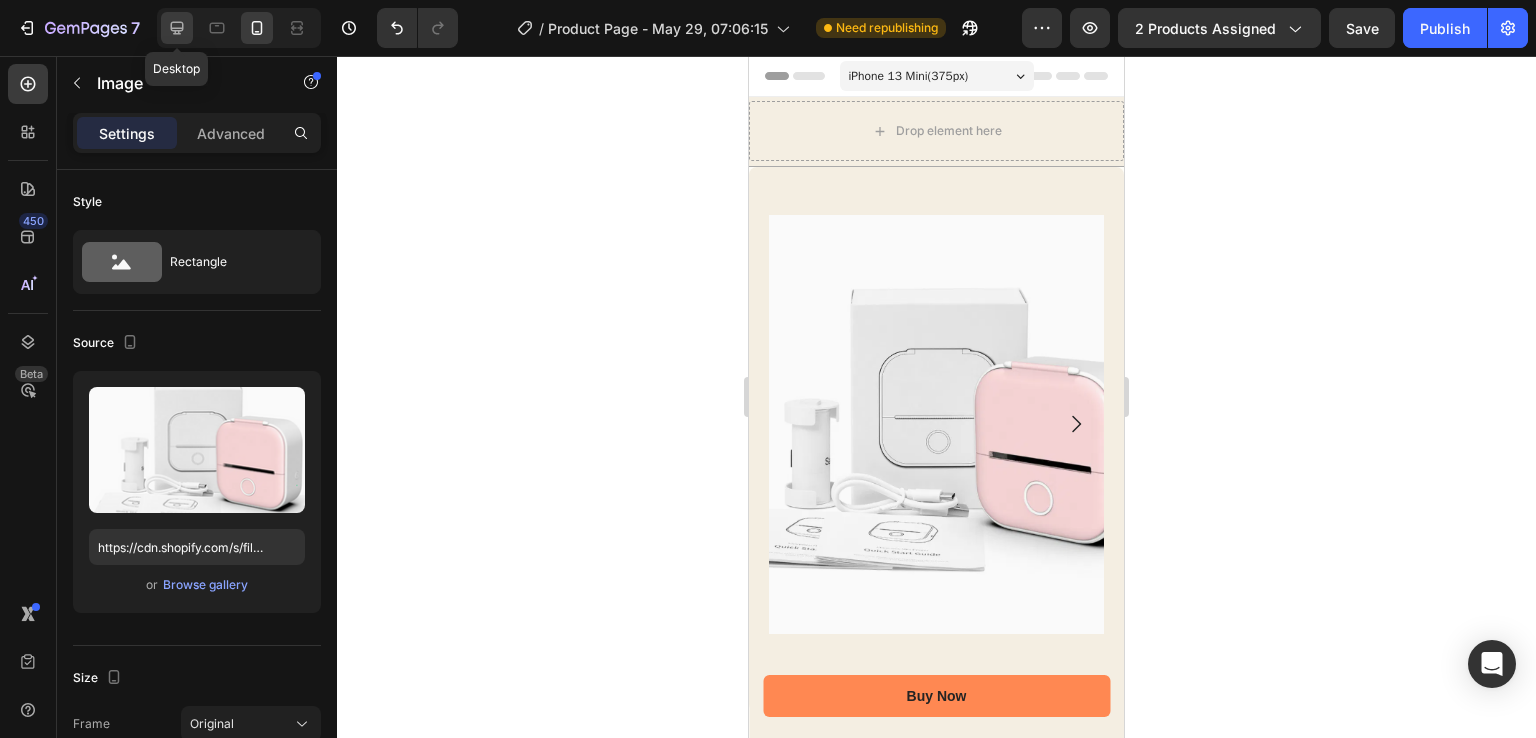 click 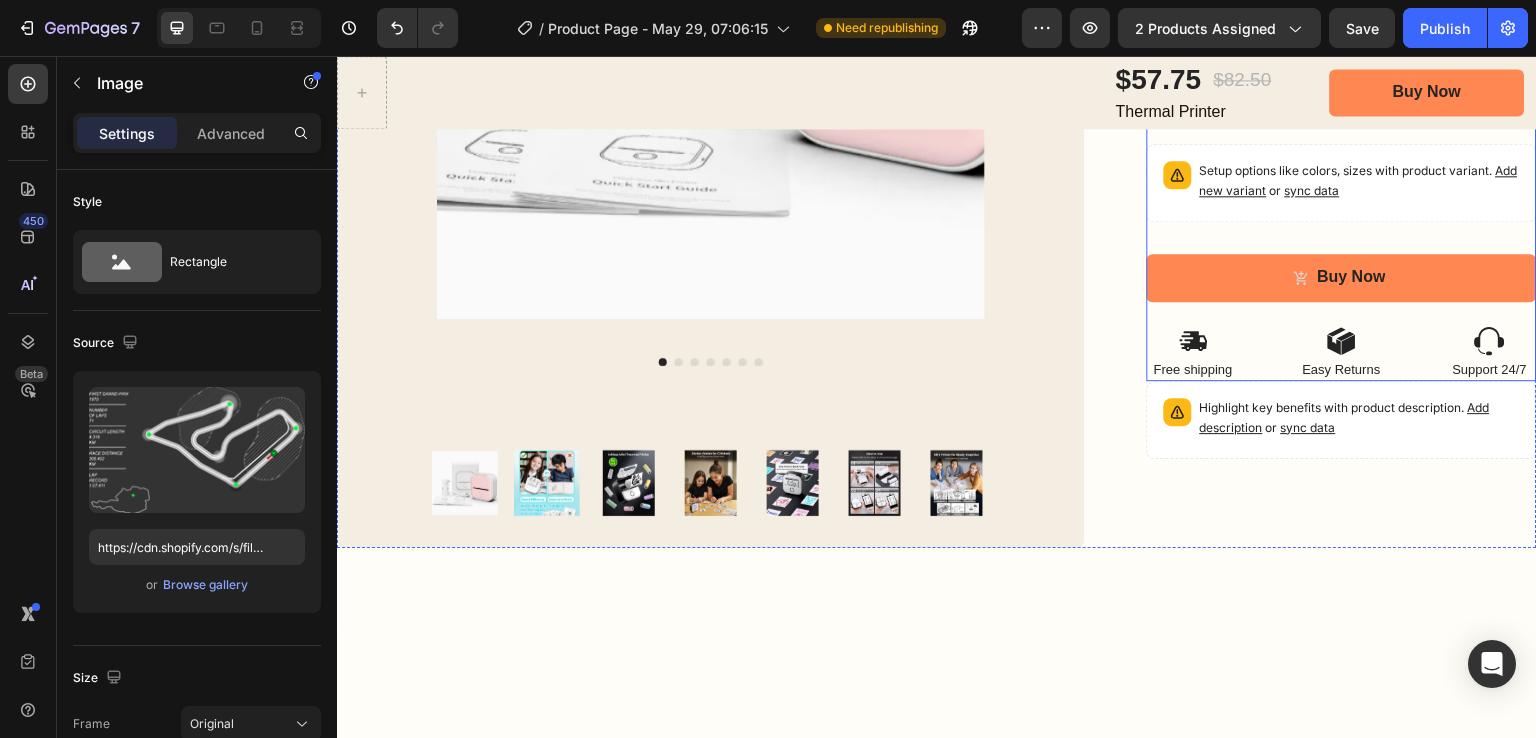 scroll, scrollTop: 800, scrollLeft: 0, axis: vertical 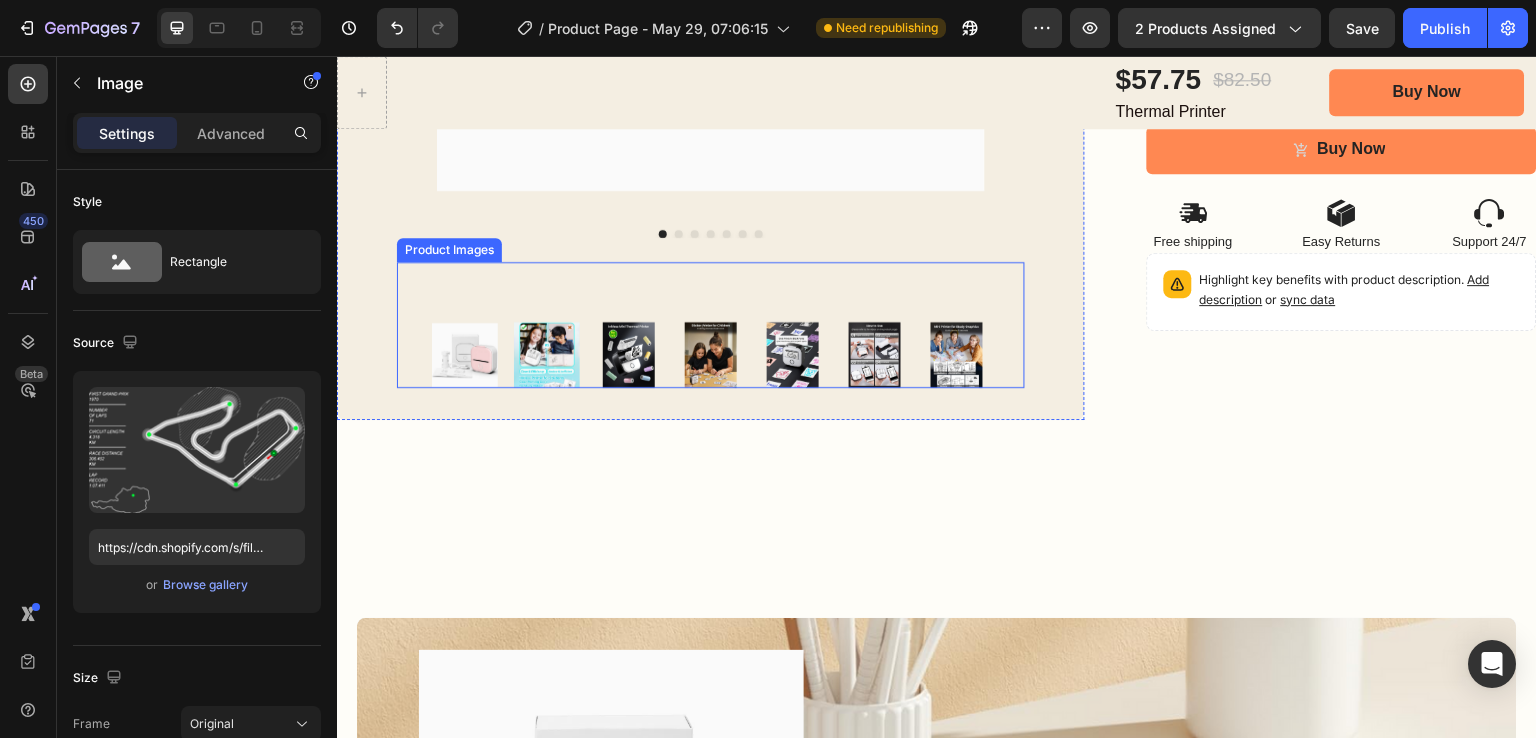 click at bounding box center [547, 355] 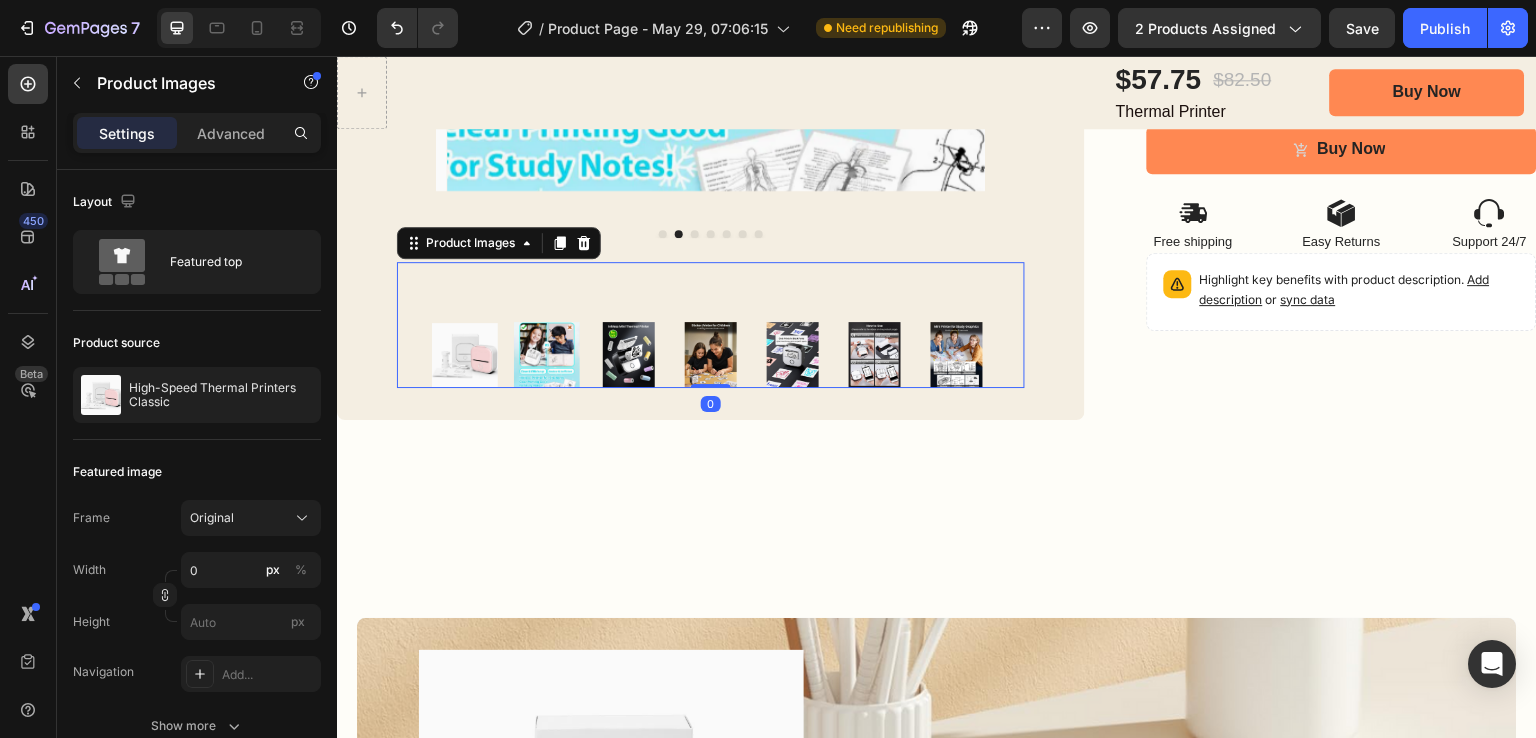 click at bounding box center [629, 355] 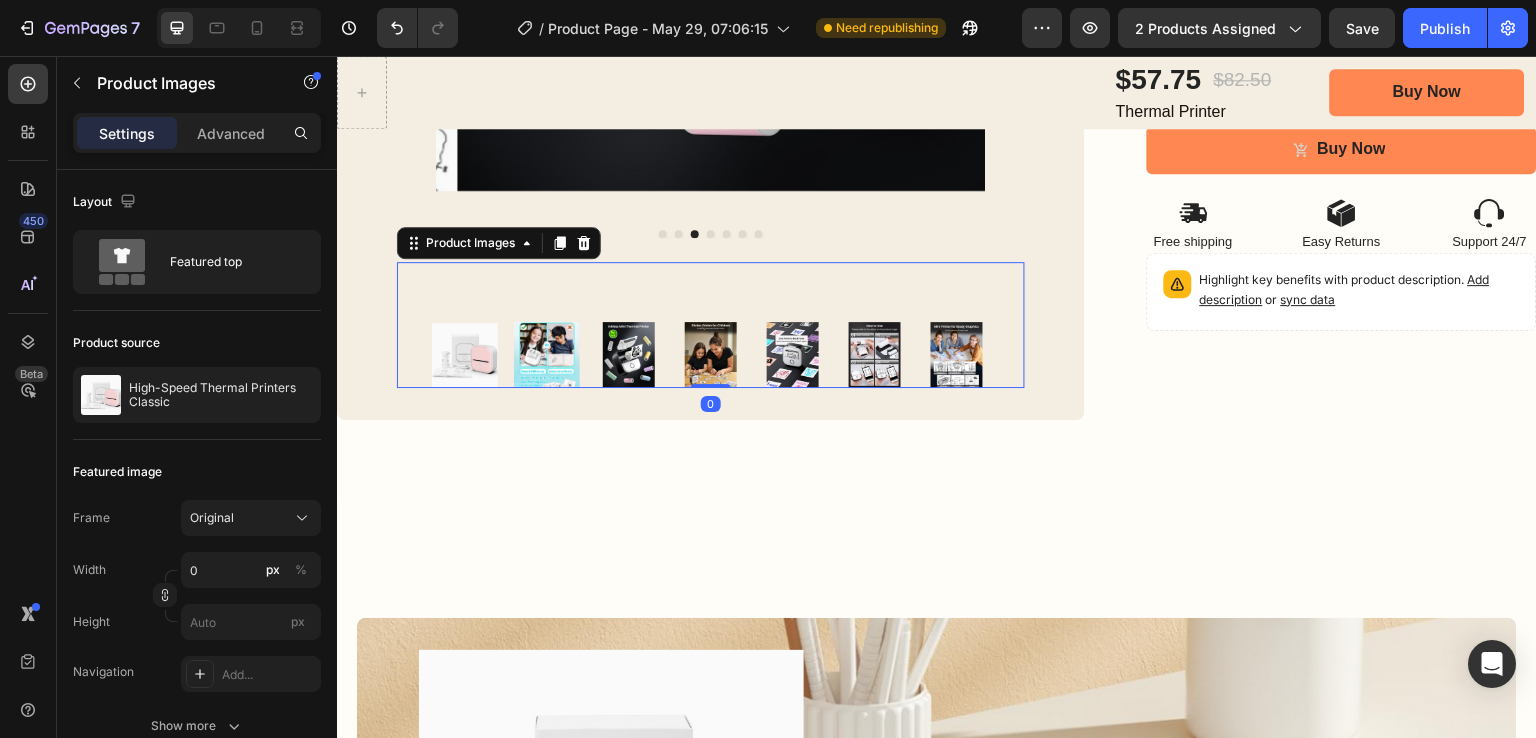 click at bounding box center [711, 355] 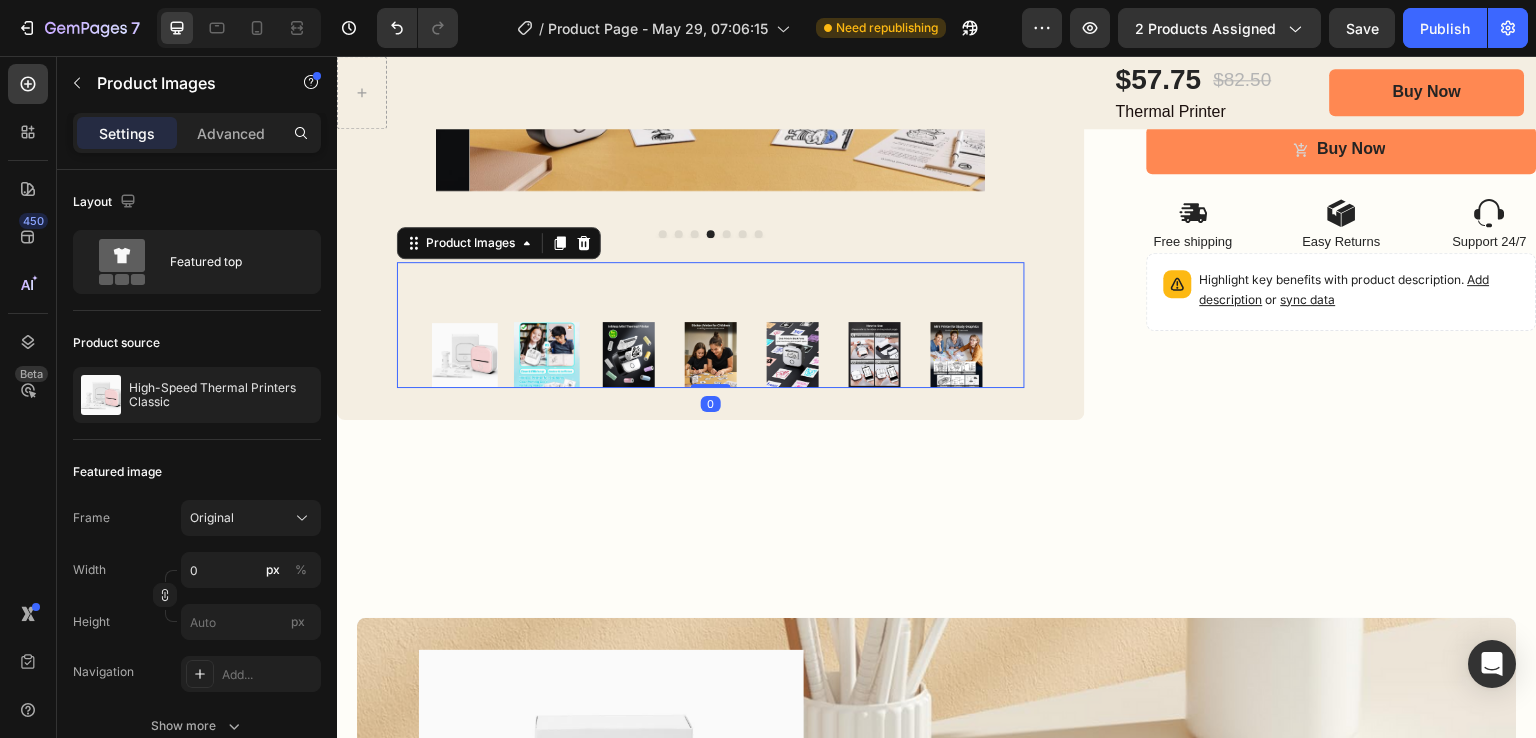 click at bounding box center (793, 355) 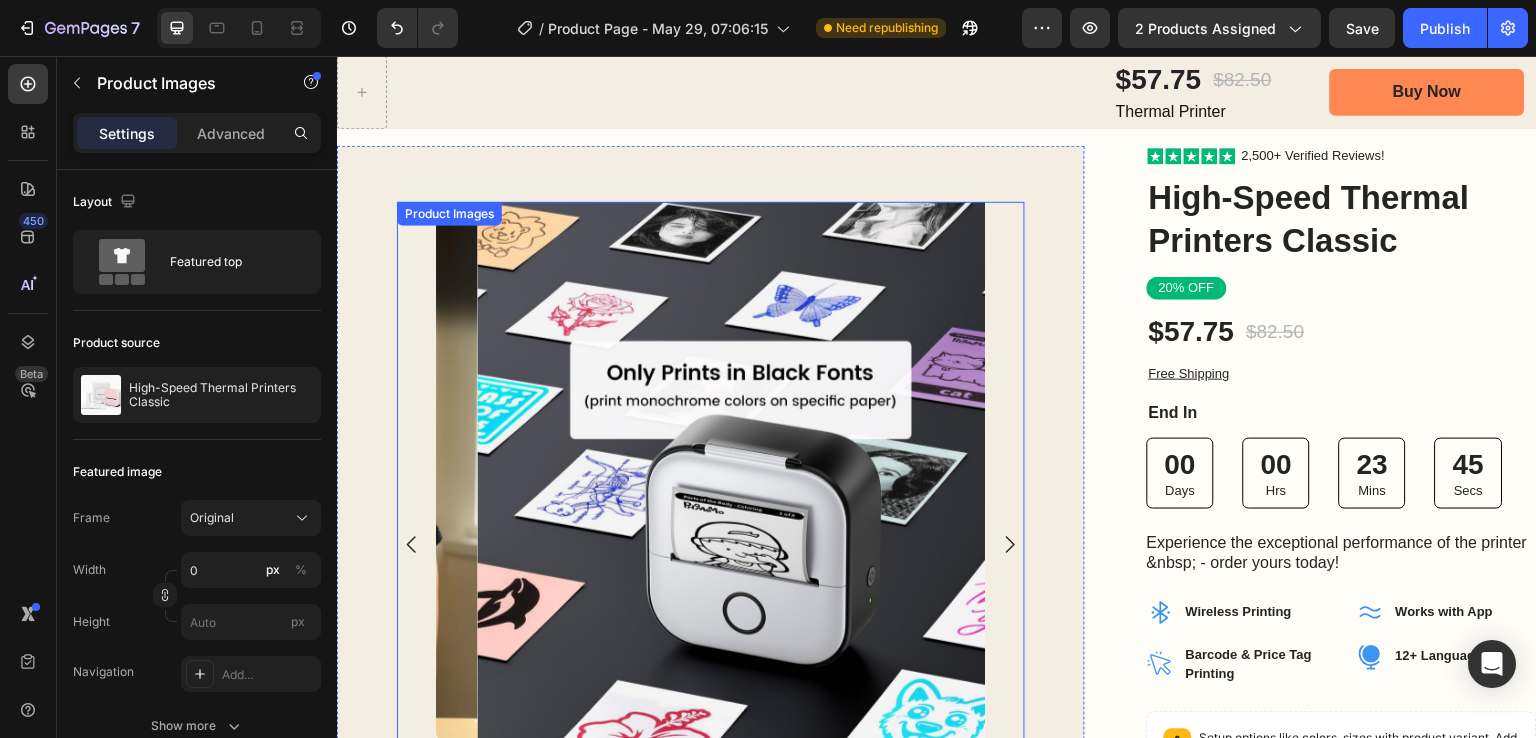 scroll, scrollTop: 100, scrollLeft: 0, axis: vertical 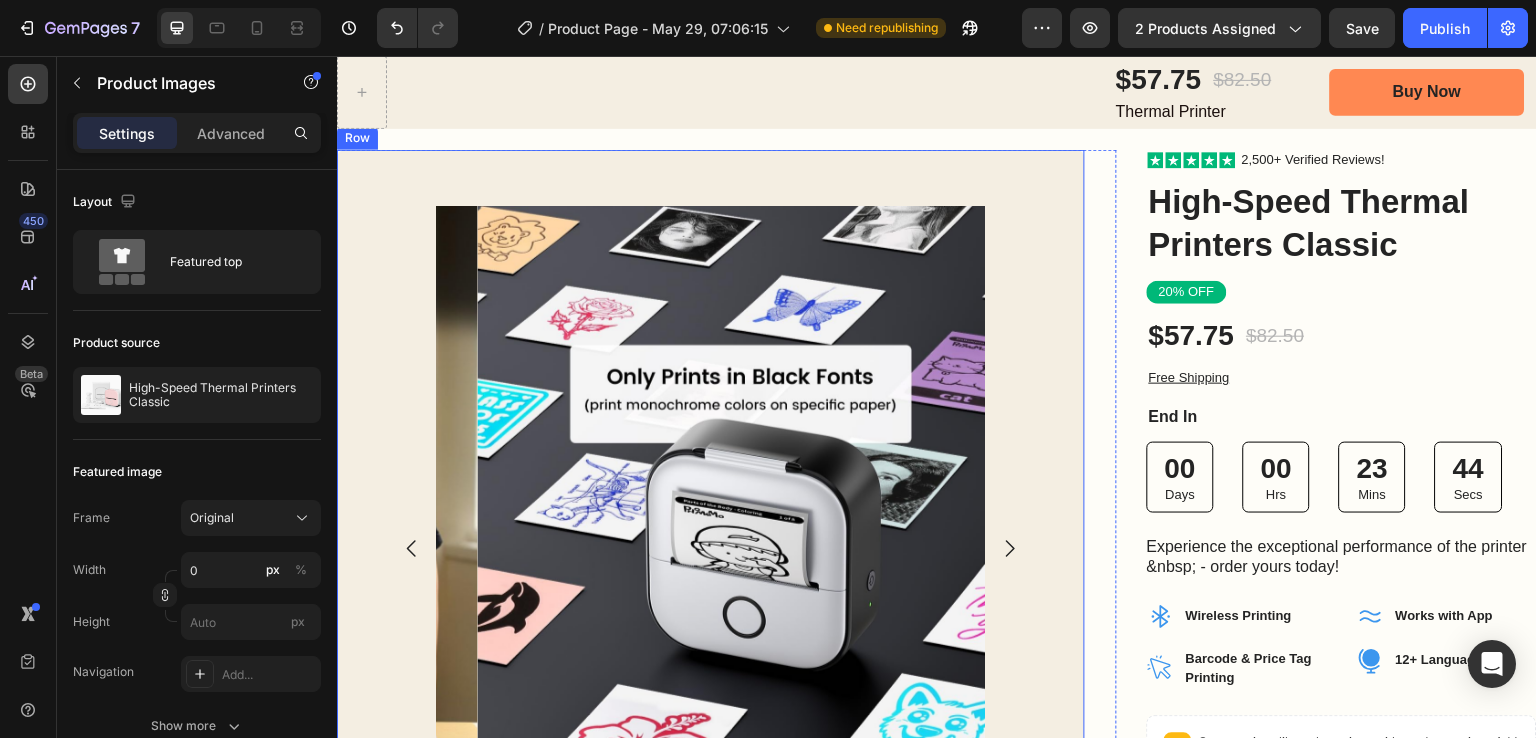 click on "Product Images Product Images   0 Row" at bounding box center [711, 635] 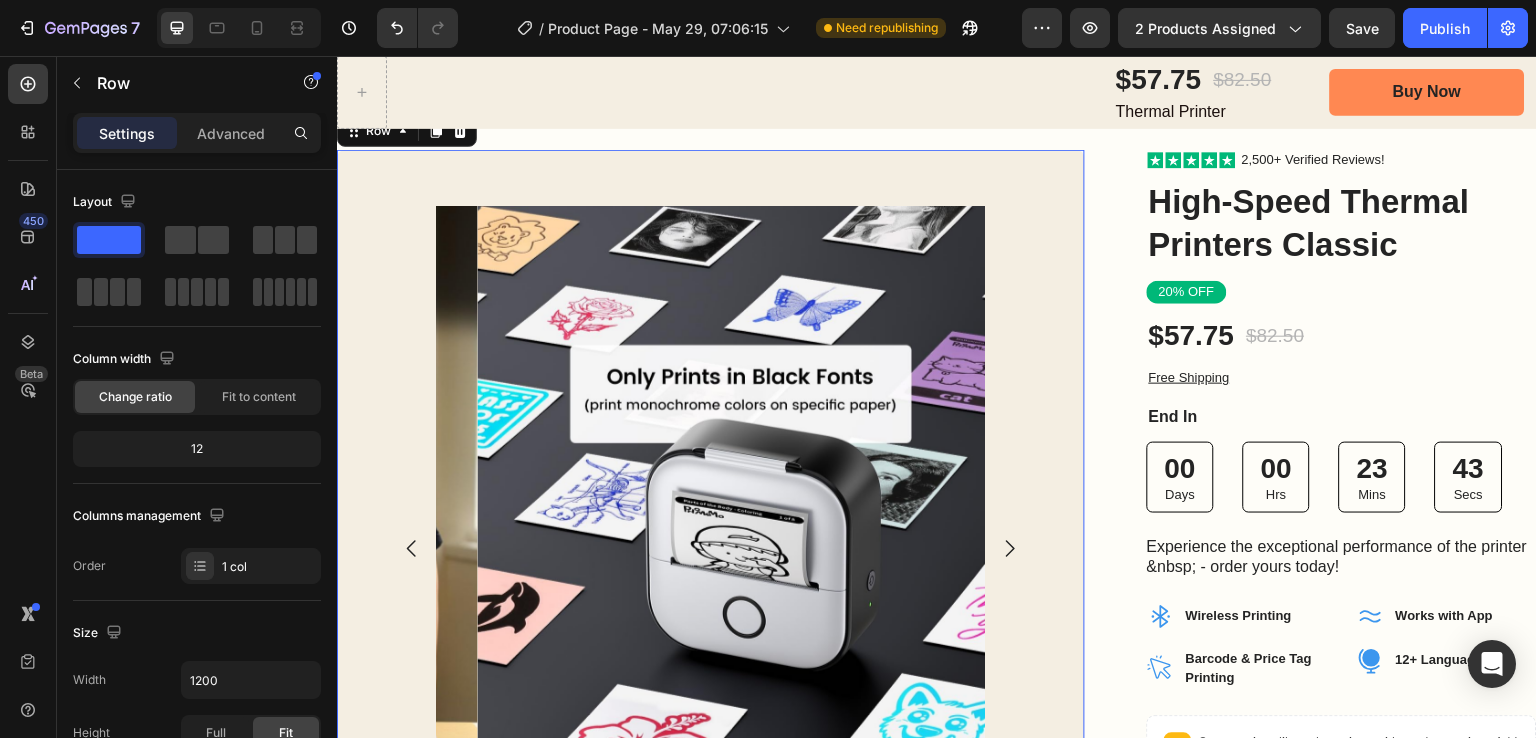 click on "Product Images Product Images Row   0" at bounding box center (711, 635) 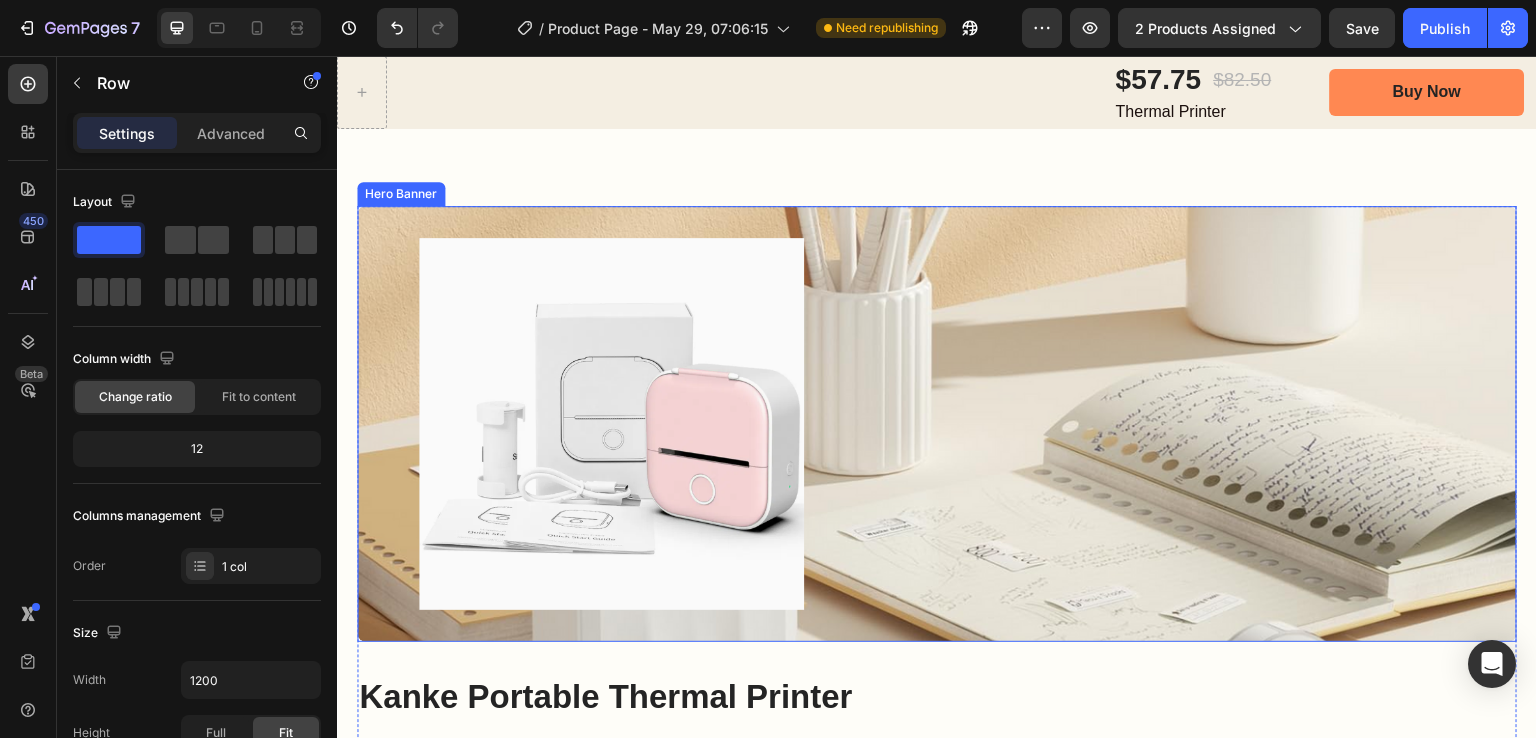 scroll, scrollTop: 1400, scrollLeft: 0, axis: vertical 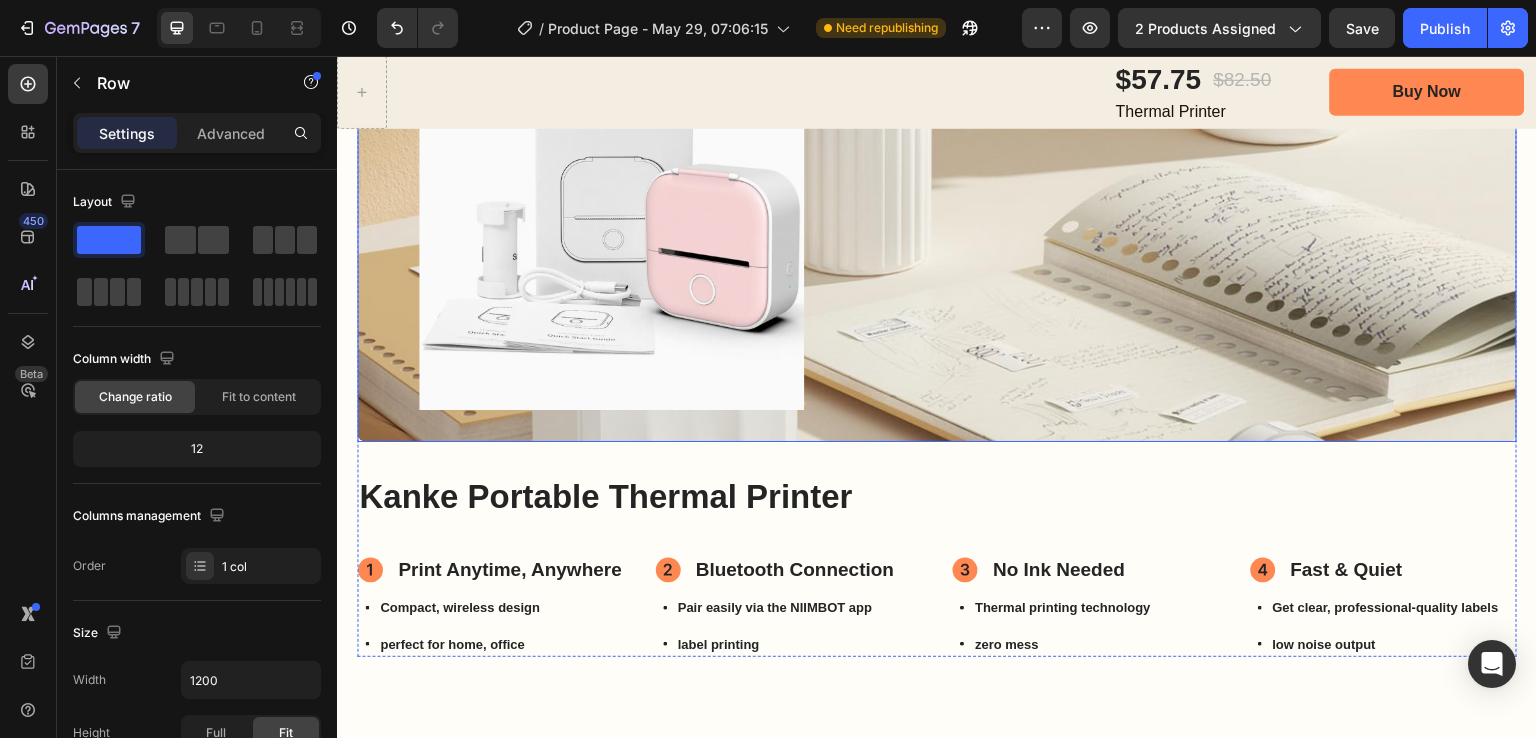 click on "Image" at bounding box center [1250, 224] 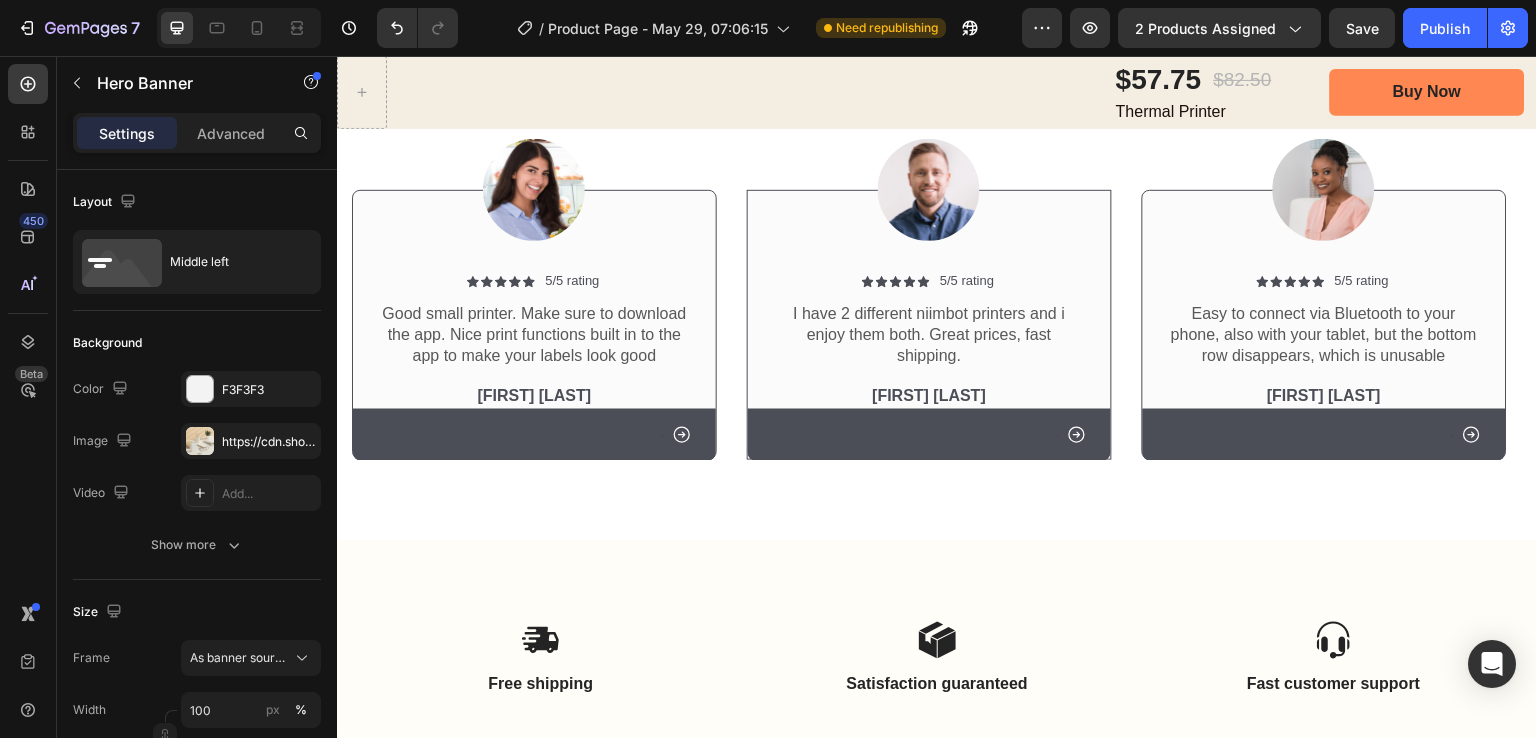 scroll, scrollTop: 6000, scrollLeft: 0, axis: vertical 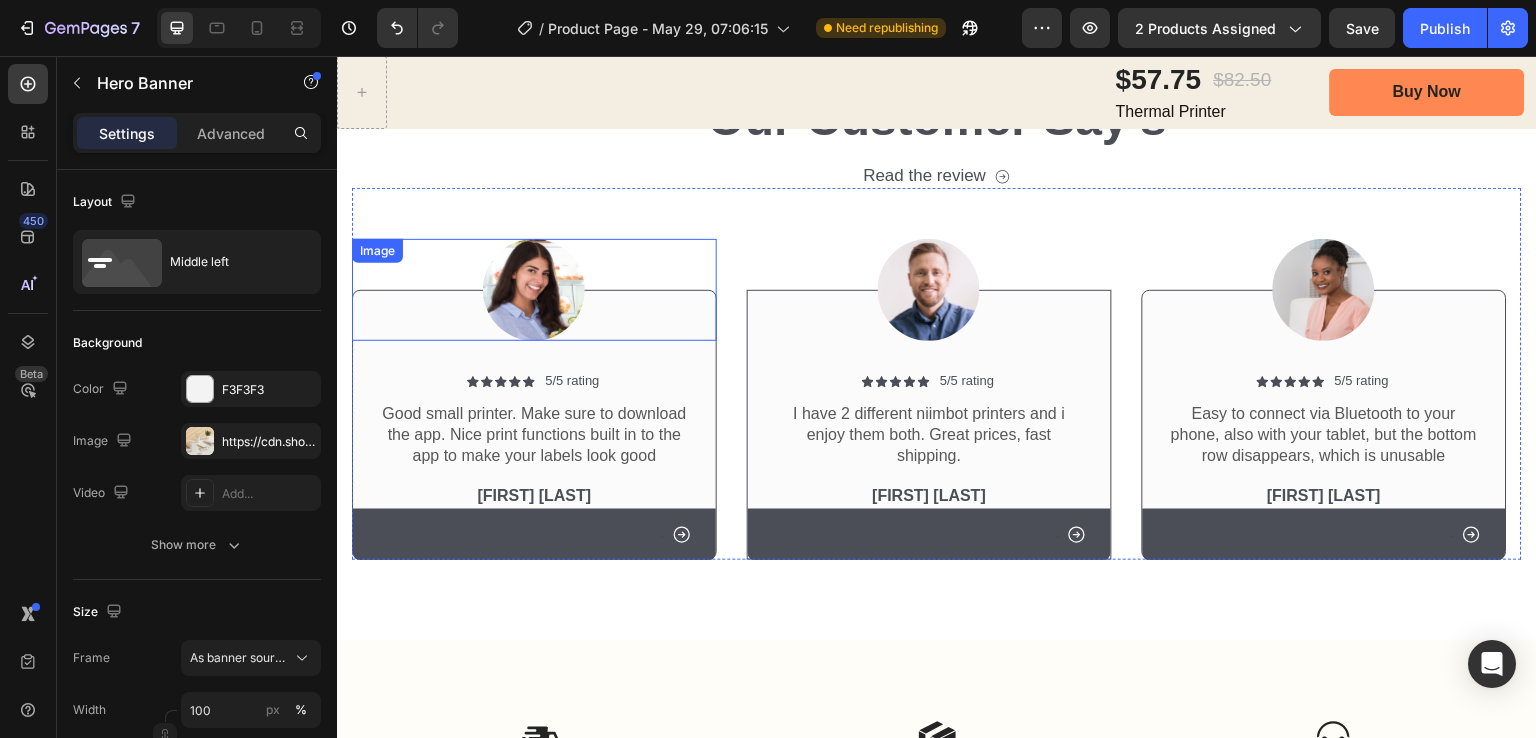 click at bounding box center [534, 290] 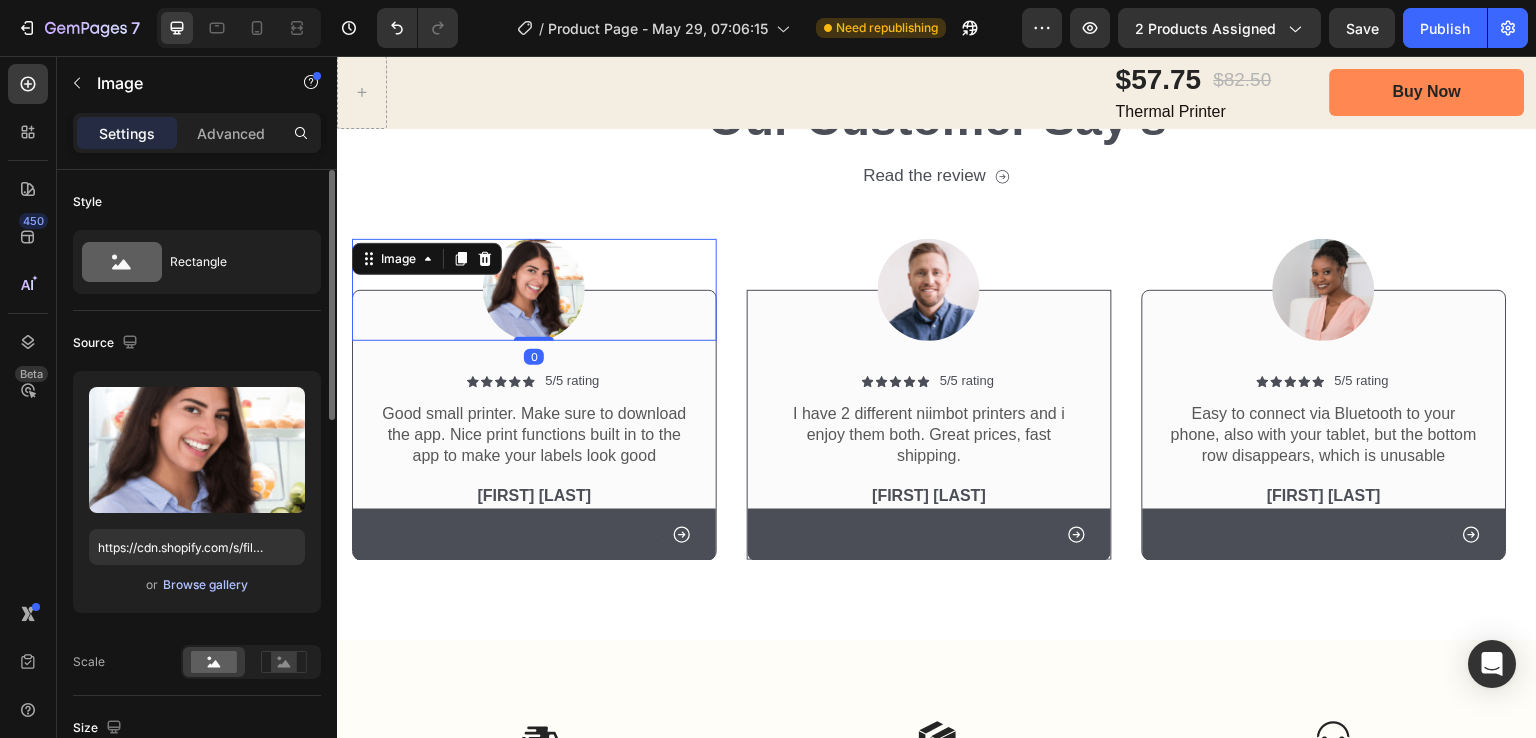click on "Browse gallery" at bounding box center [205, 585] 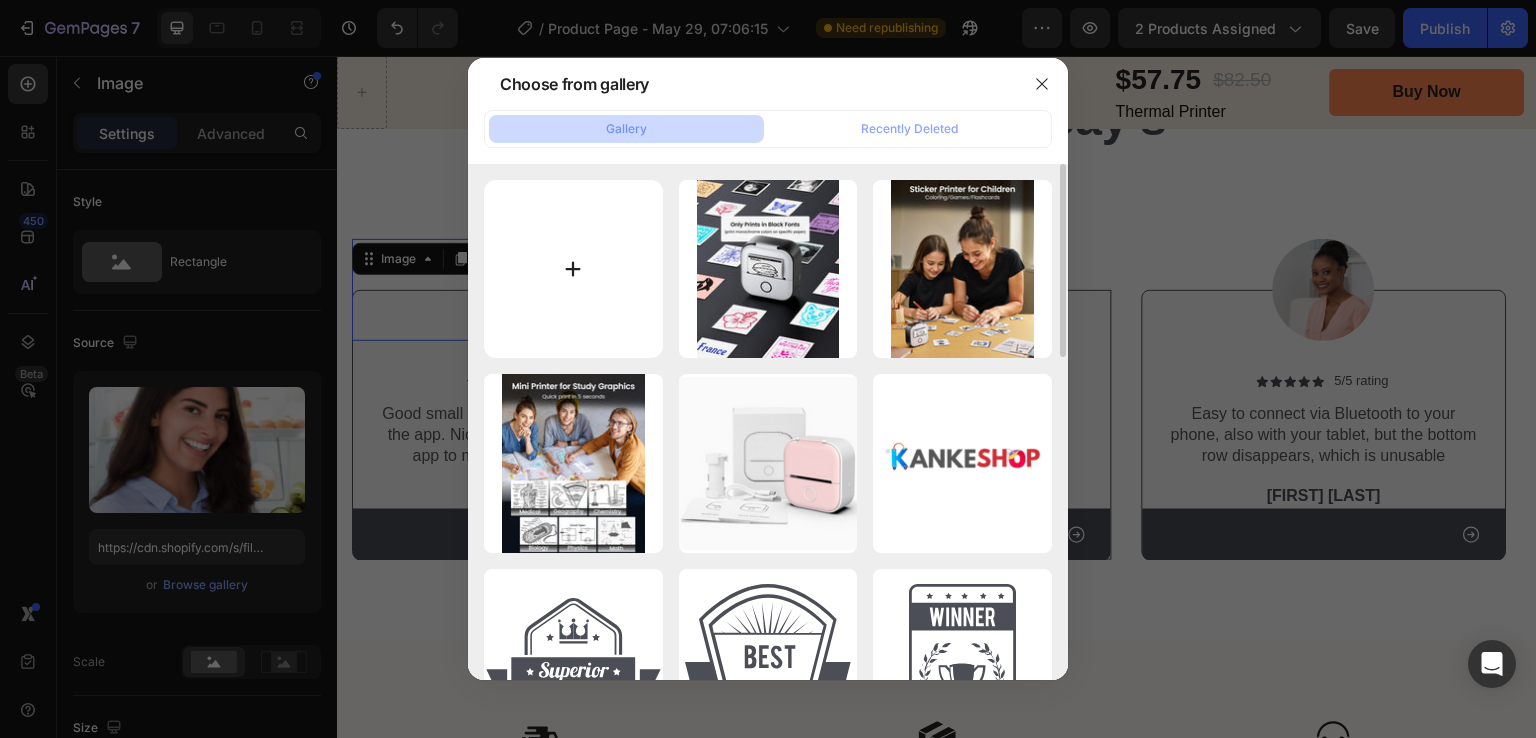 click at bounding box center [573, 269] 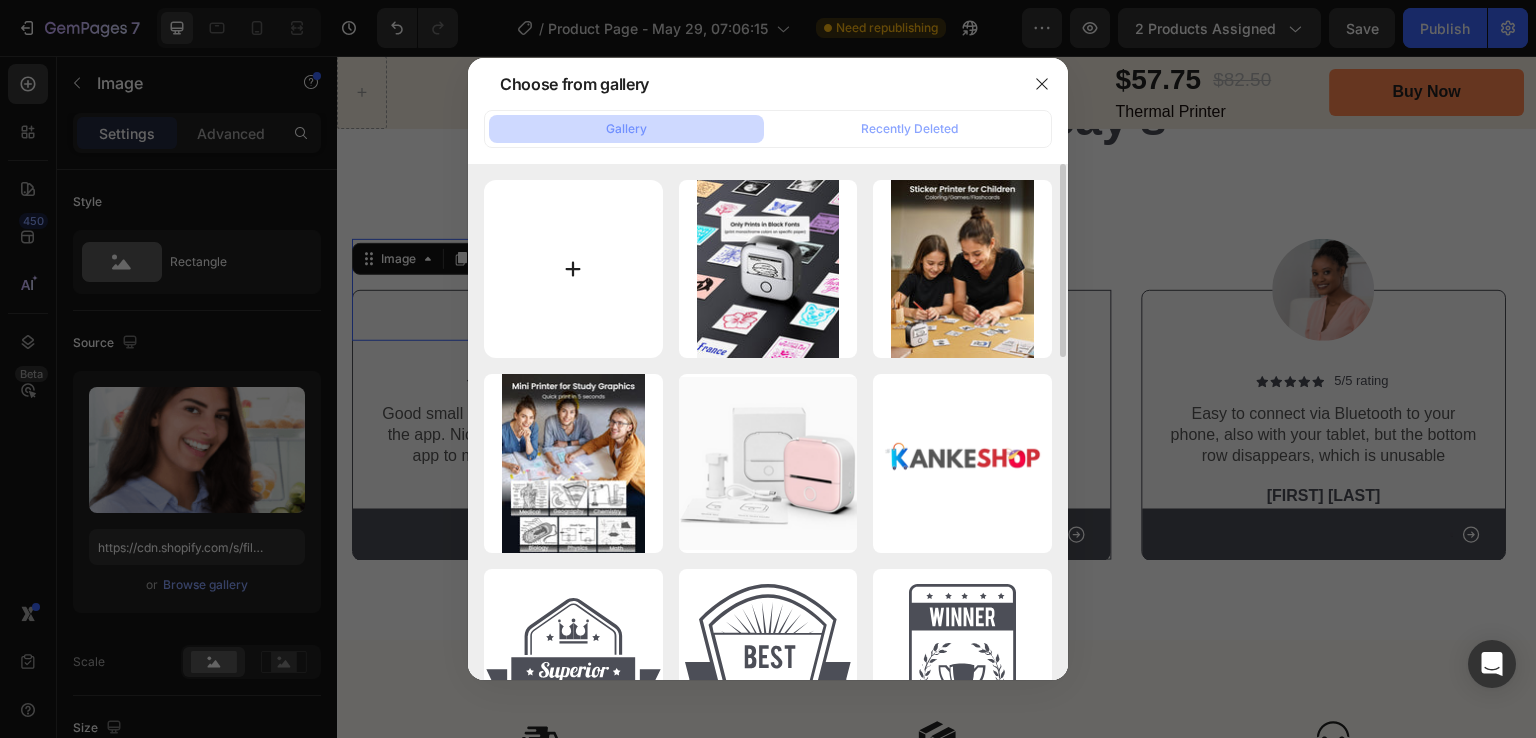 type on "C:\fakepath\images.jfif" 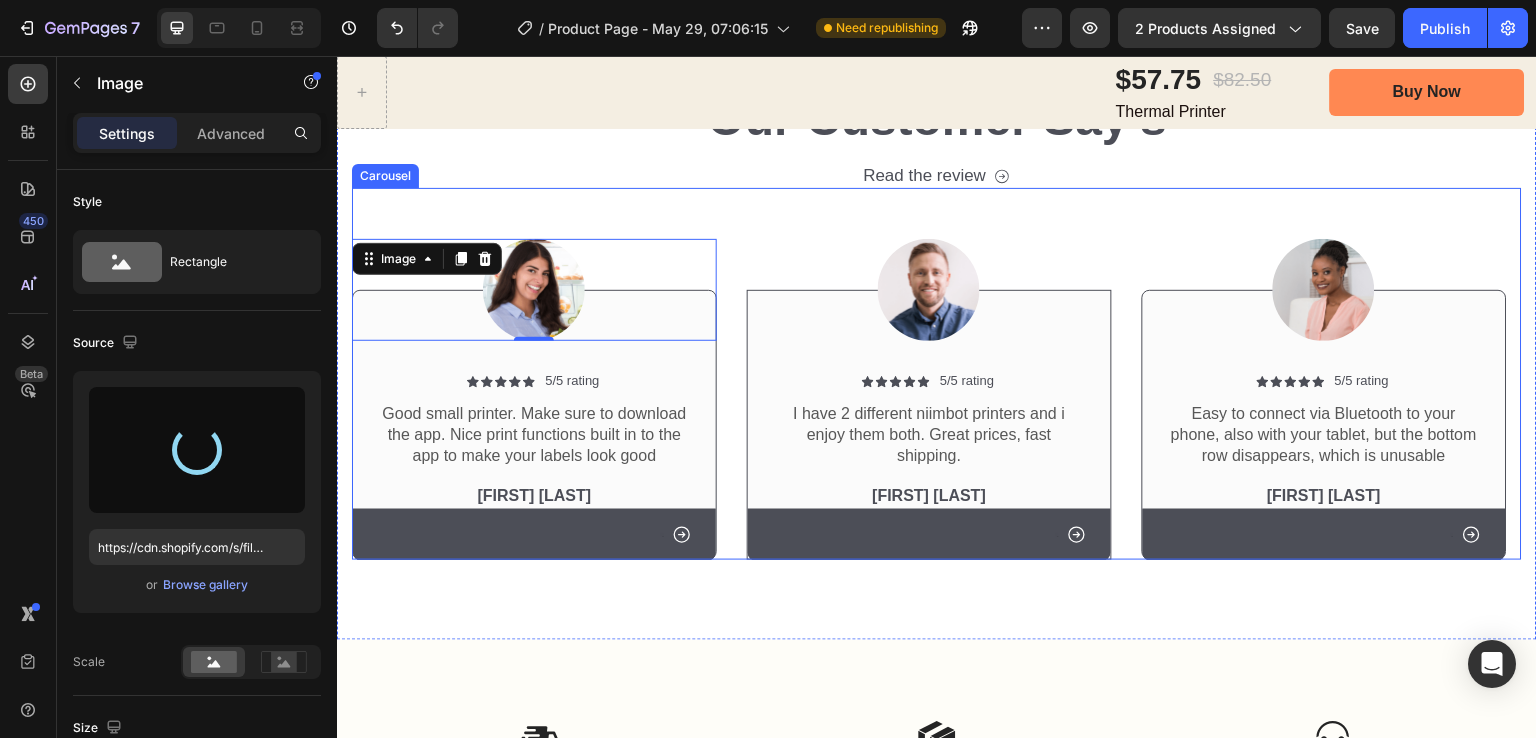 type on "https://cdn.shopify.com/s/files/1/0726/3292/6440/files/gempages_568718094382400533-480741eb-2183-4d39-a3a0-693003570add.jpg" 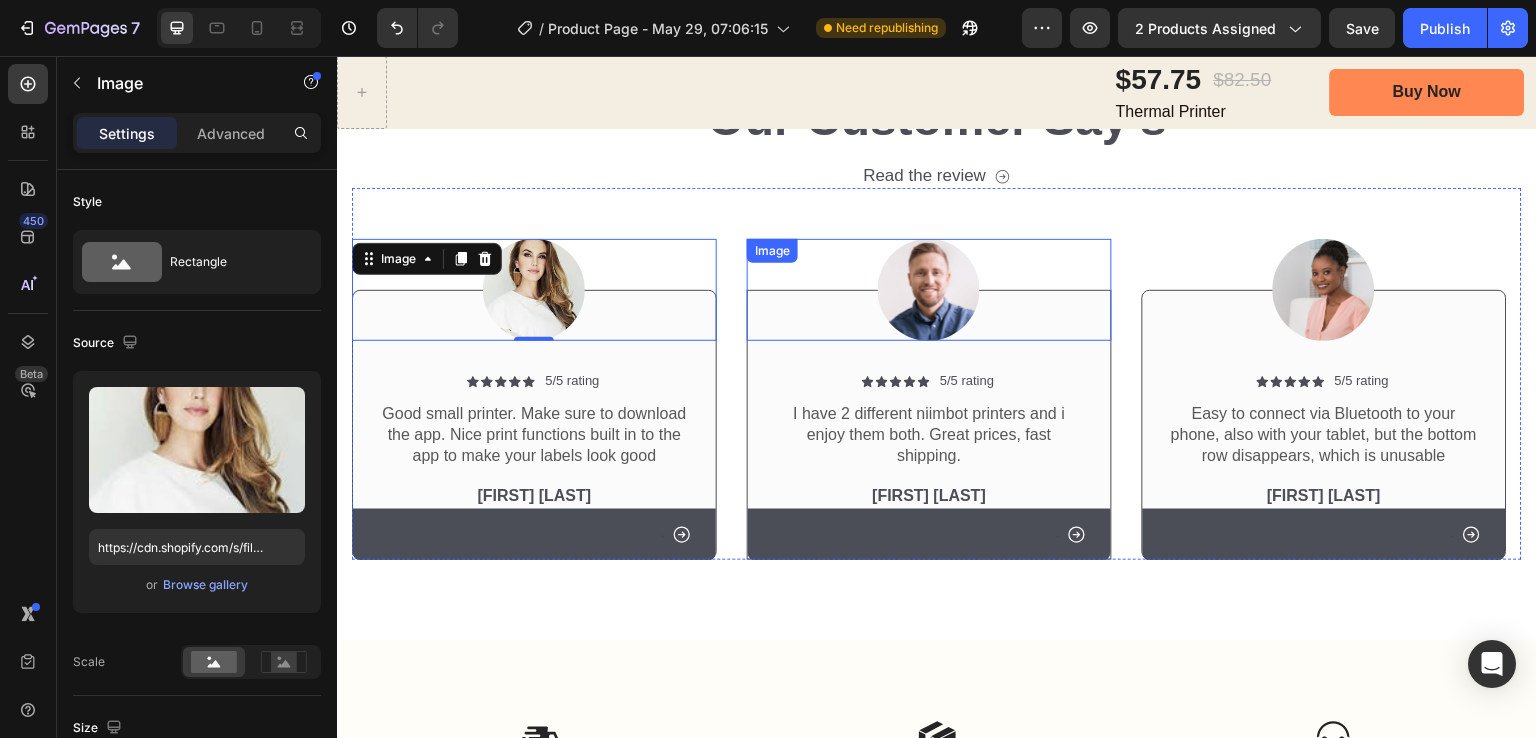 click at bounding box center [929, 290] 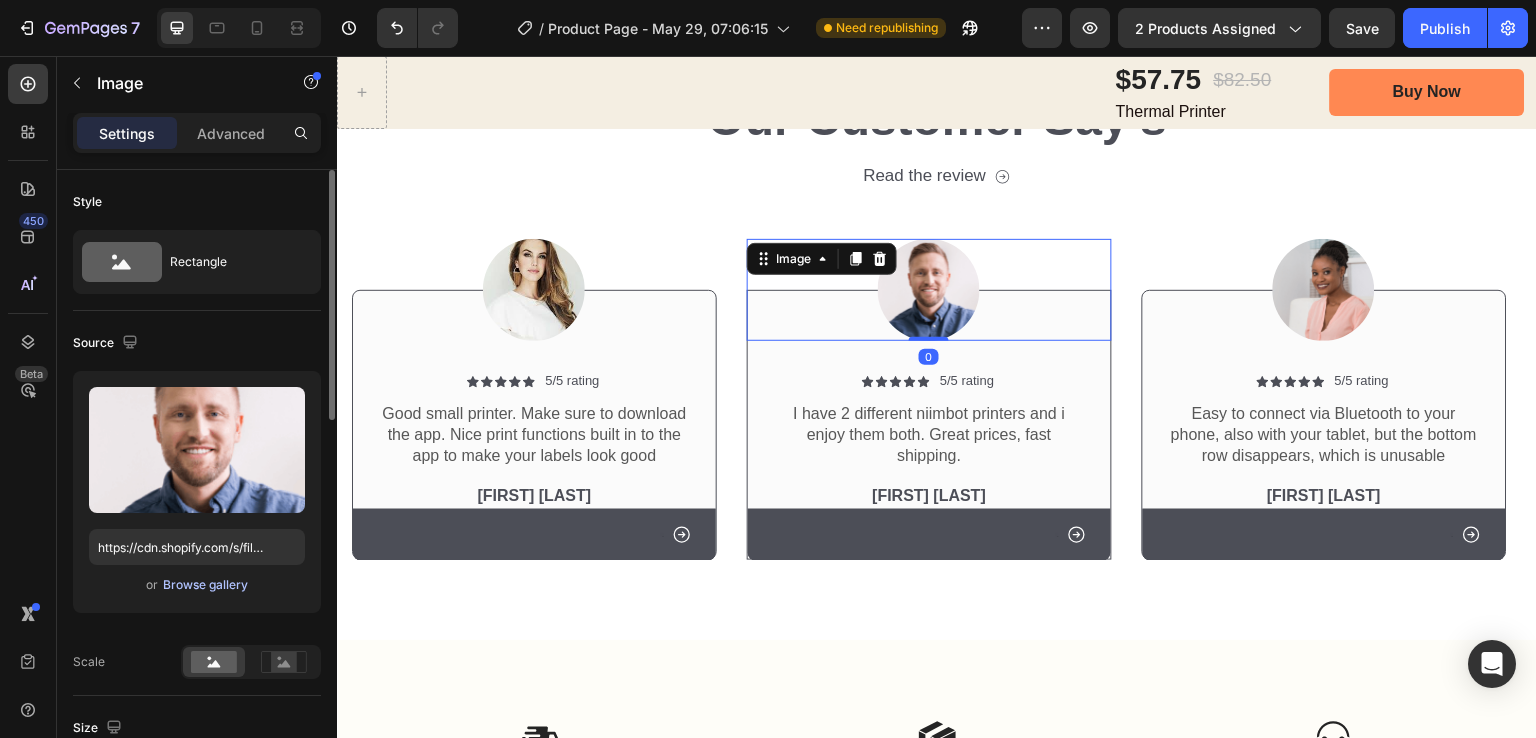 click on "Browse gallery" at bounding box center (205, 585) 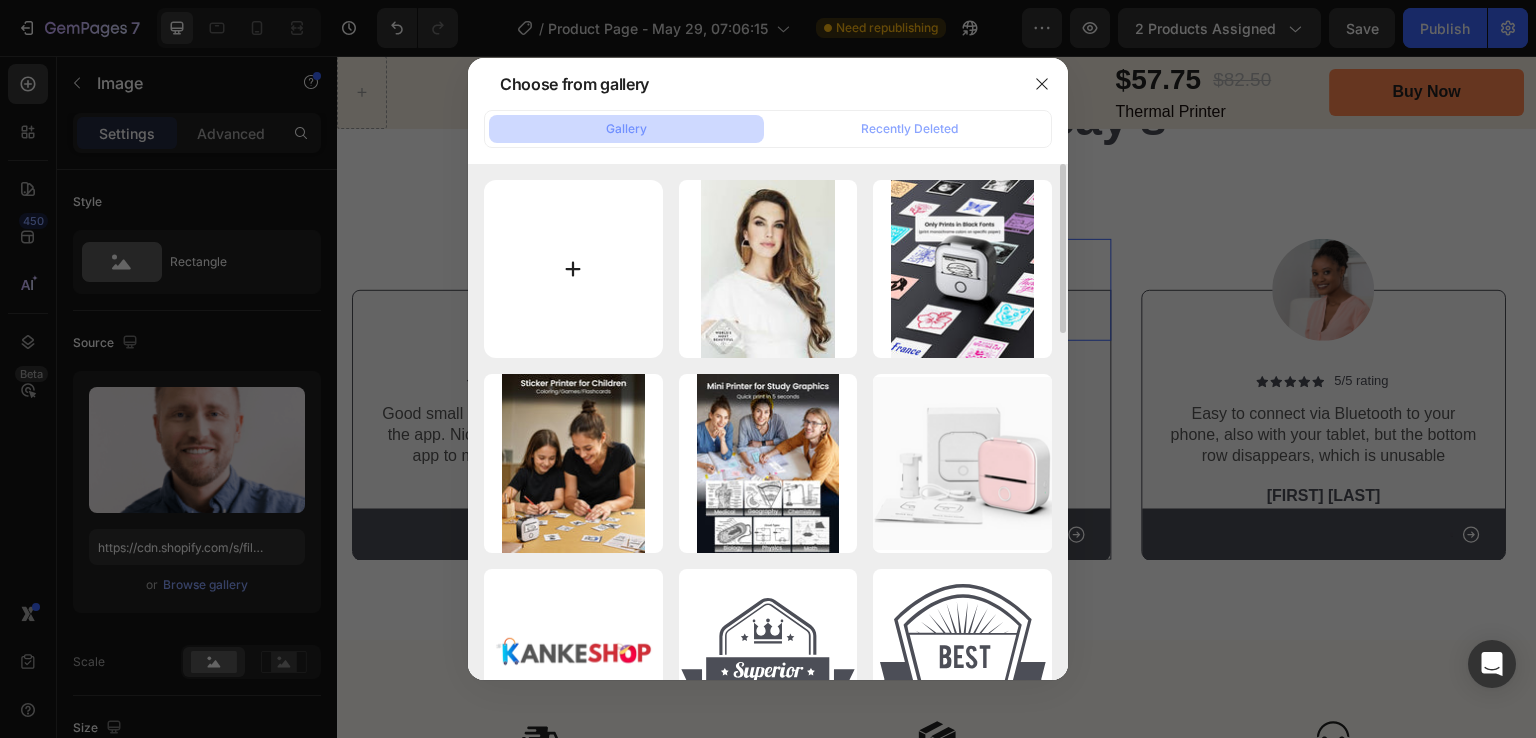 click at bounding box center [573, 269] 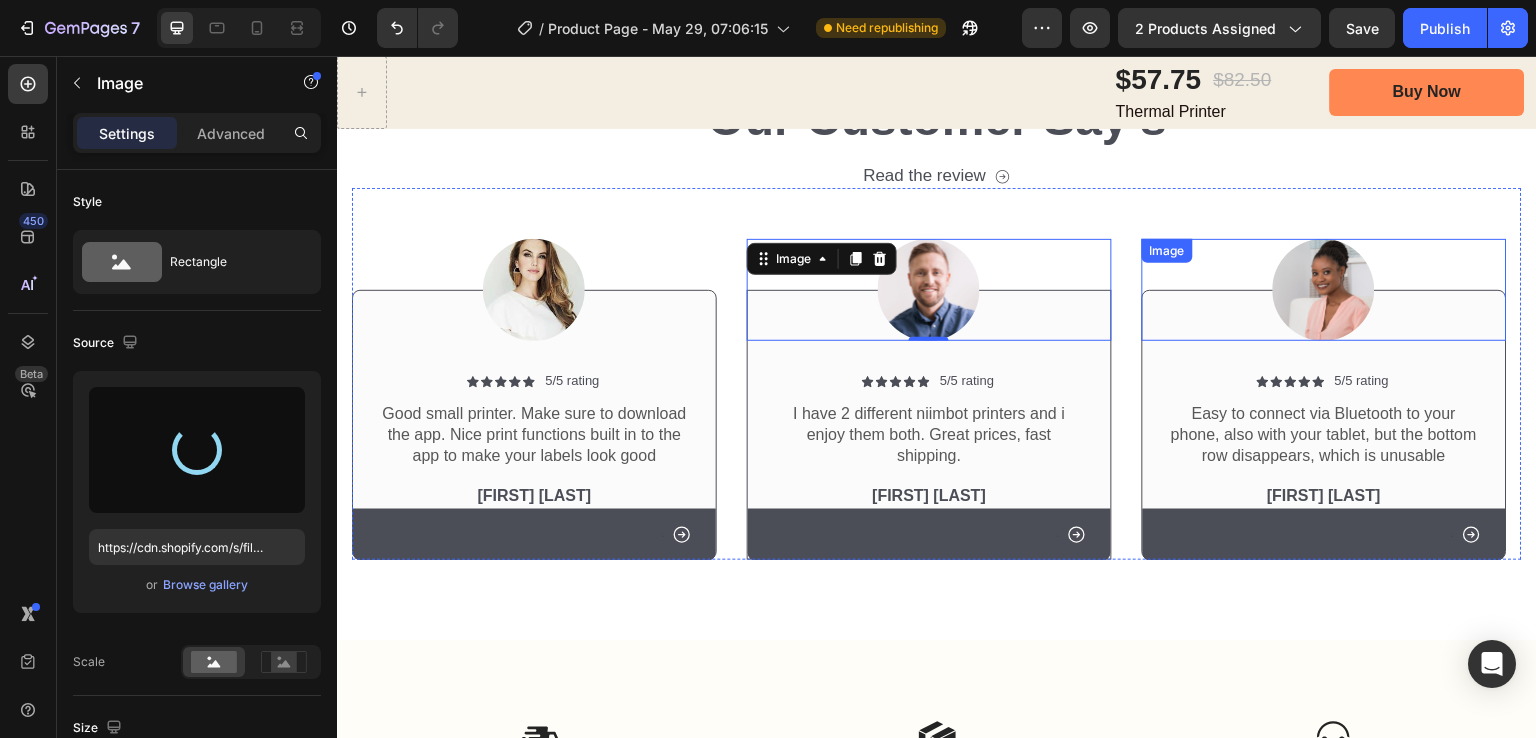 type on "https://cdn.shopify.com/s/files/1/0726/3292/6440/files/gempages_568718094382400533-f096835c-e75c-4e90-a510-ada32a7d30e1.jpg" 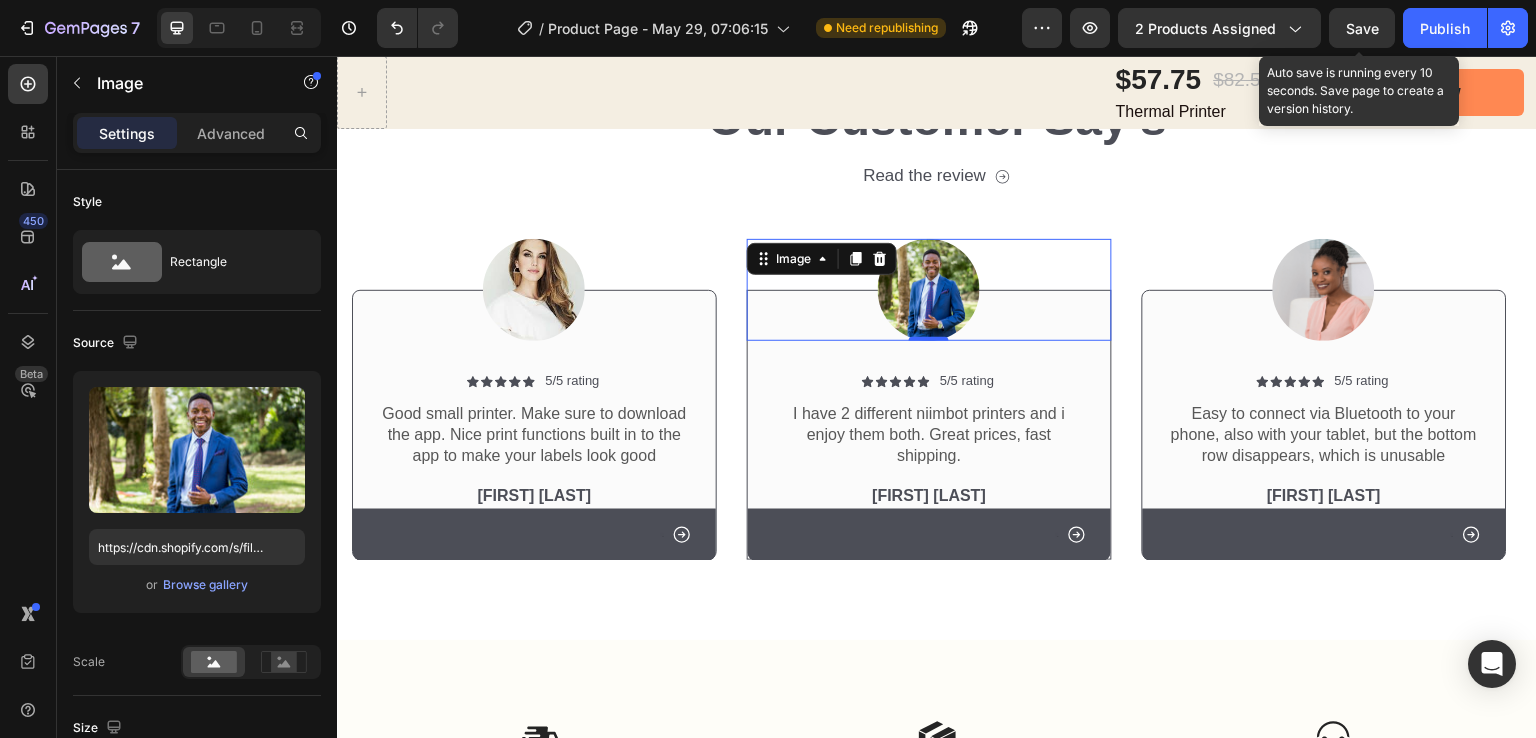 click on "Save" at bounding box center [1362, 28] 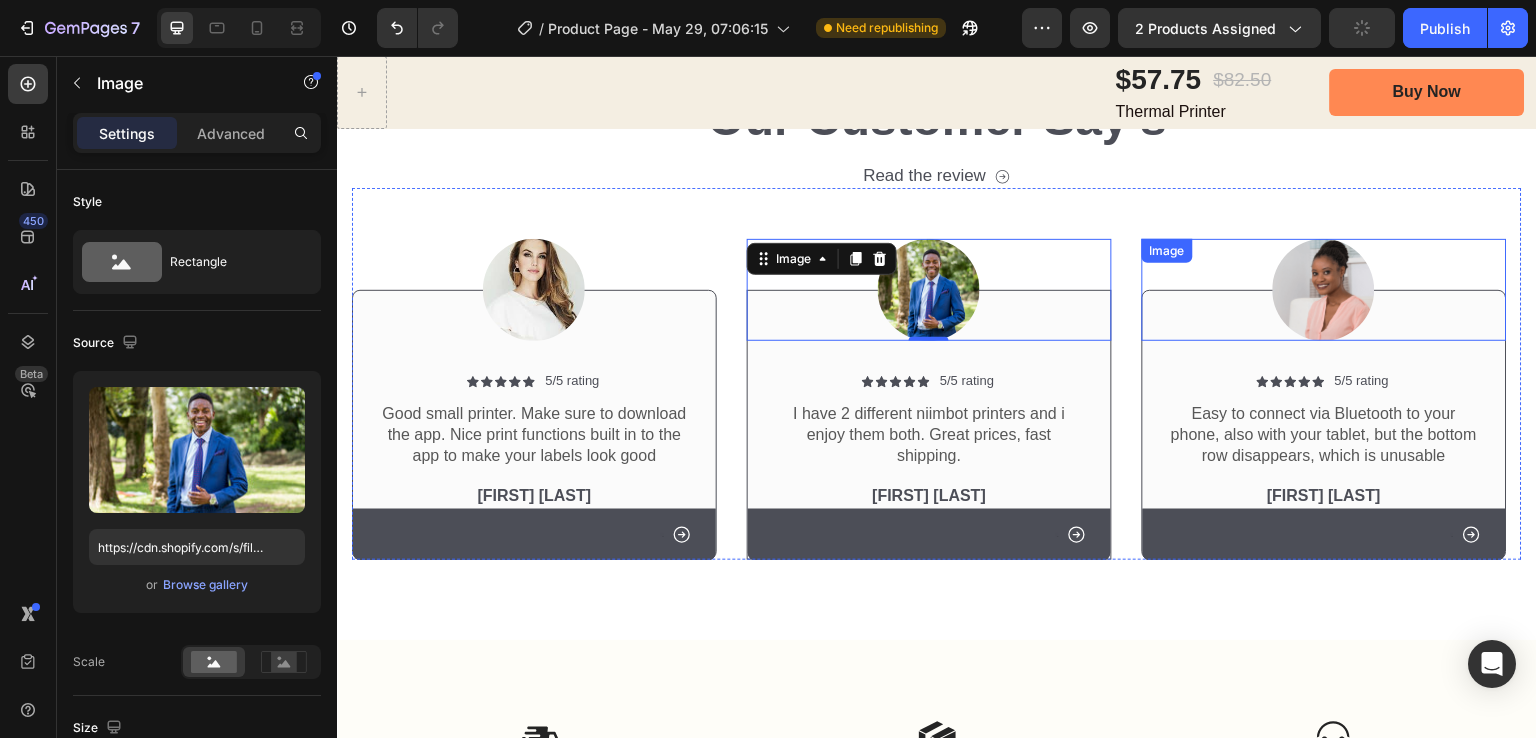 click at bounding box center [1324, 290] 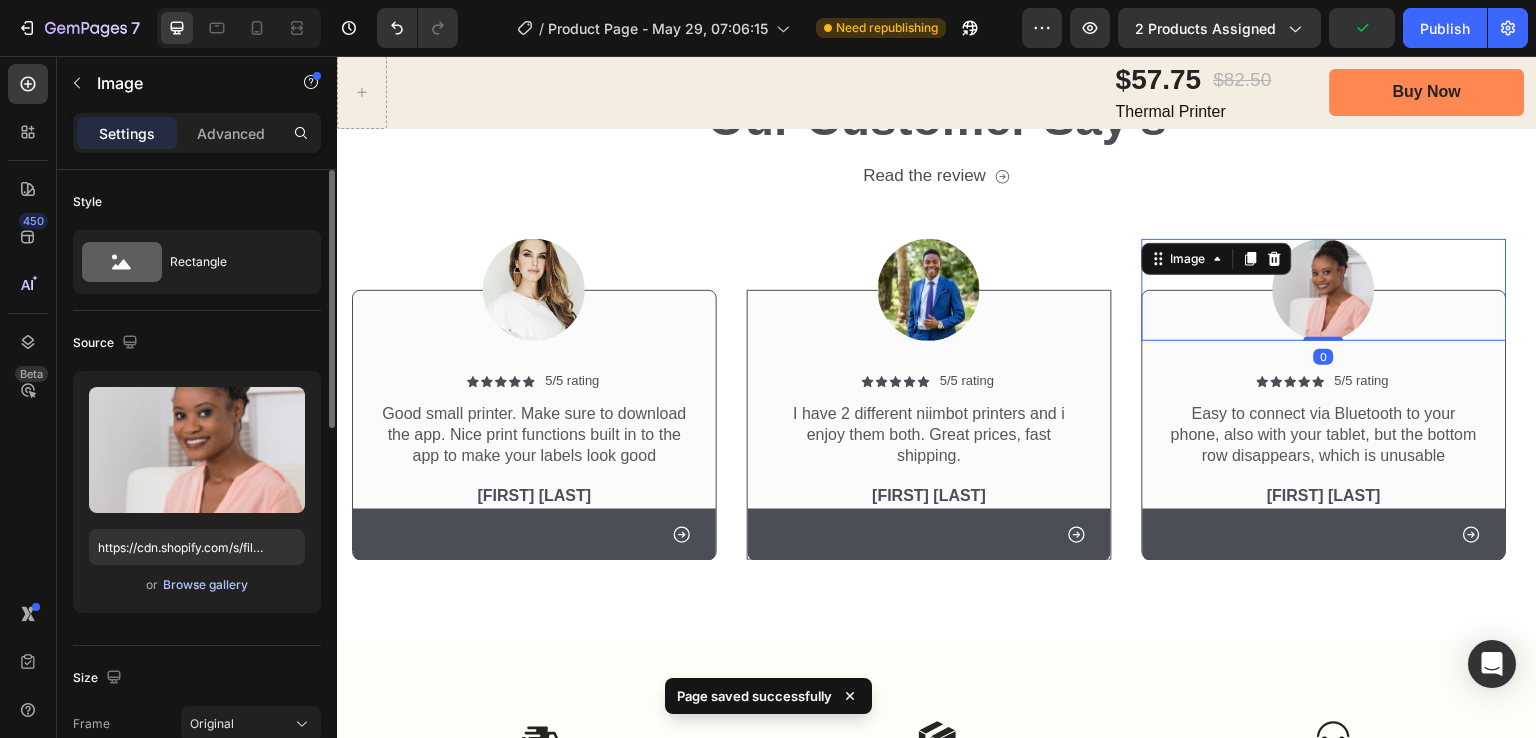 click on "Browse gallery" at bounding box center (205, 585) 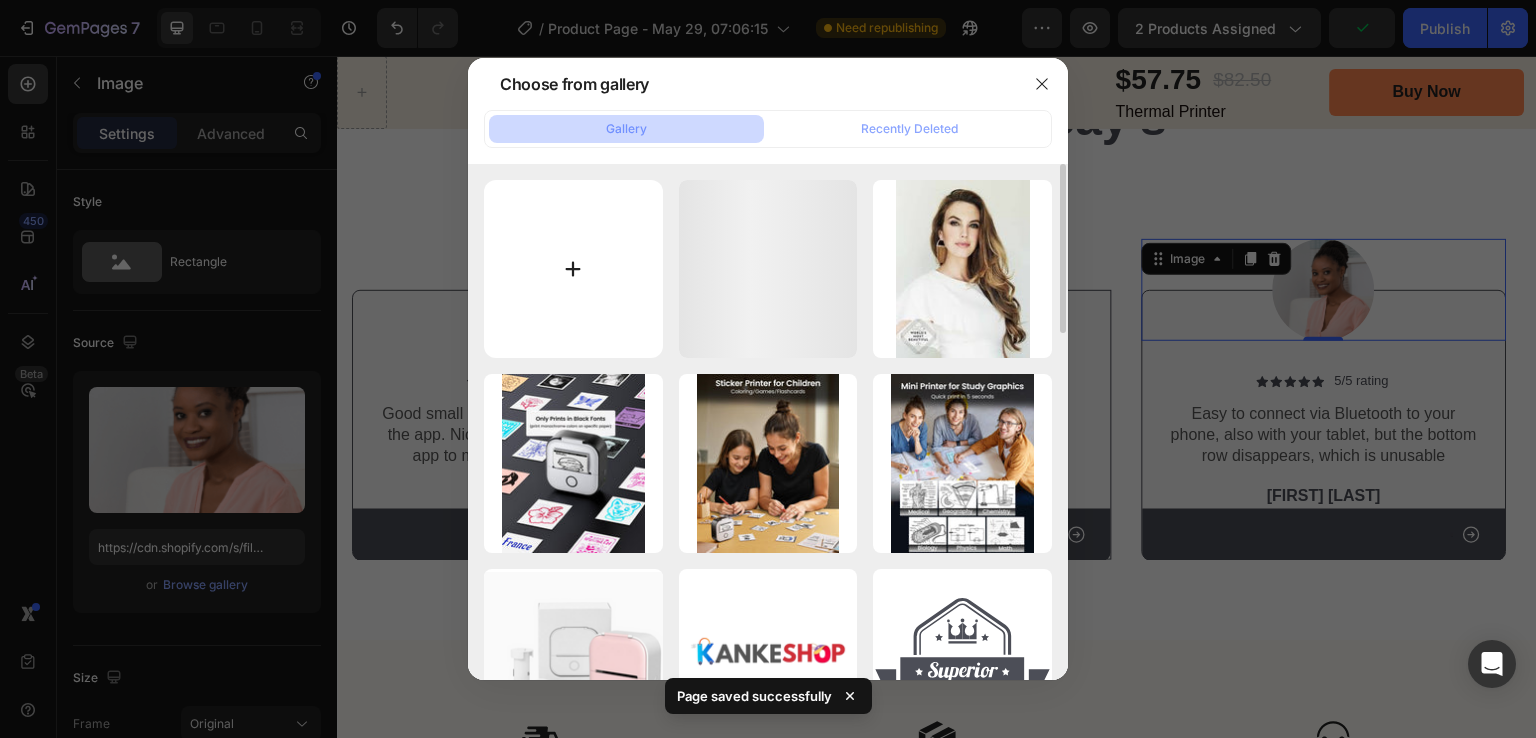 click at bounding box center [573, 269] 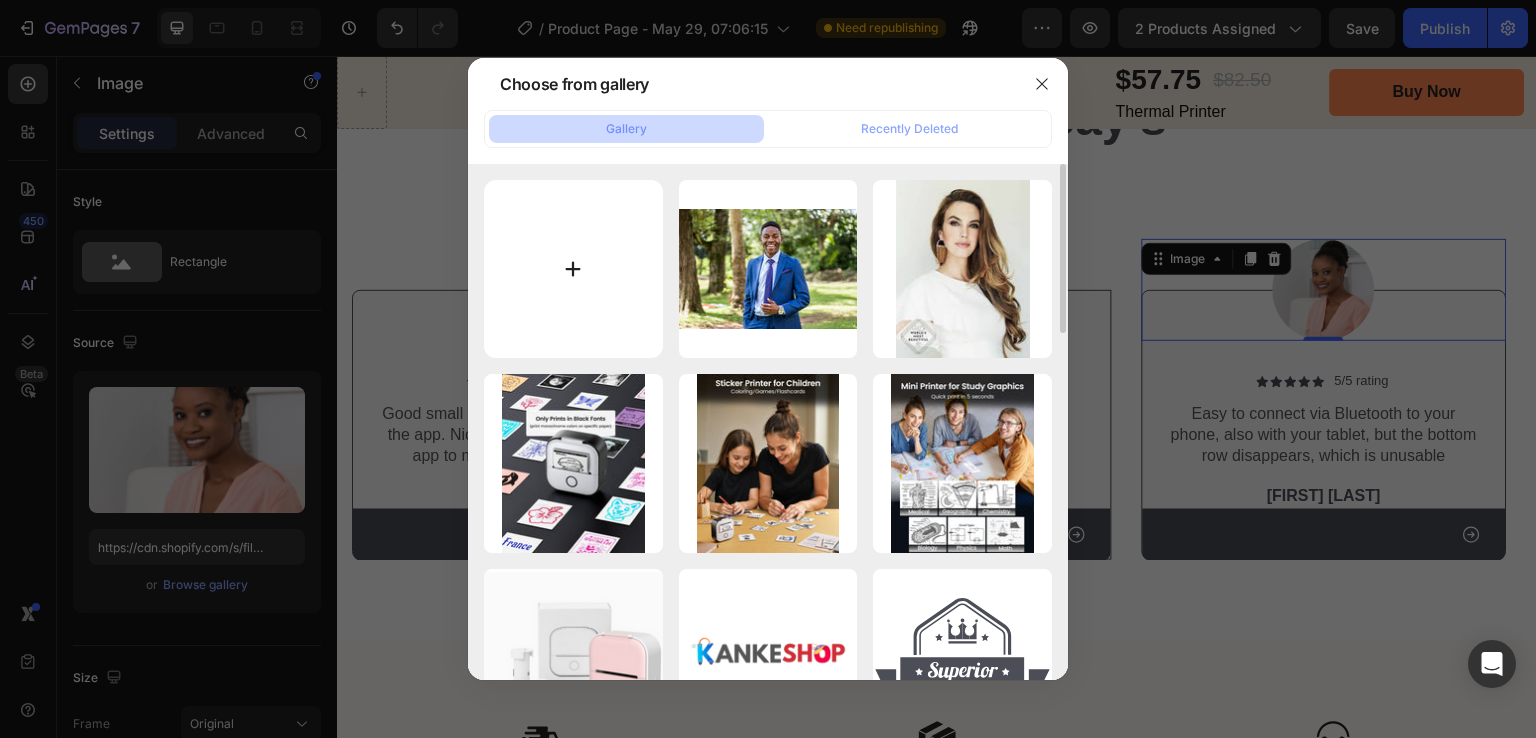 type on "C:\fakepath\photo-1495603889488-42d1d66e5523.jfif" 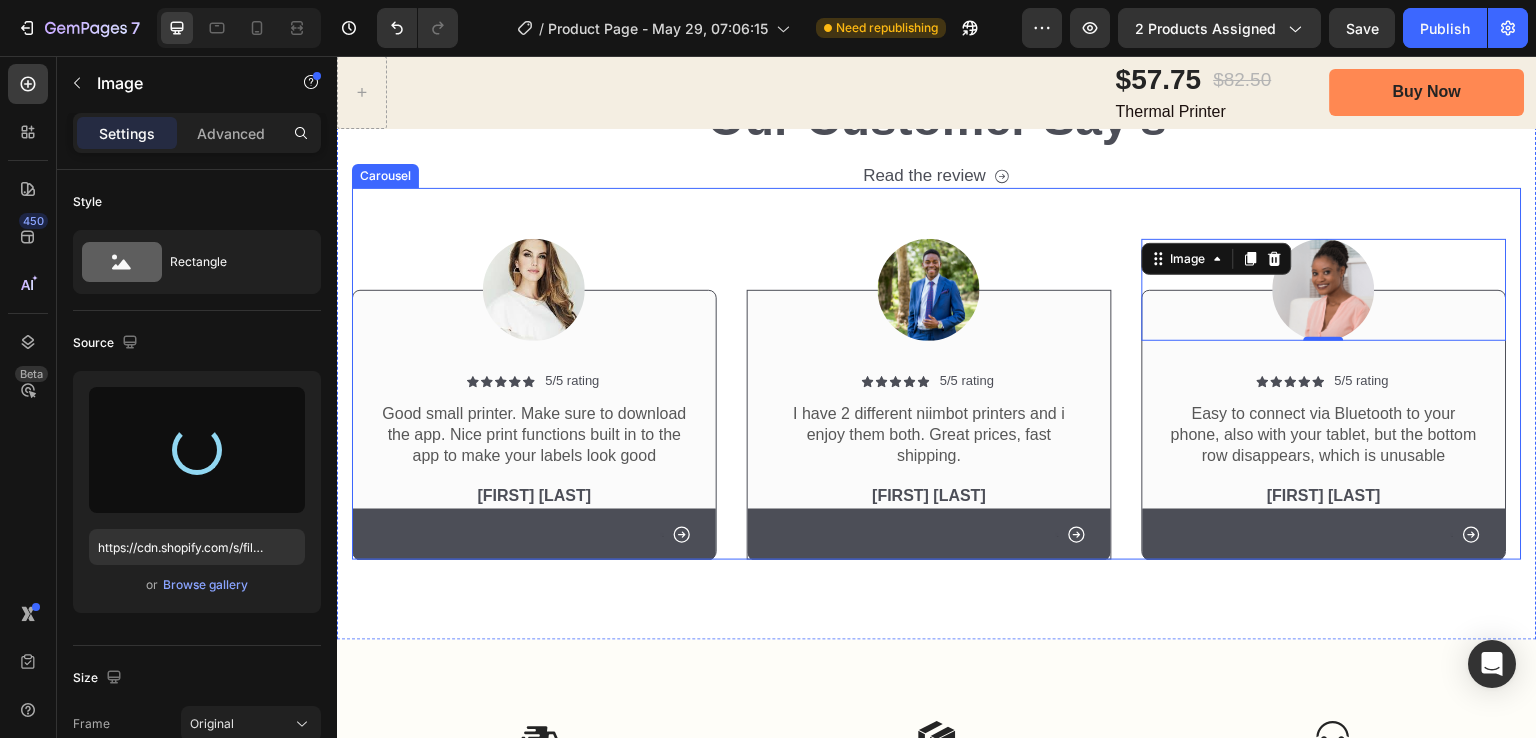 type on "https://cdn.shopify.com/s/files/1/0726/3292/6440/files/gempages_568718094382400533-2170ec38-9f0f-40f8-a9f8-3874d690b3d3.jpg" 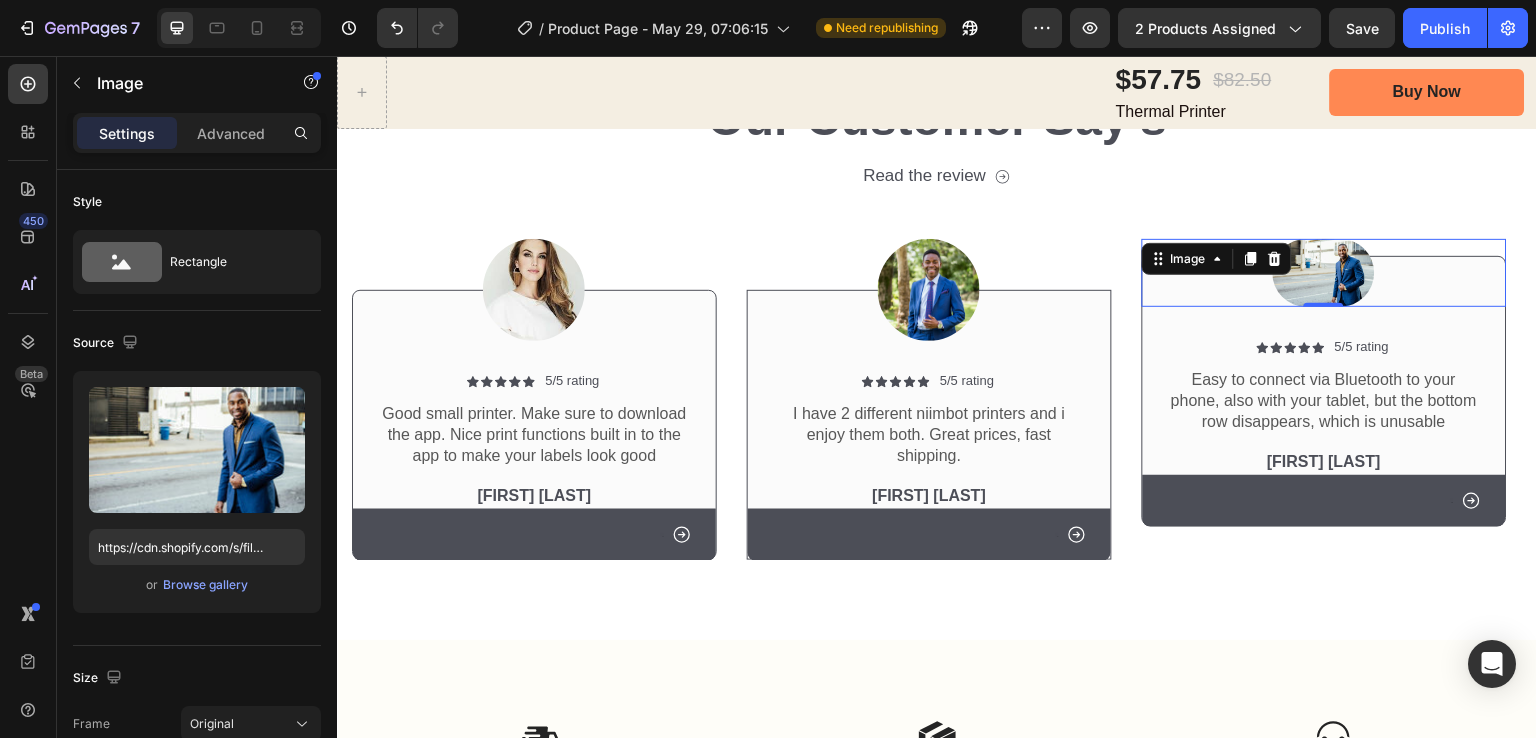 click on "Save" at bounding box center (1362, 28) 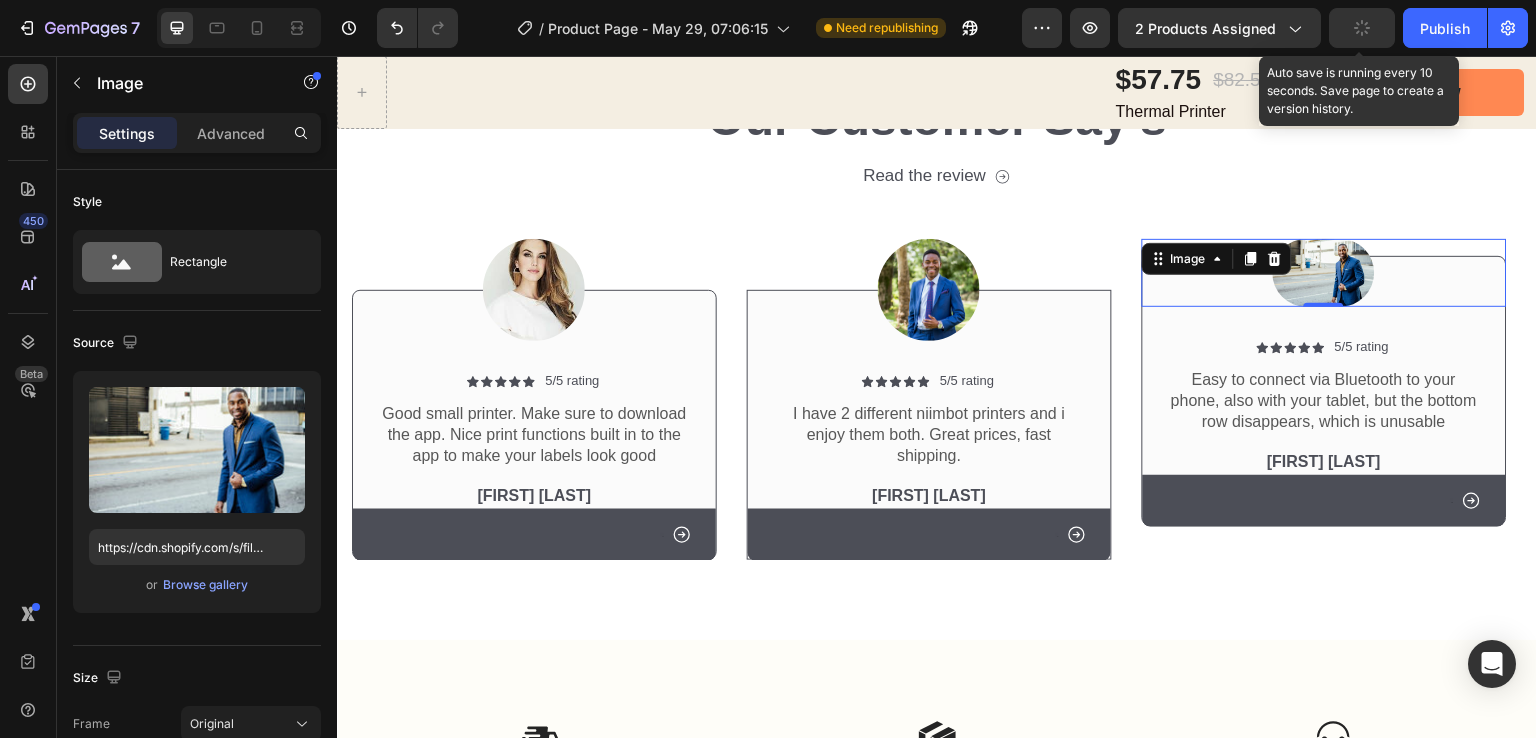 click 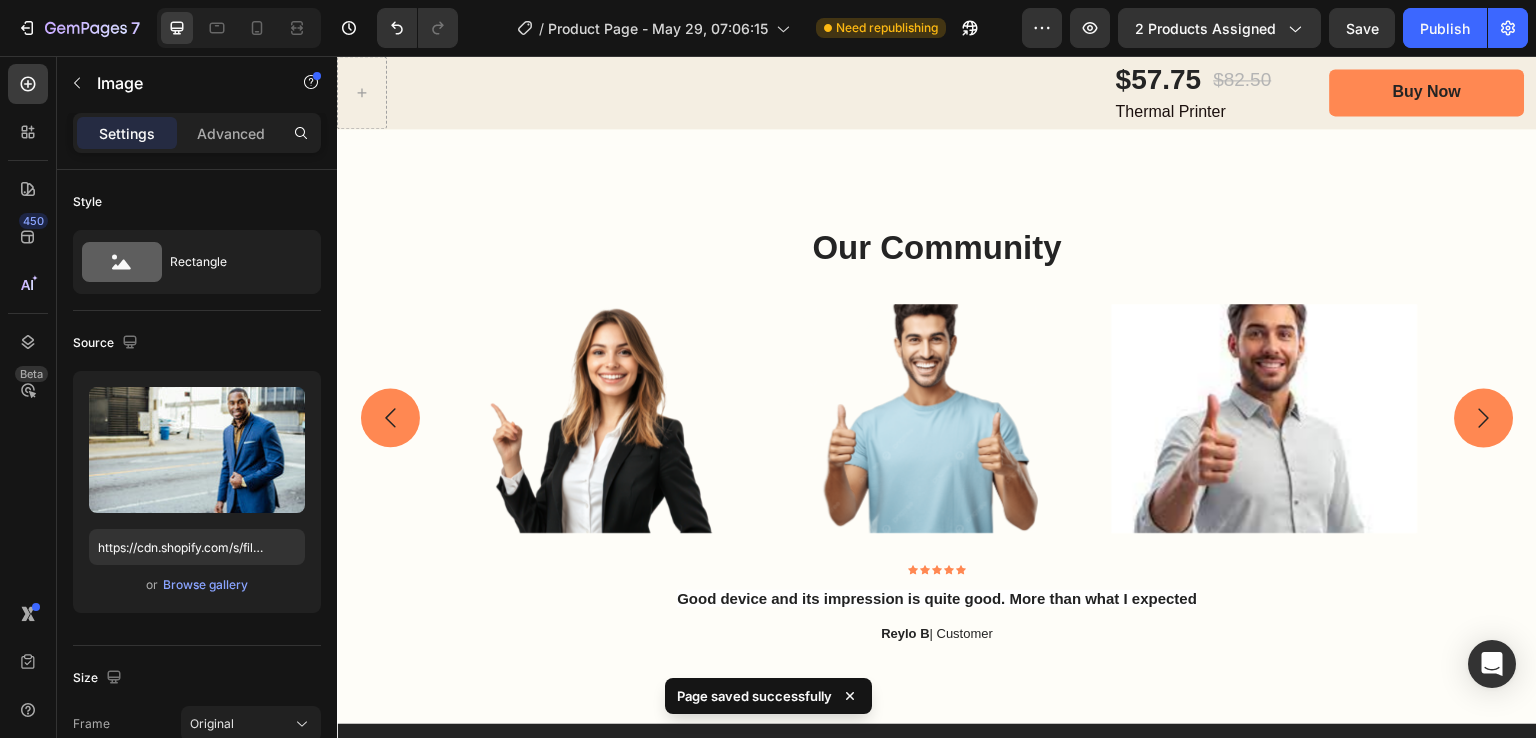 scroll, scrollTop: 6720, scrollLeft: 0, axis: vertical 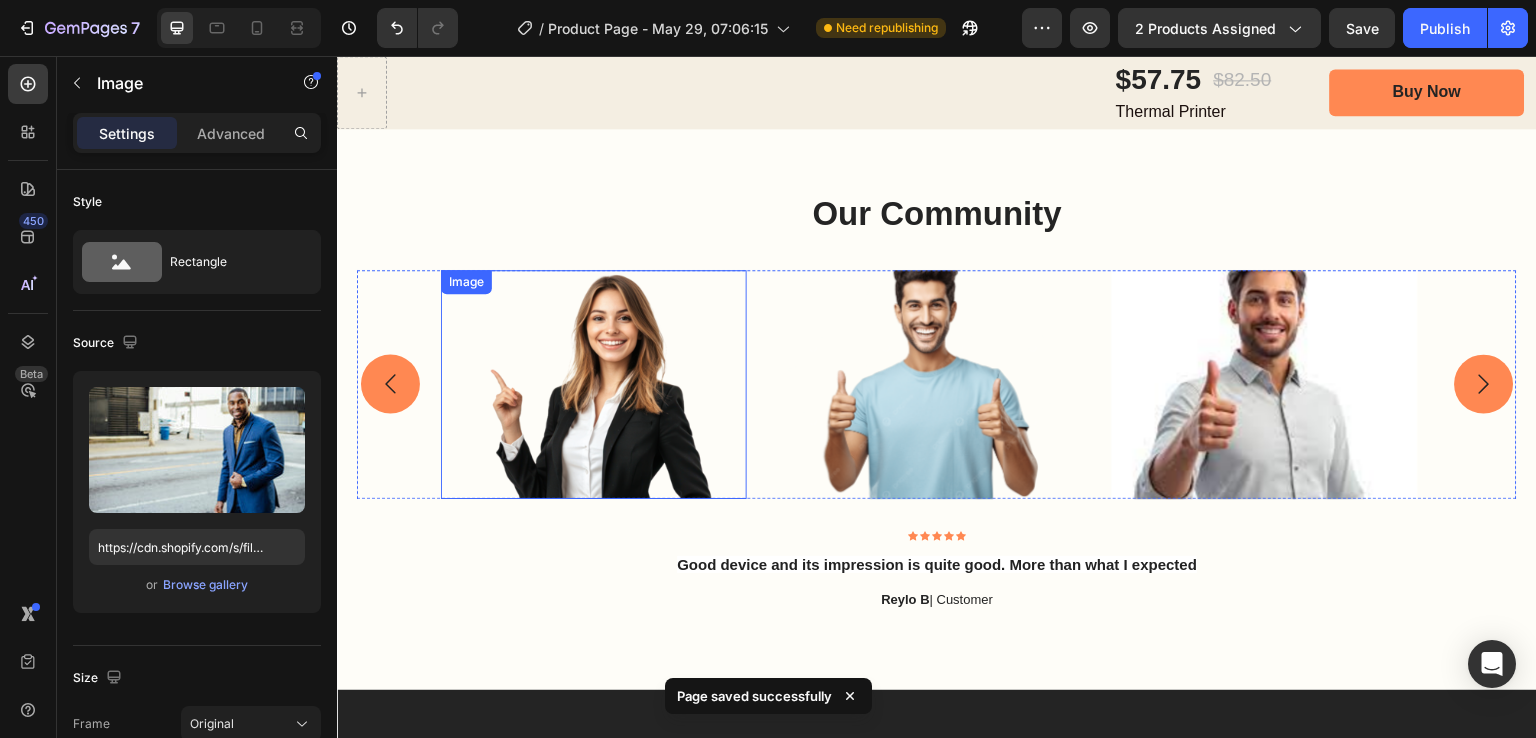 click at bounding box center [594, 384] 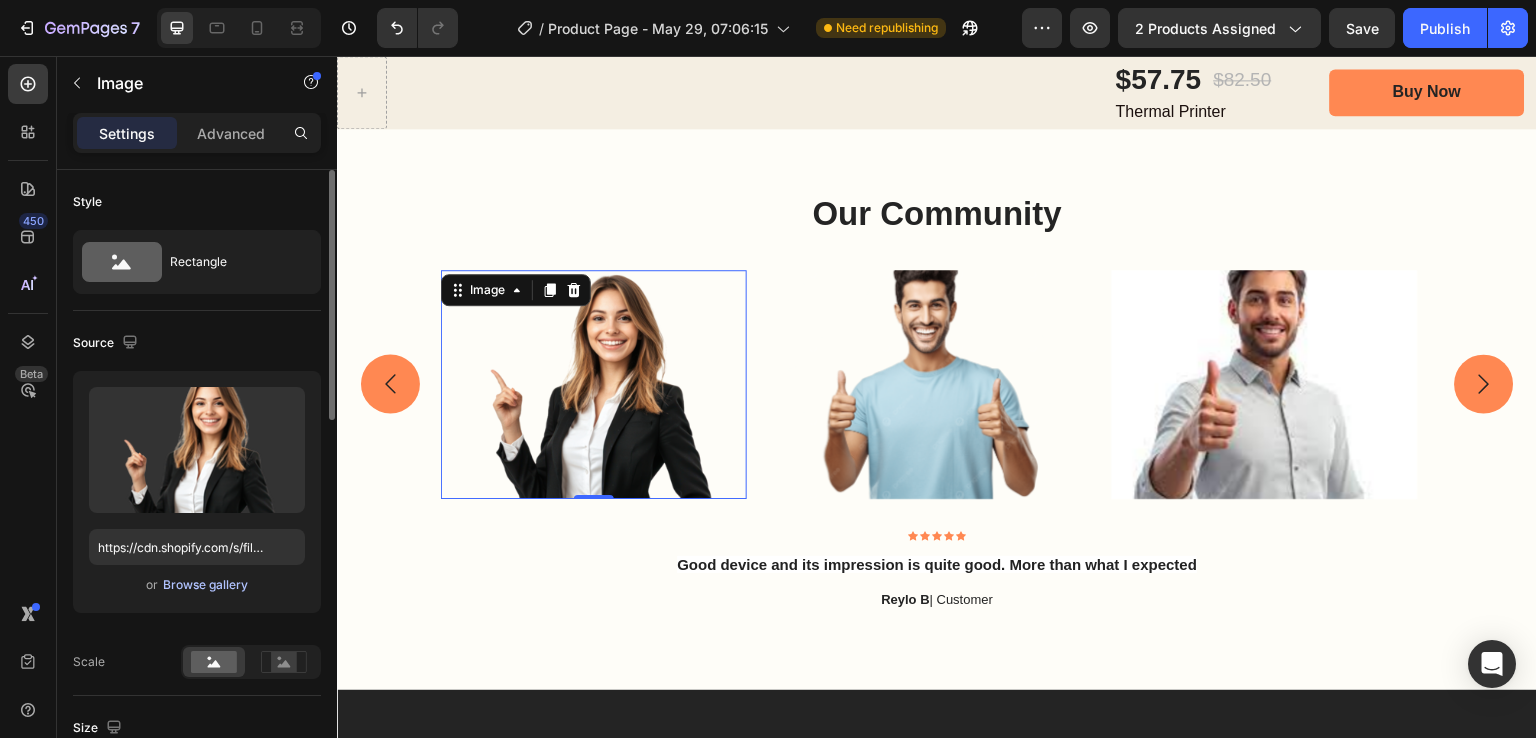 click on "Browse gallery" at bounding box center (205, 585) 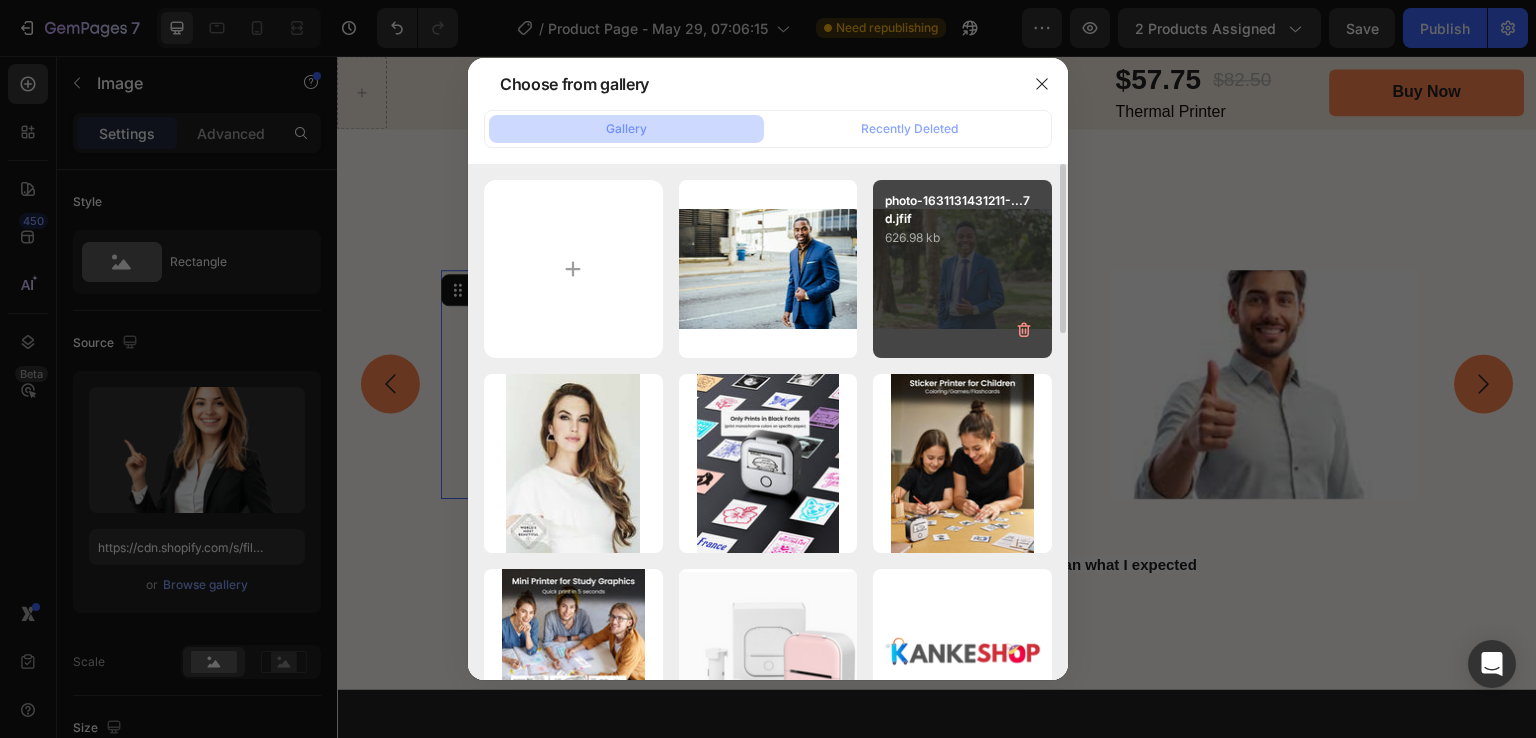 click on "photo-1631131431211-...7d.jfif 626.98 kb" at bounding box center [962, 269] 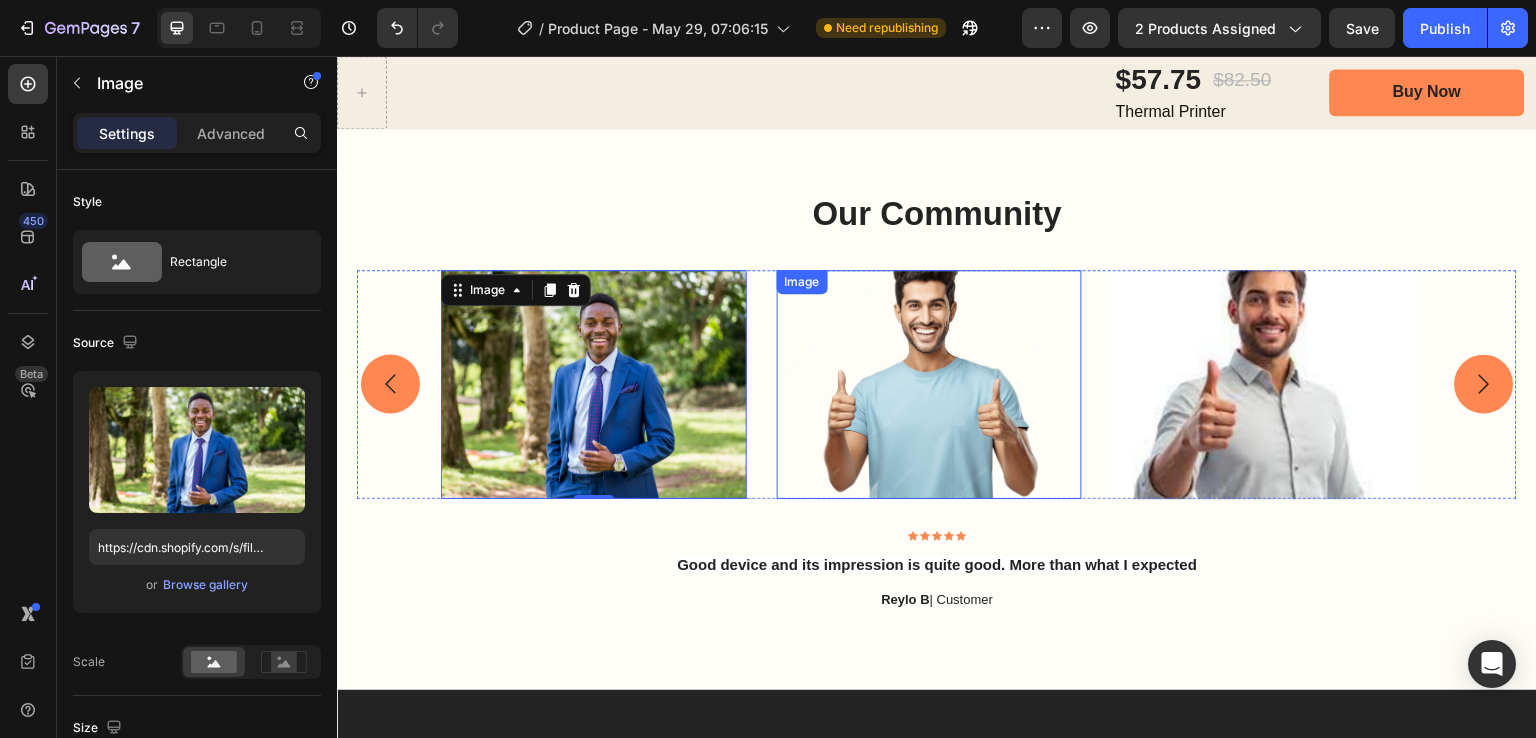 click at bounding box center [930, 384] 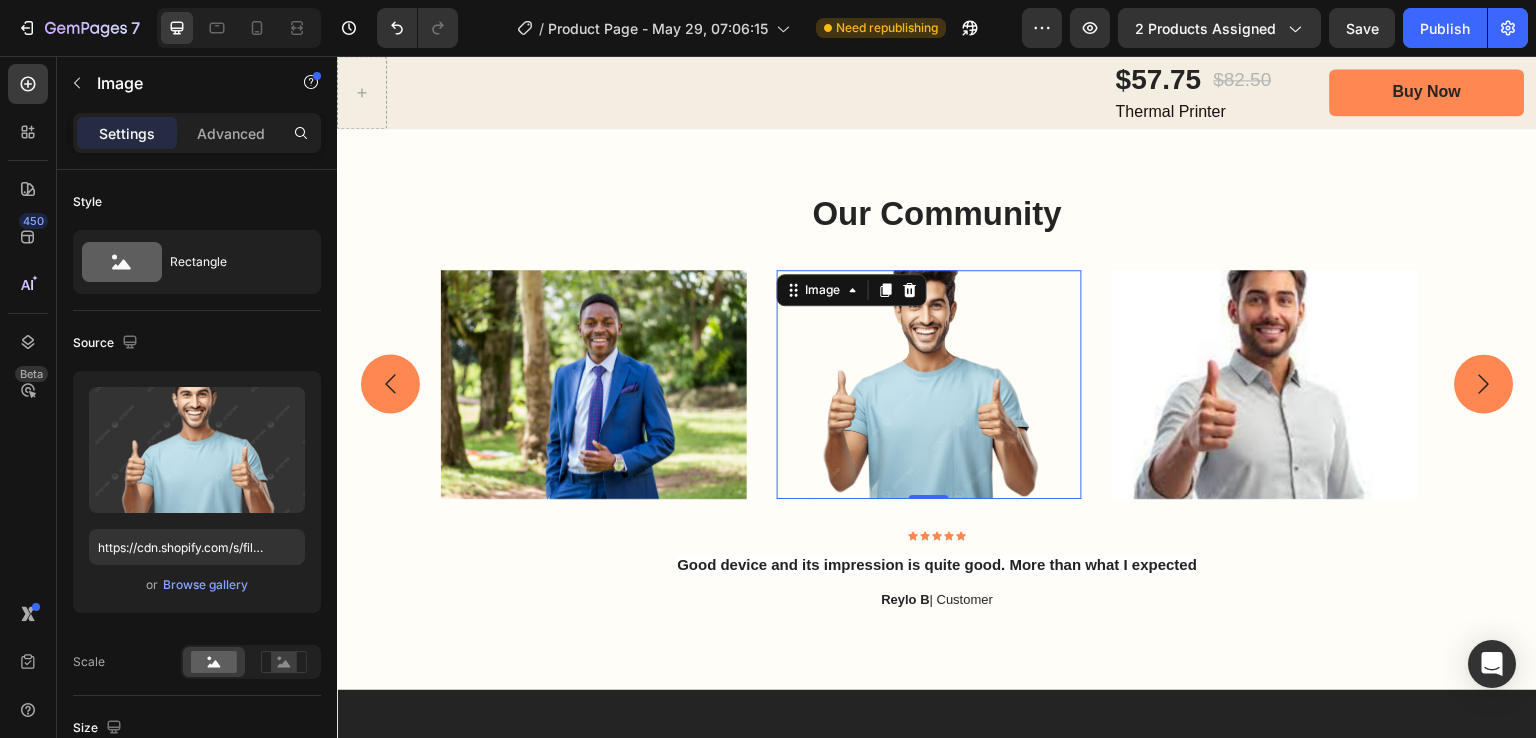 click at bounding box center [930, 384] 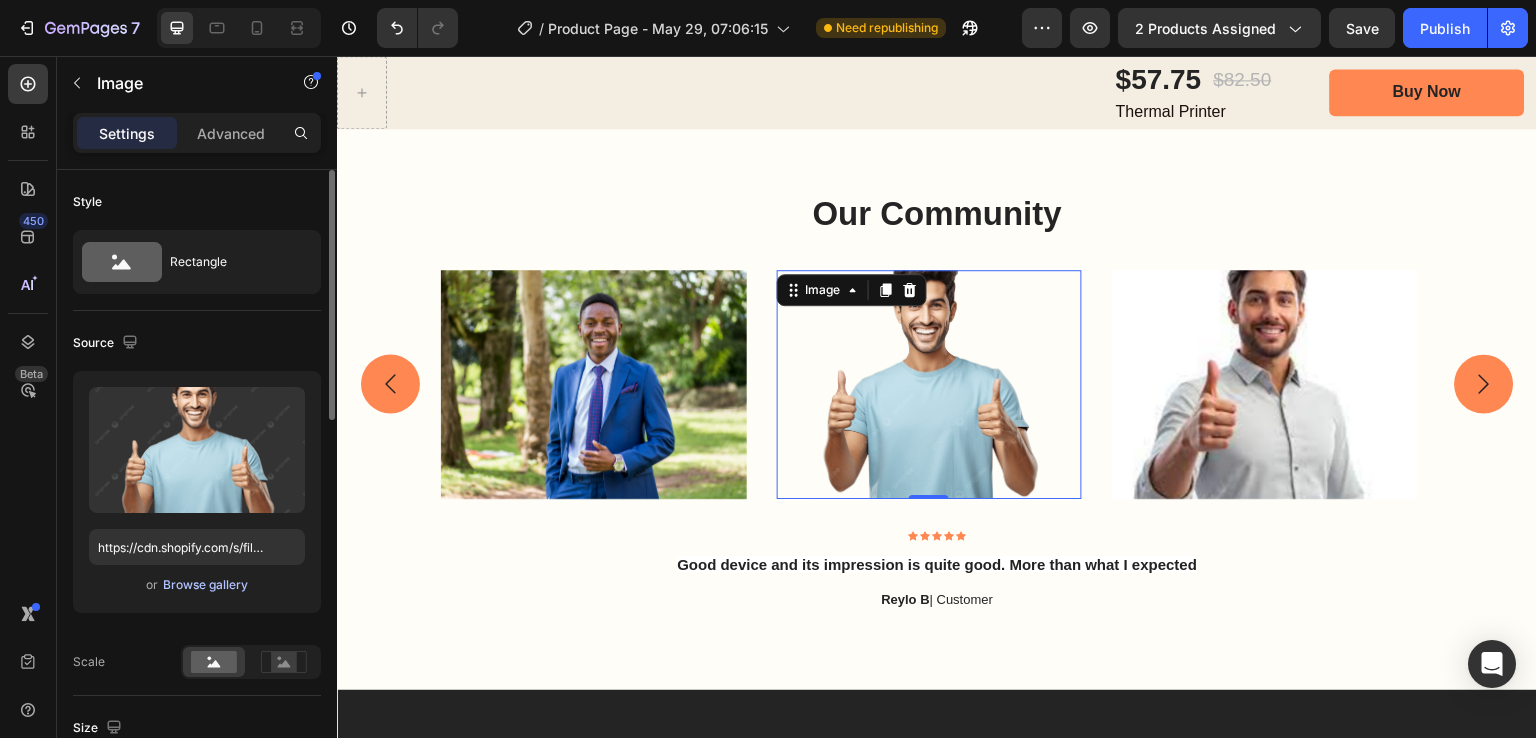 click on "Browse gallery" at bounding box center [205, 585] 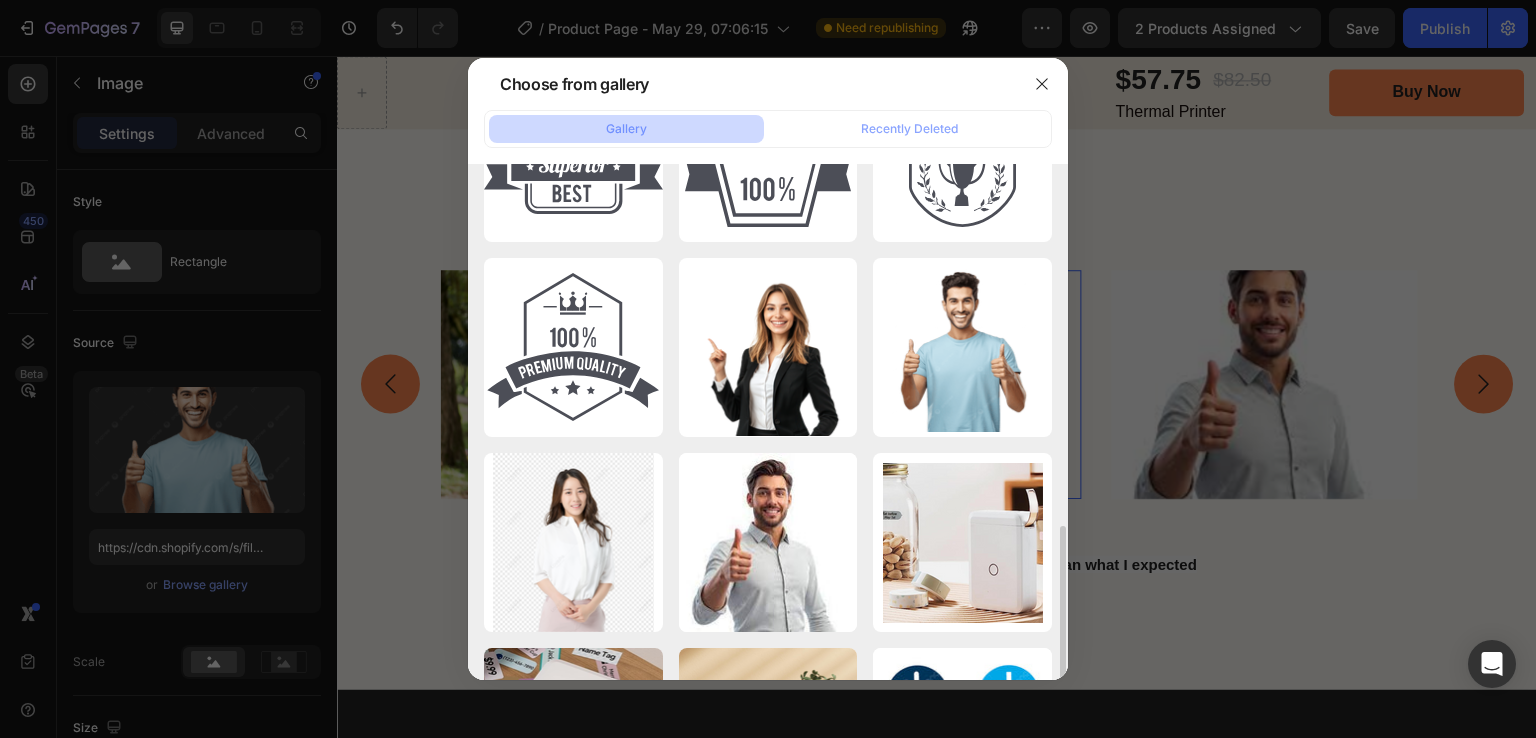 scroll, scrollTop: 800, scrollLeft: 0, axis: vertical 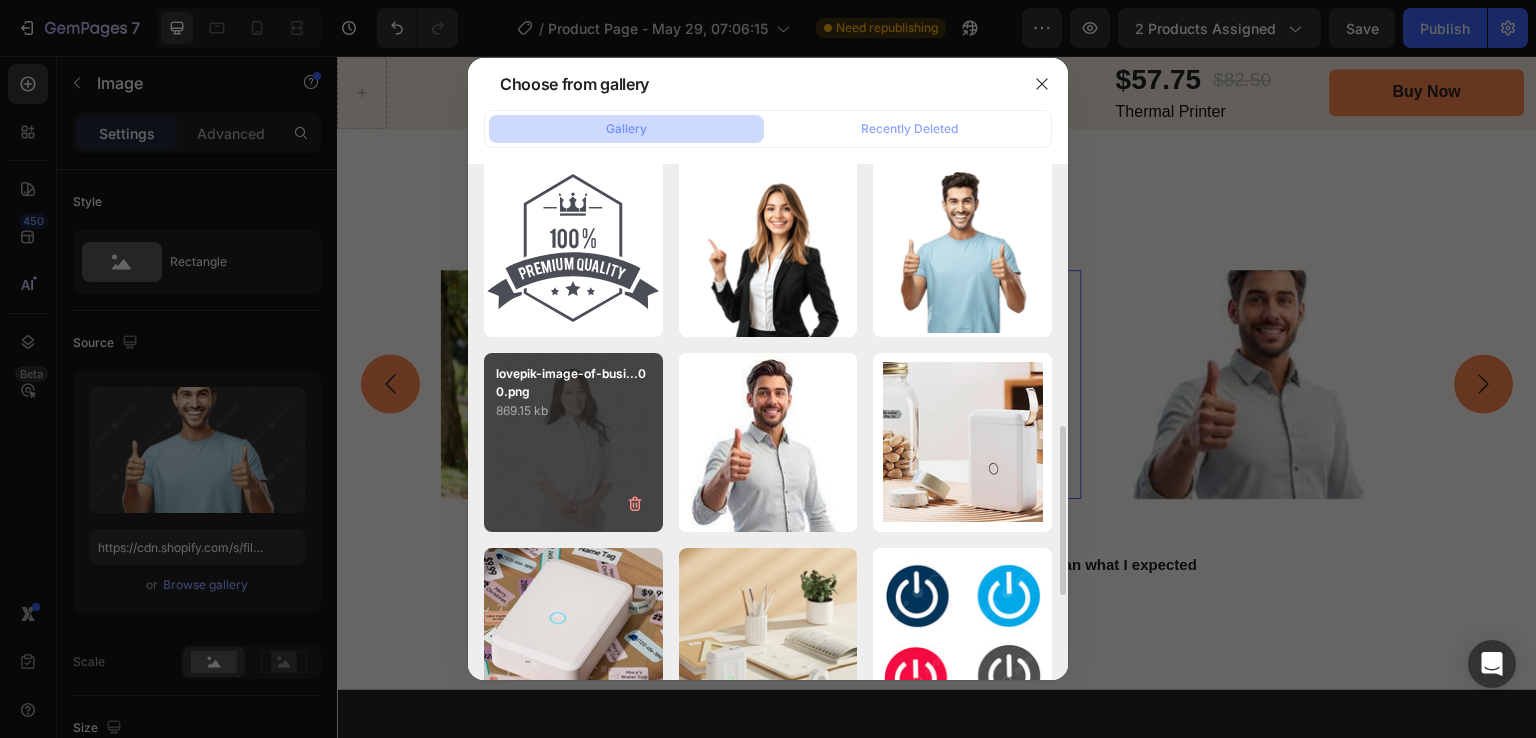 click on "lovepik-image-of-busi...00.png 869.15 kb" at bounding box center (573, 442) 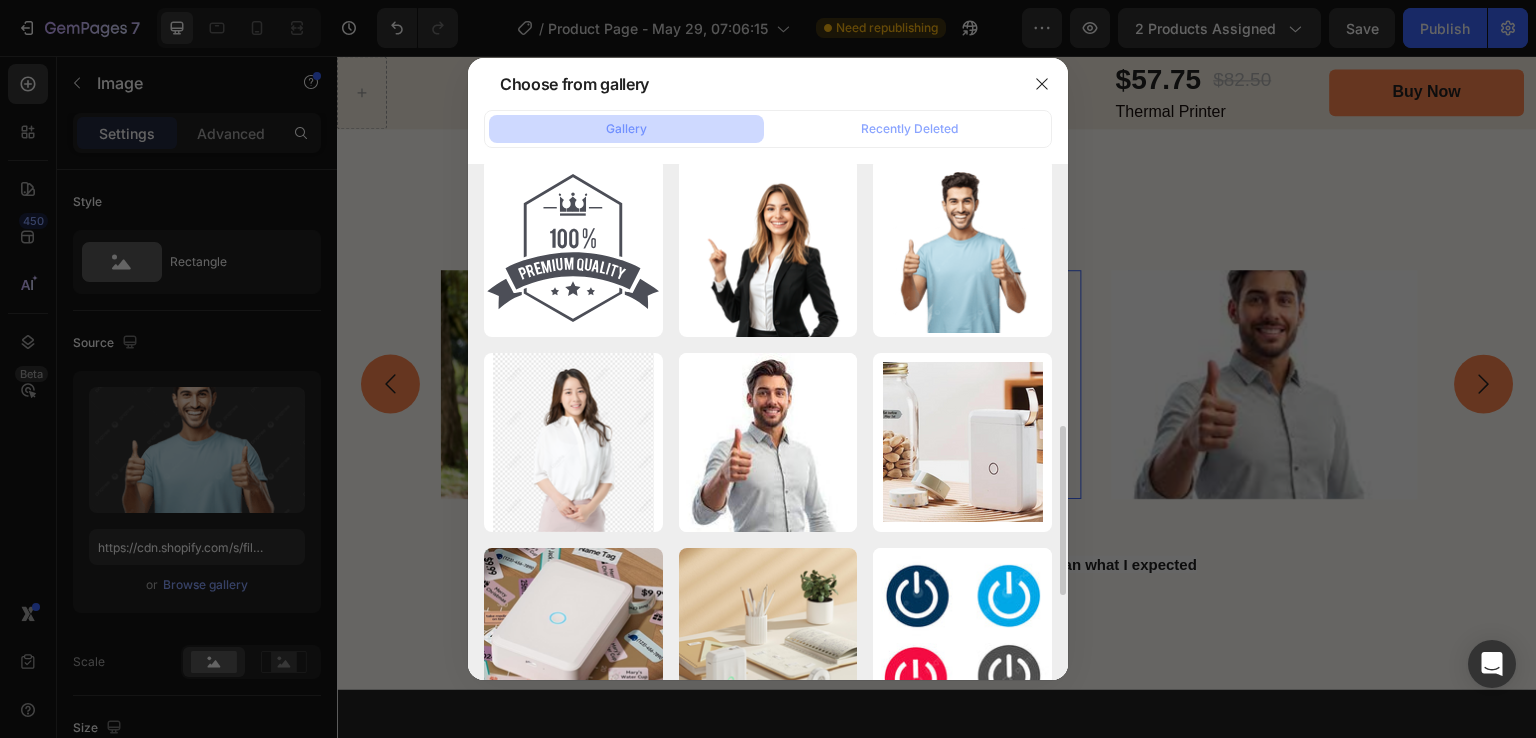 type on "https://cdn.shopify.com/s/files/1/0726/3292/6440/files/gempages_568718094382400533-e27db167-57be-43e0-8721-1aa11c1c02a4.png" 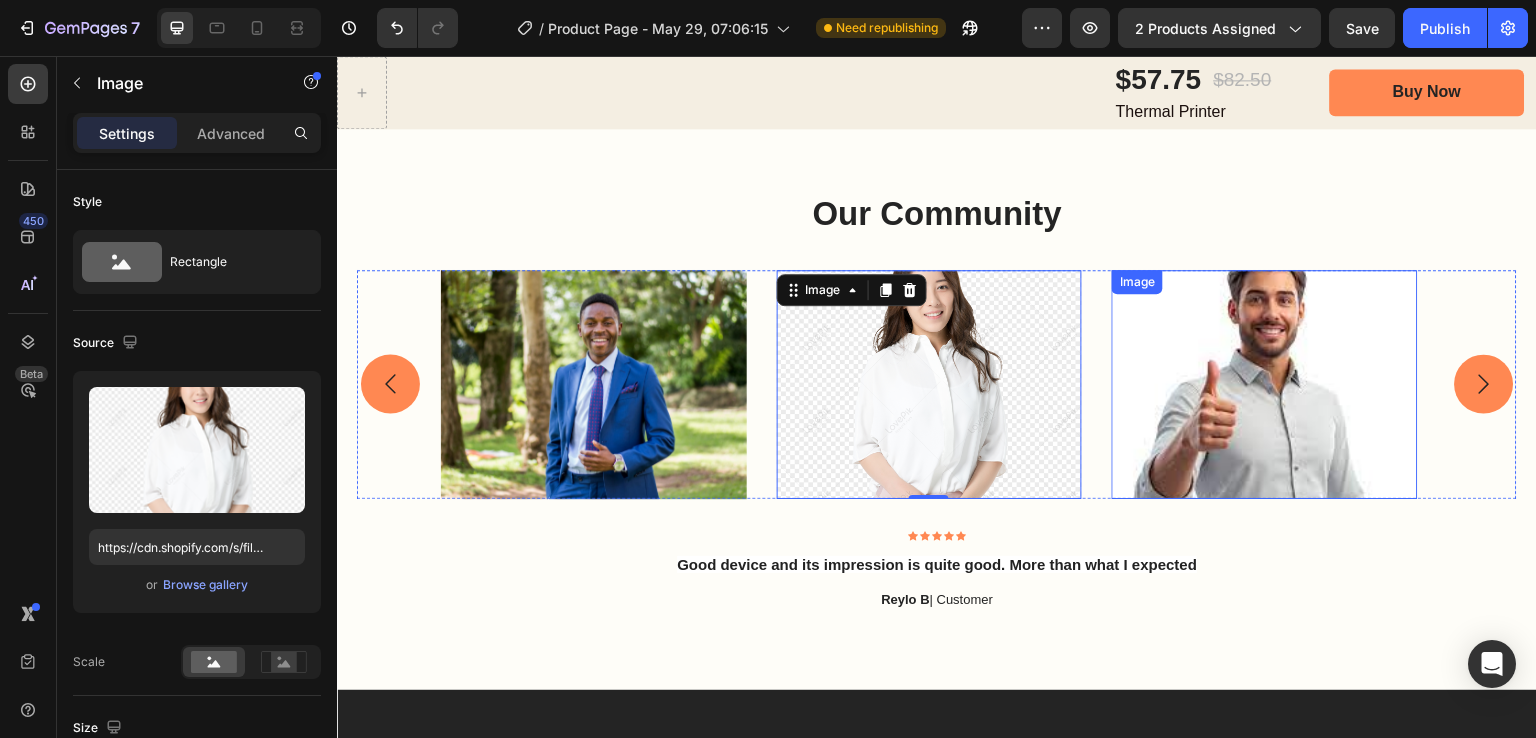 click at bounding box center [1265, 384] 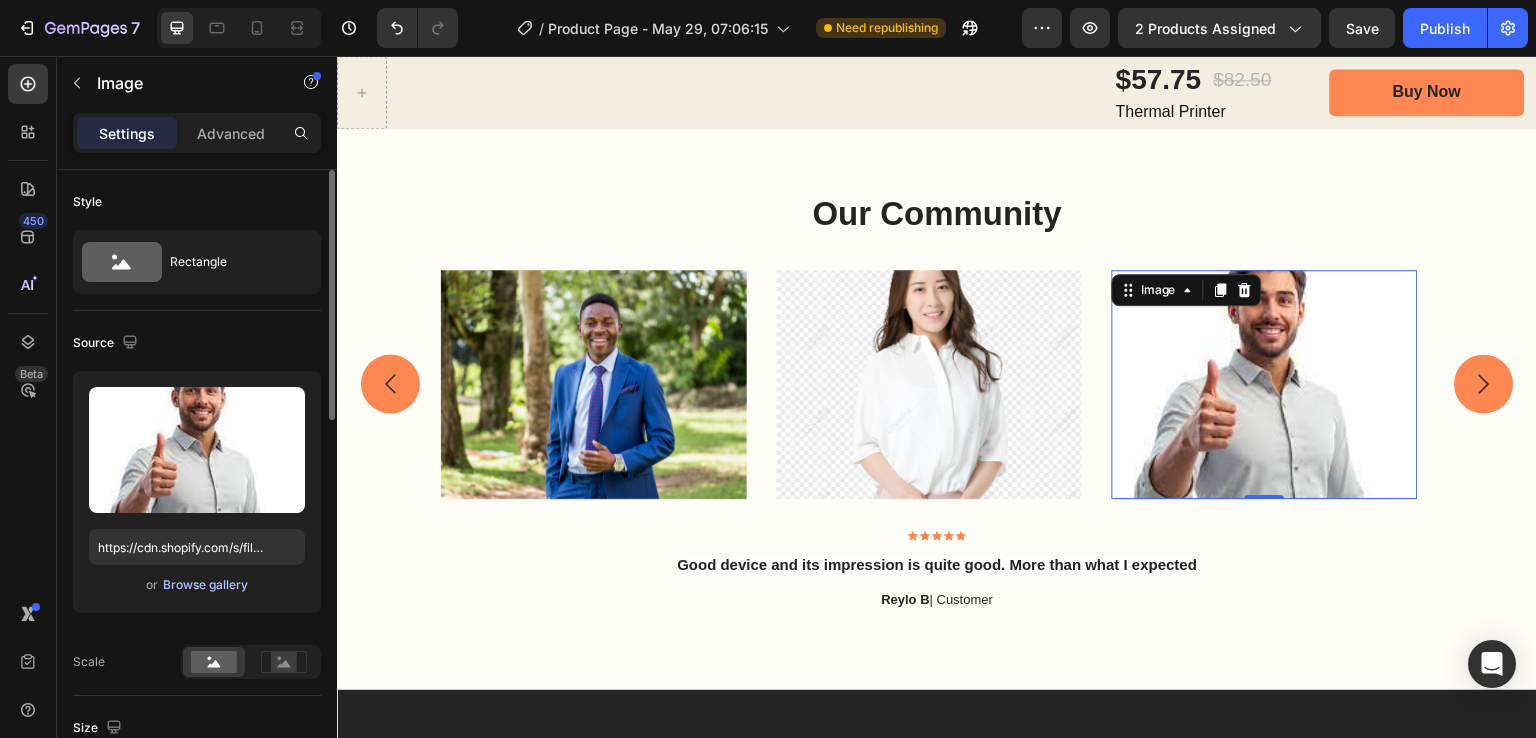 click on "Browse gallery" at bounding box center (205, 585) 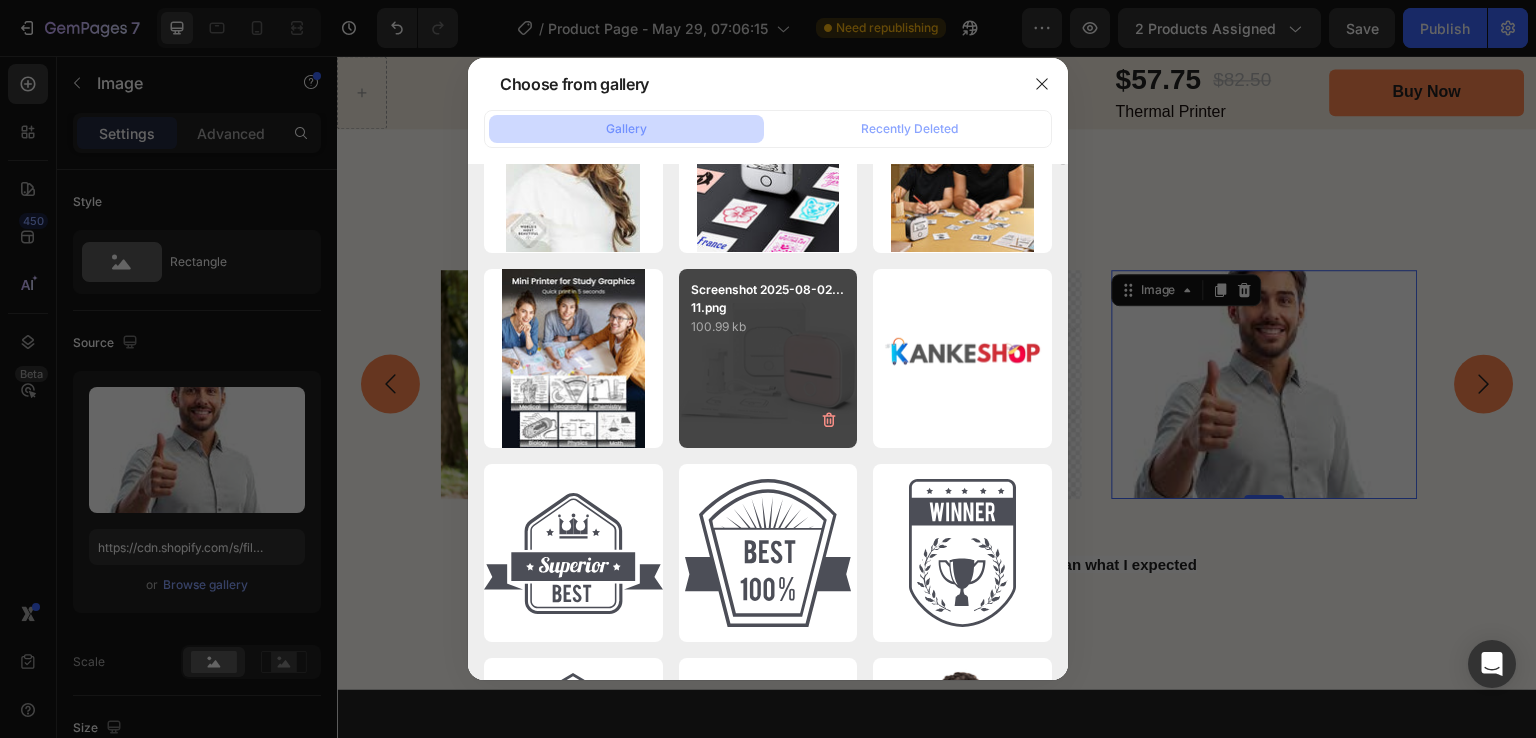 scroll, scrollTop: 100, scrollLeft: 0, axis: vertical 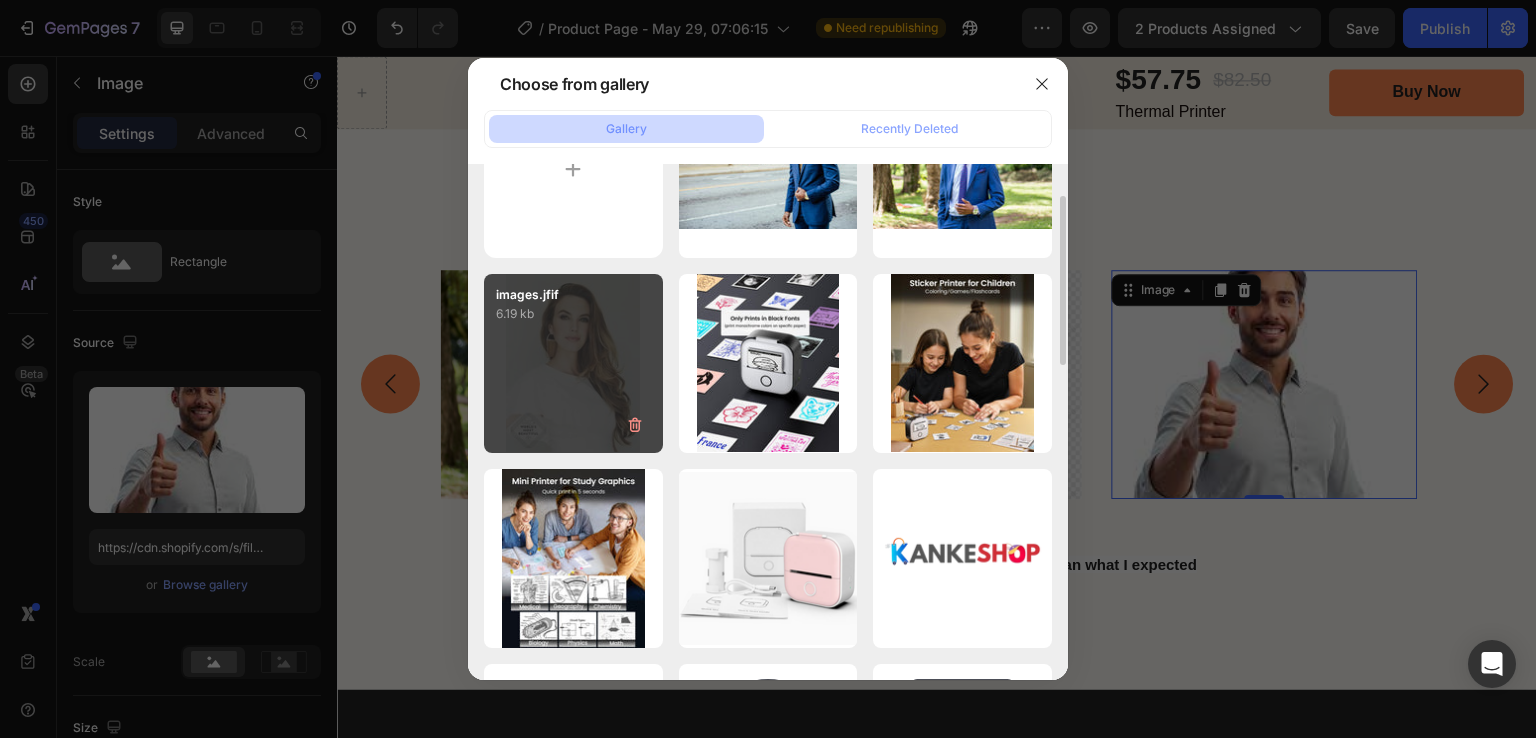 click on "images.jfif 6.19 kb" at bounding box center [573, 363] 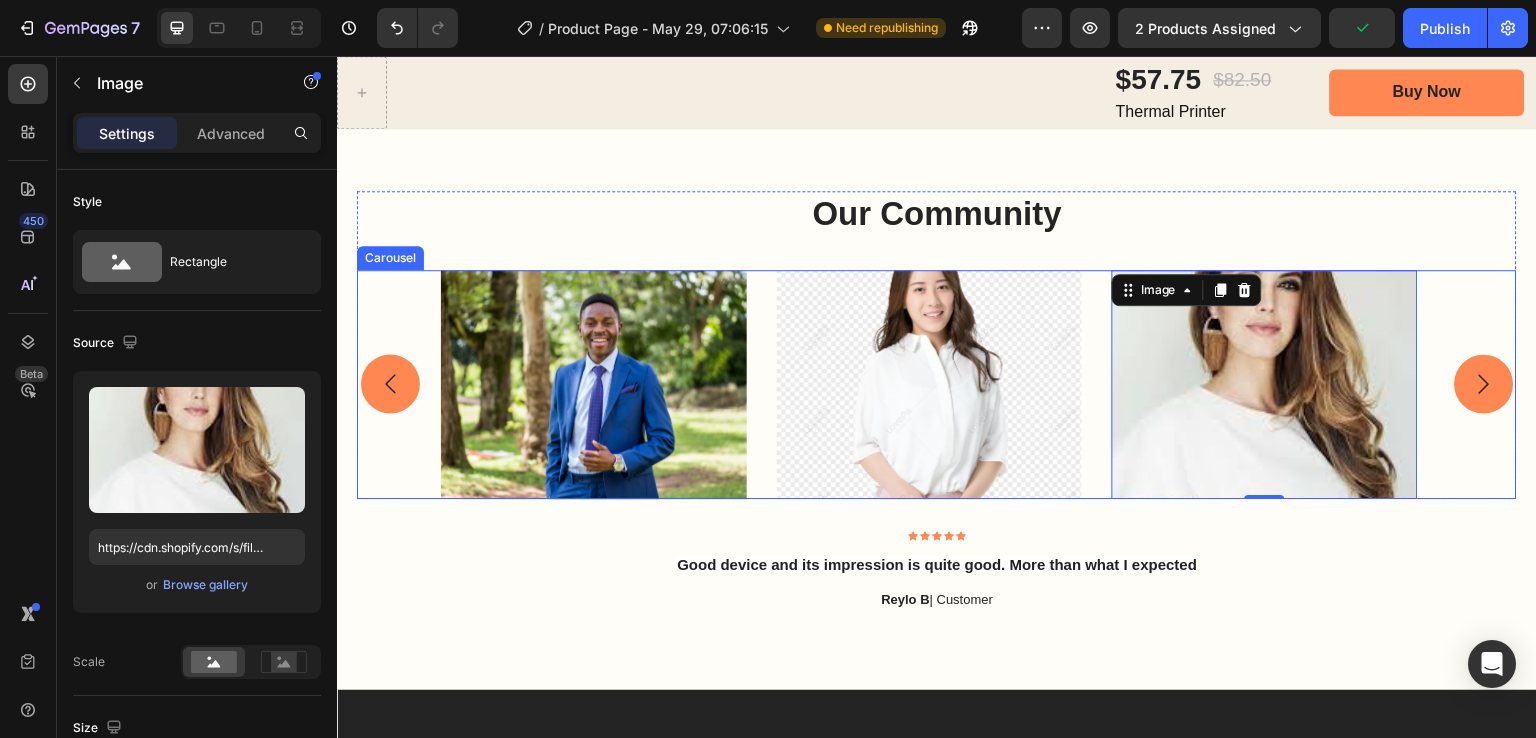 click 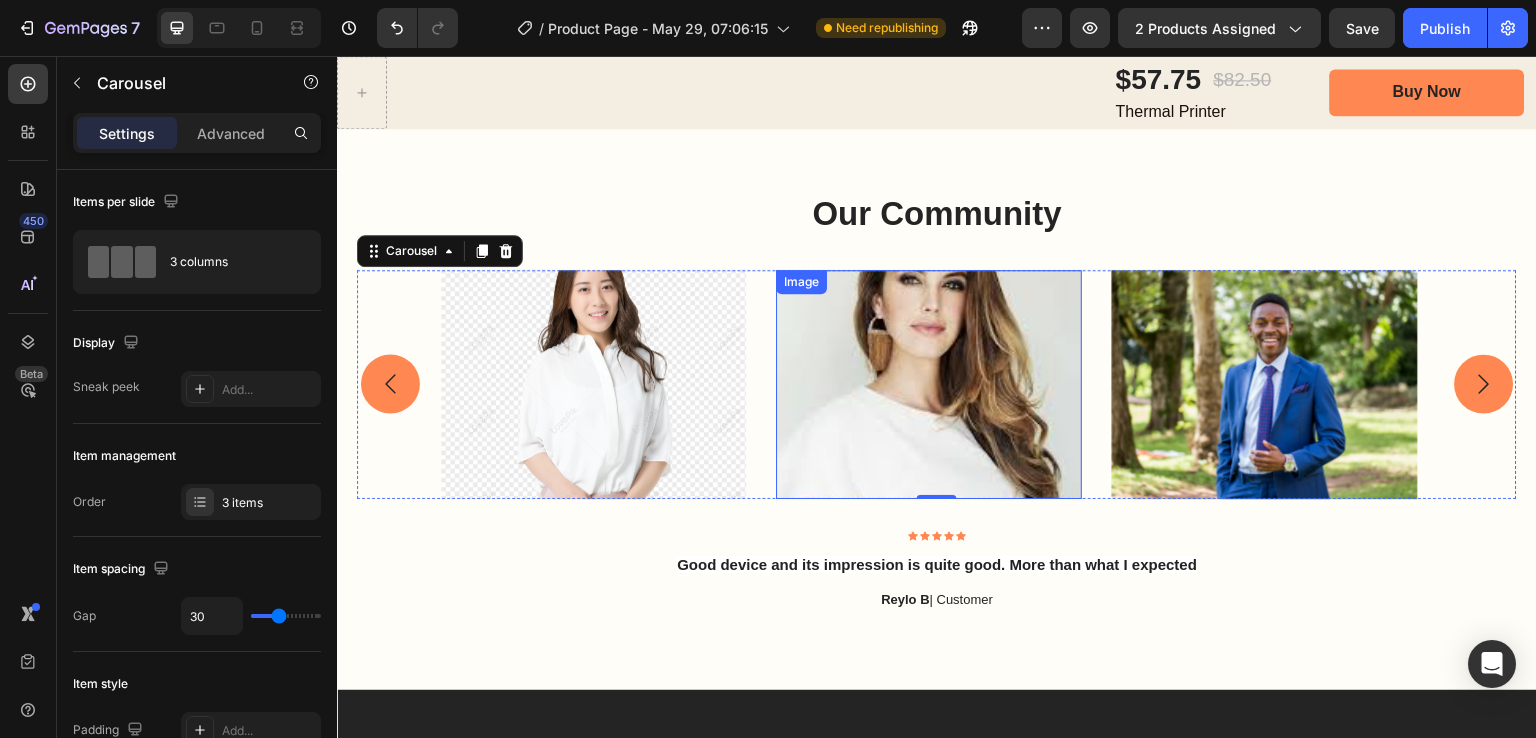 click at bounding box center (930, 384) 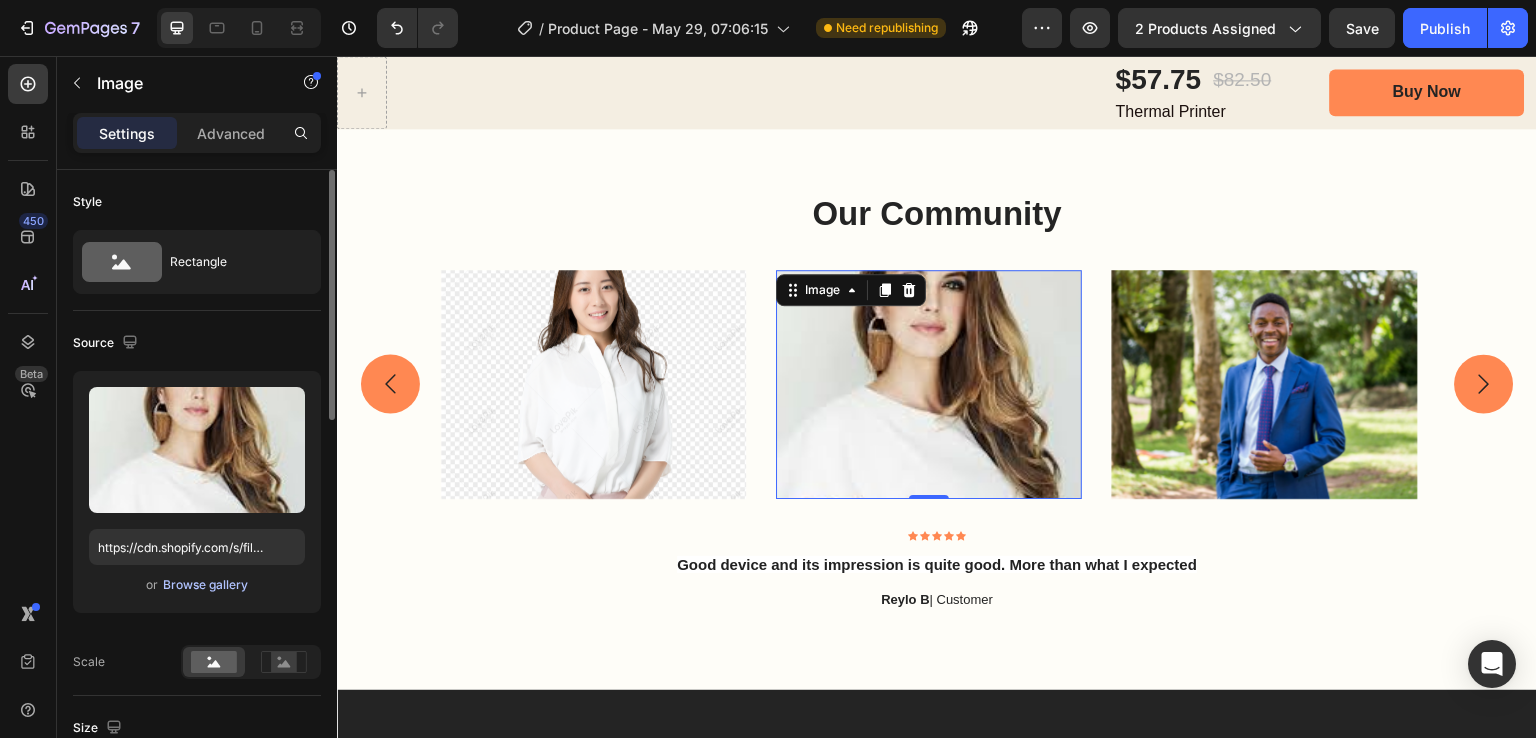 click on "Browse gallery" at bounding box center (205, 585) 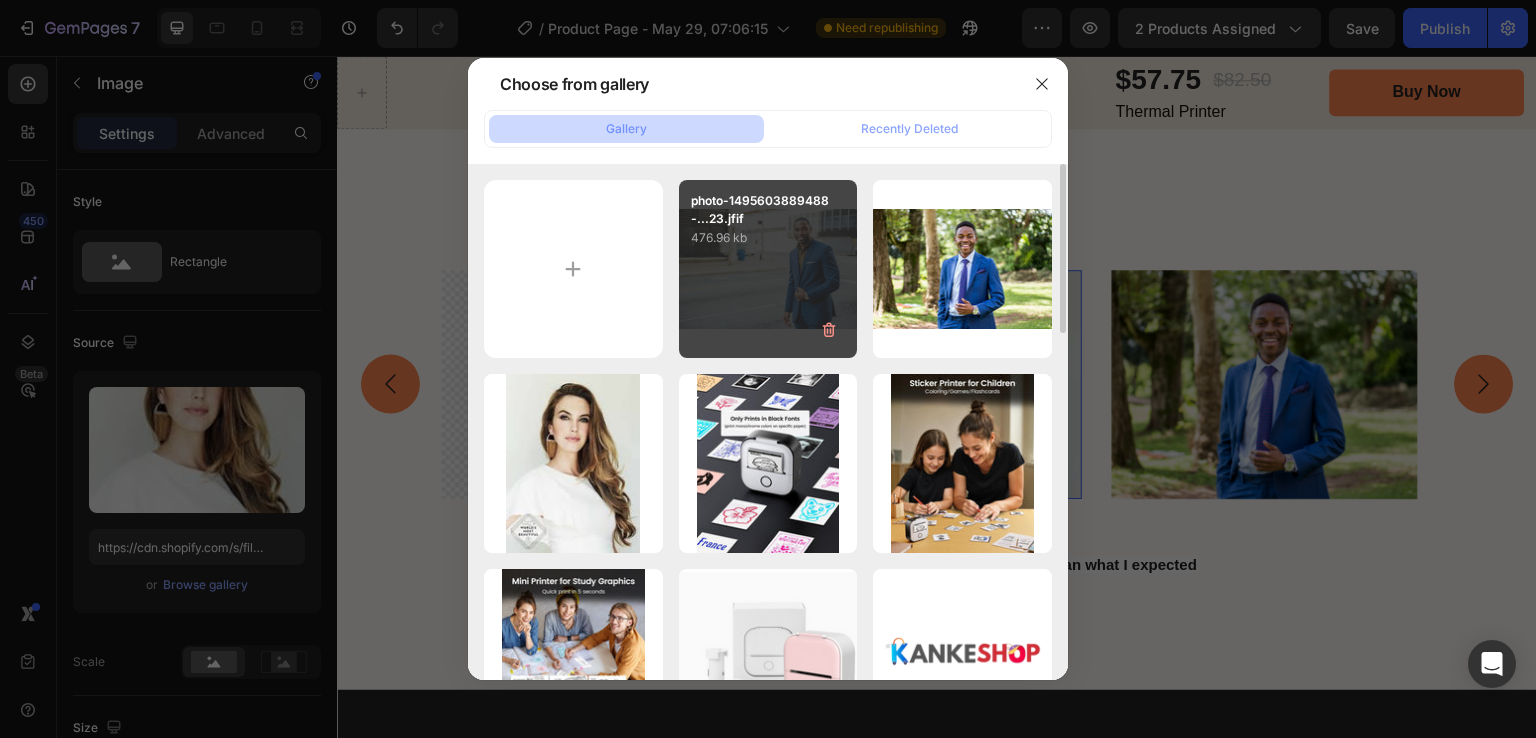 click on "photo-1495603889488-...23.jfif 476.96 kb" at bounding box center (768, 269) 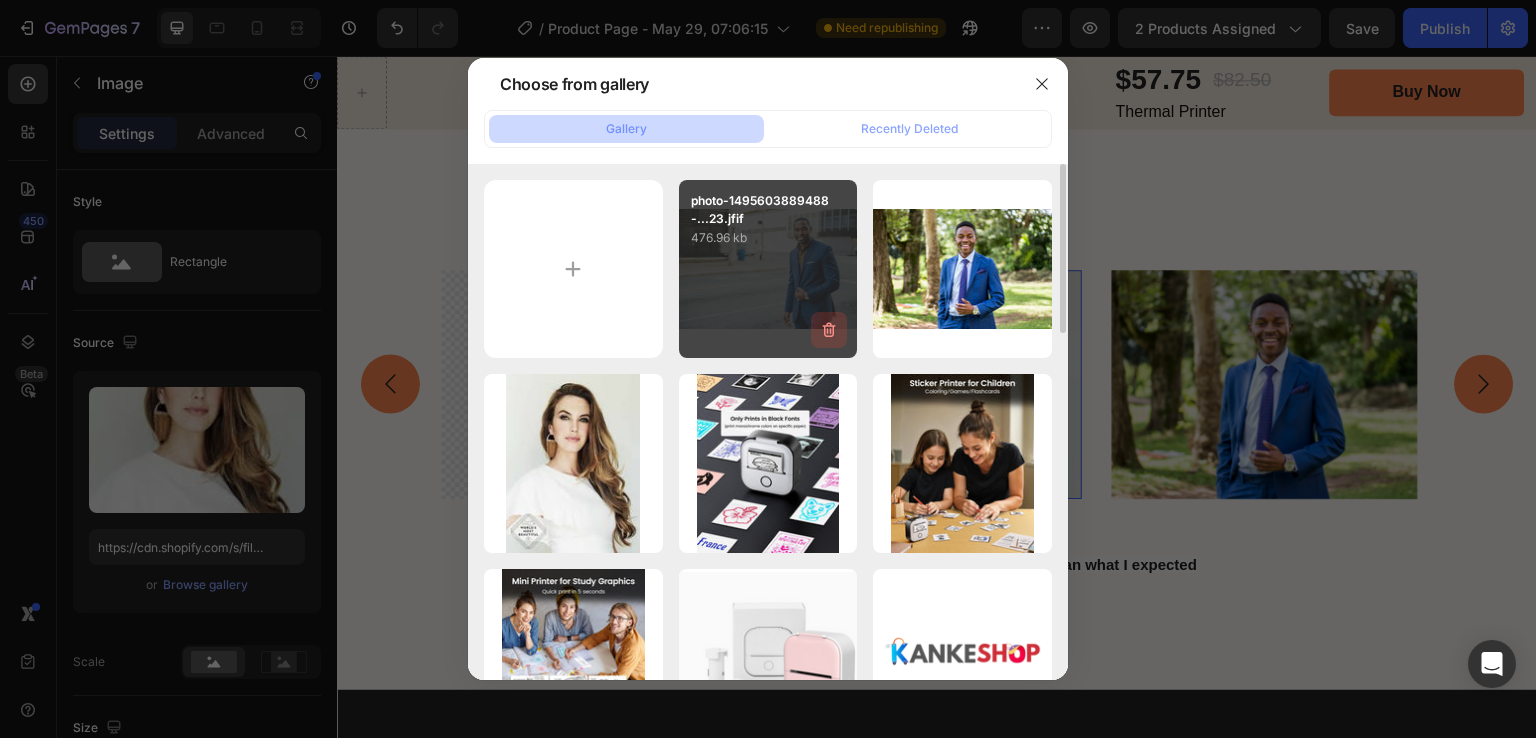 type on "https://cdn.shopify.com/s/files/1/0726/3292/6440/files/gempages_568718094382400533-2170ec38-9f0f-40f8-a9f8-3874d690b3d3.jpg" 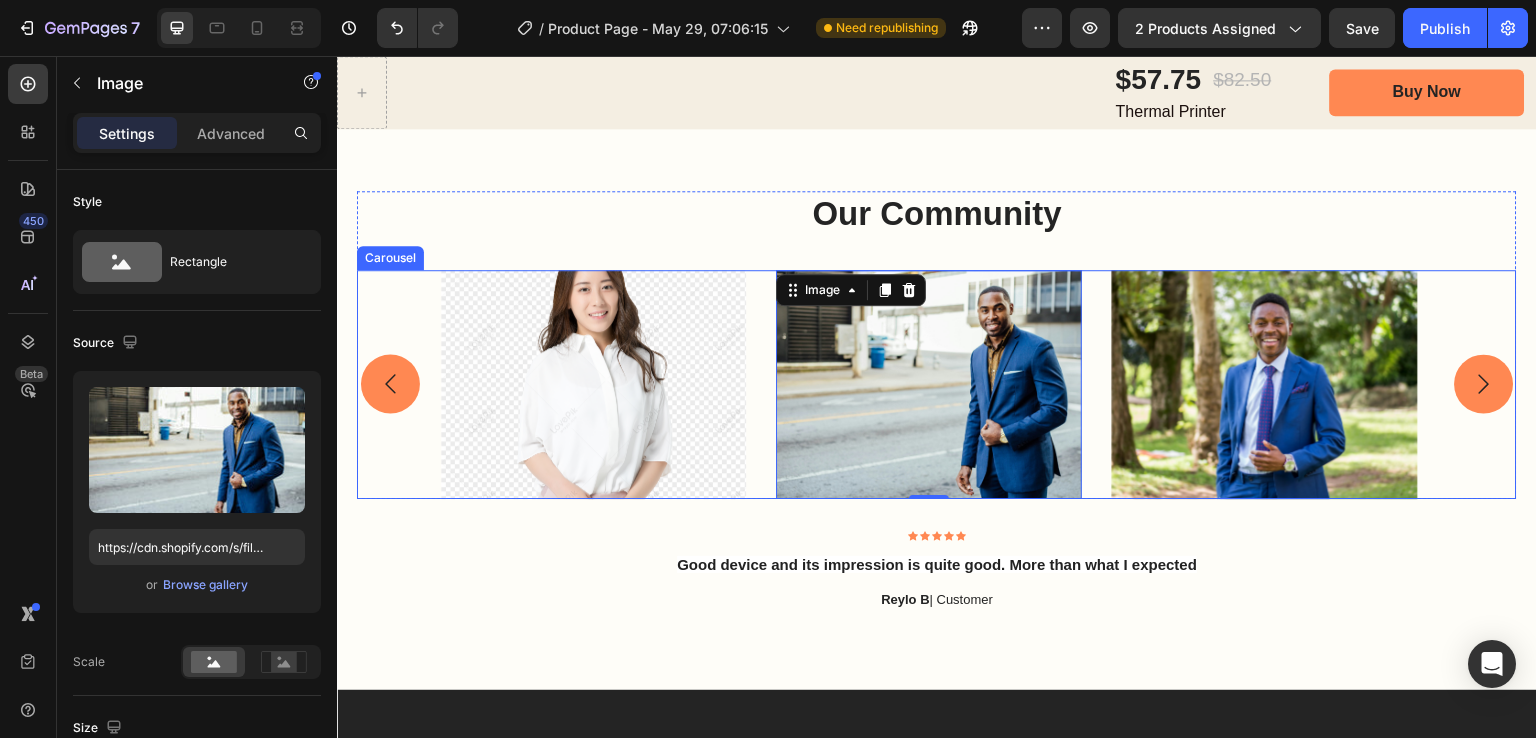 click 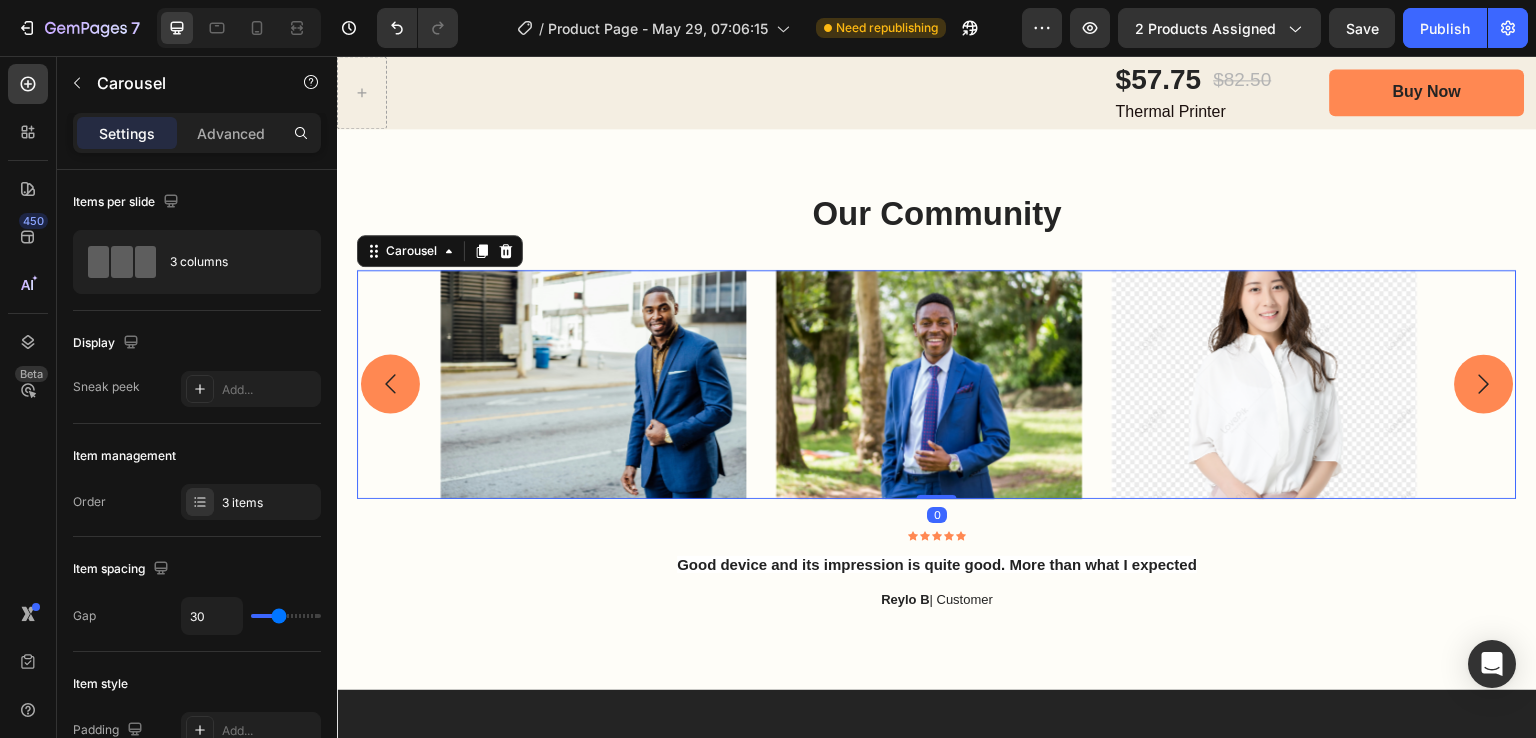 click 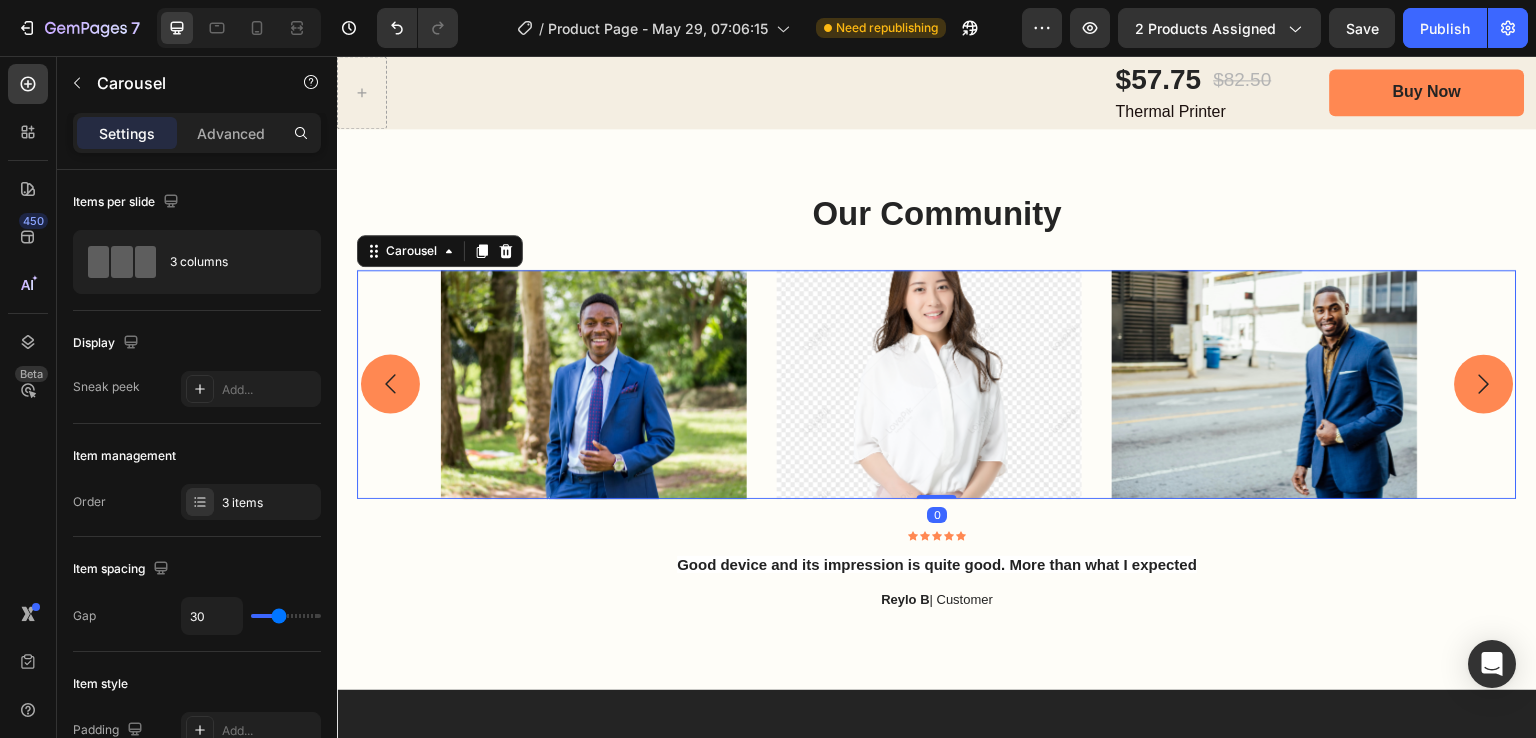 click 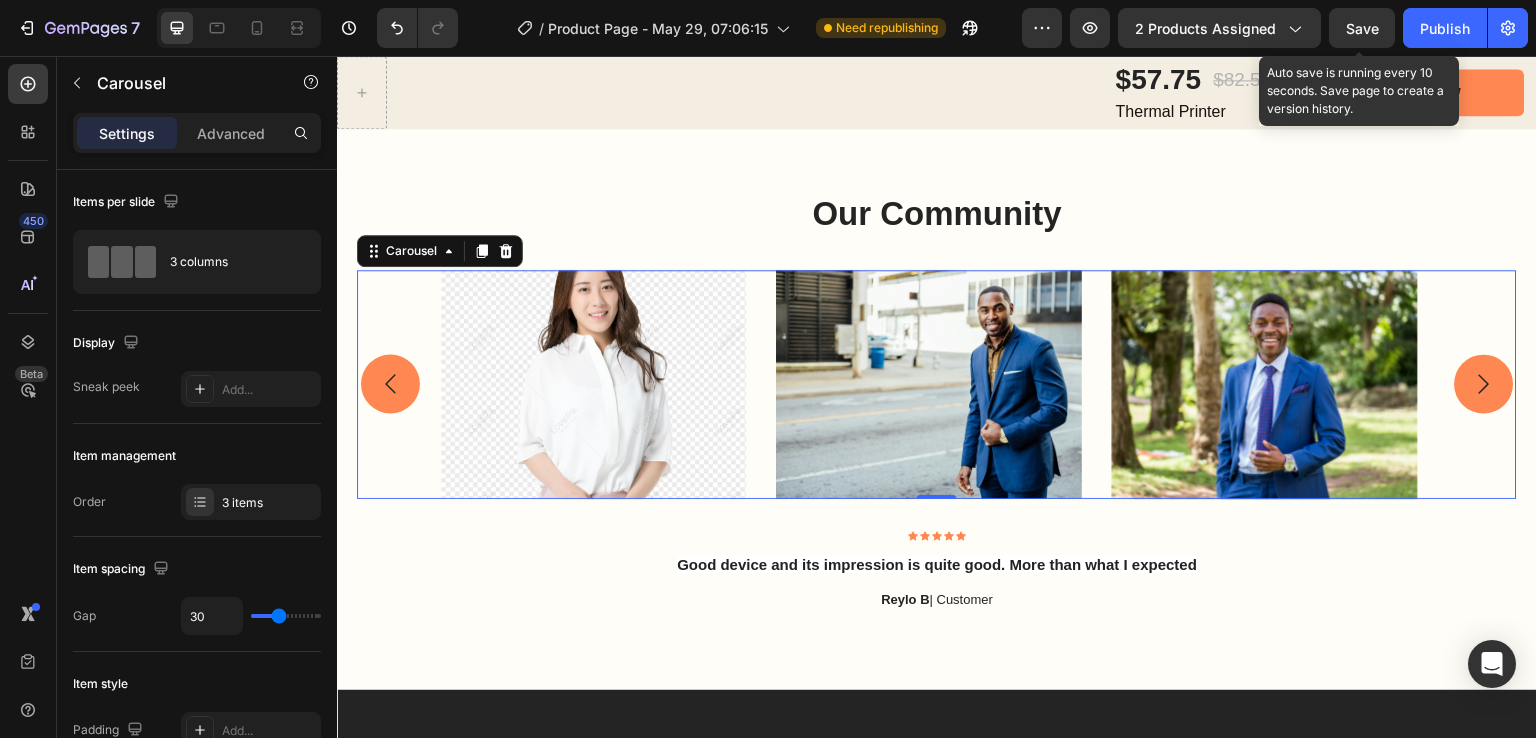 click on "Save" at bounding box center (1362, 28) 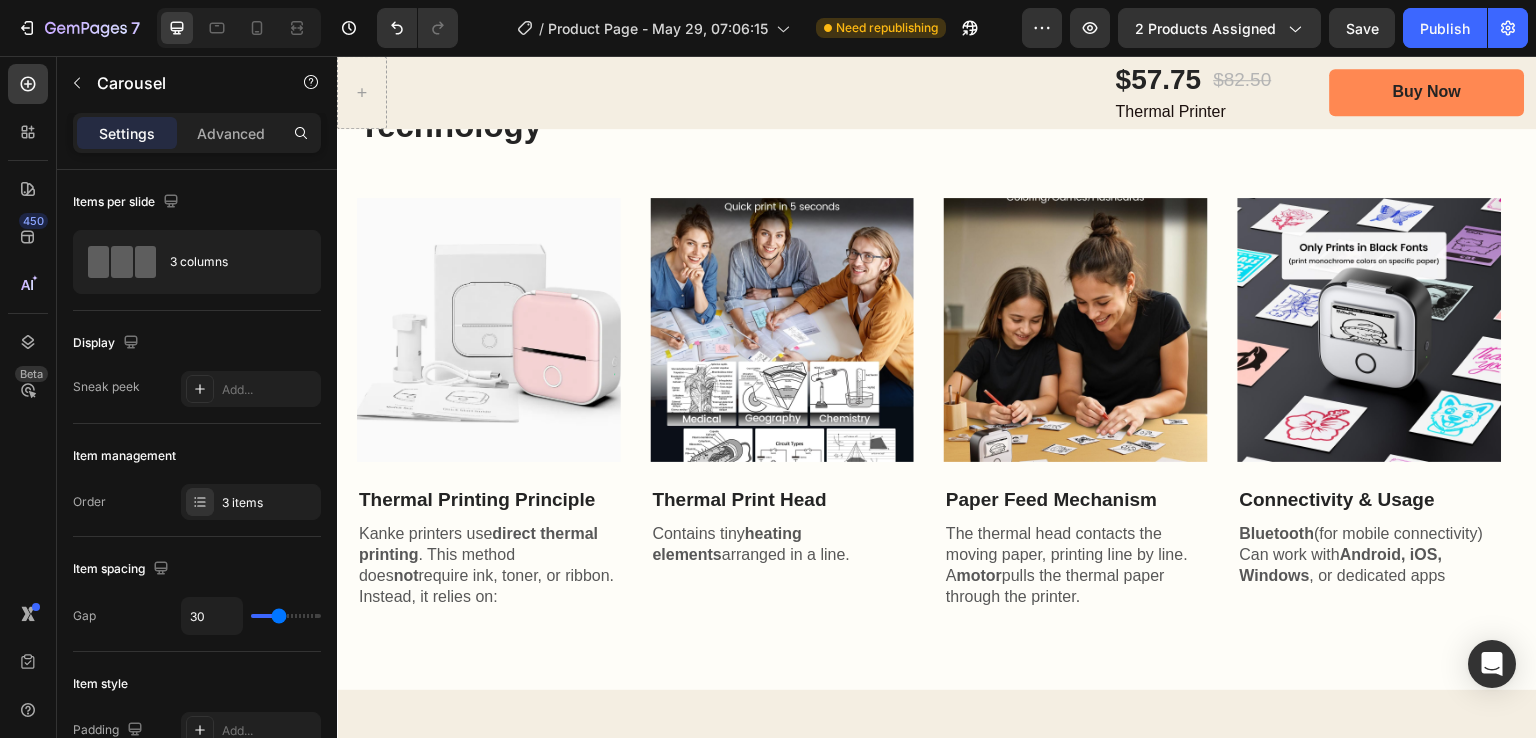 scroll, scrollTop: 2541, scrollLeft: 0, axis: vertical 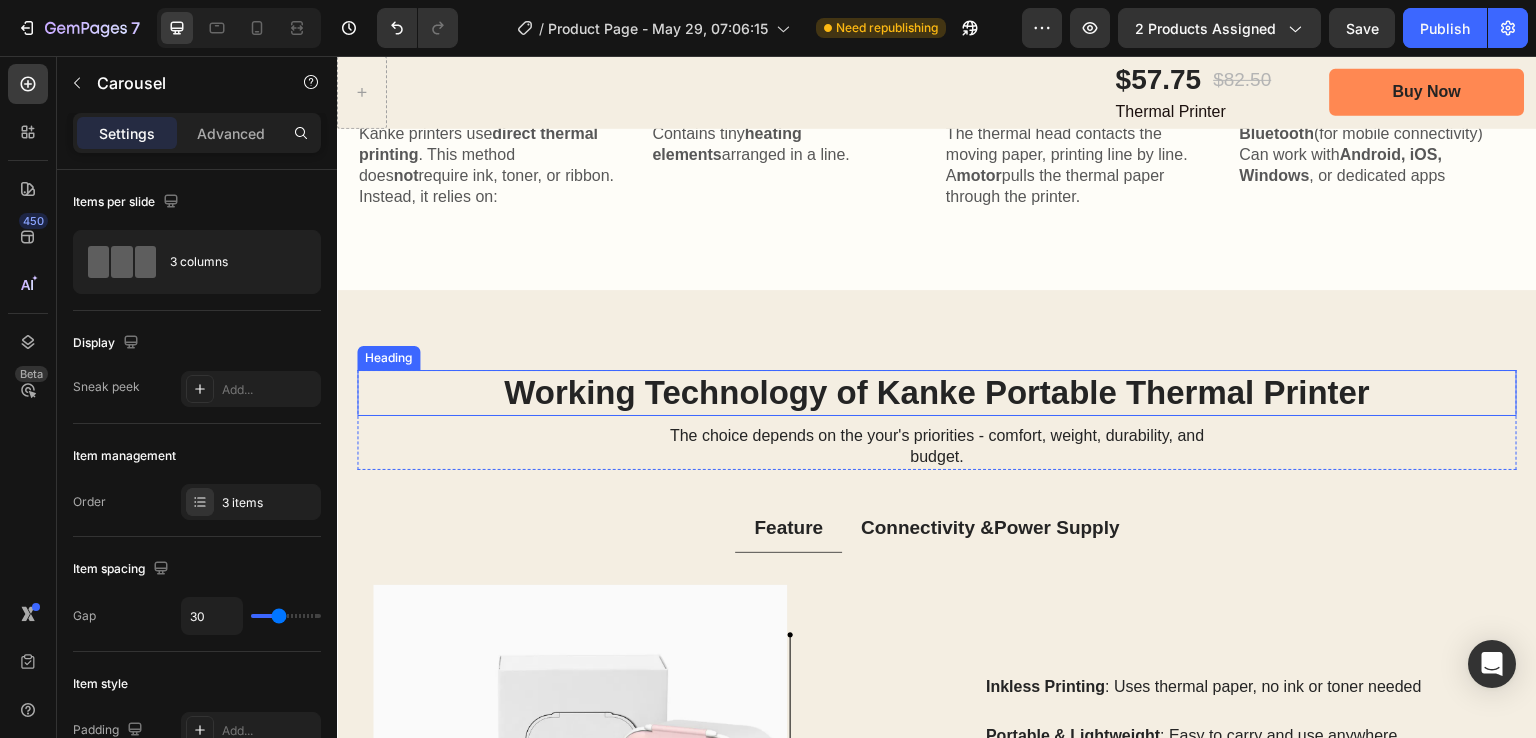 click on "Working Technology of Kanke Portable Thermal Printer" at bounding box center [937, 393] 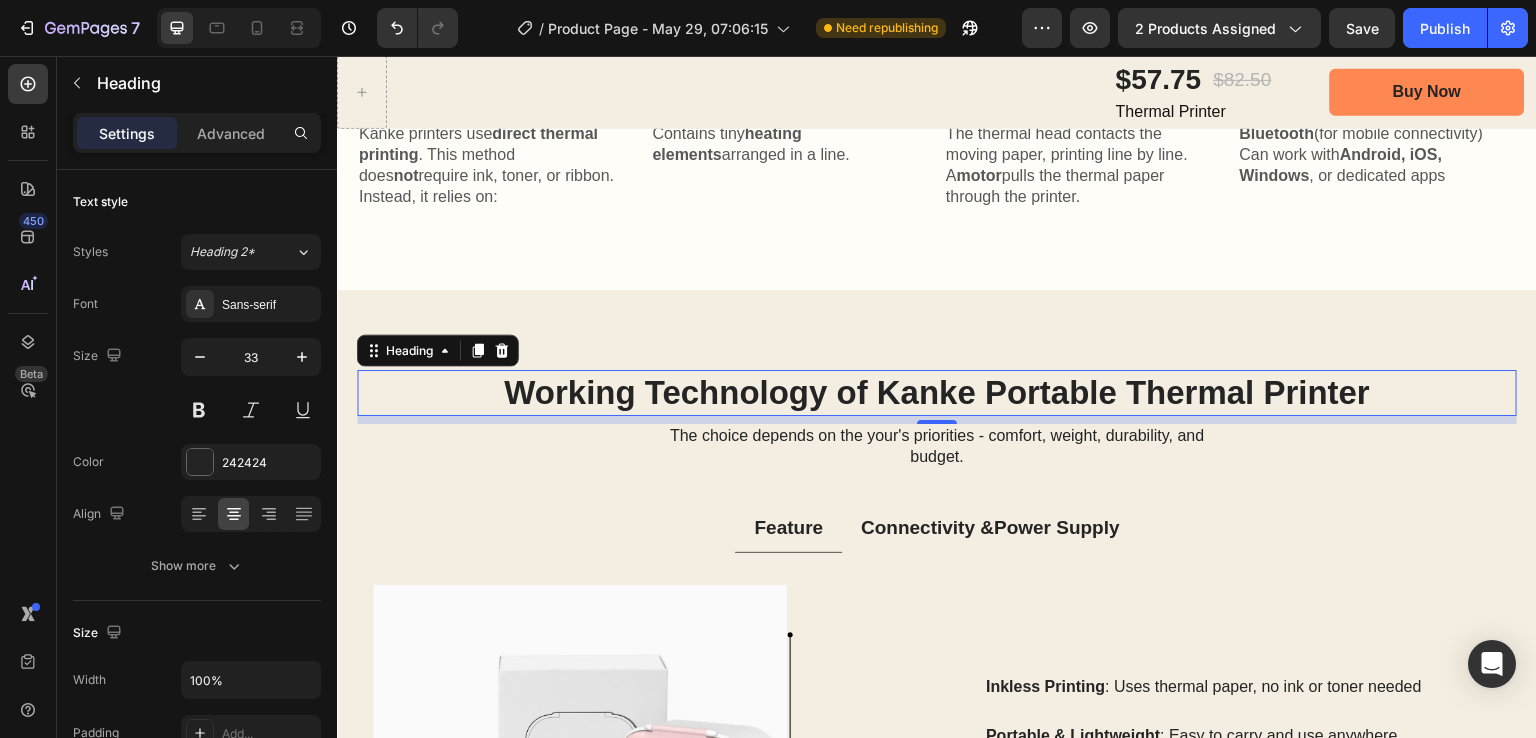 click on "Working Technology of Kanke Portable Thermal Printer" at bounding box center [937, 393] 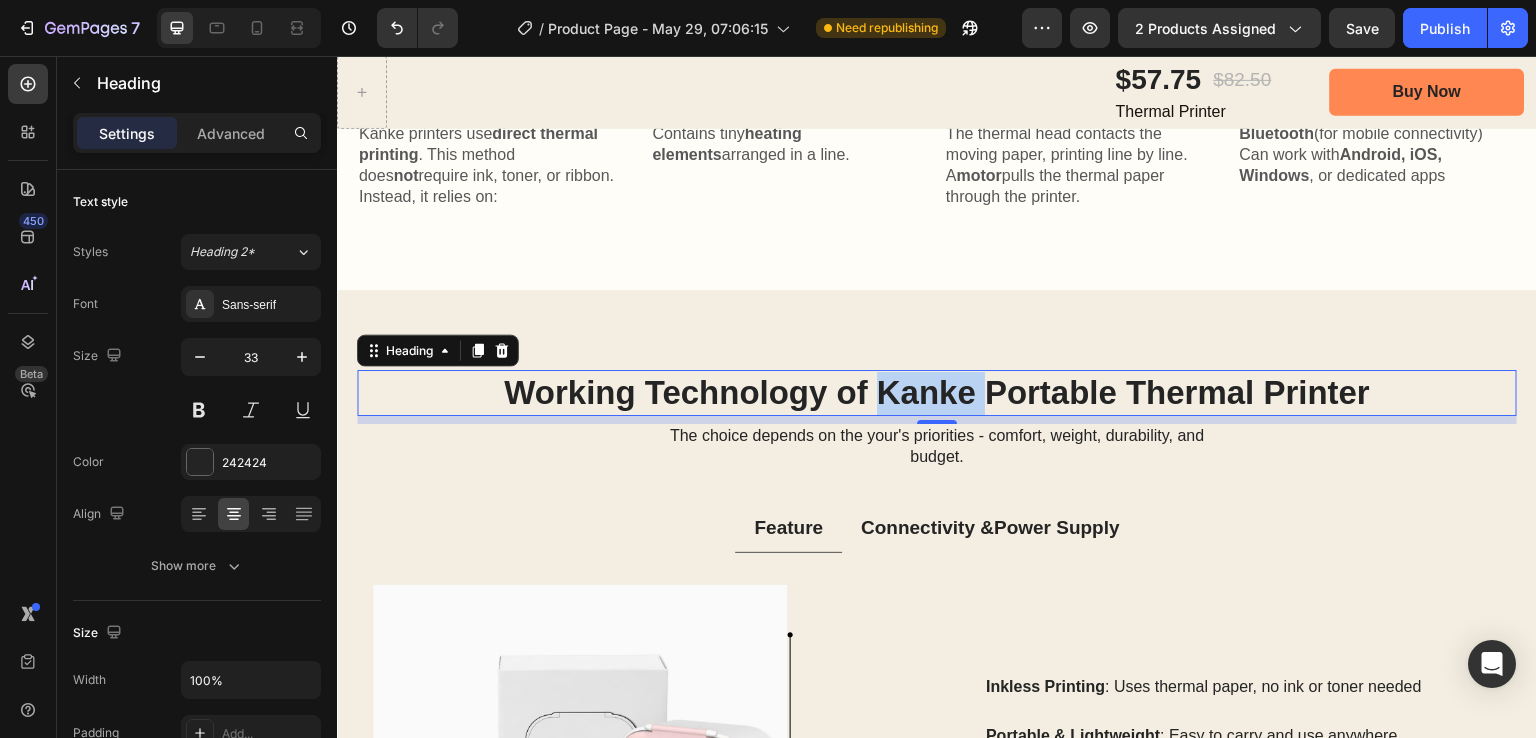 click on "Working Technology of Kanke Portable Thermal Printer" at bounding box center [937, 393] 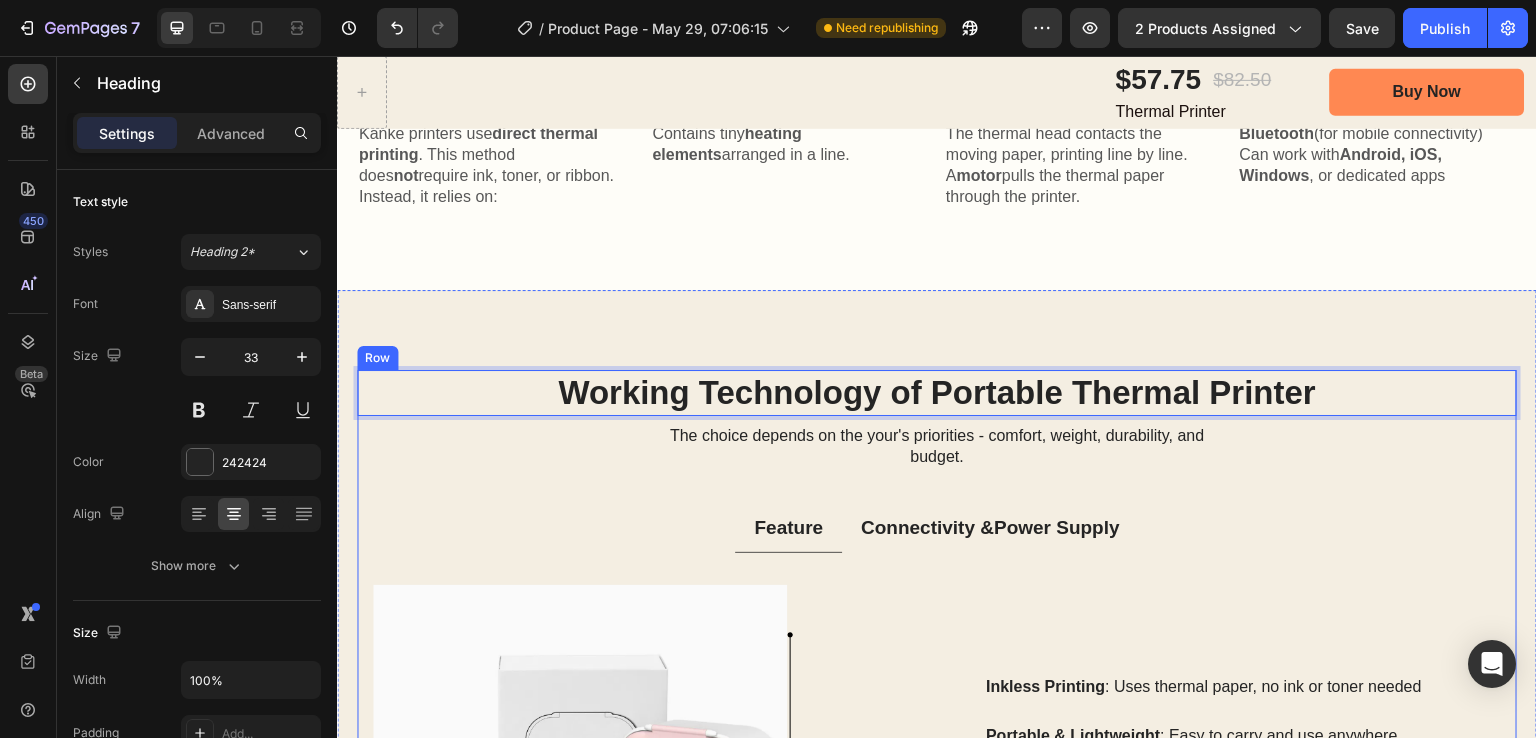 scroll, scrollTop: 2741, scrollLeft: 0, axis: vertical 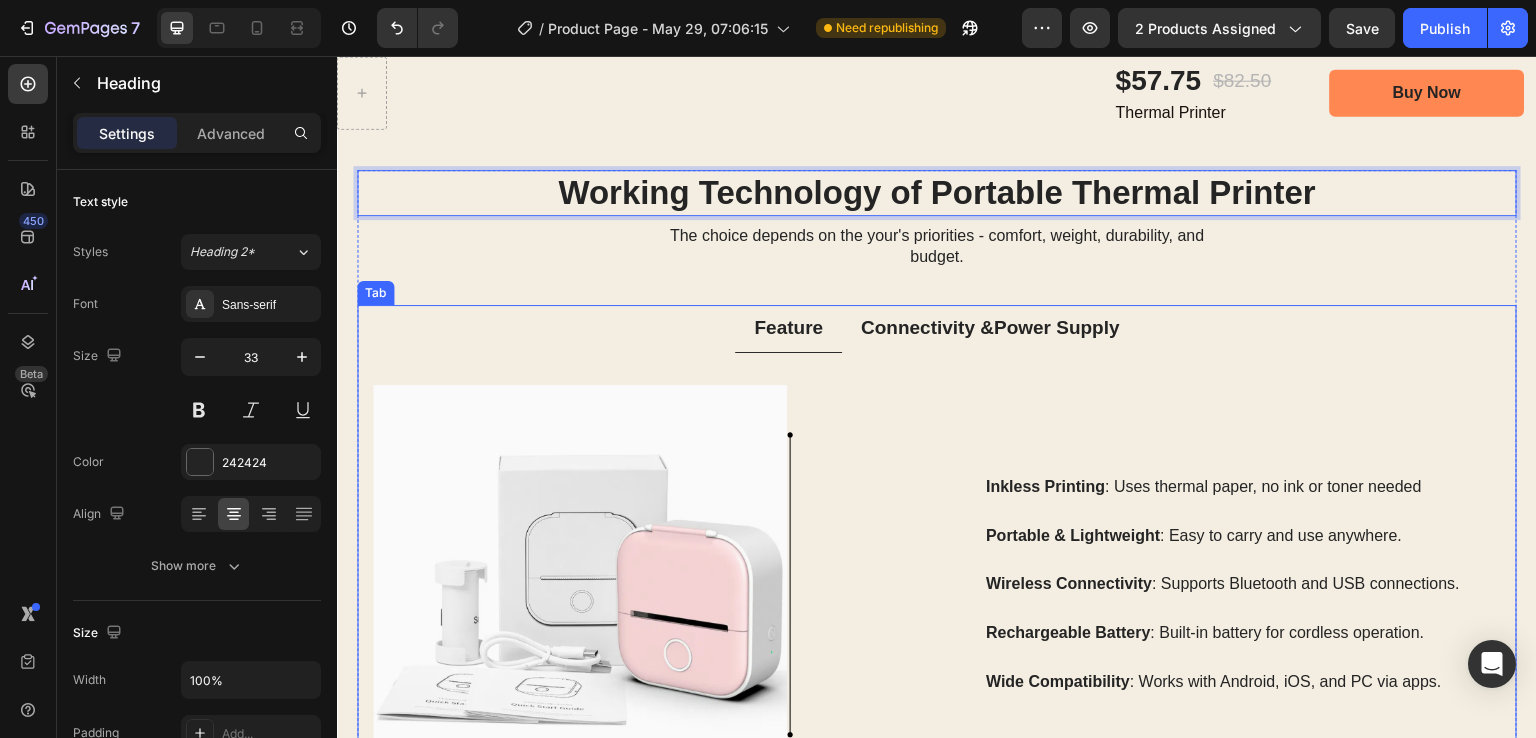 click on "Power Supply" at bounding box center (1057, 327) 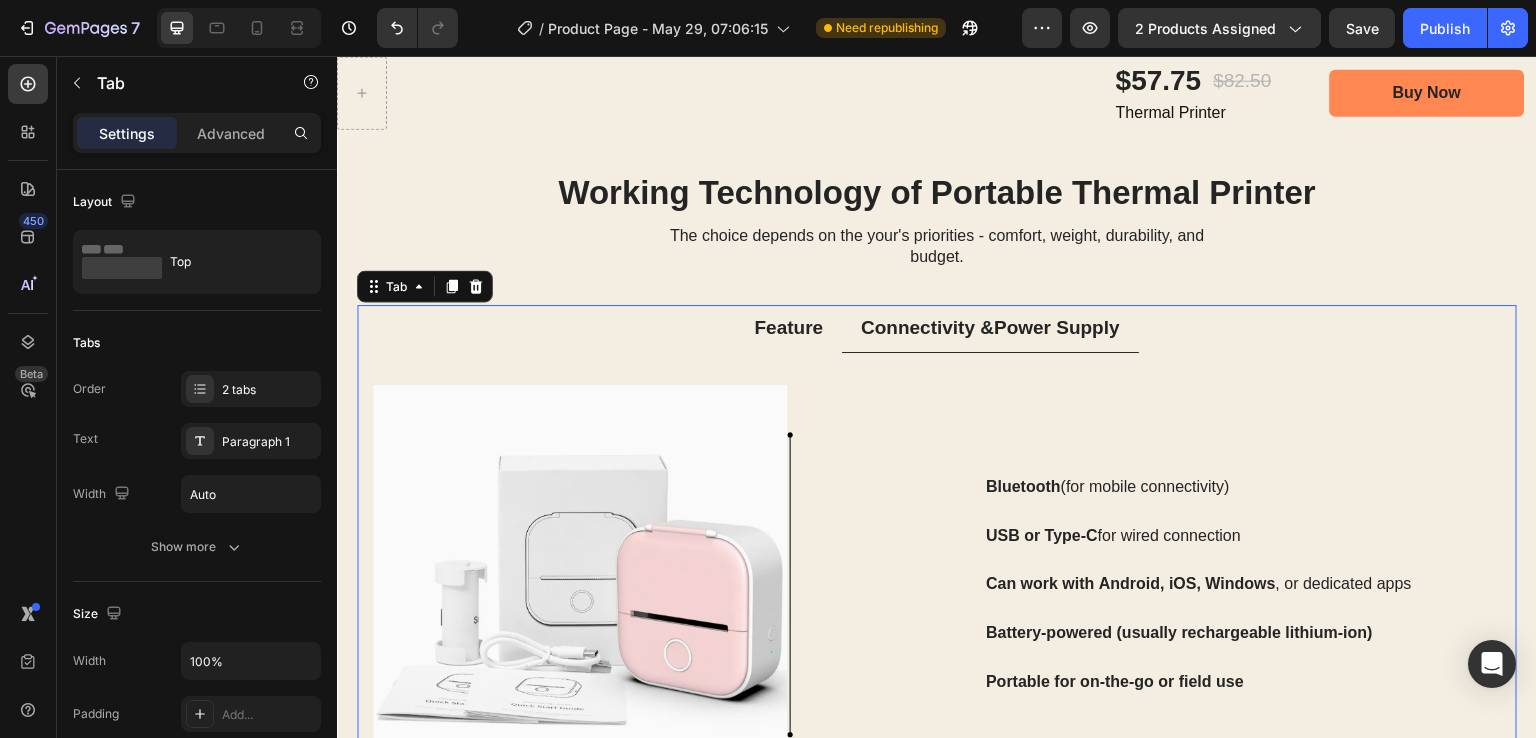 click on "Feature" at bounding box center [788, 328] 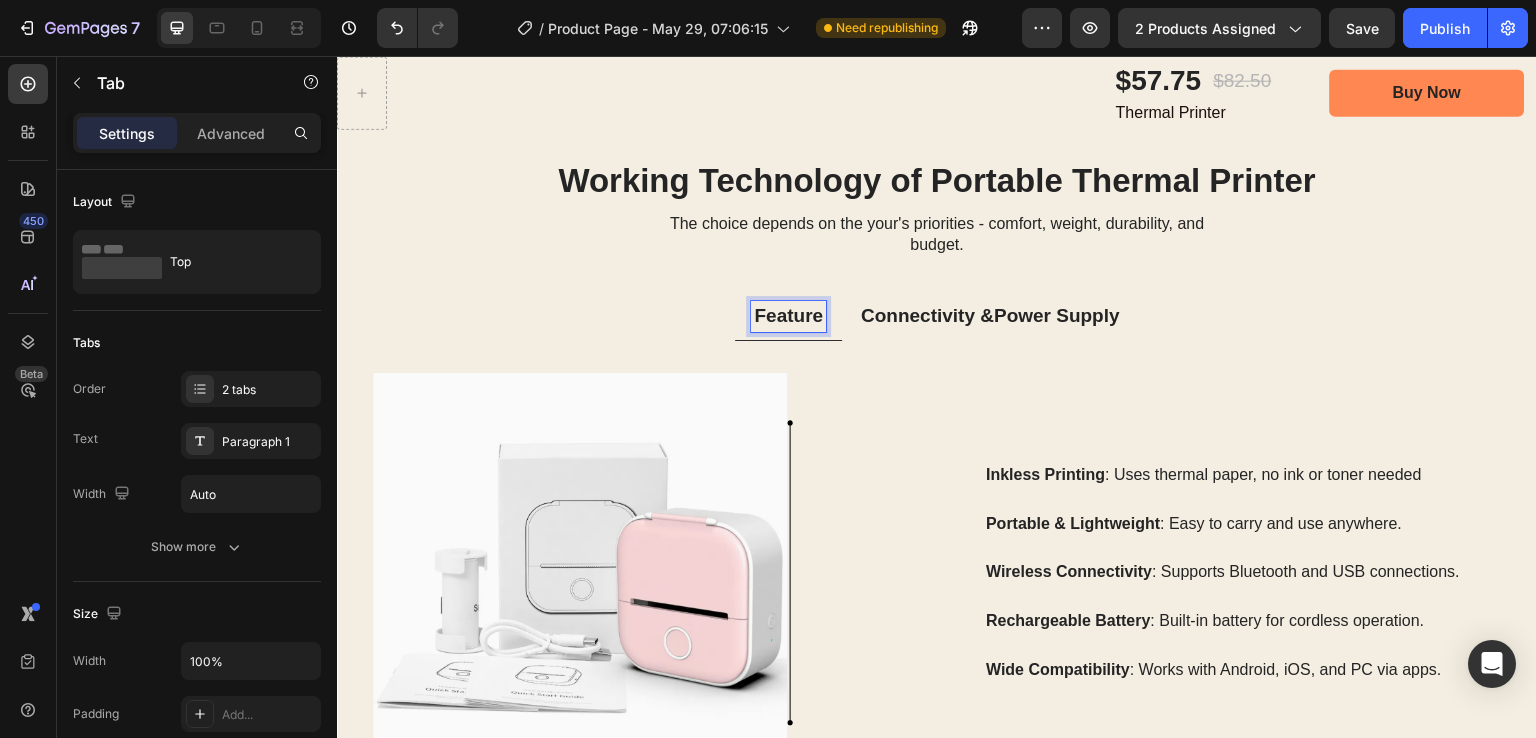scroll, scrollTop: 2741, scrollLeft: 0, axis: vertical 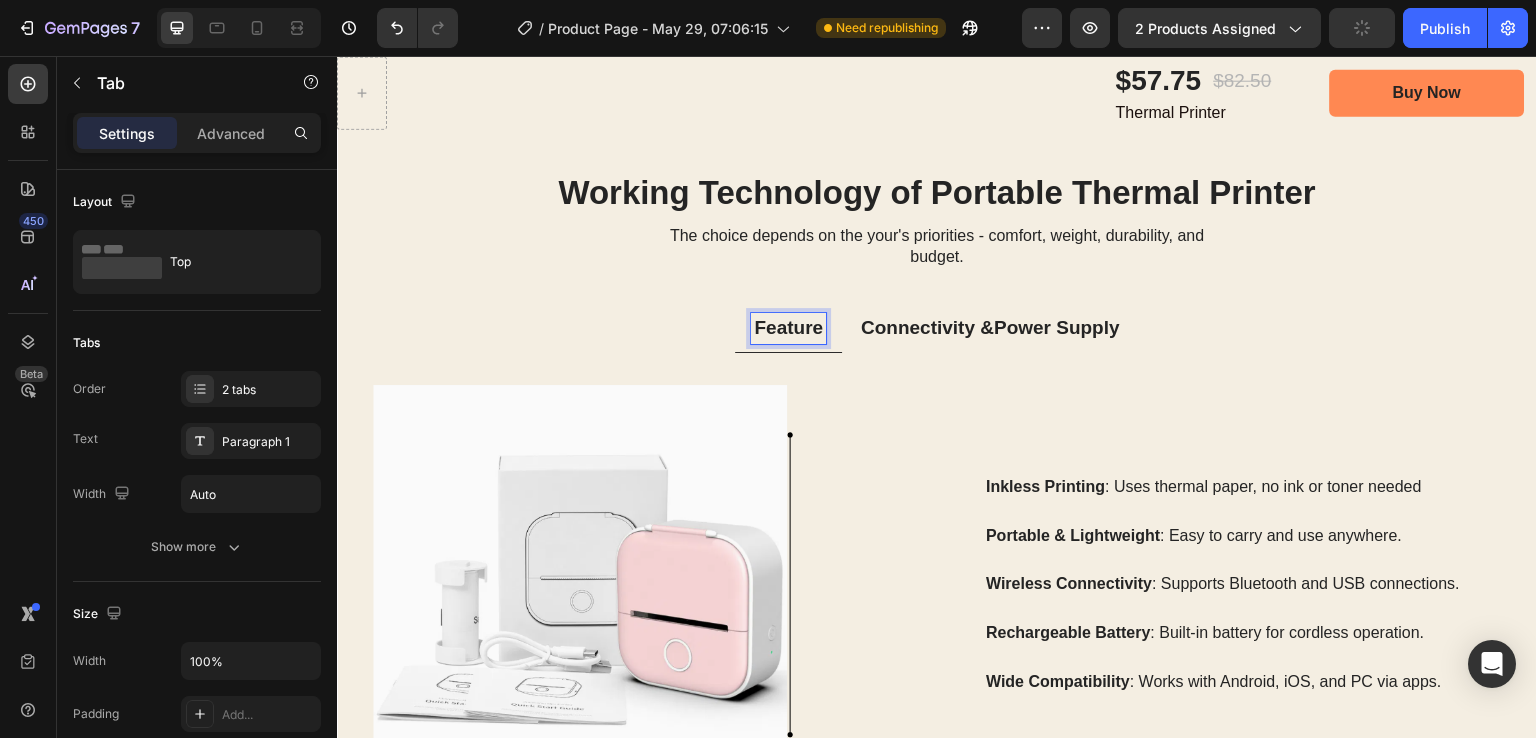 click on "Connectivity &  Power Supply" at bounding box center [990, 328] 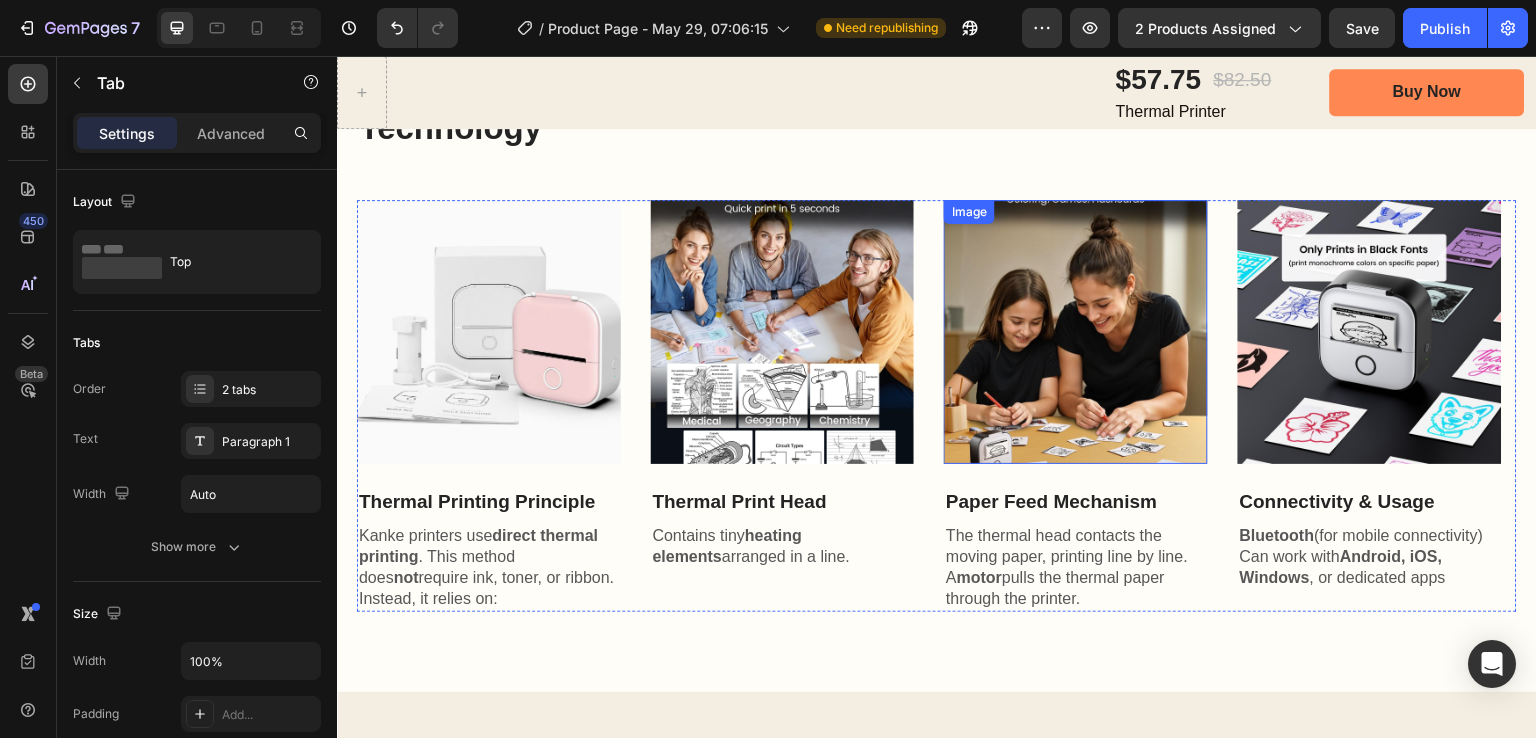 scroll, scrollTop: 2141, scrollLeft: 0, axis: vertical 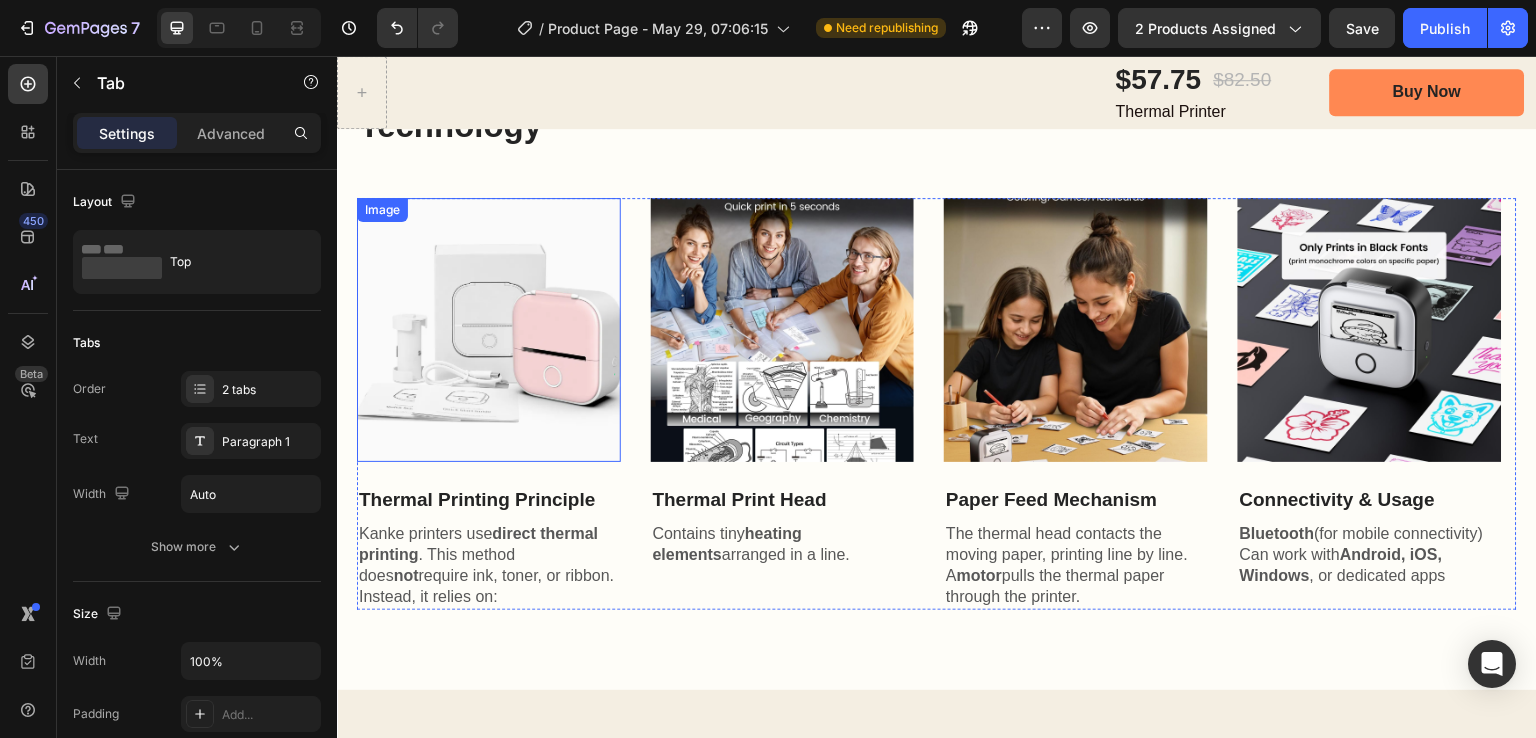click at bounding box center [489, 330] 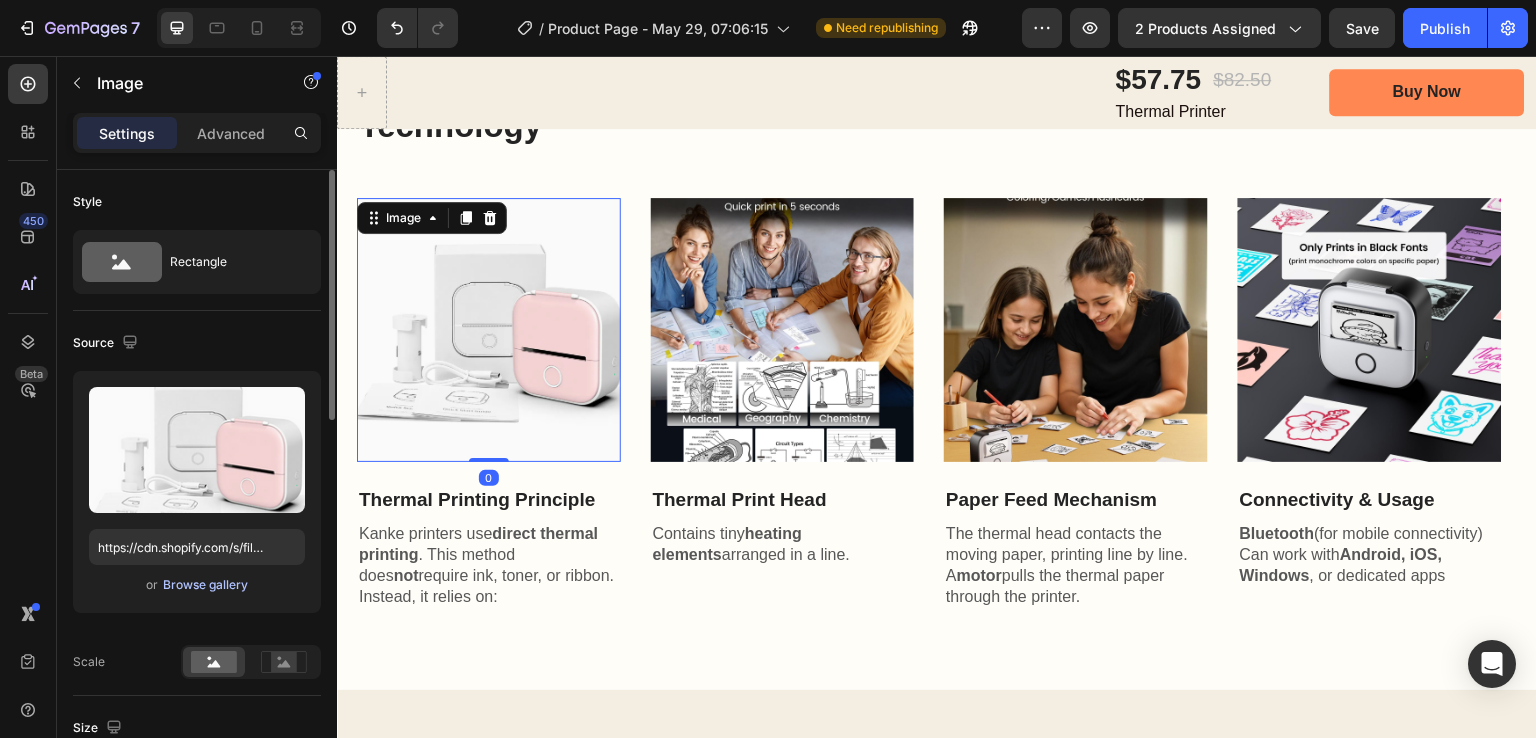 click on "Browse gallery" at bounding box center (205, 585) 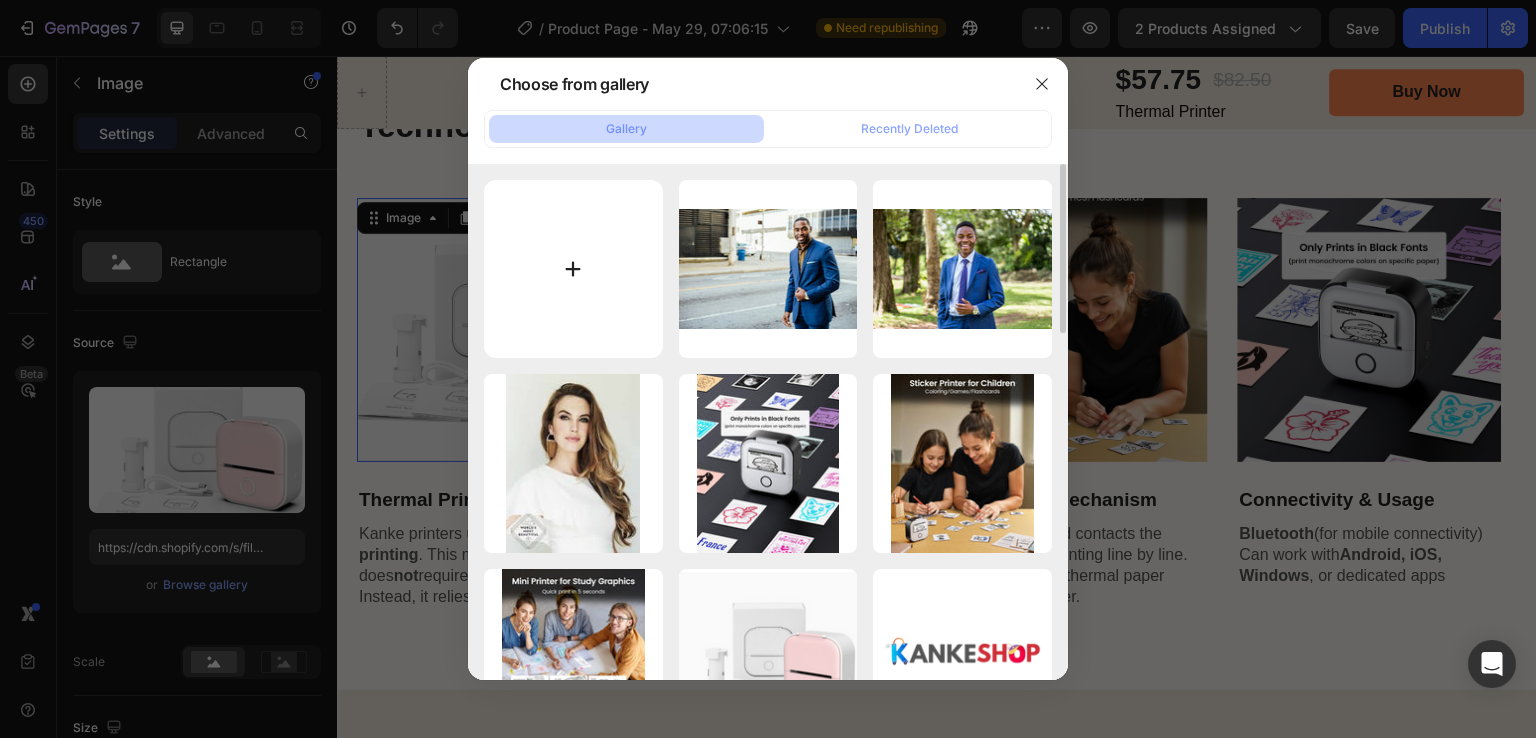 click at bounding box center (573, 269) 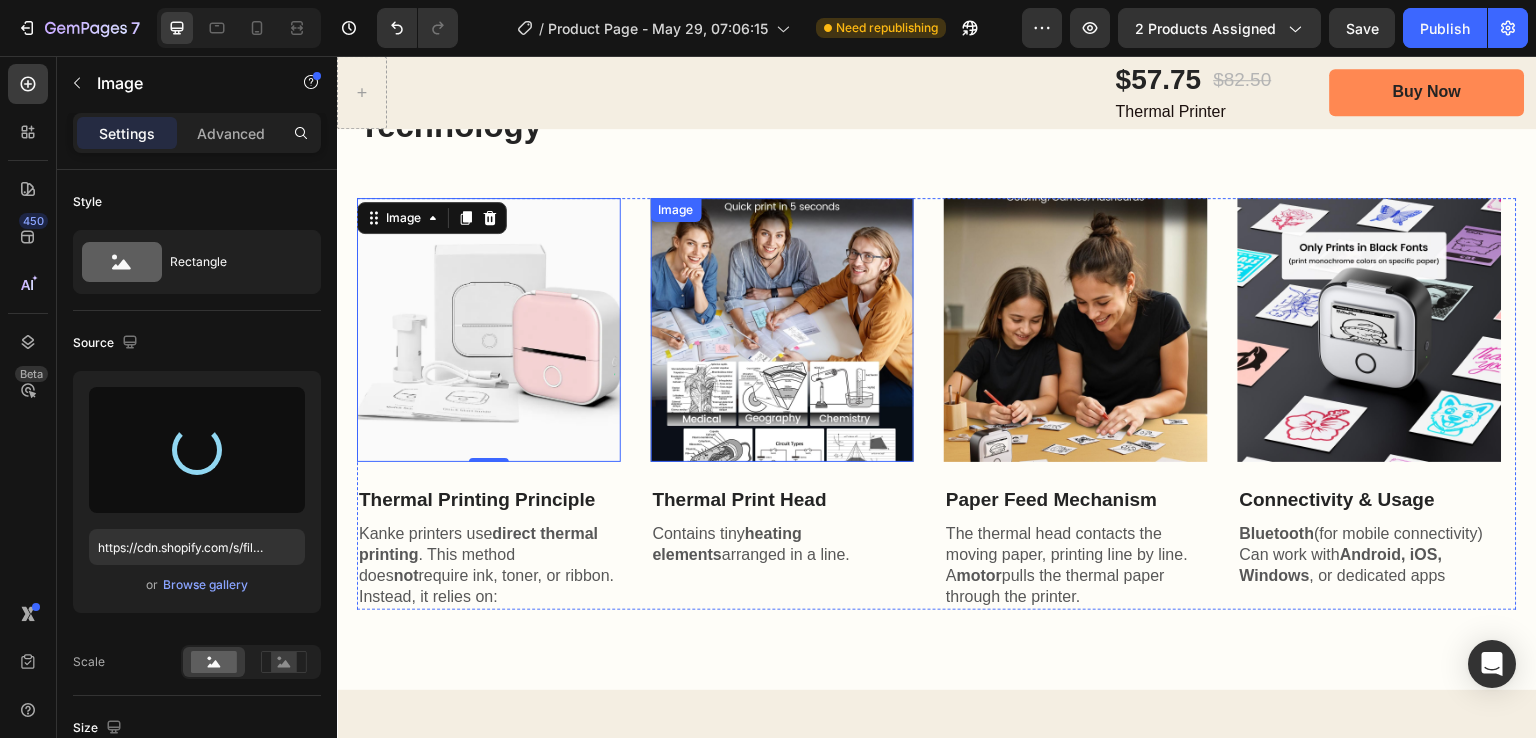 type on "https://cdn.shopify.com/s/files/1/0726/3292/6440/files/gempages_568718094382400533-f2234873-4c12-4fe8-95ca-e20b9d6987e6.jpg" 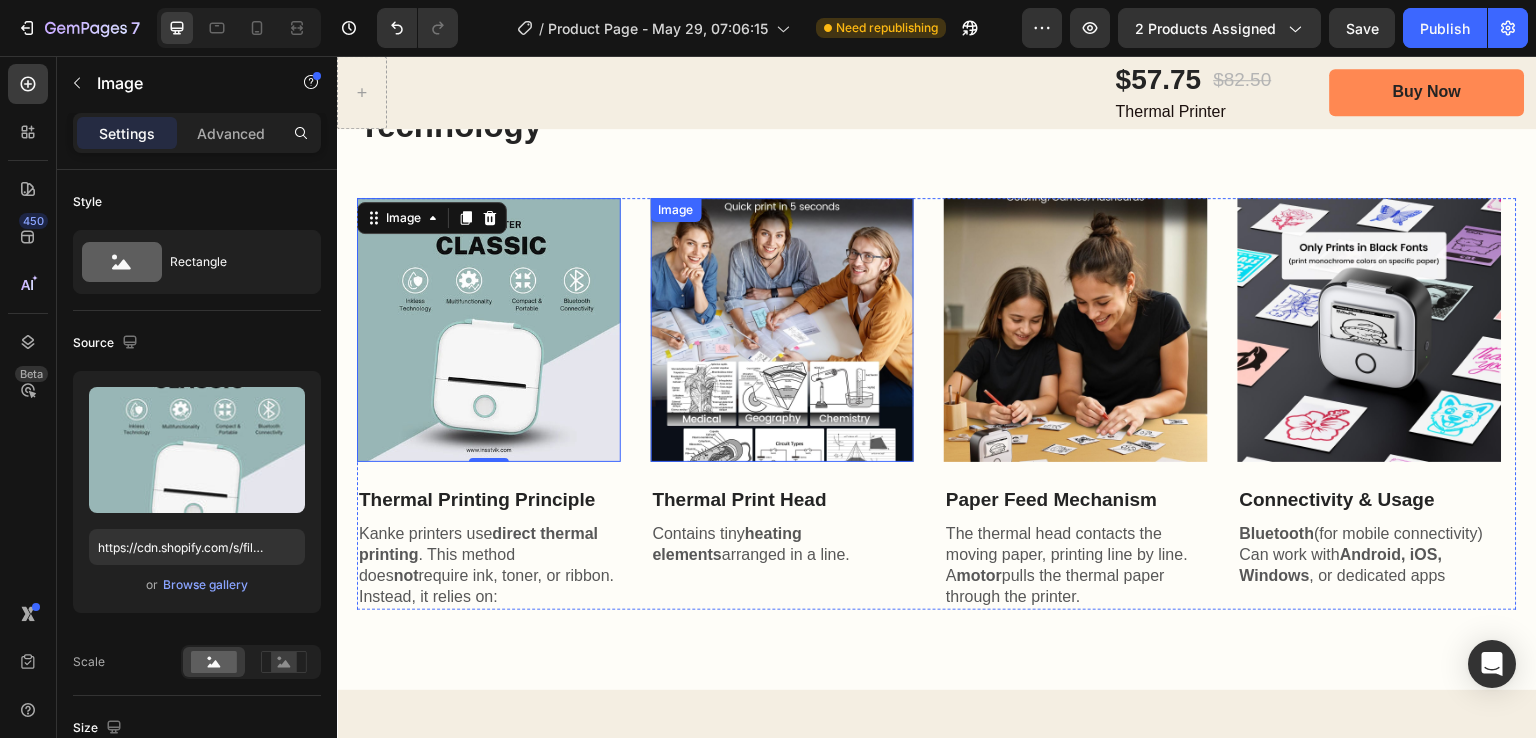 click at bounding box center (783, 330) 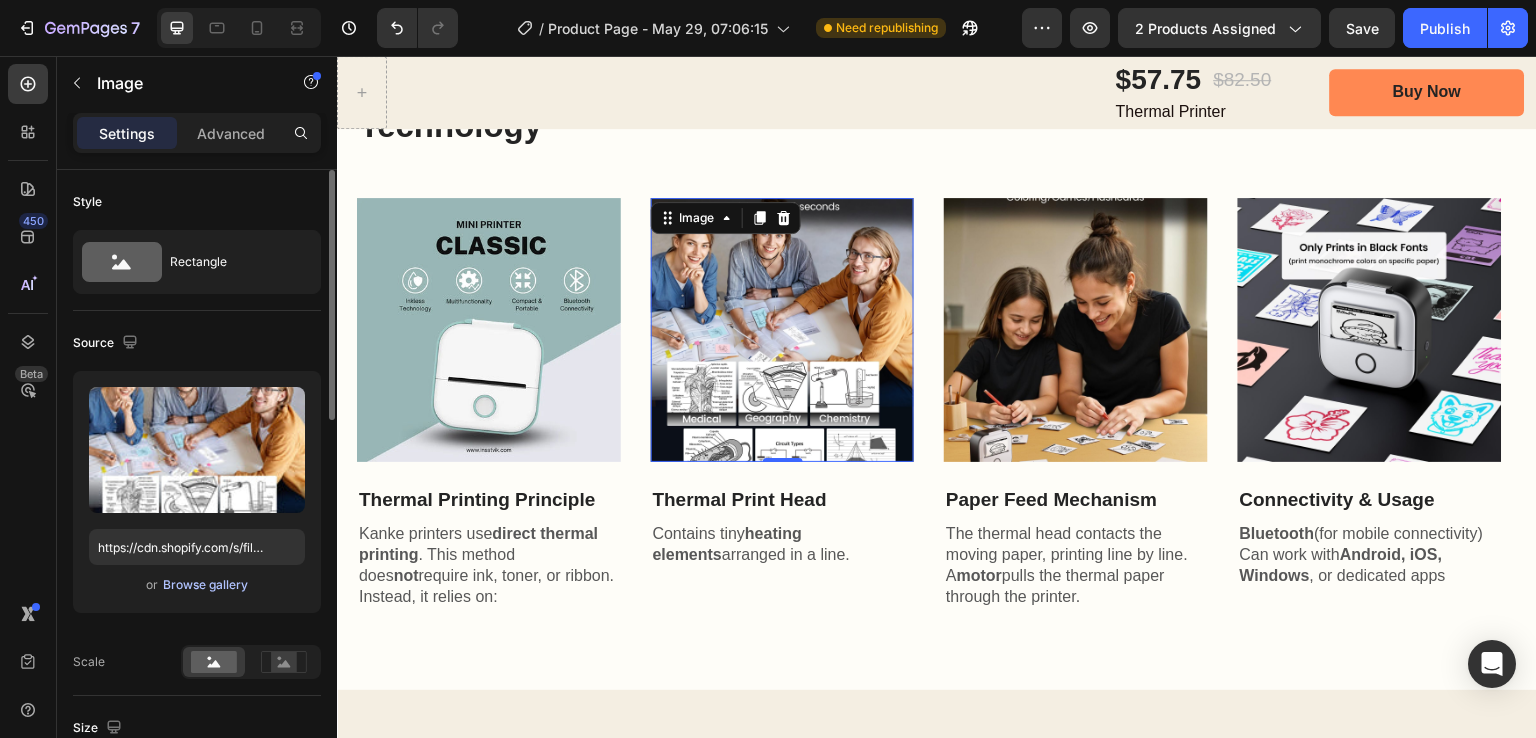 click on "Browse gallery" at bounding box center (205, 585) 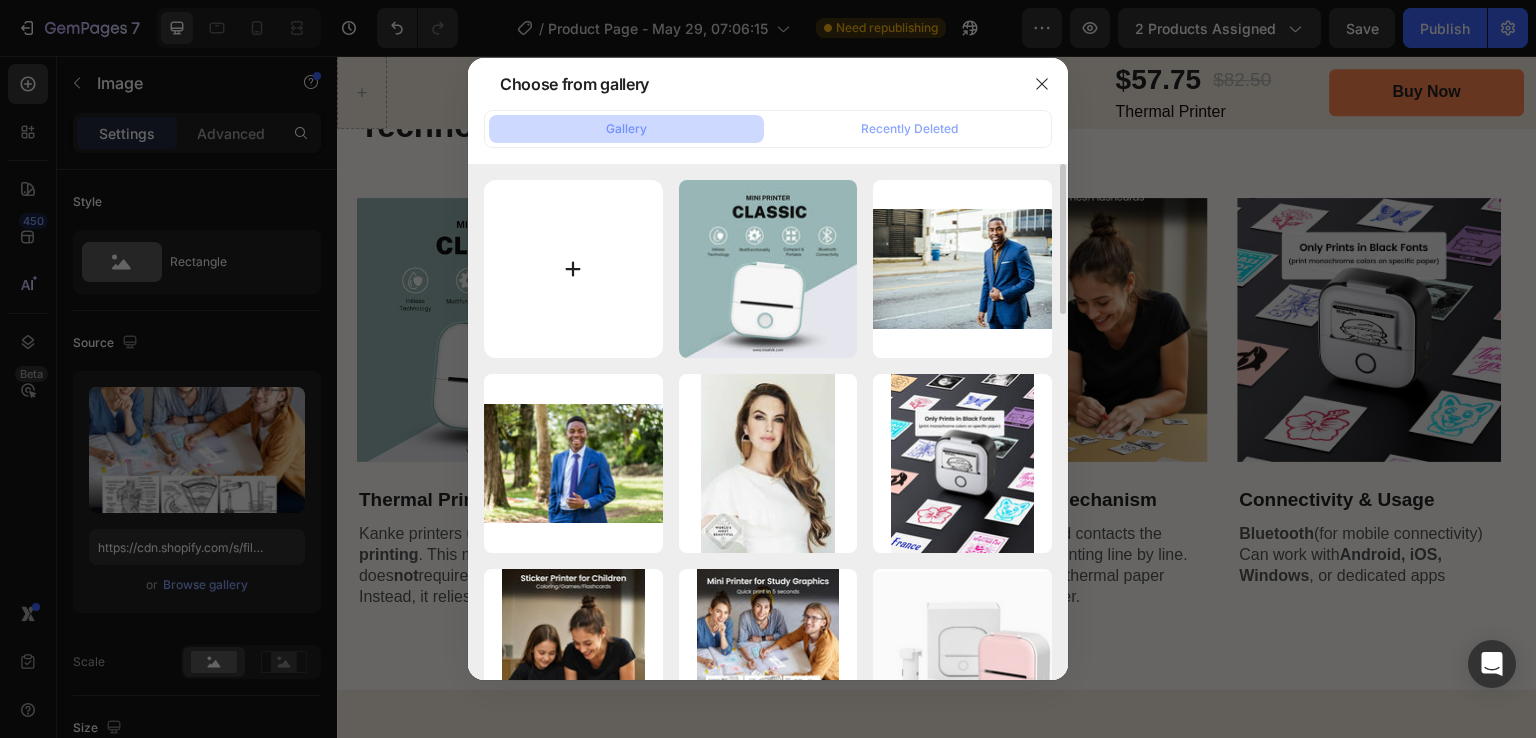 click at bounding box center [573, 269] 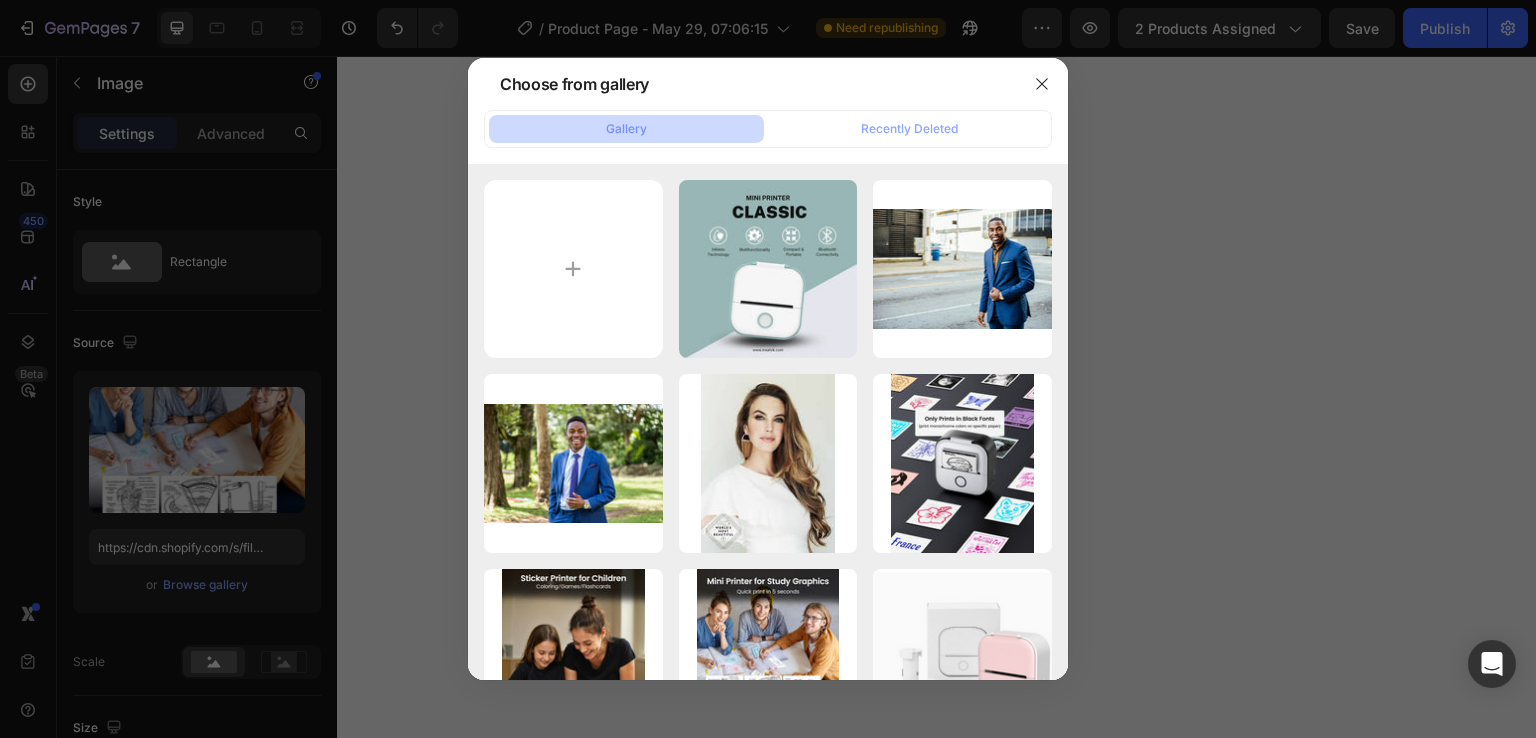 scroll, scrollTop: 0, scrollLeft: 0, axis: both 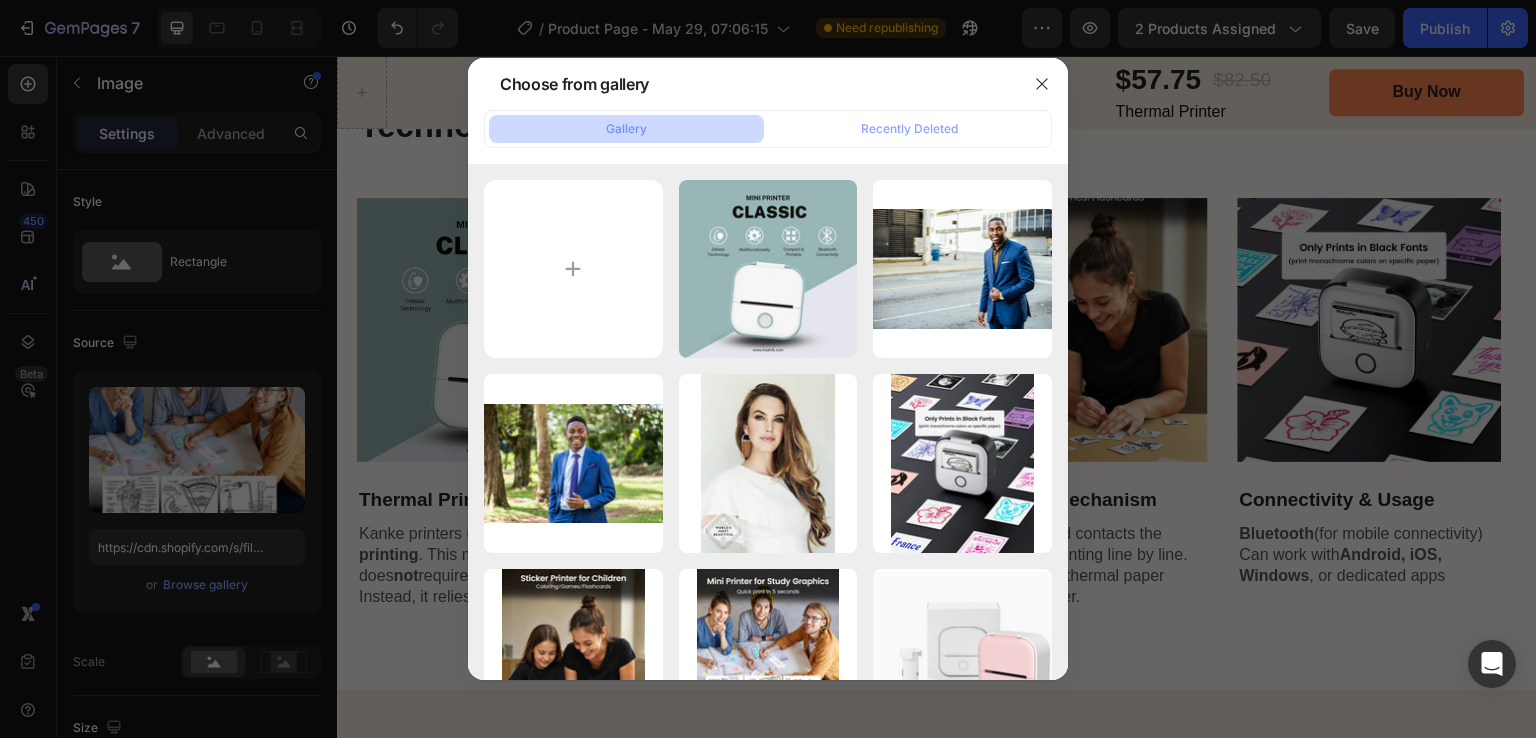 type on "C:\fakepath\multifunctionality_v2_1.gif" 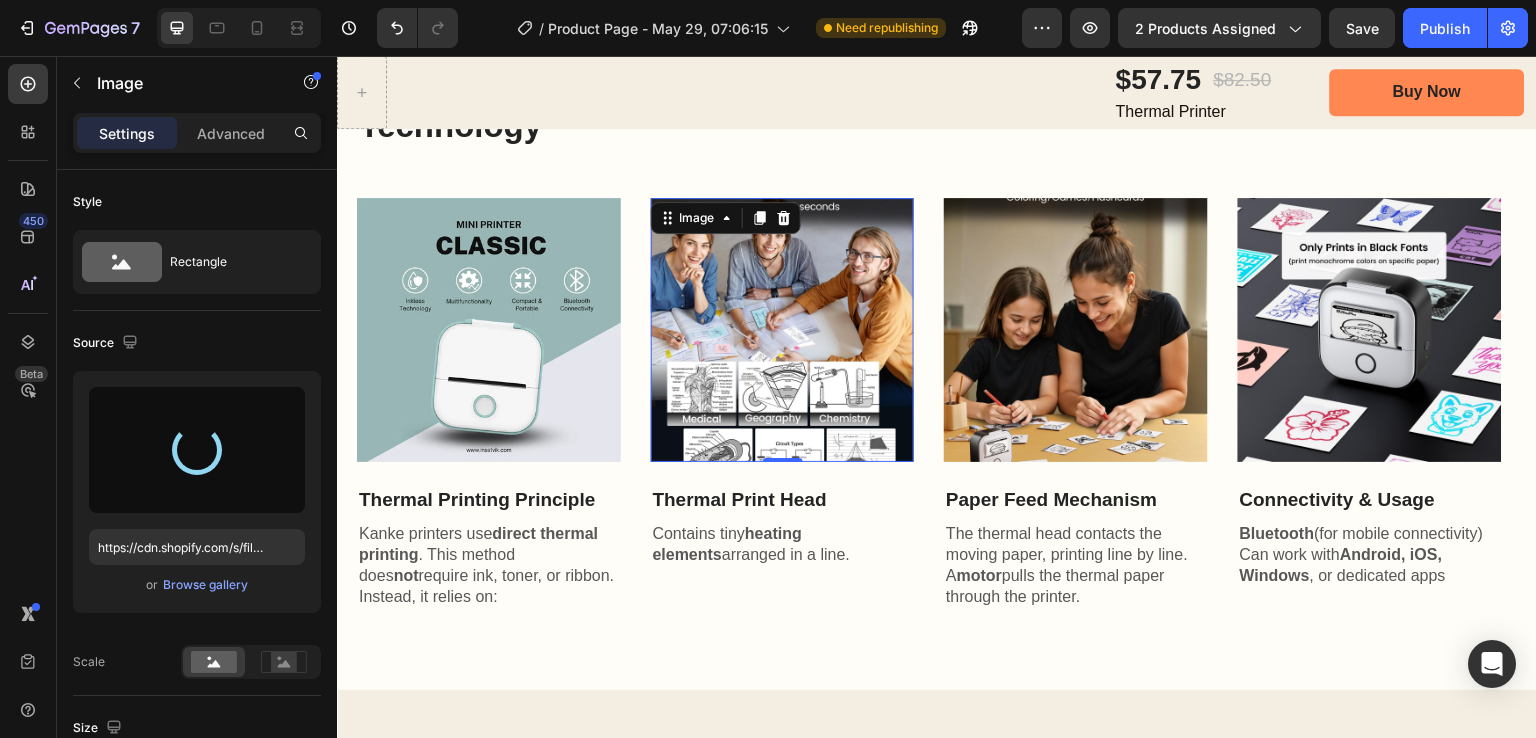 type on "https://cdn.shopify.com/s/files/1/0726/3292/6440/files/gempages_568718094382400533-70cf1ee6-3846-486e-8897-53257de1e480.gif" 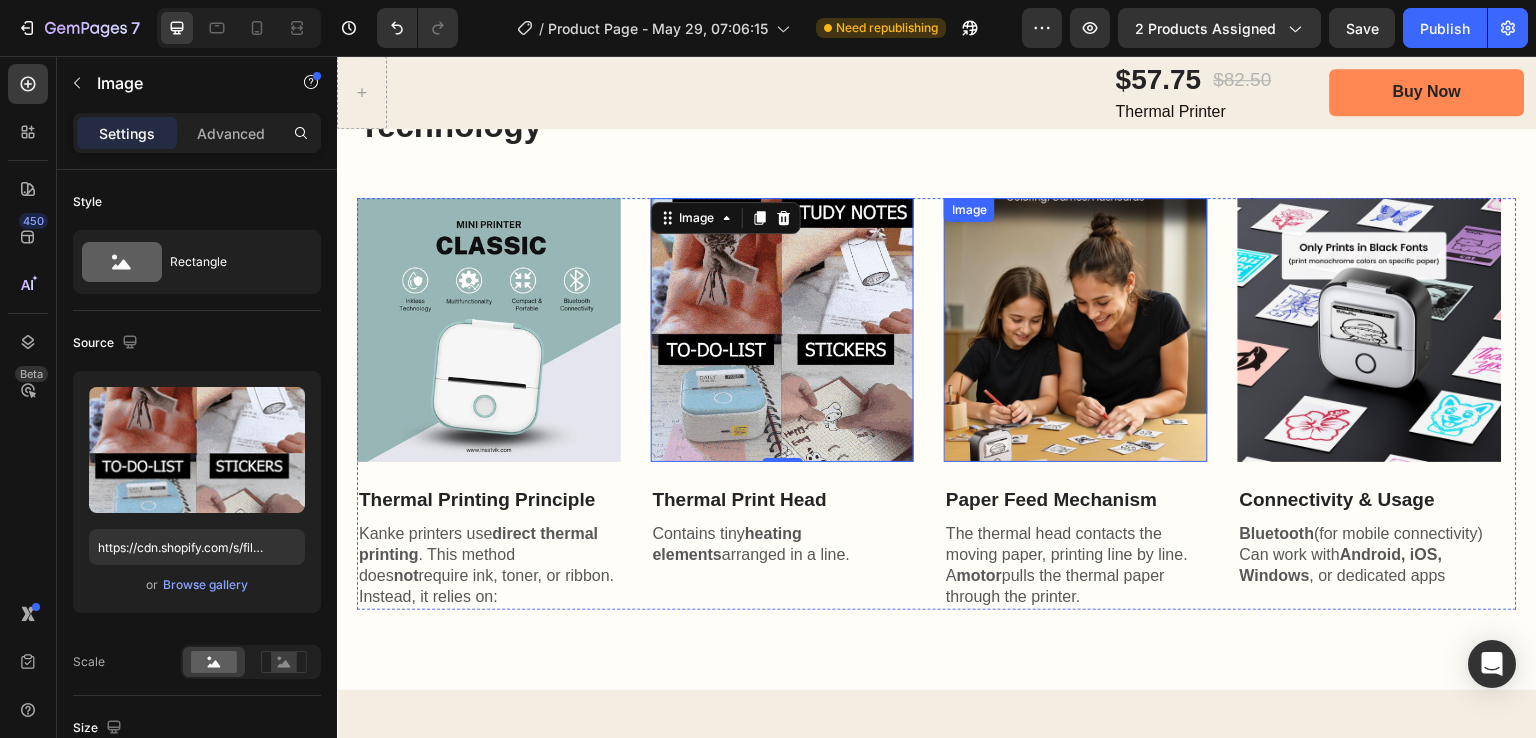 click at bounding box center [1076, 330] 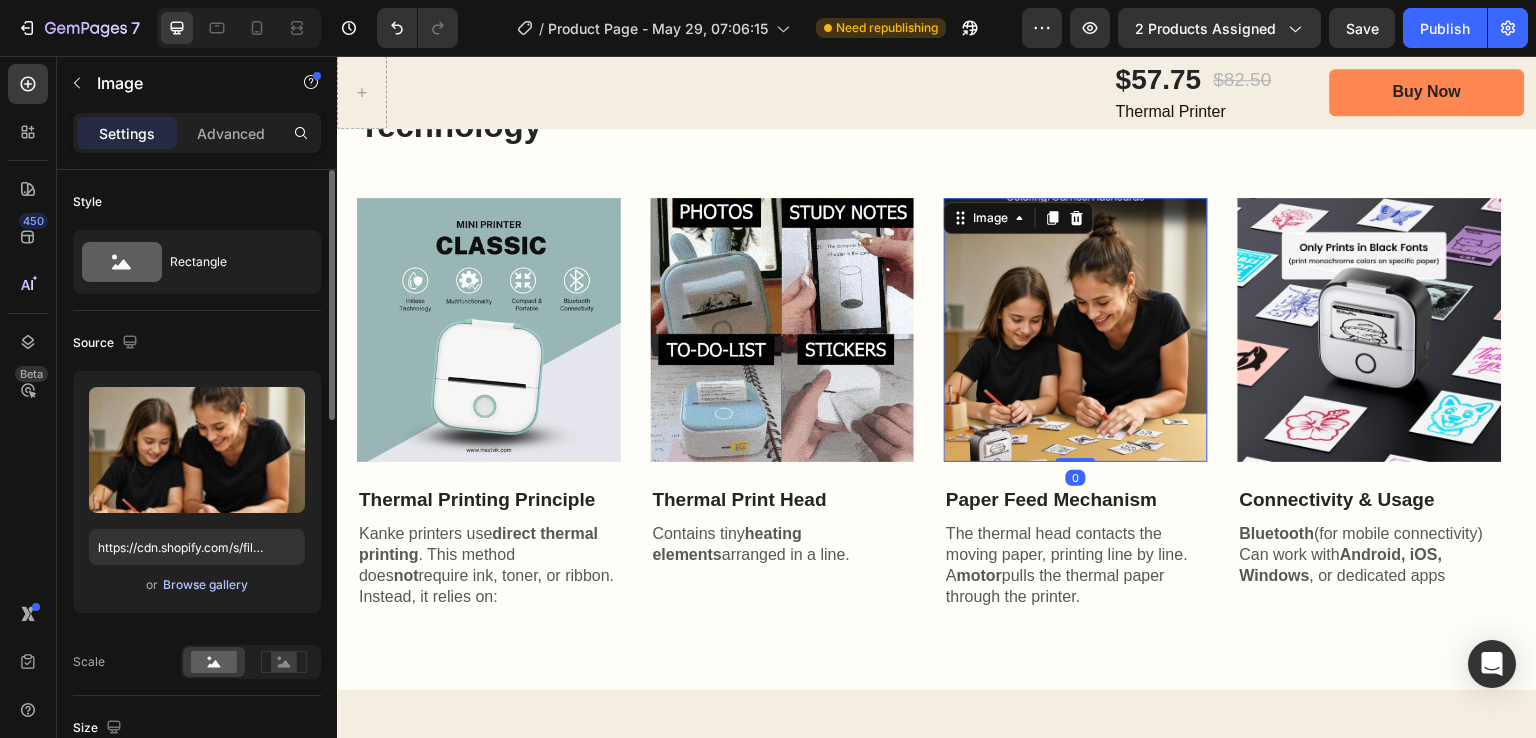 click on "Browse gallery" at bounding box center [205, 585] 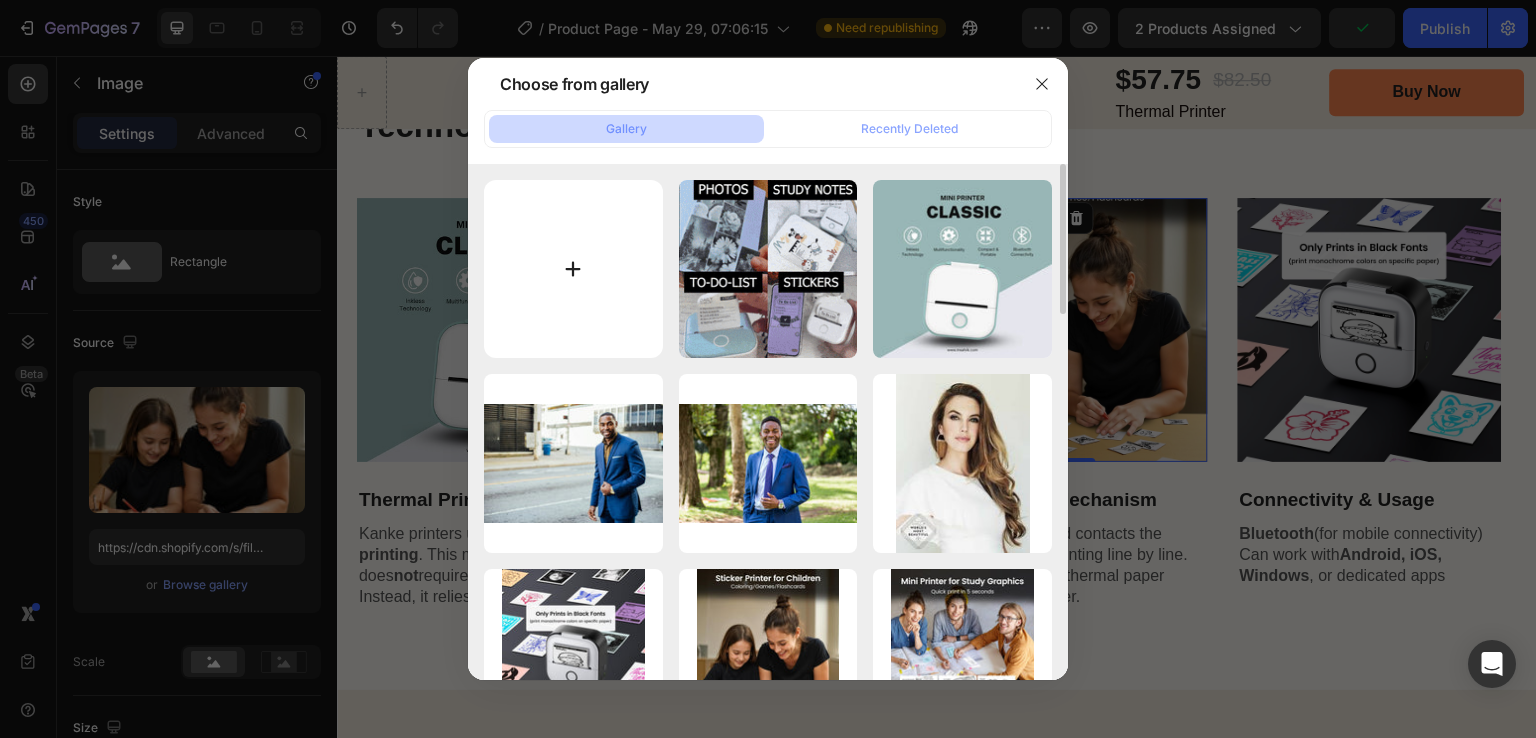 click at bounding box center [573, 269] 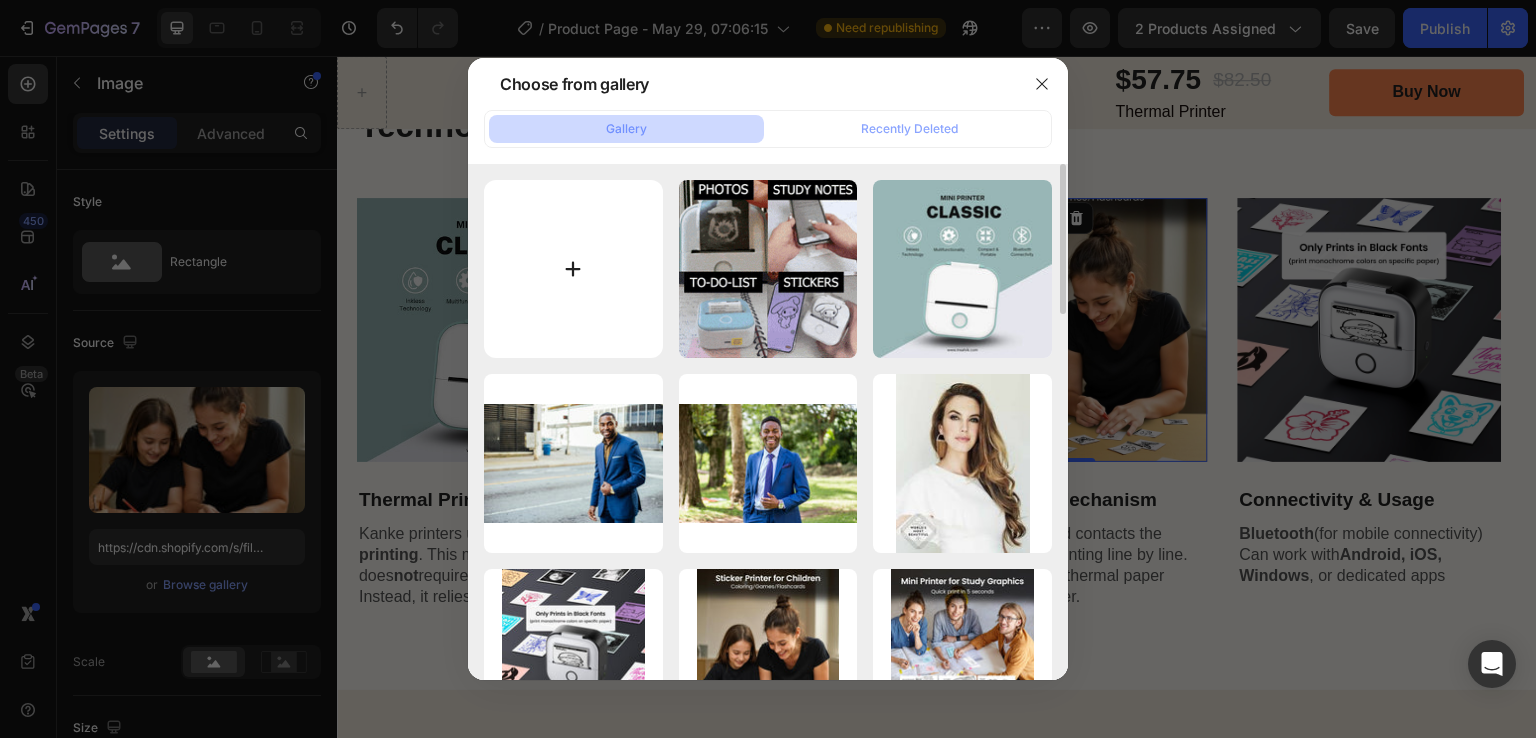 type on "C:\fakepath\inkless_gif_revised.gif" 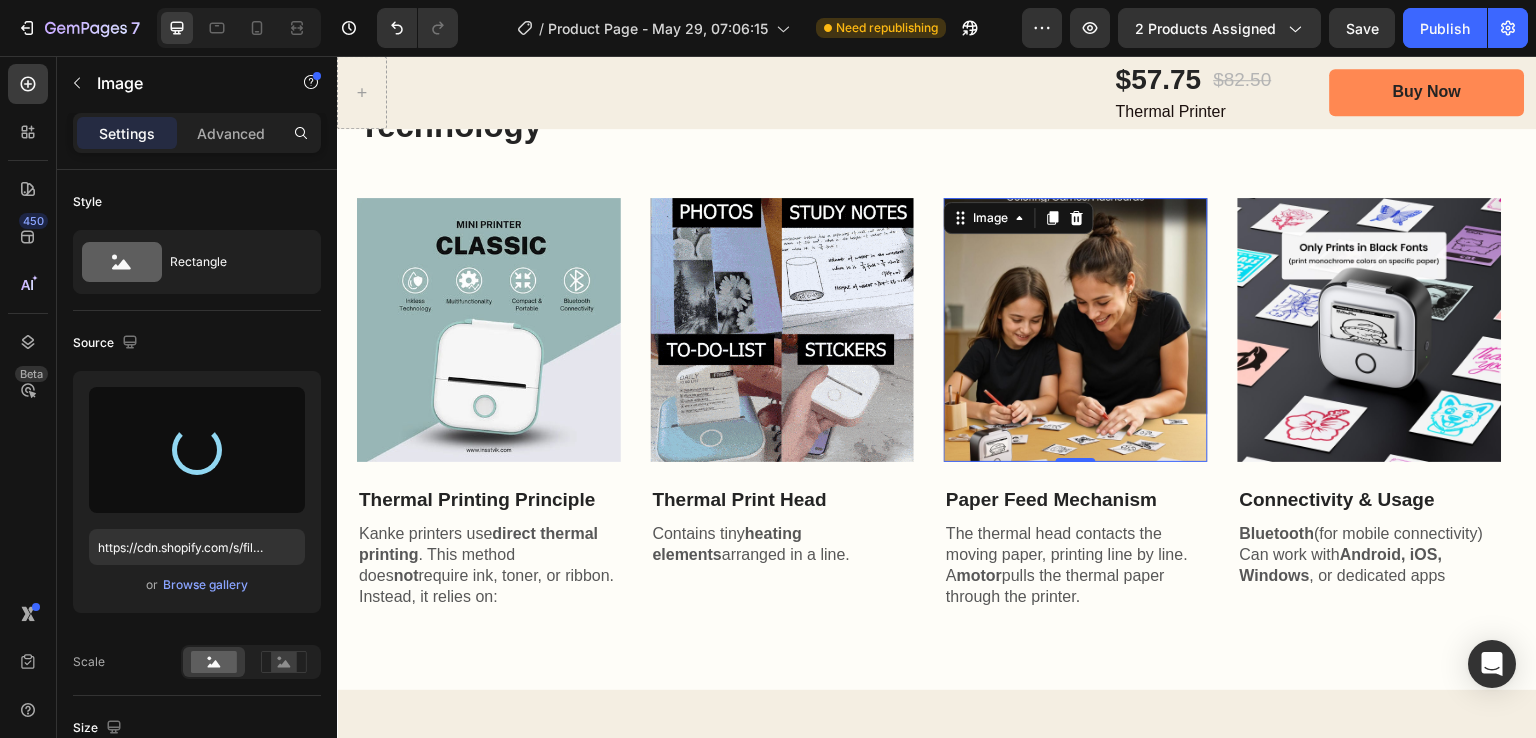 type on "https://cdn.shopify.com/s/files/1/0726/3292/6440/files/gempages_568718094382400533-e4ca9684-75a2-47a4-b019-4879b80b723c.gif" 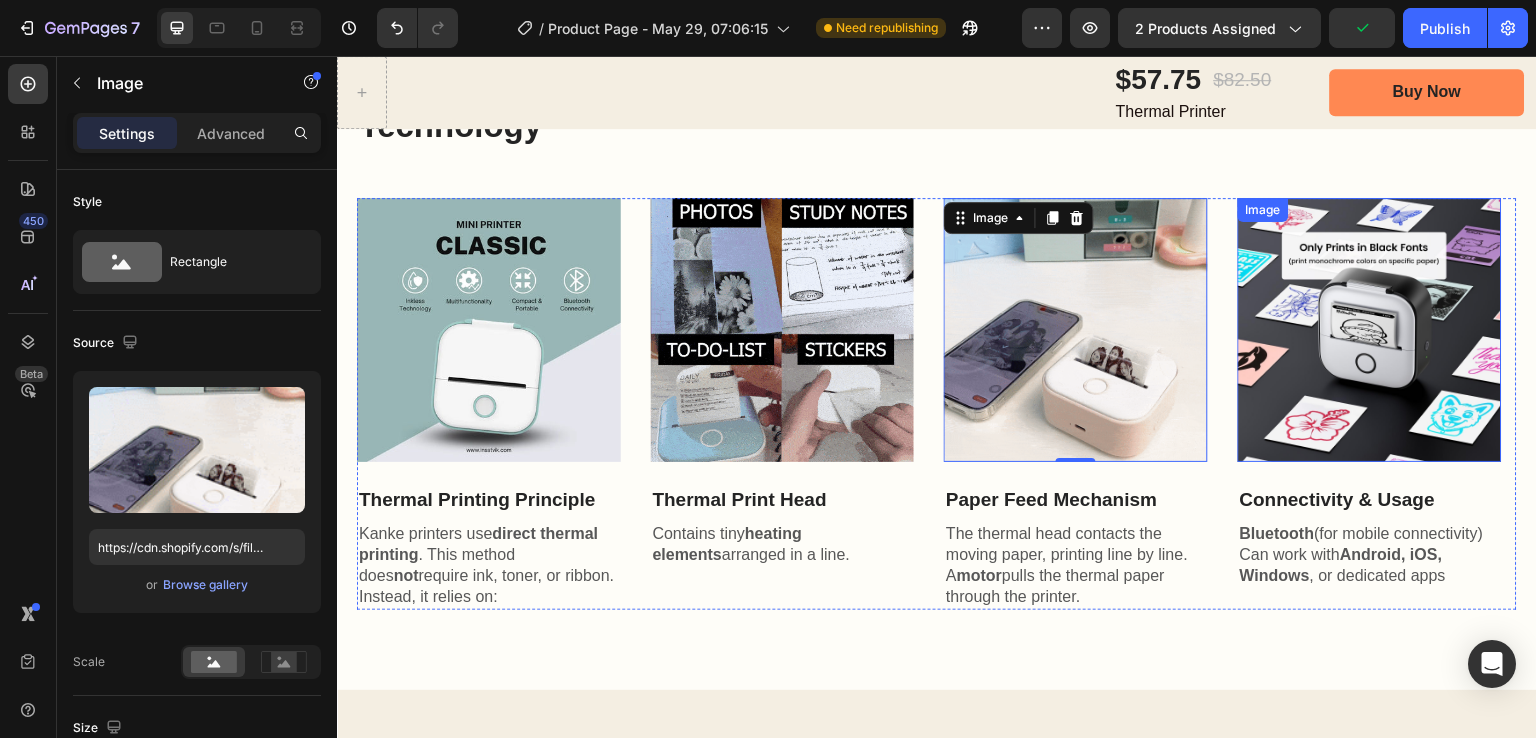 click at bounding box center (1370, 330) 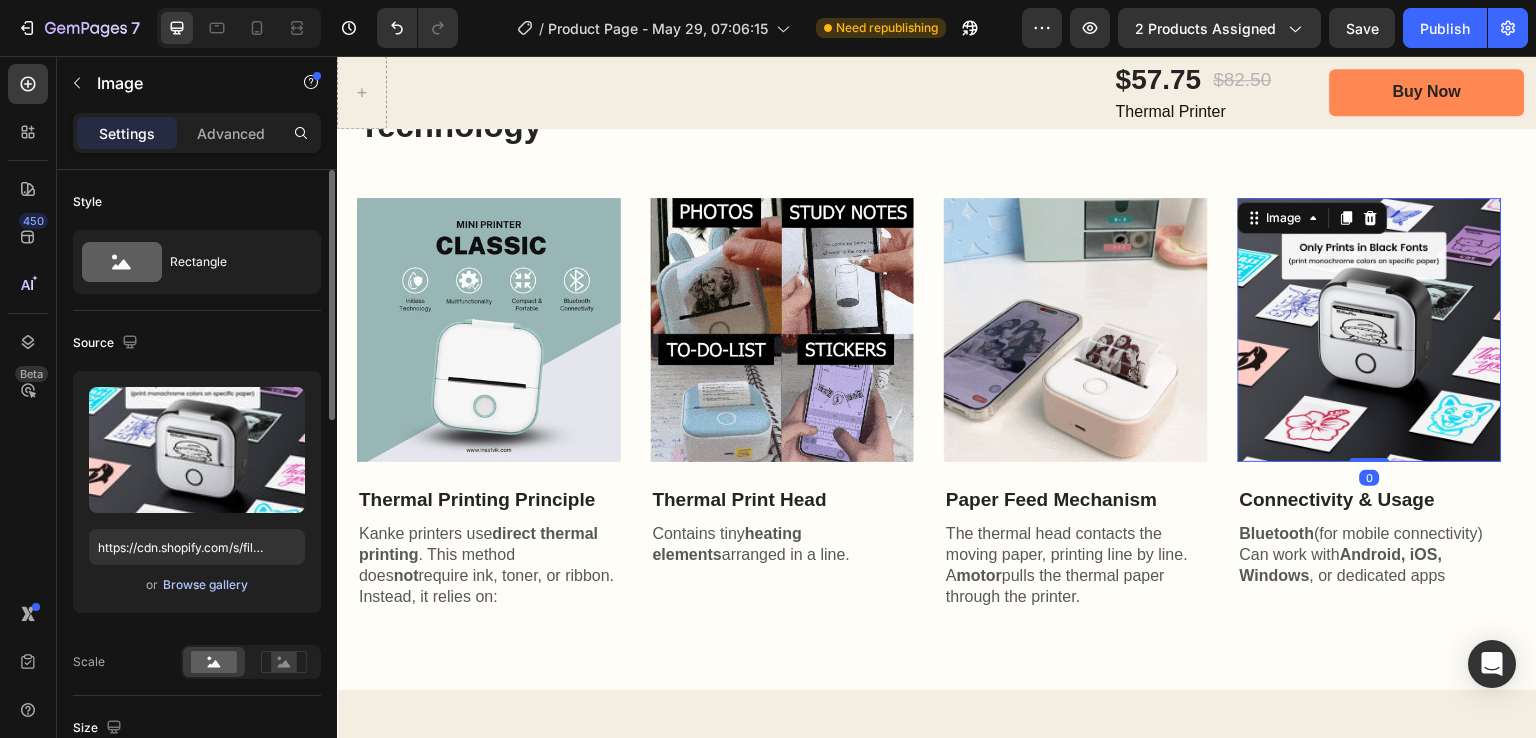 click on "Browse gallery" at bounding box center (205, 585) 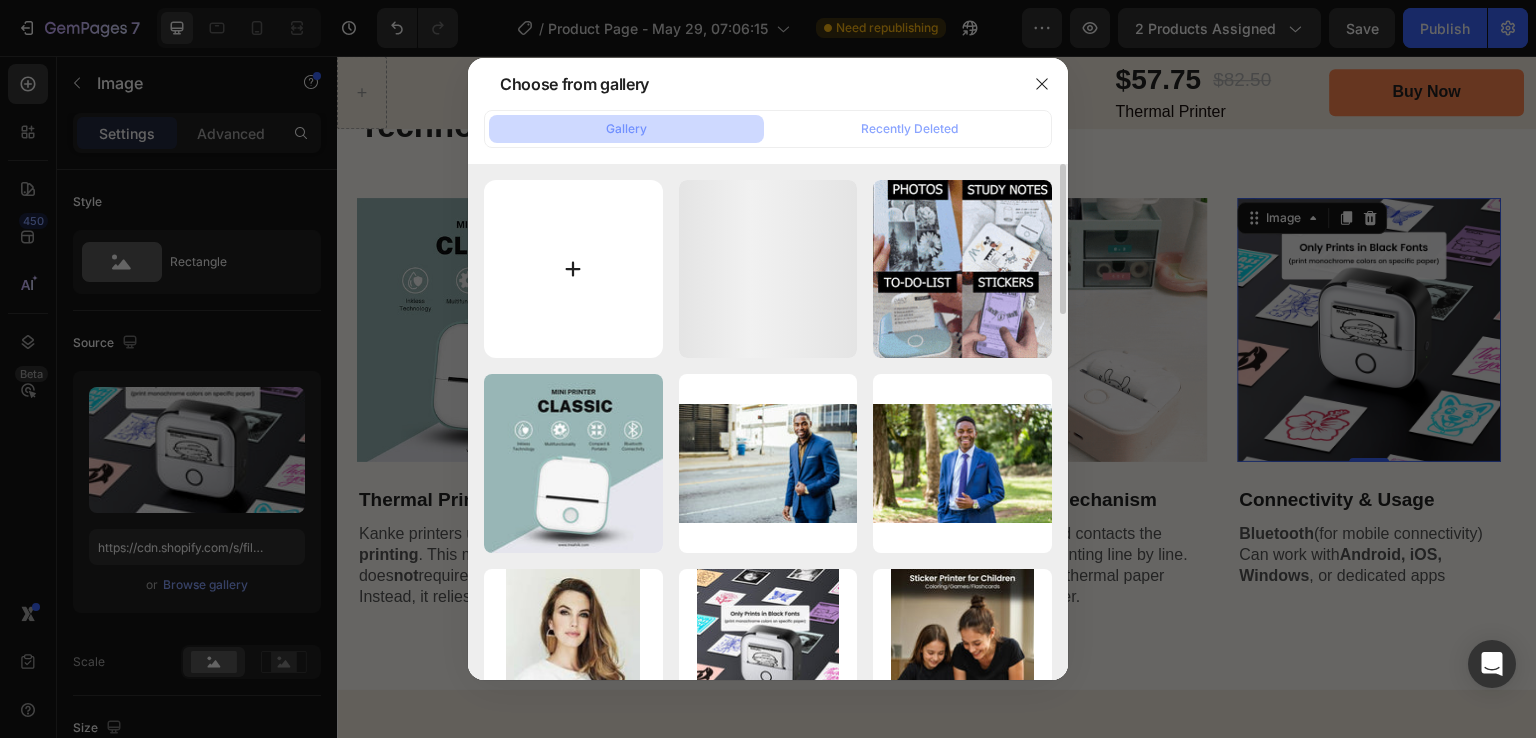 click at bounding box center [573, 269] 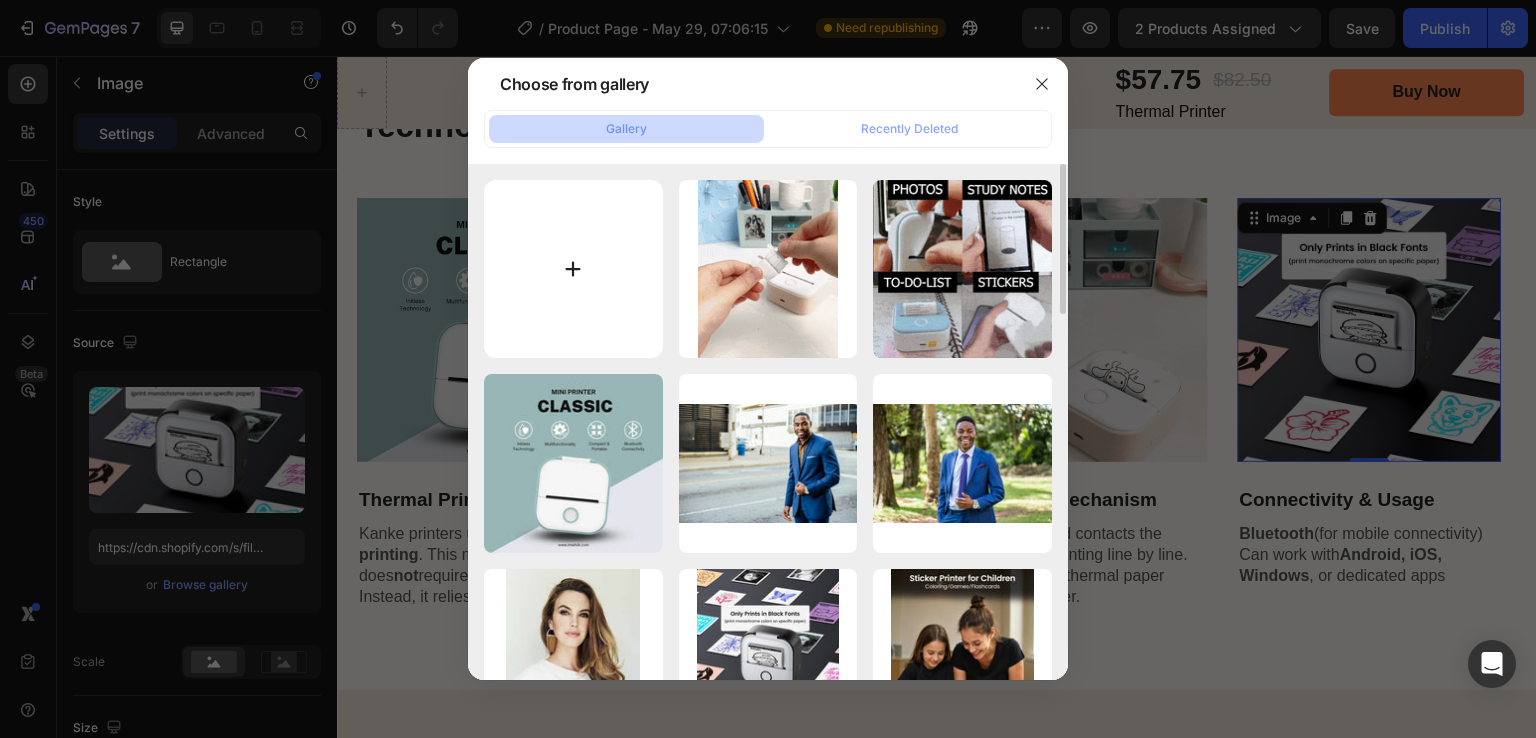 type on "C:\fakepath\portable_gif_revised_2.gif" 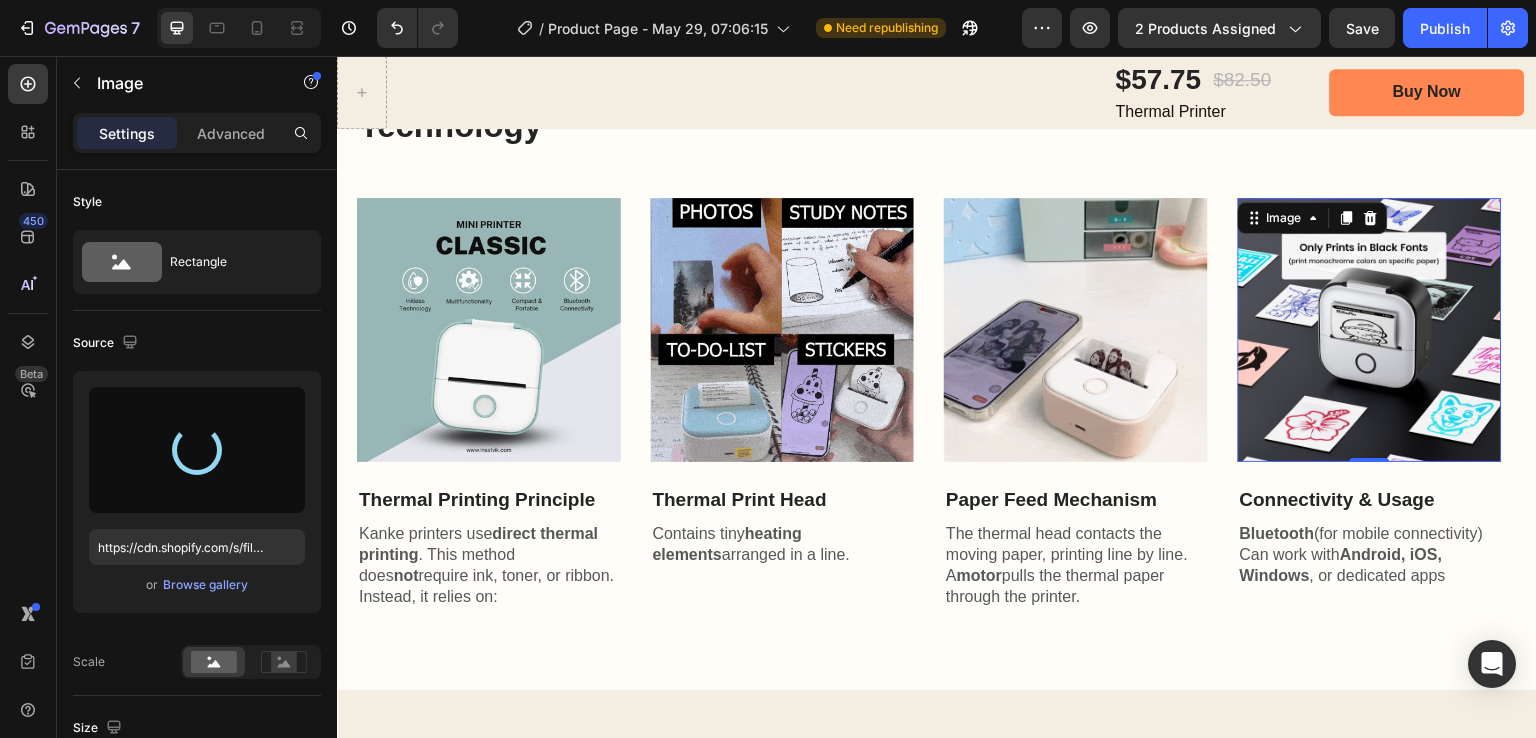 type on "https://cdn.shopify.com/s/files/1/0726/3292/6440/files/gempages_568718094382400533-e809f1c0-9188-4911-863b-af69ed52b530.gif" 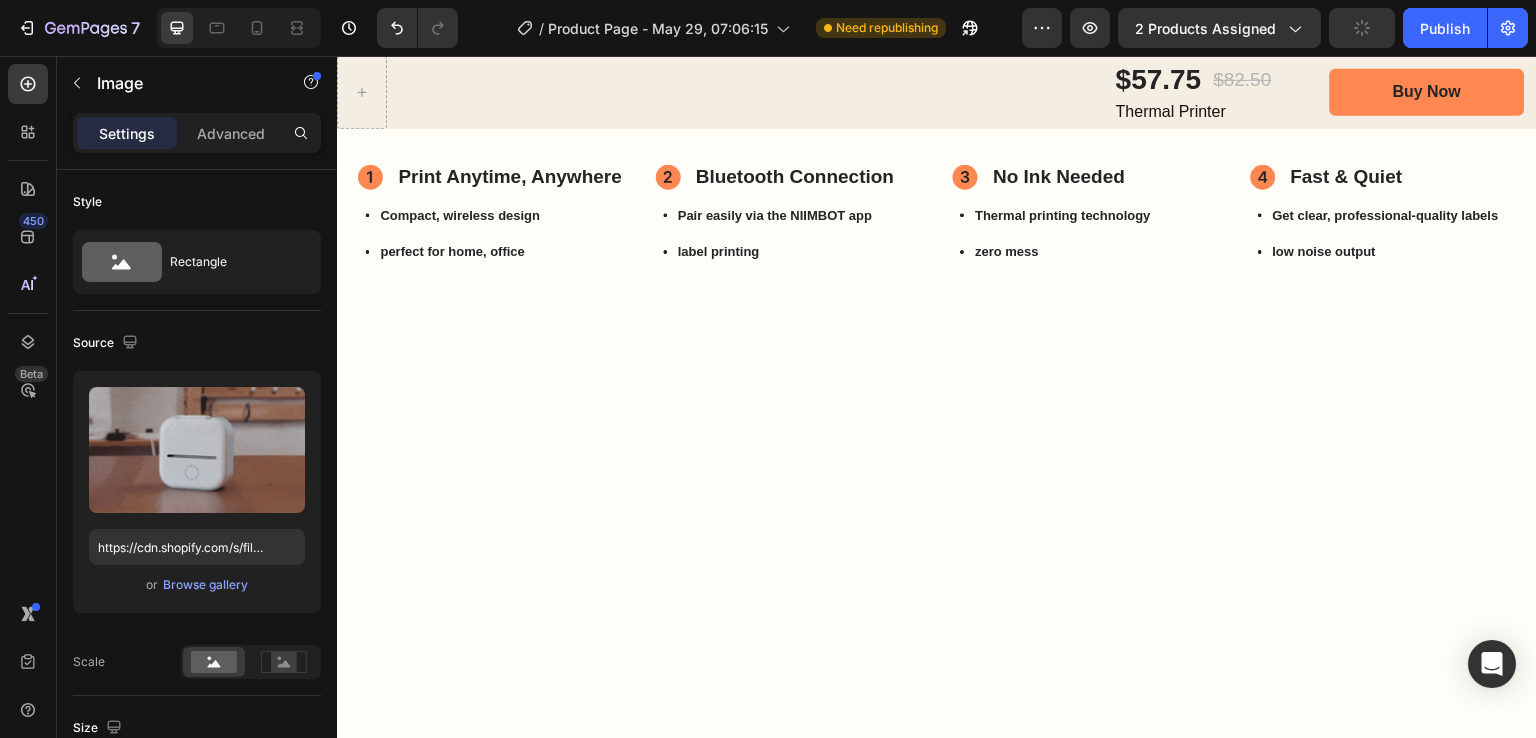 scroll, scrollTop: 1189, scrollLeft: 0, axis: vertical 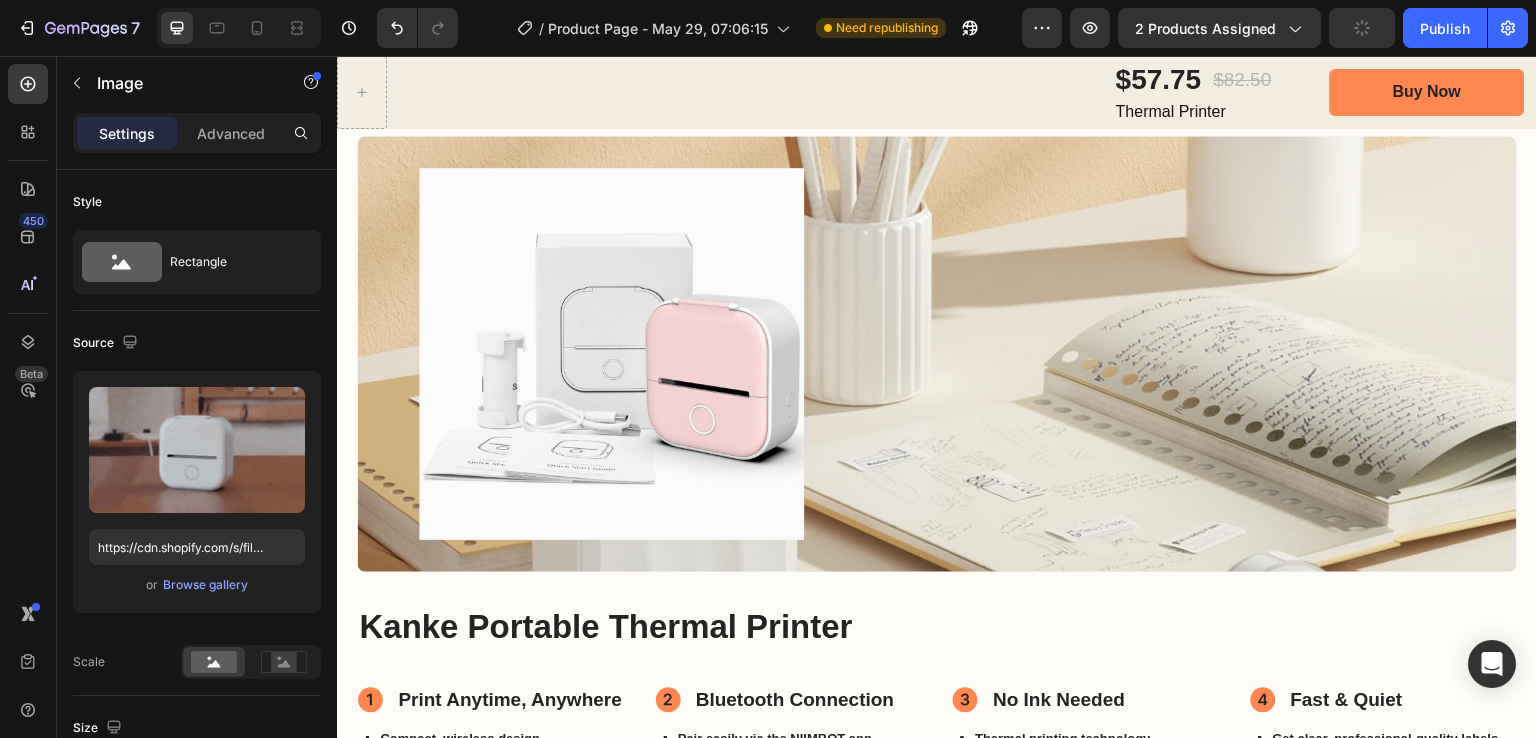 click at bounding box center [611, 354] 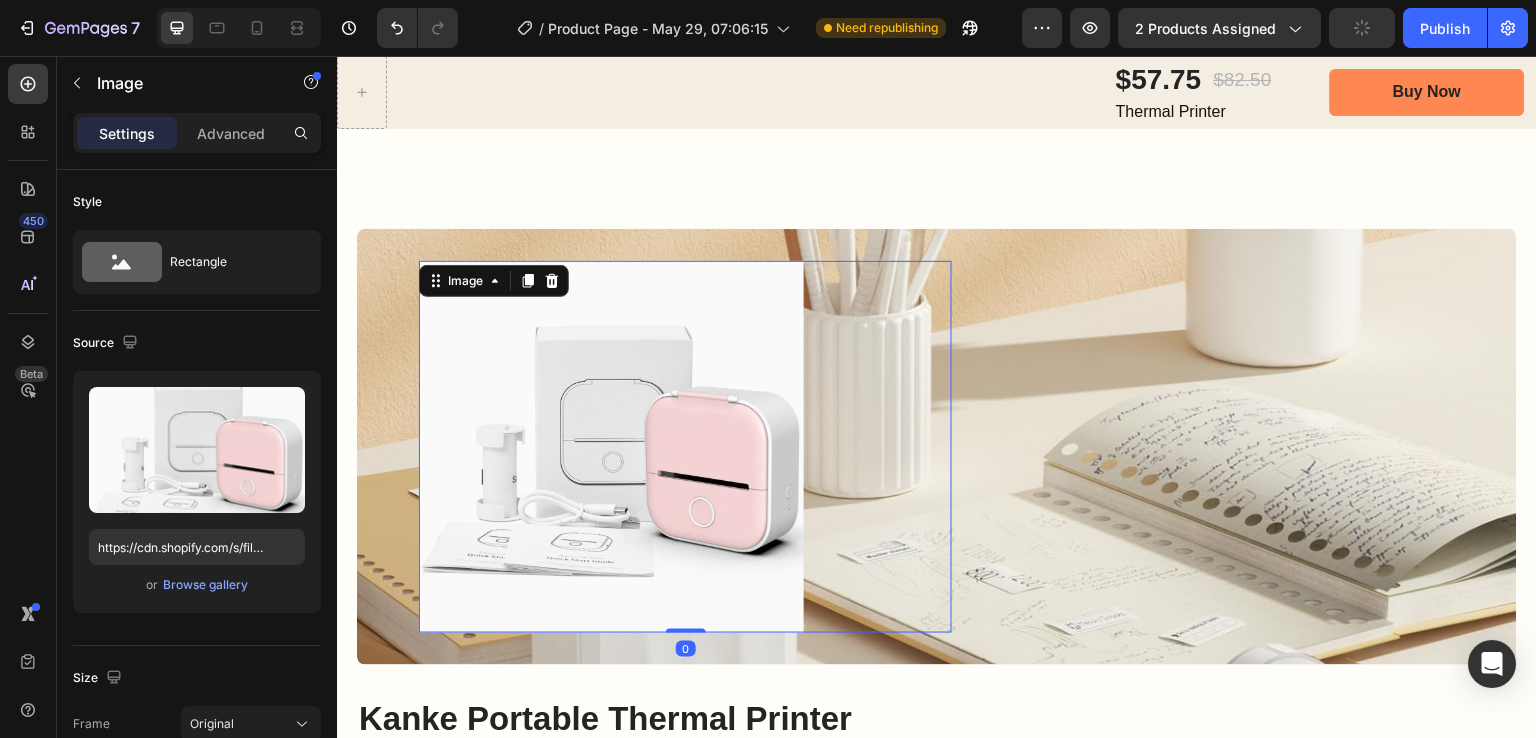 scroll, scrollTop: 1041, scrollLeft: 0, axis: vertical 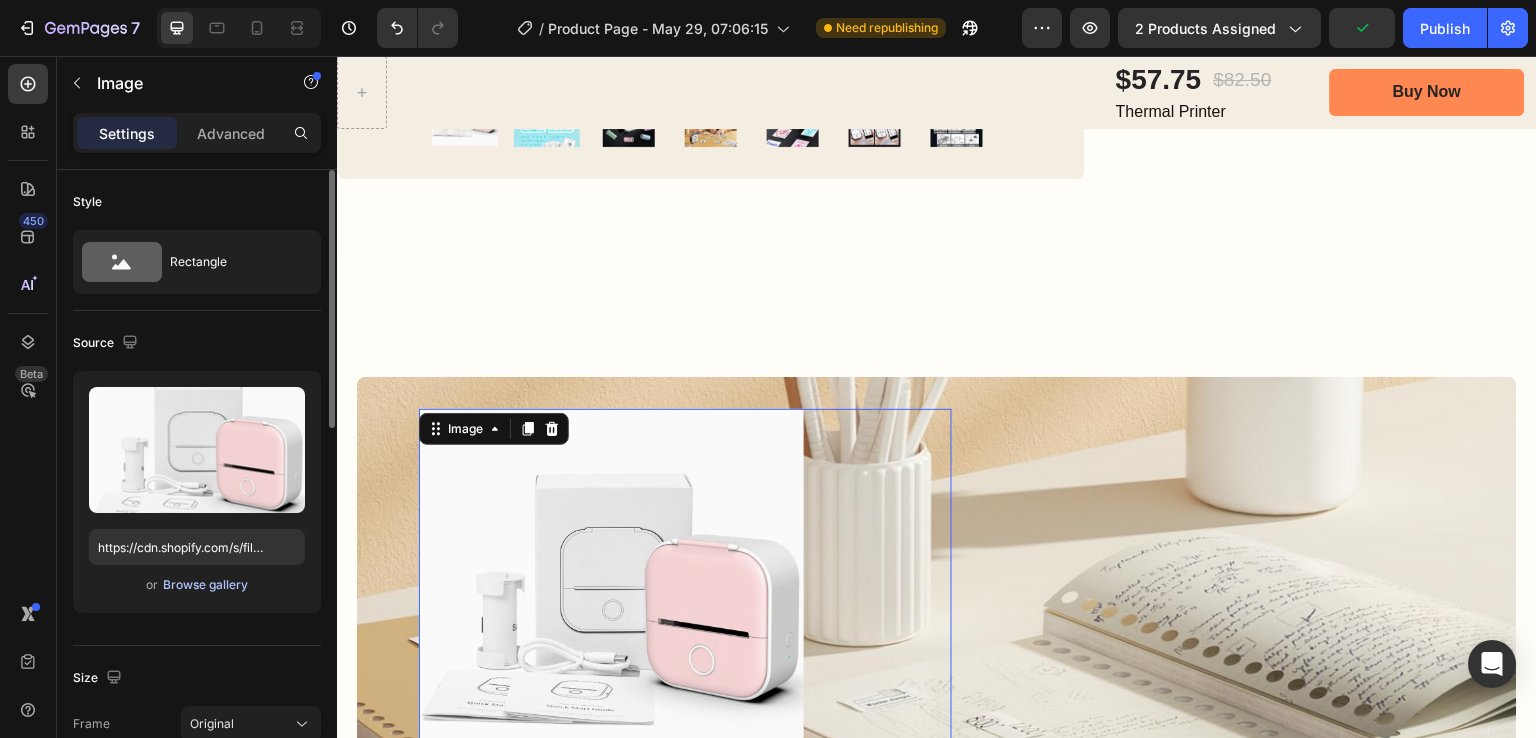 click on "Browse gallery" at bounding box center [205, 585] 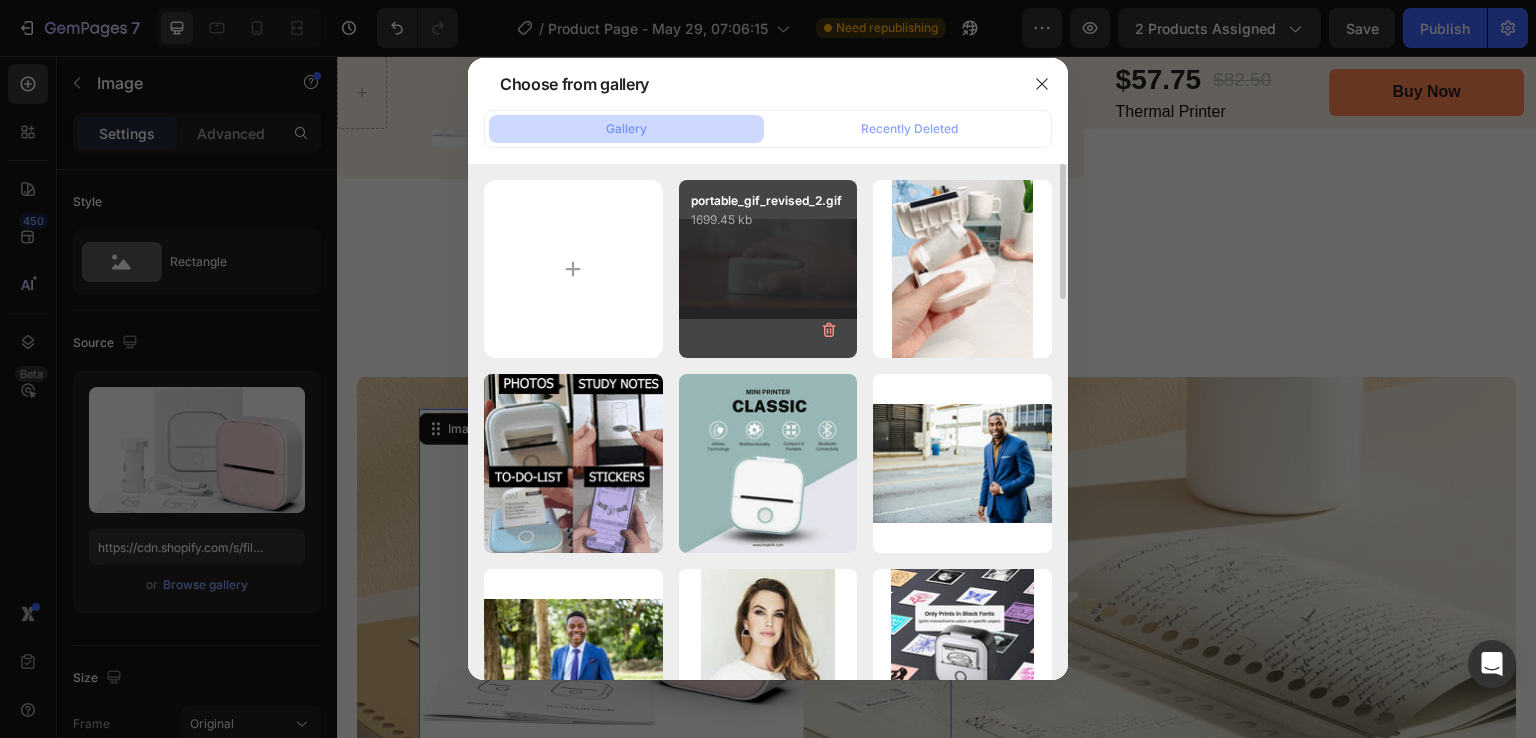 click on "portable_gif_revised_2.gif 1699.45 kb" at bounding box center [768, 269] 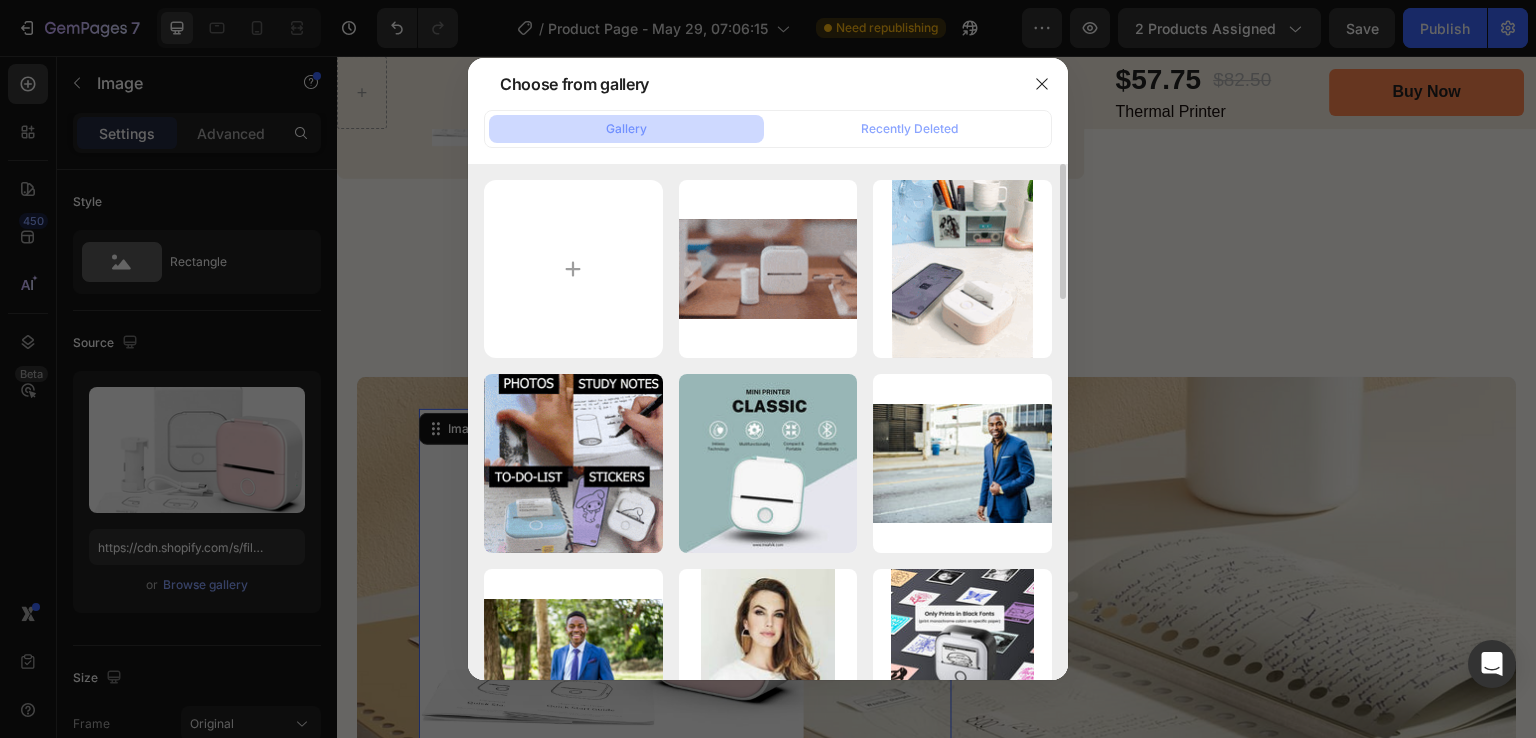 type on "https://cdn.shopify.com/s/files/1/0726/3292/6440/files/gempages_568718094382400533-e809f1c0-9188-4911-863b-af69ed52b530.gif" 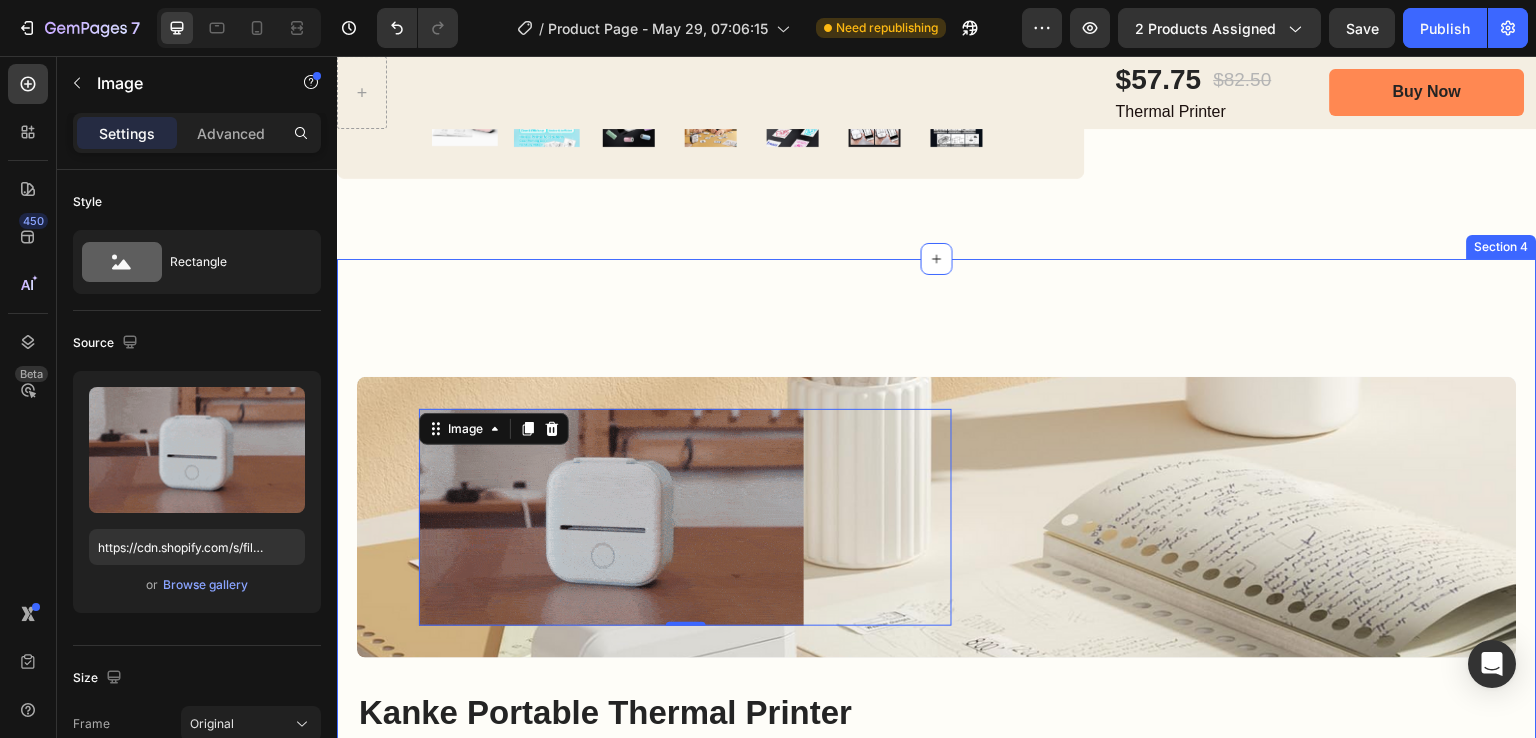 click on "Image   0 Image Hero Banner Kanke Portable Thermal Printer  Heading
Print Anytime, Anywhere Item List
Compact, wireless design
perfect for home, office Item List
Bluetooth Connection Item List
Pair easily via the NIIMBOT app
label printing Item List
No Ink Needed Item List
Thermal printing technology
zero mess Item List
Fast & Quiet Item List
Get clear, professional-quality labels
low noise output Item List Row Row                Title Line Section 4" at bounding box center (937, 606) 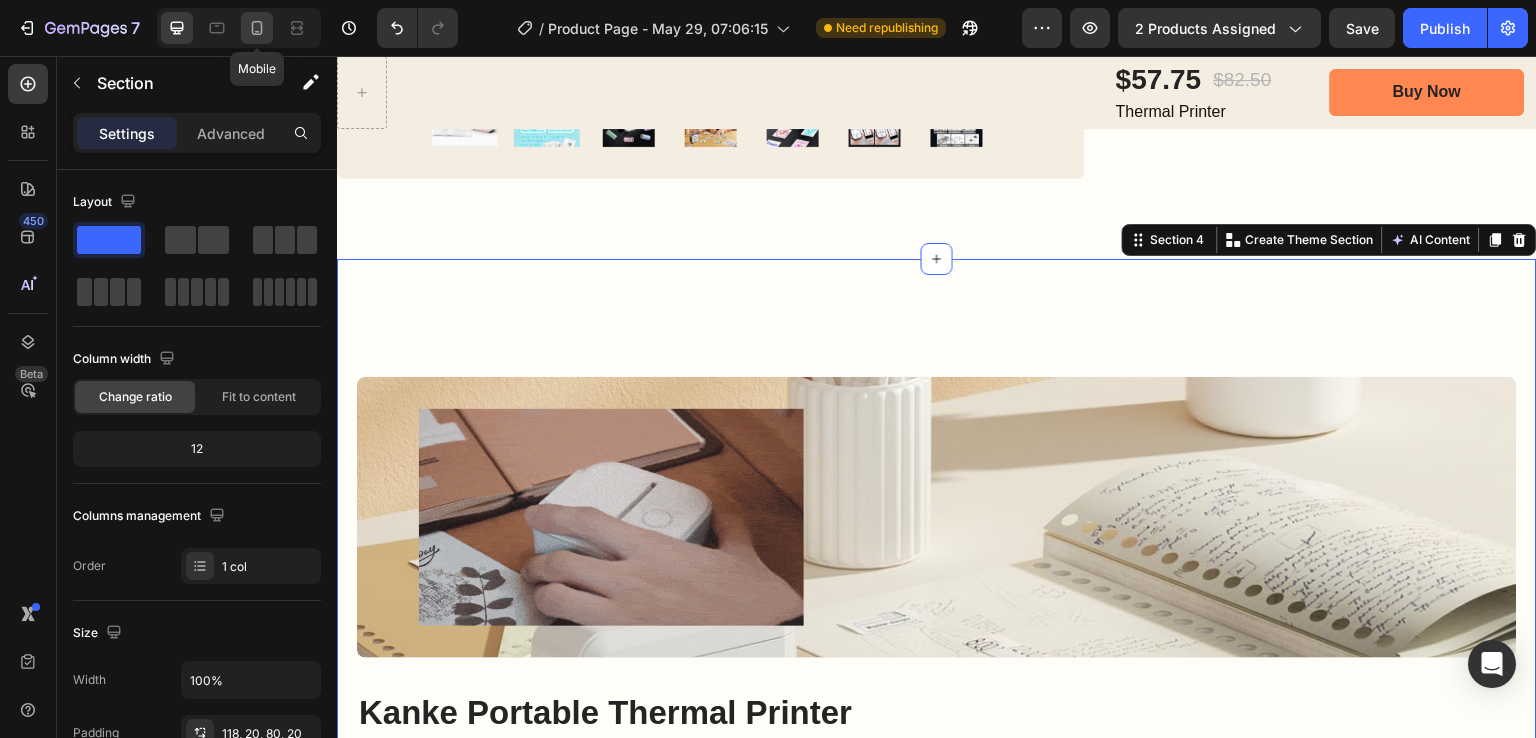 drag, startPoint x: 268, startPoint y: 25, endPoint x: 145, endPoint y: 277, distance: 280.41577 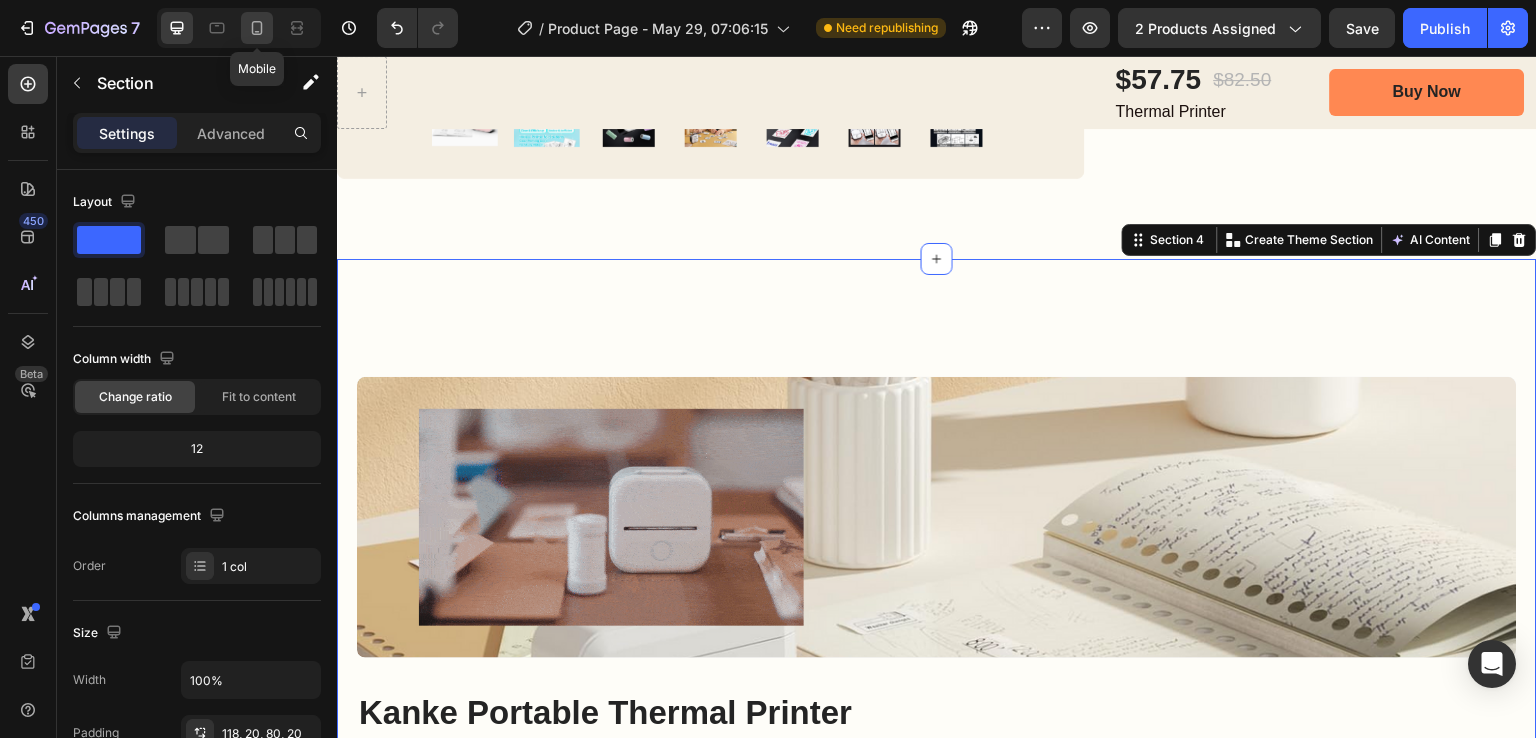 click 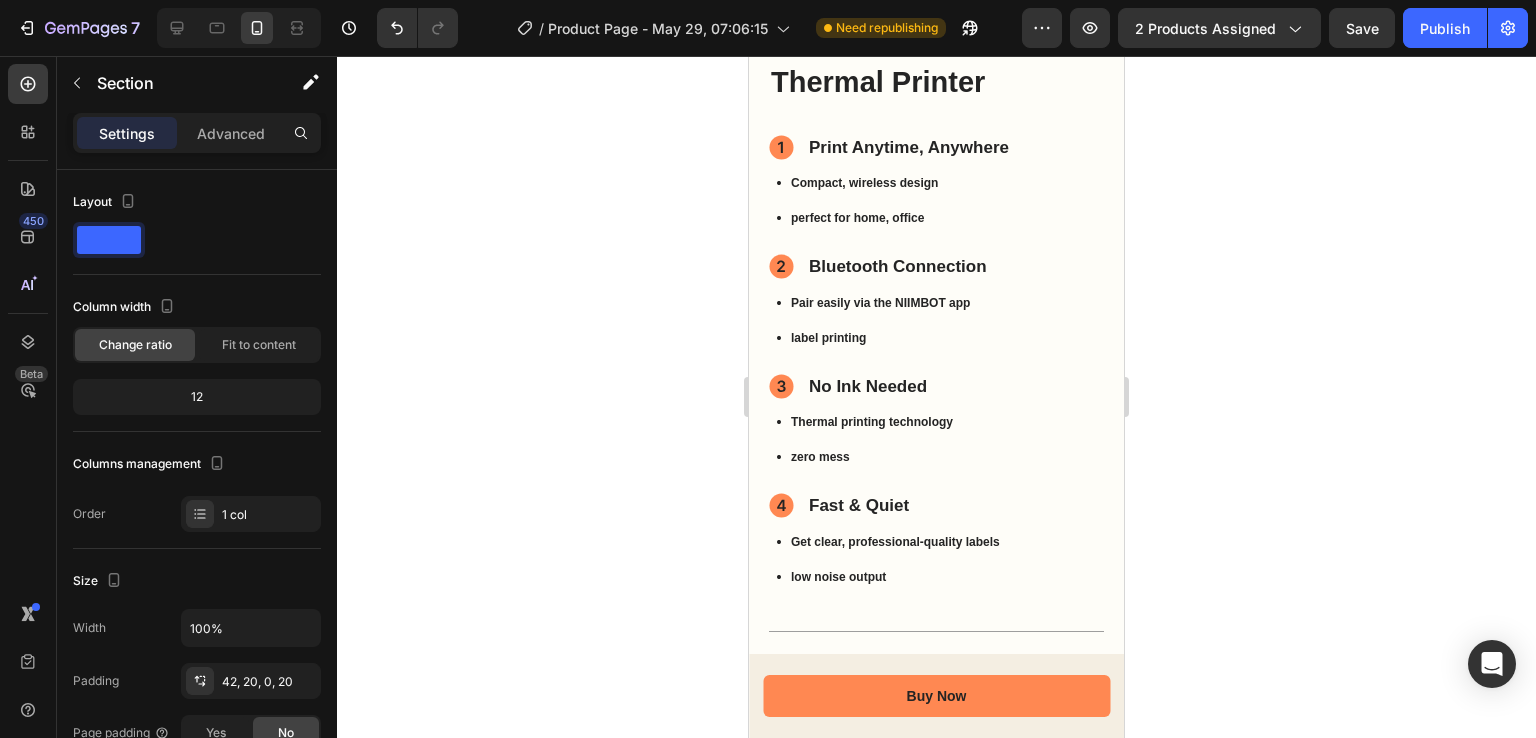 scroll, scrollTop: 1639, scrollLeft: 0, axis: vertical 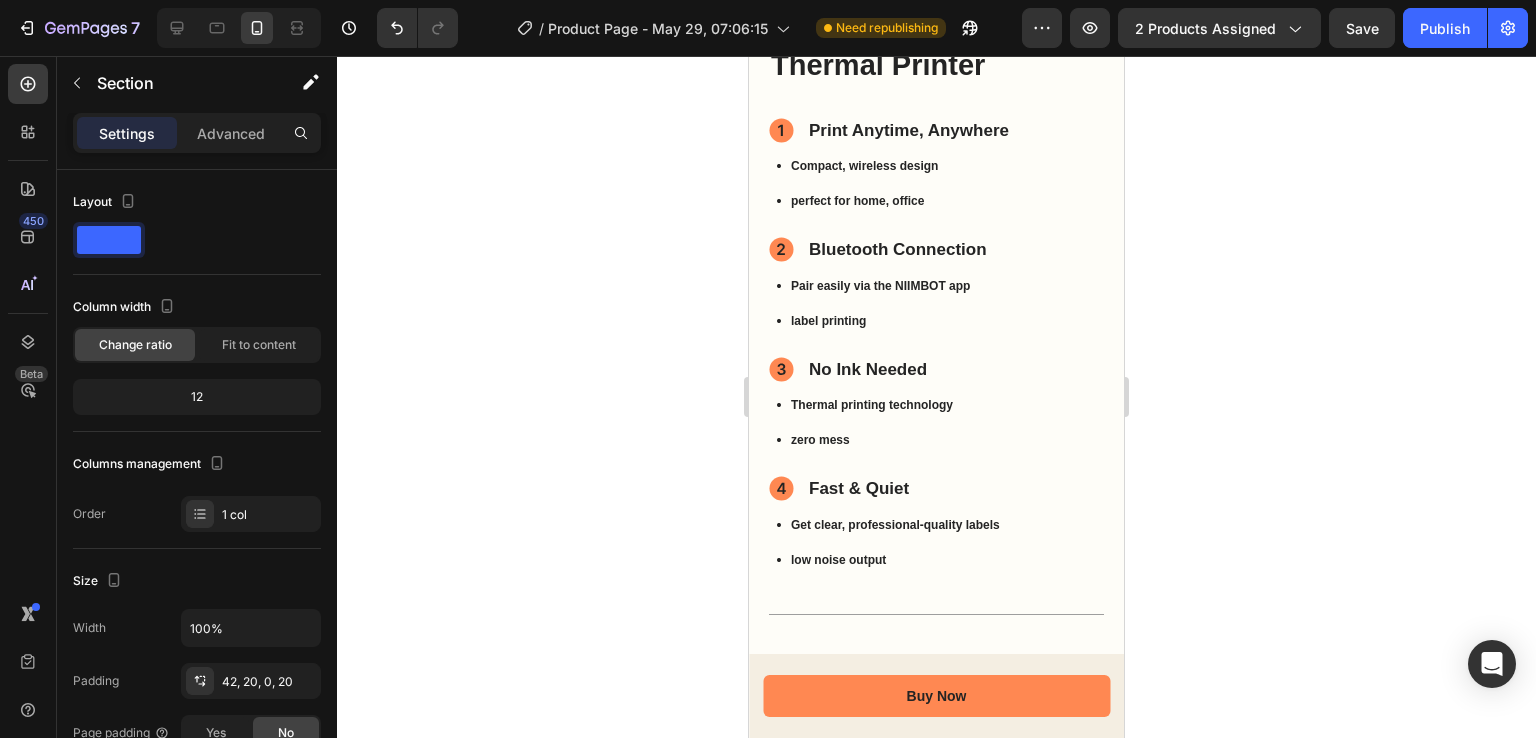click at bounding box center (930, -37) 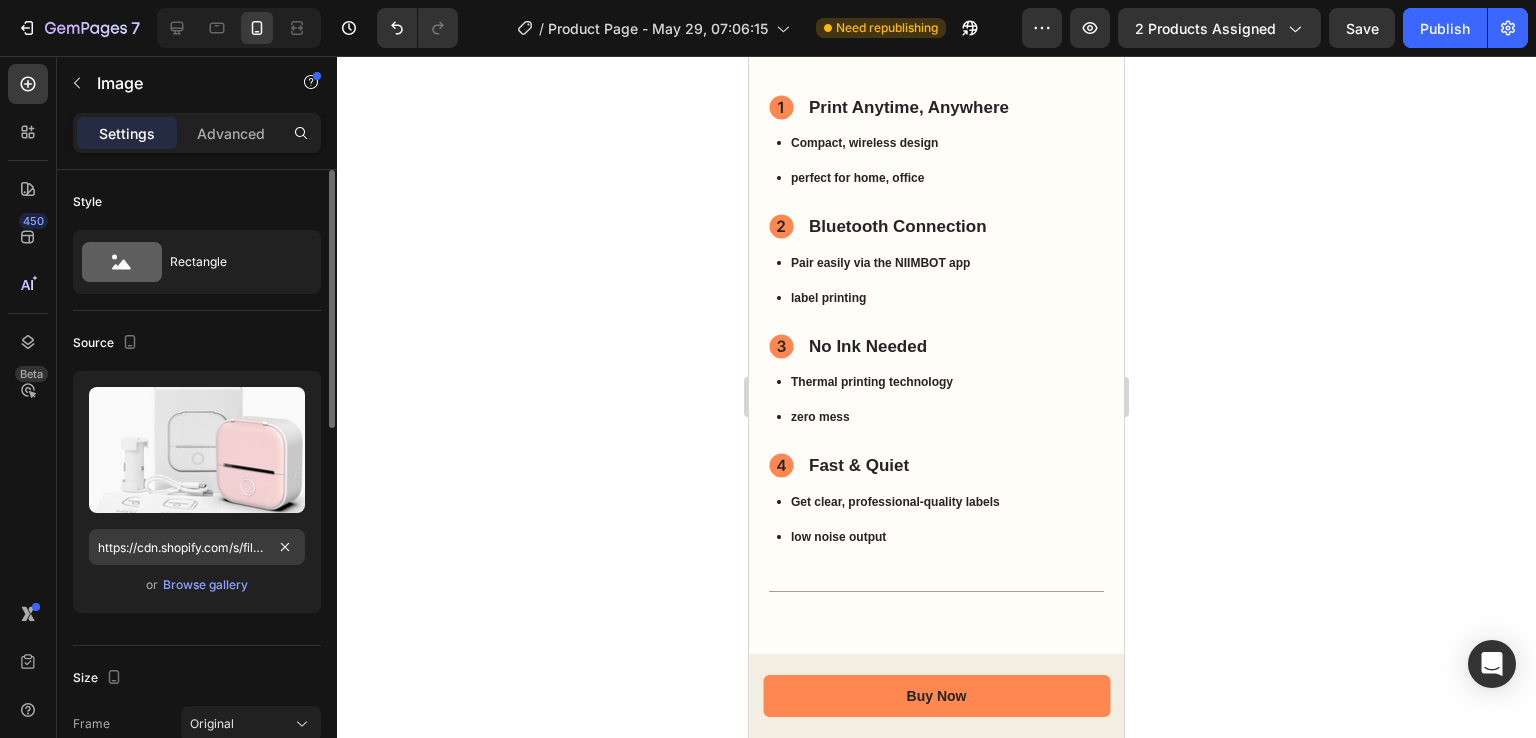 scroll, scrollTop: 1439, scrollLeft: 0, axis: vertical 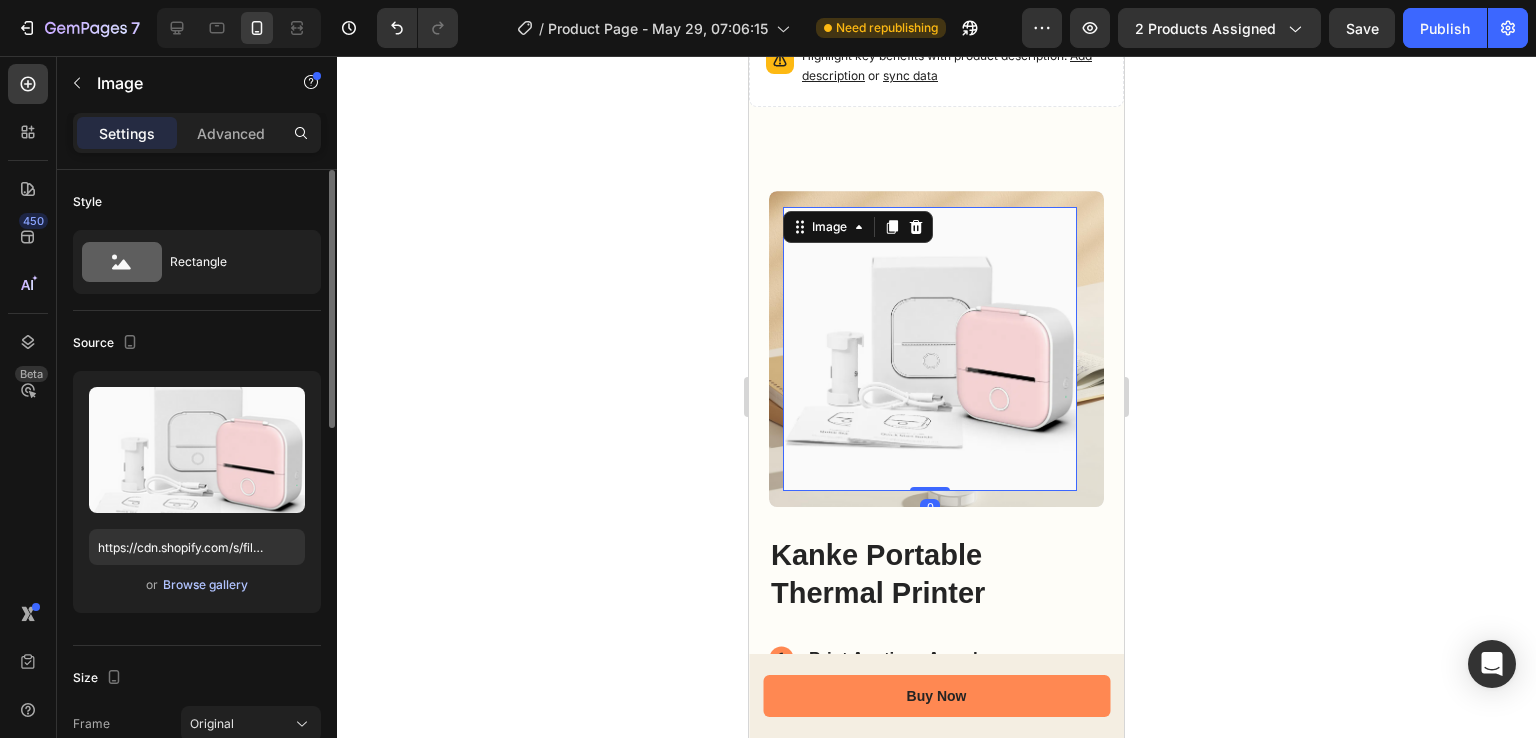 click on "Browse gallery" at bounding box center (205, 585) 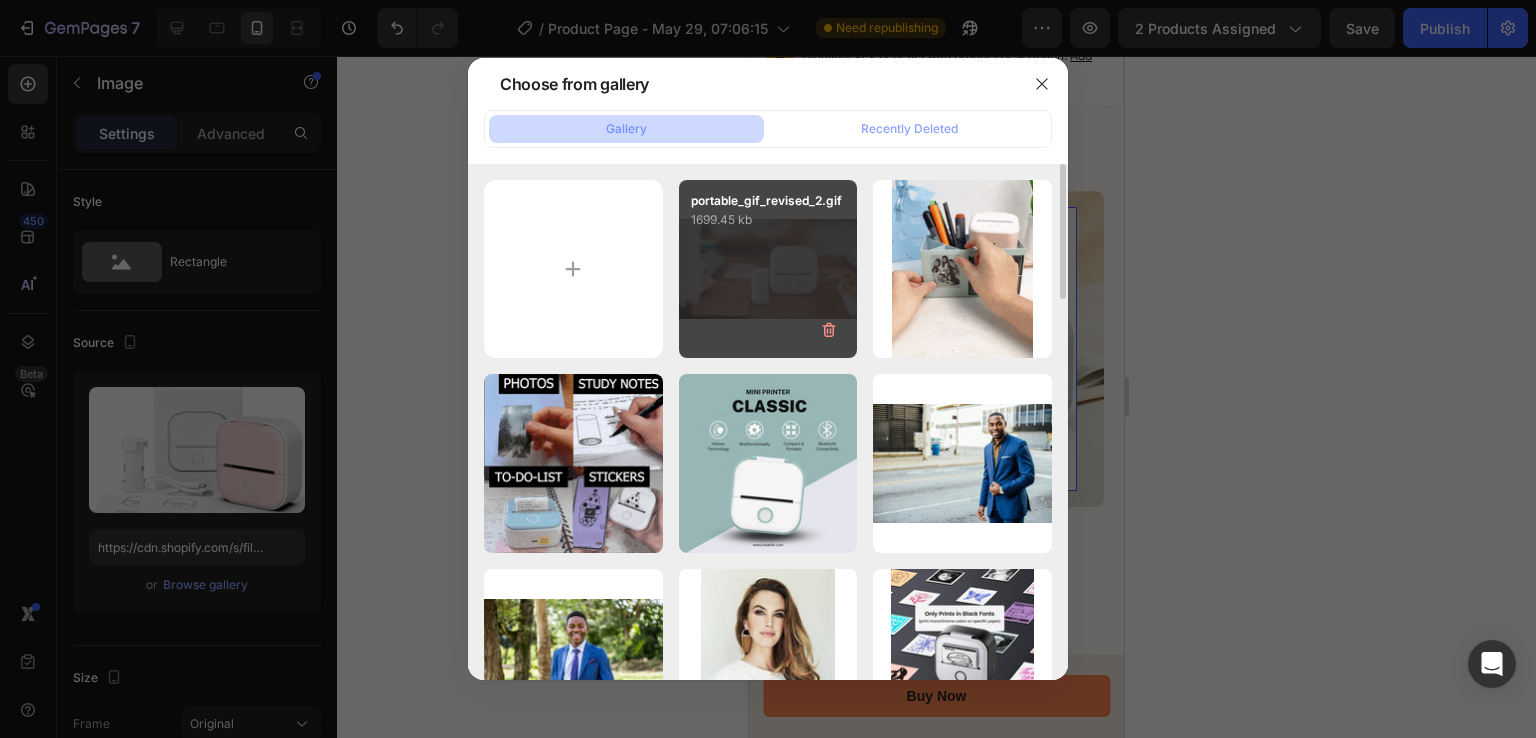click on "portable_gif_revised_2.gif 1699.45 kb" at bounding box center (768, 269) 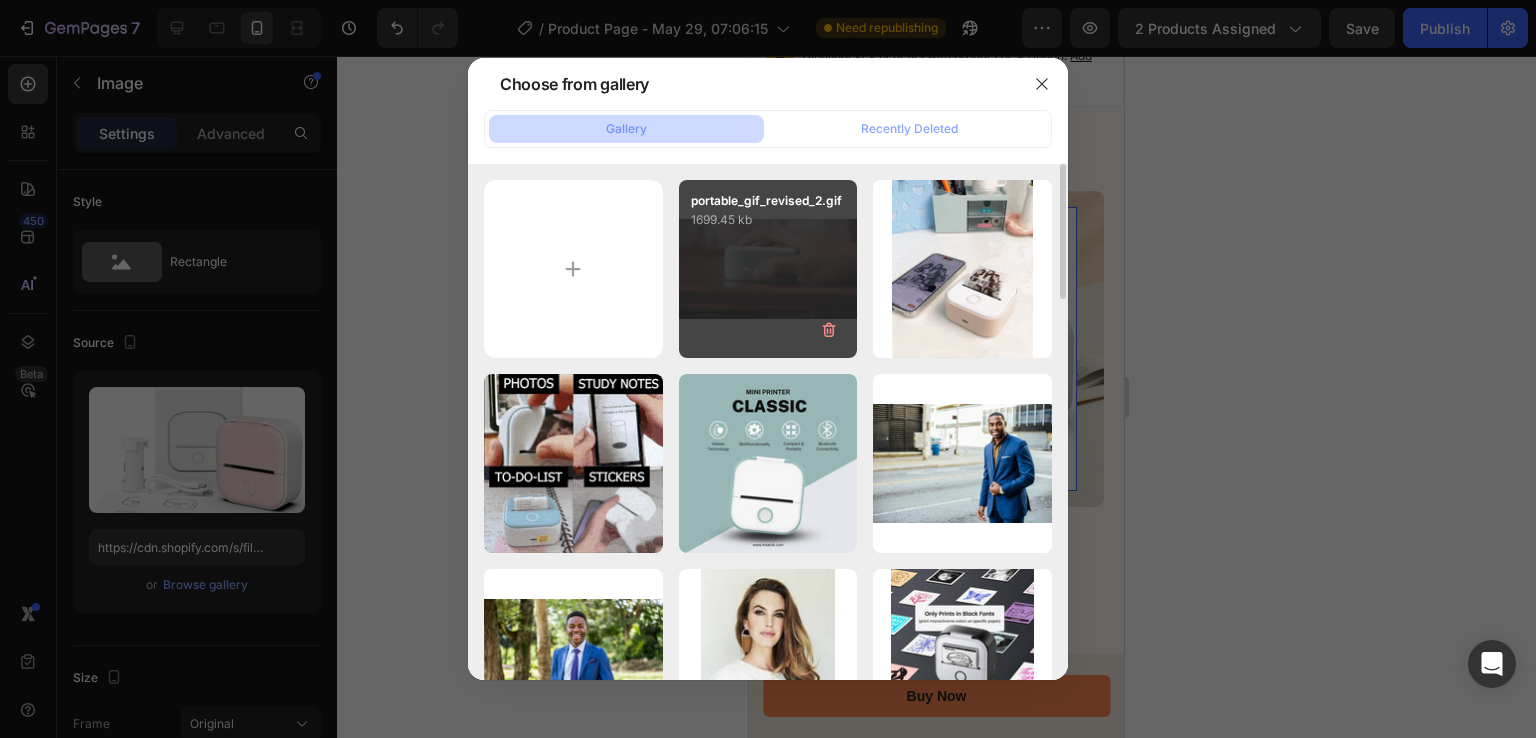 type on "https://cdn.shopify.com/s/files/1/0726/3292/6440/files/gempages_568718094382400533-e809f1c0-9188-4911-863b-af69ed52b530.gif" 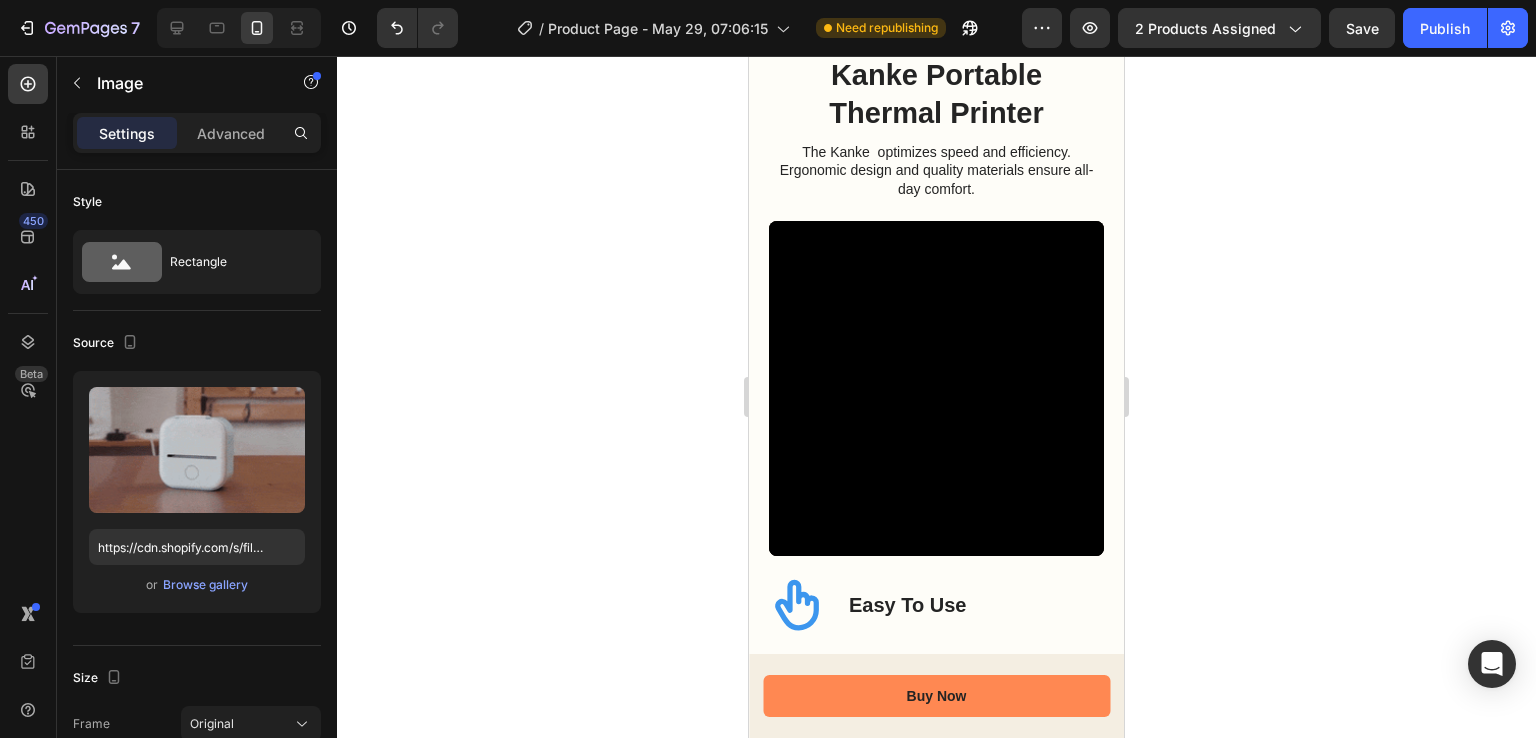 scroll, scrollTop: 5700, scrollLeft: 0, axis: vertical 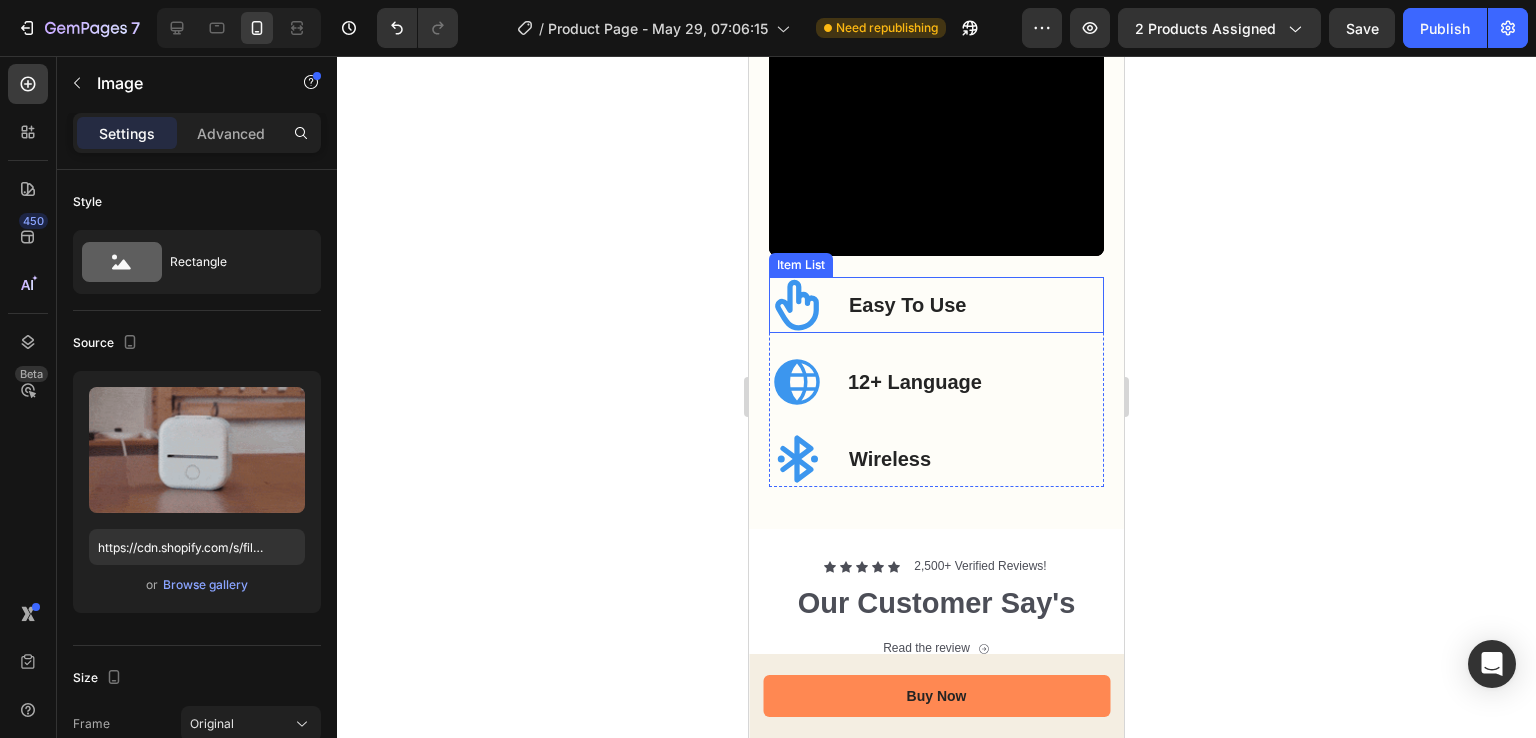 click on "Easy To Use" at bounding box center (936, 305) 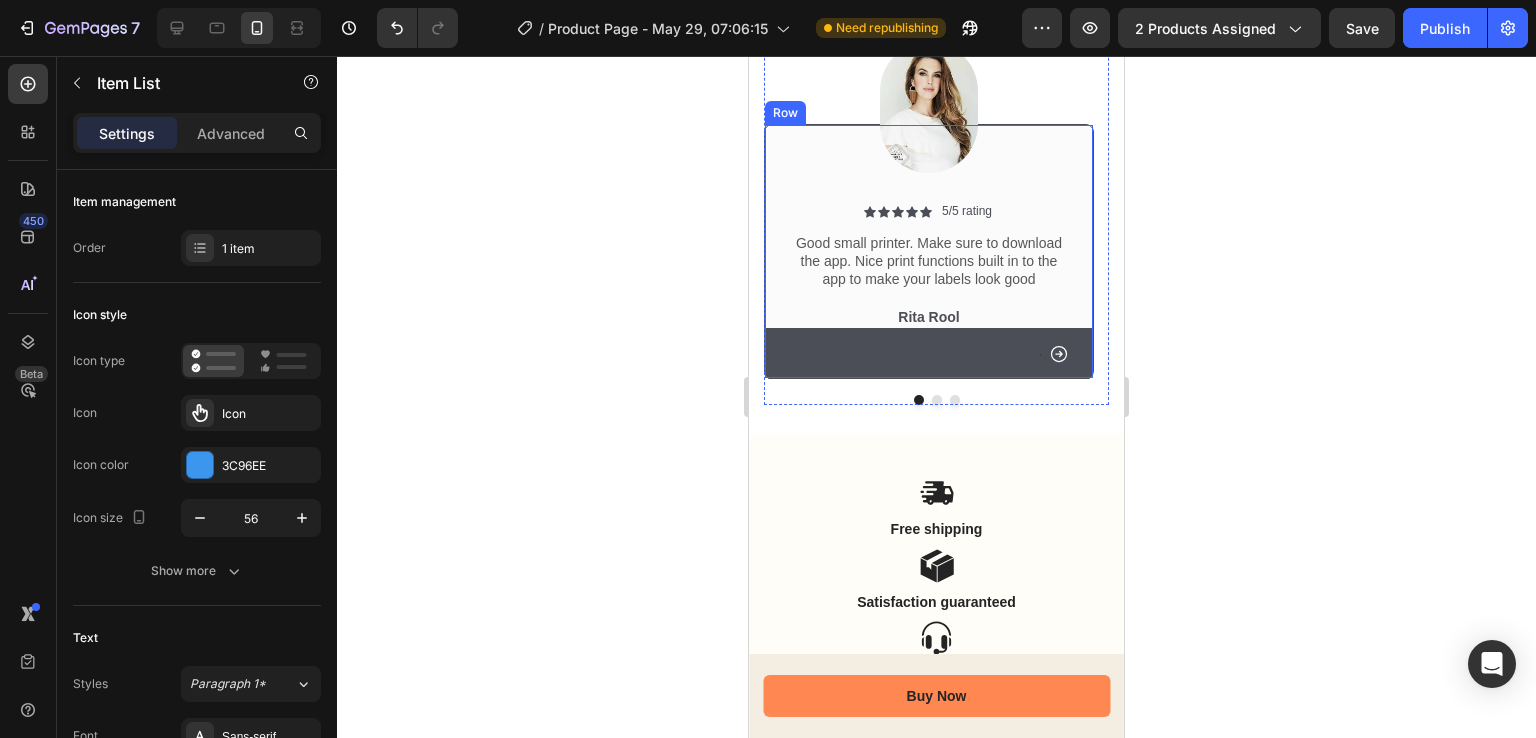 scroll, scrollTop: 6400, scrollLeft: 0, axis: vertical 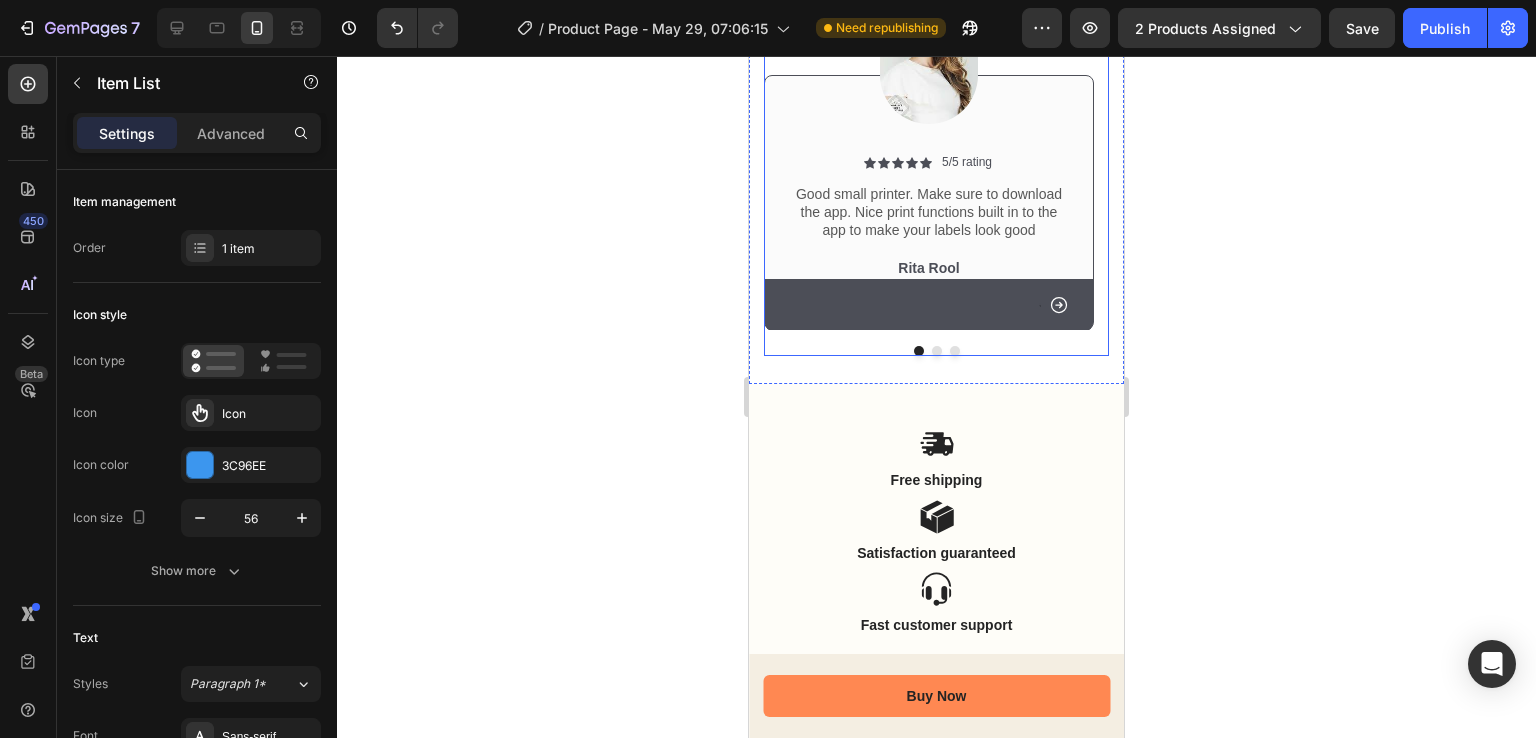 click at bounding box center [937, 351] 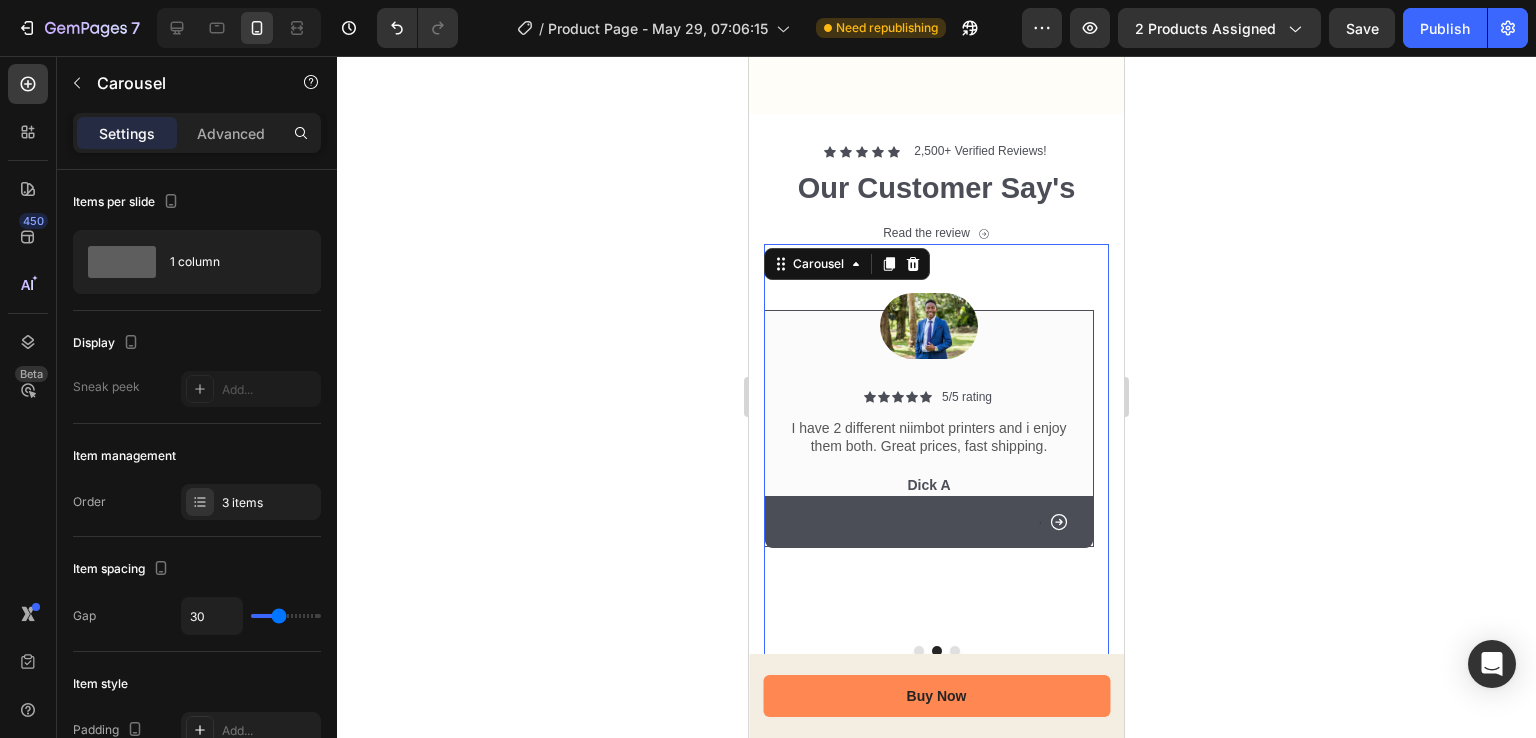 scroll, scrollTop: 6300, scrollLeft: 0, axis: vertical 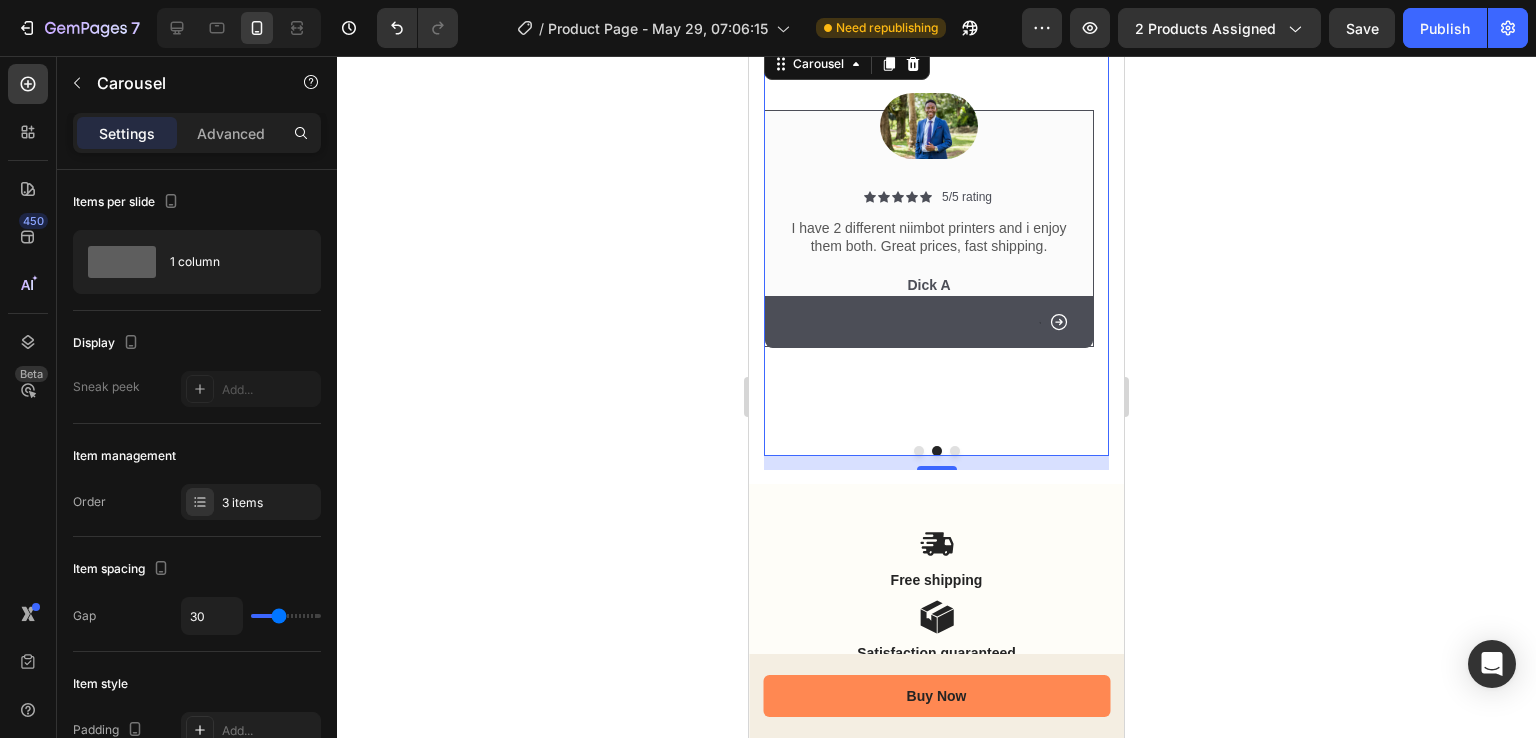 click at bounding box center [955, 451] 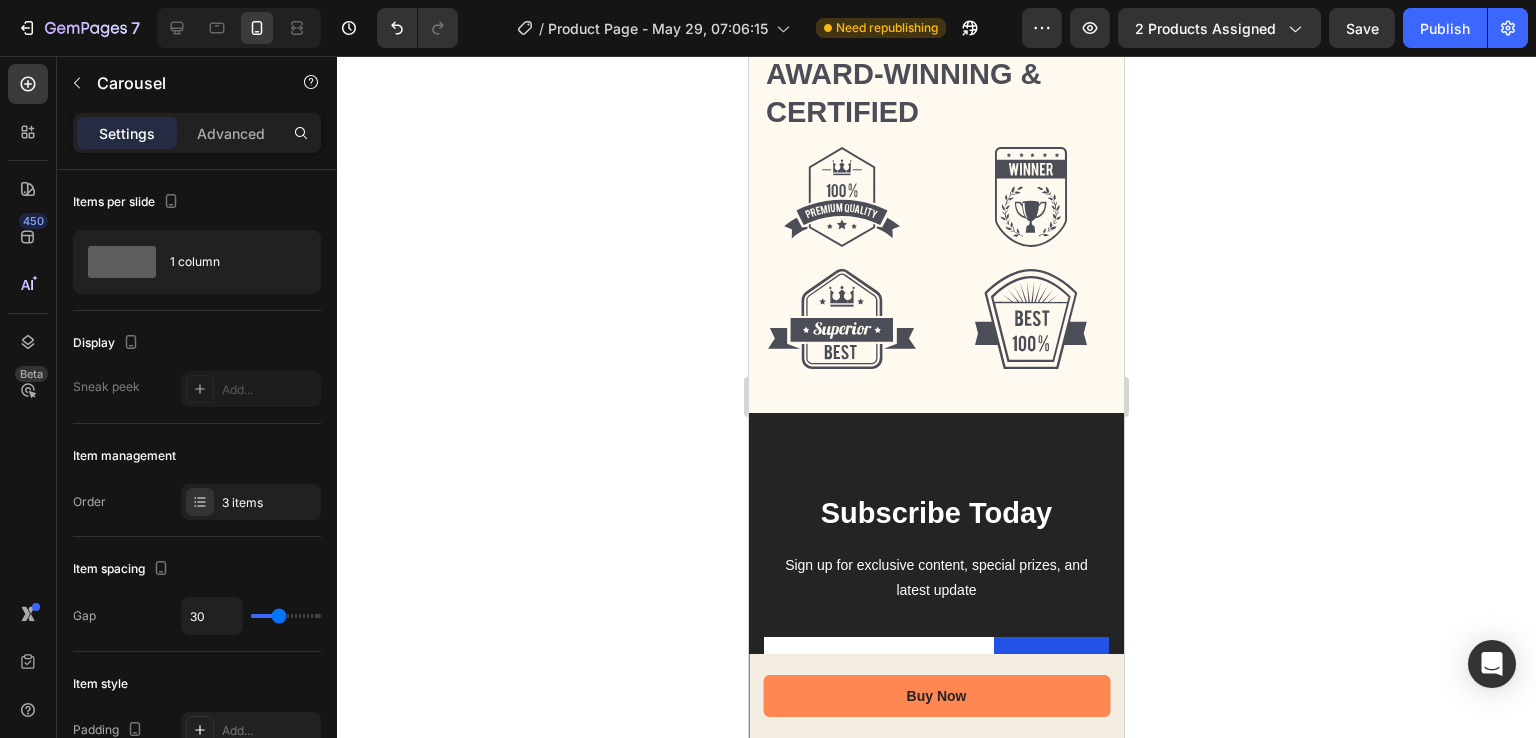 scroll, scrollTop: 7844, scrollLeft: 0, axis: vertical 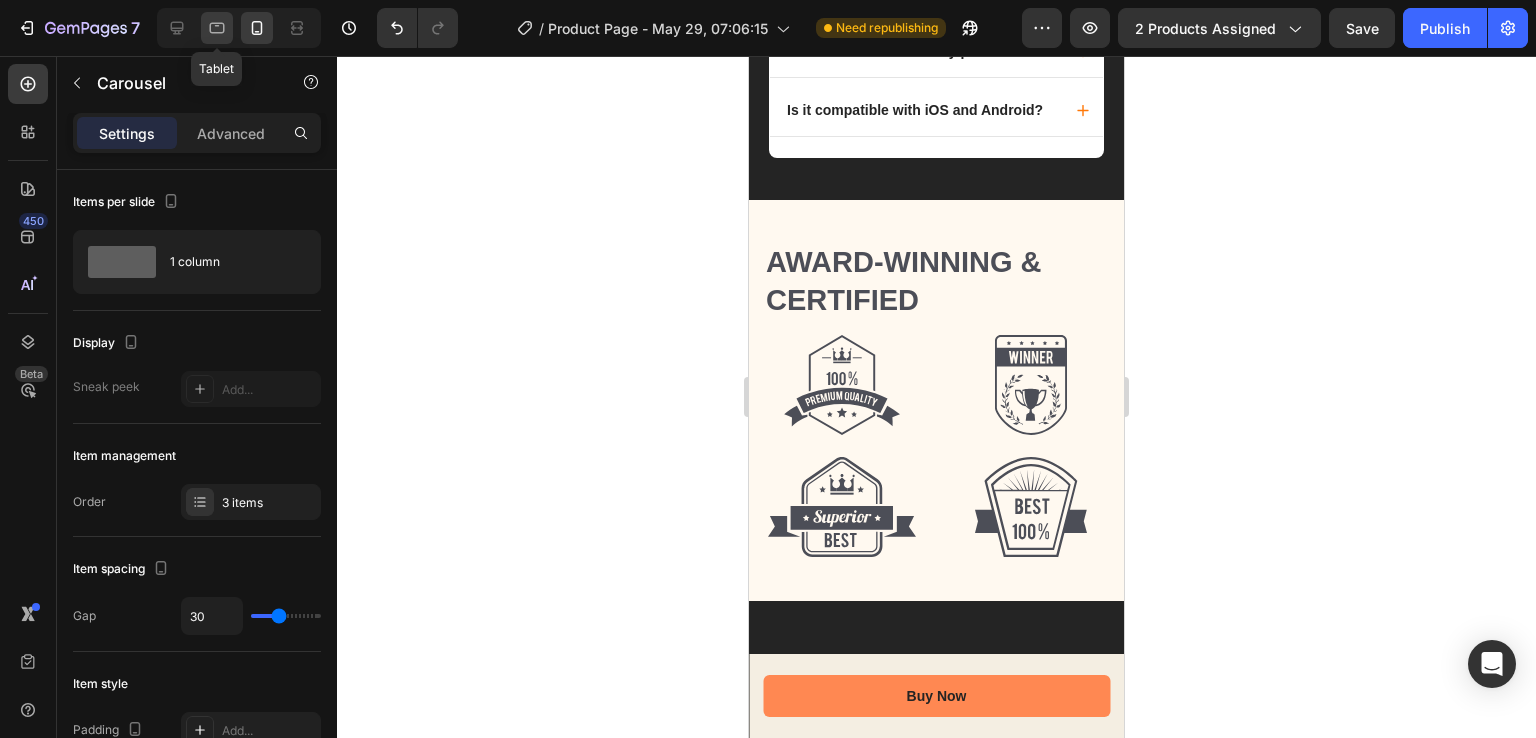 click 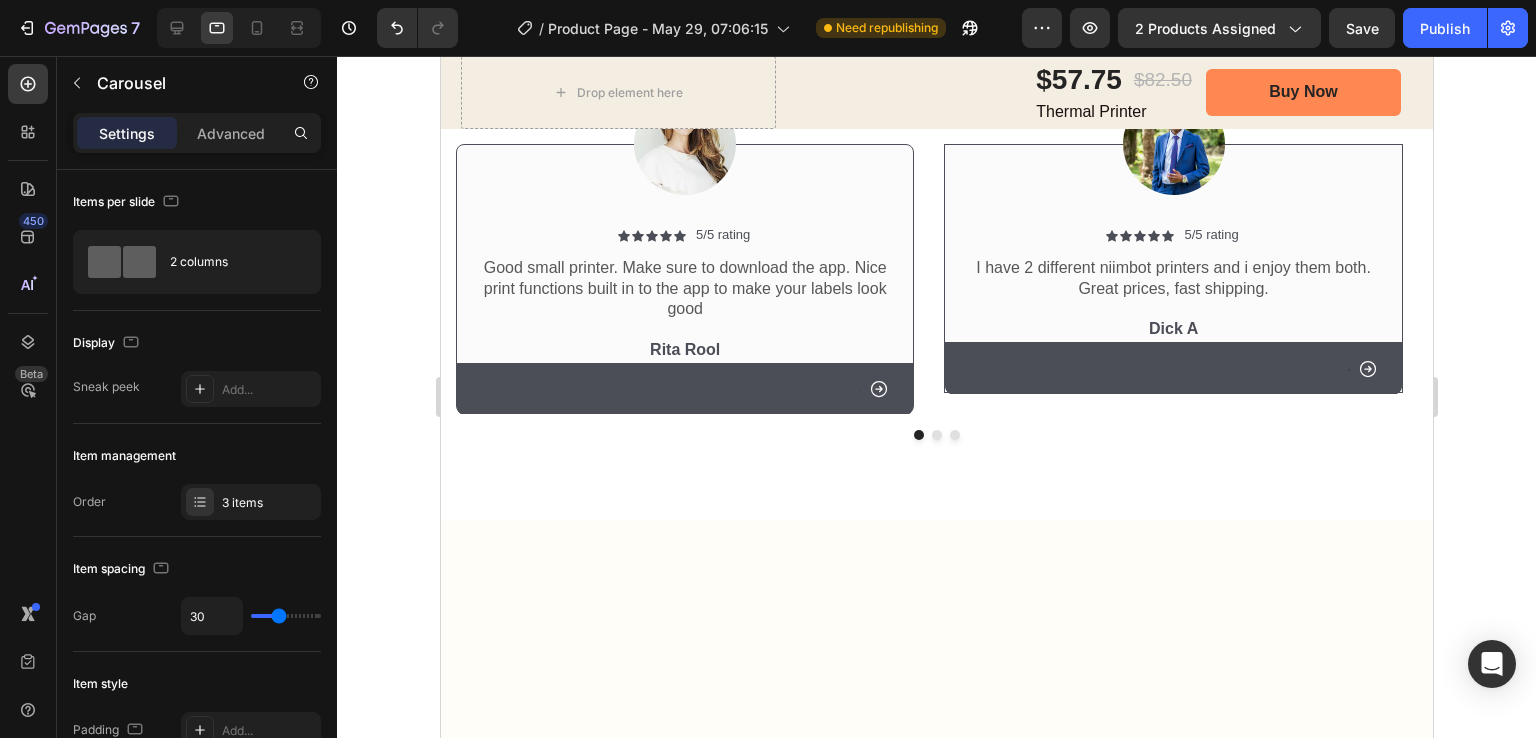 scroll, scrollTop: 6622, scrollLeft: 0, axis: vertical 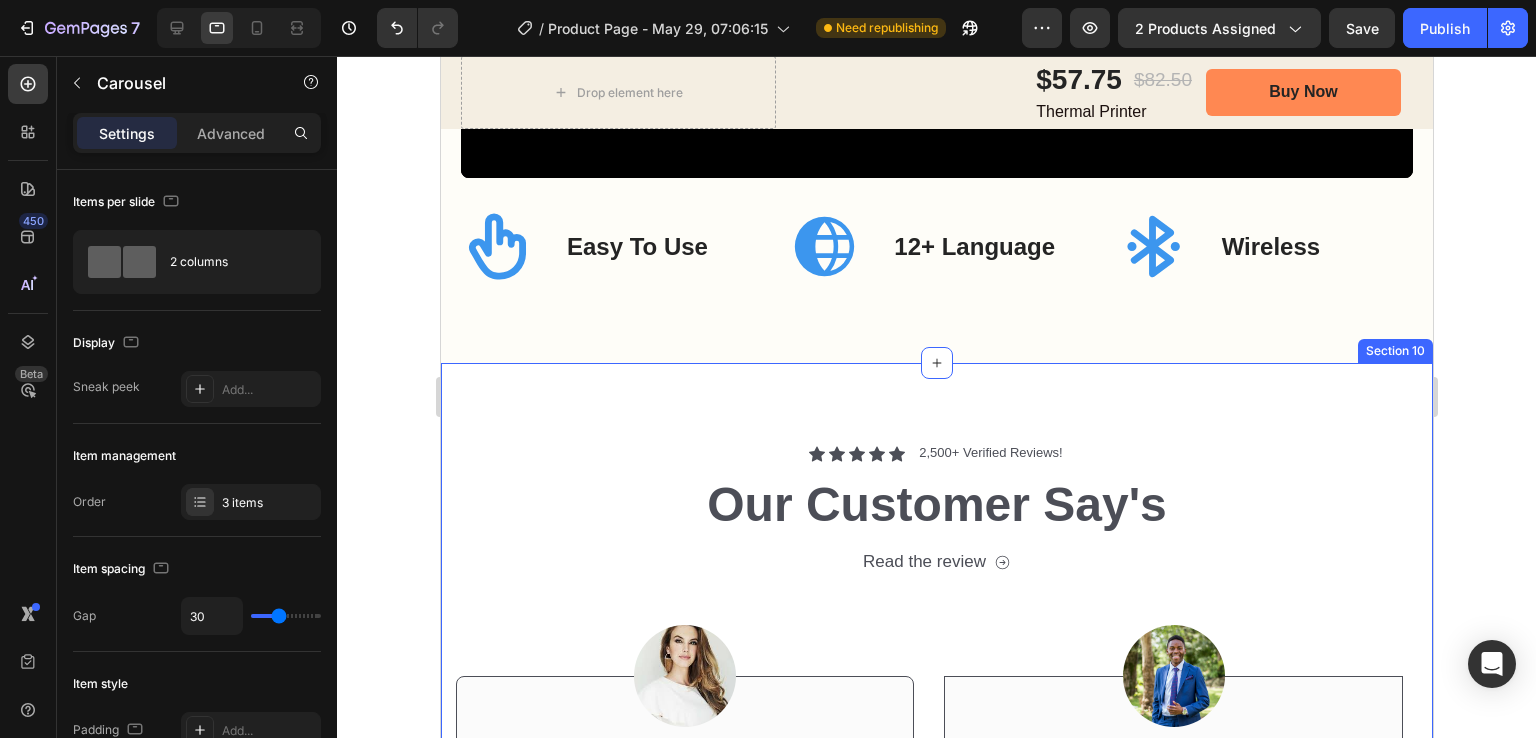click on "Icon Icon Icon Icon Icon Icon List 2,500+ Verified Reviews! Text Block Row Our Customer Say's Heading
Read the review Button Row Image Icon Icon Icon Icon Icon Icon List 5/5 rating Text Block Row Good small printer. Make sure to download the app. Nice print functions built in to the app to make your labels look good Text Block Rita Rool Text Block Row
Icon Text Block Row Hero Banner Row Image Icon Icon Icon Icon Icon Icon List 5/5 rating Text Block Row I have 2 different niimbot printers and i enjoy them both. Great prices, fast shipping. Text Block Dick A Text Block Row
Icon Text Block Row Hero Banner Row Image Icon Icon Icon Icon Icon Icon List 5/5 rating Text Block Row Easy to connect via Bluetooth to your phone, also with your tablet, but the bottom row disappears, which is unusable Text Block Anlar Zalia Text Block Row
Icon Text Block Row Hero Banner Row Carousel Section 10" at bounding box center (936, 707) 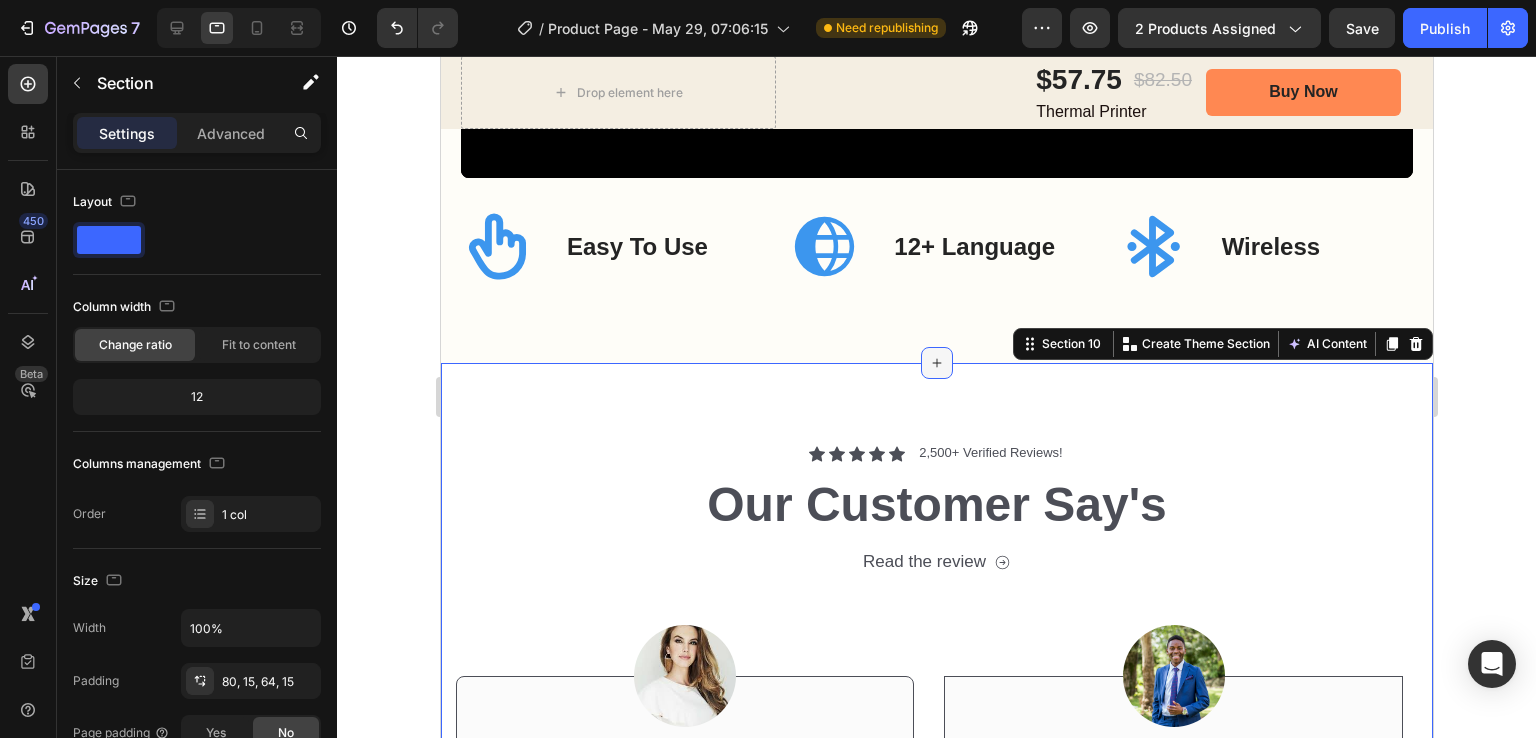 click 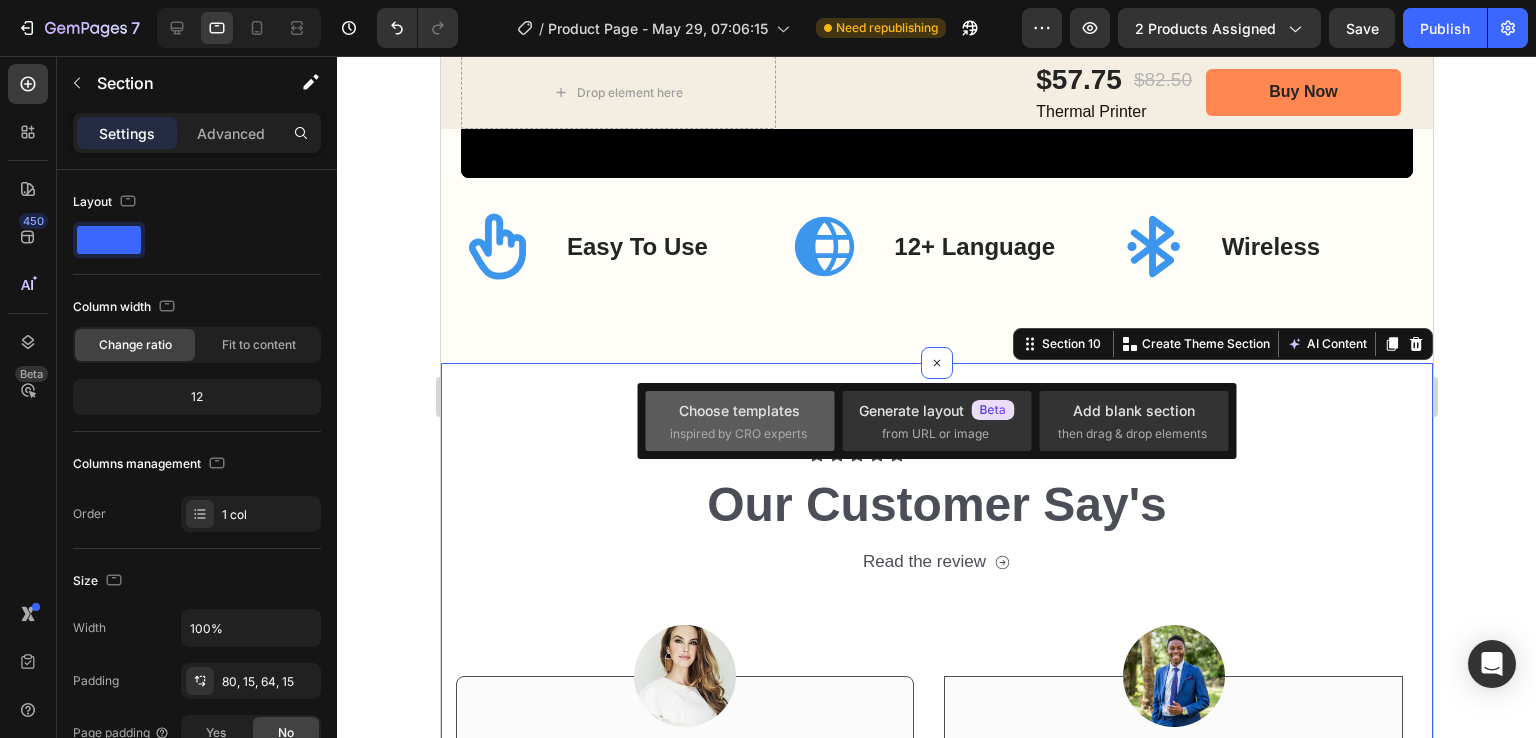 click on "Choose templates  inspired by CRO experts" at bounding box center (740, 421) 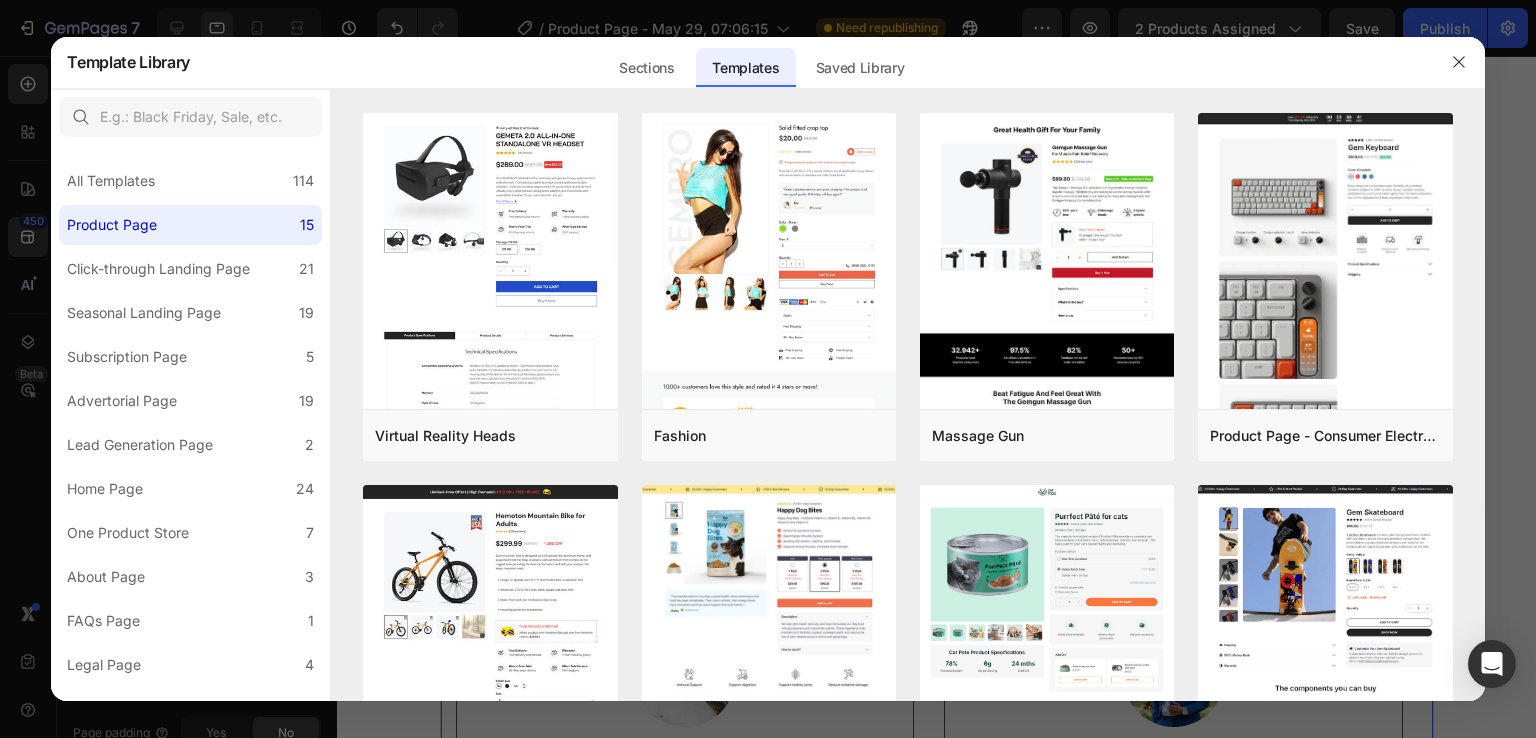 click at bounding box center (768, 369) 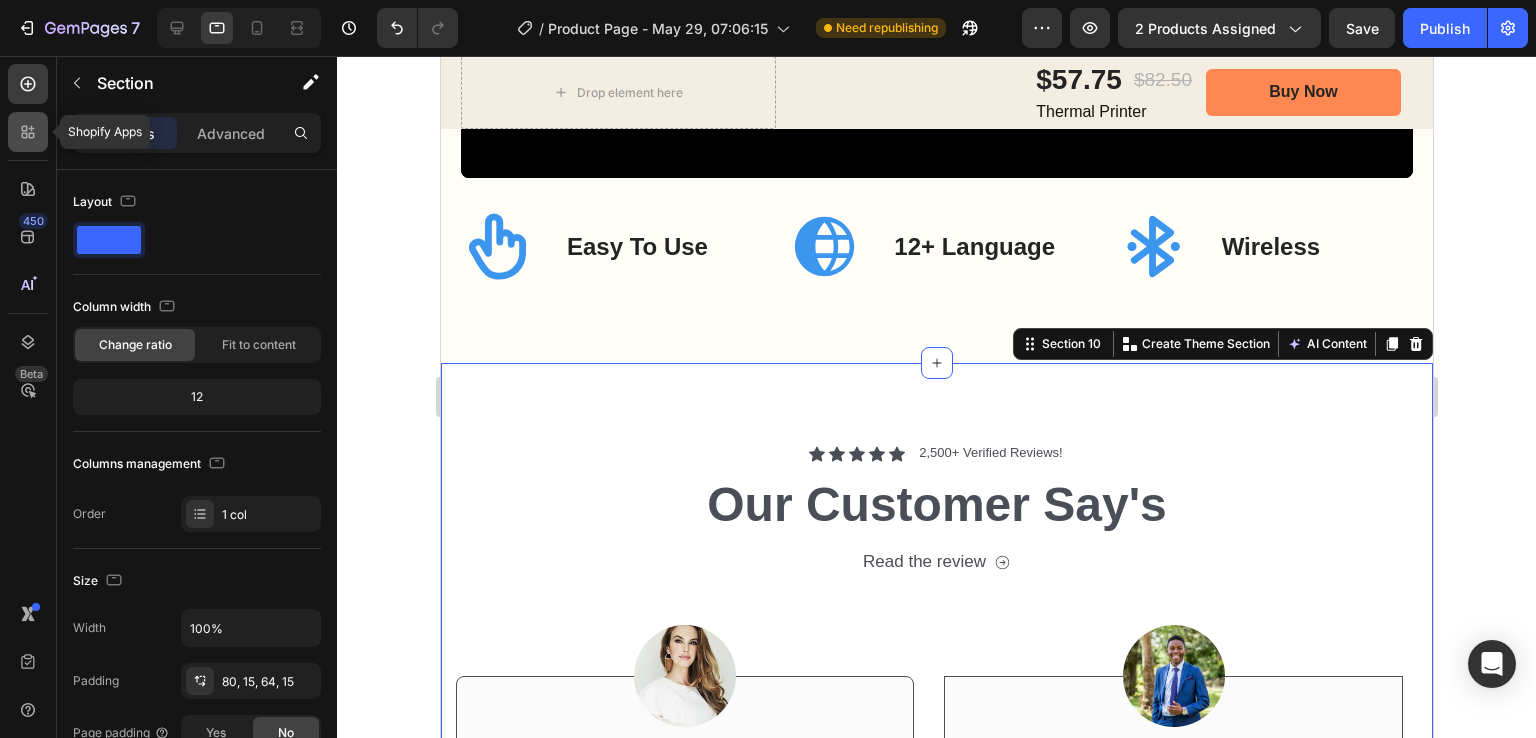 click 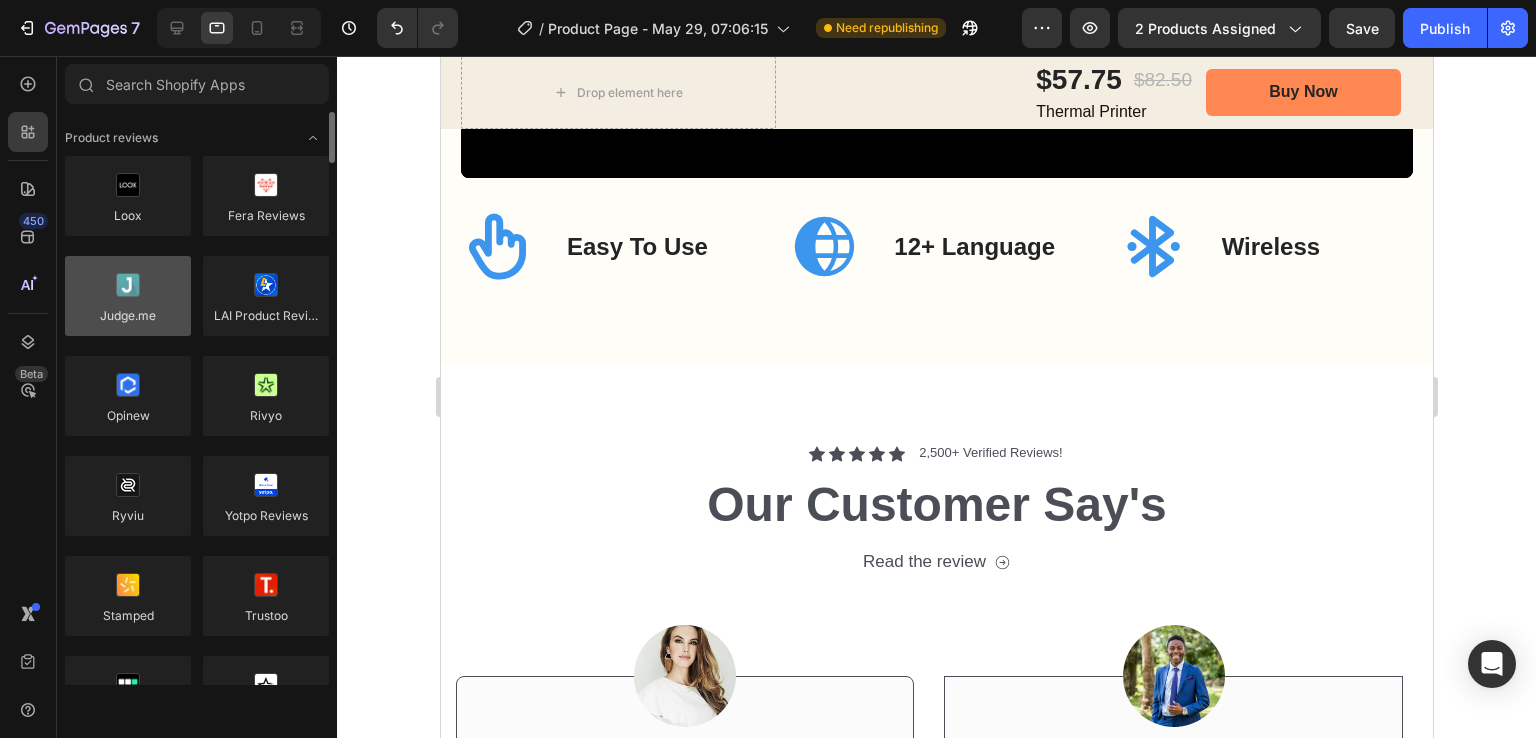 click at bounding box center (128, 296) 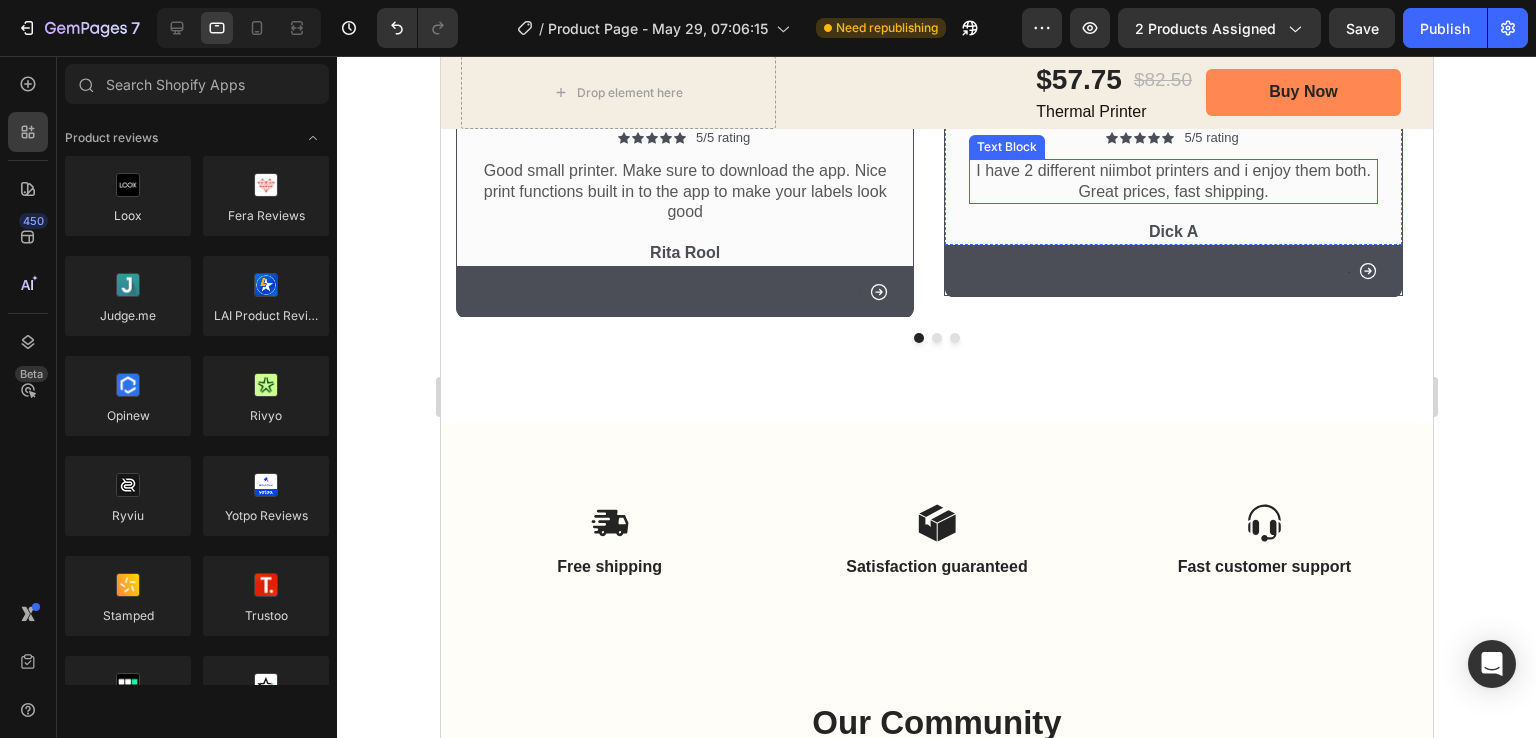 scroll, scrollTop: 7322, scrollLeft: 0, axis: vertical 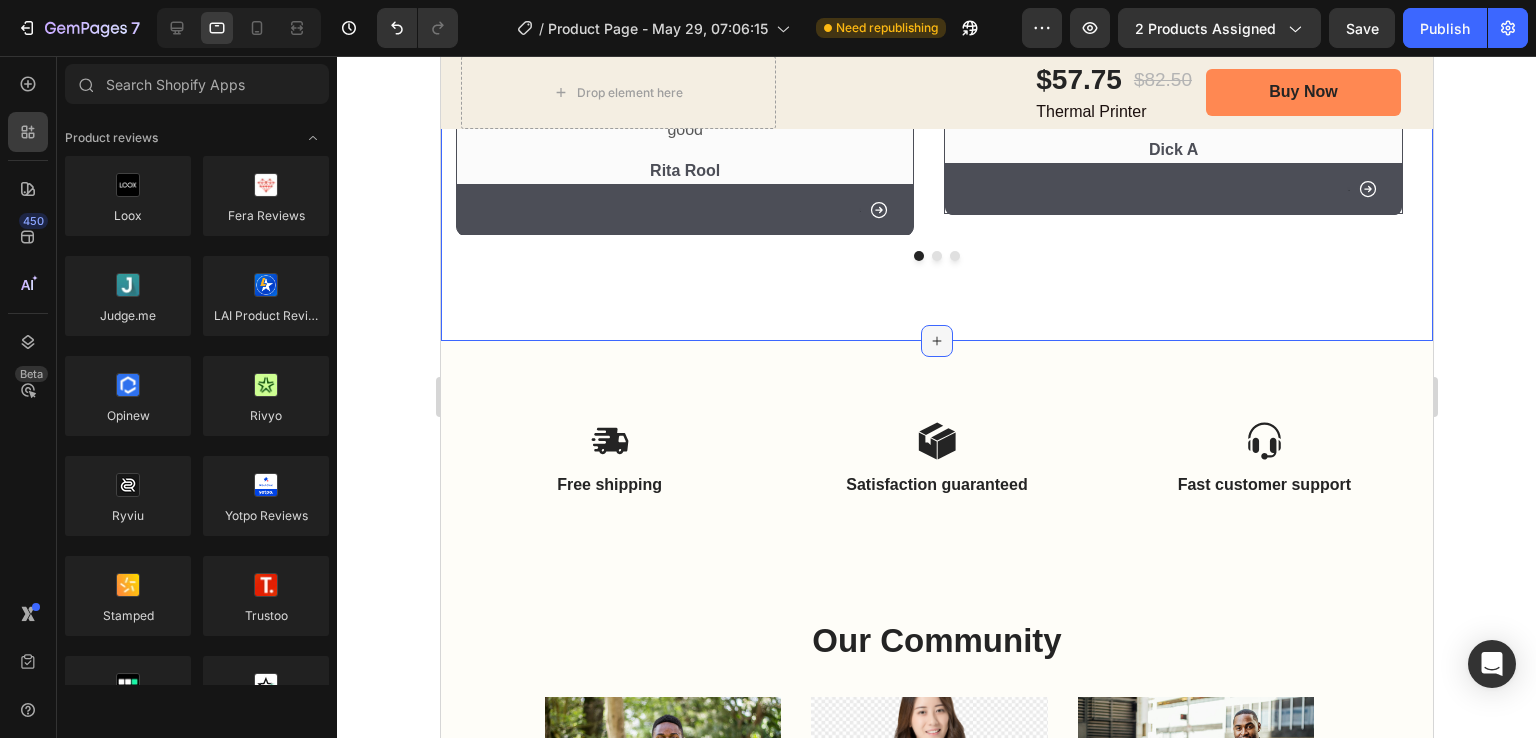 click 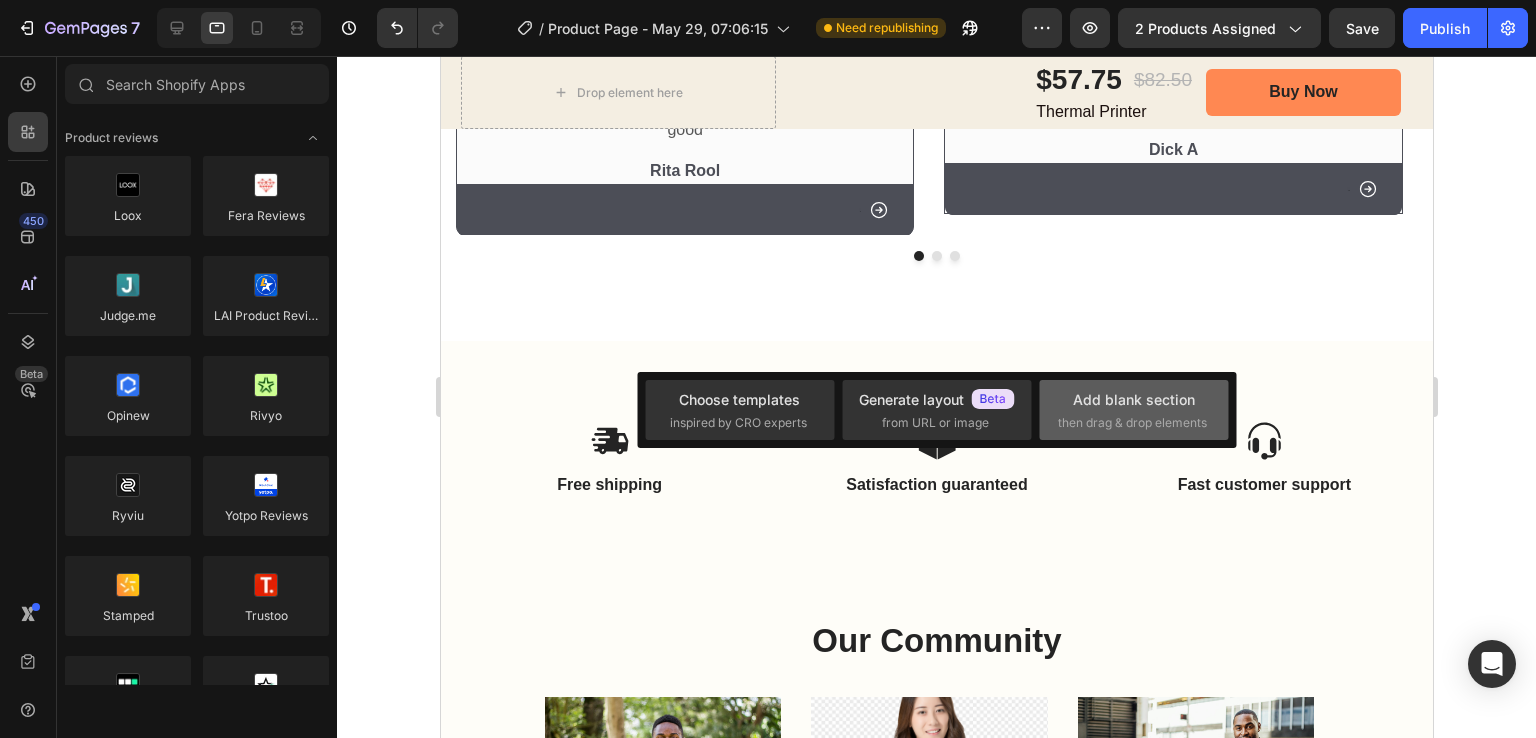 click on "Add blank section  then drag & drop elements" at bounding box center [1134, 410] 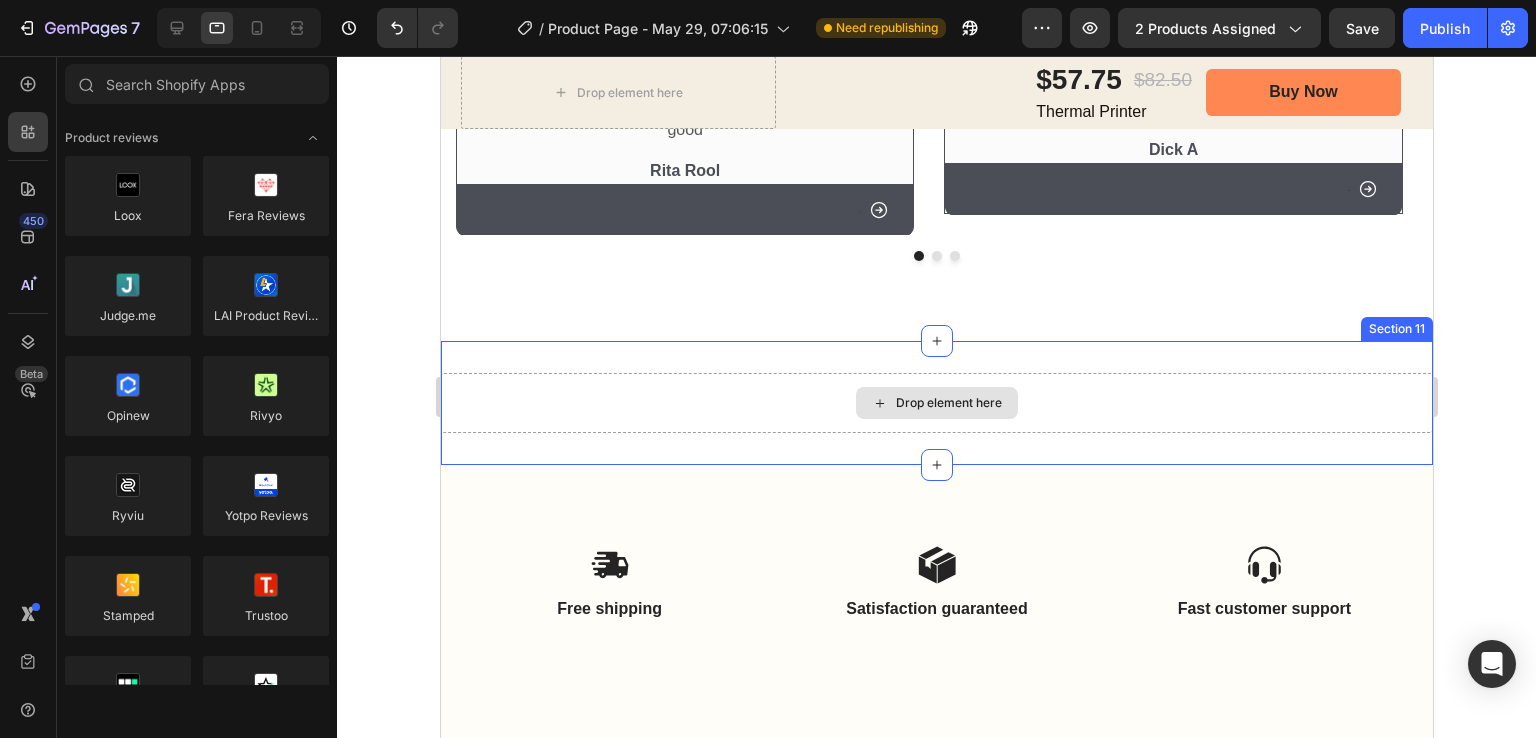 click on "Drop element here" at bounding box center [936, 403] 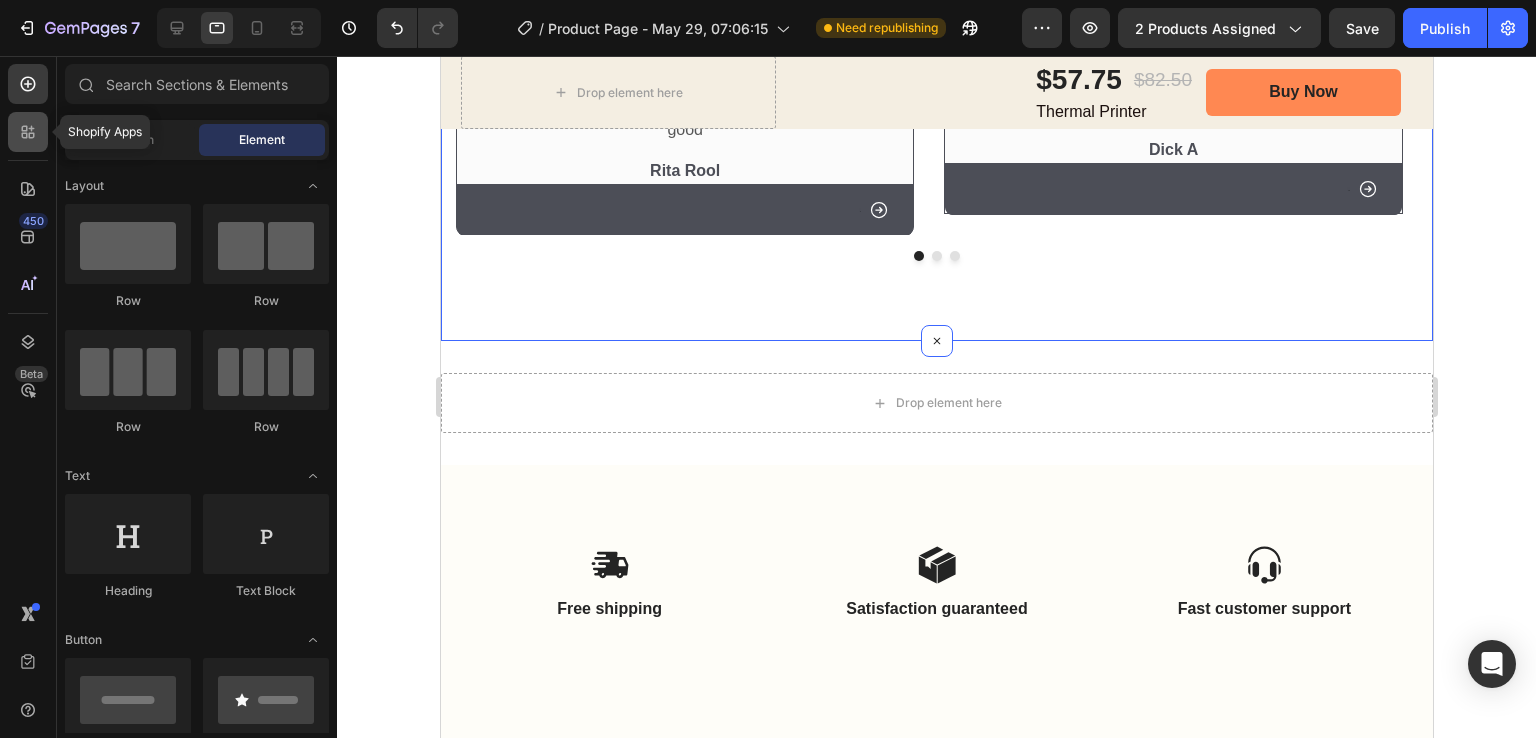 click 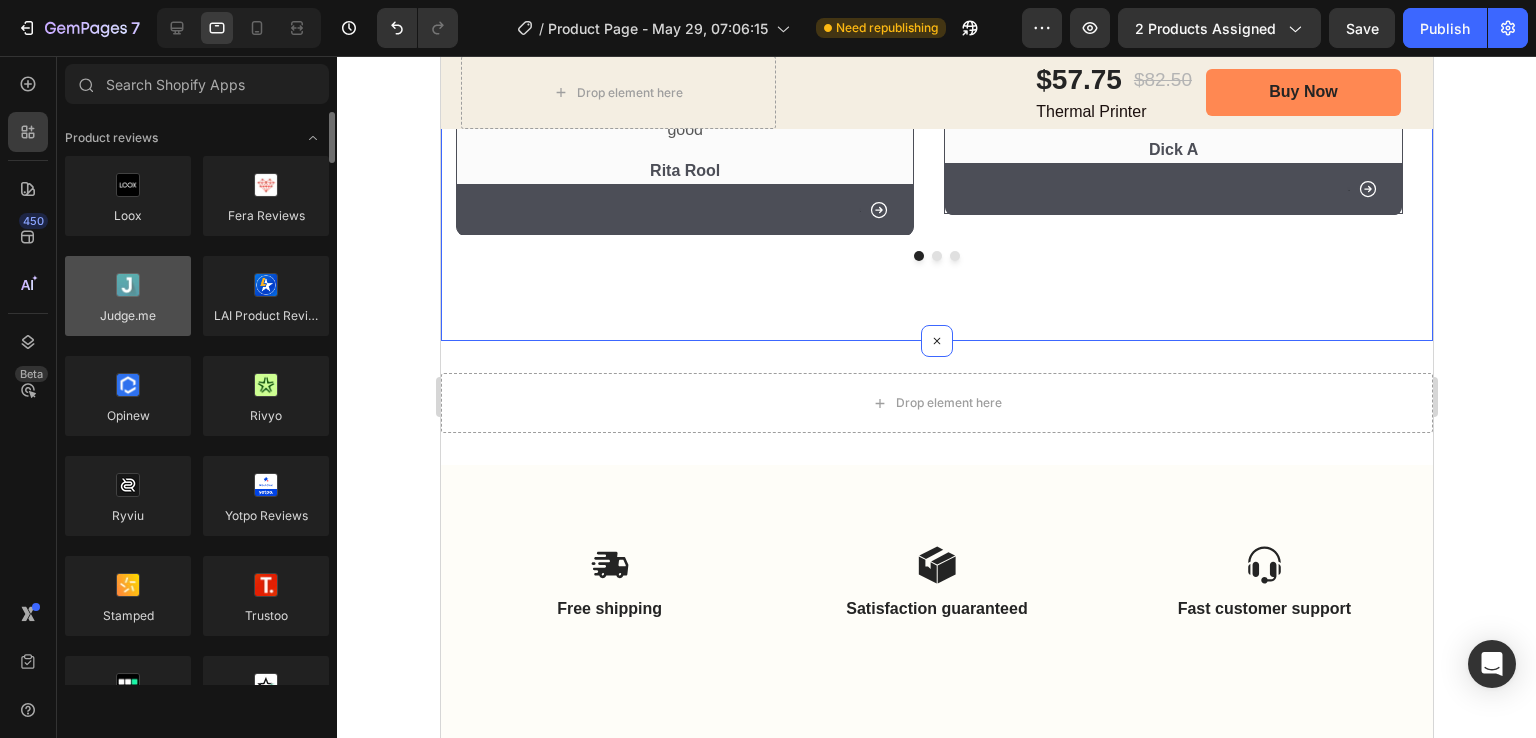 click at bounding box center (128, 296) 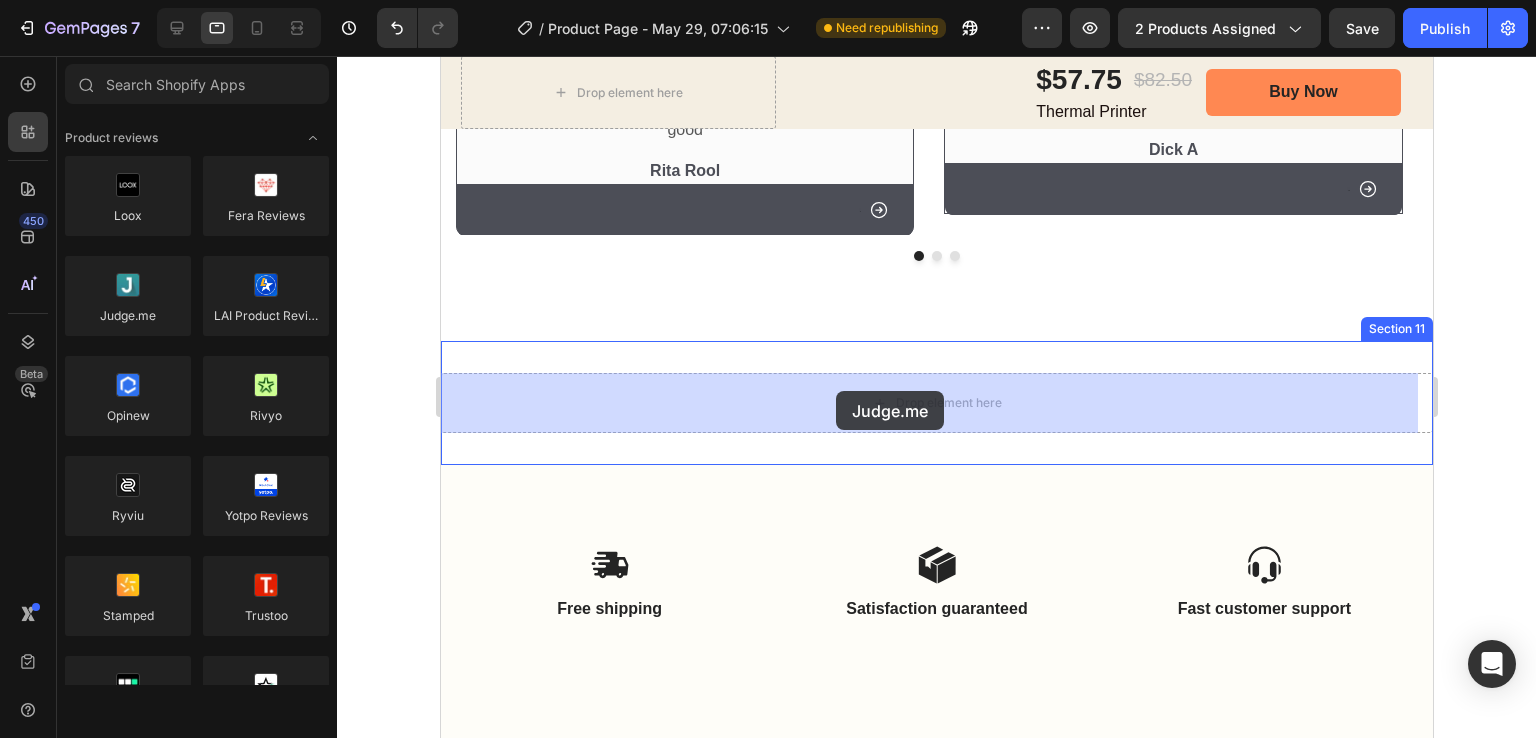 drag, startPoint x: 573, startPoint y: 355, endPoint x: 877, endPoint y: 400, distance: 307.31253 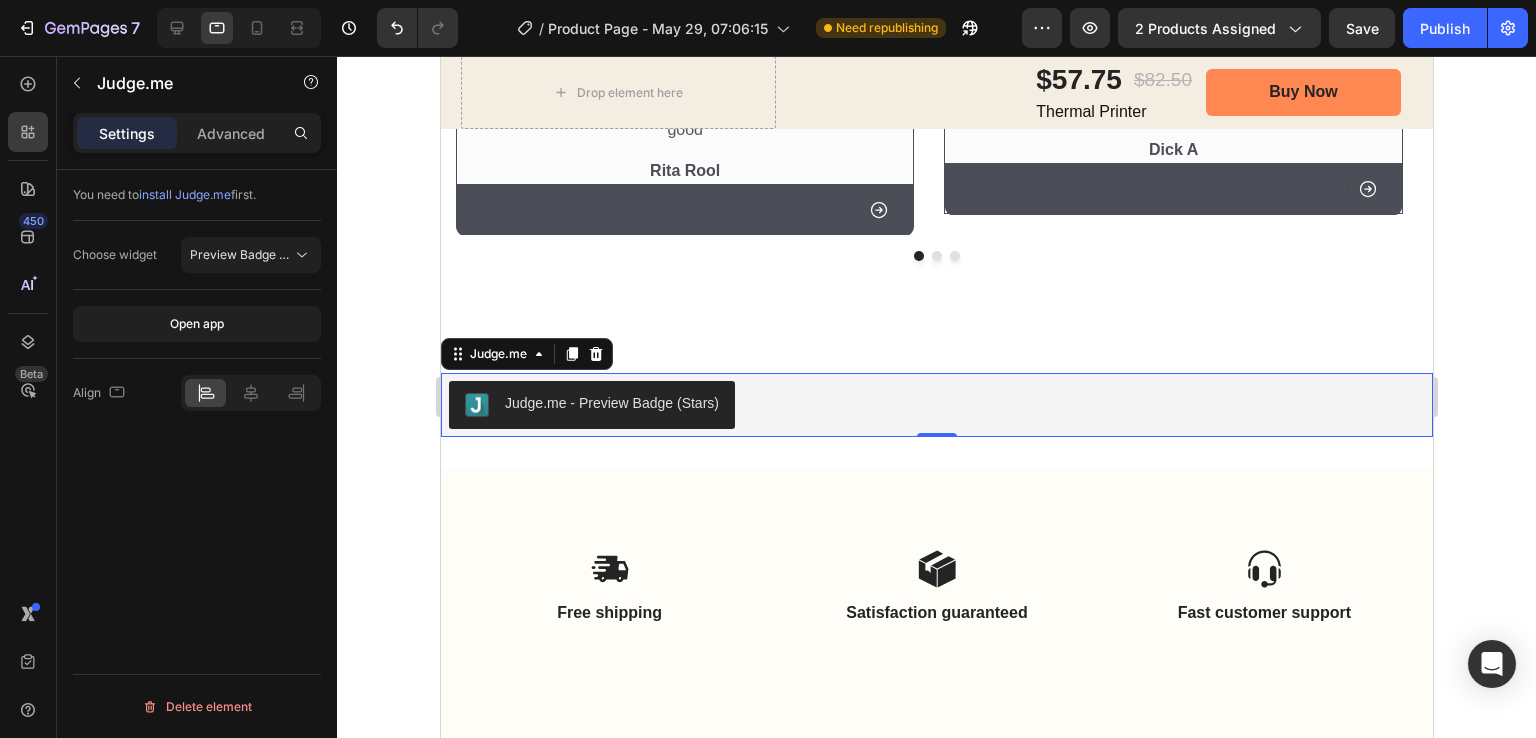 click on "Judge.me - Preview Badge (Stars)" at bounding box center (611, 403) 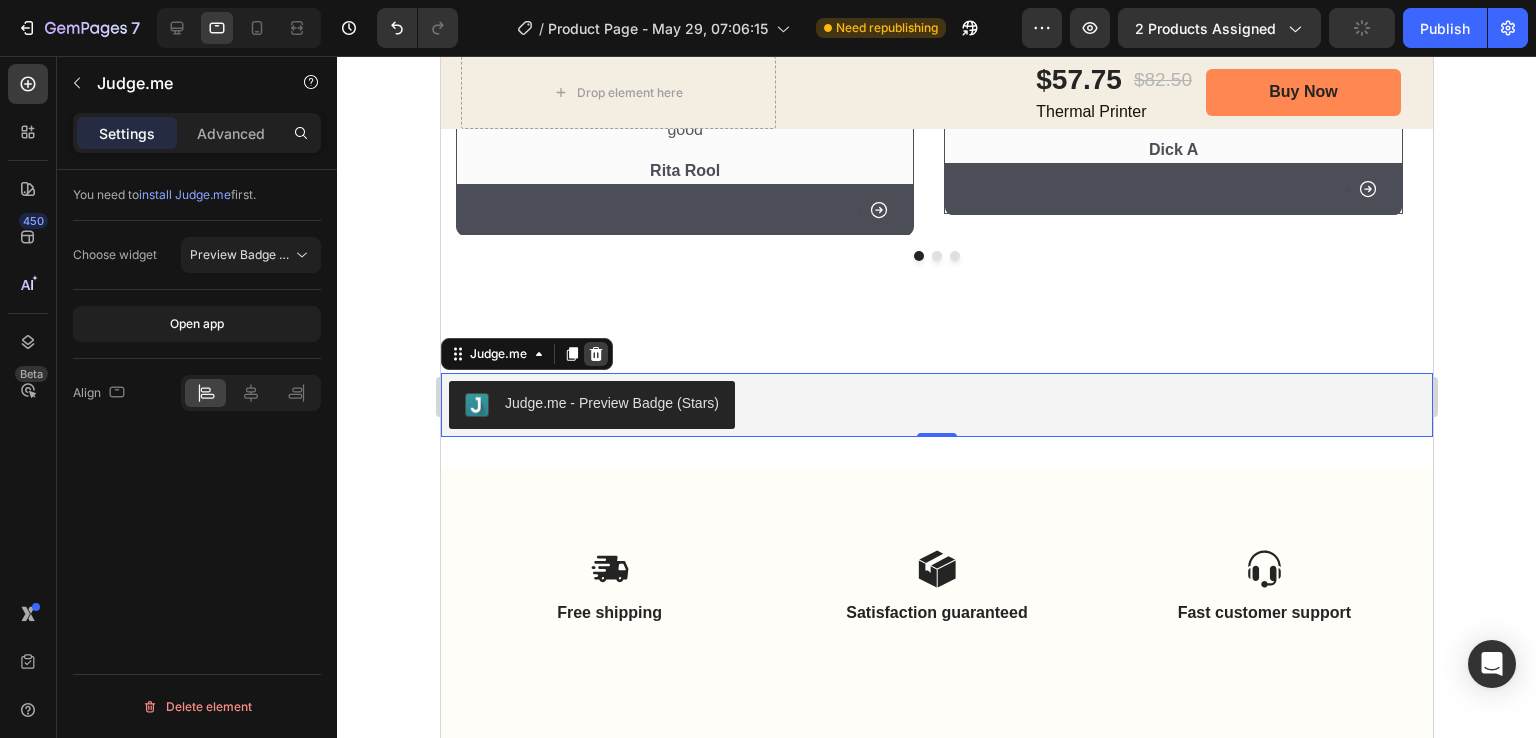 click 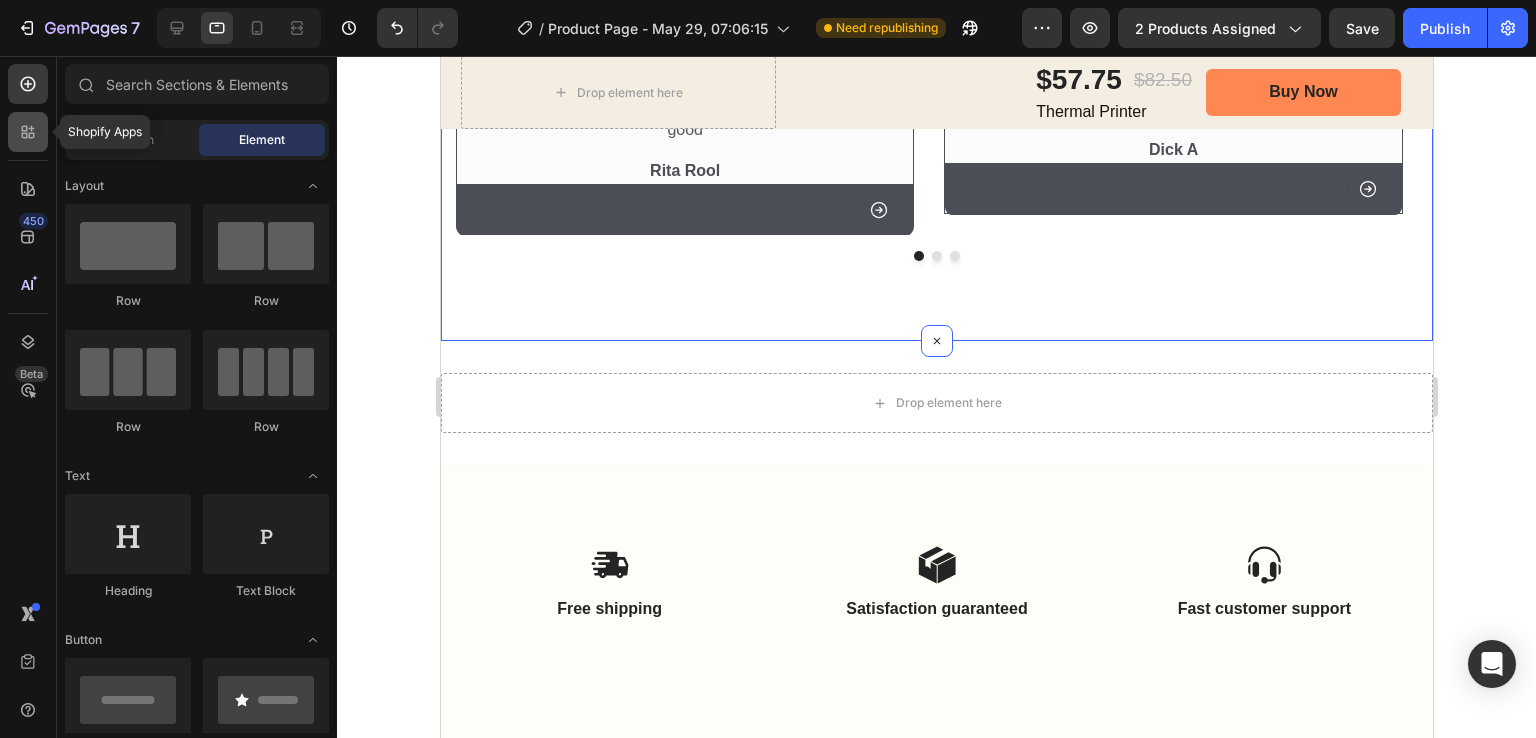 click 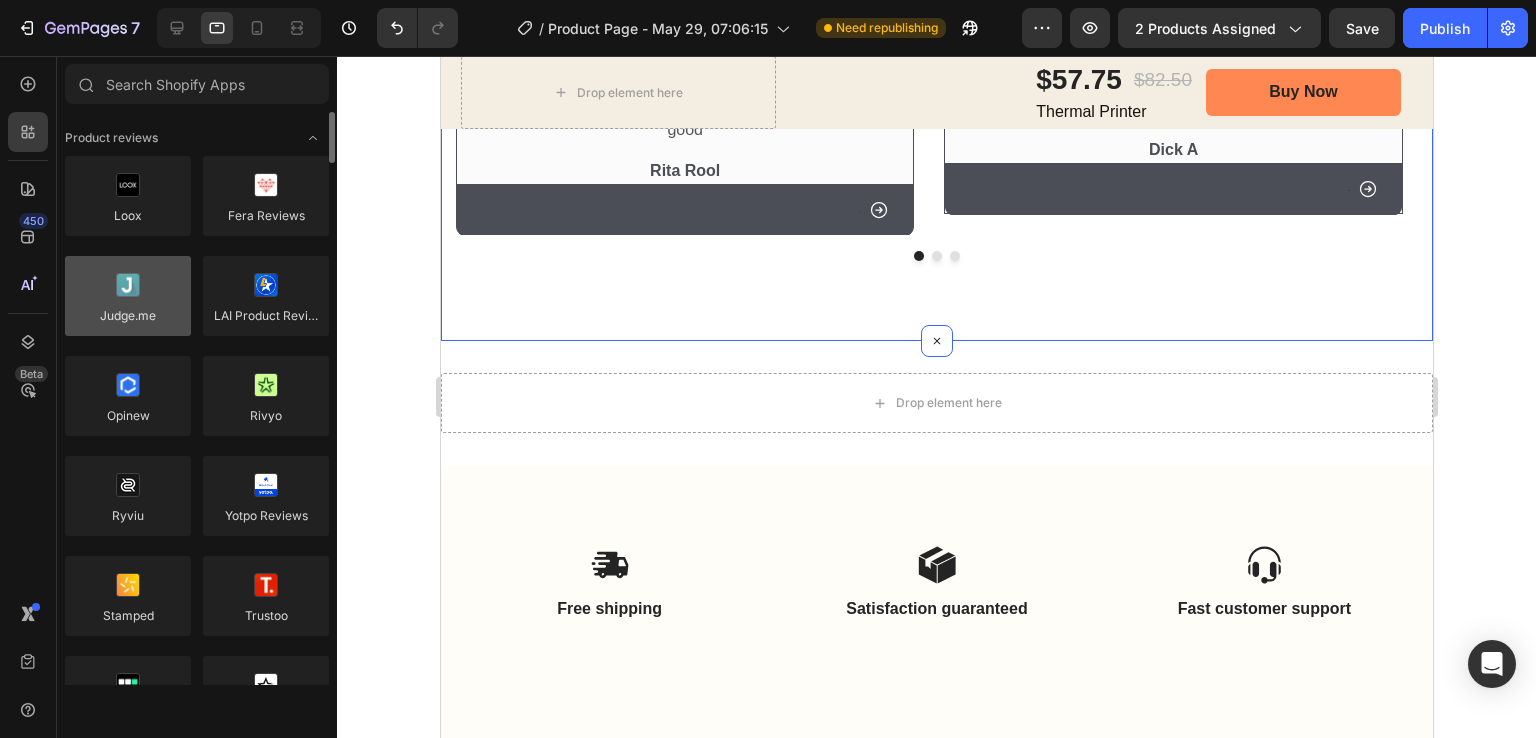 click at bounding box center (128, 296) 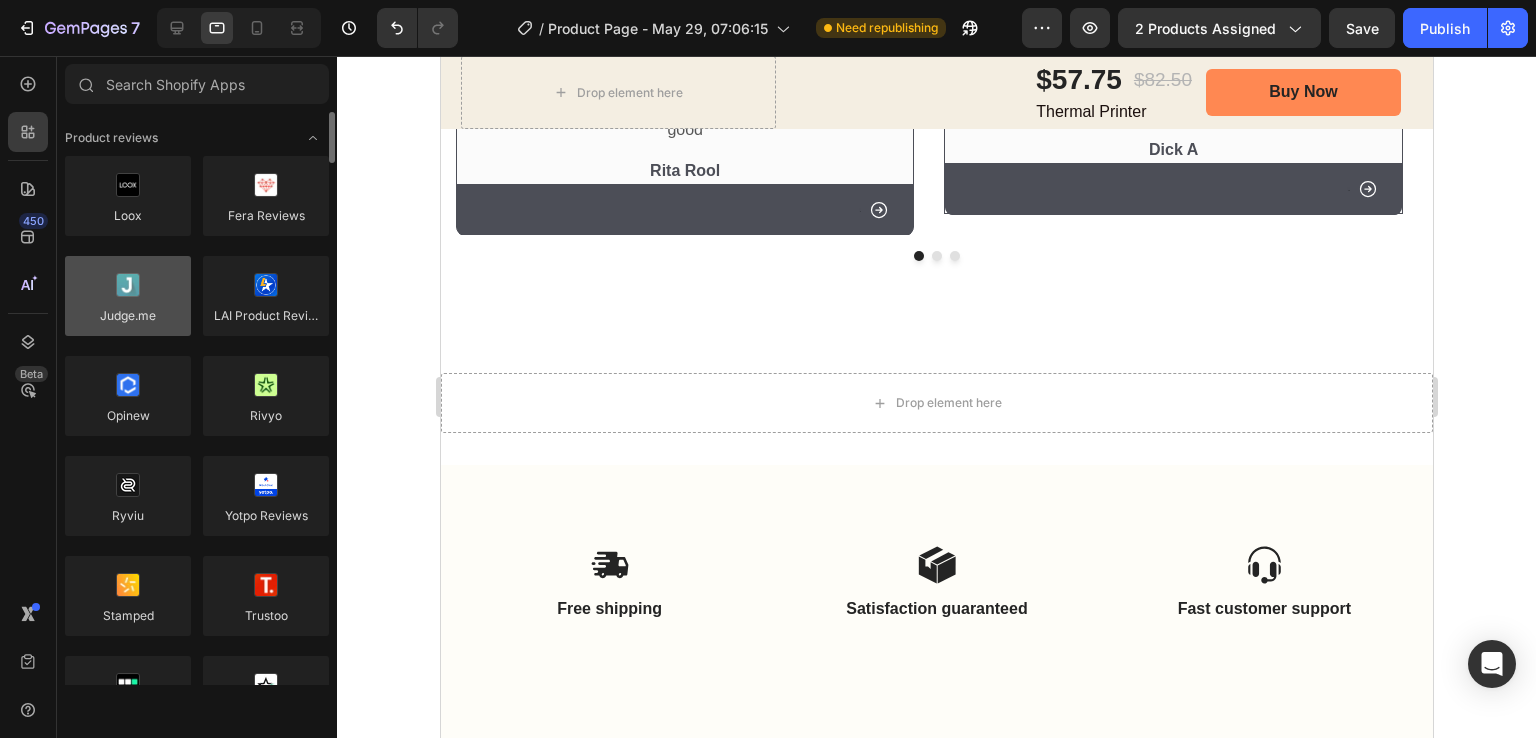 click at bounding box center [128, 296] 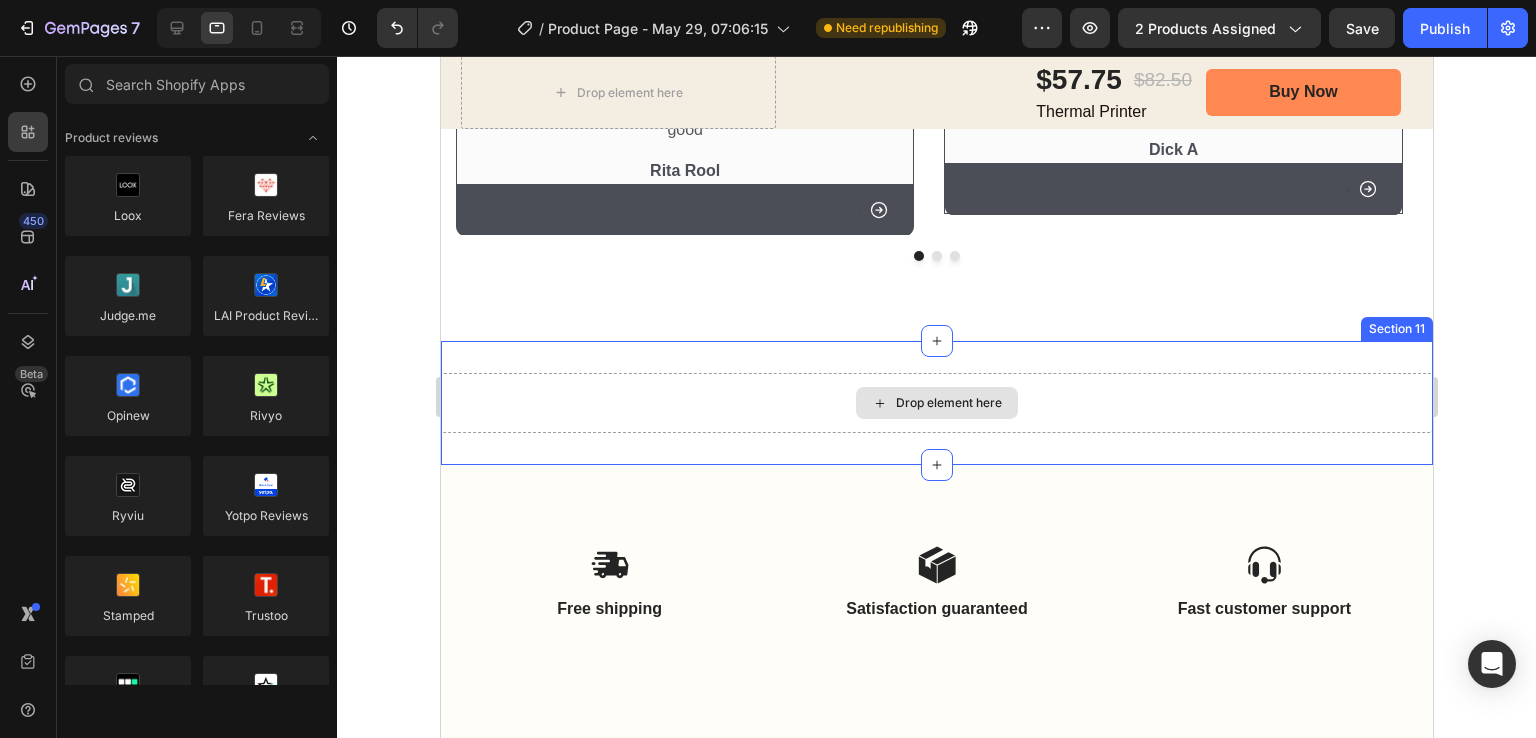 click on "Drop element here" at bounding box center [936, 403] 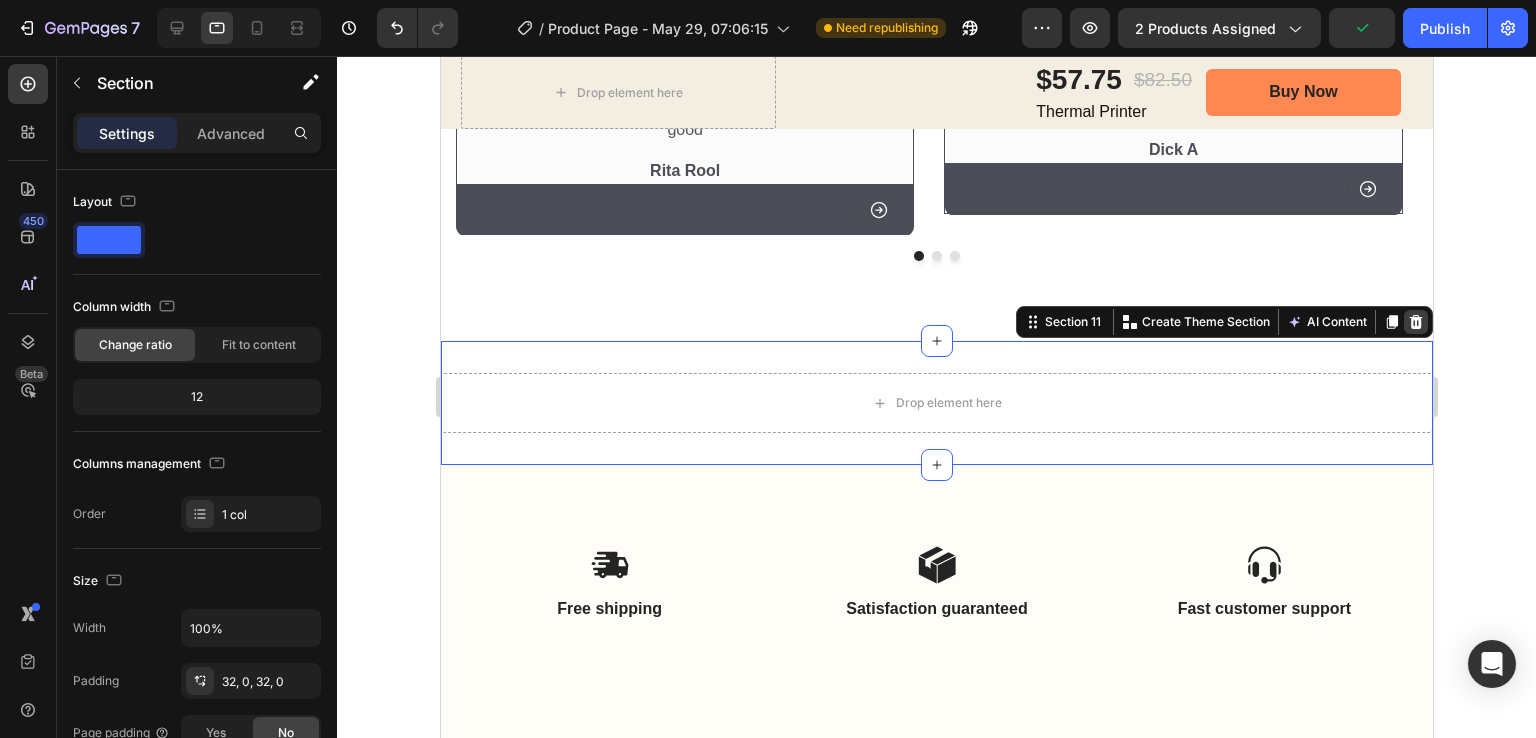 click 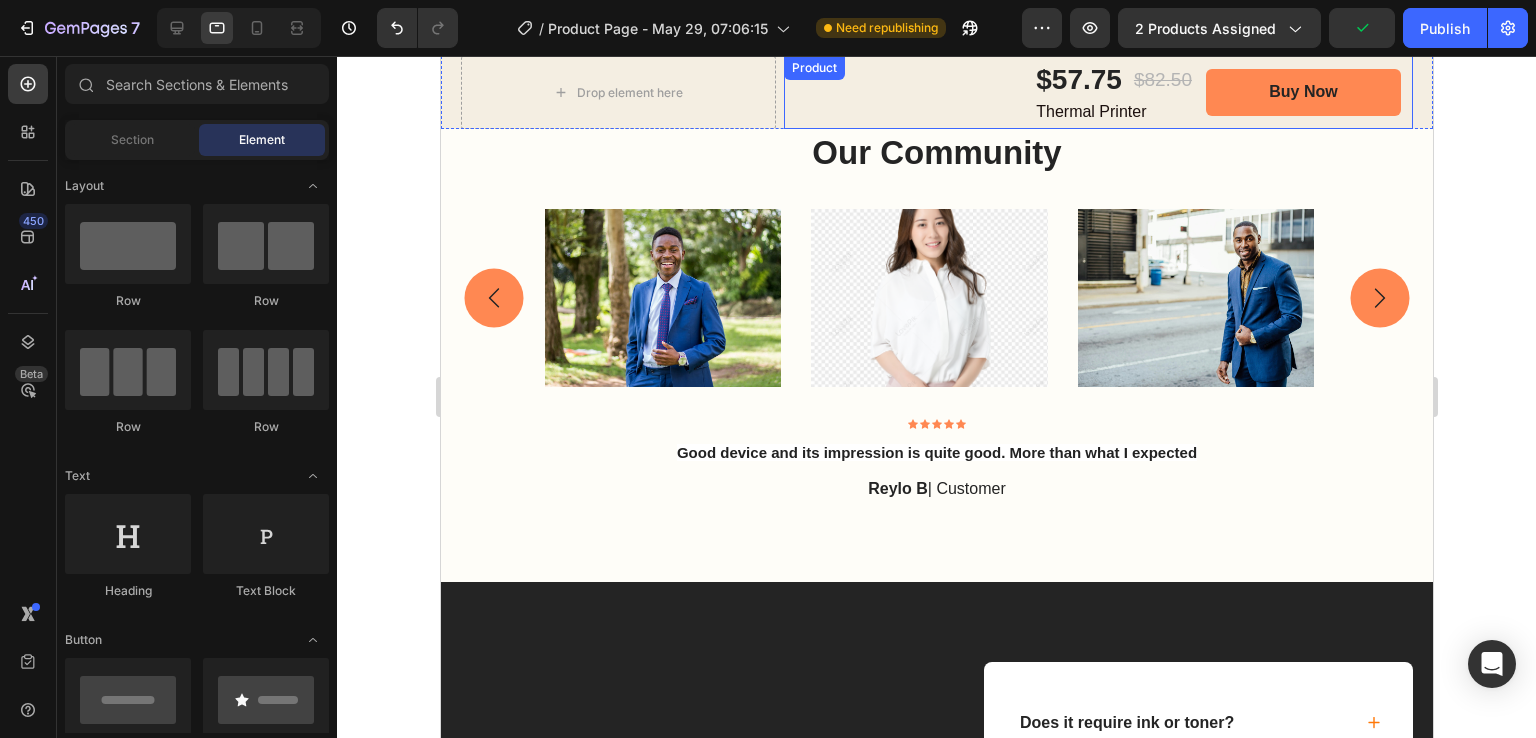 scroll, scrollTop: 7822, scrollLeft: 0, axis: vertical 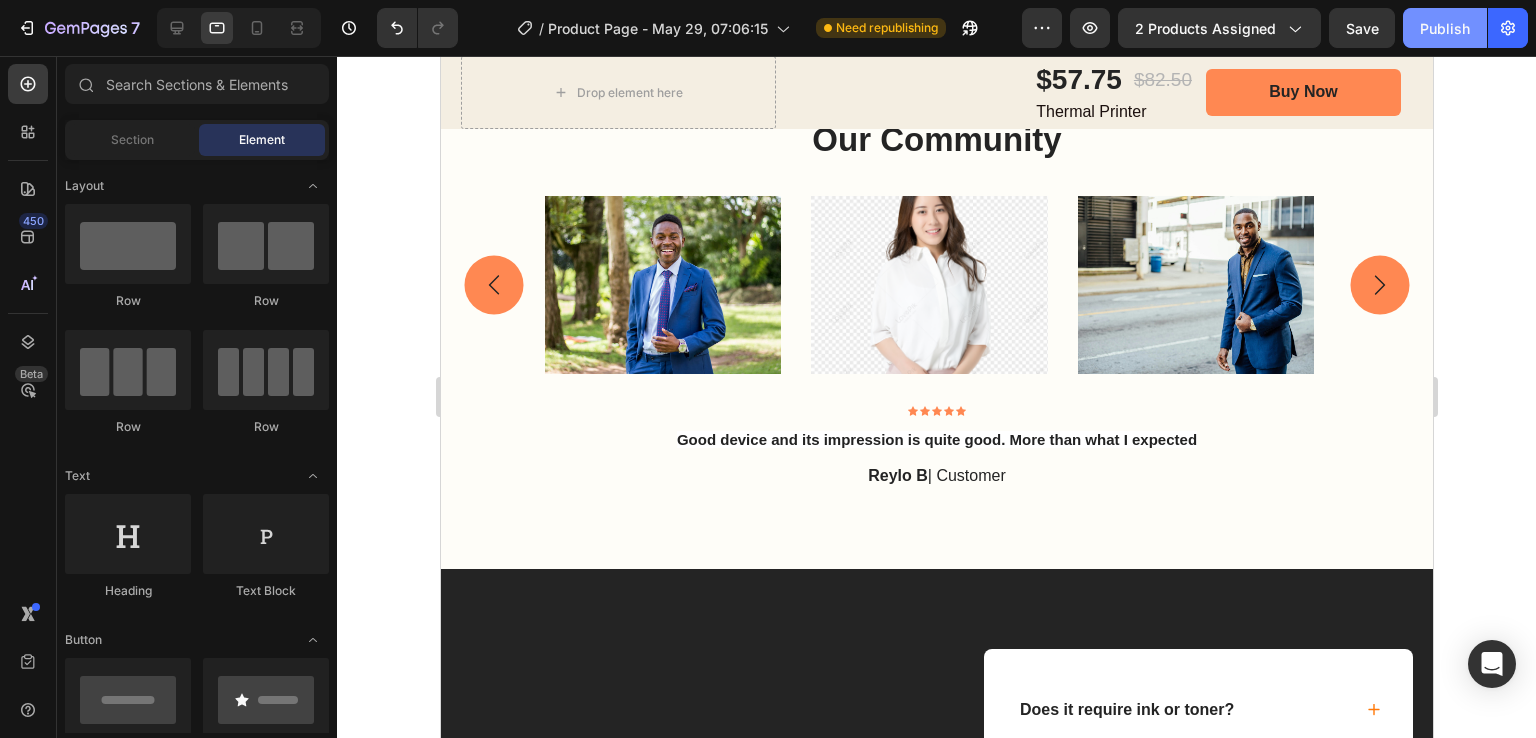 click on "Publish" at bounding box center (1445, 28) 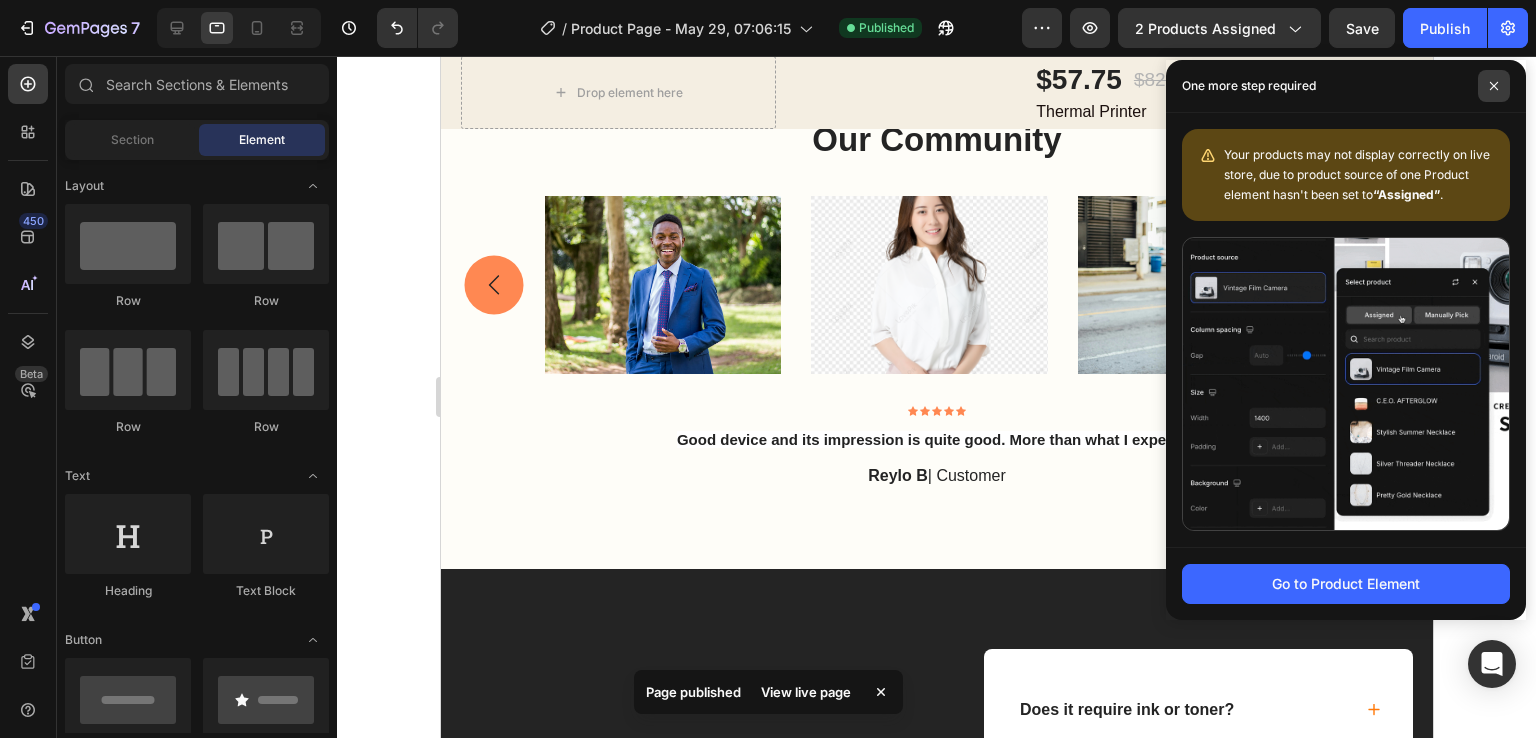 click at bounding box center (1494, 86) 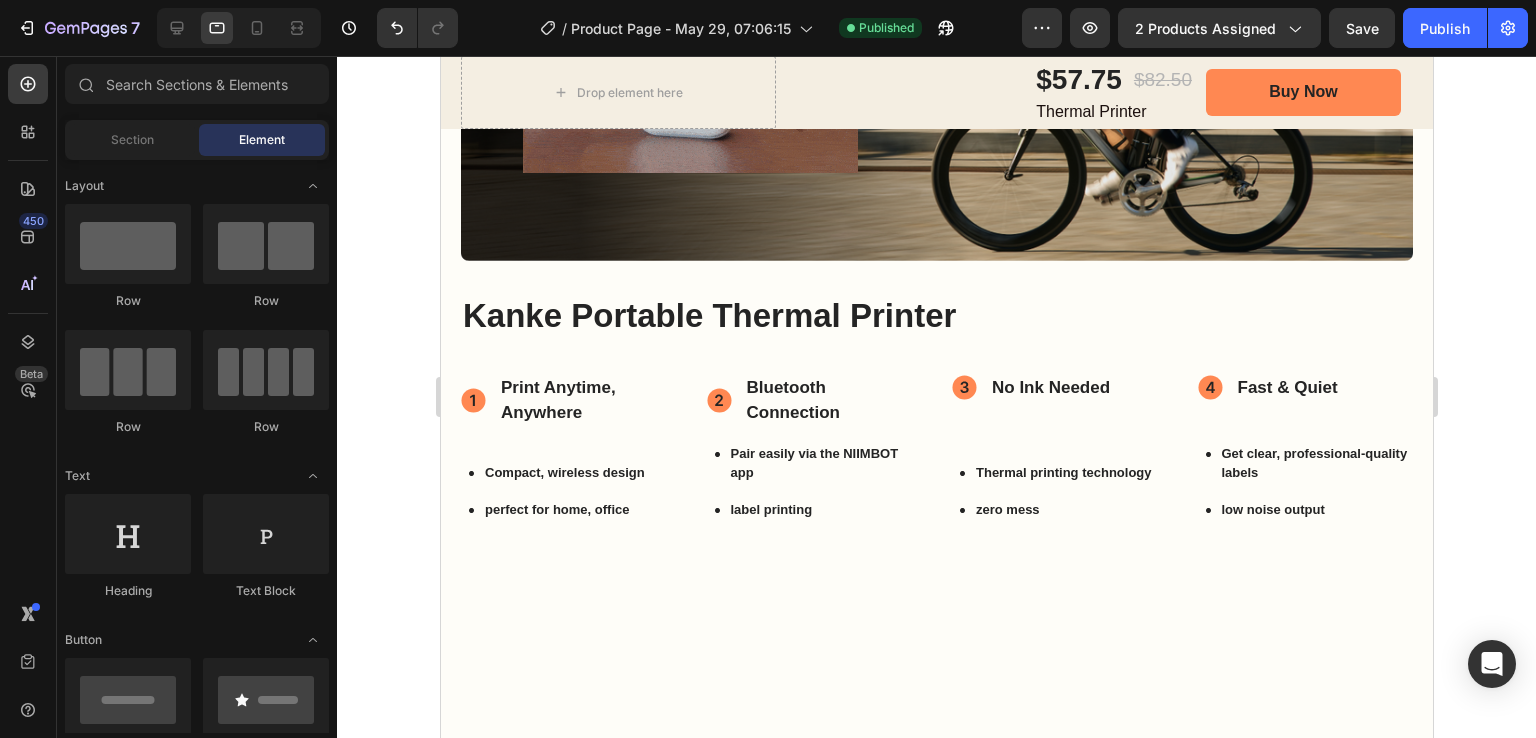 scroll, scrollTop: 1181, scrollLeft: 0, axis: vertical 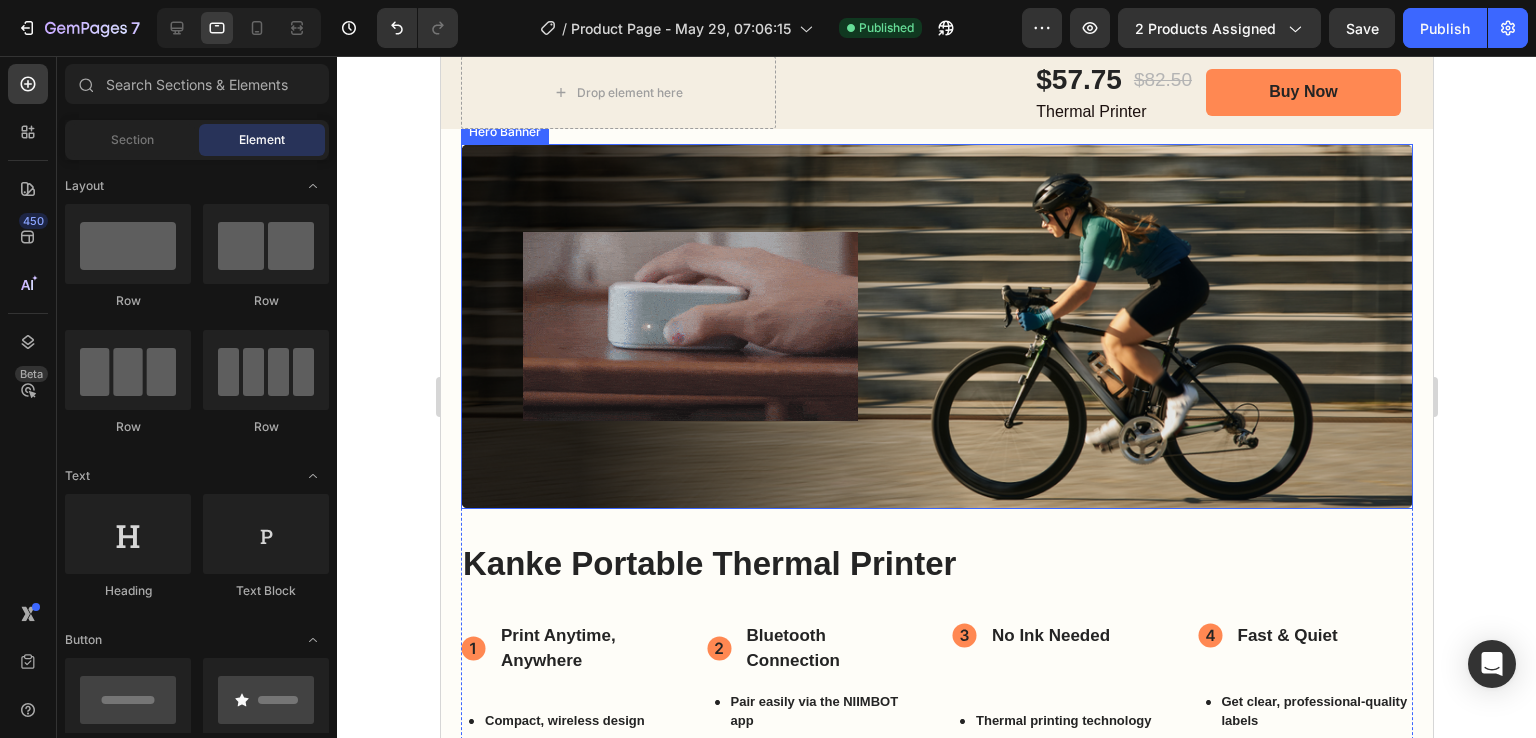 click on "Image" at bounding box center [1185, 326] 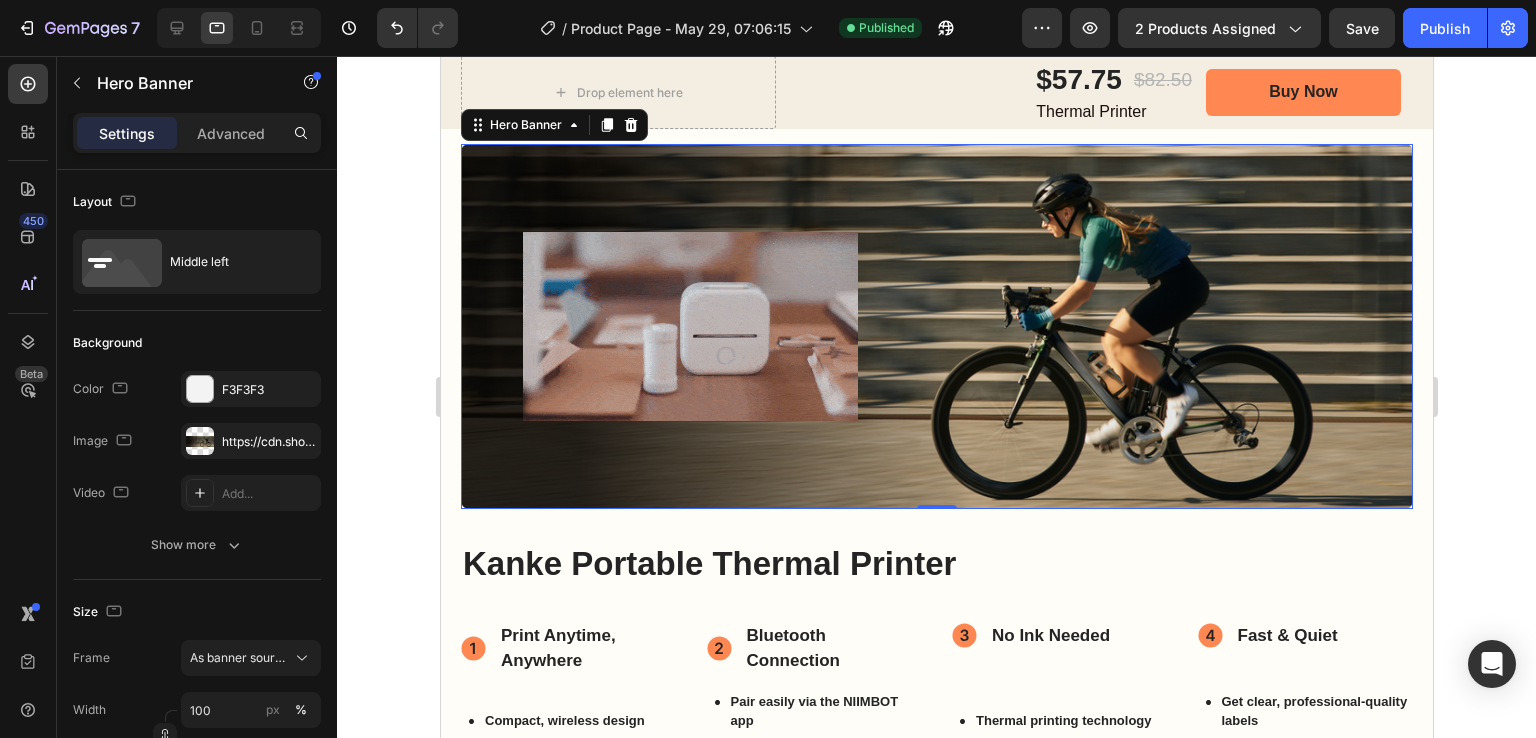 click on "Image" at bounding box center [1185, 326] 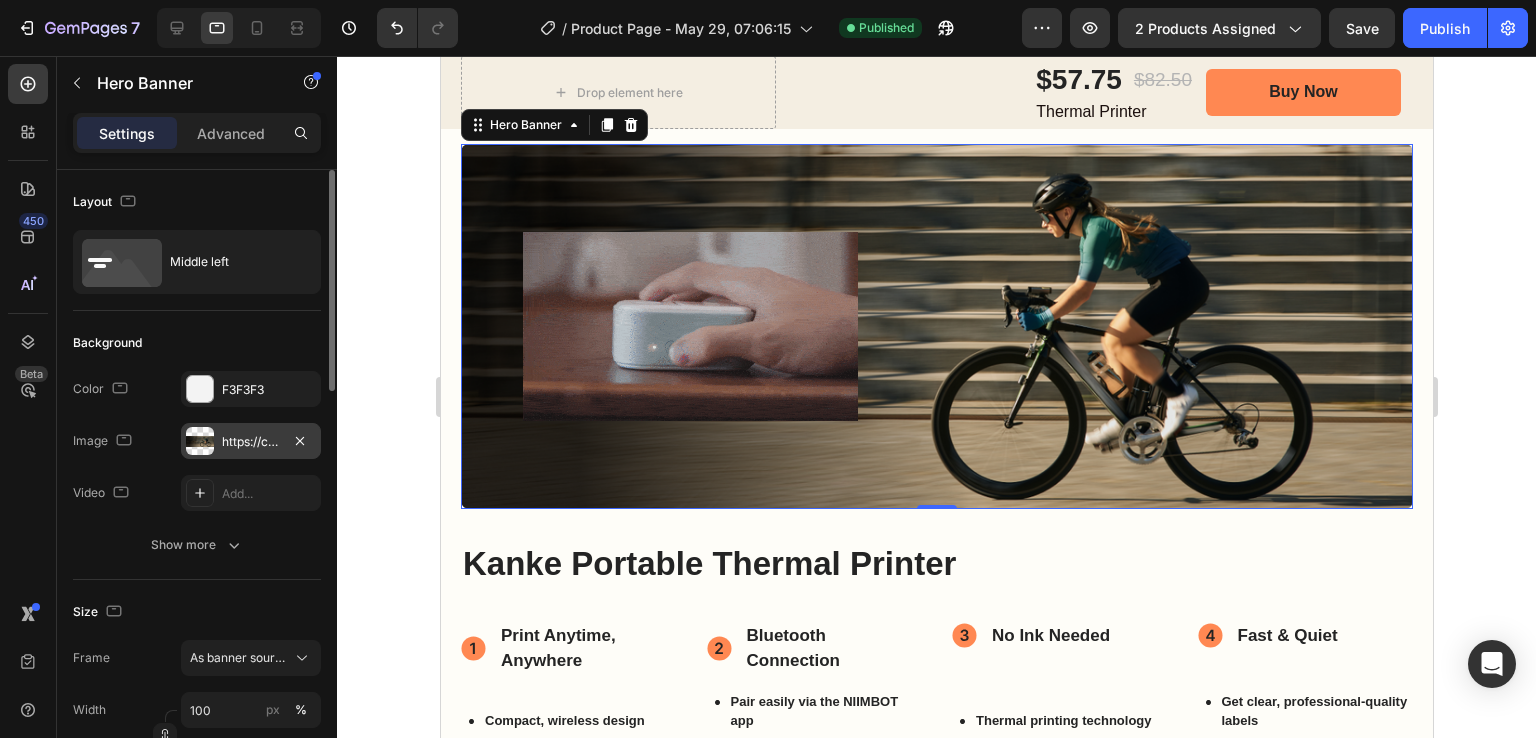 click on "https://cdn.shopify.com/s/files/1/0726/3292/6440/files/gempages_568718094382400533-344dbc05-46dc-469b-89ec-ae3966427e32.png" at bounding box center (251, 442) 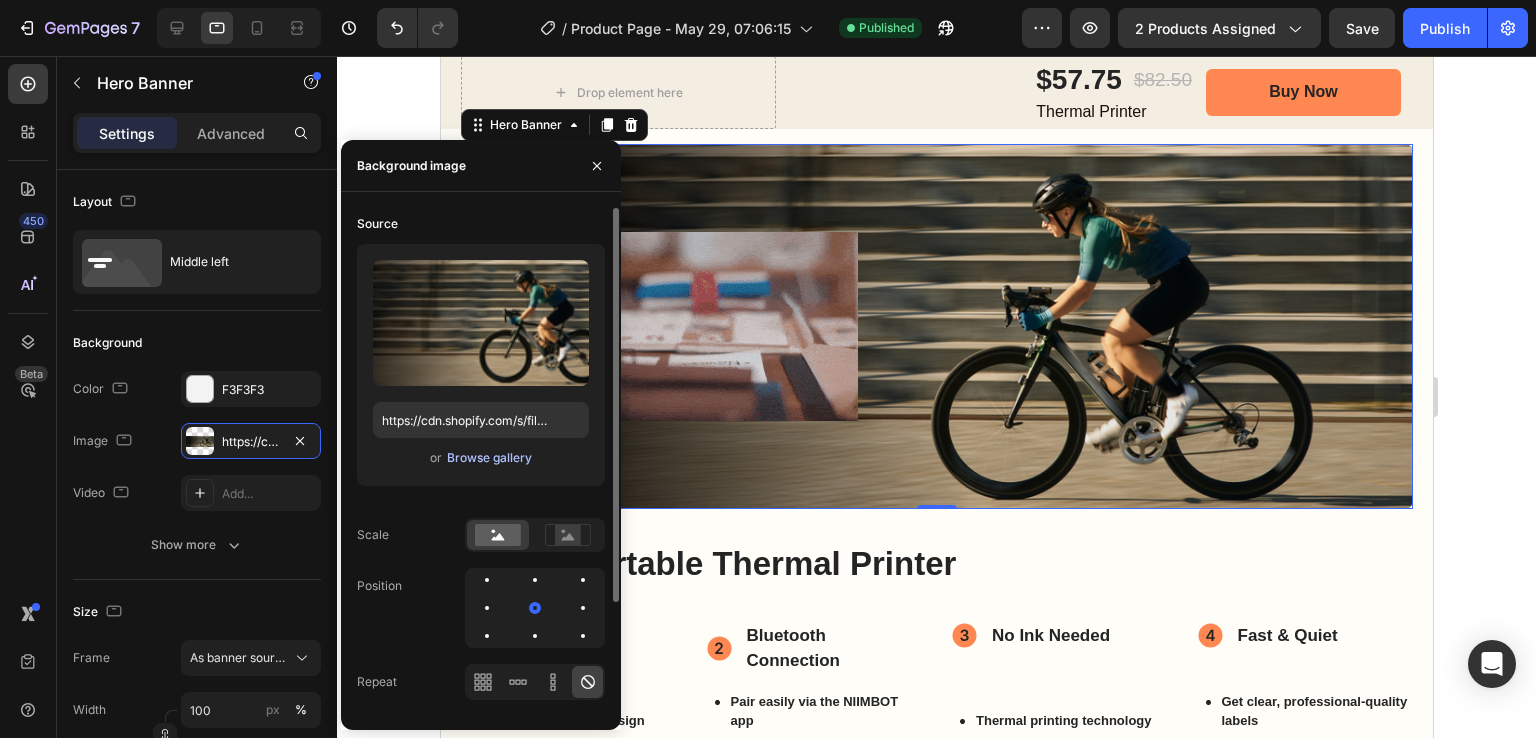 click on "Browse gallery" at bounding box center (489, 458) 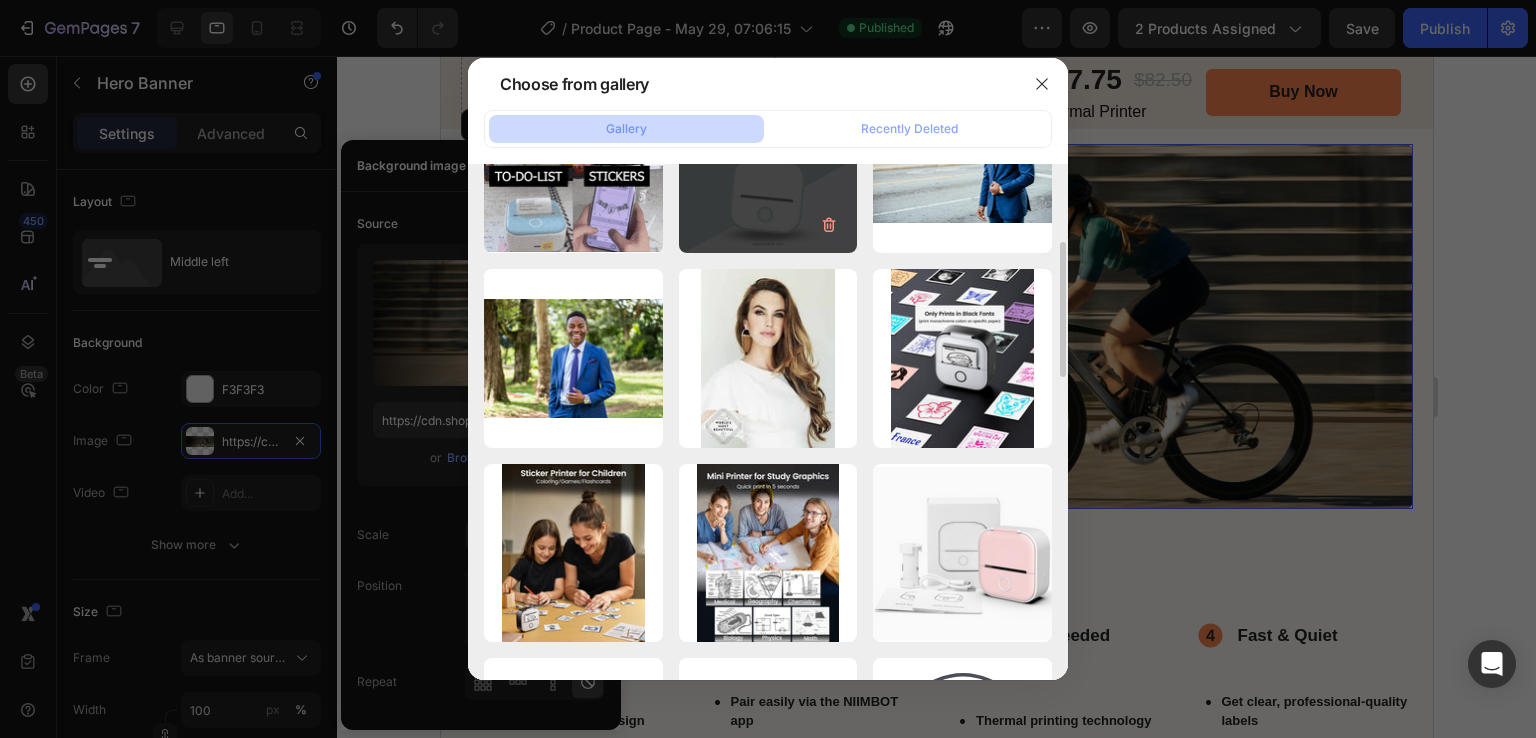 scroll, scrollTop: 400, scrollLeft: 0, axis: vertical 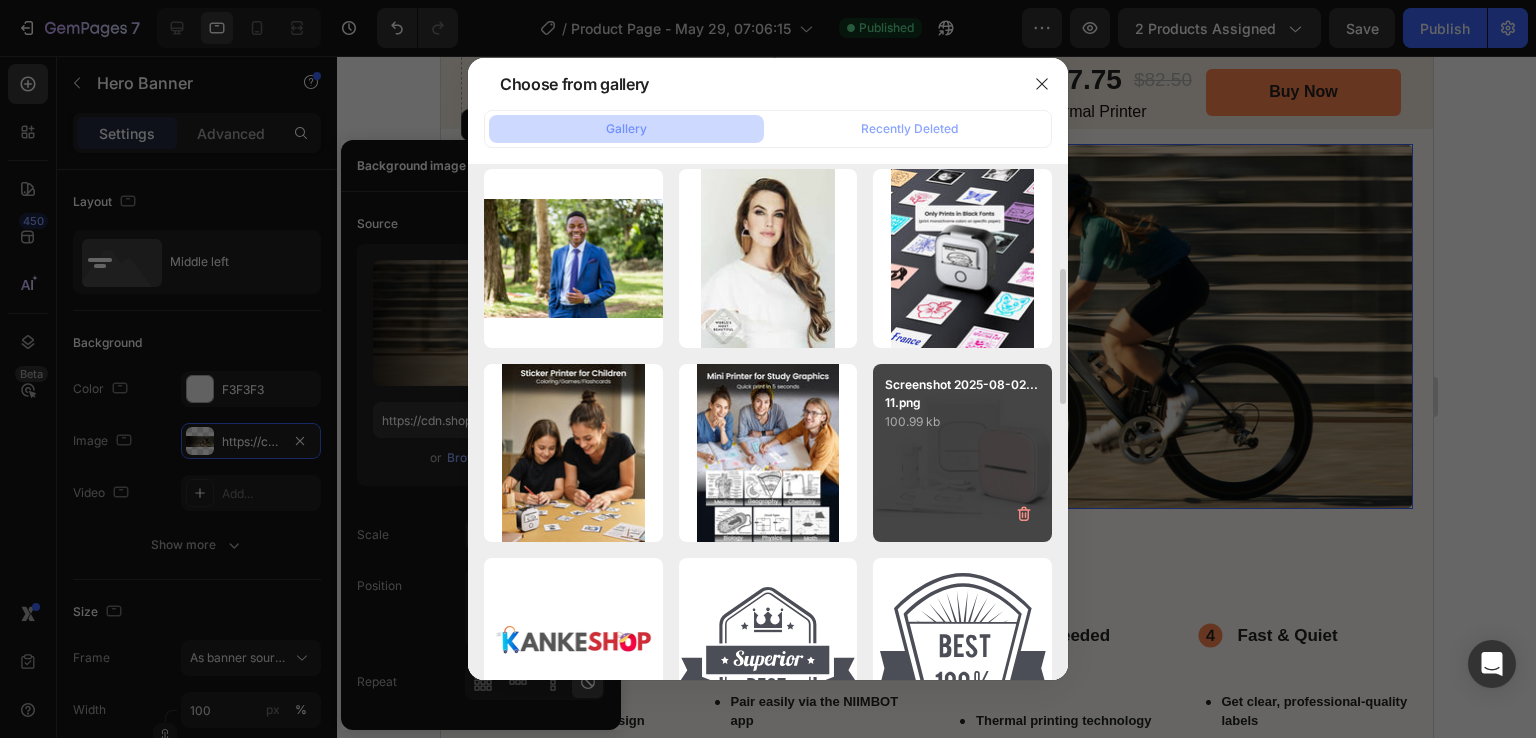 click on "Screenshot 2025-08-02...11.png 100.99 kb" at bounding box center (962, 453) 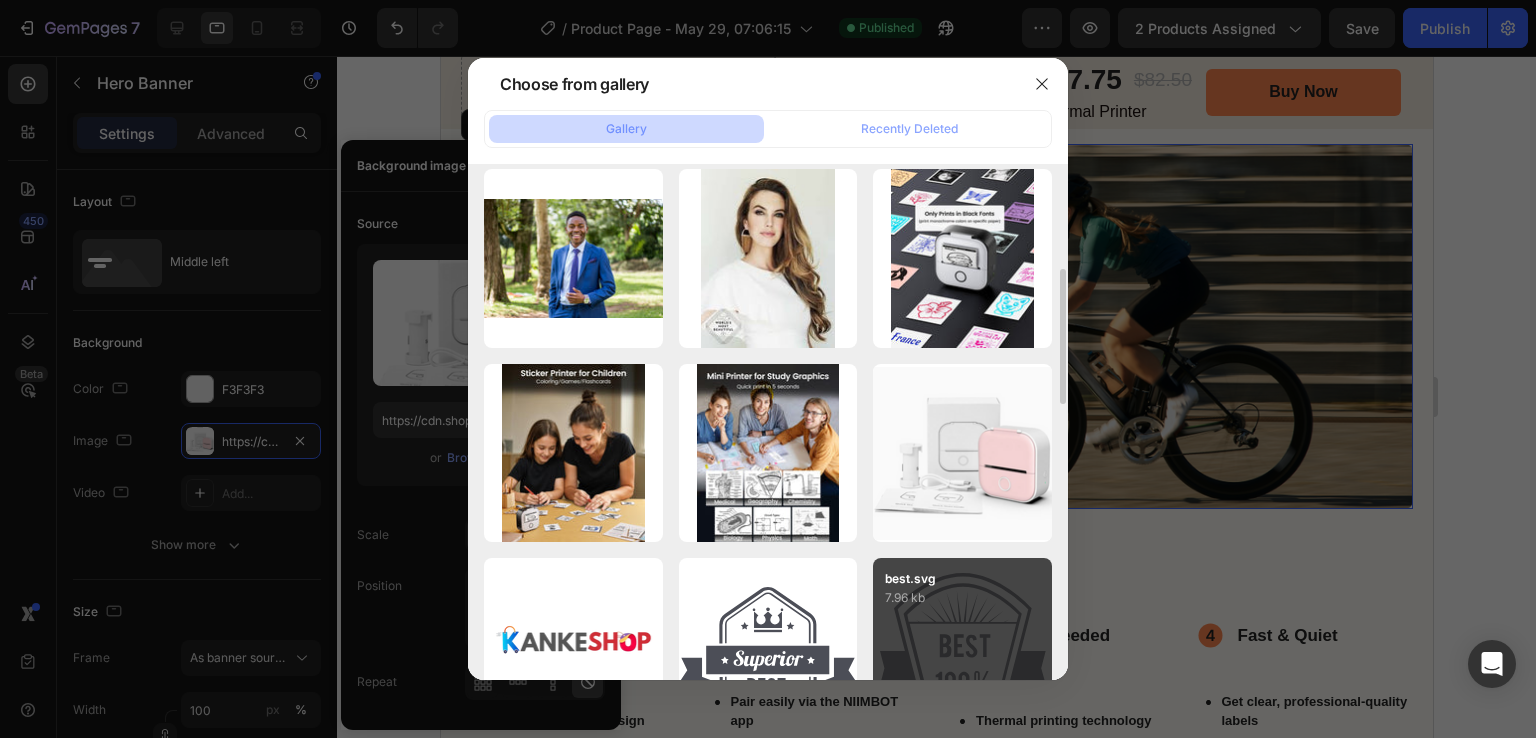 type on "https://cdn.shopify.com/s/files/1/0726/3292/6440/files/gempages_568718094382400533-65c73653-d361-4251-8706-53c201e85ad7.png" 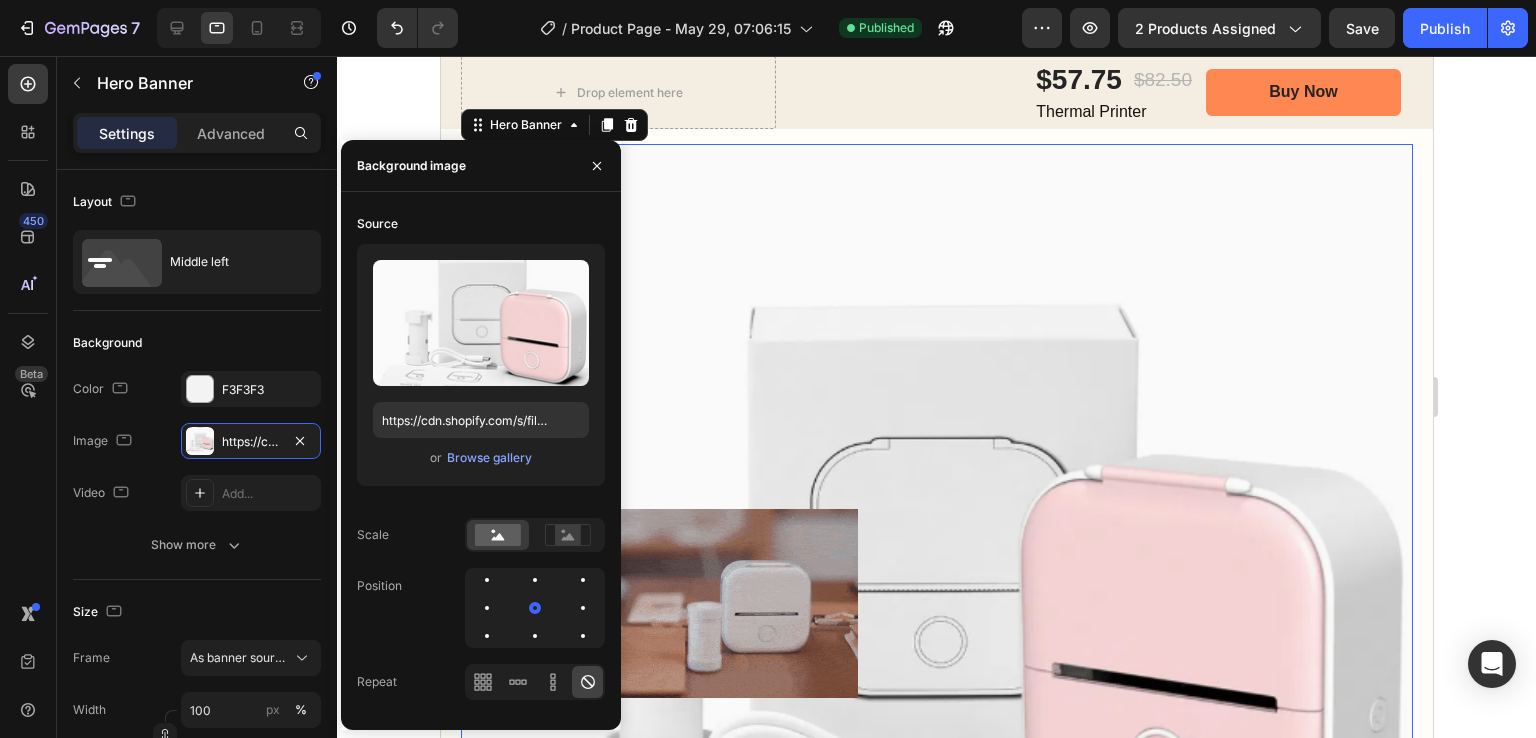 click at bounding box center [936, 604] 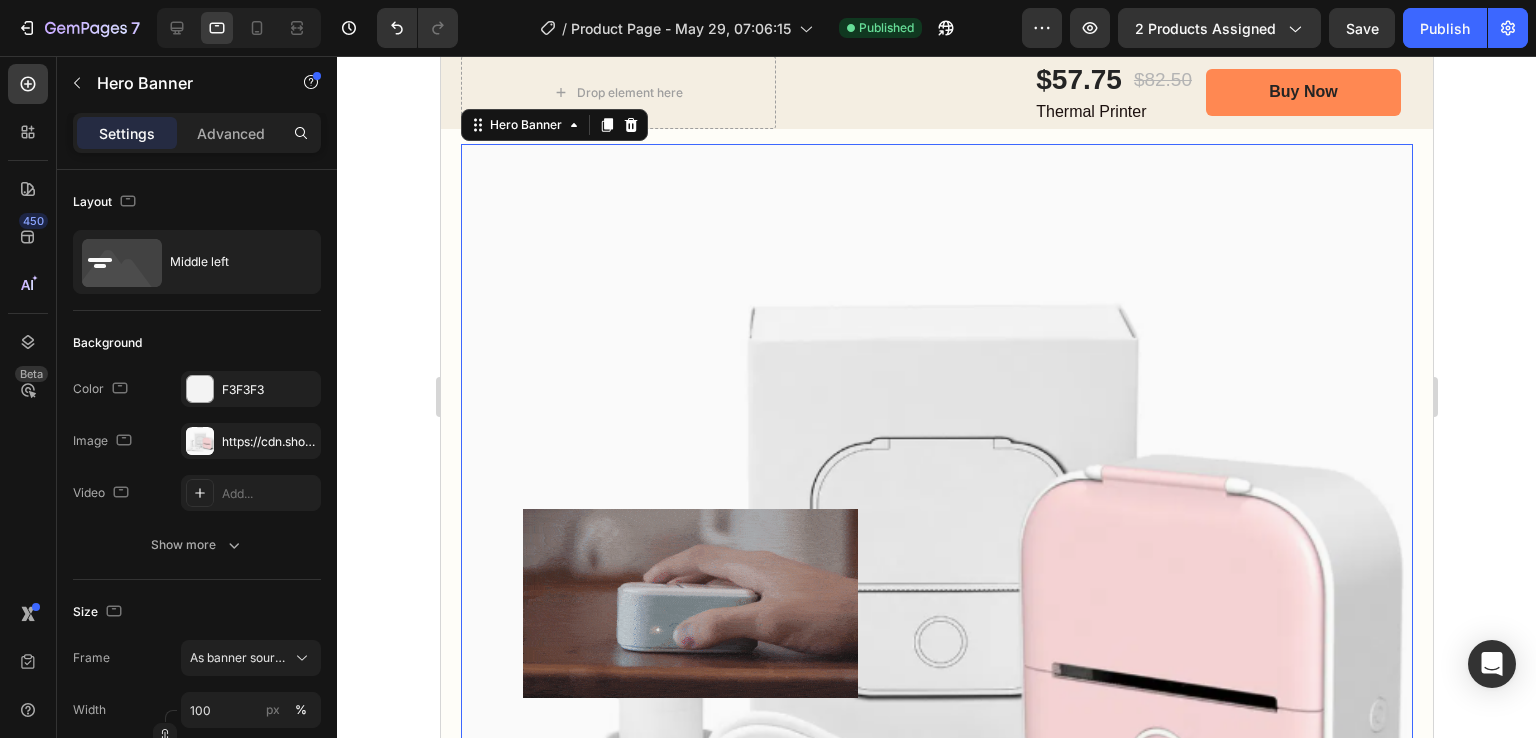 scroll, scrollTop: 1481, scrollLeft: 0, axis: vertical 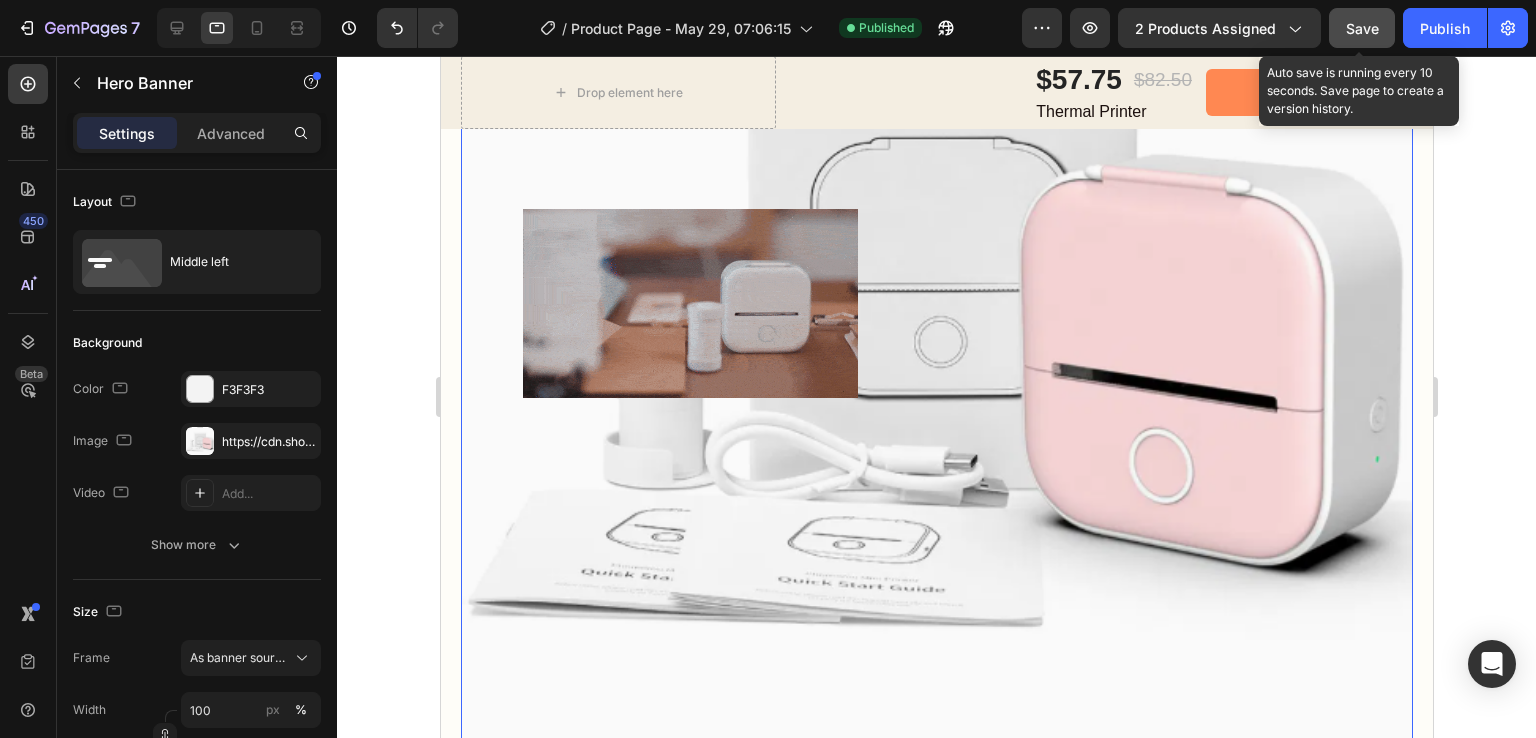 click on "Save" at bounding box center [1362, 28] 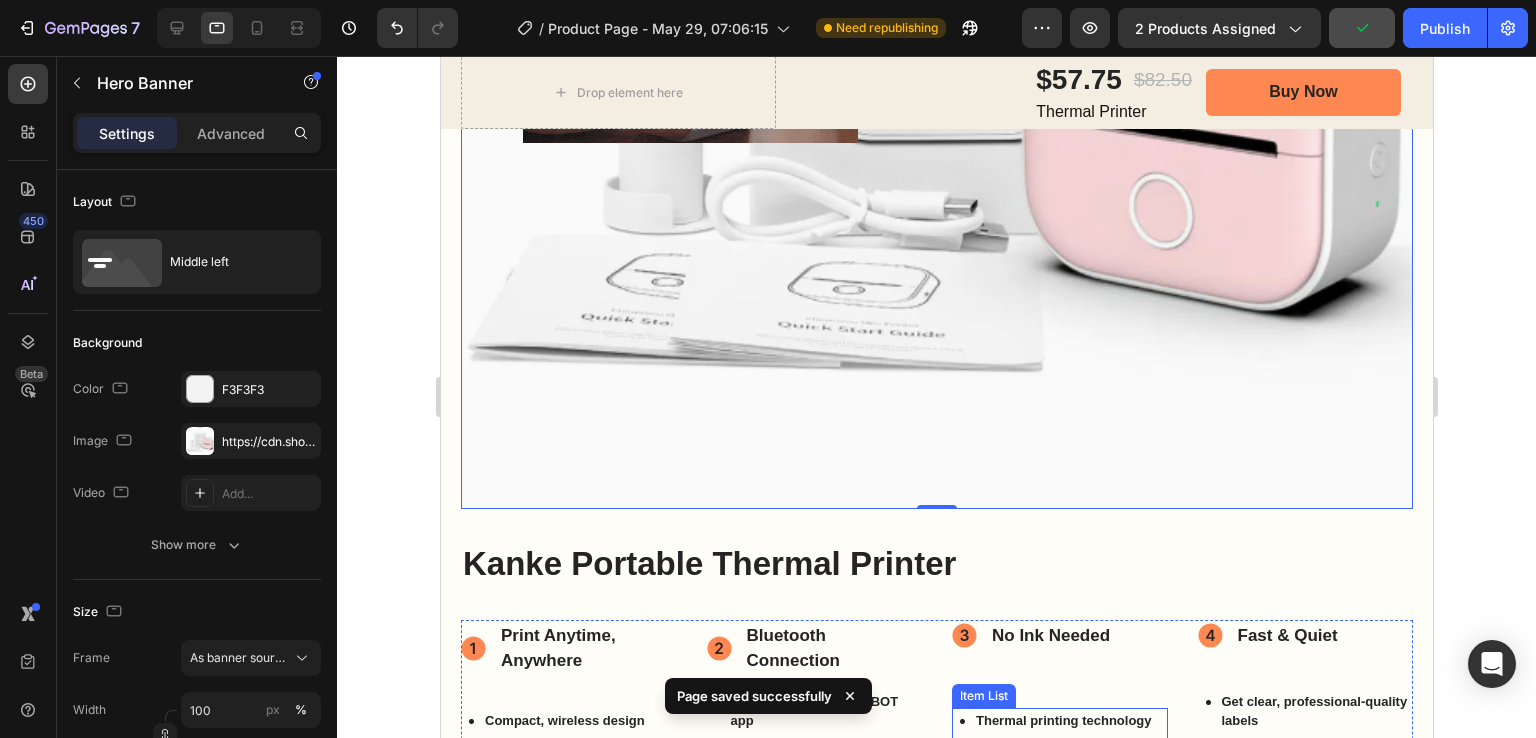 scroll, scrollTop: 1981, scrollLeft: 0, axis: vertical 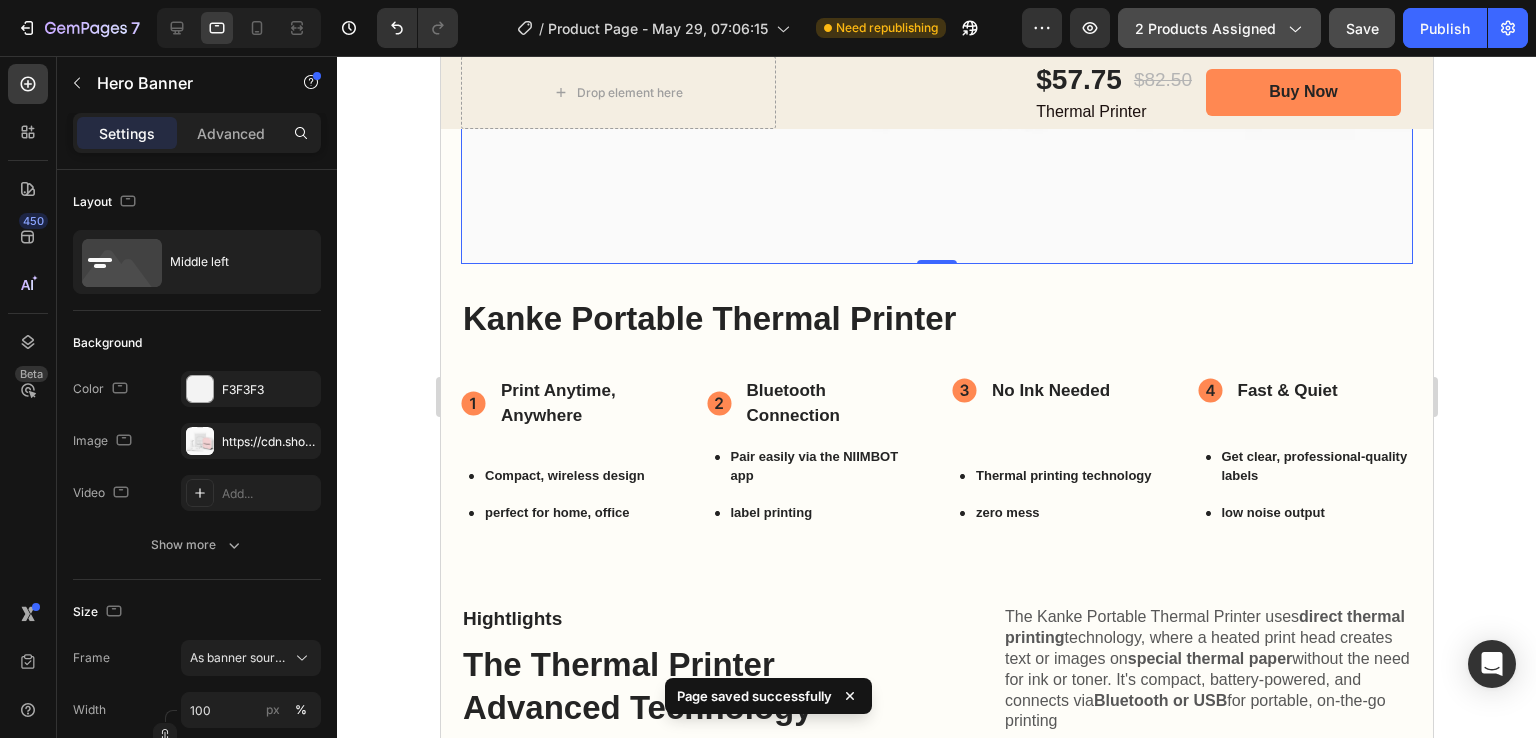 click 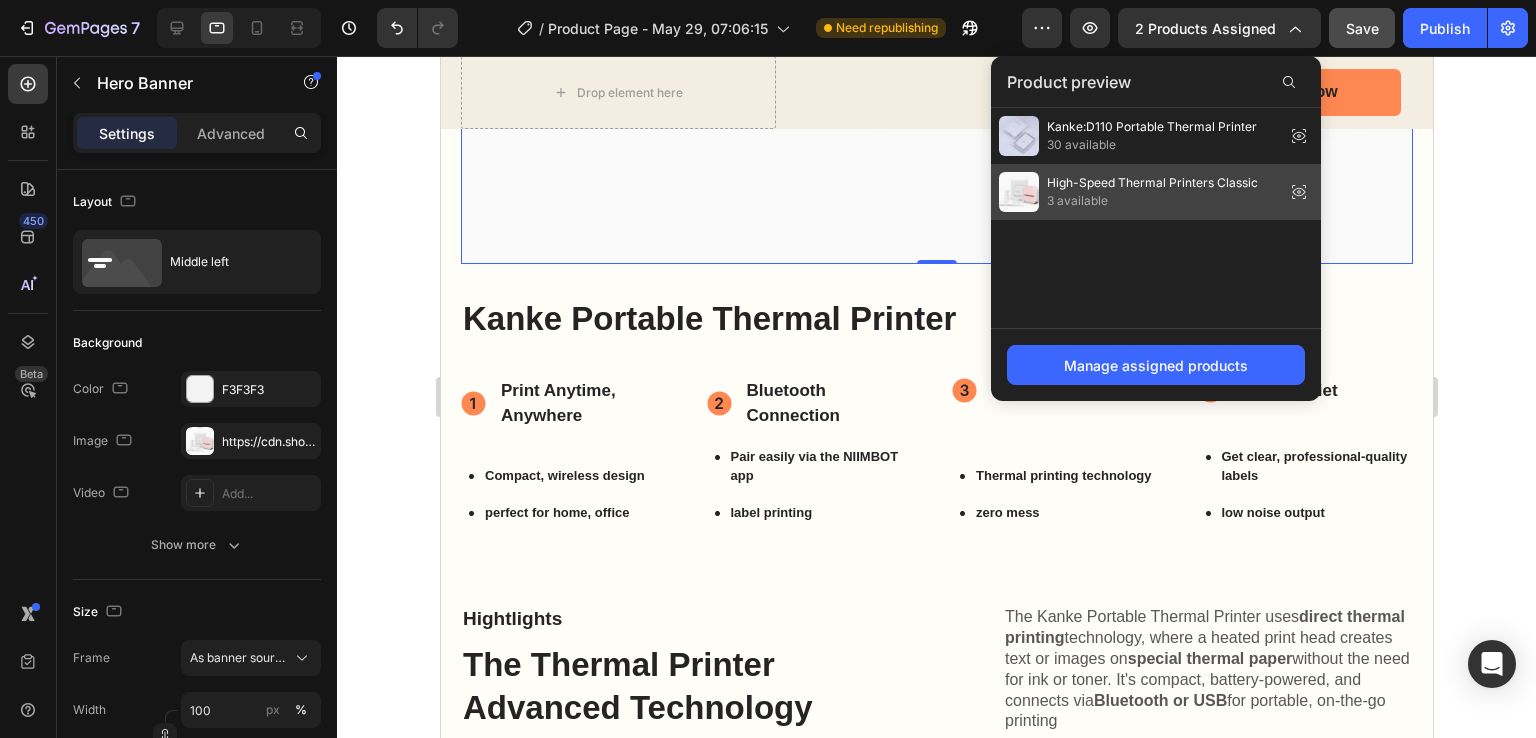 click on "High-Speed Thermal Printers Classic" at bounding box center [1152, 183] 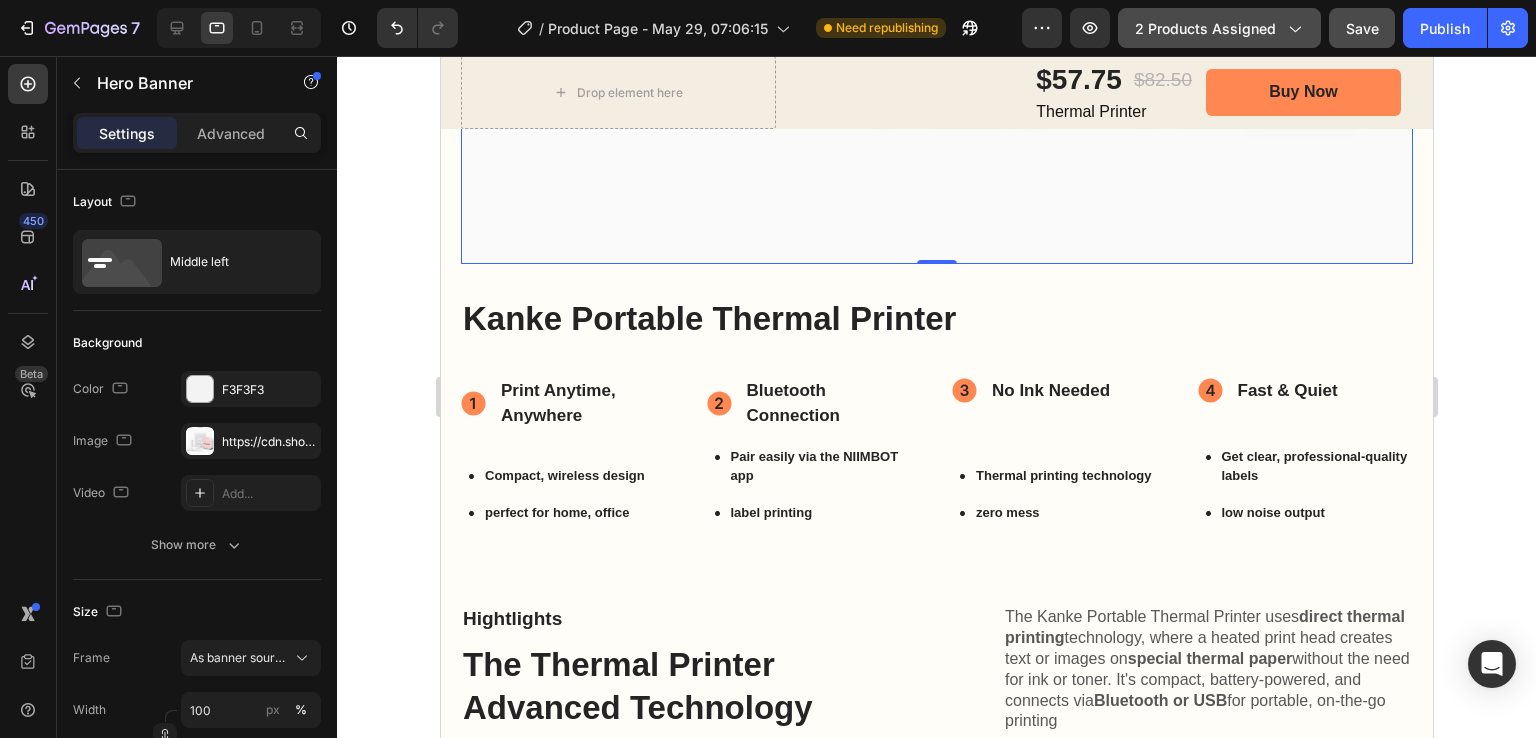 click on "2 products assigned" 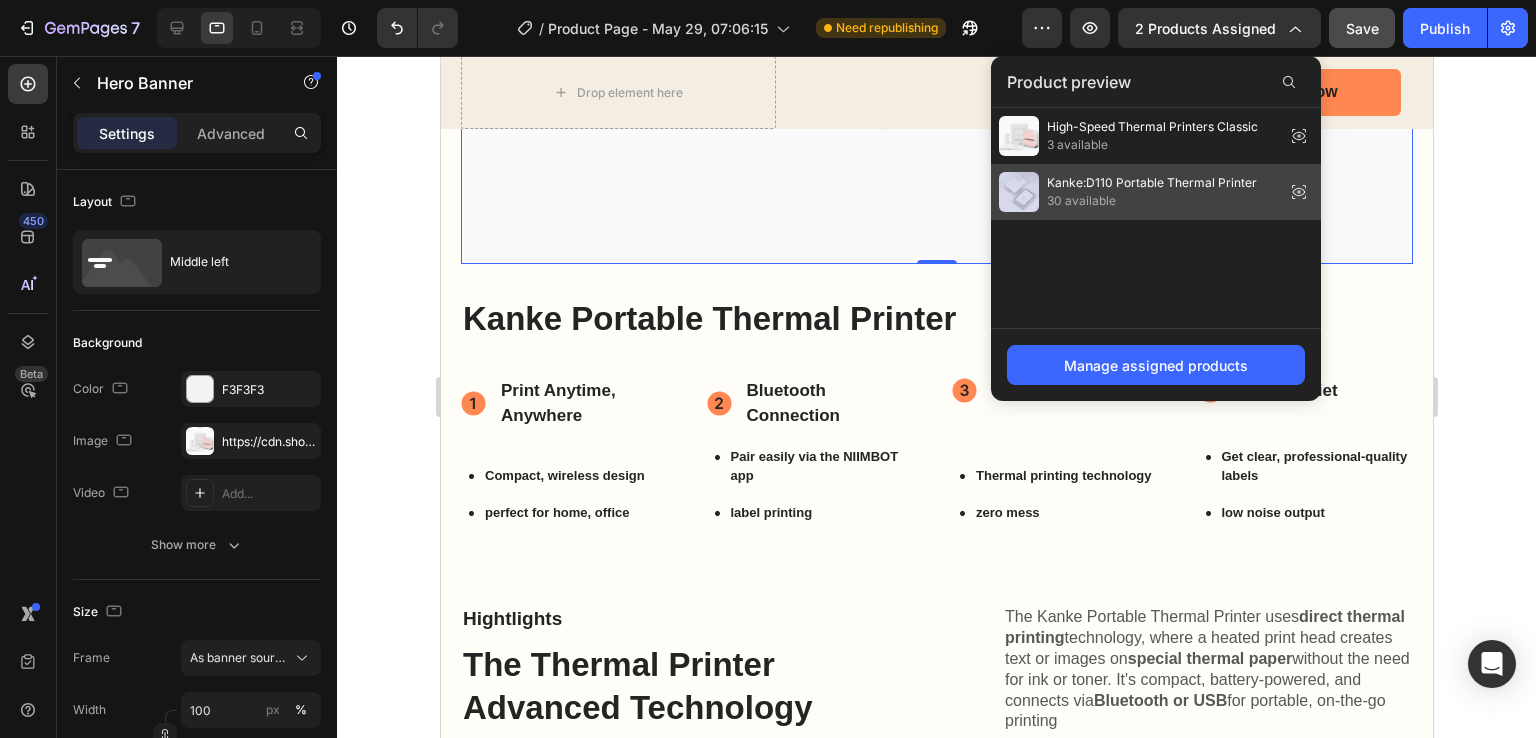 click 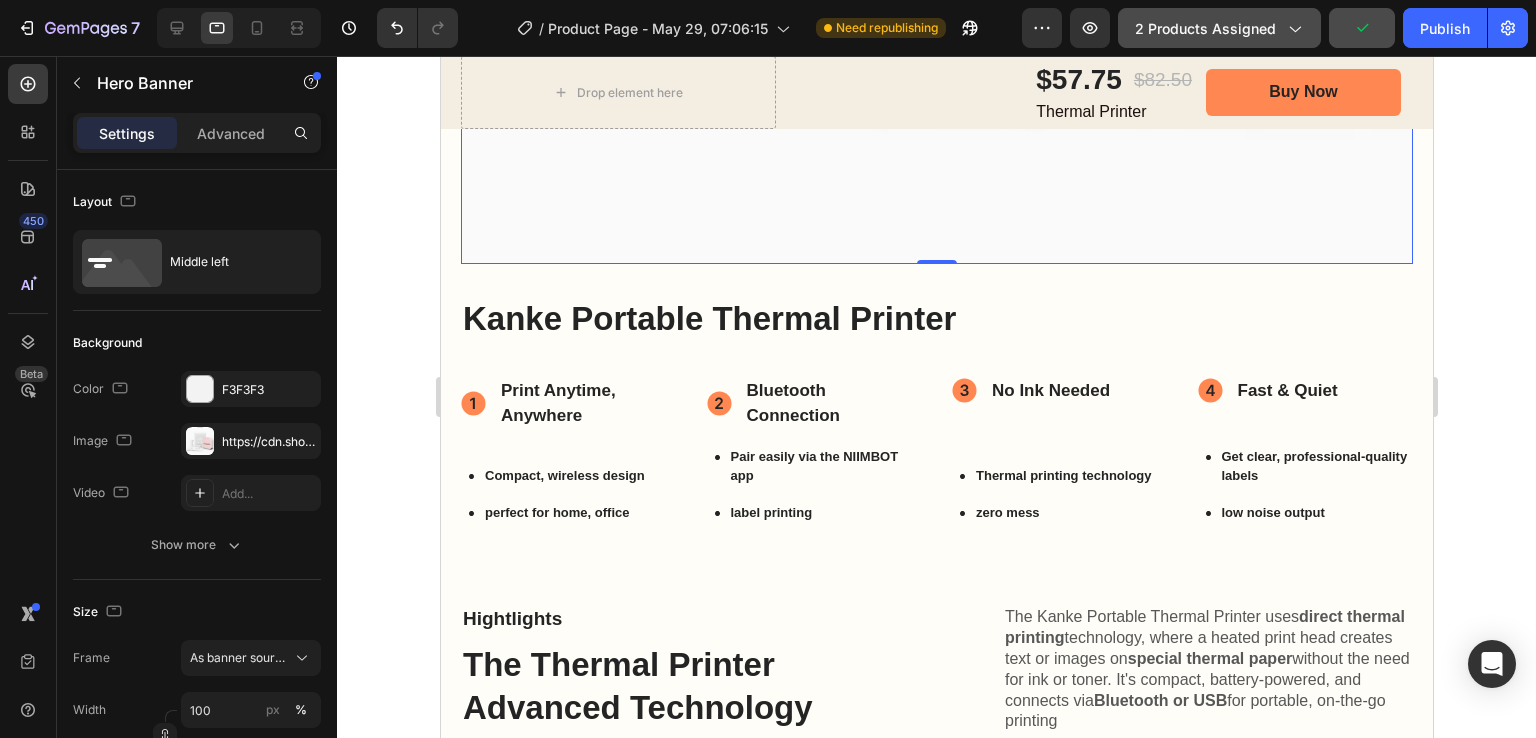 click on "2 products assigned" at bounding box center (1219, 28) 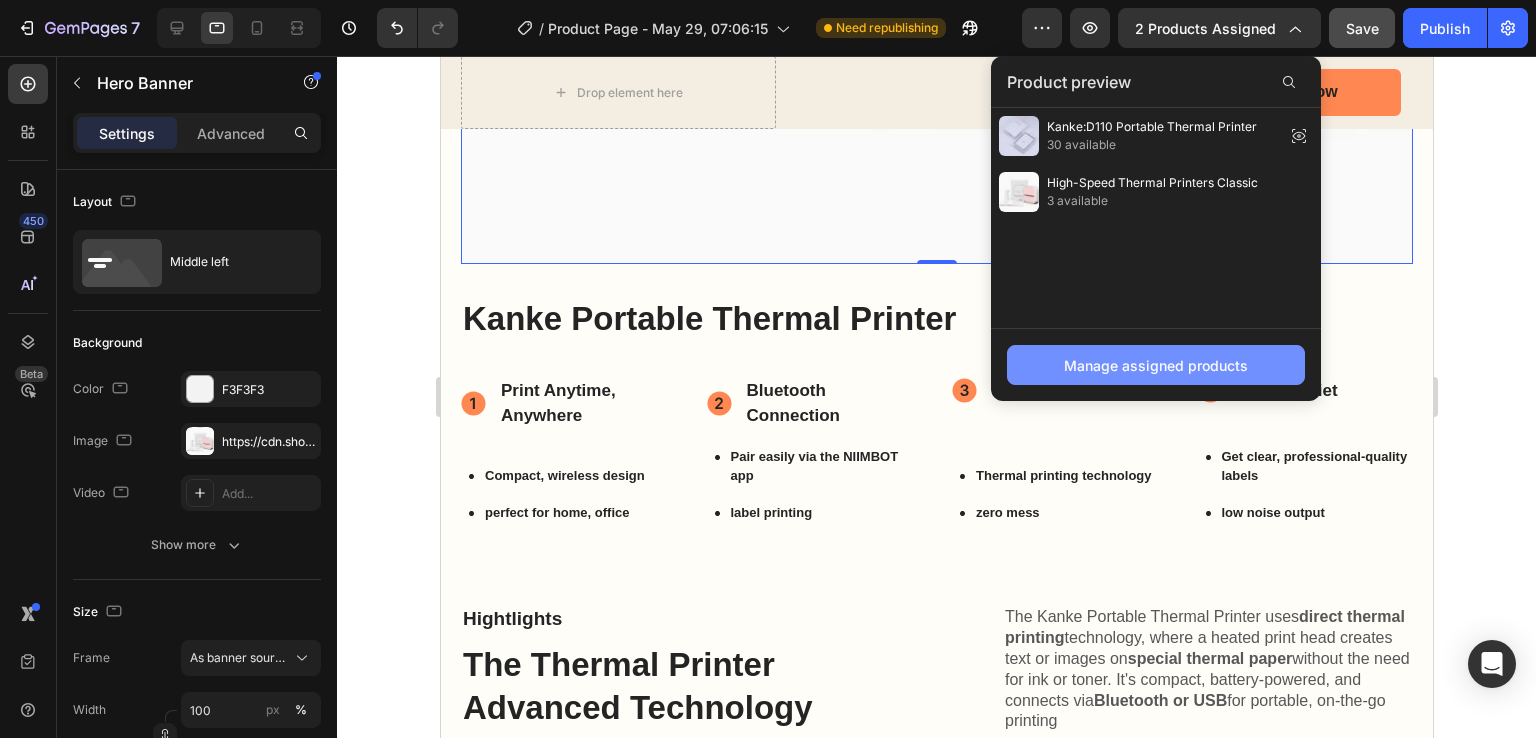 click on "Manage assigned products" at bounding box center [1156, 365] 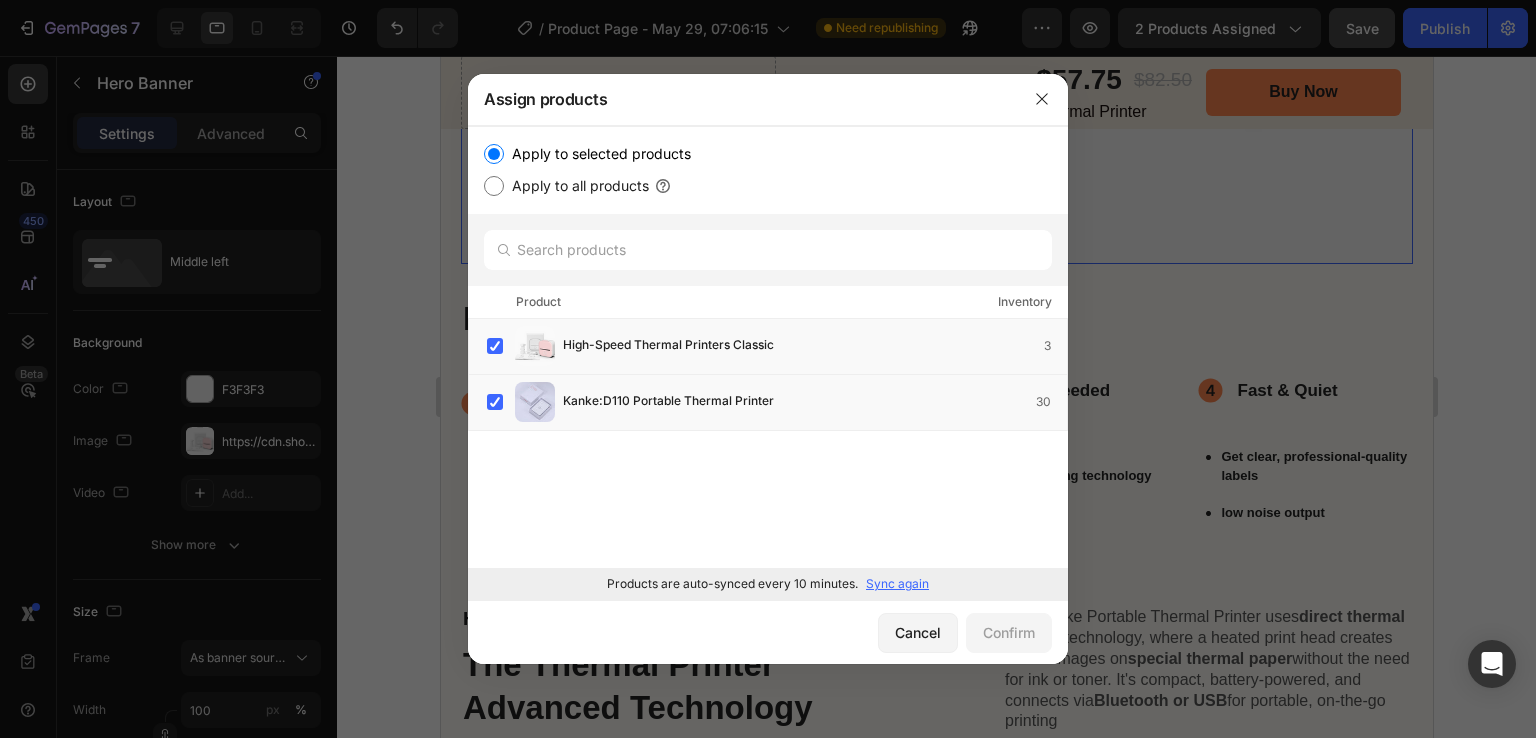click on "Sync again" at bounding box center [897, 584] 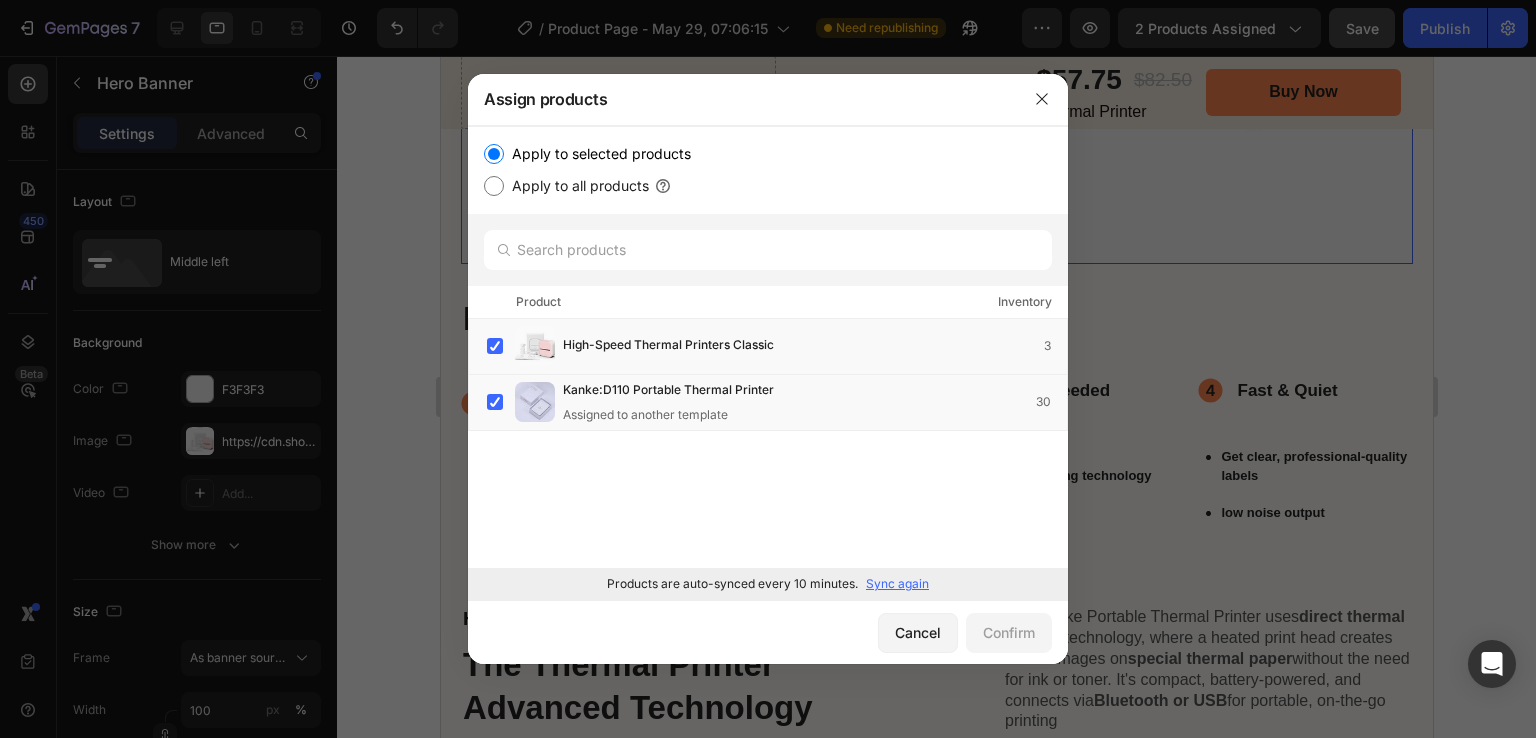 click on "Sync again" at bounding box center (897, 584) 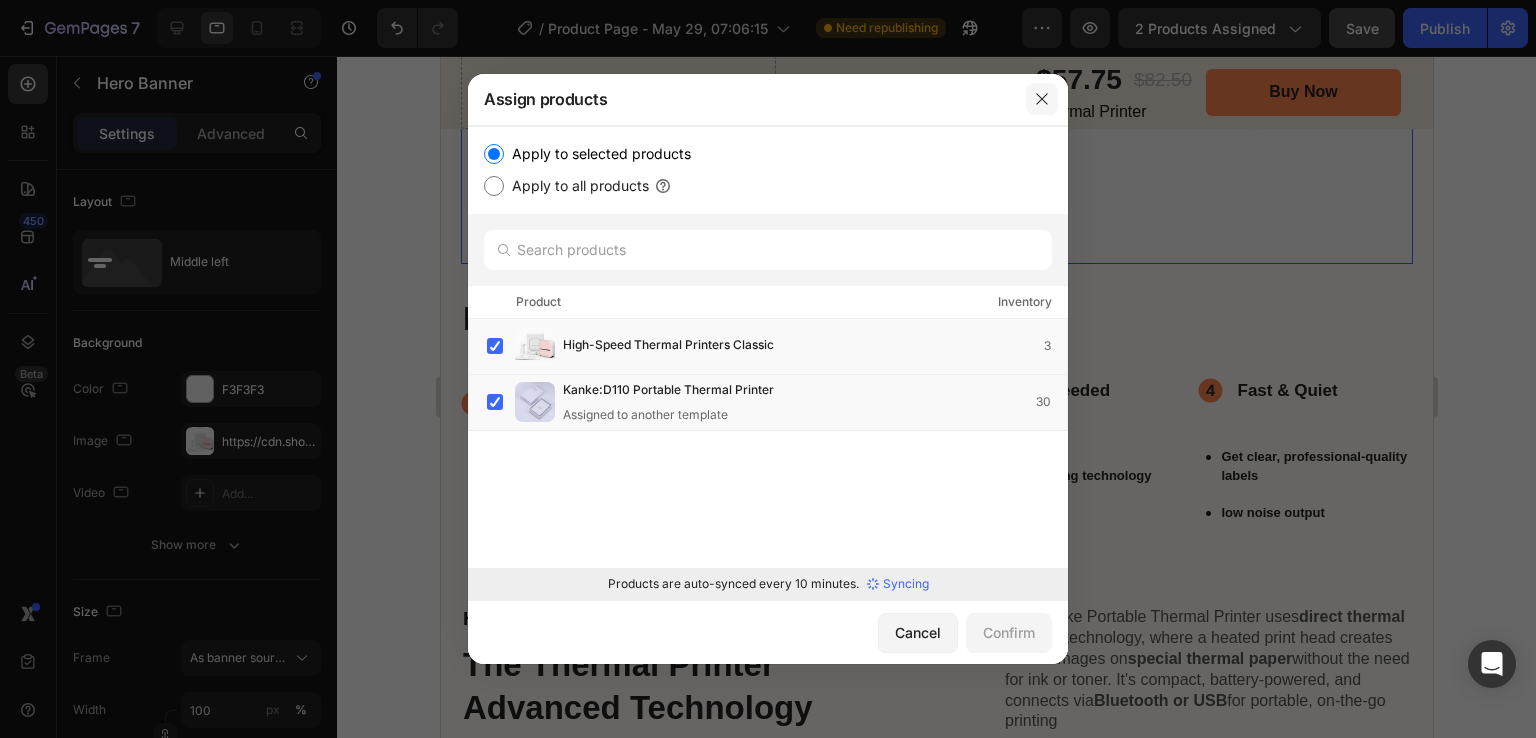 click 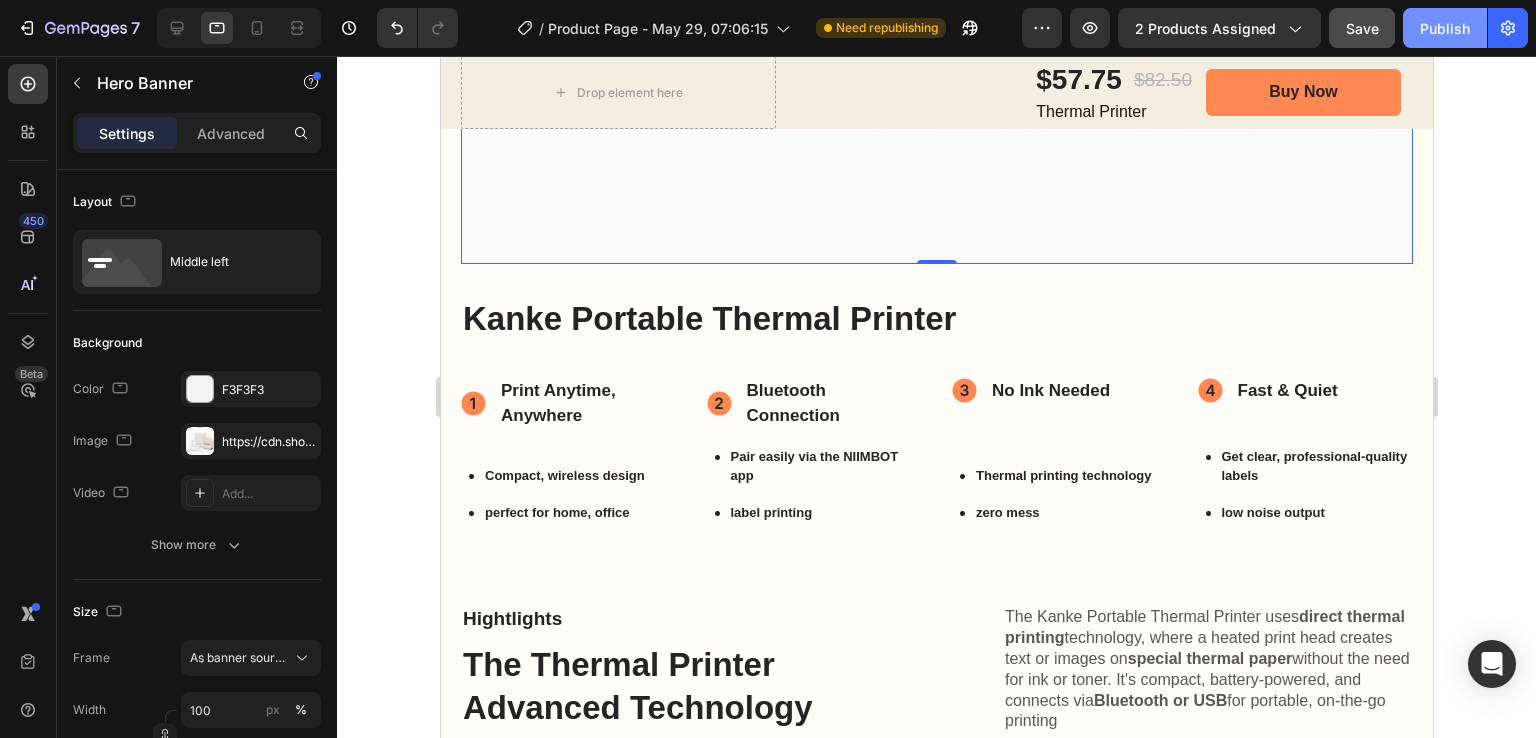 click on "Publish" 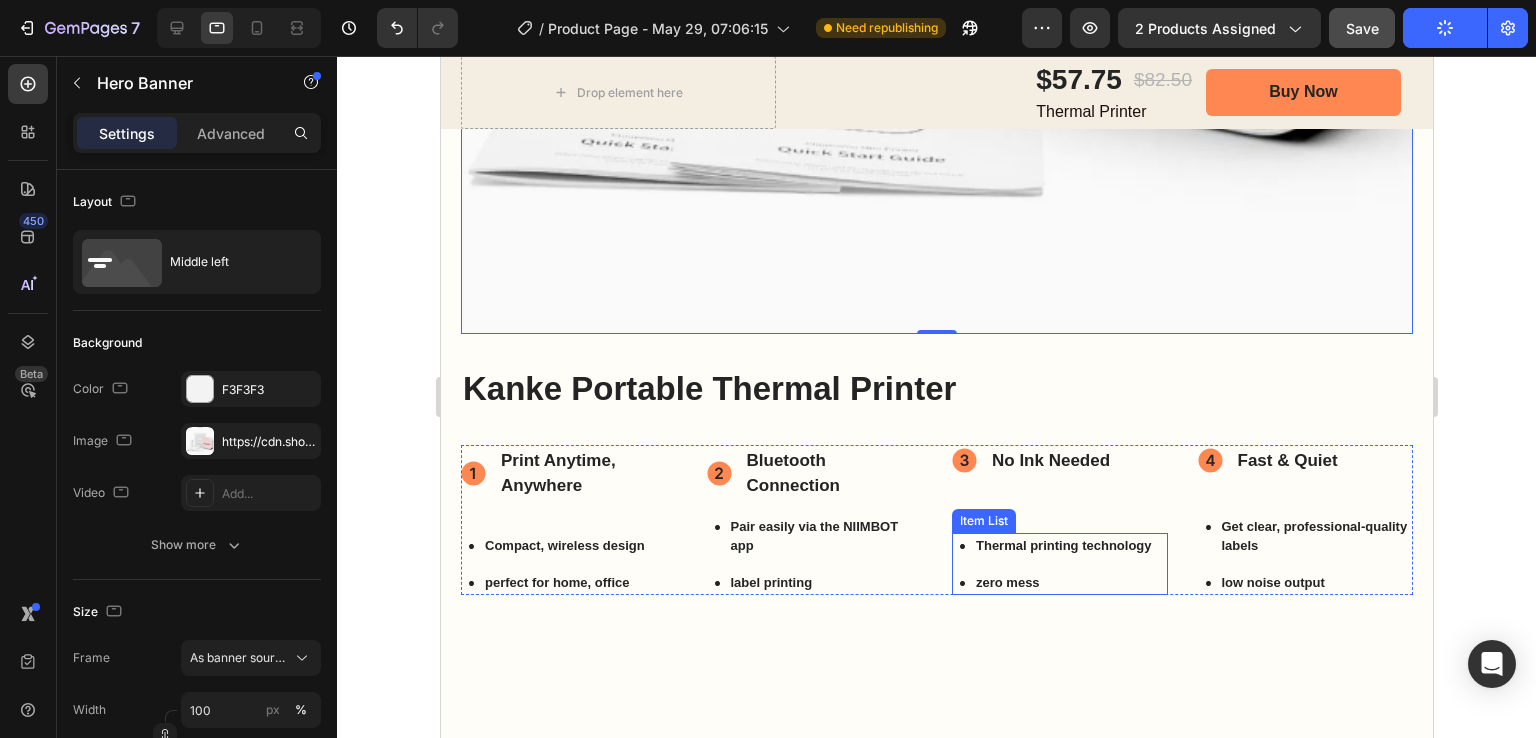 scroll, scrollTop: 1581, scrollLeft: 0, axis: vertical 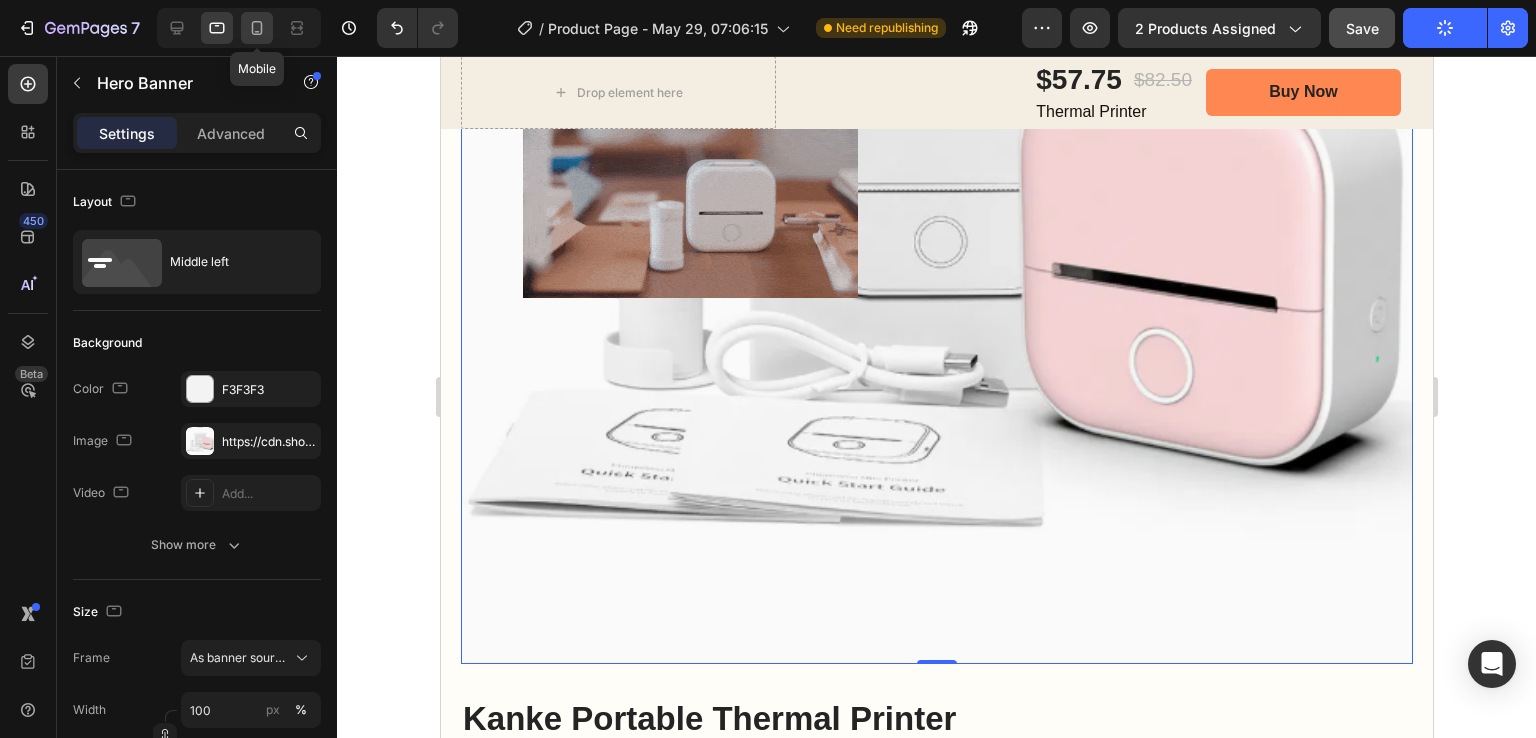 click 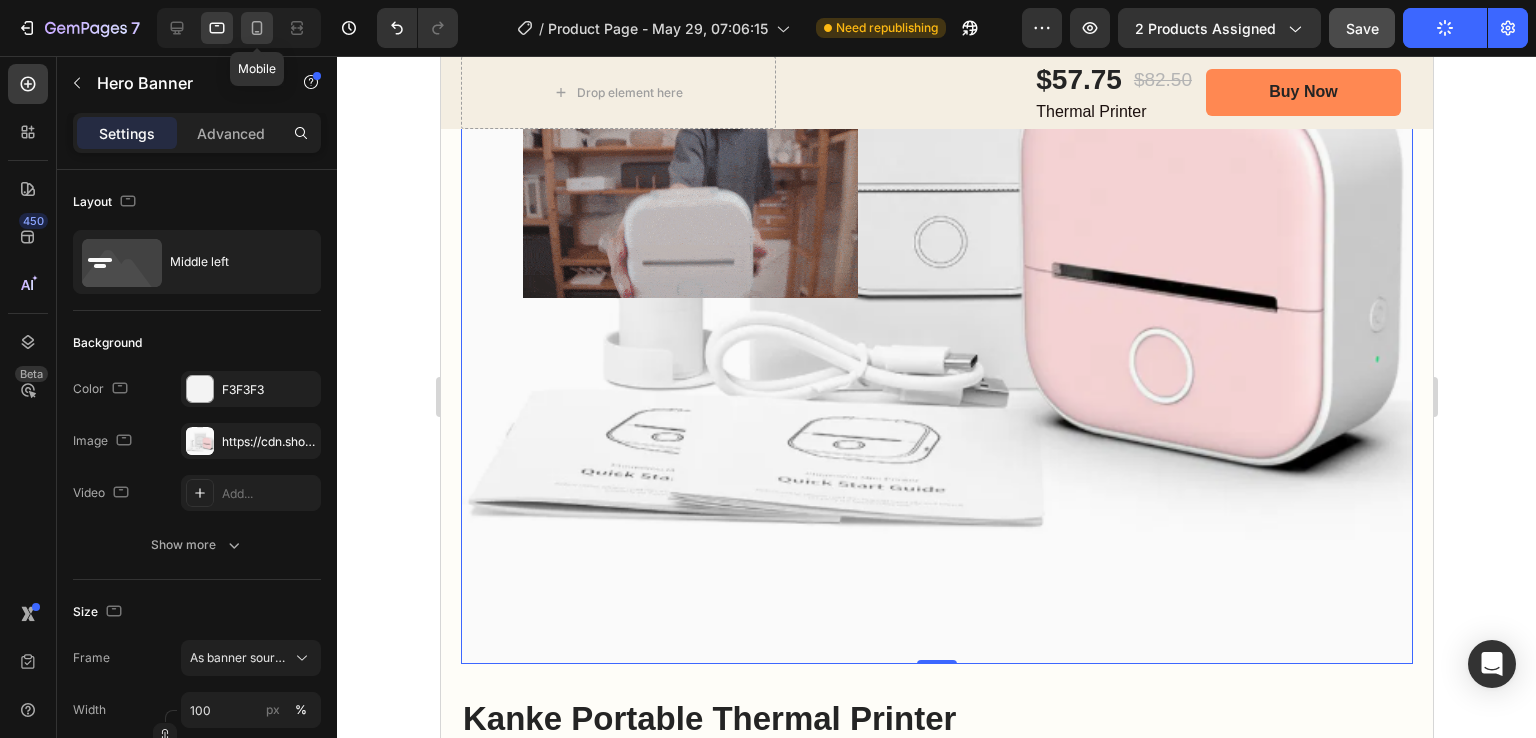 type on "Auto" 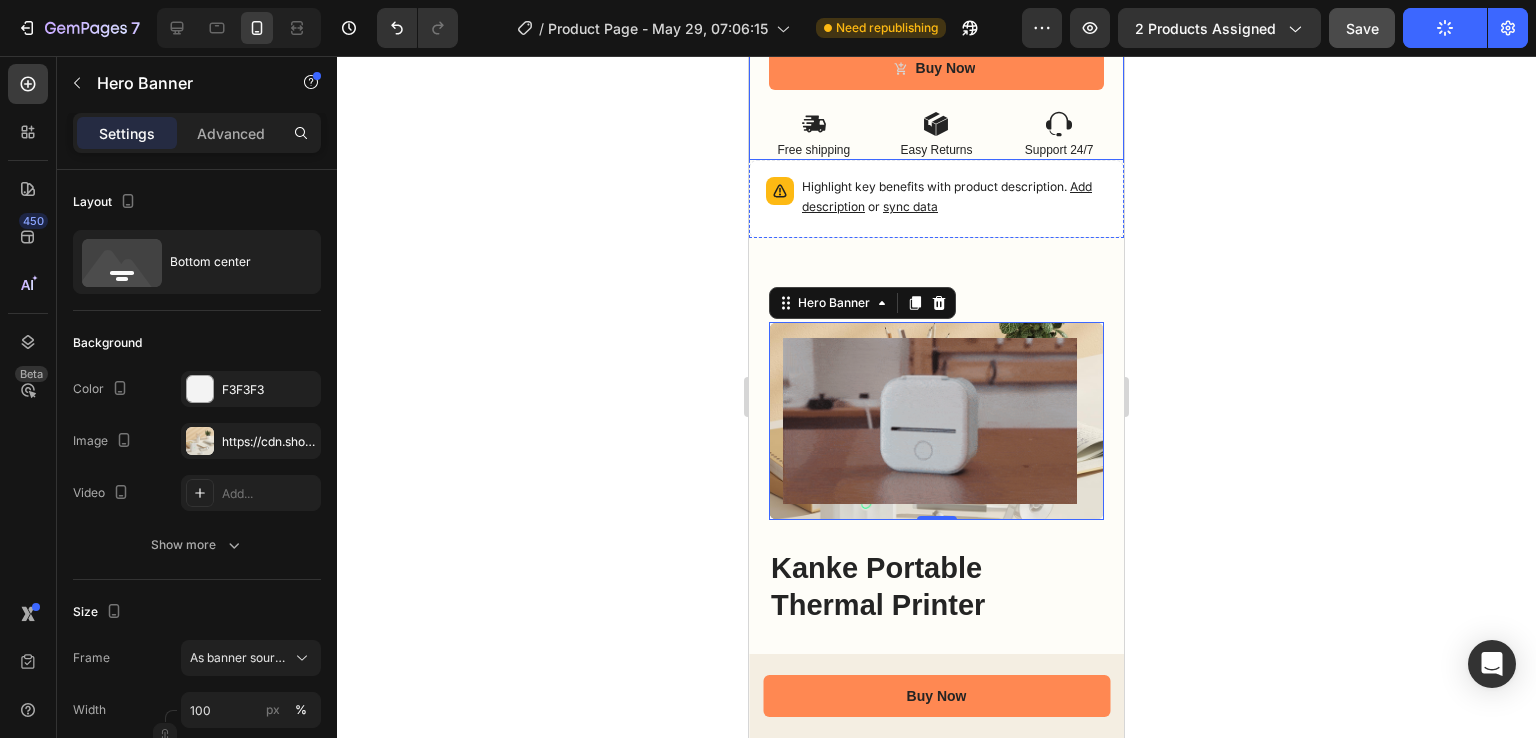 scroll, scrollTop: 1331, scrollLeft: 0, axis: vertical 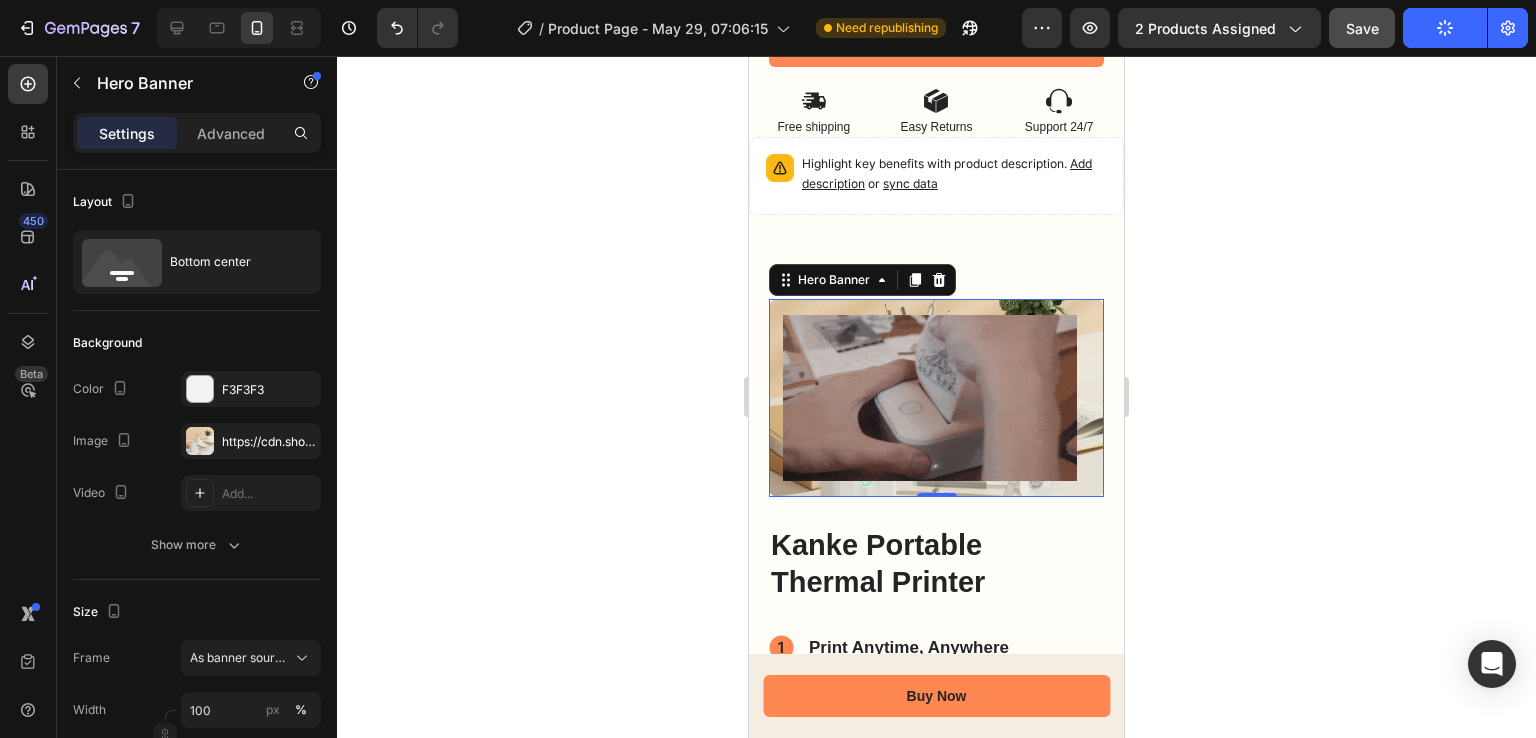 click on "Image Image" at bounding box center (936, 398) 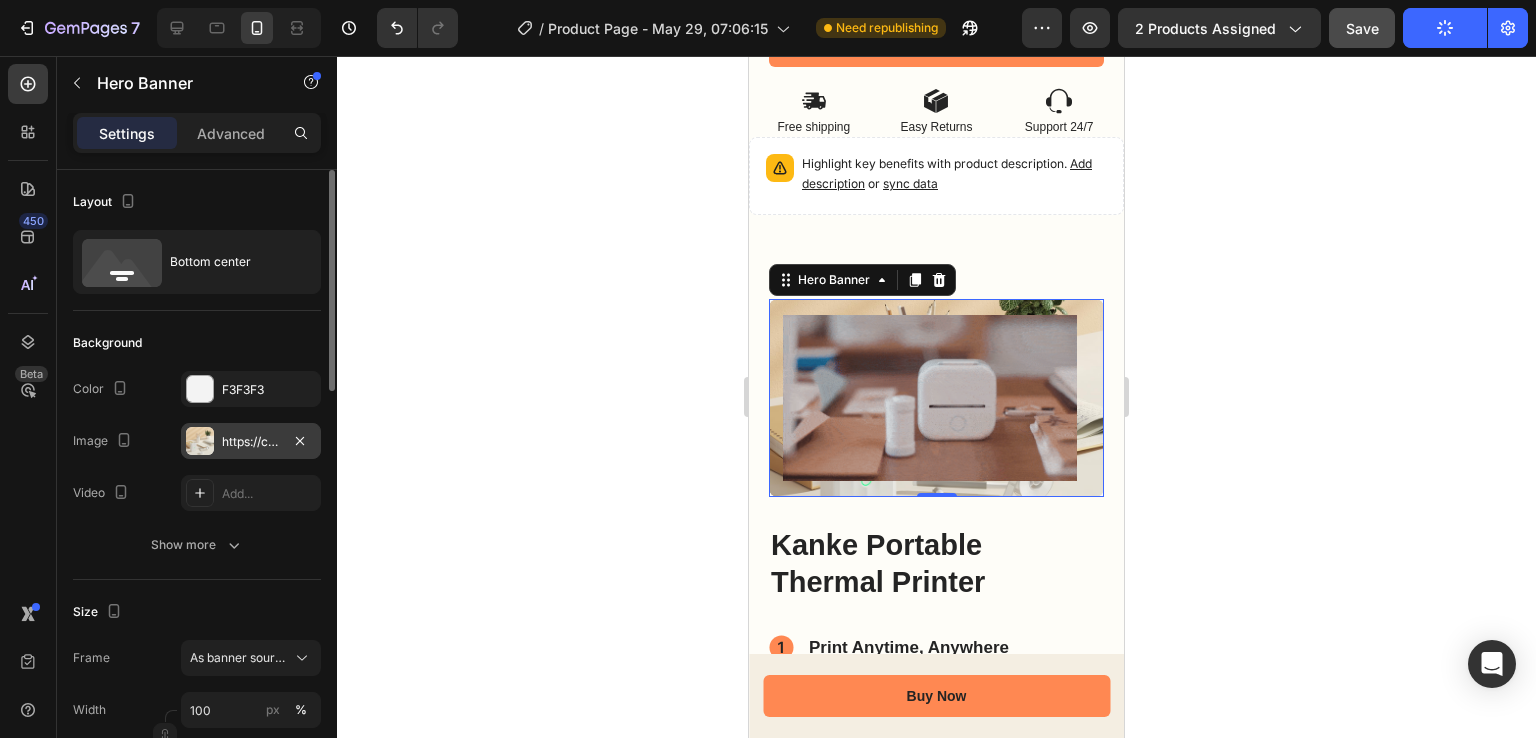 click on "https://cdn.shopify.com/s/files/1/0726/3292/6440/files/gempages_568718094382400533-e9a4701e-758b-4078-a868-542d0148703f.png" at bounding box center (251, 442) 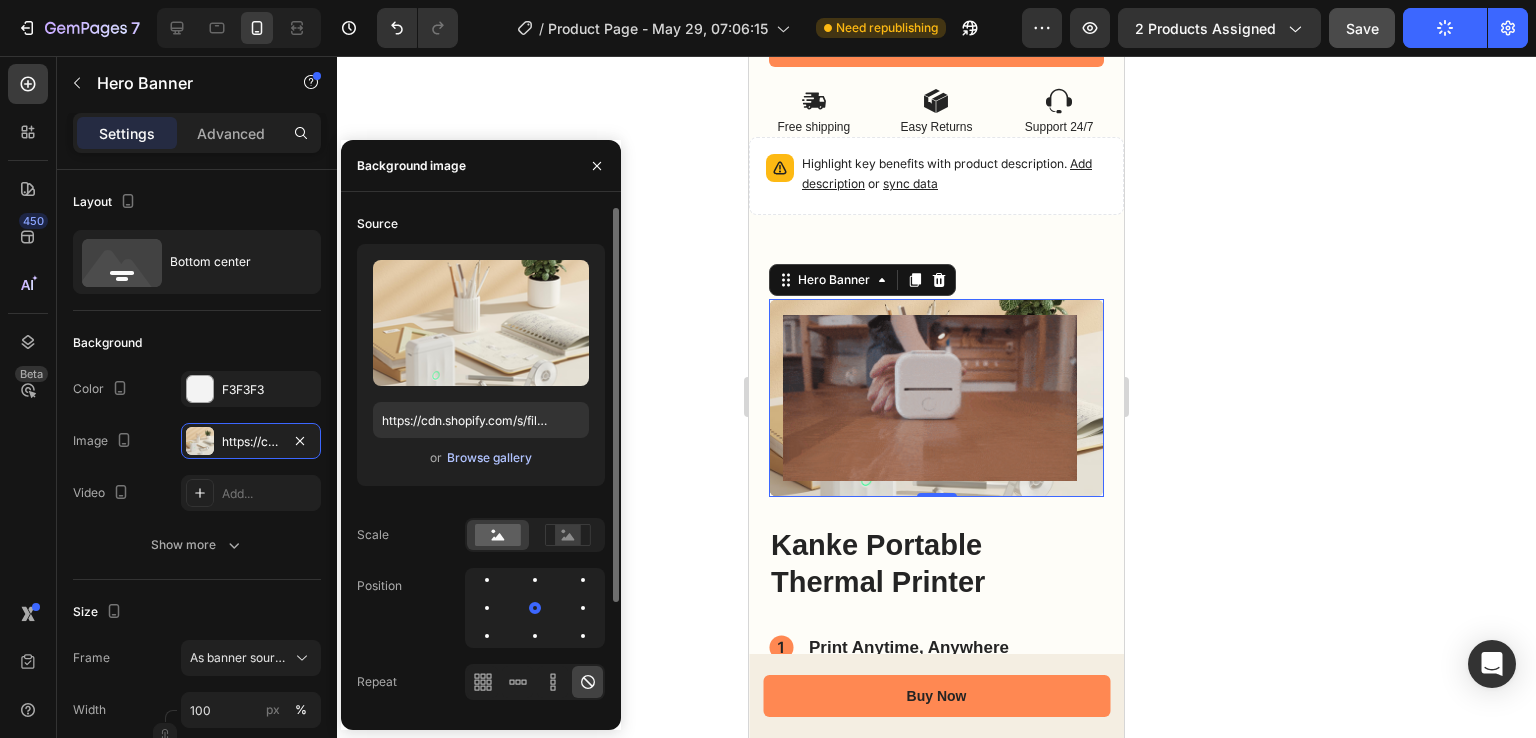 click on "Browse gallery" at bounding box center [489, 458] 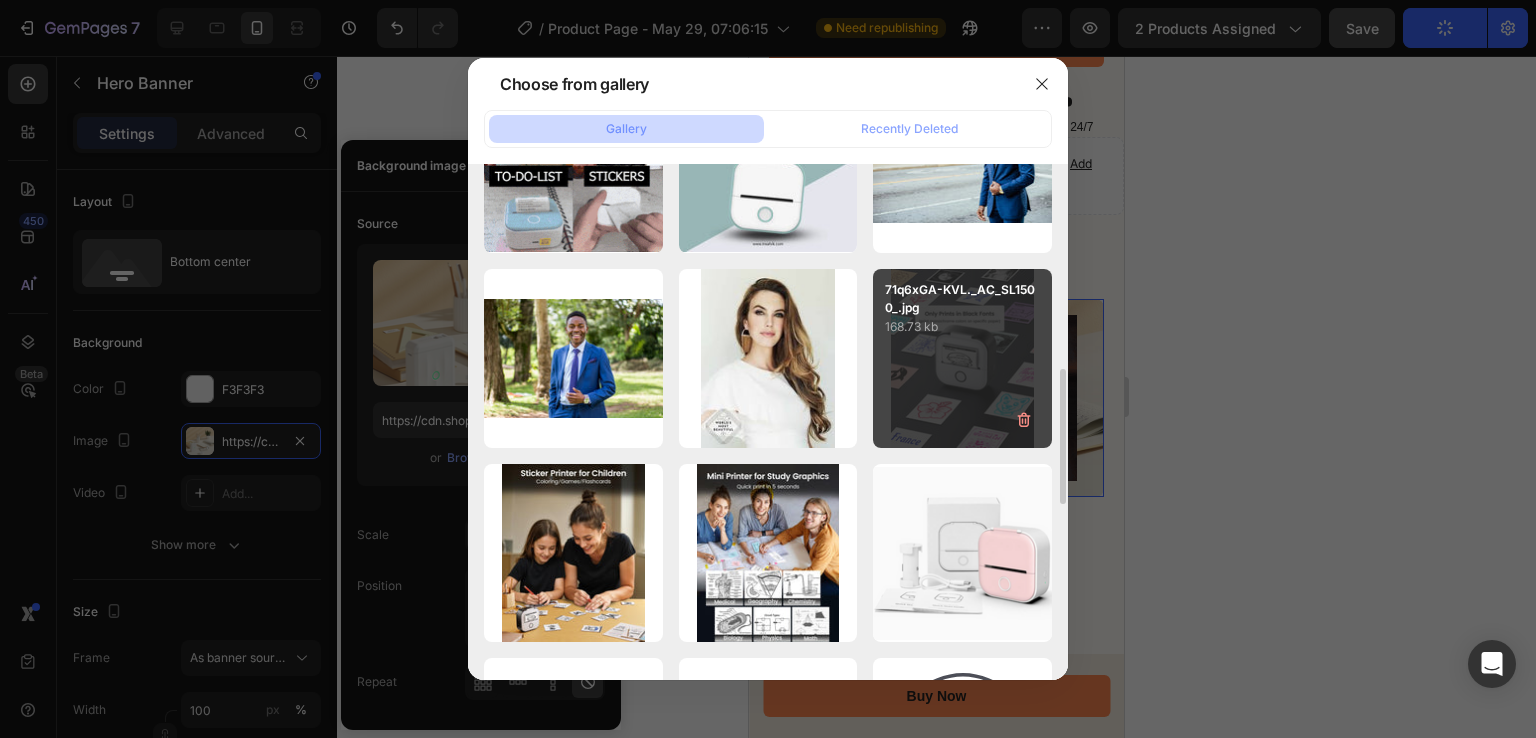 scroll, scrollTop: 400, scrollLeft: 0, axis: vertical 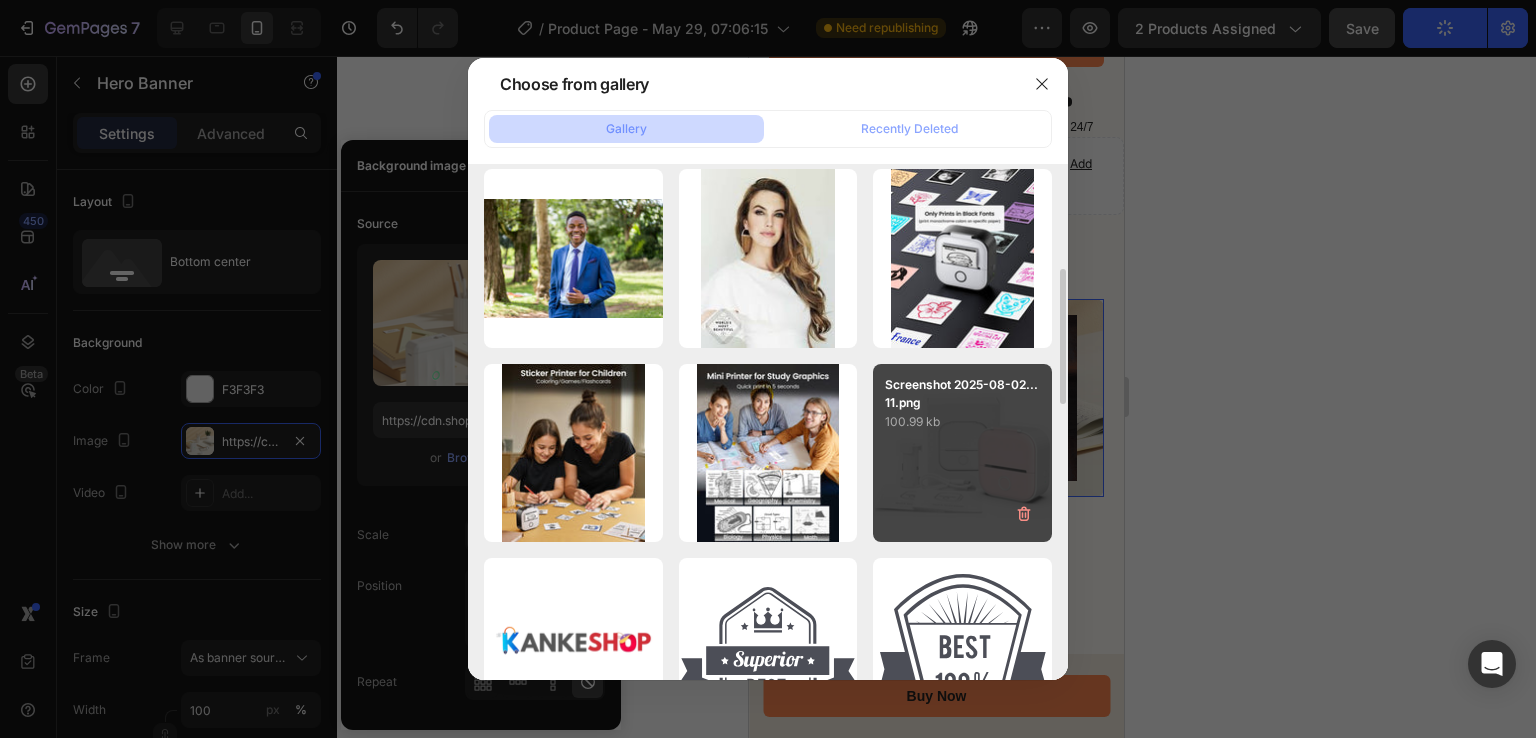 click on "100.99 kb" at bounding box center (962, 422) 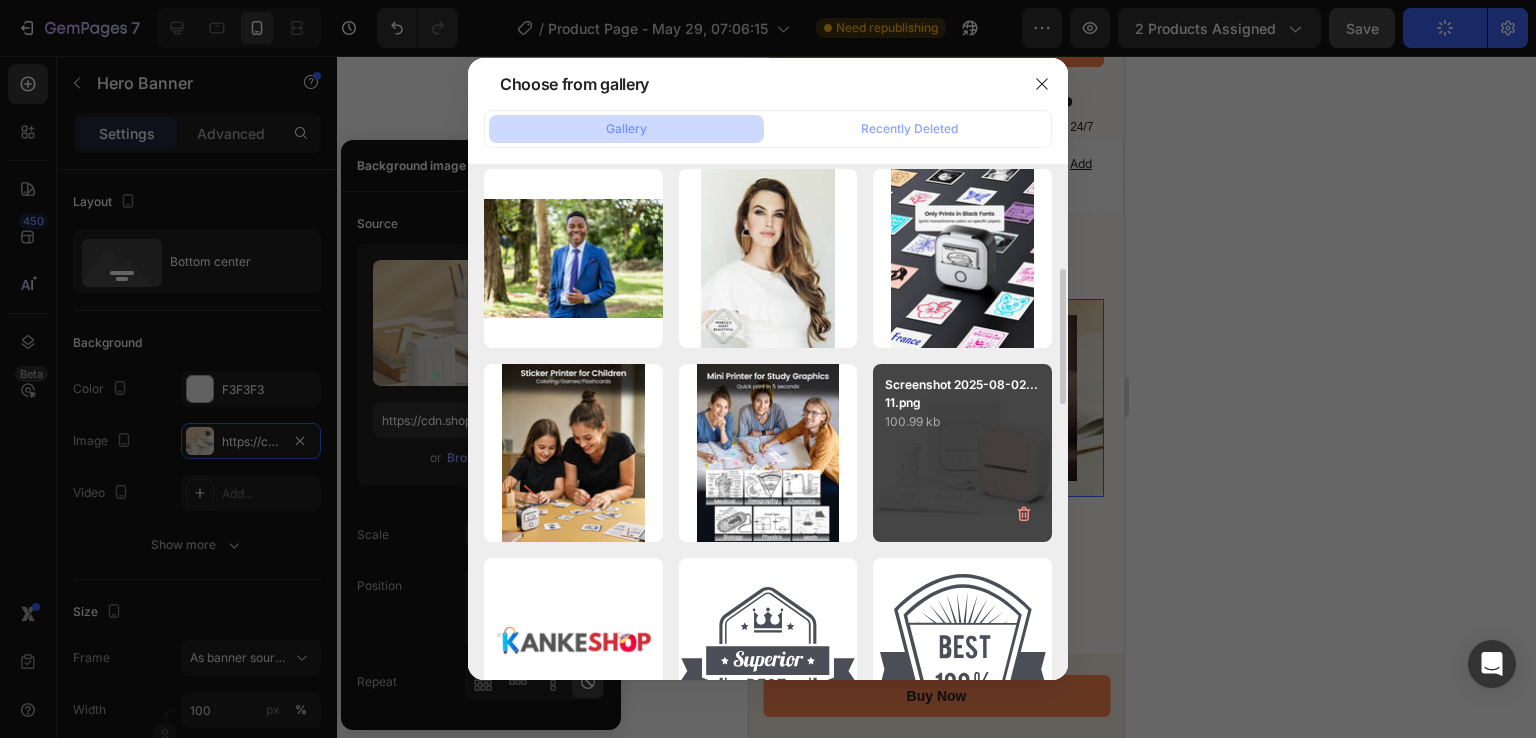 type on "https://cdn.shopify.com/s/files/1/0726/3292/6440/files/gempages_568718094382400533-65c73653-d361-4251-8706-53c201e85ad7.png" 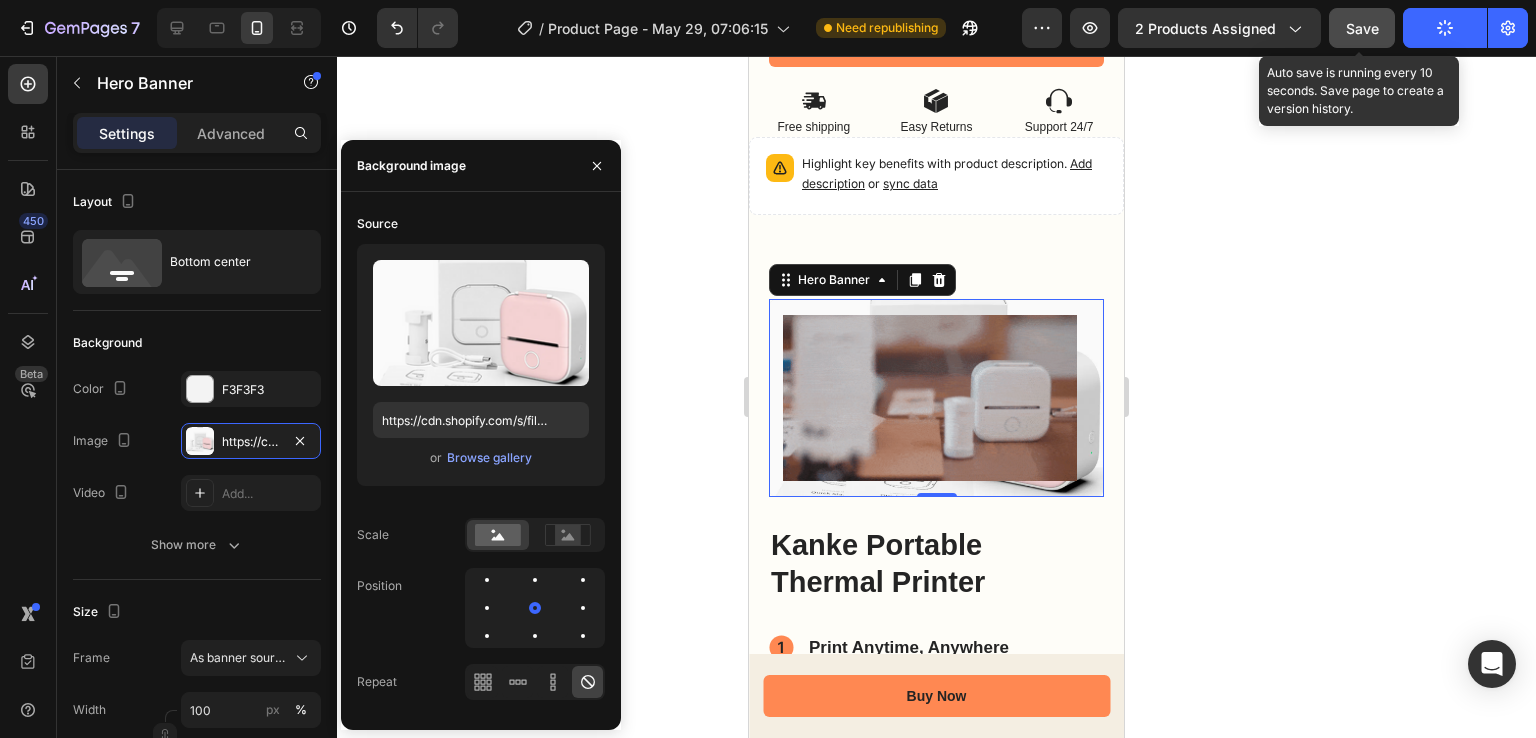 click on "Save" at bounding box center (1362, 28) 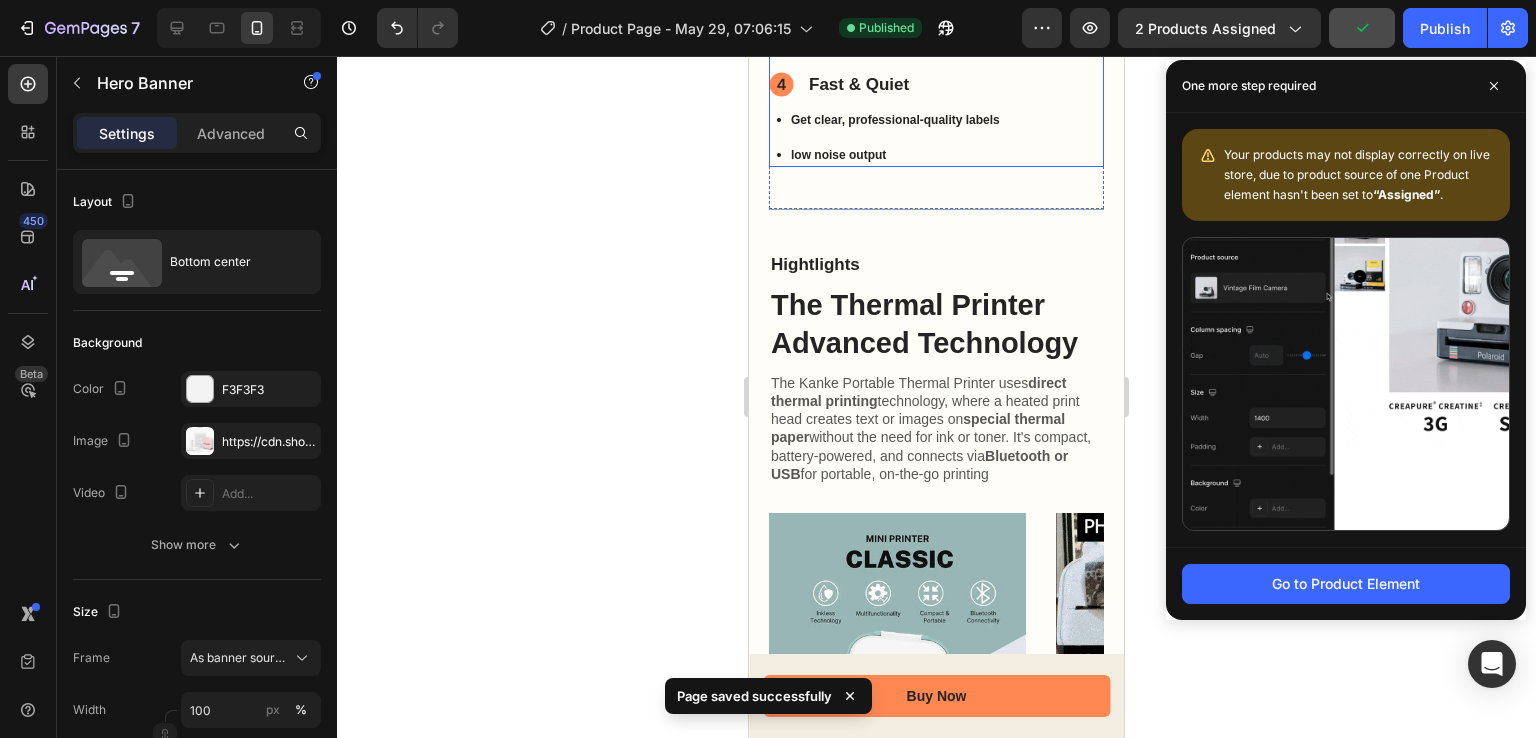 scroll, scrollTop: 2231, scrollLeft: 0, axis: vertical 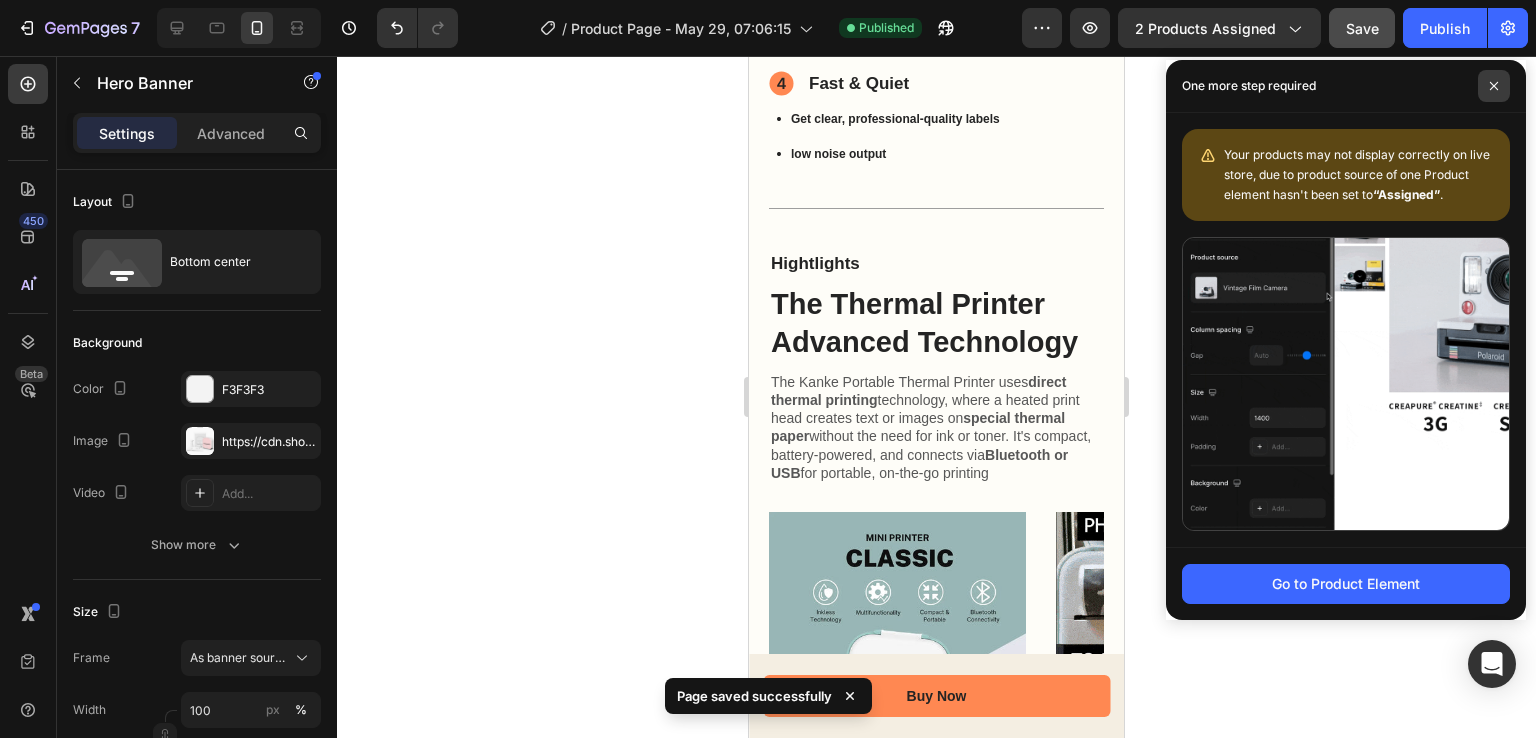click at bounding box center [1494, 86] 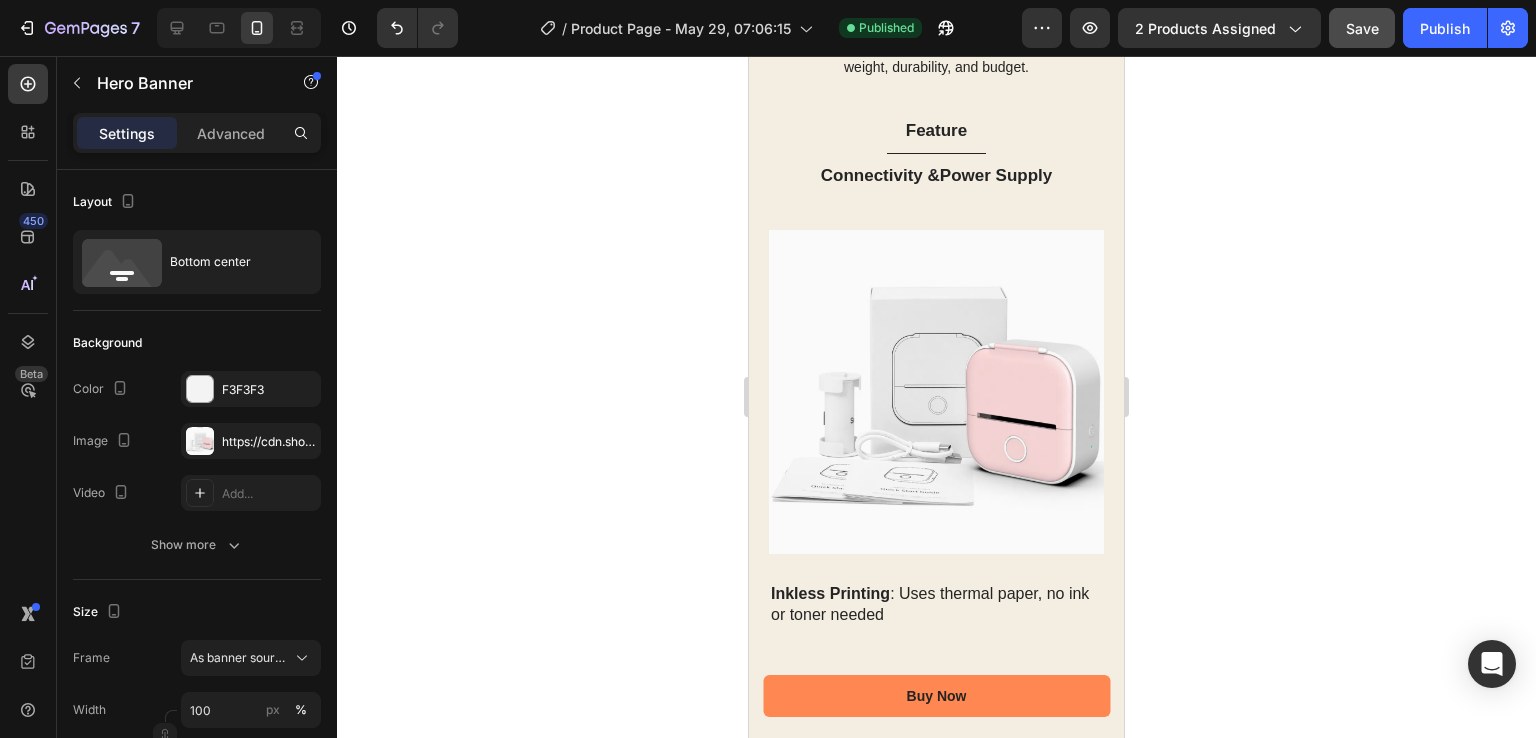 scroll, scrollTop: 2831, scrollLeft: 0, axis: vertical 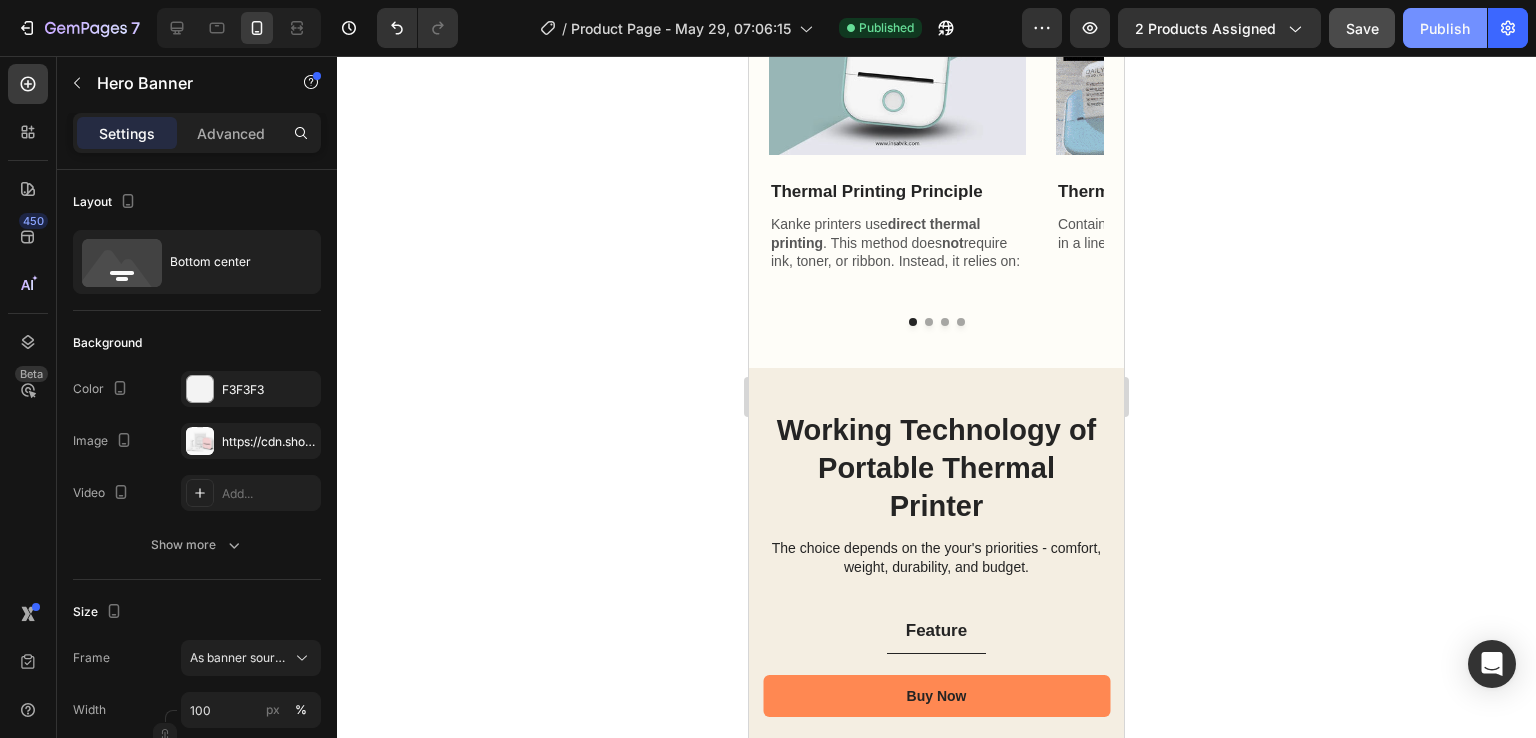 click on "Publish" 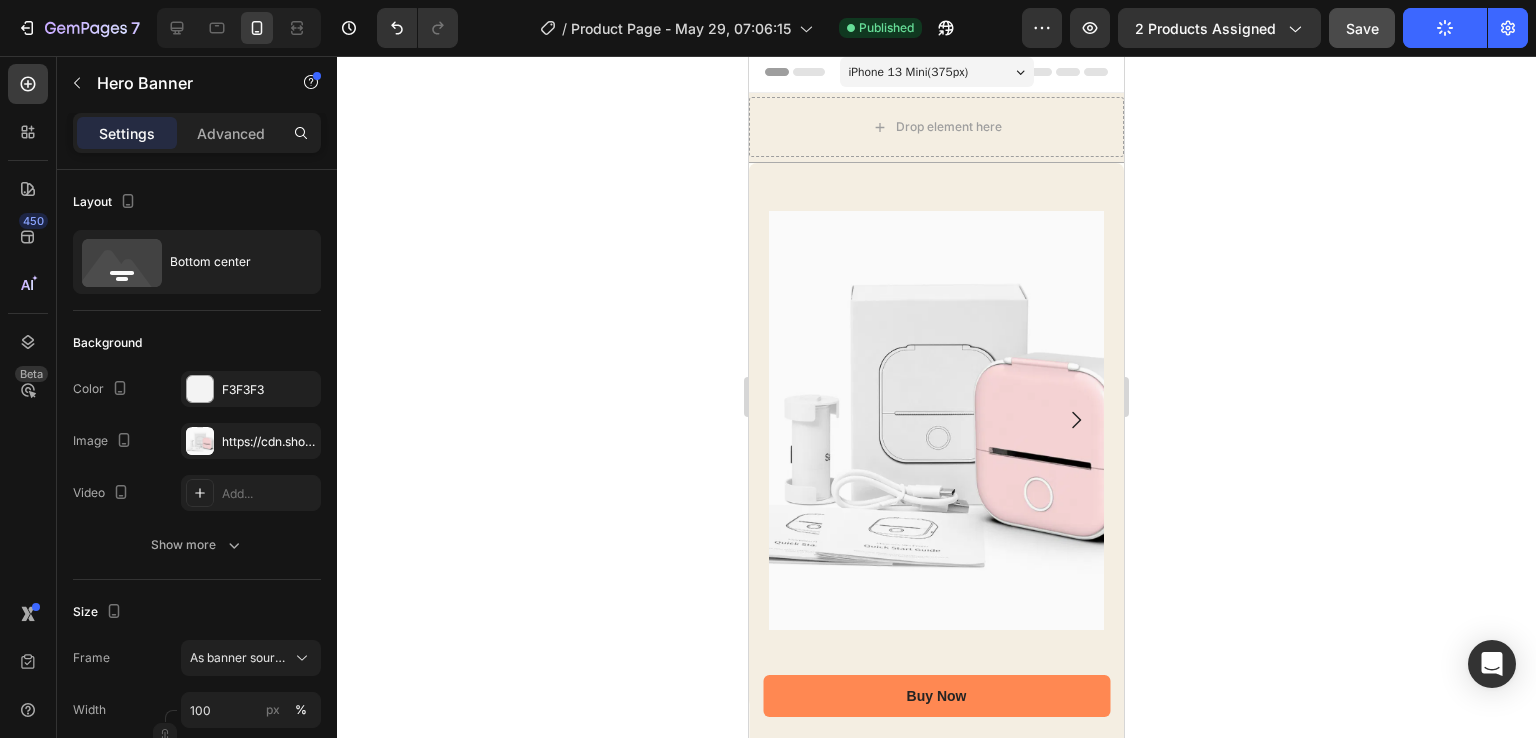 scroll, scrollTop: 0, scrollLeft: 0, axis: both 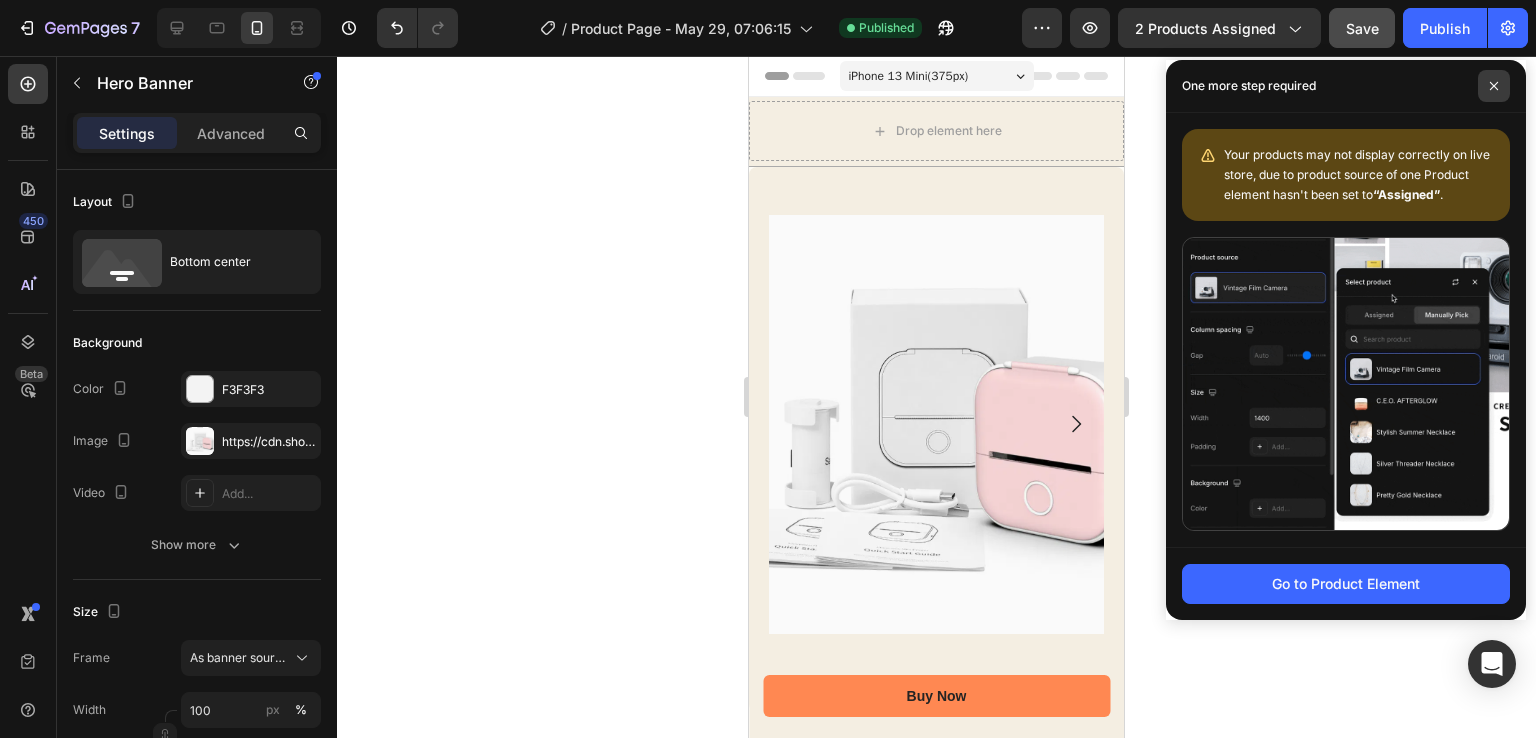 click 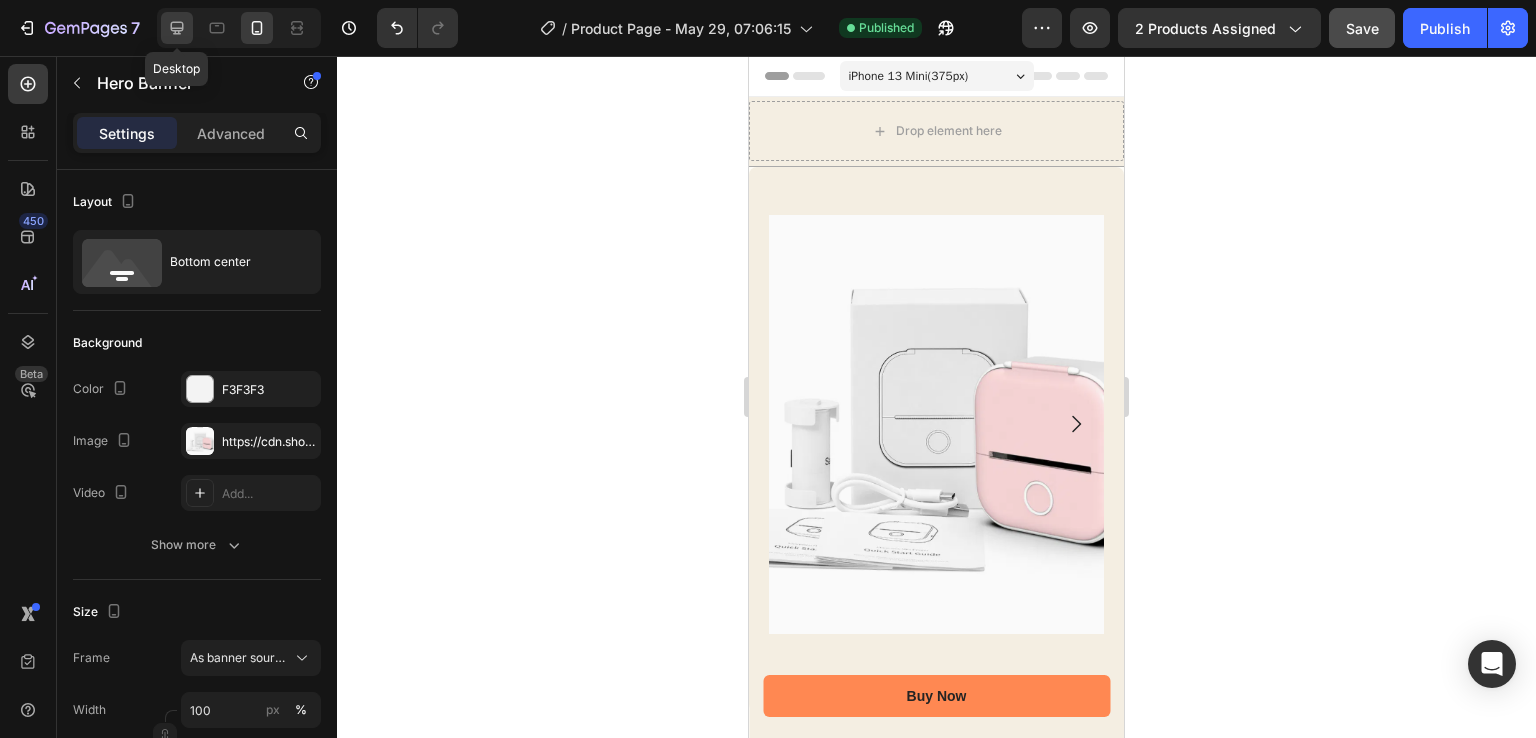 click 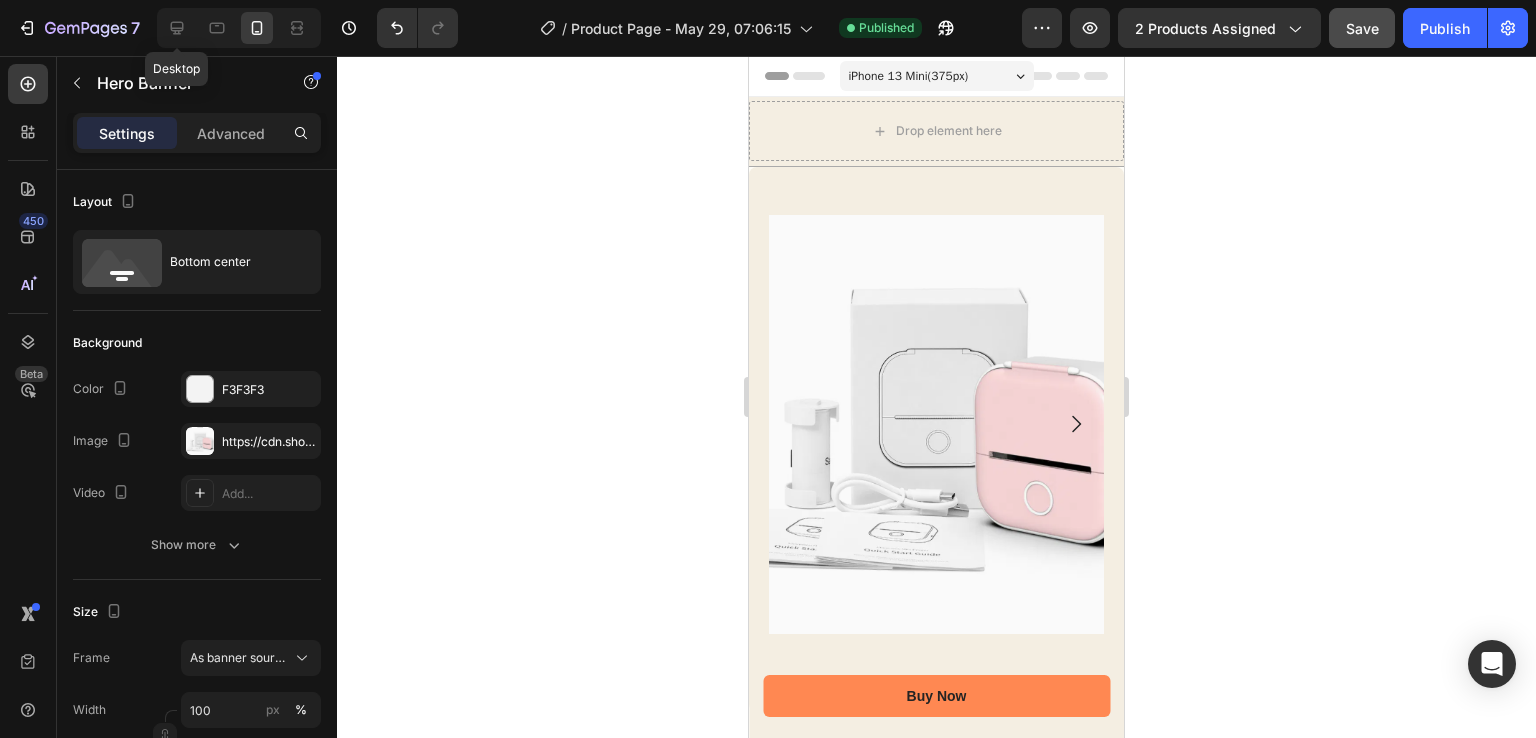 type on "1200" 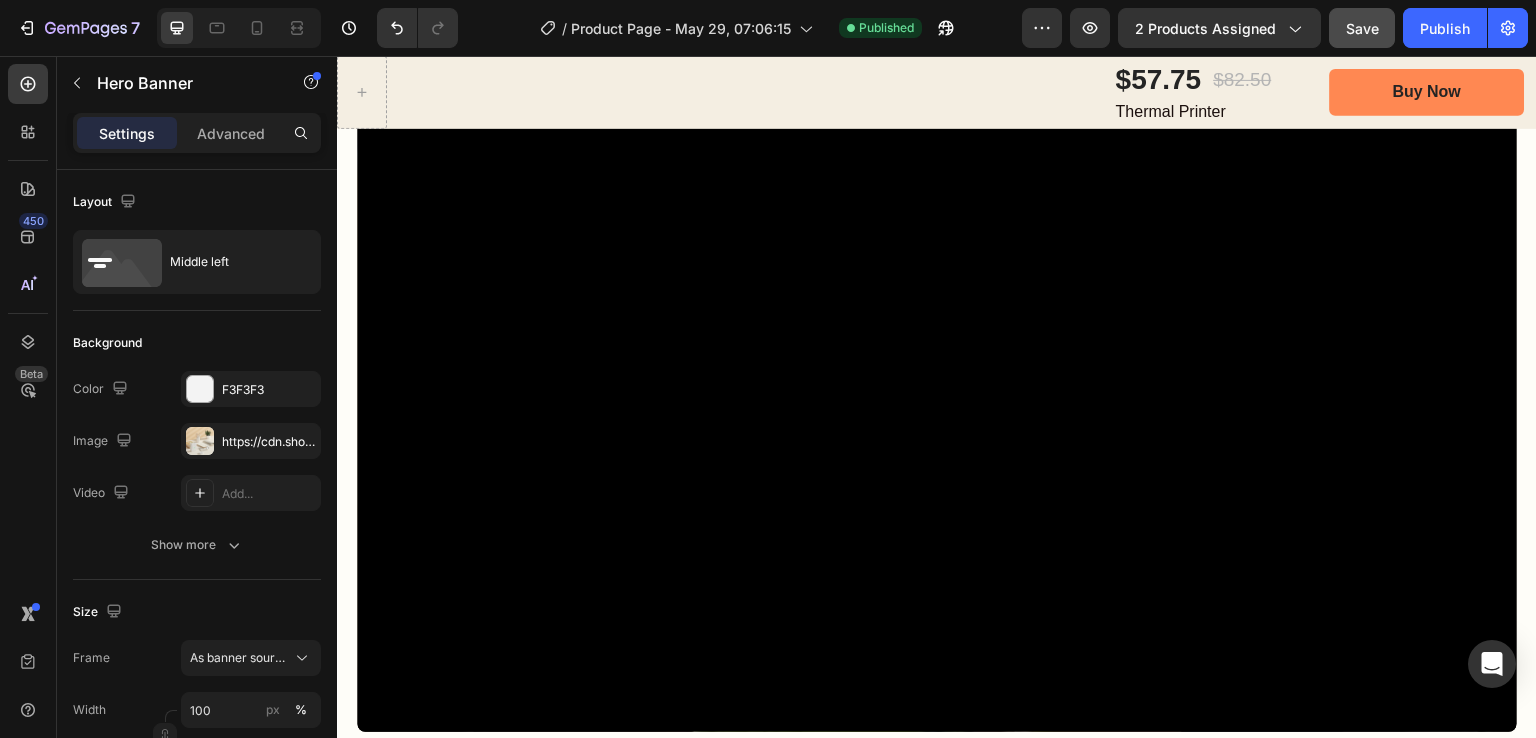 scroll, scrollTop: 5816, scrollLeft: 0, axis: vertical 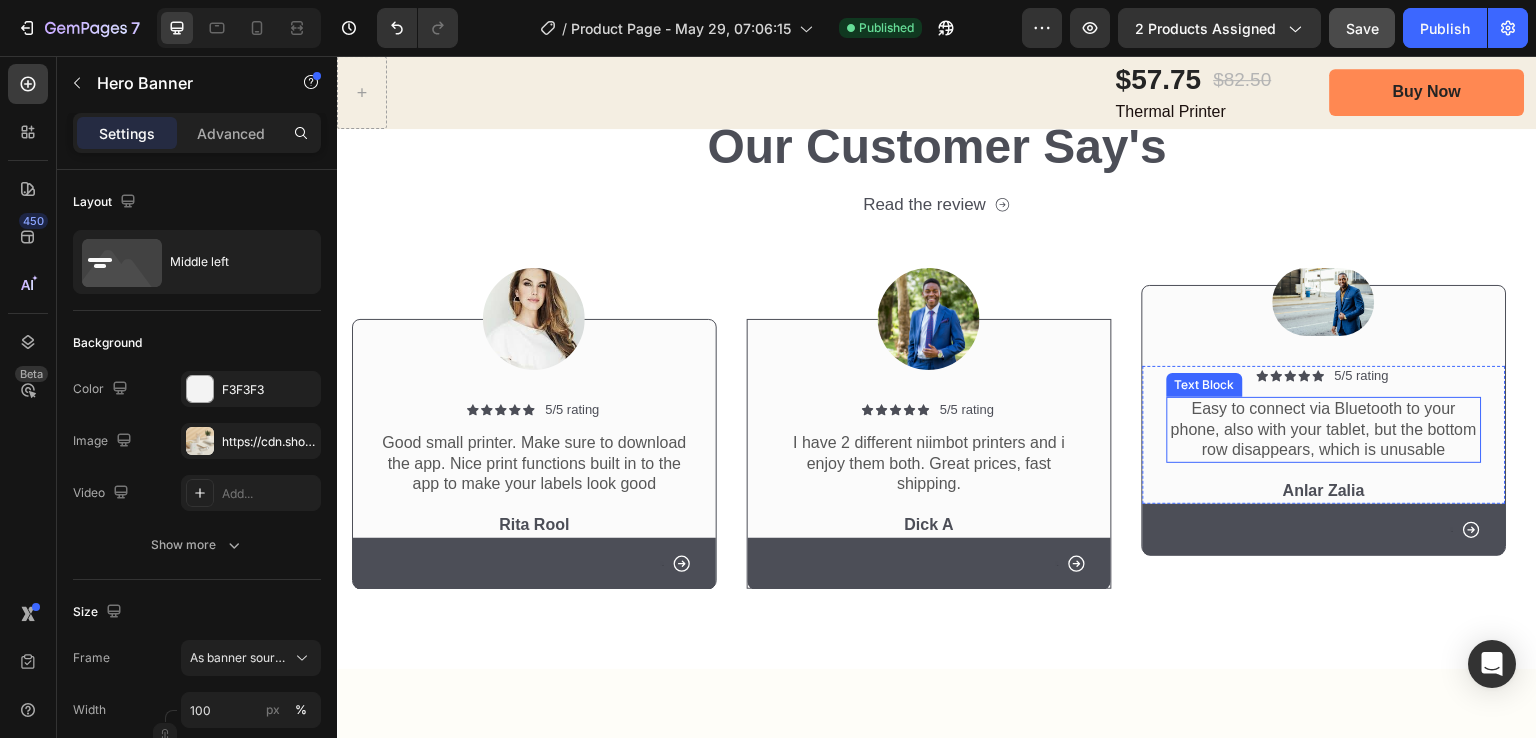 click on "Row" at bounding box center (1188, 354) 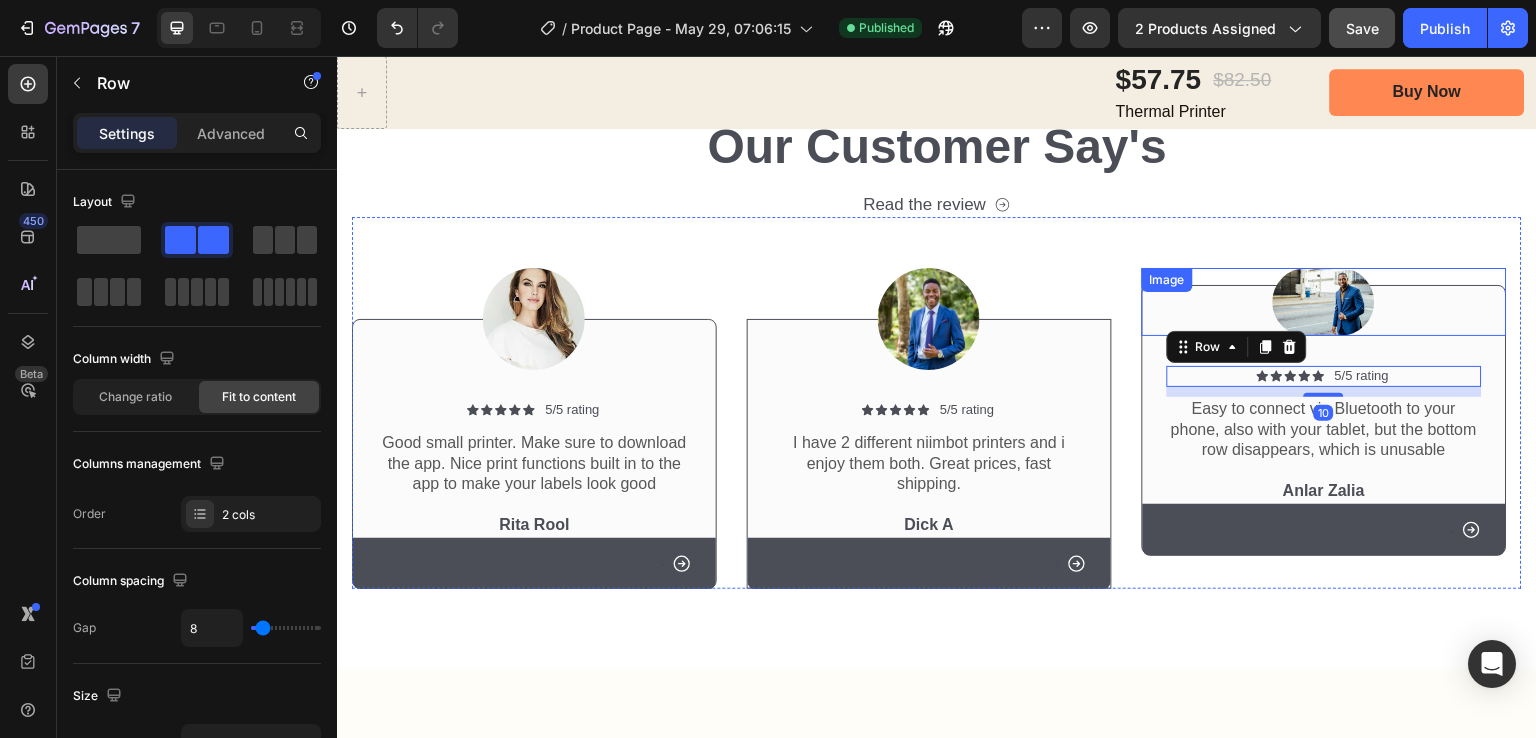 click on "Image" at bounding box center (1324, 302) 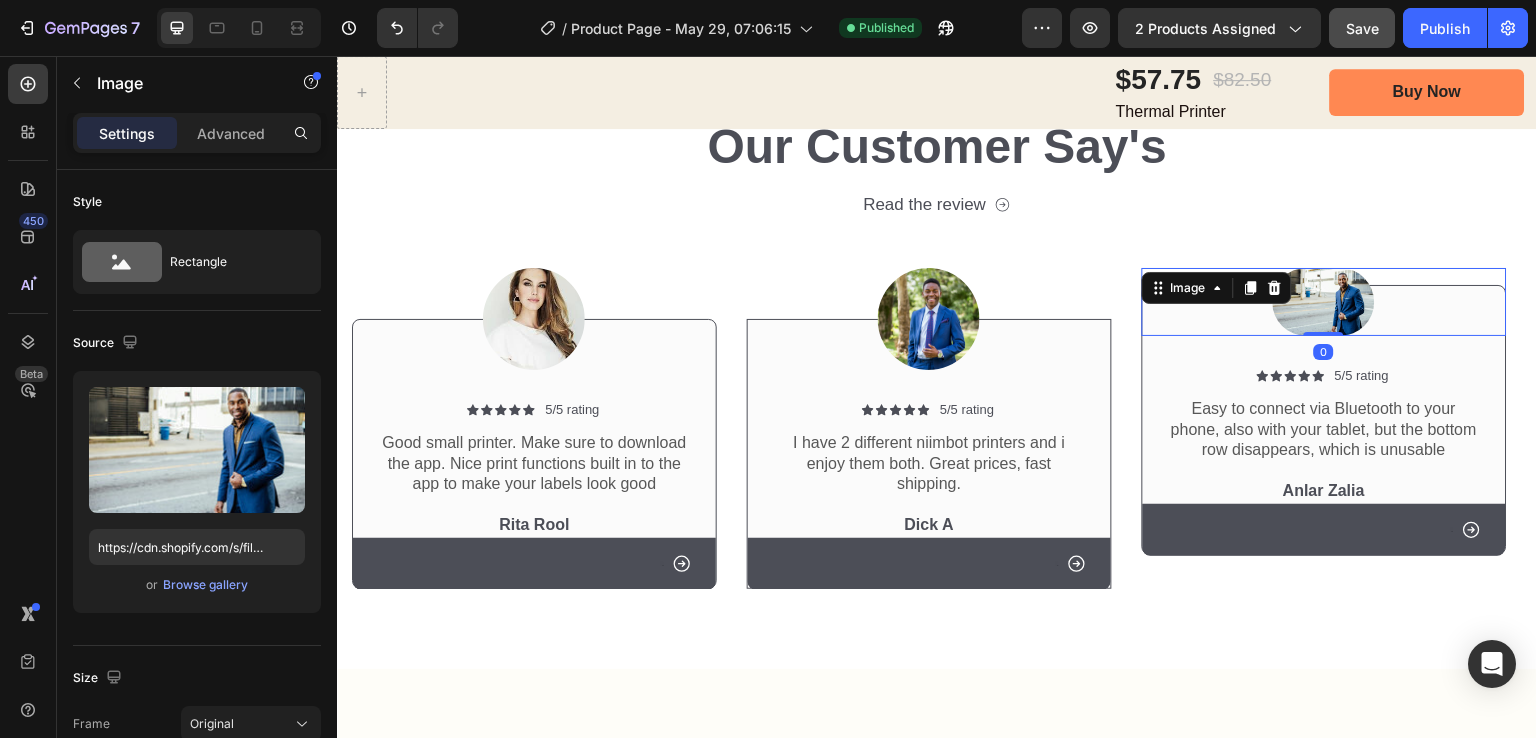 click at bounding box center [1324, 302] 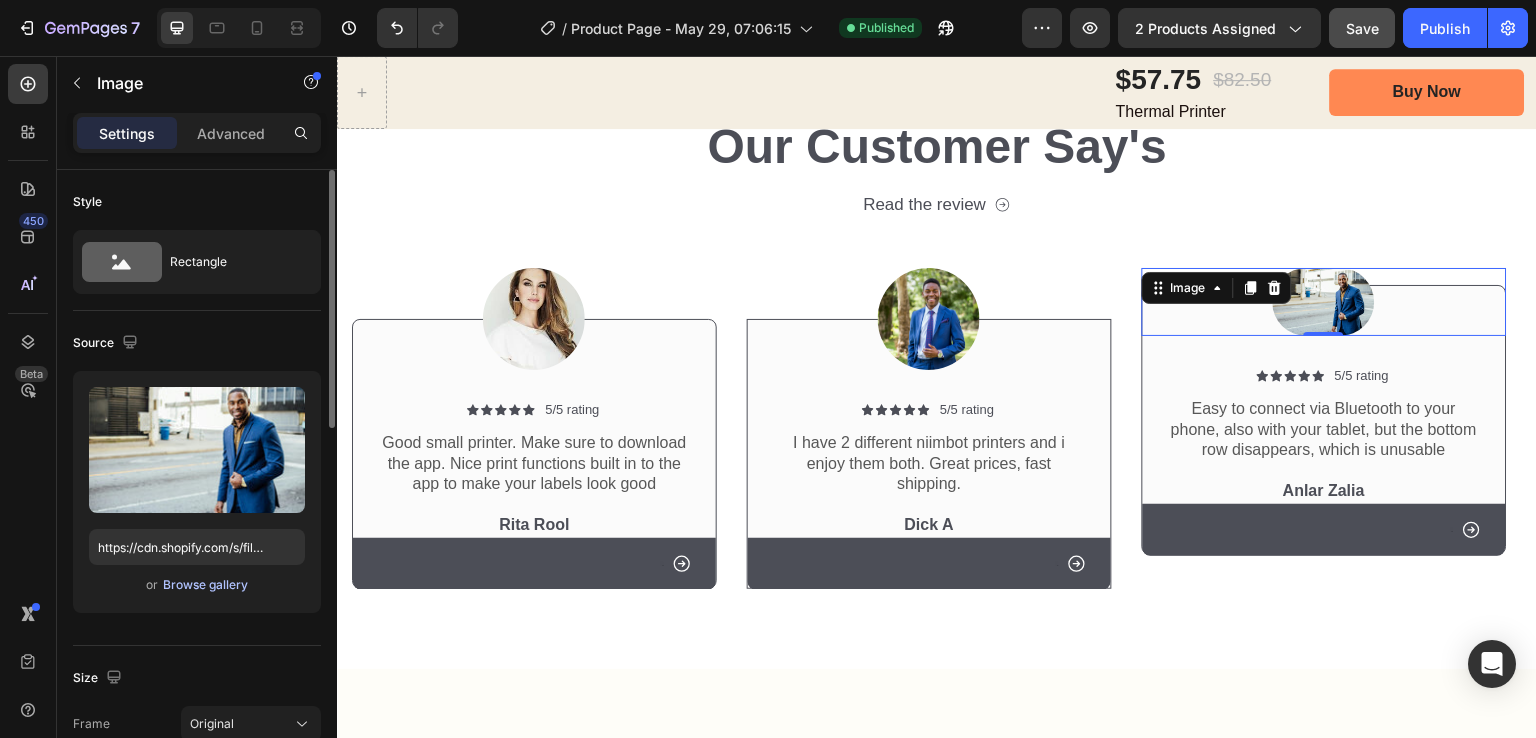 click on "Browse gallery" at bounding box center (205, 585) 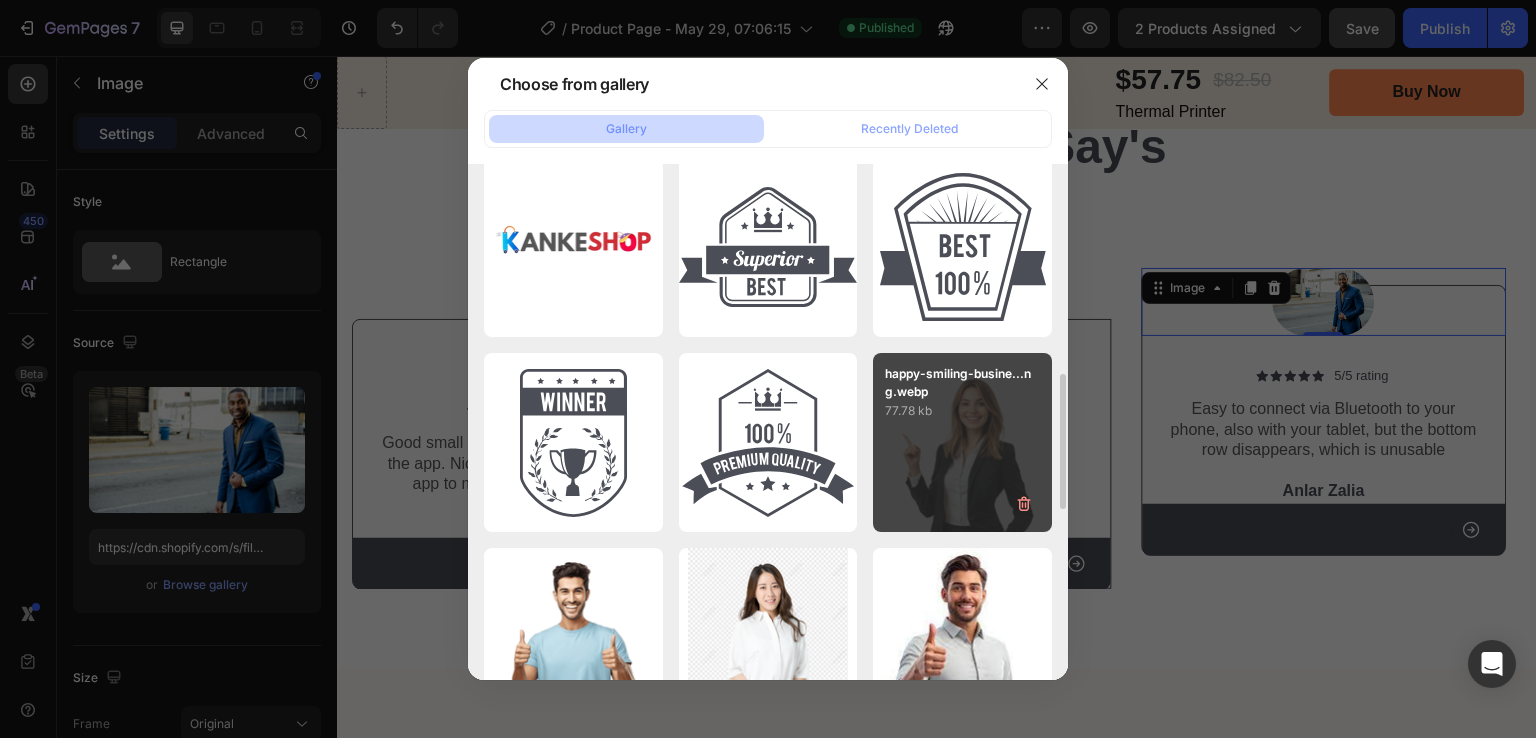 scroll, scrollTop: 900, scrollLeft: 0, axis: vertical 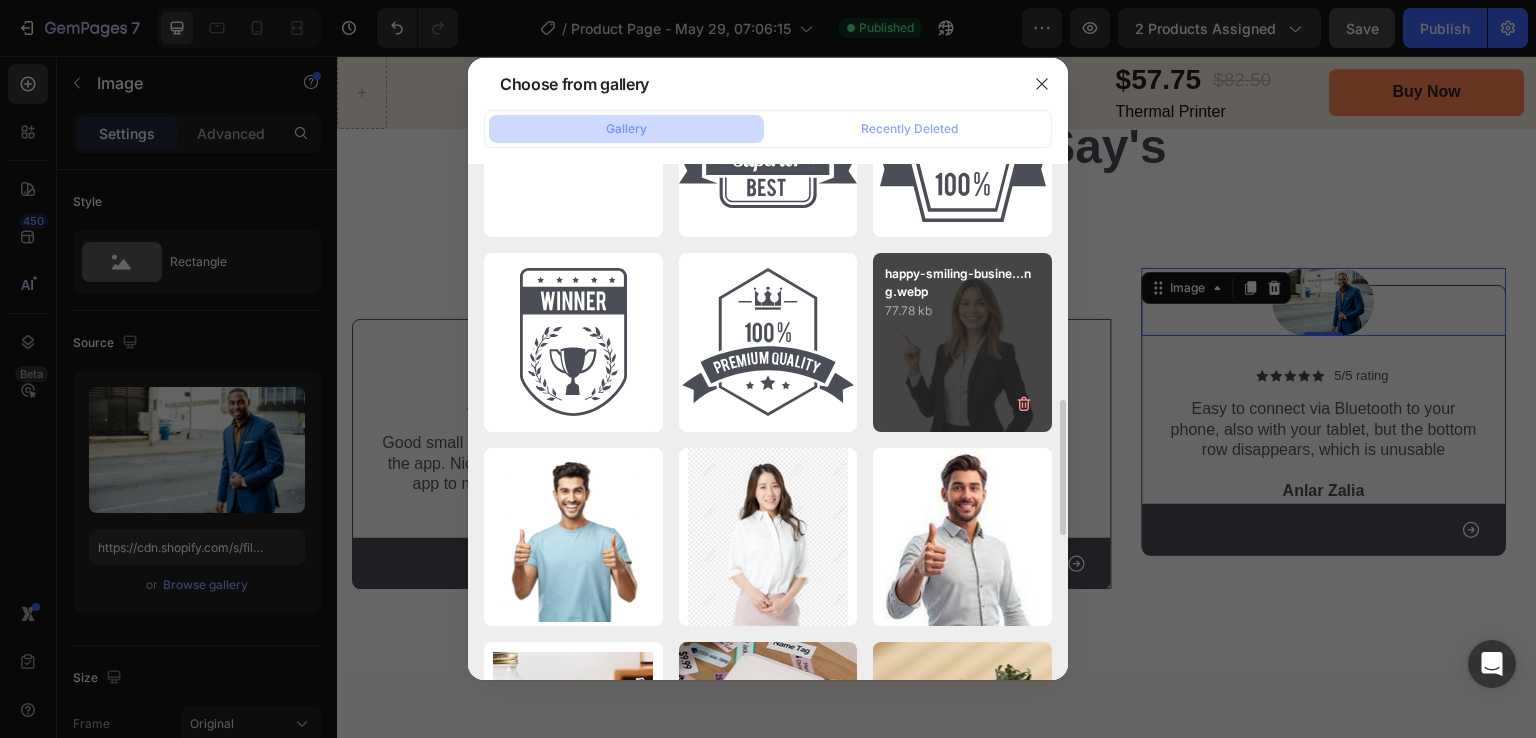 click on "77.78 kb" at bounding box center (962, 311) 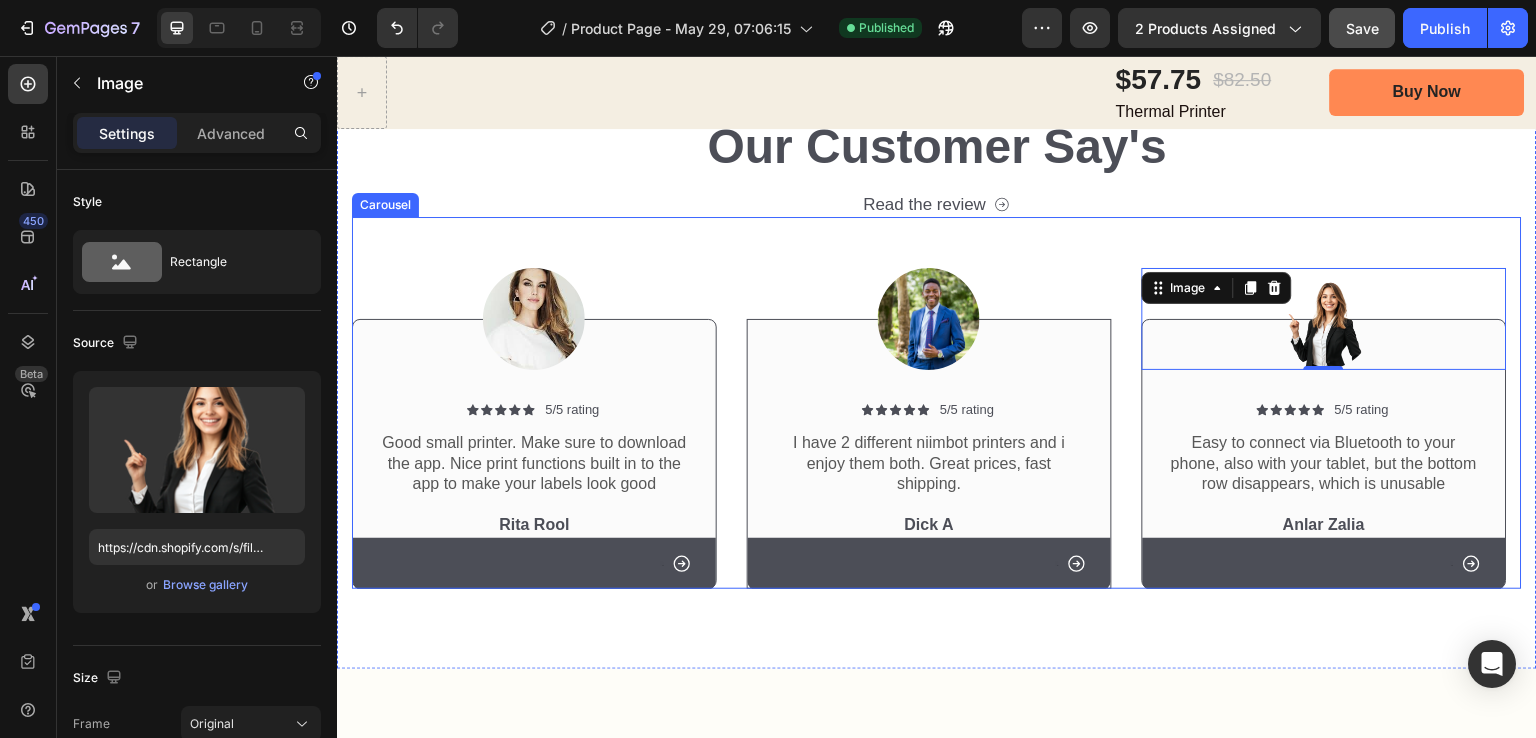 click on "Image   0 Icon Icon Icon Icon Icon Icon List 5/5 rating Text Block Row Easy to connect via Bluetooth to your phone, also with your tablet, but the bottom row disappears, which is unusable Text Block Anlar Zalia Text Block Row
Icon Text Block Row Hero Banner Row" at bounding box center (1324, 403) 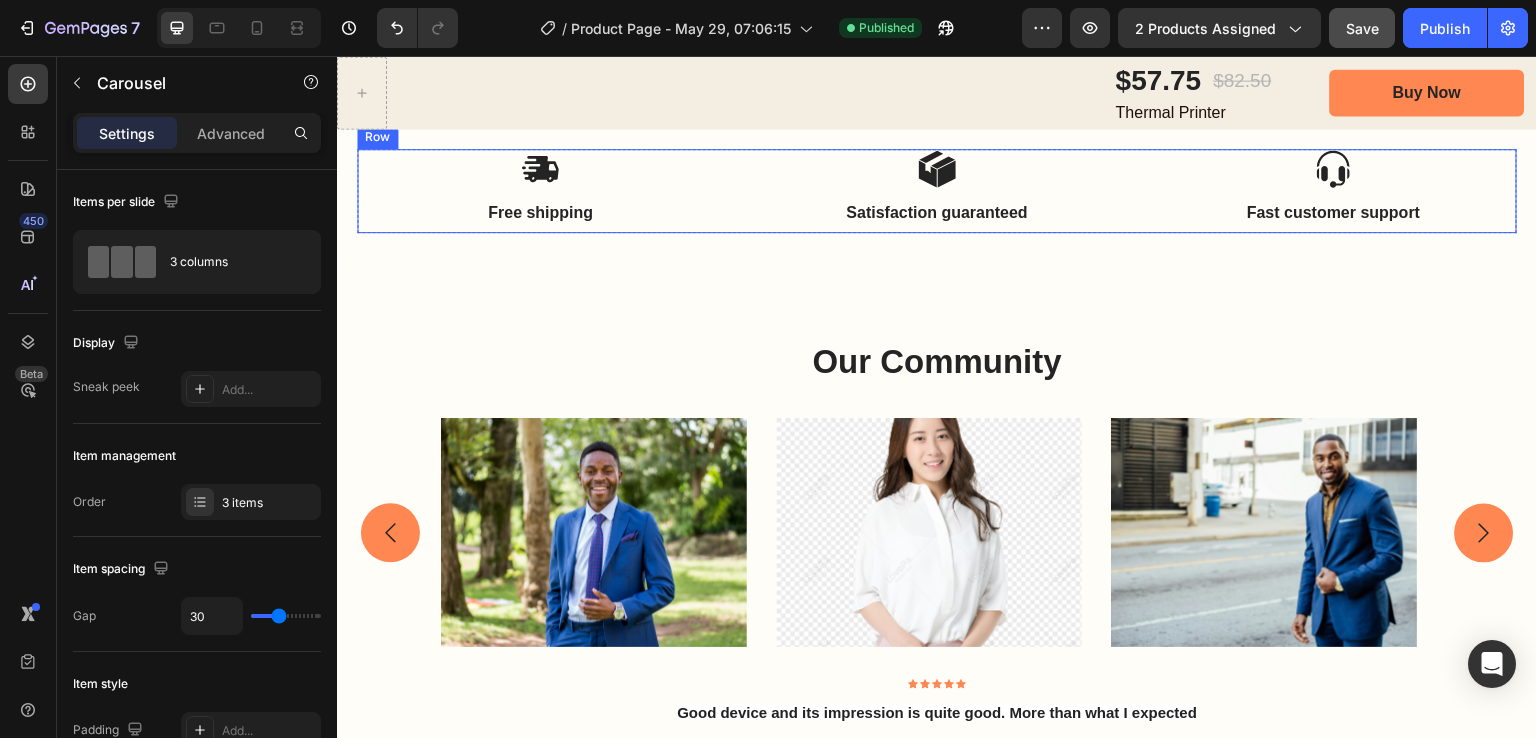 scroll, scrollTop: 6516, scrollLeft: 0, axis: vertical 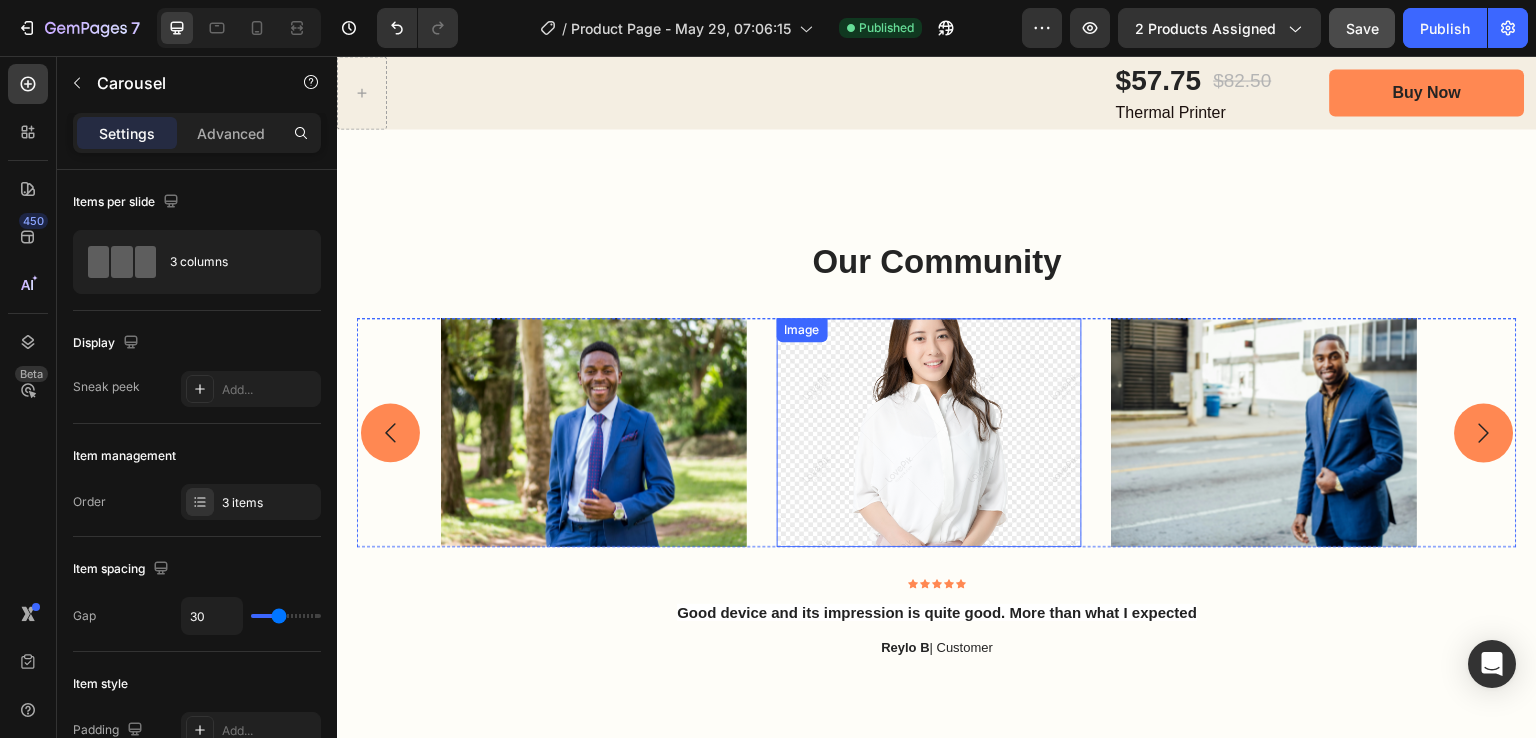 click at bounding box center (930, 432) 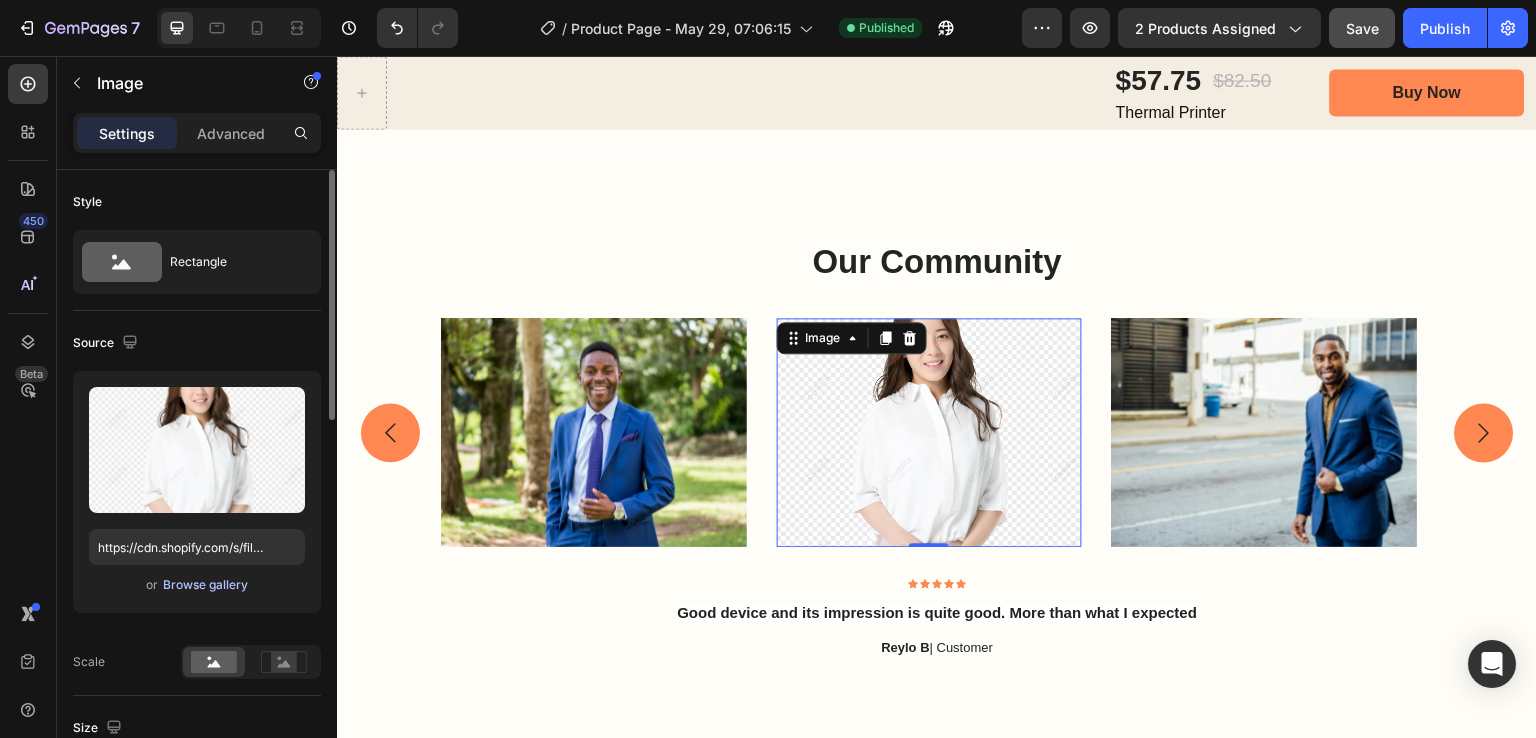click on "Browse gallery" at bounding box center (205, 585) 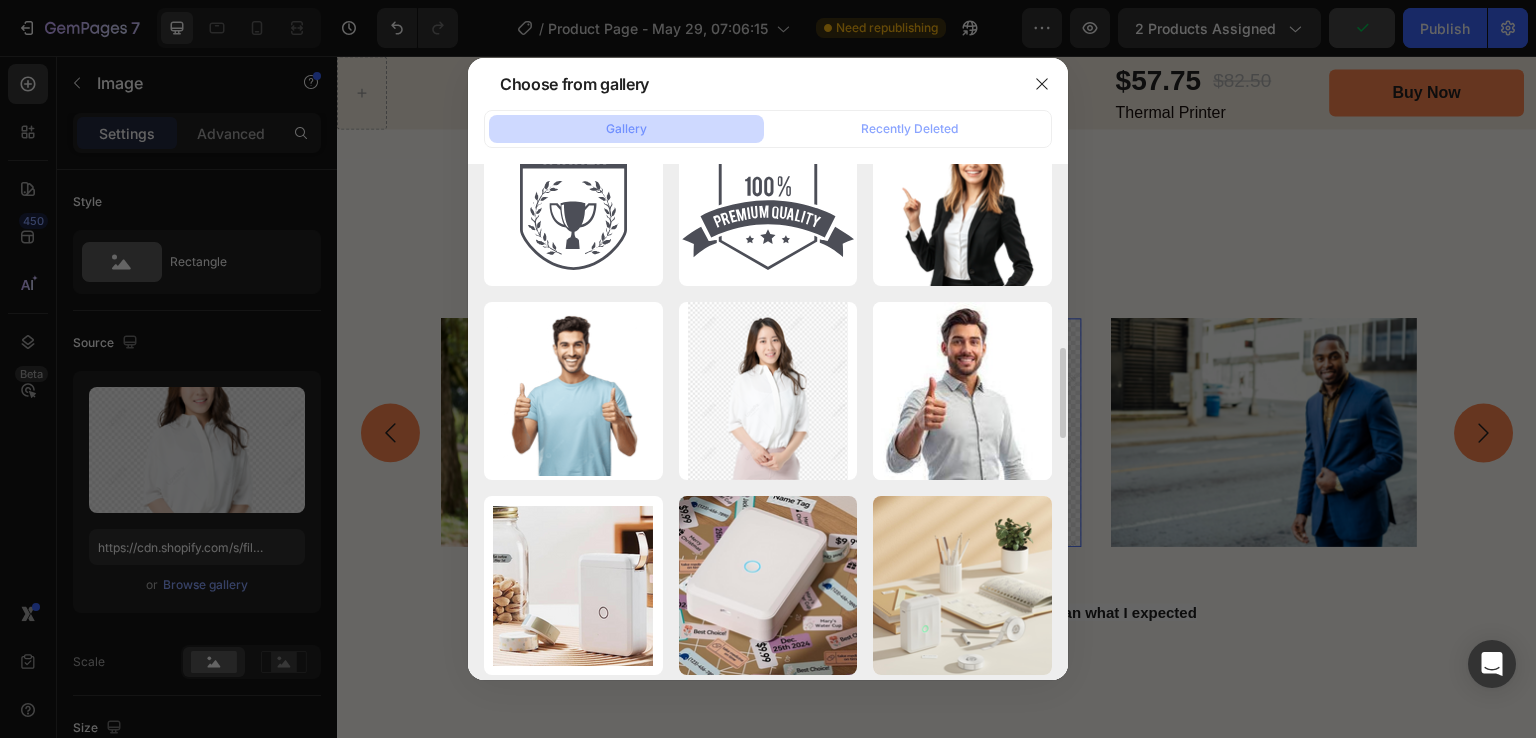 scroll, scrollTop: 946, scrollLeft: 0, axis: vertical 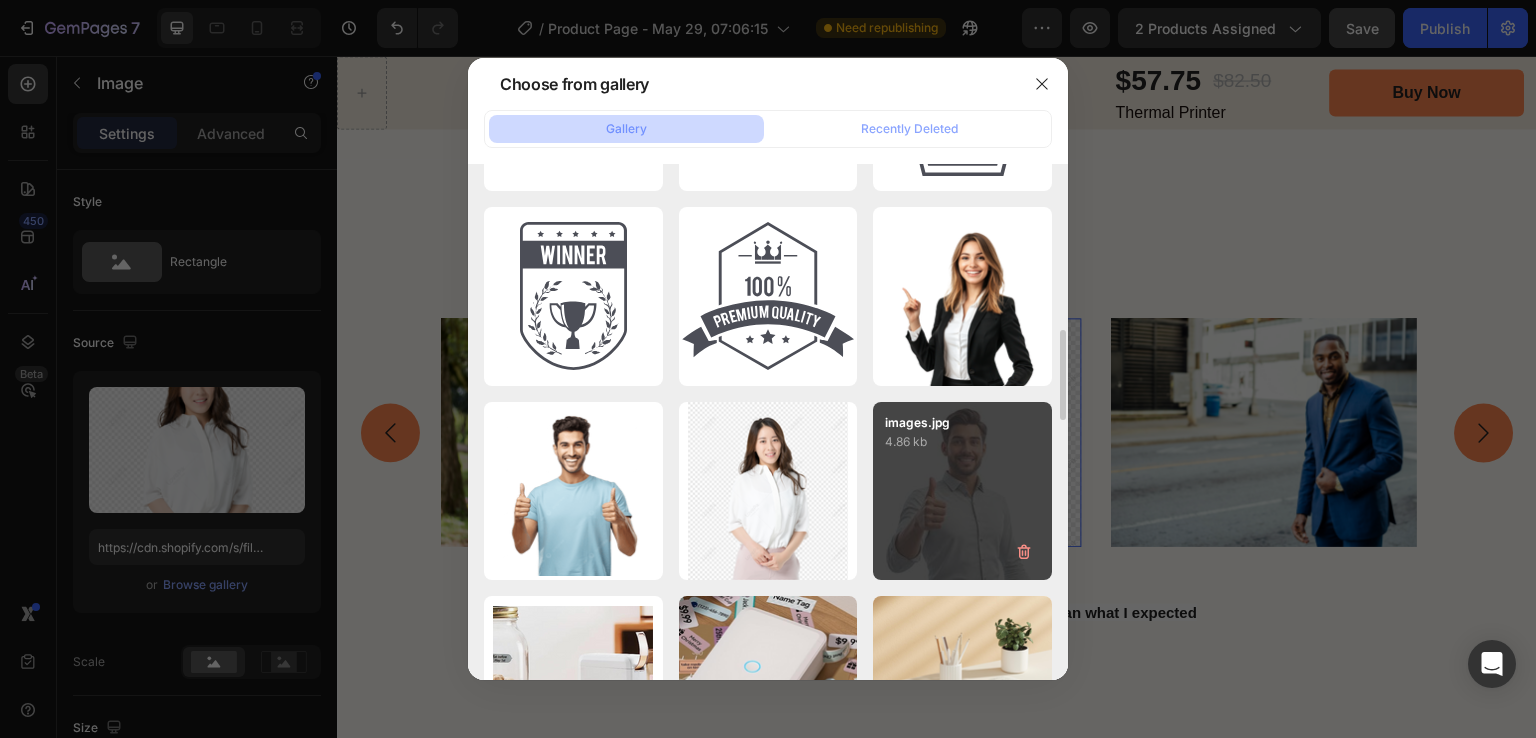 click on "images.jpg 4.86 kb" at bounding box center [962, 491] 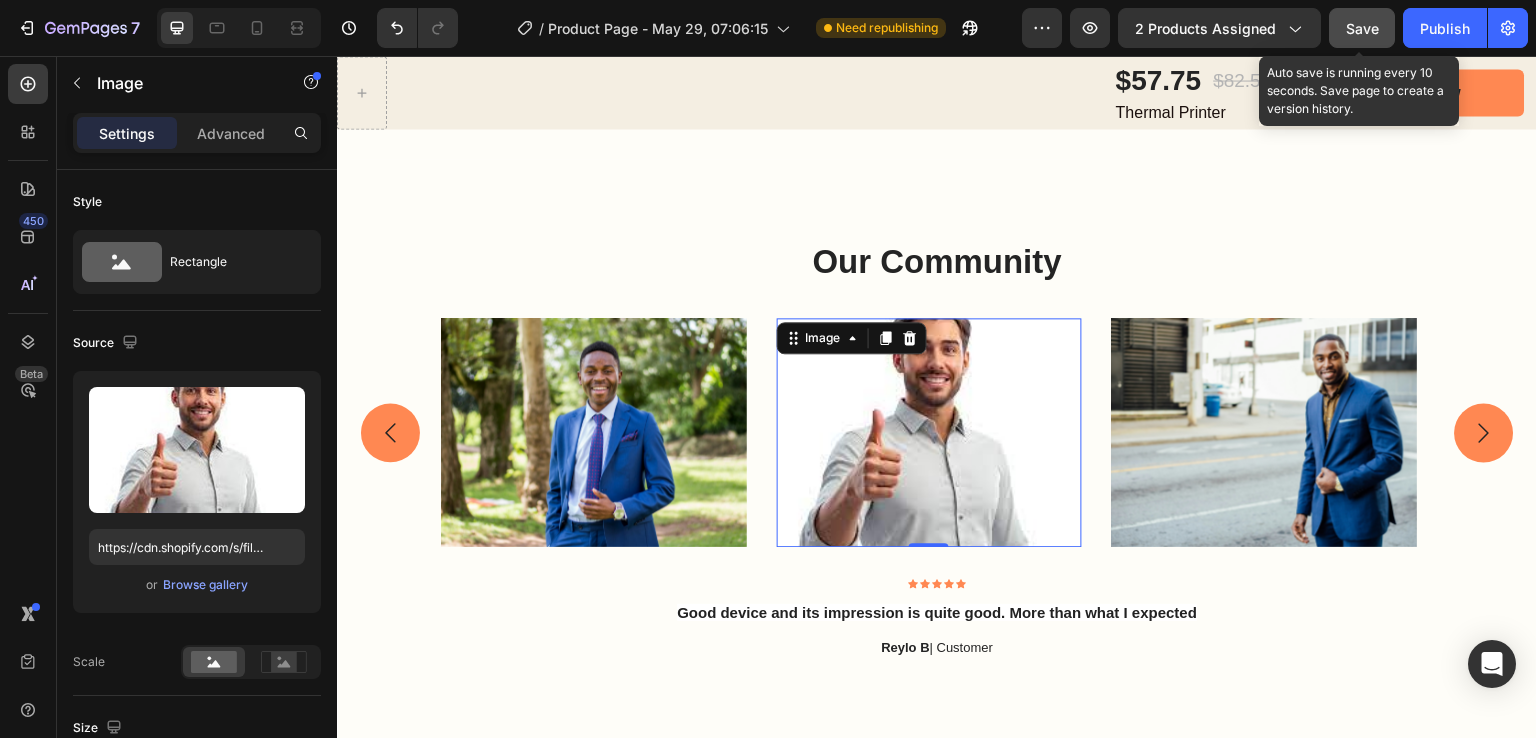 click on "Save" 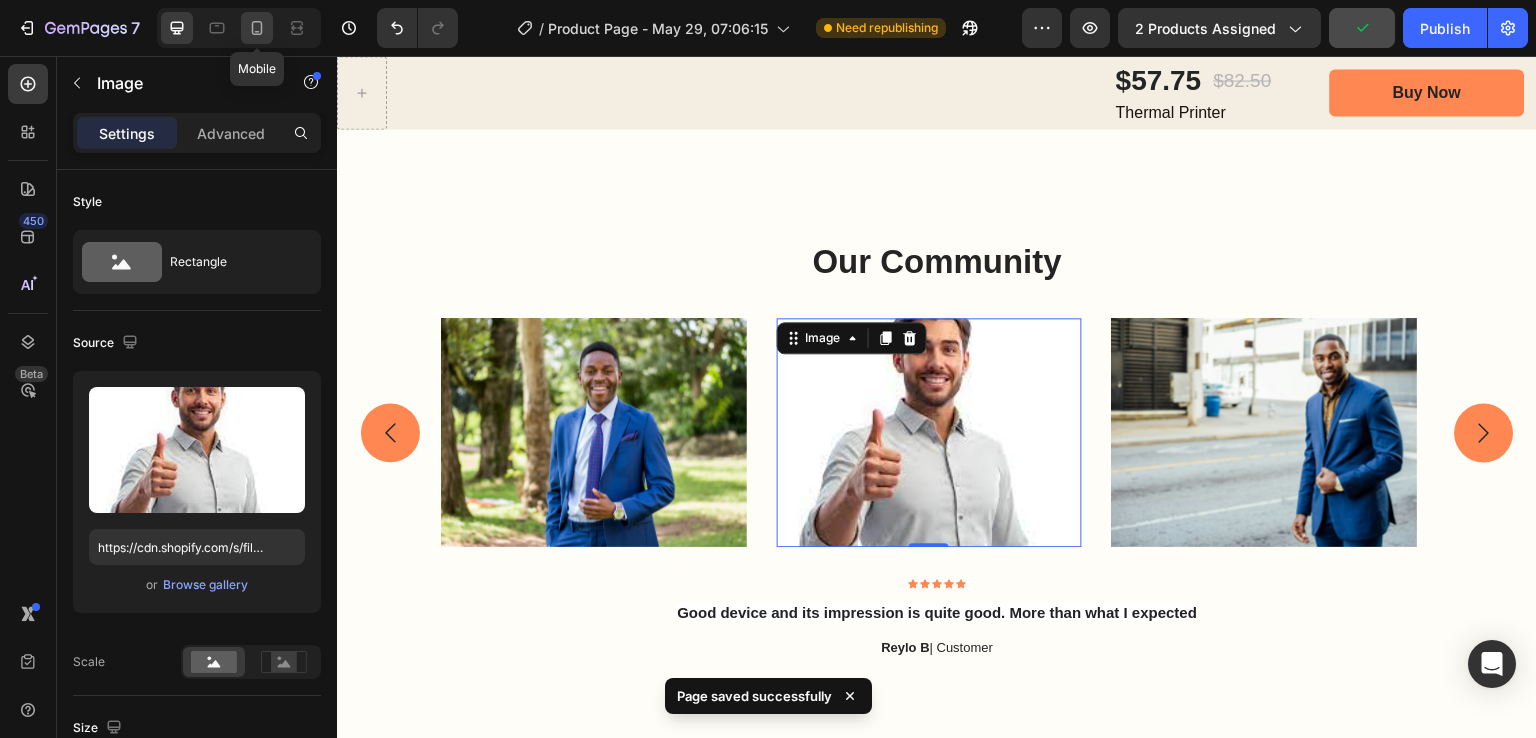 click 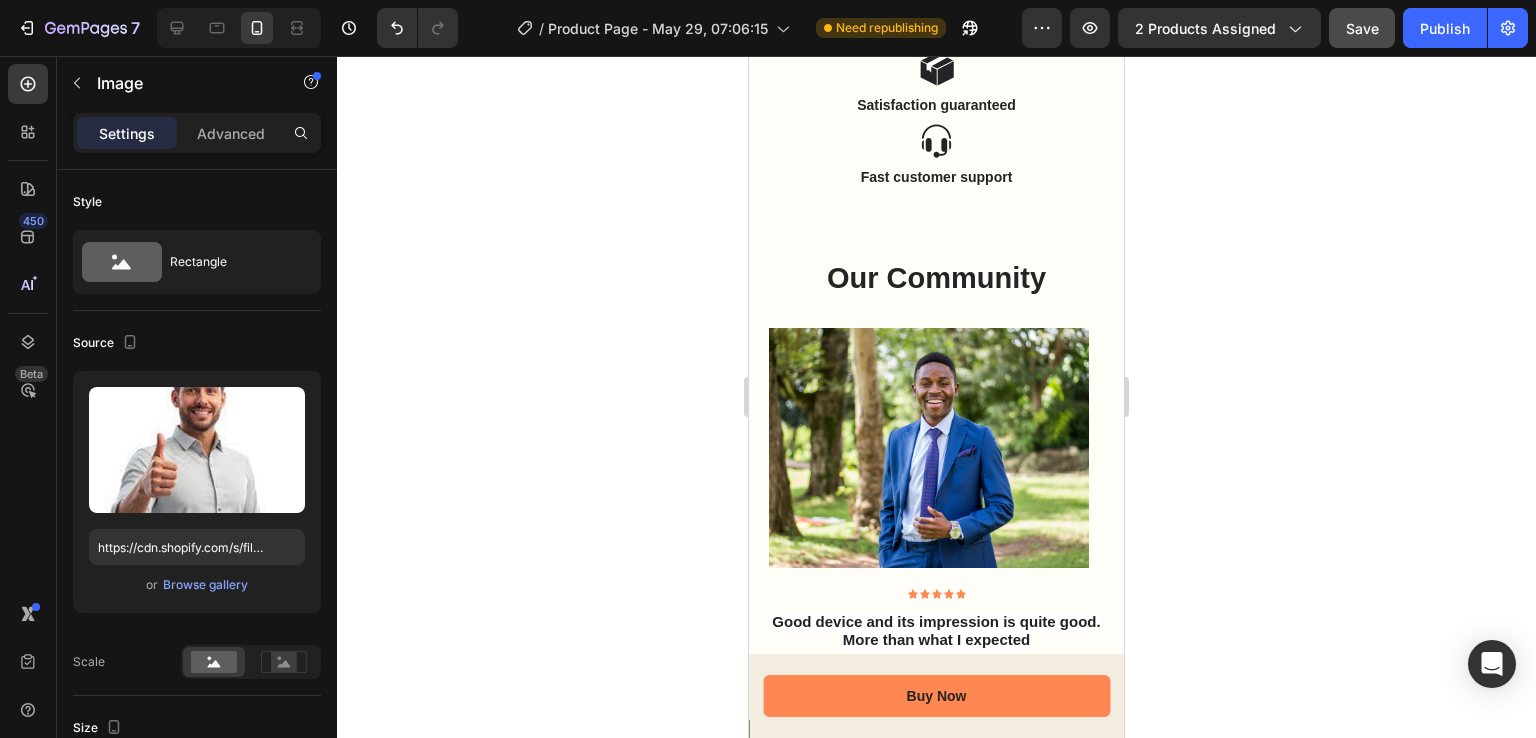 scroll, scrollTop: 6204, scrollLeft: 0, axis: vertical 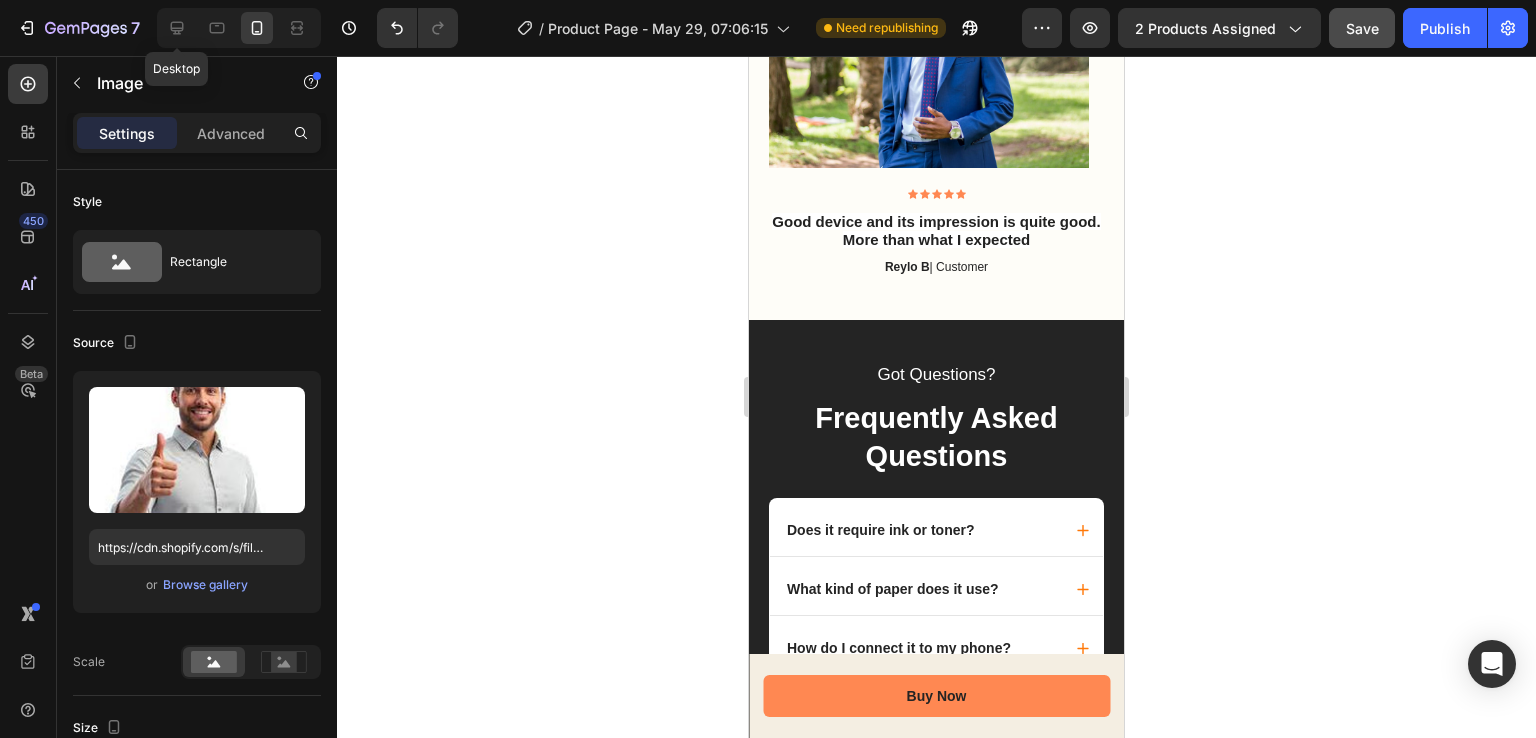 click 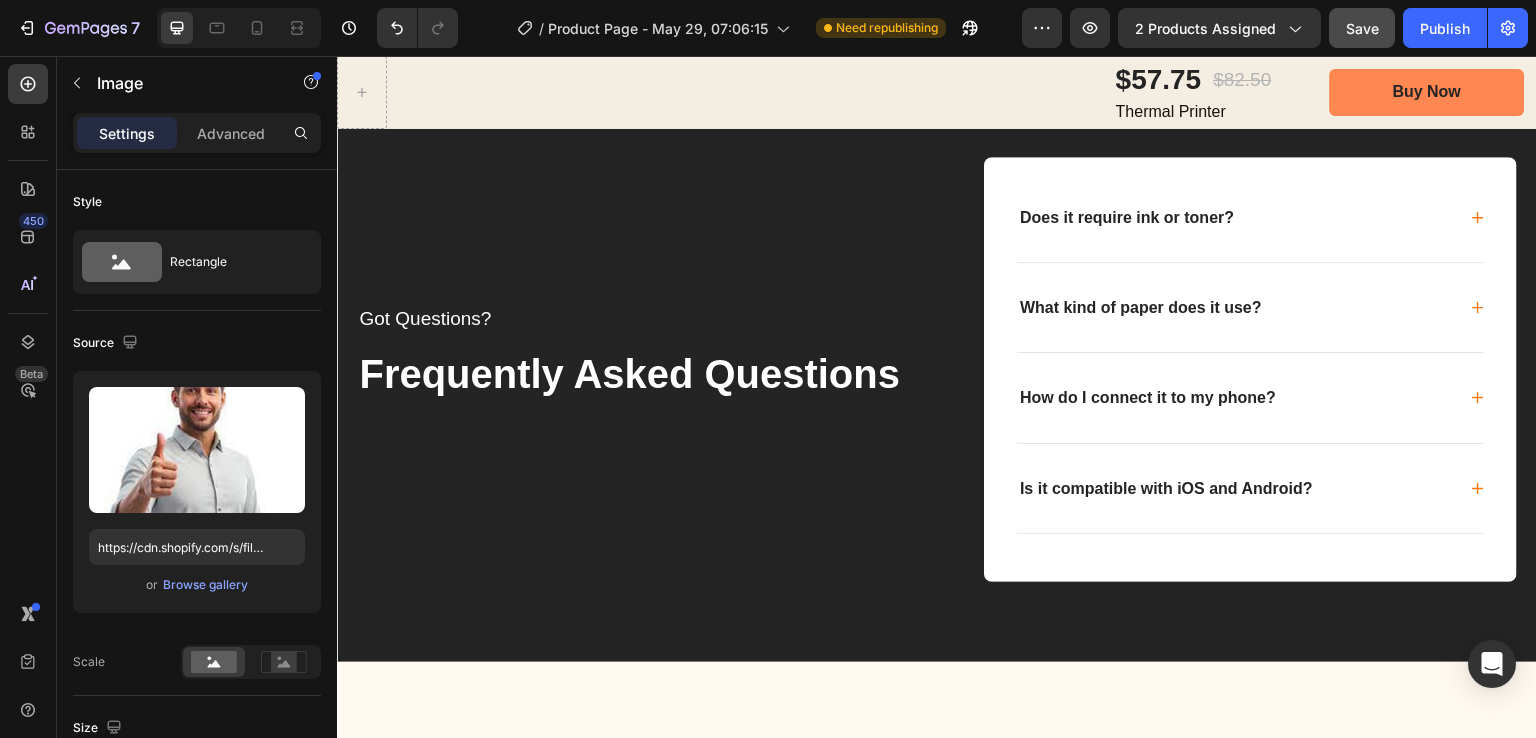 scroll, scrollTop: 7208, scrollLeft: 0, axis: vertical 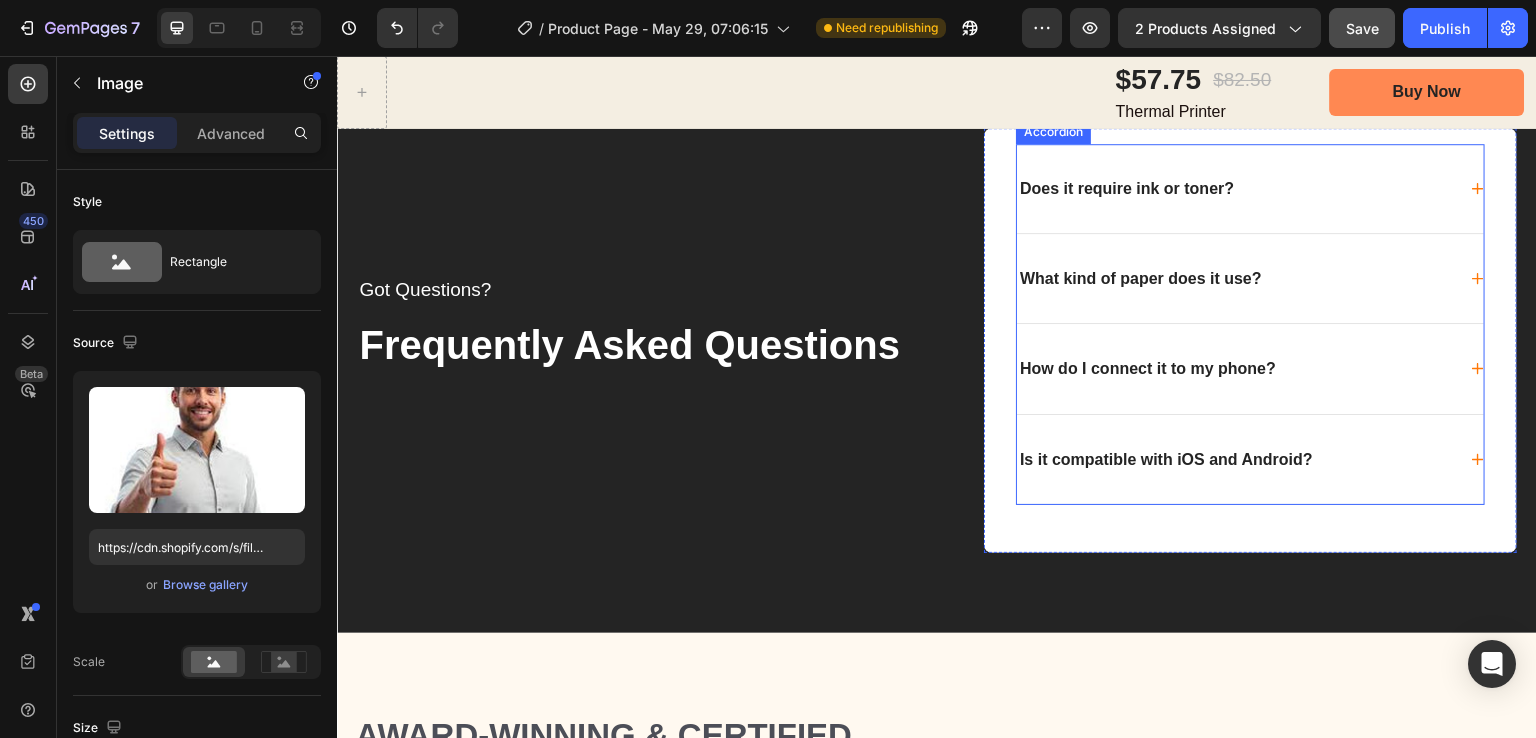 click on "How do I connect it to my phone?" at bounding box center [1148, 368] 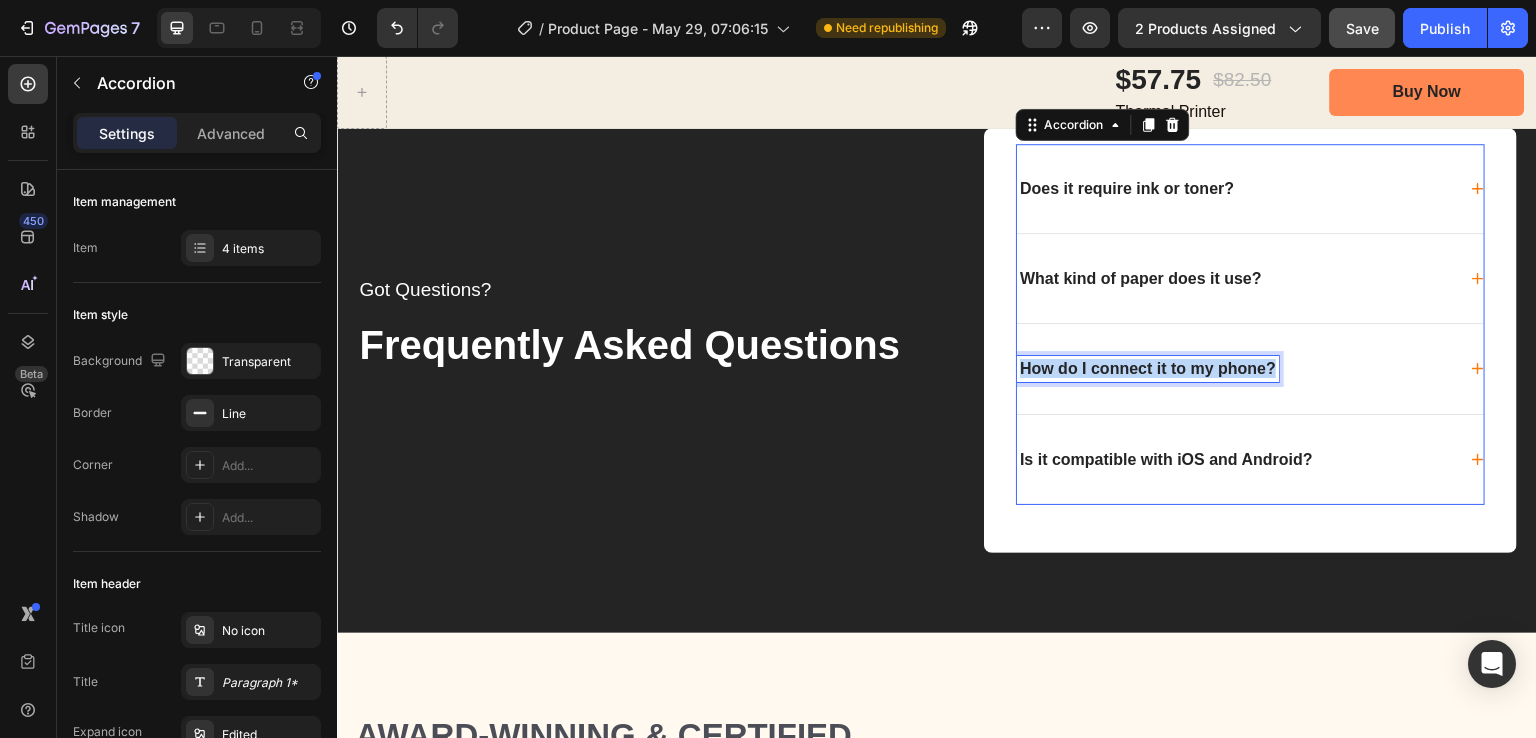 click on "How do I connect it to my phone?" at bounding box center (1148, 368) 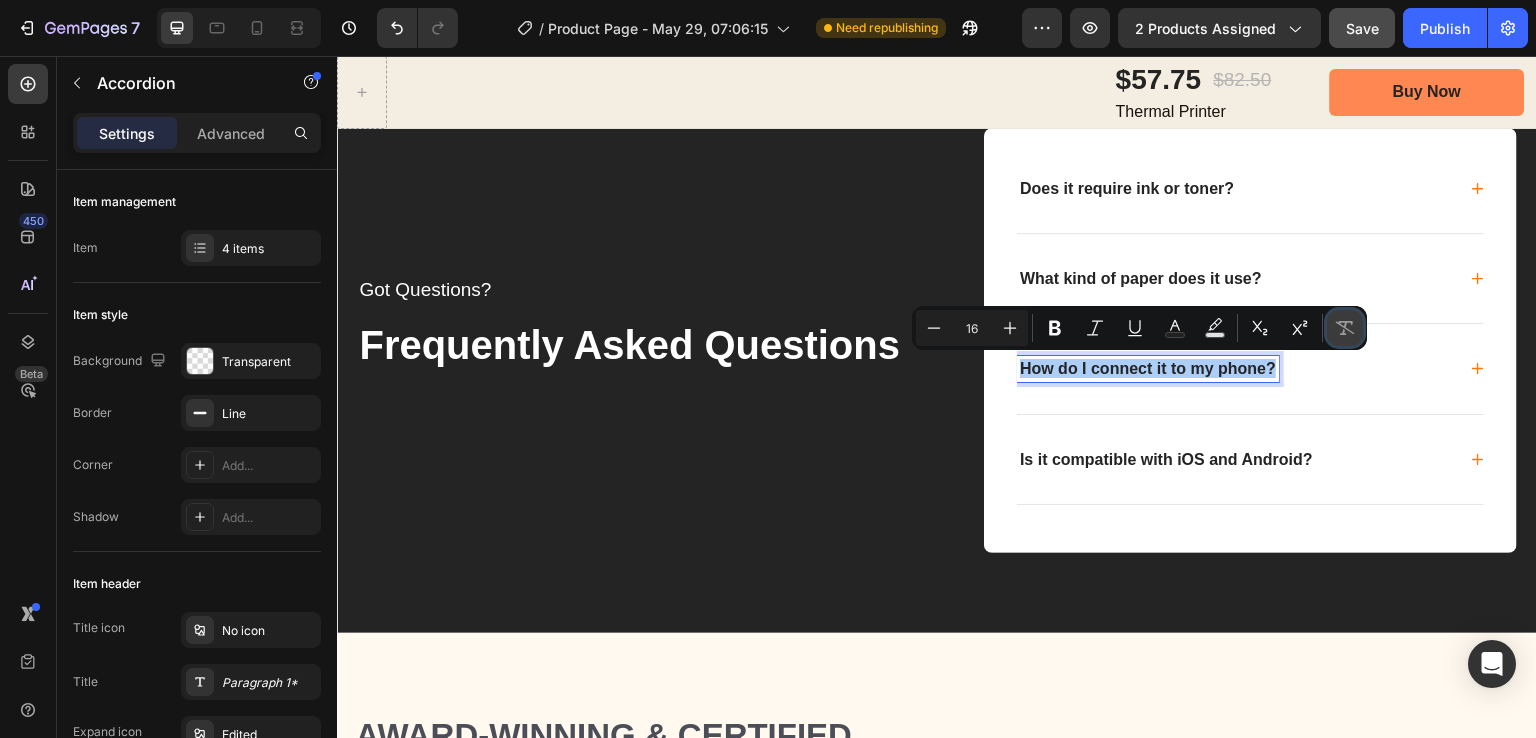 click 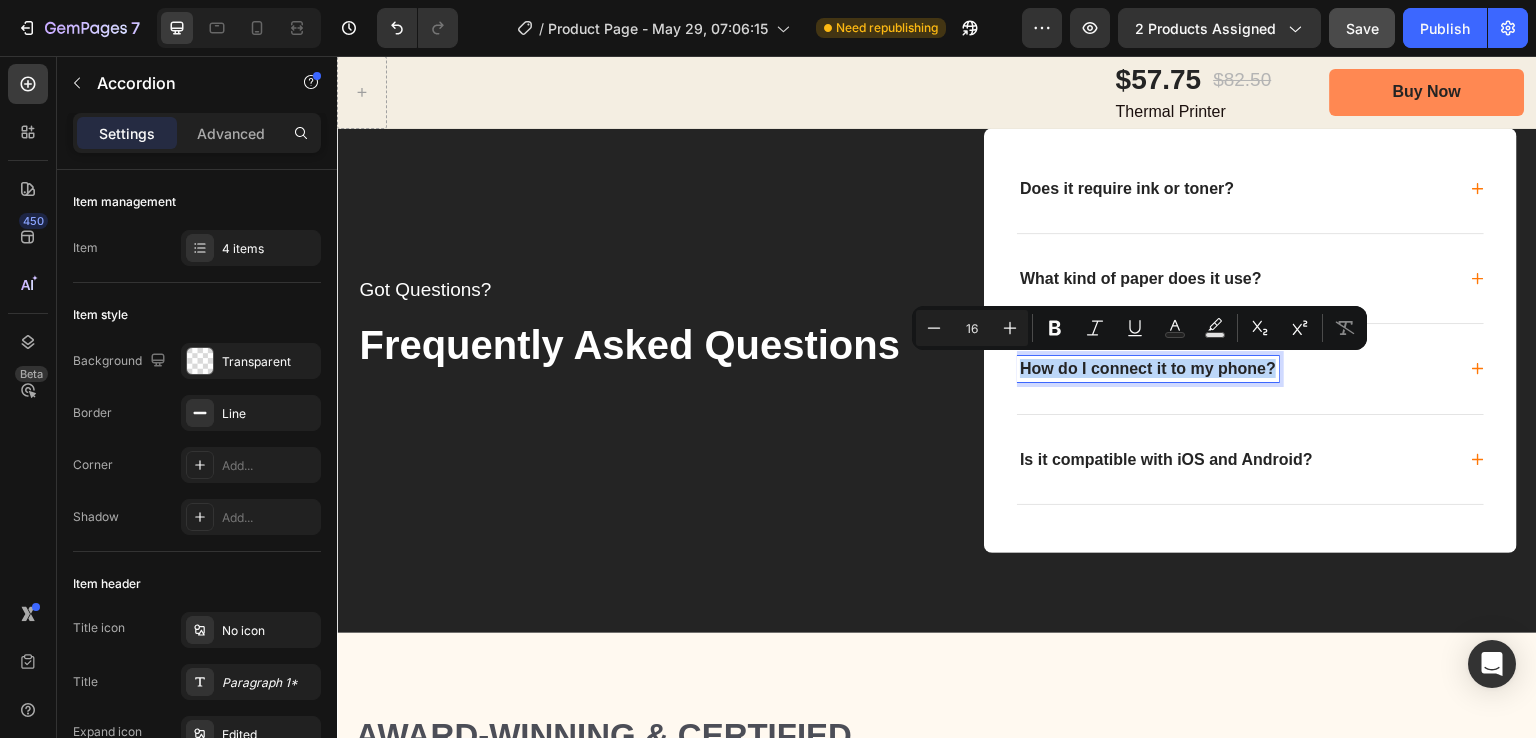 click on "Is it compatible with iOS and Android?" at bounding box center [1166, 459] 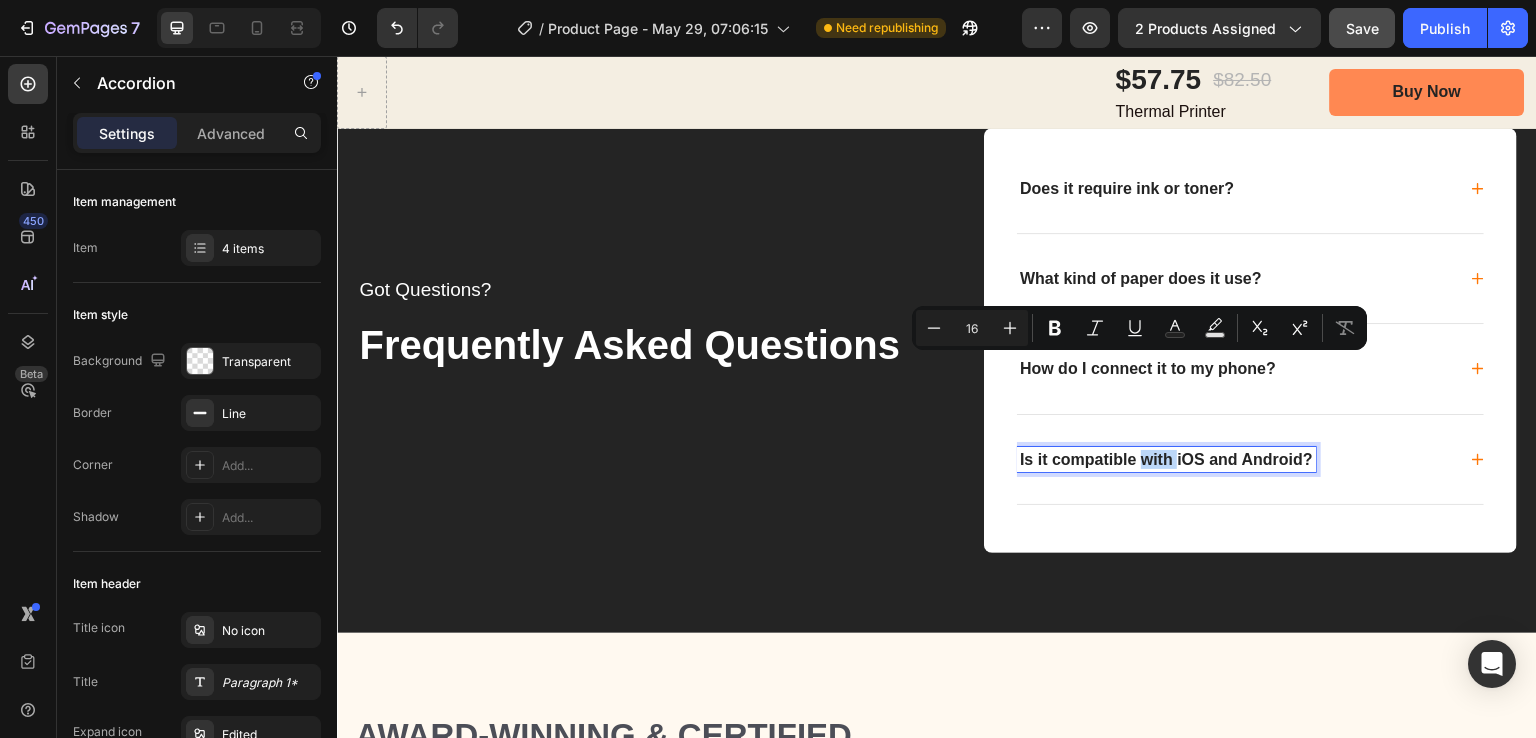click on "Is it compatible with iOS and Android?" at bounding box center [1166, 459] 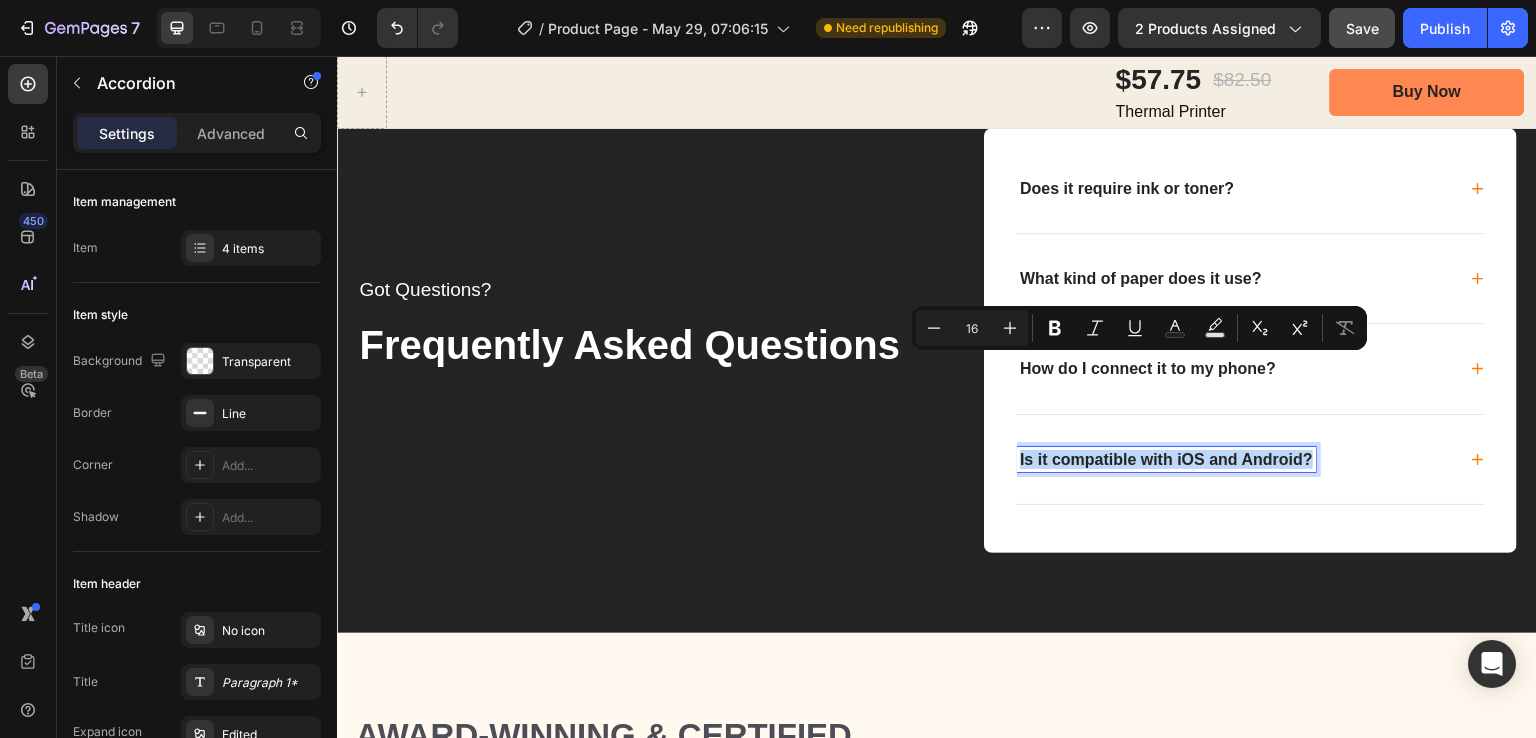 click on "Is it compatible with iOS and Android?" at bounding box center (1166, 459) 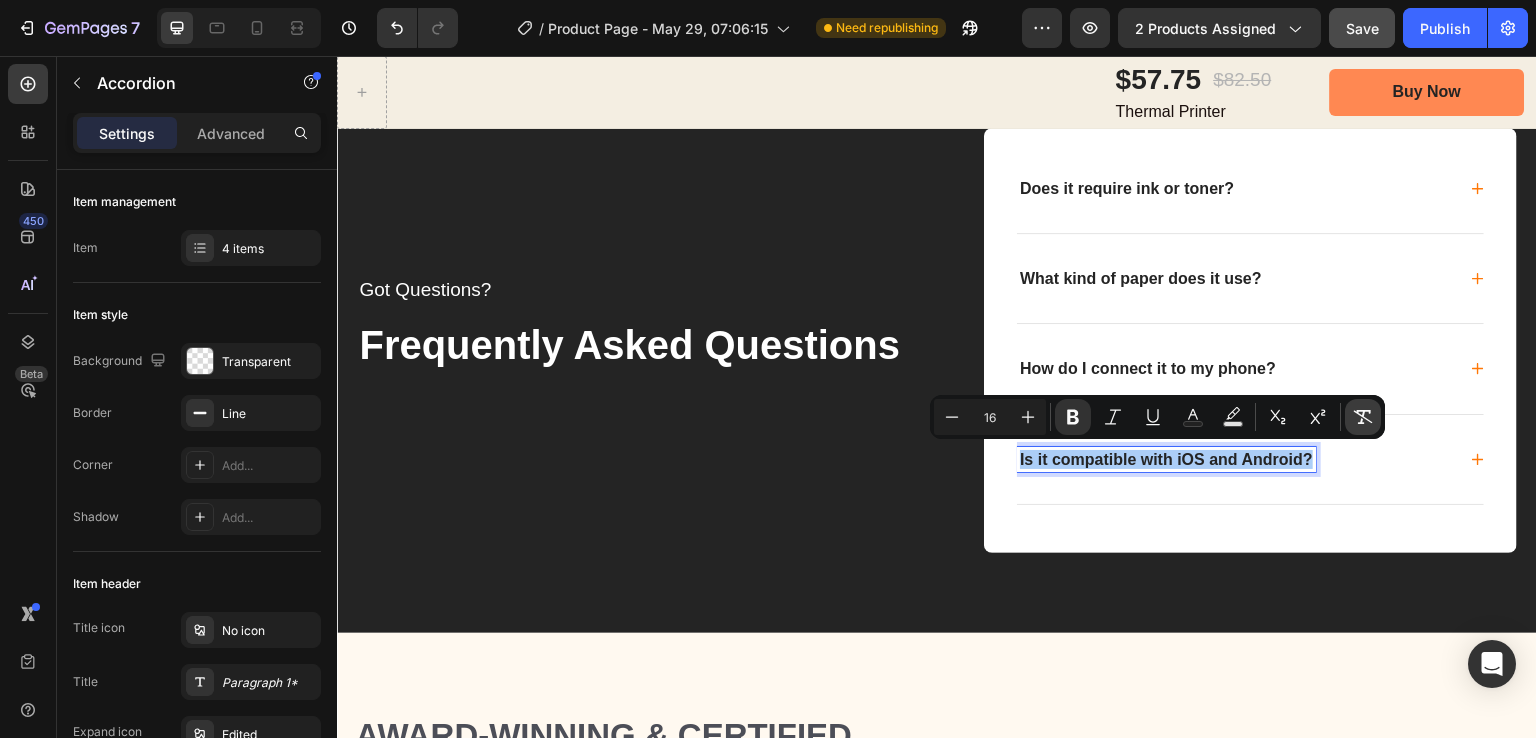 click 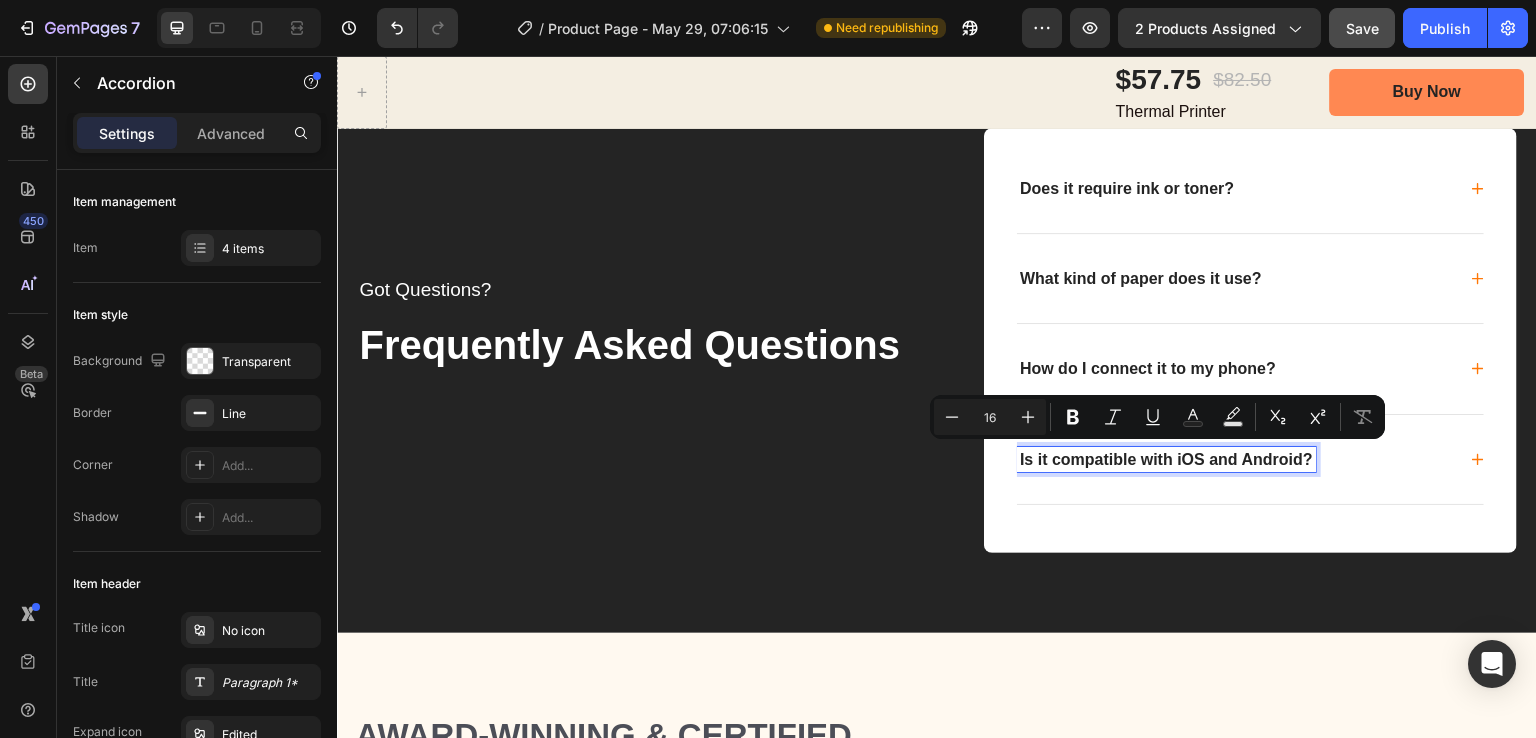 click on "What kind of paper does it use?" at bounding box center (1141, 278) 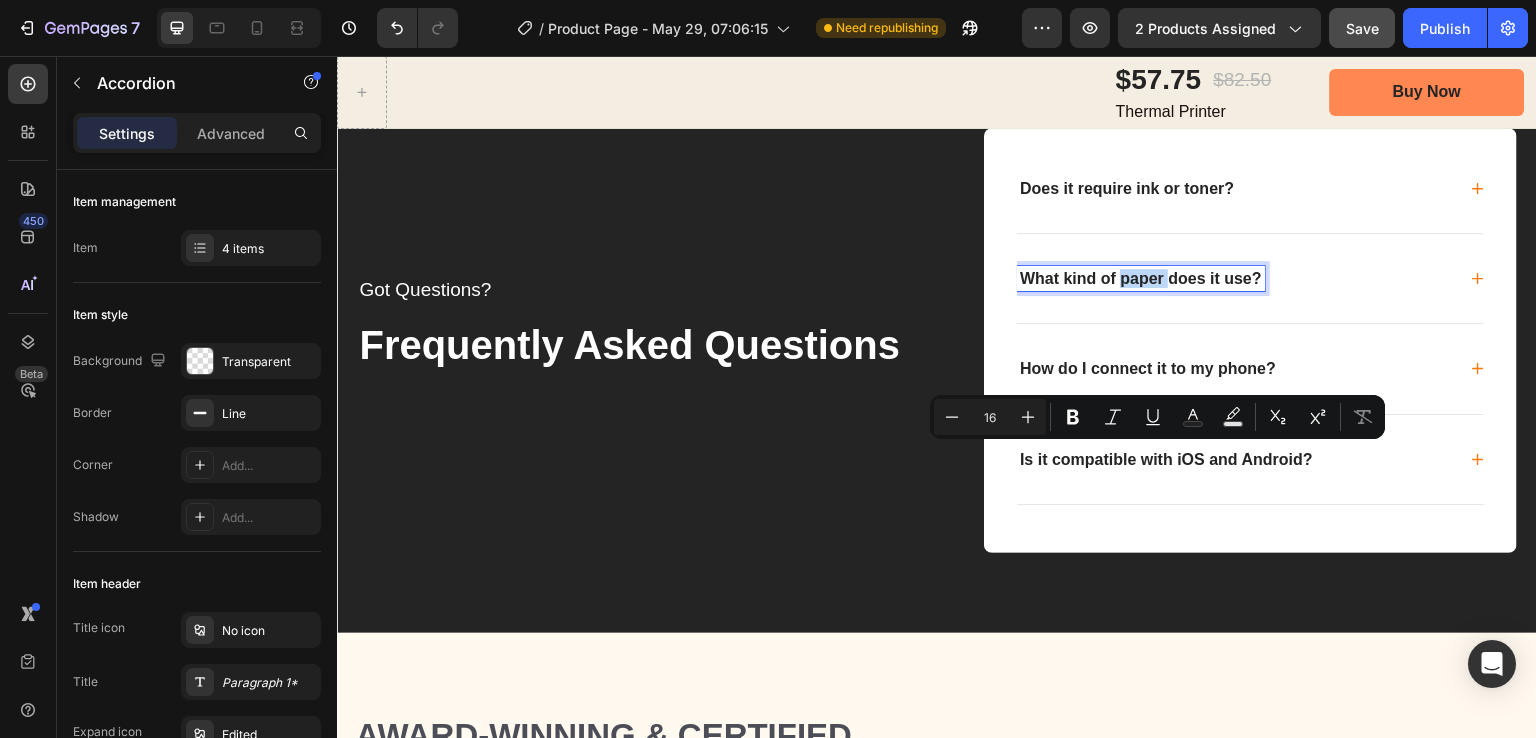 click on "What kind of paper does it use?" at bounding box center (1141, 278) 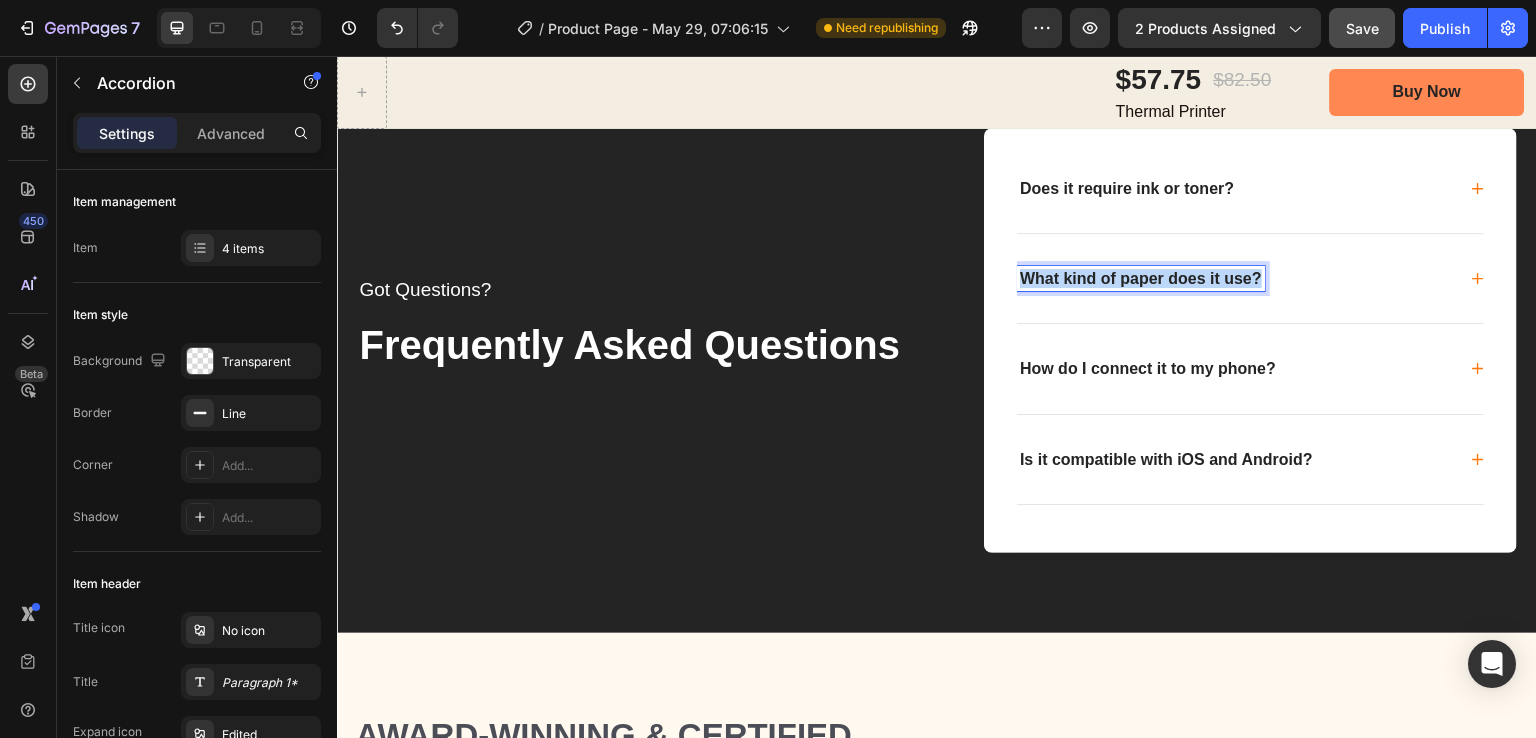 click on "What kind of paper does it use?" at bounding box center [1141, 278] 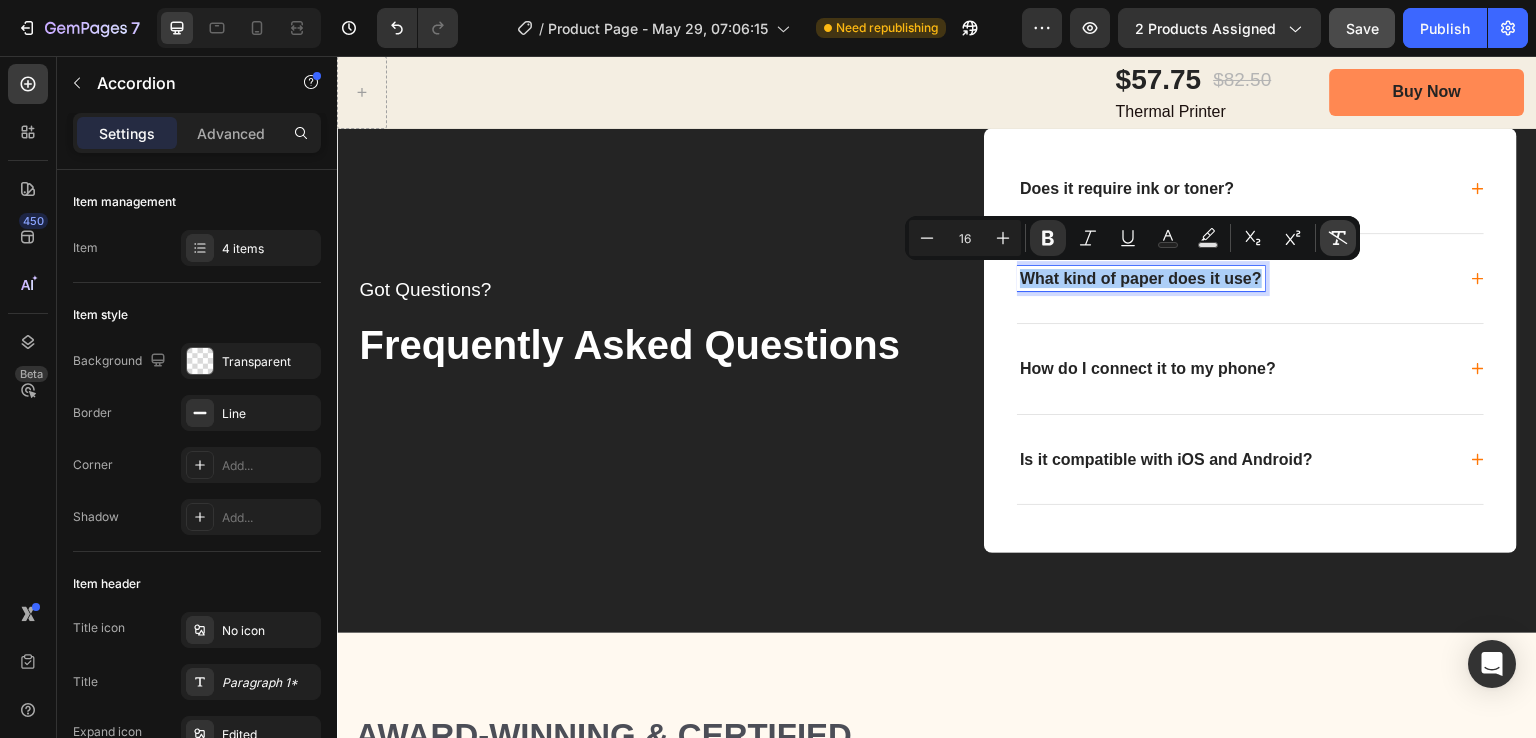 click 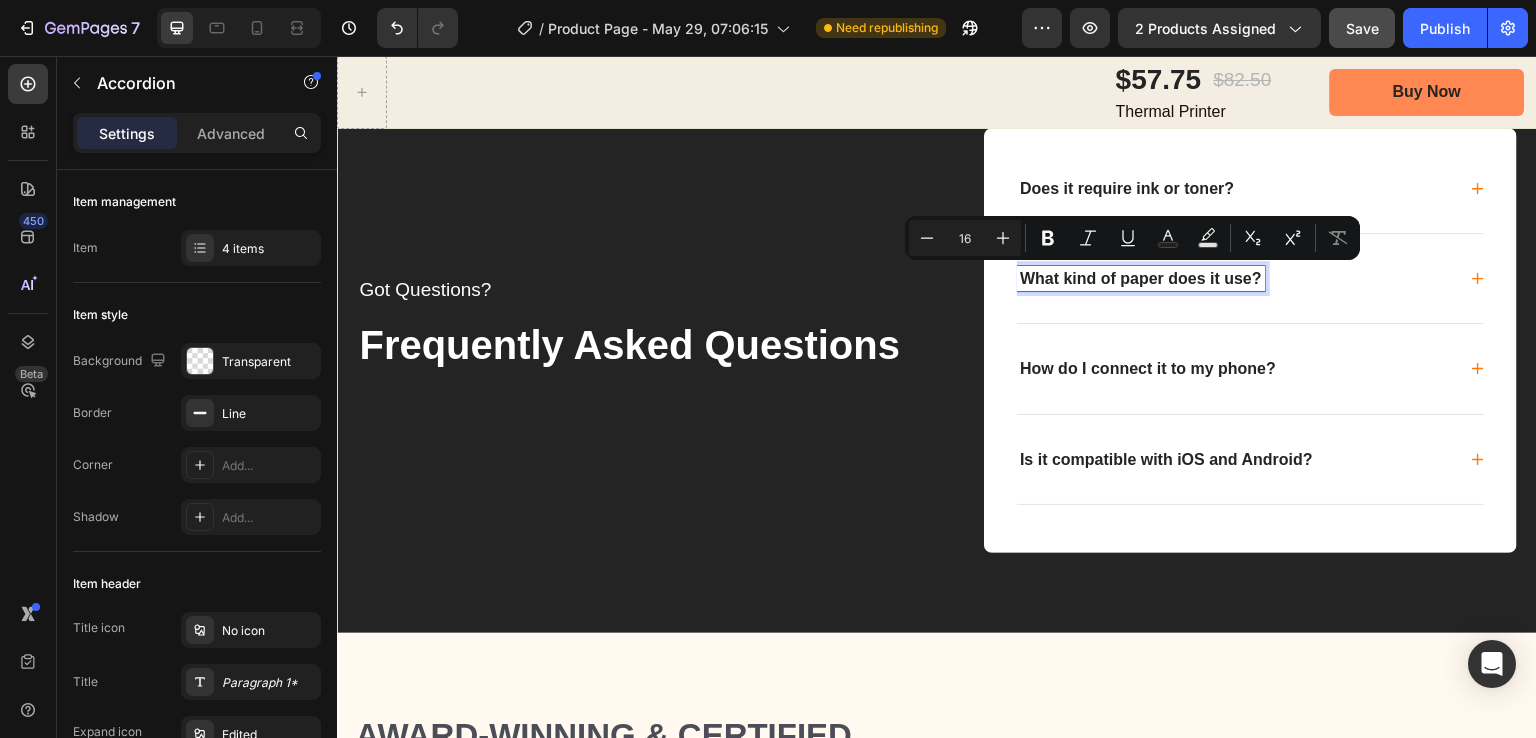 click on "Does it require ink or toner?" at bounding box center [1127, 188] 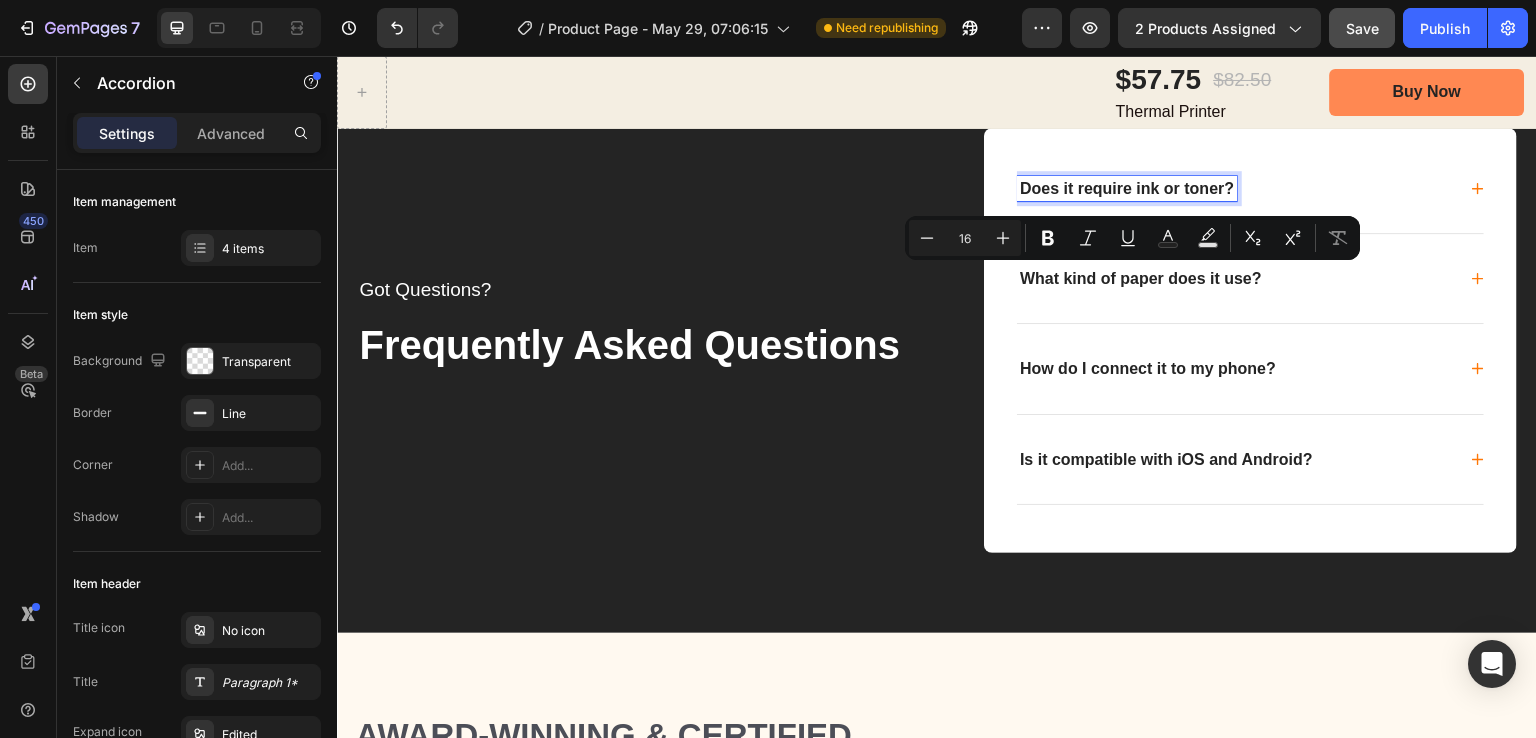 click on "Does it require ink or toner?" at bounding box center (1127, 188) 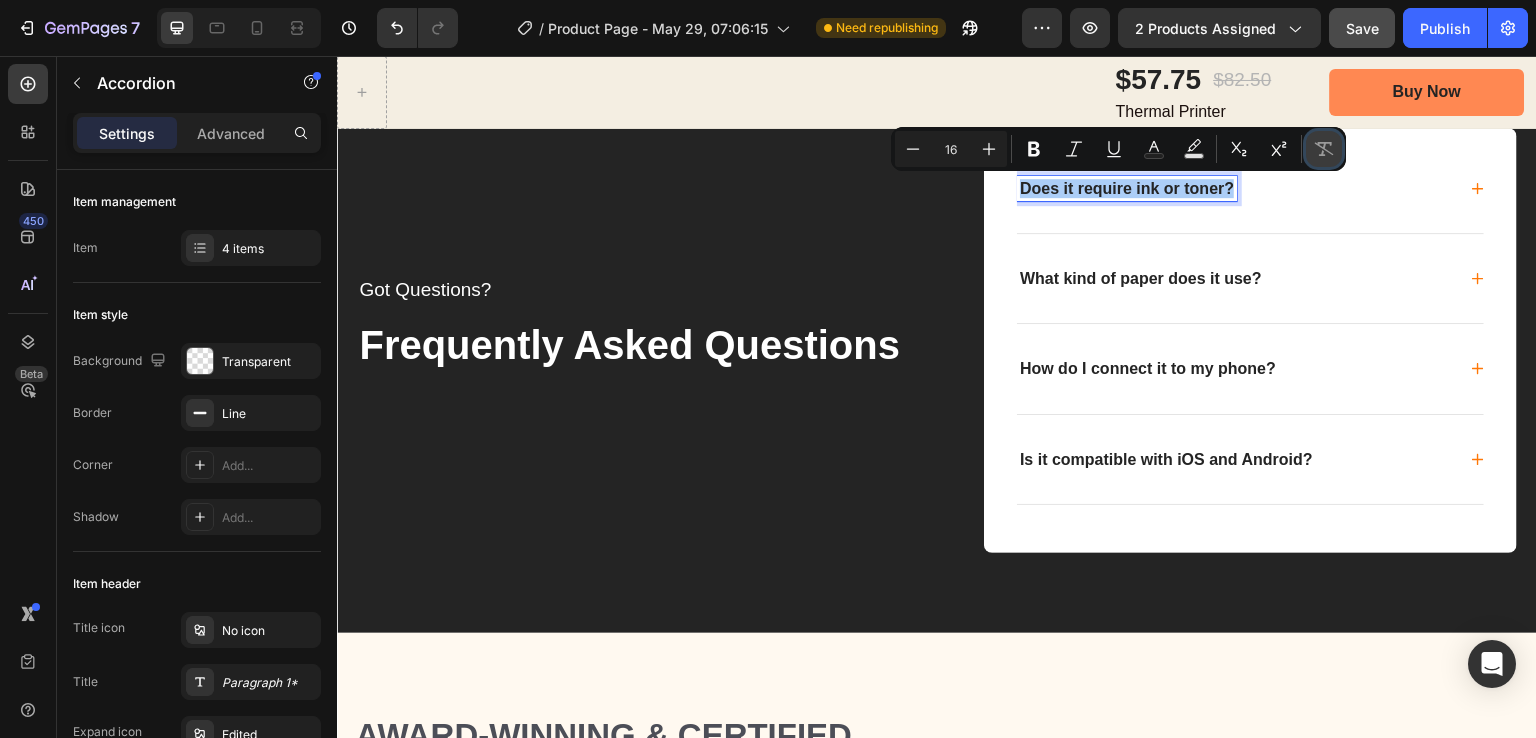 click 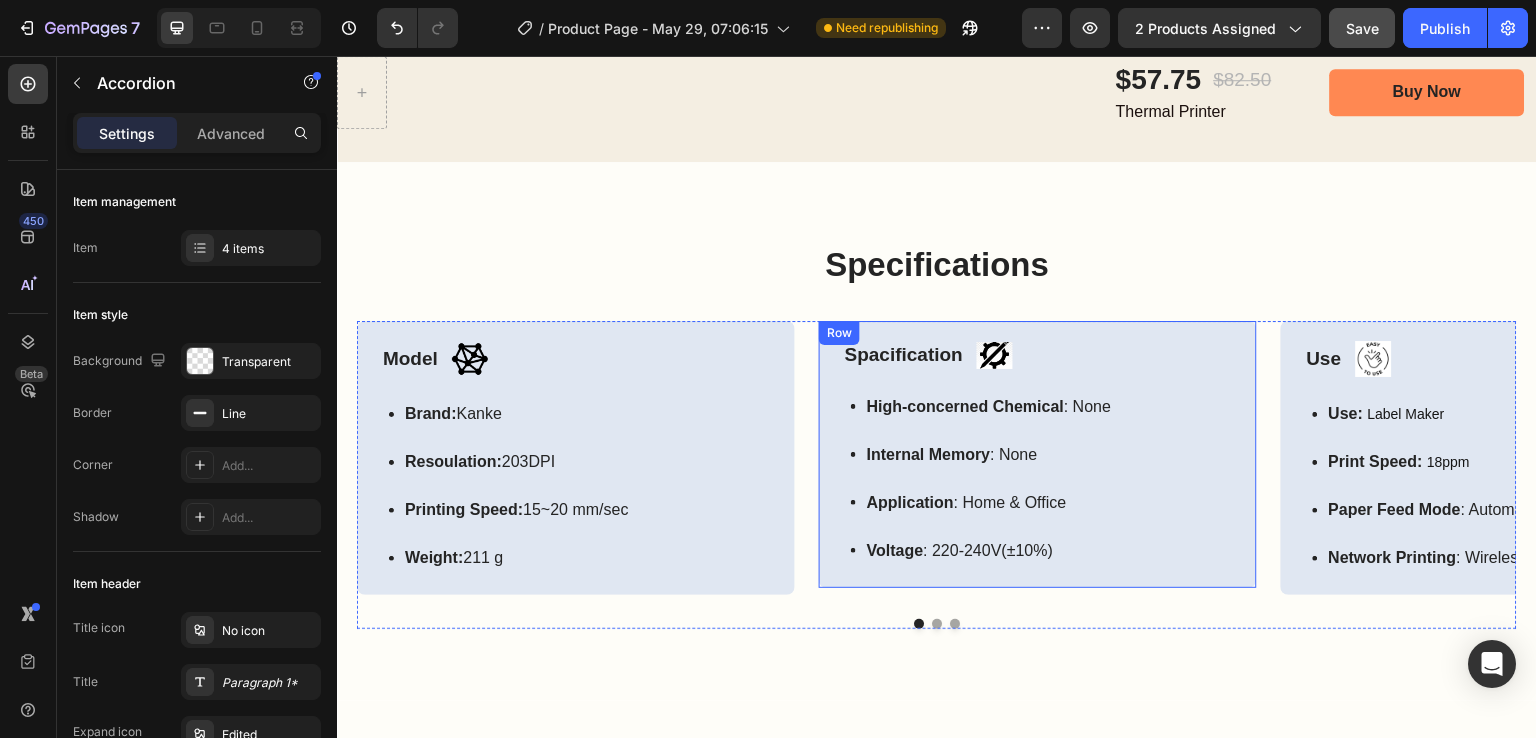 scroll, scrollTop: 3250, scrollLeft: 0, axis: vertical 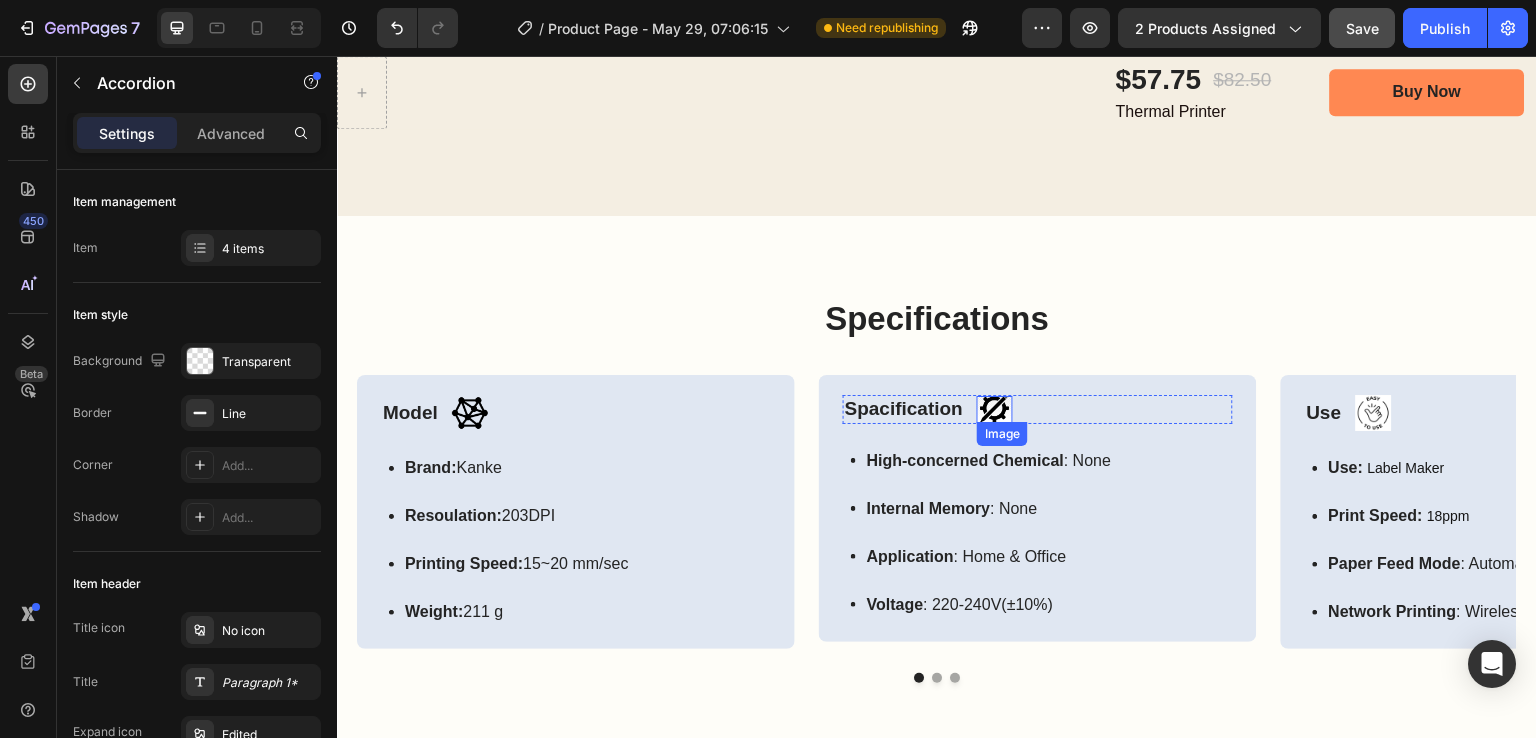 click at bounding box center [995, 409] 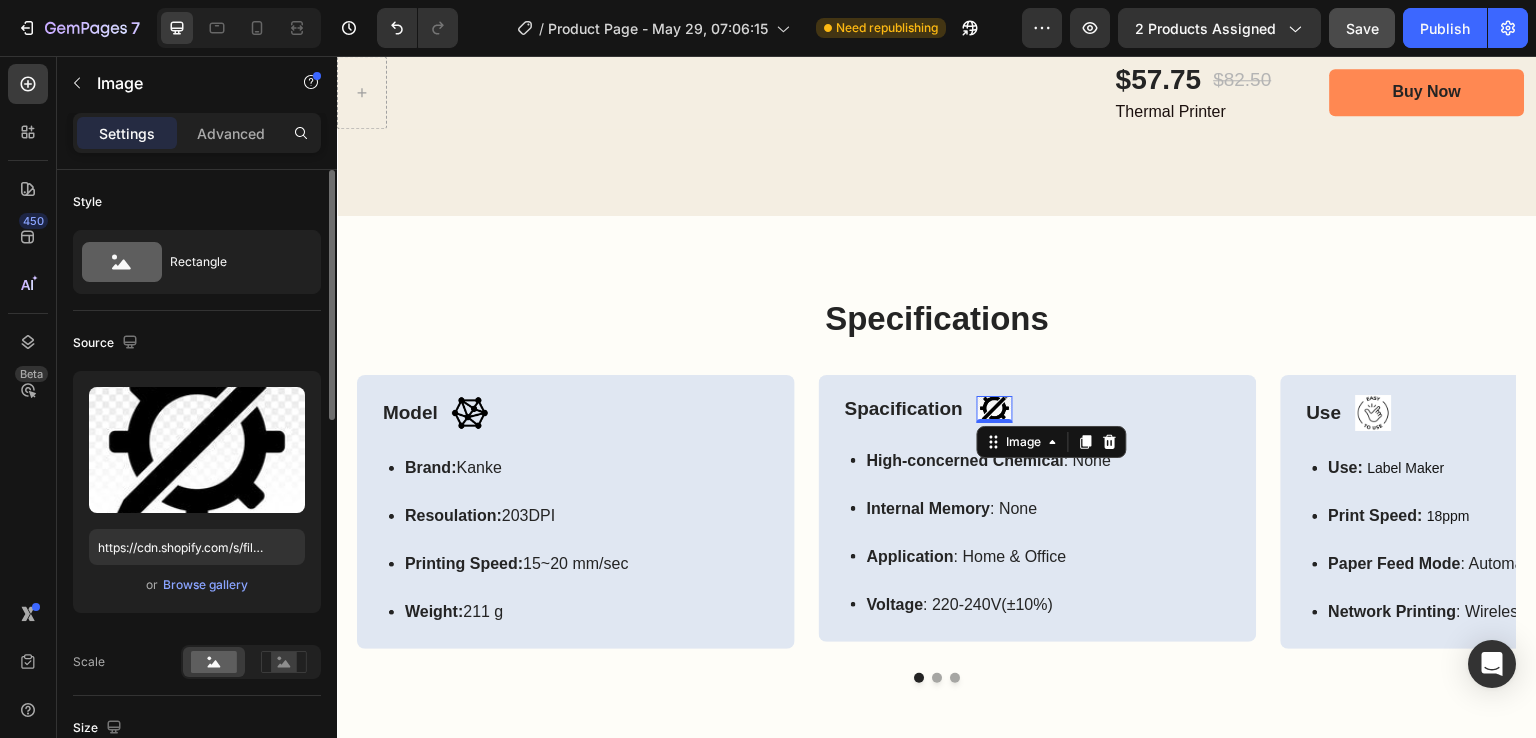 scroll, scrollTop: 300, scrollLeft: 0, axis: vertical 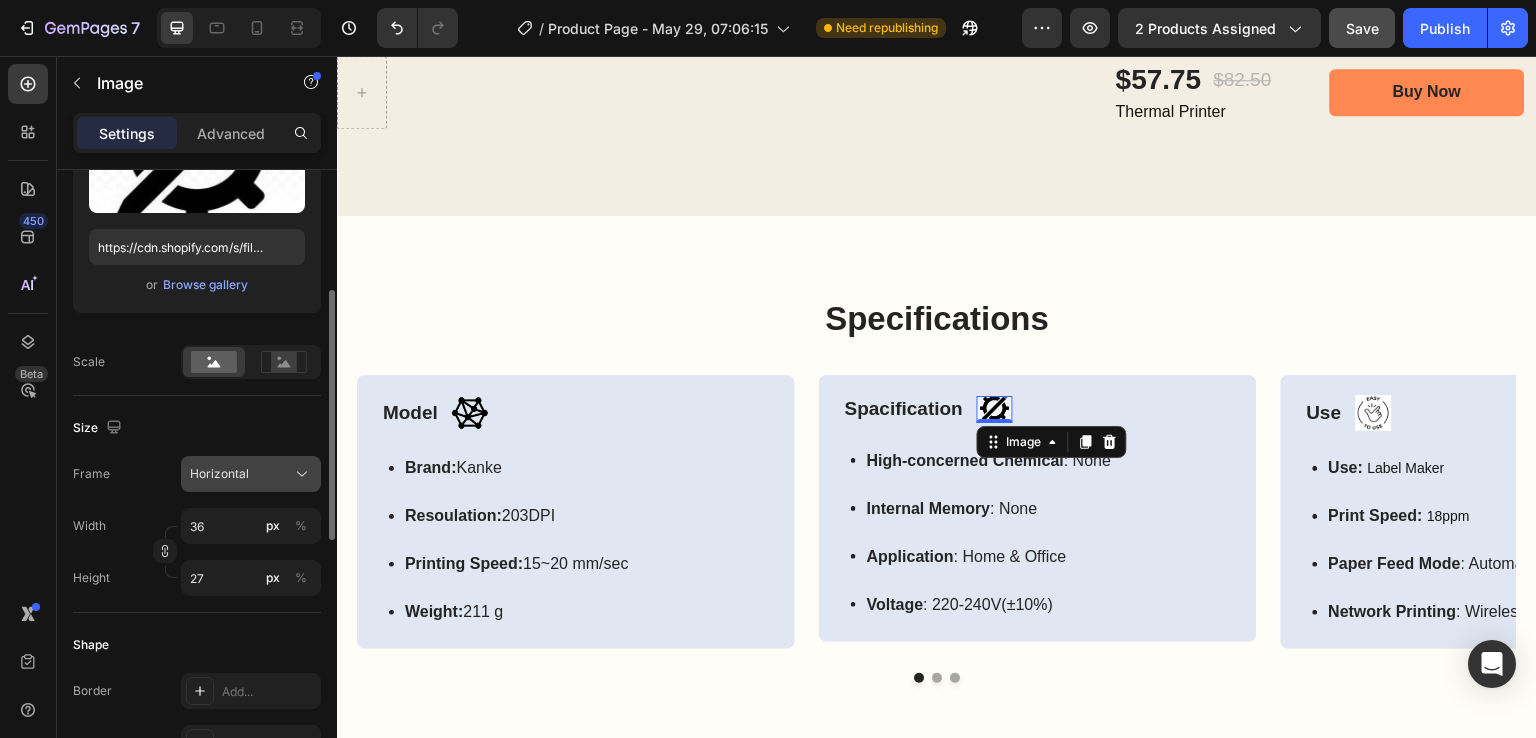 click on "Horizontal" at bounding box center [251, 474] 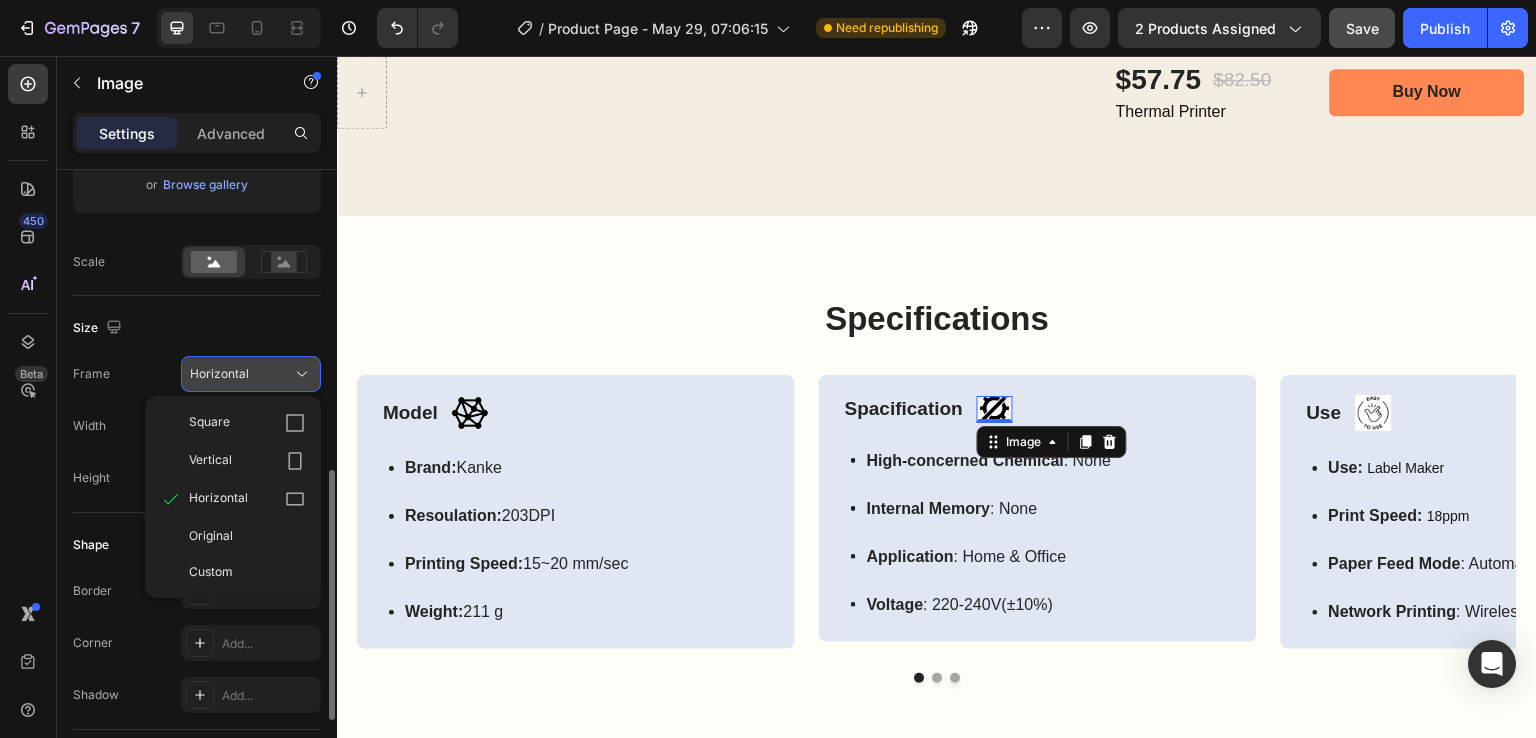 scroll, scrollTop: 500, scrollLeft: 0, axis: vertical 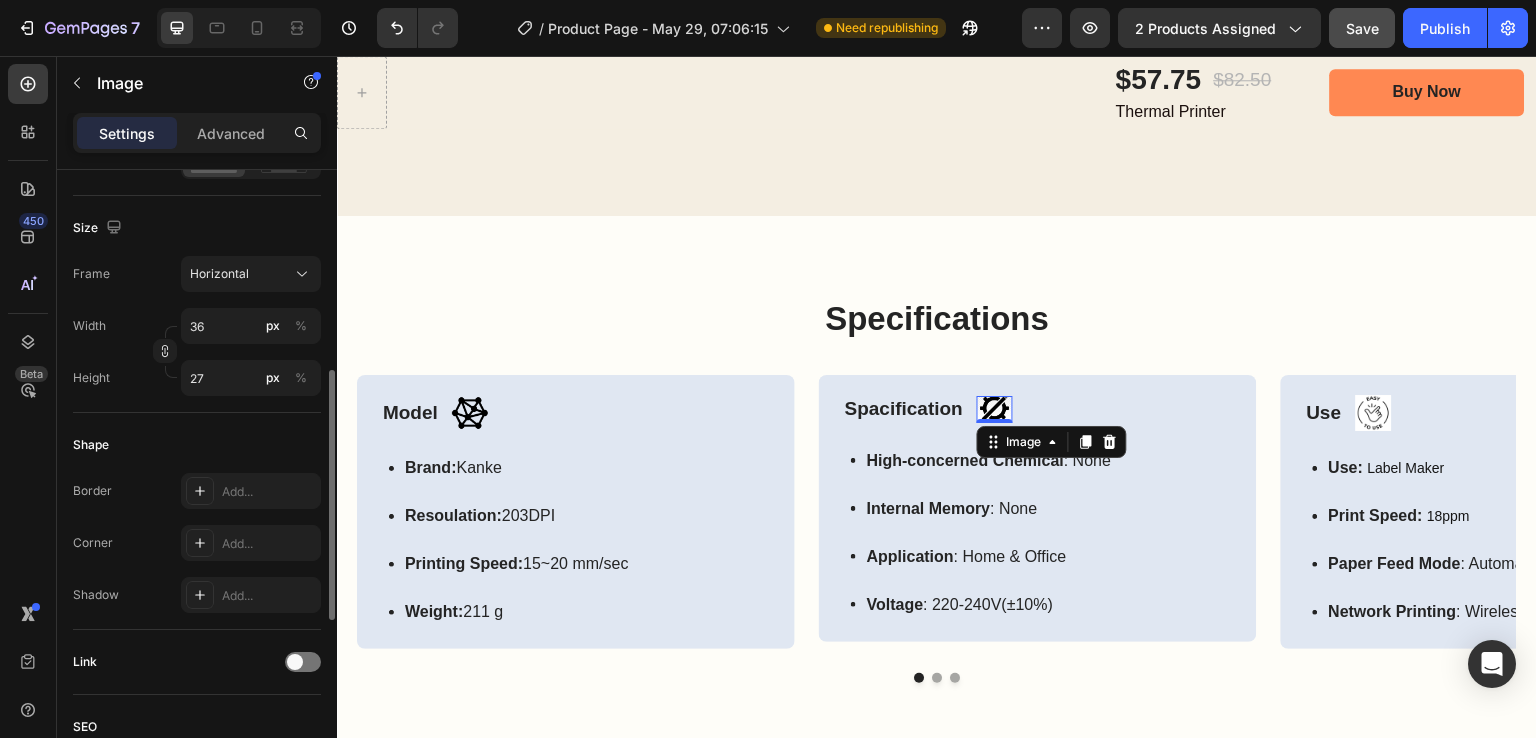 click on "Size" at bounding box center (197, 228) 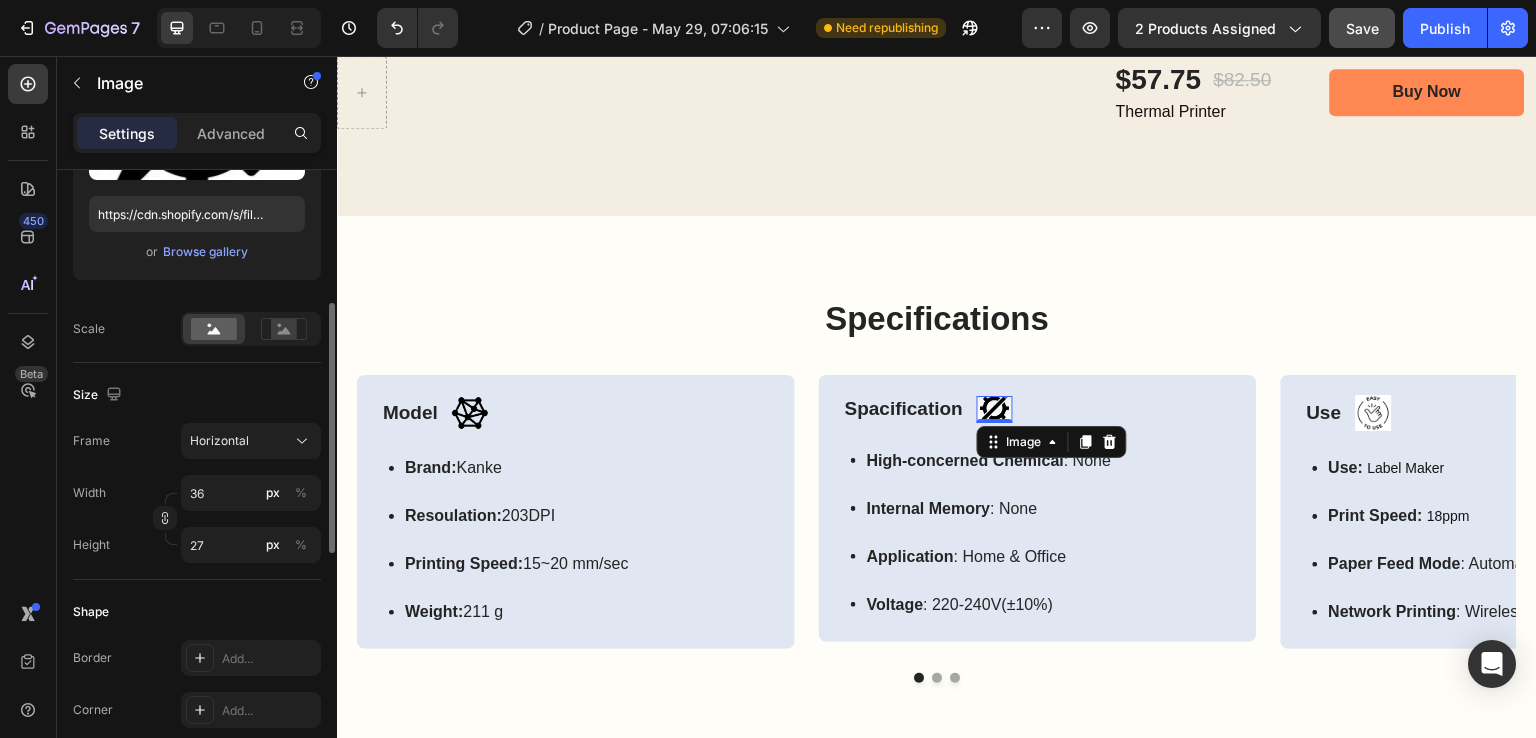 scroll, scrollTop: 0, scrollLeft: 0, axis: both 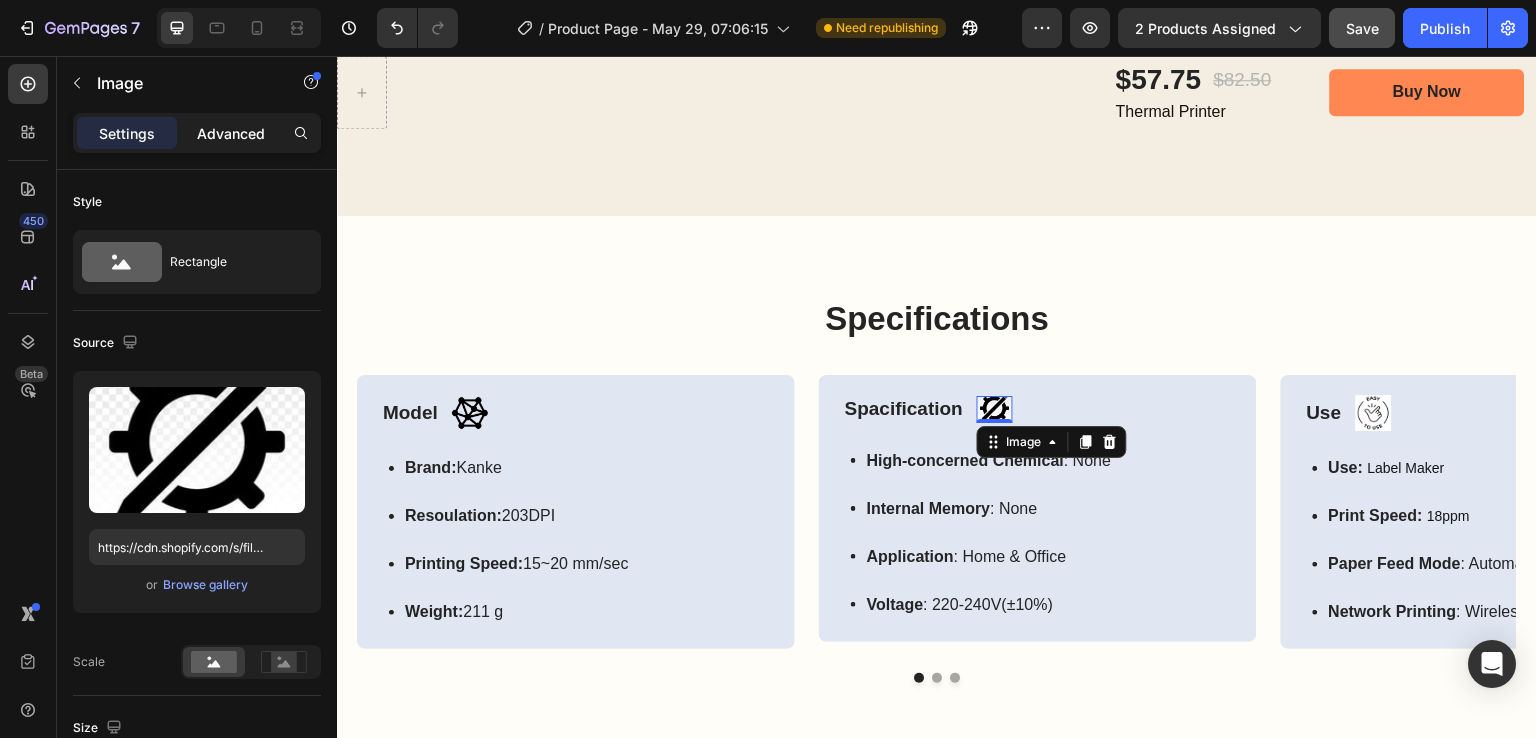 click on "Advanced" at bounding box center [231, 133] 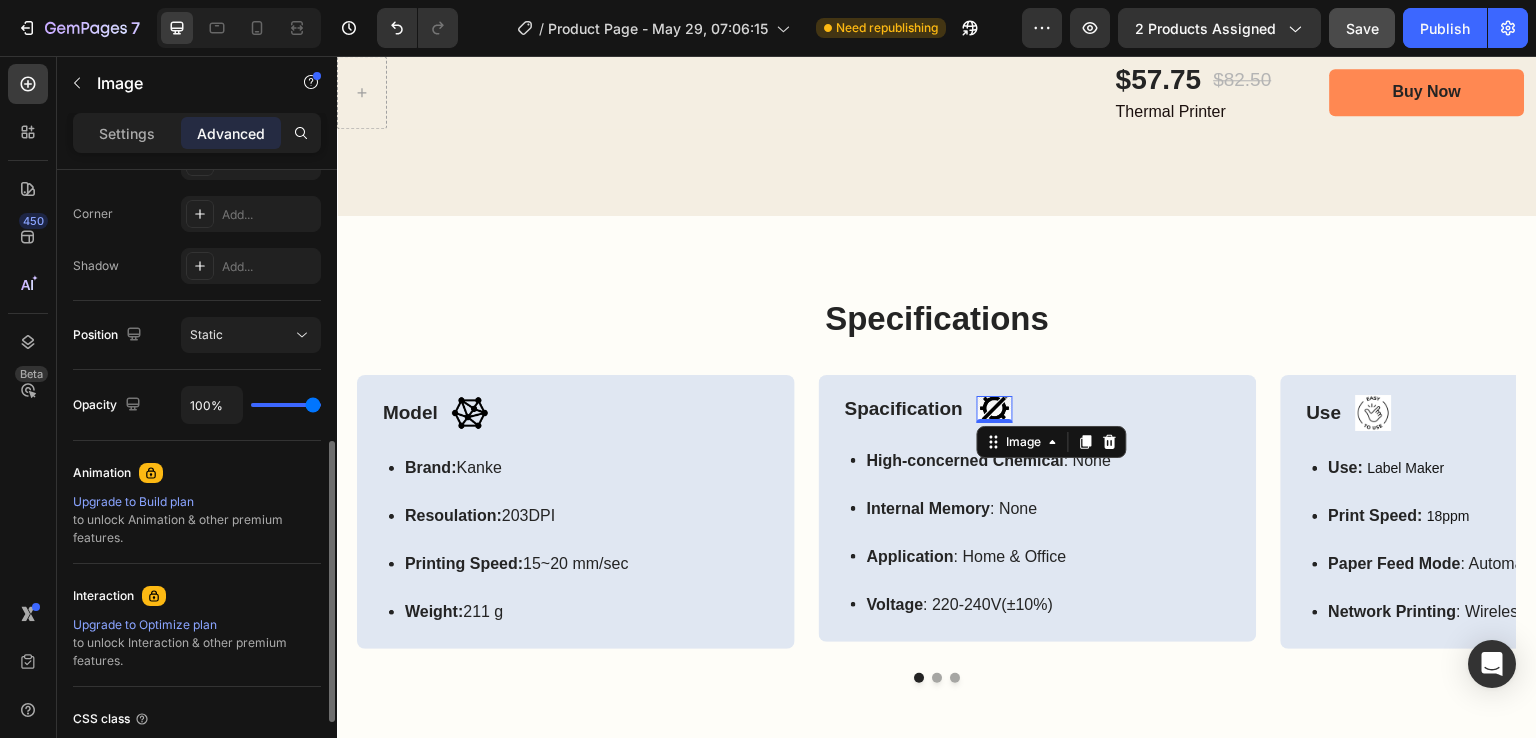 scroll, scrollTop: 700, scrollLeft: 0, axis: vertical 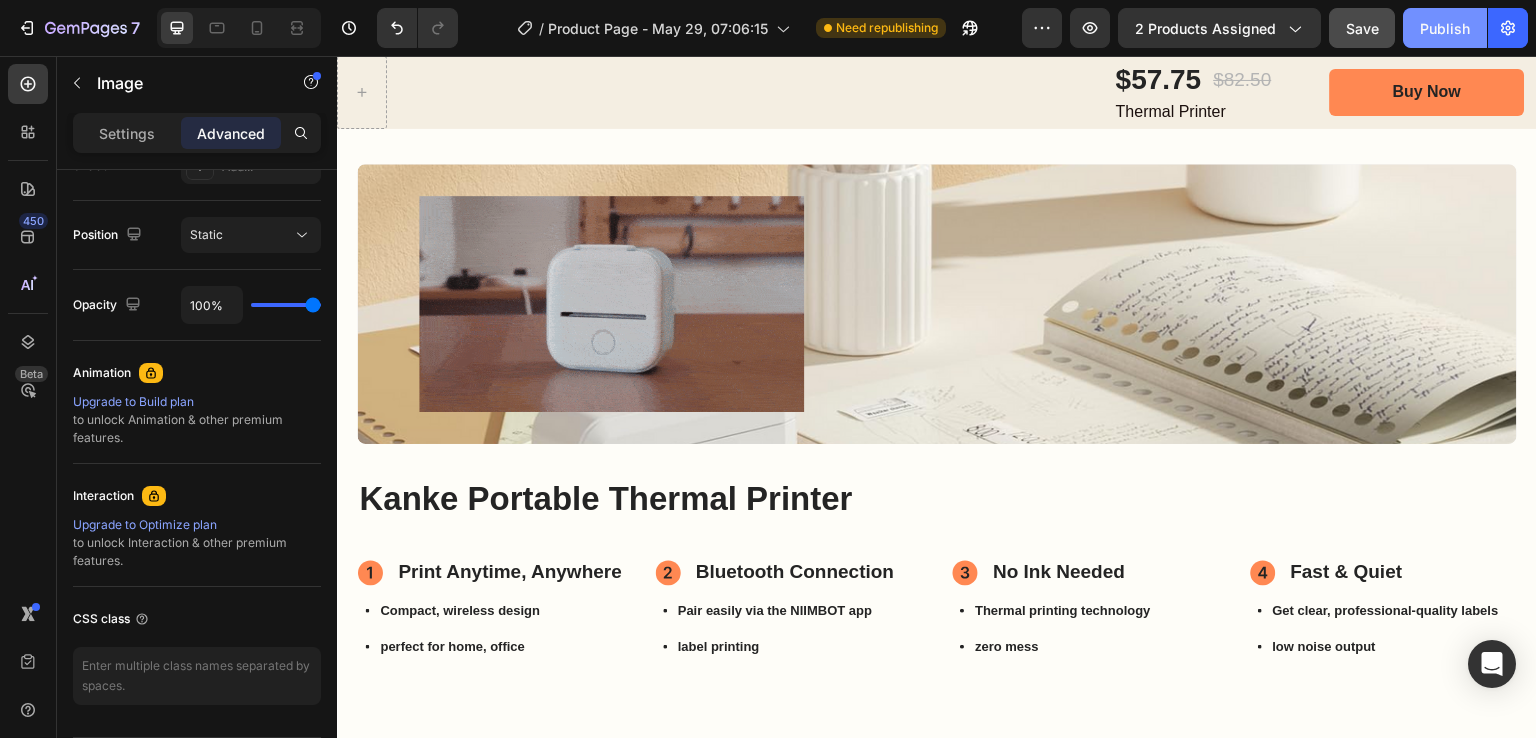click on "Save" at bounding box center [1362, 28] 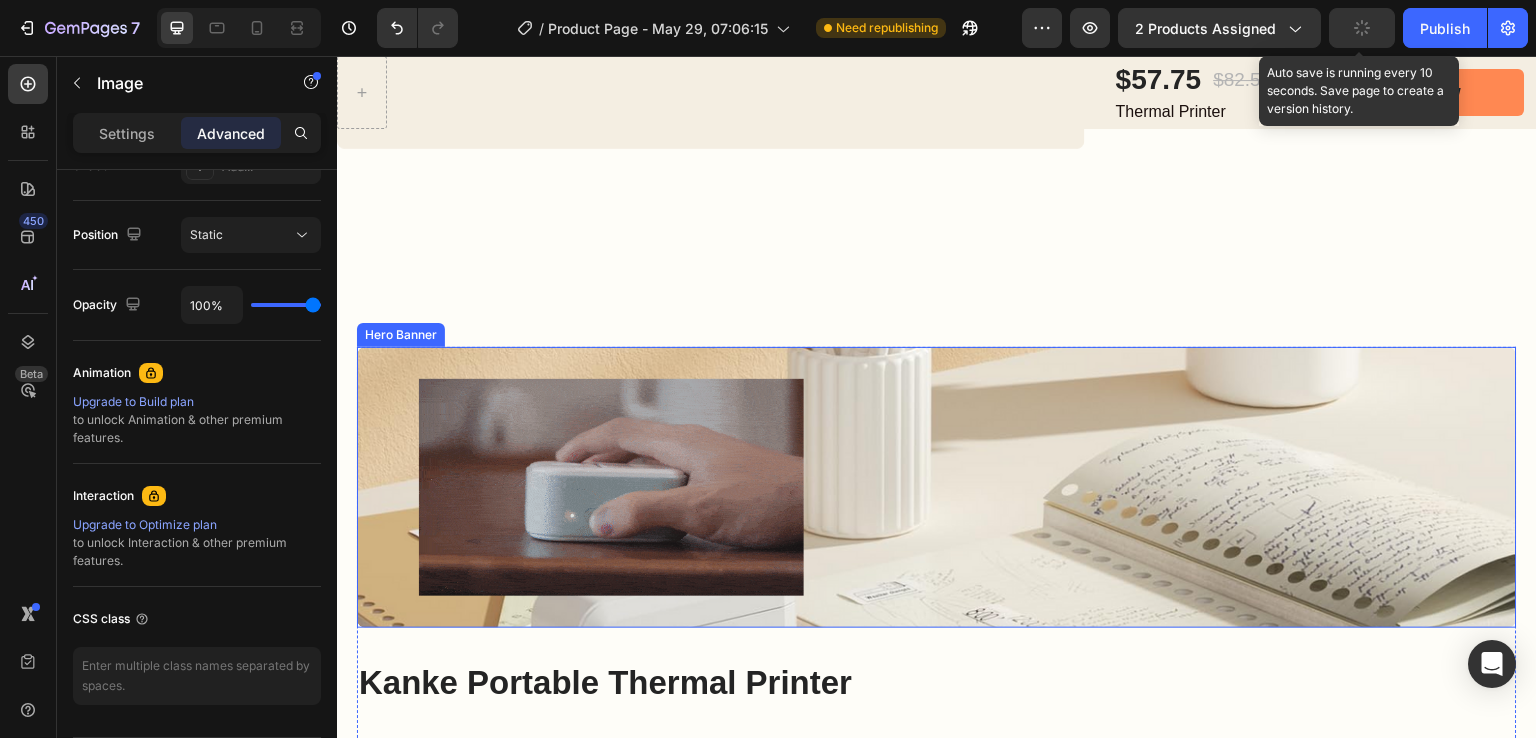 scroll, scrollTop: 1150, scrollLeft: 0, axis: vertical 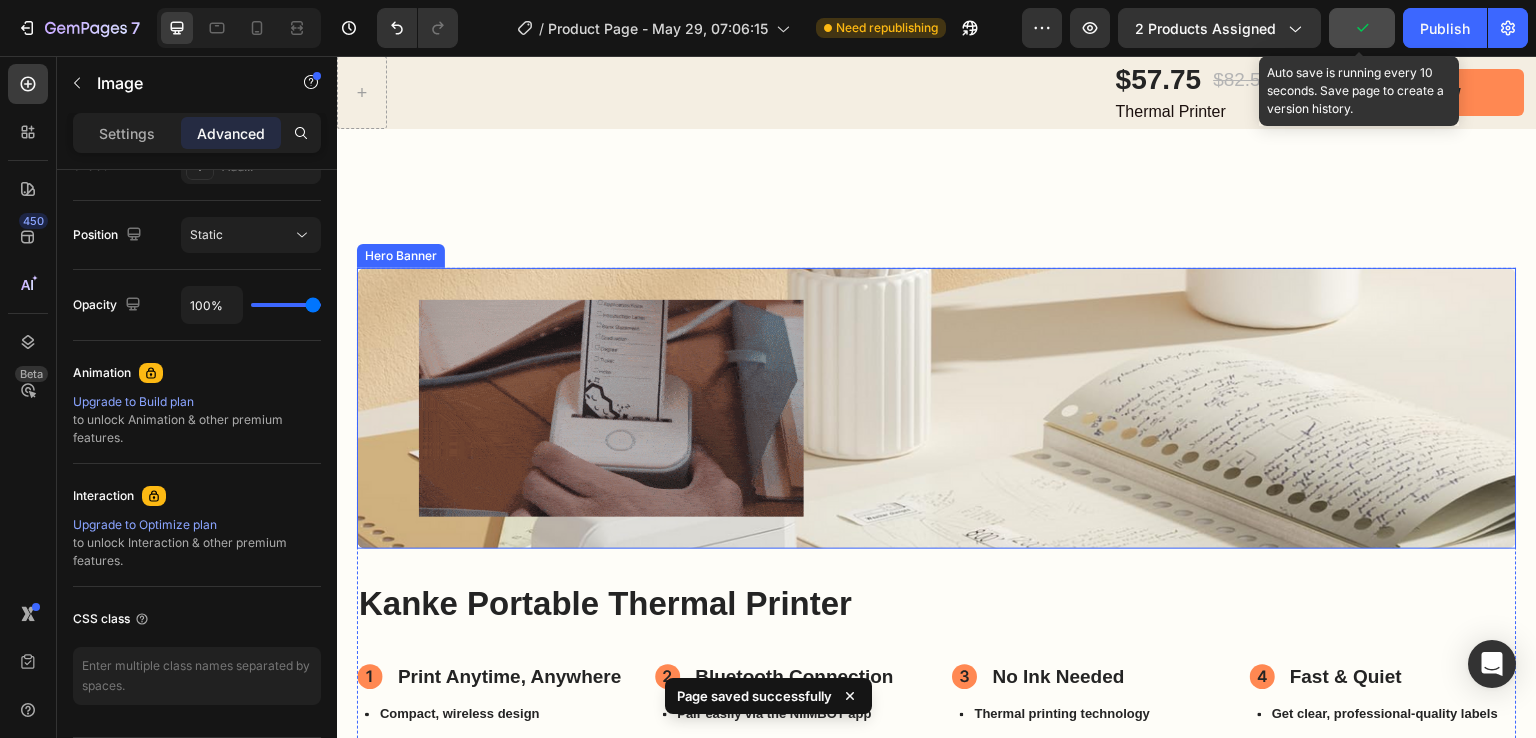 click on "Image" at bounding box center (1250, 408) 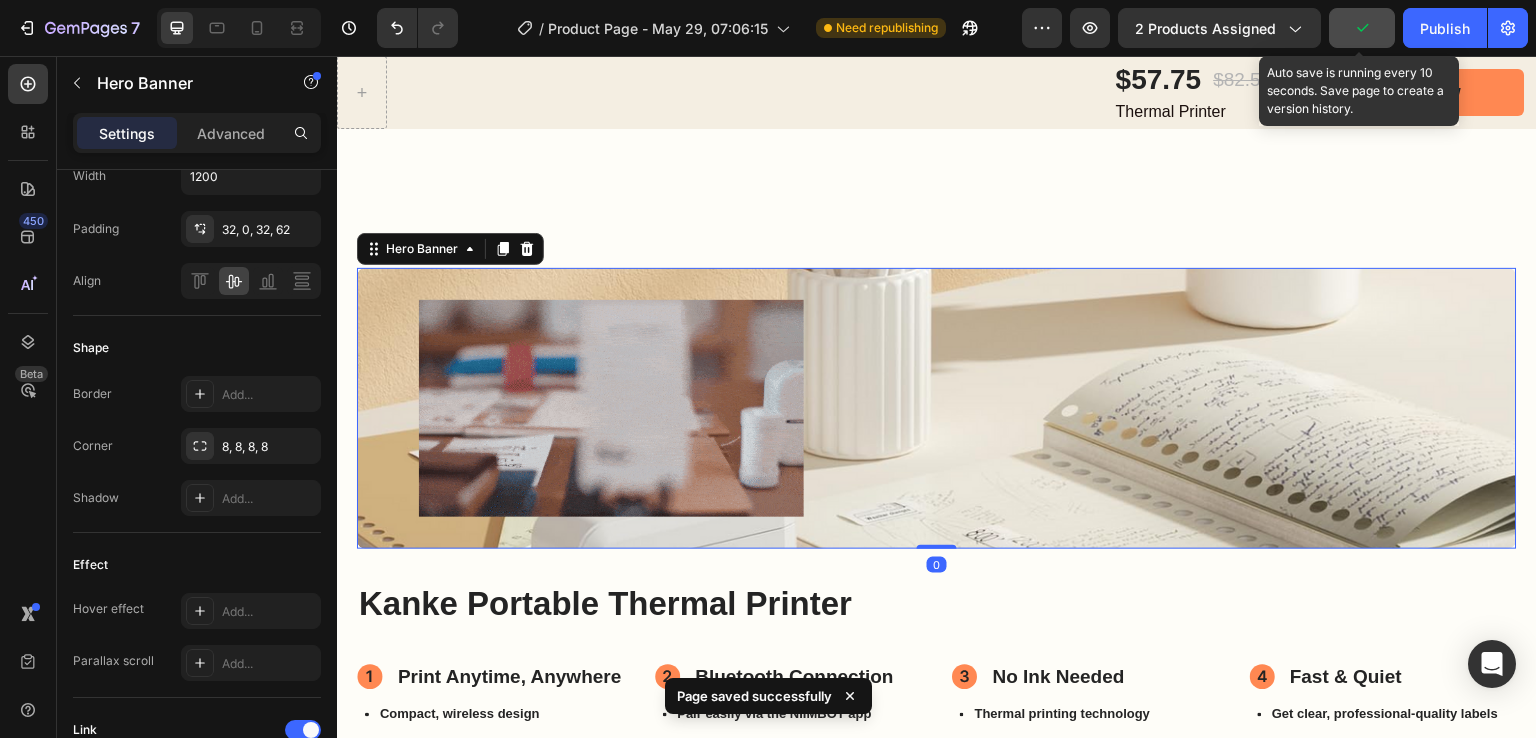 scroll, scrollTop: 0, scrollLeft: 0, axis: both 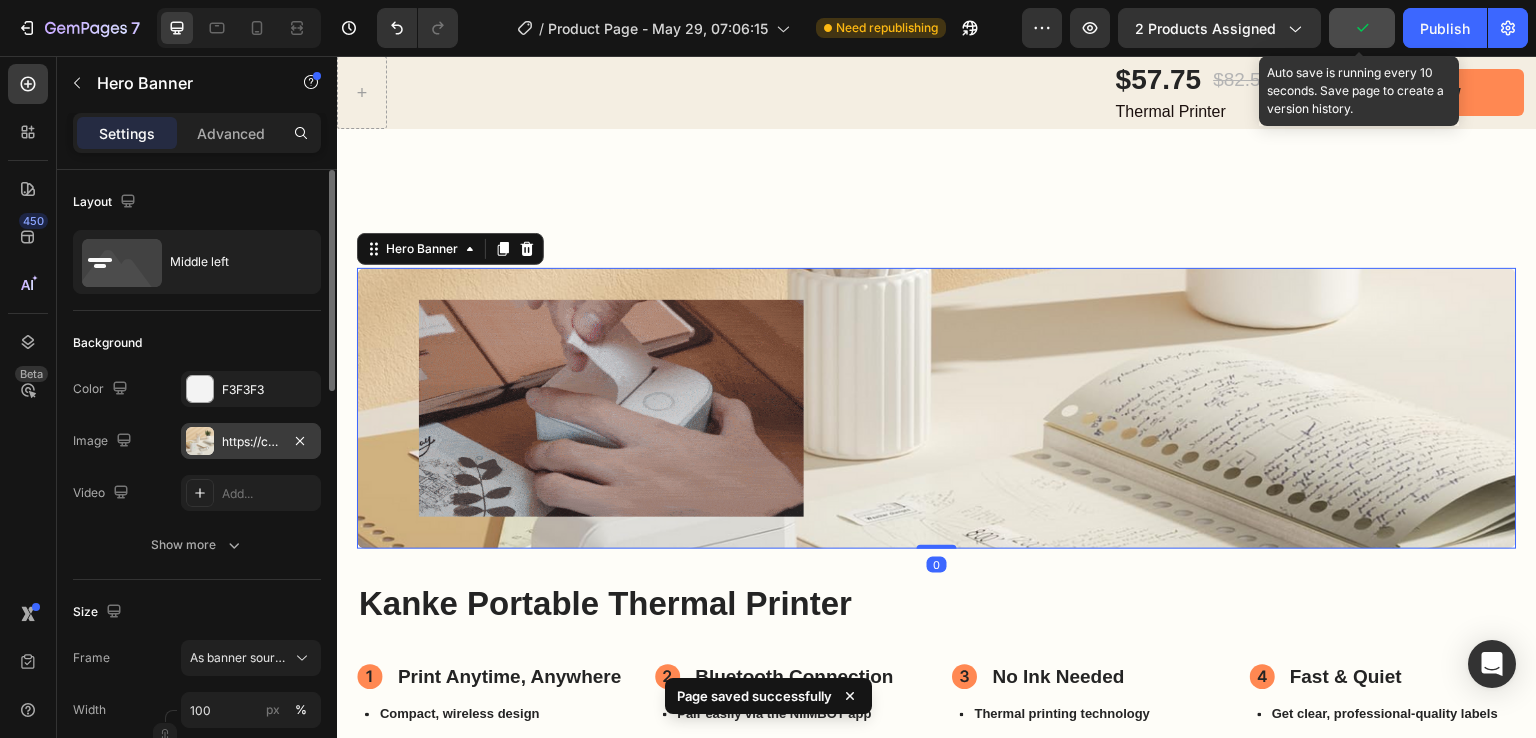 click on "https://cdn.shopify.com/s/files/1/0726/3292/6440/files/gempages_568718094382400533-e9a4701e-758b-4078-a868-542d0148703f.png" at bounding box center [251, 442] 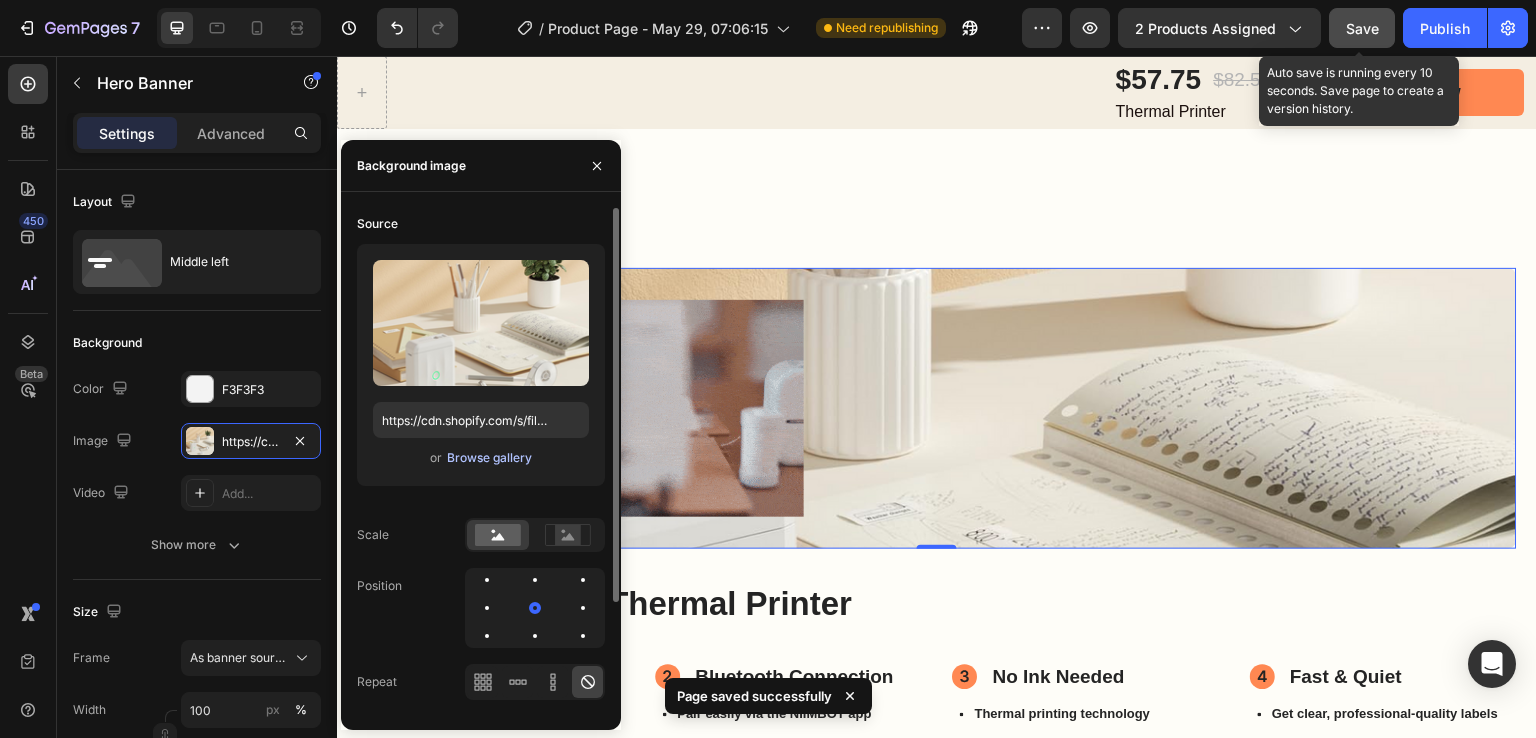 click on "Browse gallery" at bounding box center (489, 458) 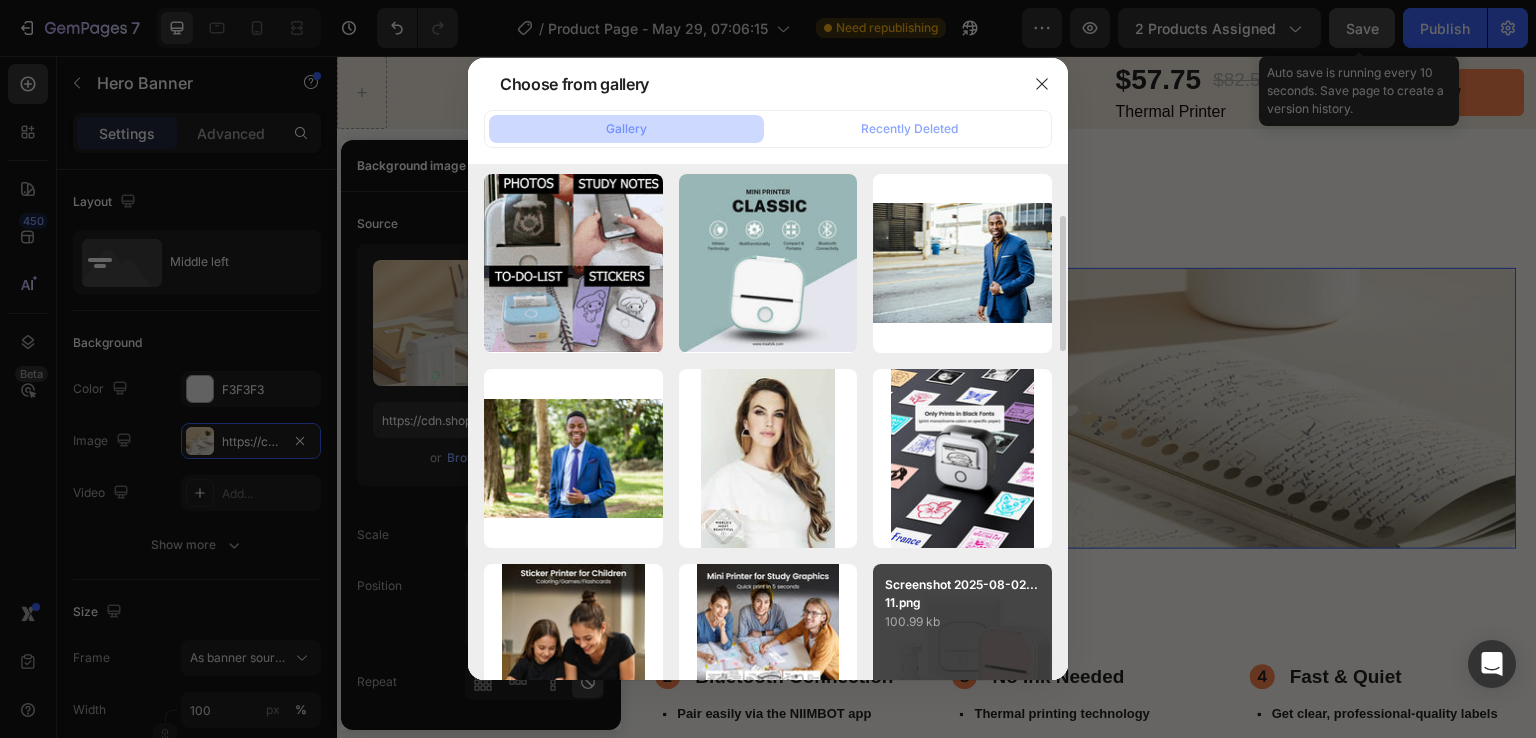 scroll, scrollTop: 300, scrollLeft: 0, axis: vertical 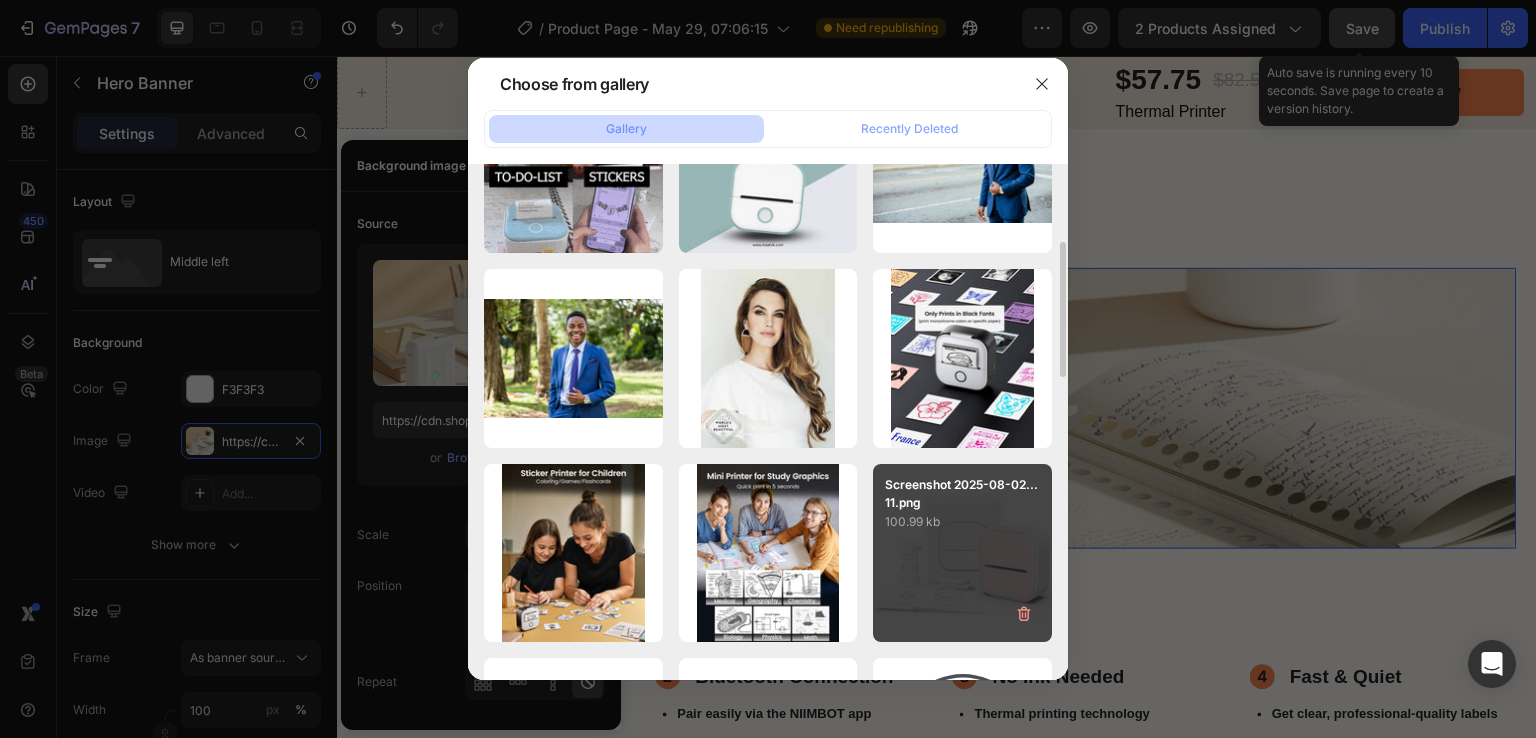 click on "Screenshot 2025-08-02...11.png 100.99 kb" at bounding box center (962, 553) 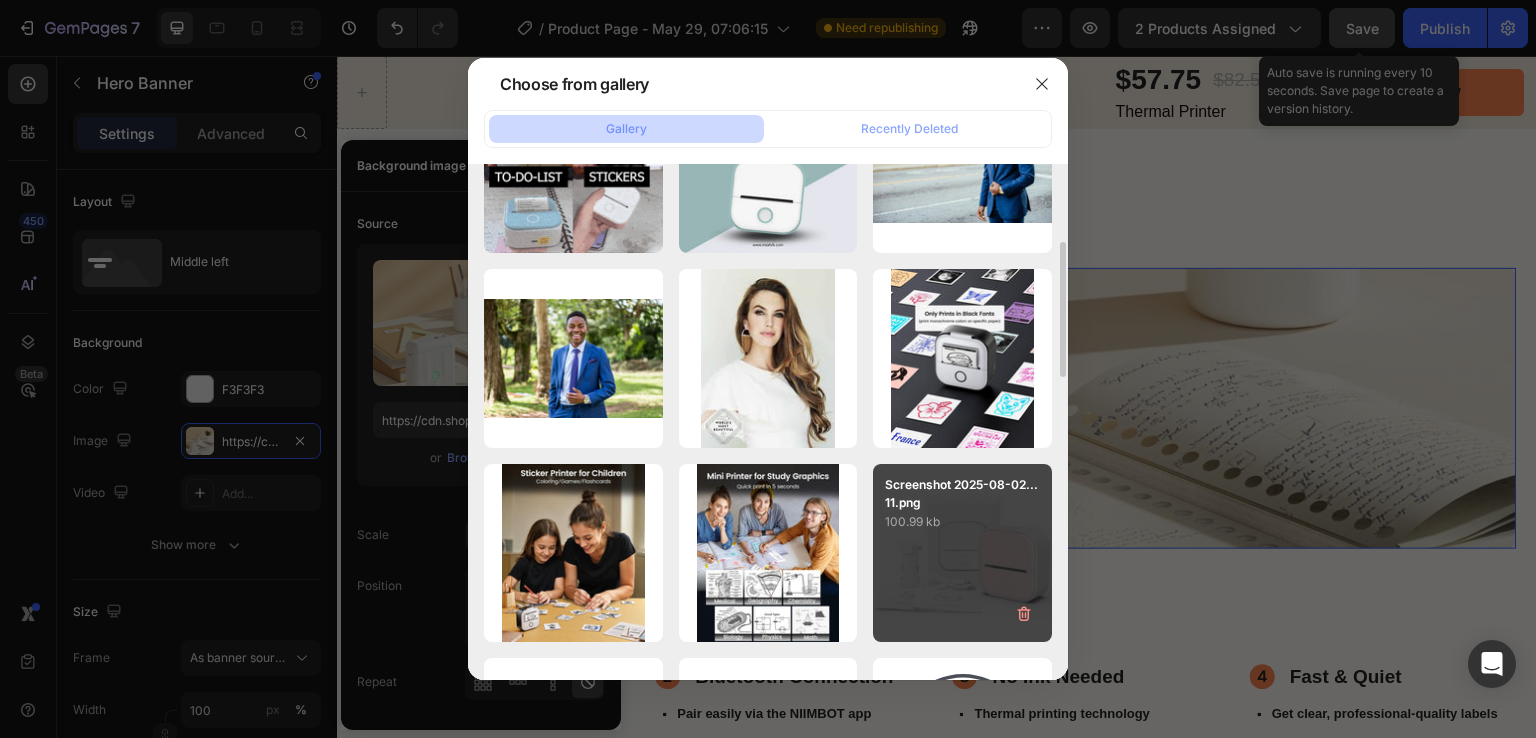 type on "https://cdn.shopify.com/s/files/1/0726/3292/6440/files/gempages_568718094382400533-65c73653-d361-4251-8706-53c201e85ad7.png" 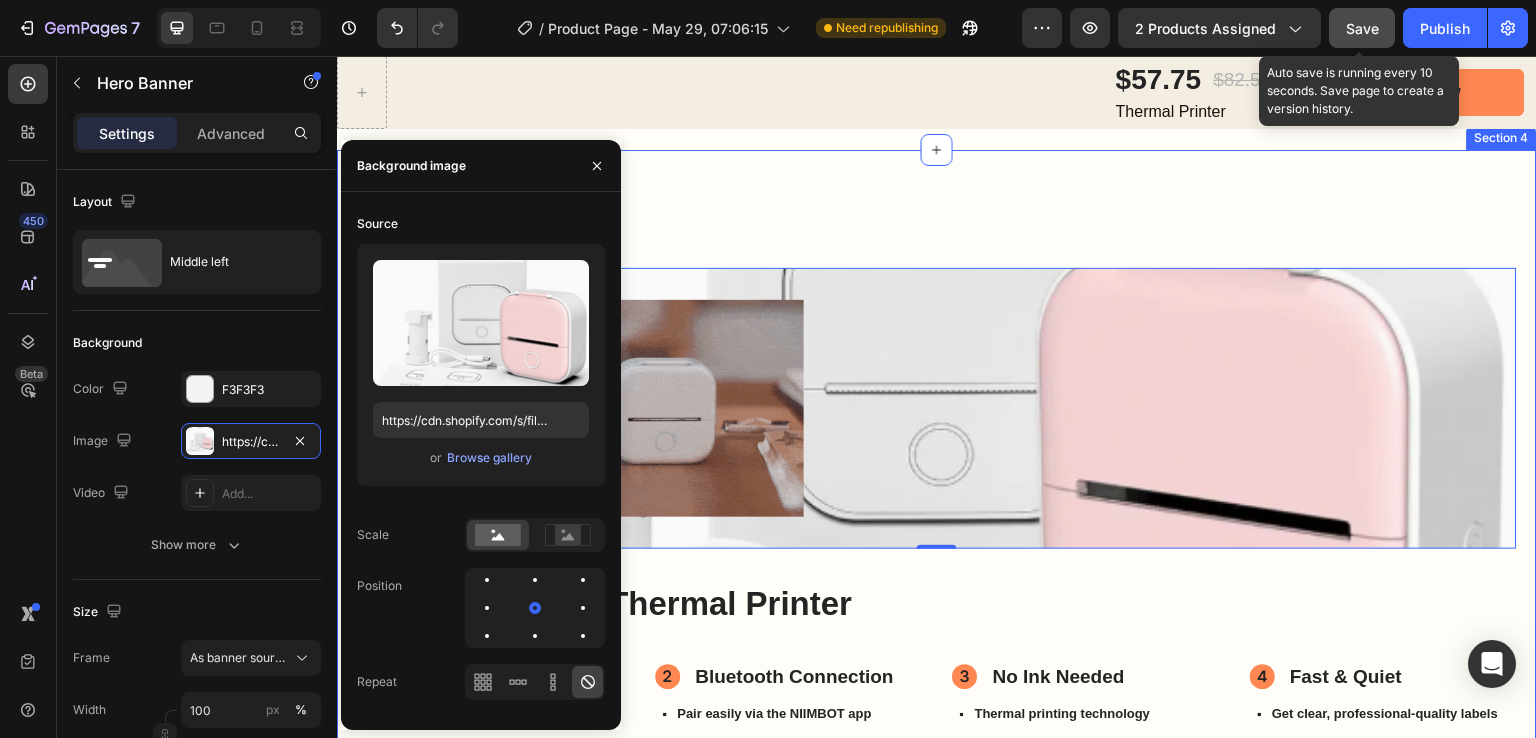 click on "Image Image Hero Banner   0 Kanke Portable Thermal Printer  Heading
Print Anytime, Anywhere Item List
Compact, wireless design
perfect for home, office Item List
Bluetooth Connection Item List
Pair easily via the NIIMBOT app
label printing Item List
No Ink Needed Item List
Thermal printing technology
zero mess Item List
Fast & Quiet Item List
Get clear, professional-quality labels
low noise output Item List Row Row                Title Line Section 4" at bounding box center [937, 497] 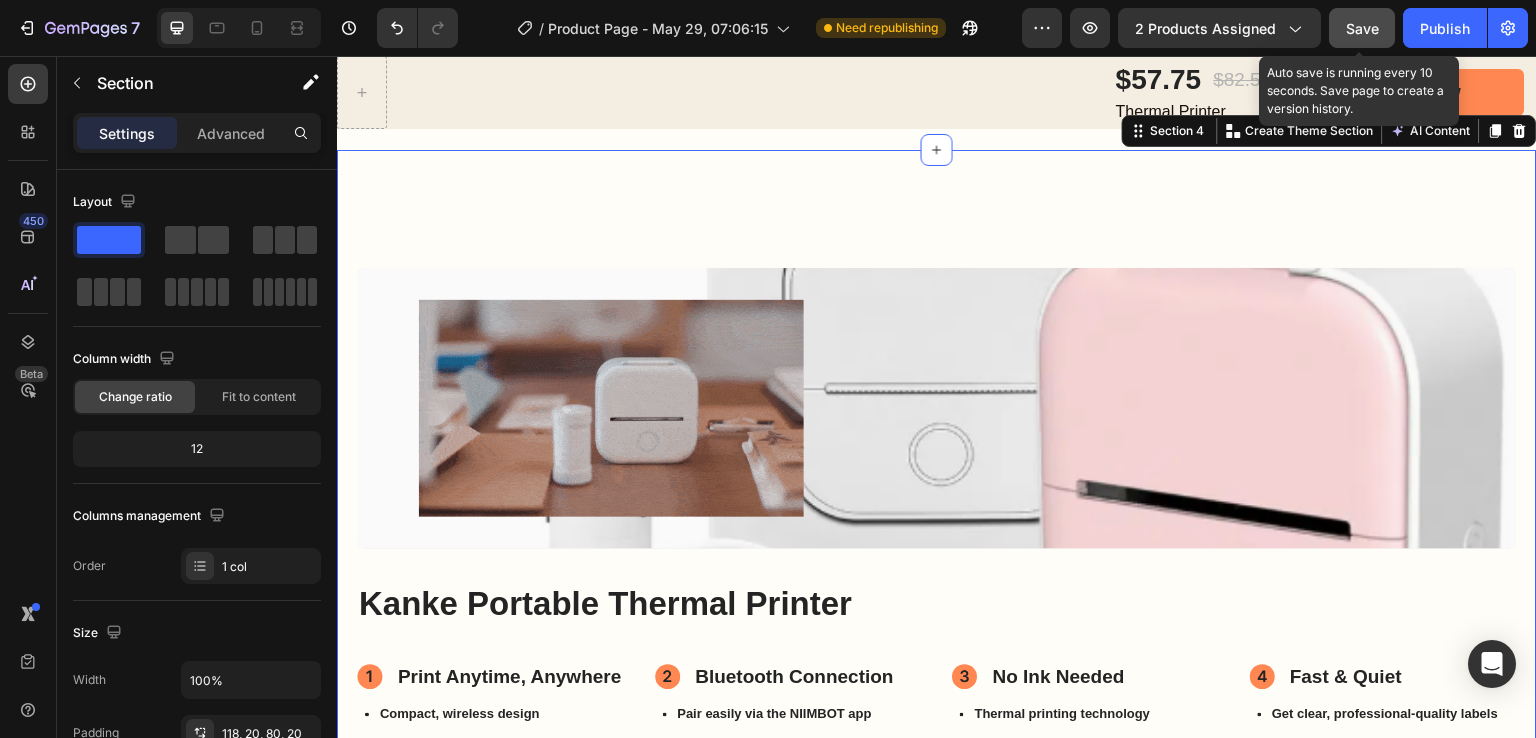 click on "Save" at bounding box center [1362, 28] 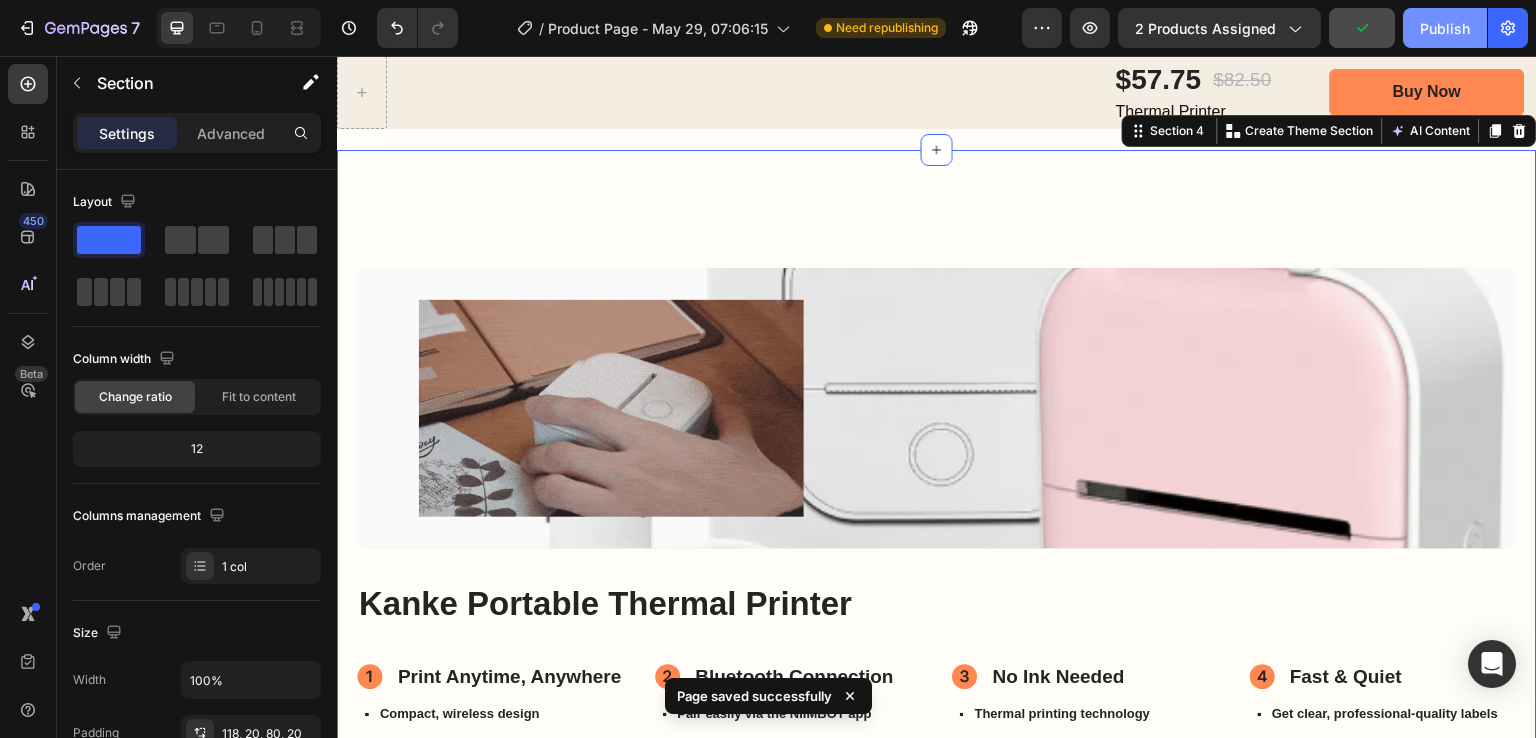 click on "Publish" 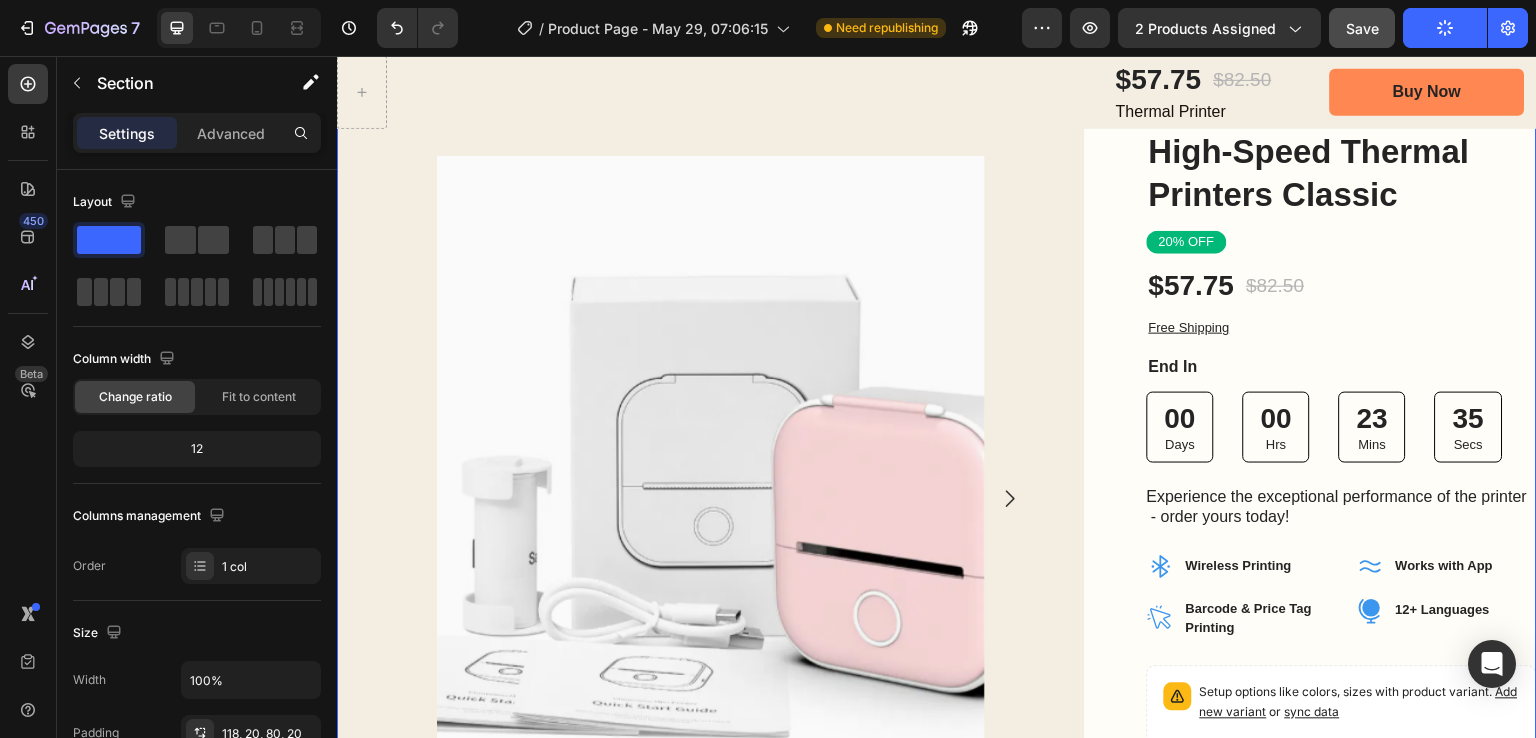scroll, scrollTop: 50, scrollLeft: 0, axis: vertical 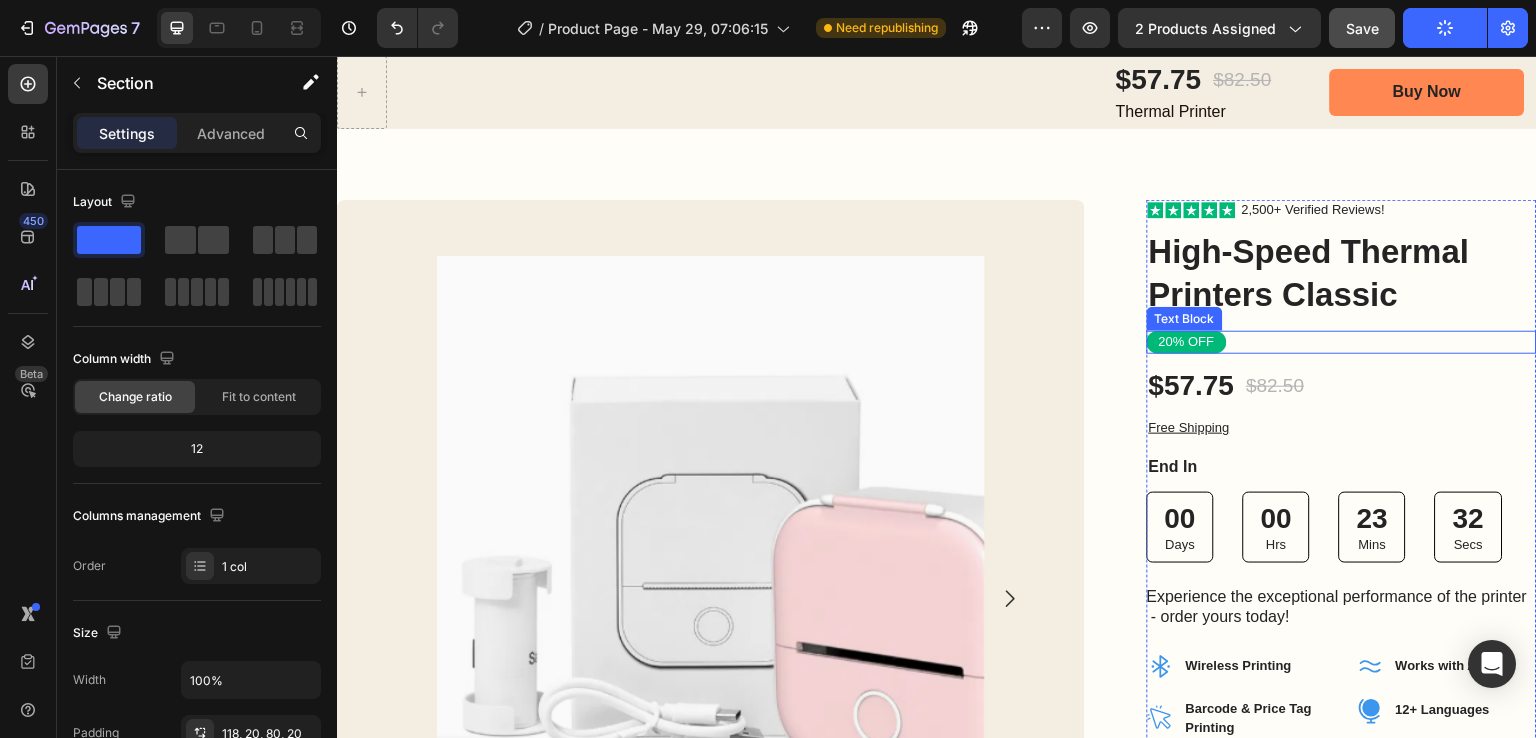 click on "20% OFF" at bounding box center [1187, 342] 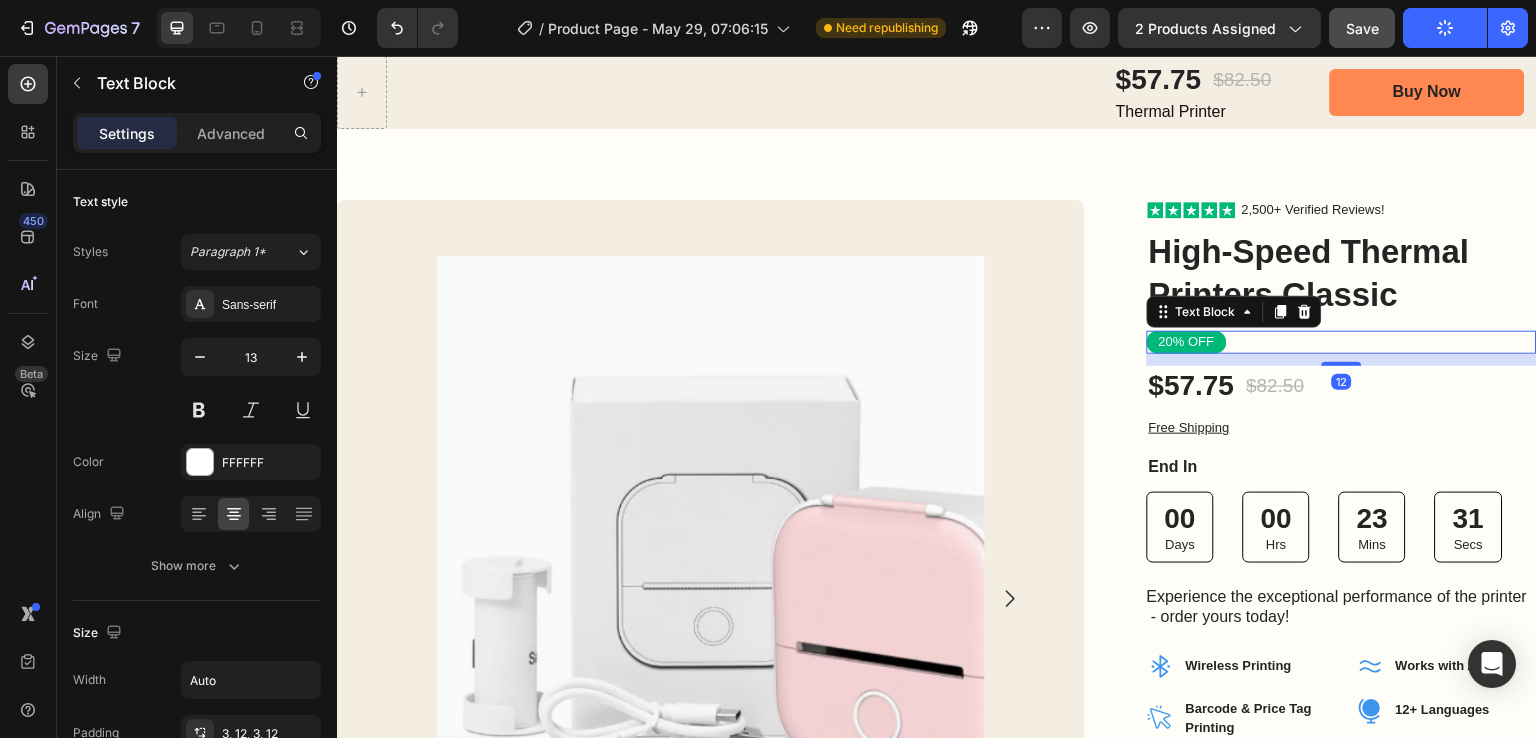 click on "20% OFF" at bounding box center [1187, 342] 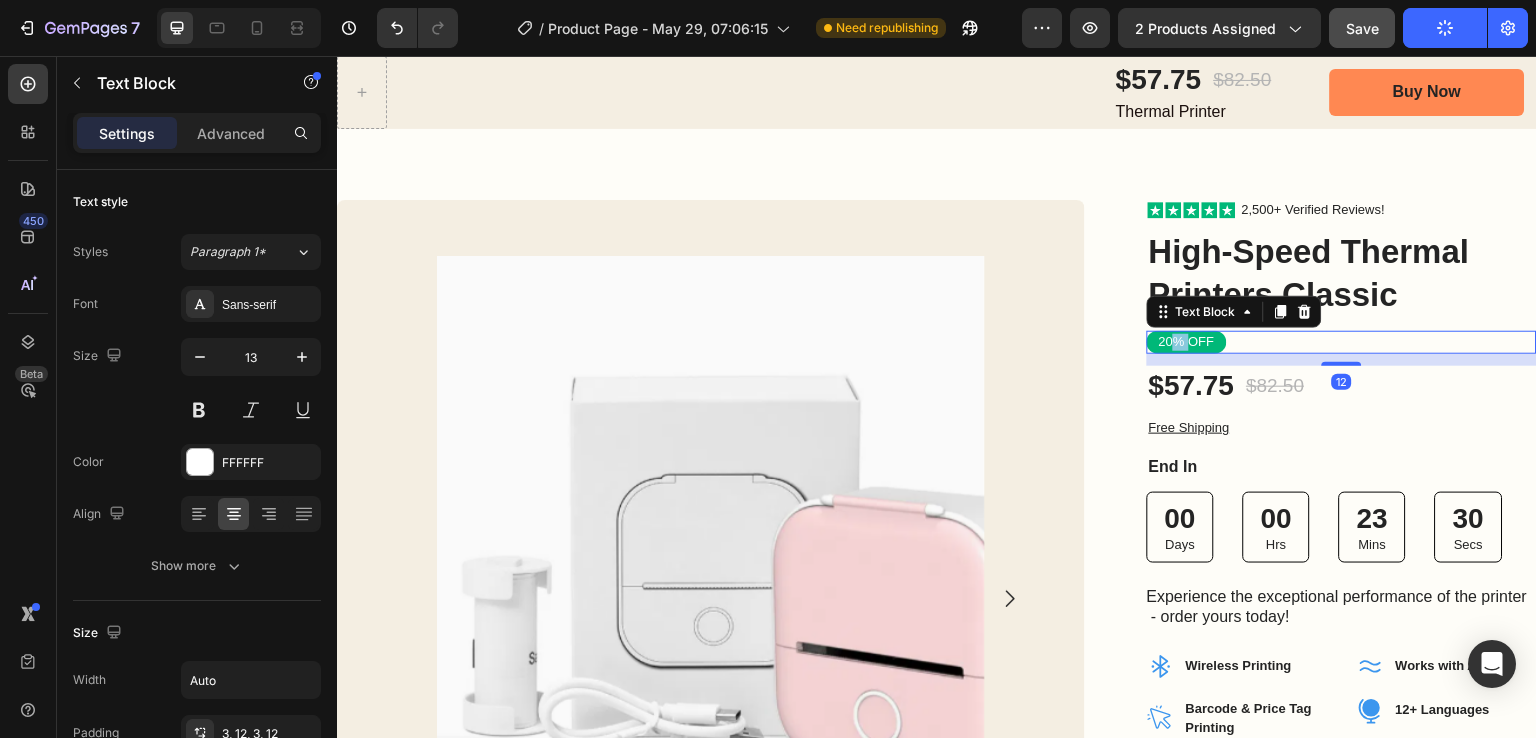 click on "20% OFF" at bounding box center (1187, 342) 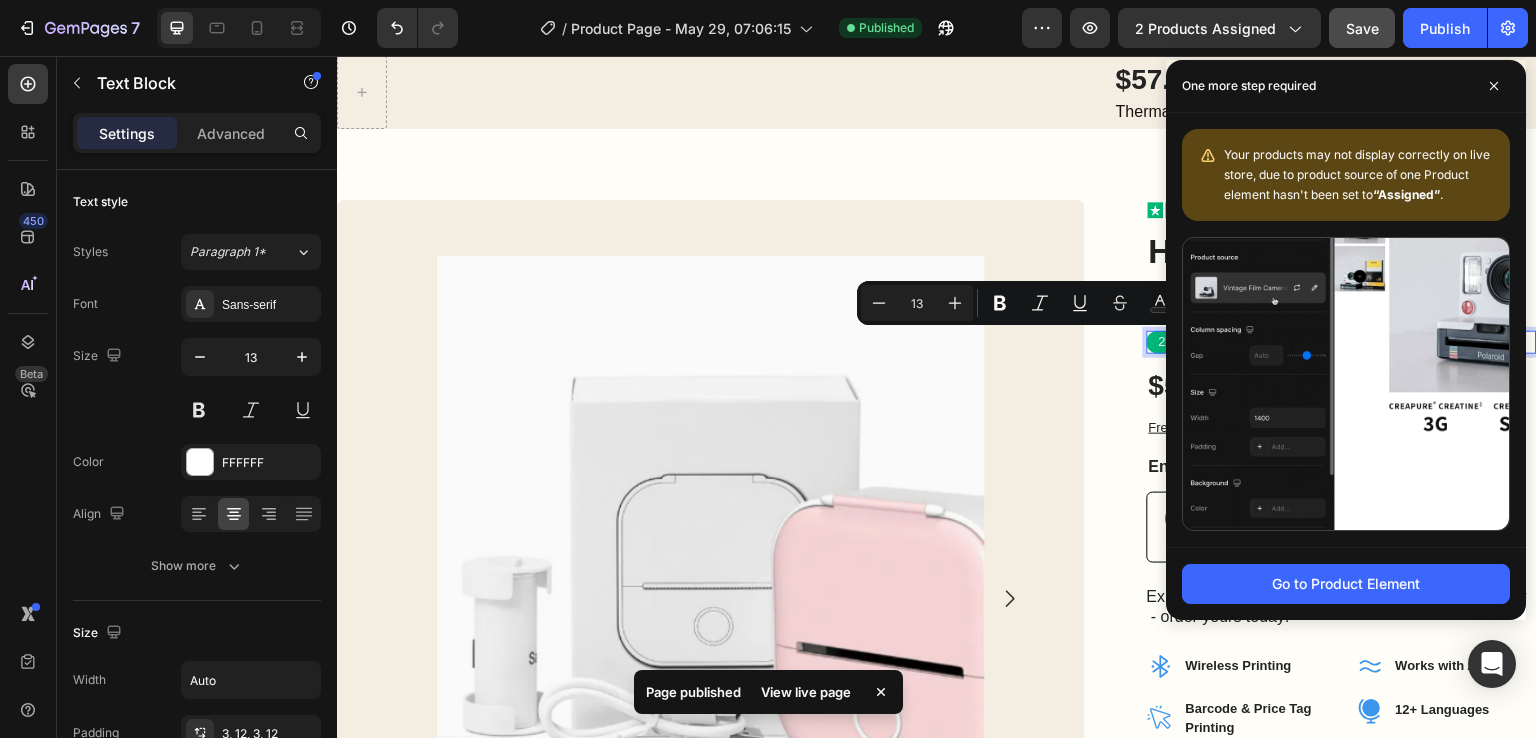 click on "20% OFF" at bounding box center (1187, 342) 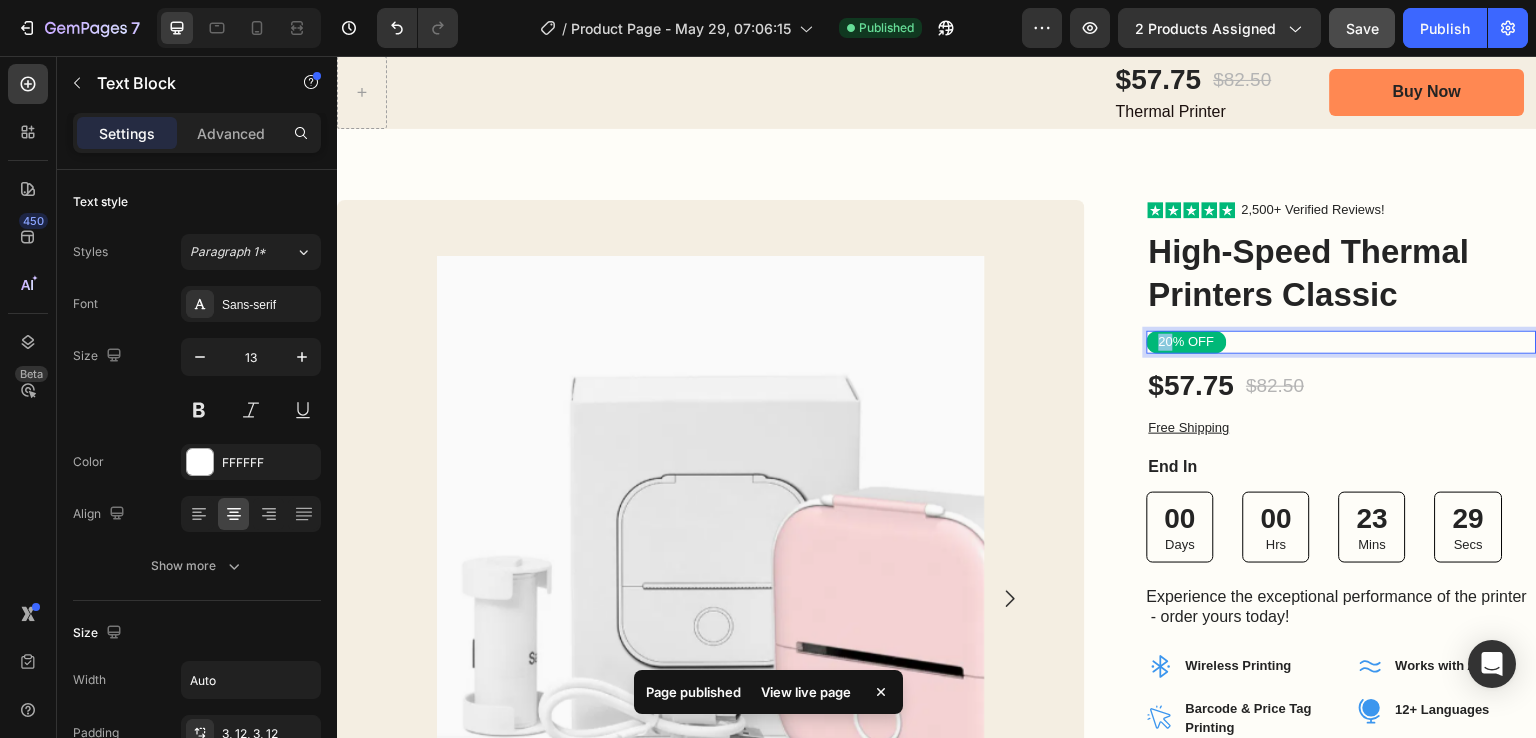 click on "20% OFF" at bounding box center (1187, 342) 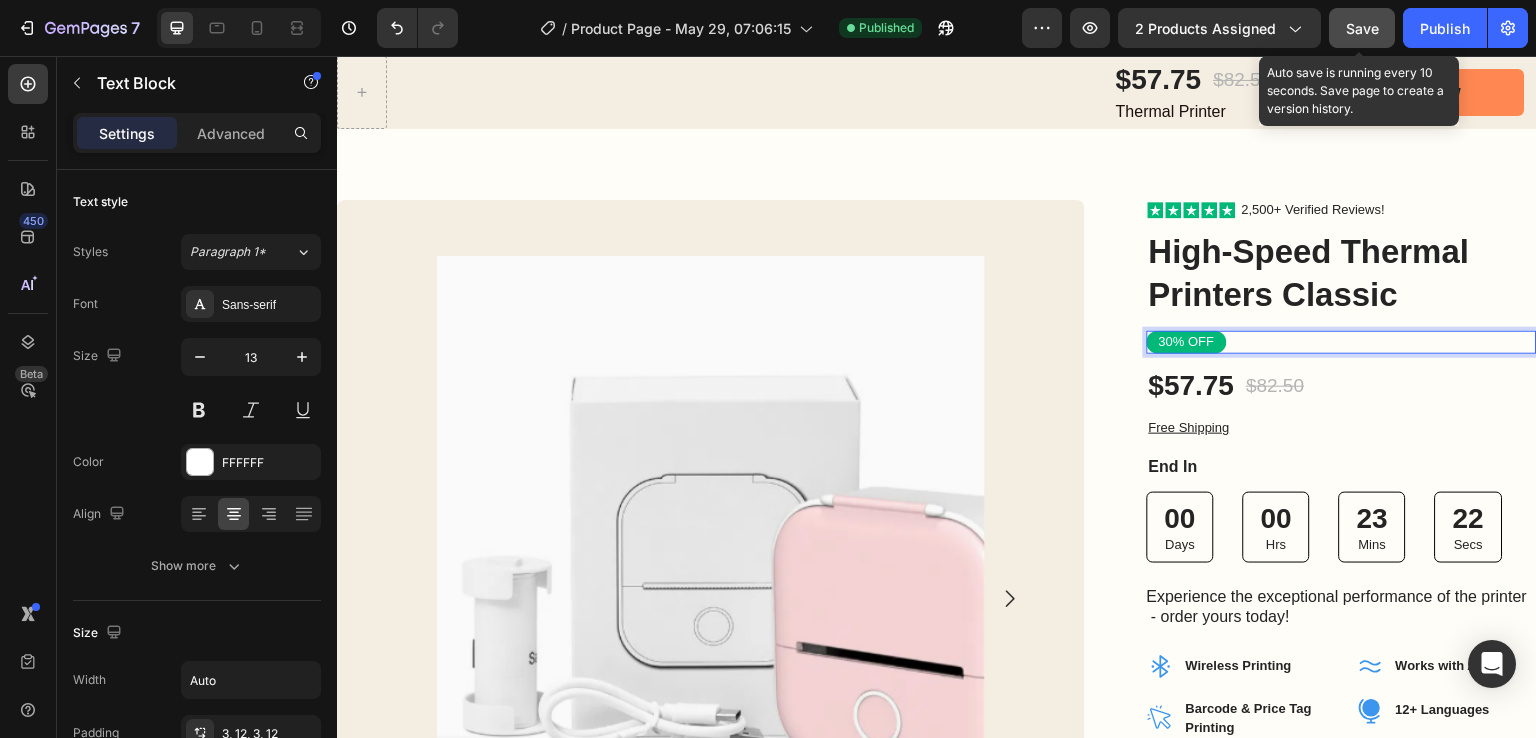 click on "Save" at bounding box center [1362, 28] 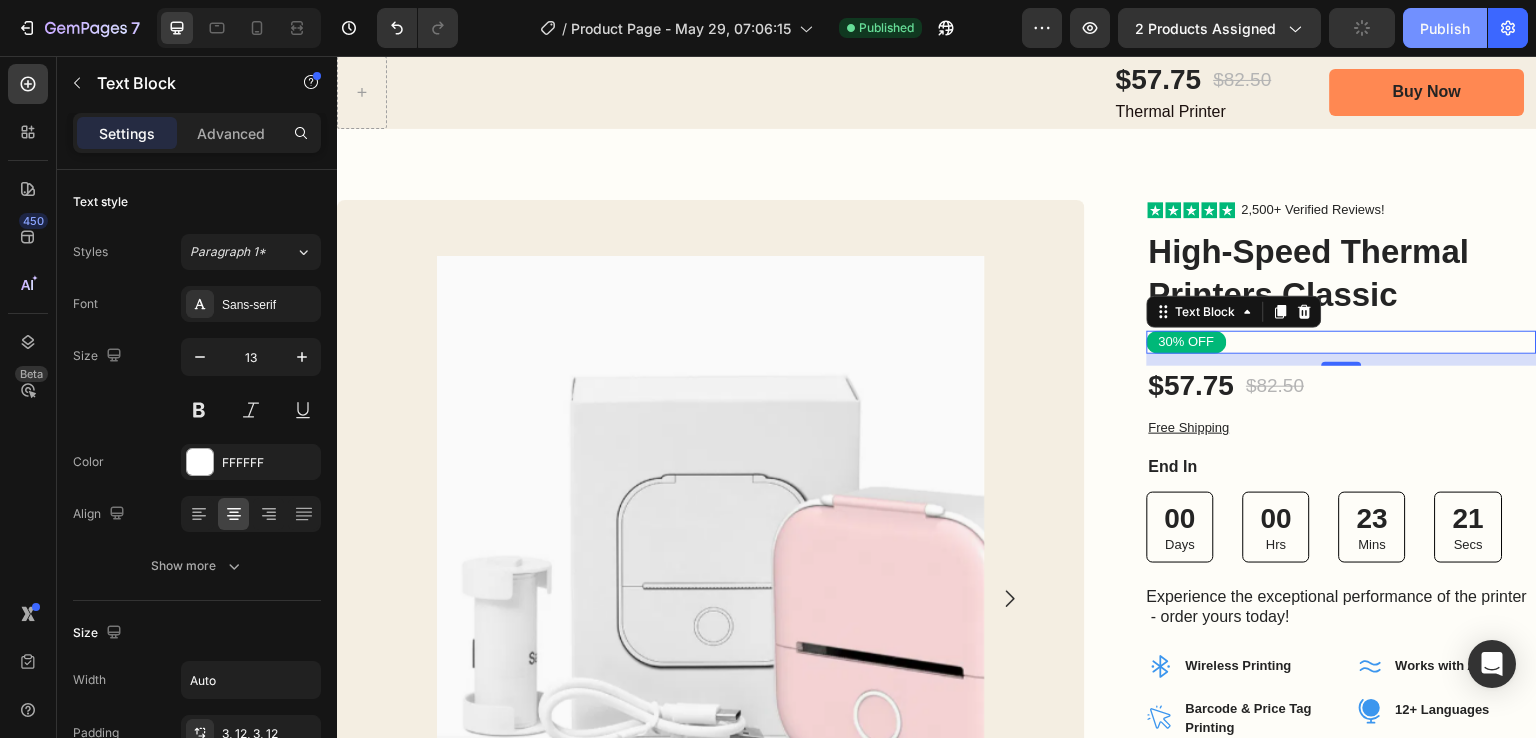 click on "Publish" at bounding box center (1445, 28) 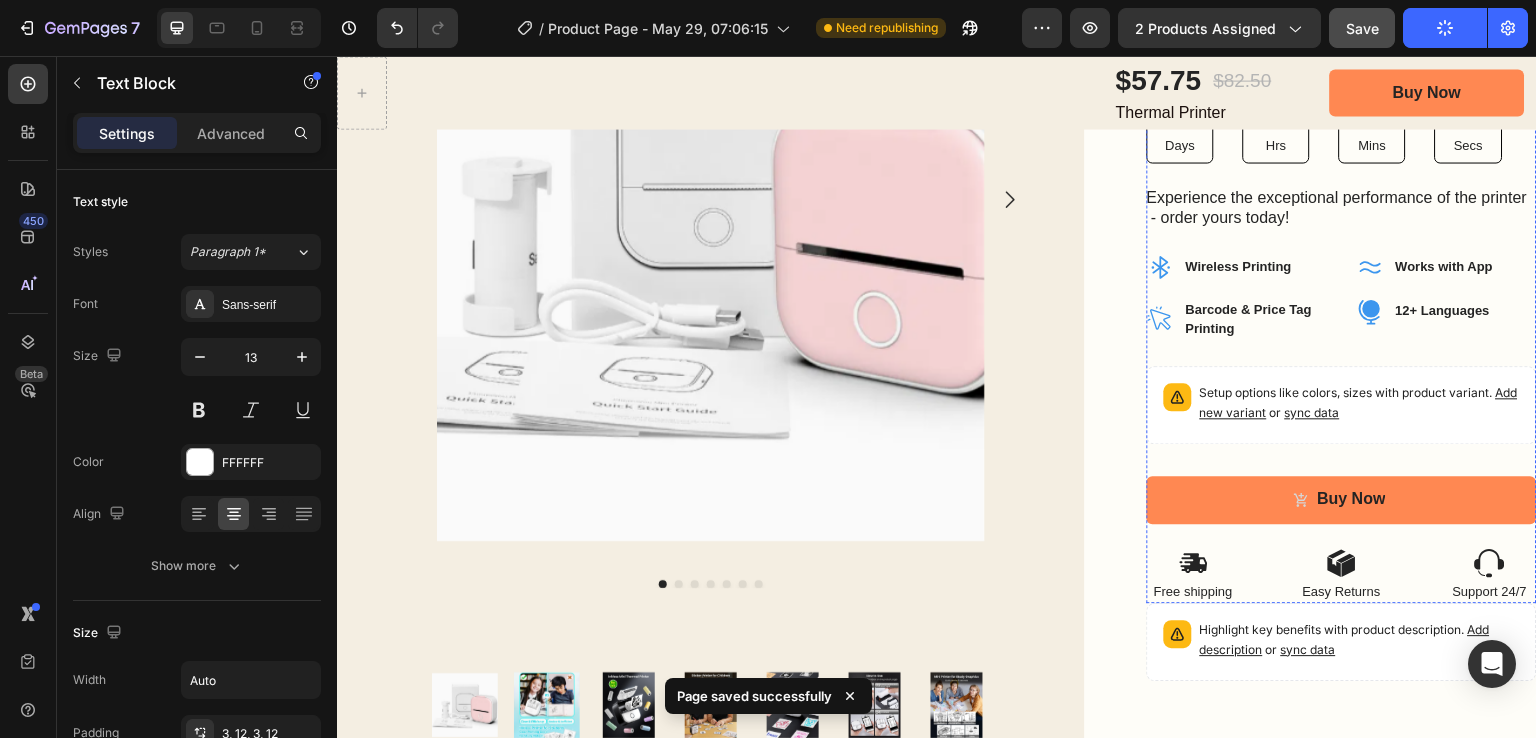 scroll, scrollTop: 0, scrollLeft: 0, axis: both 